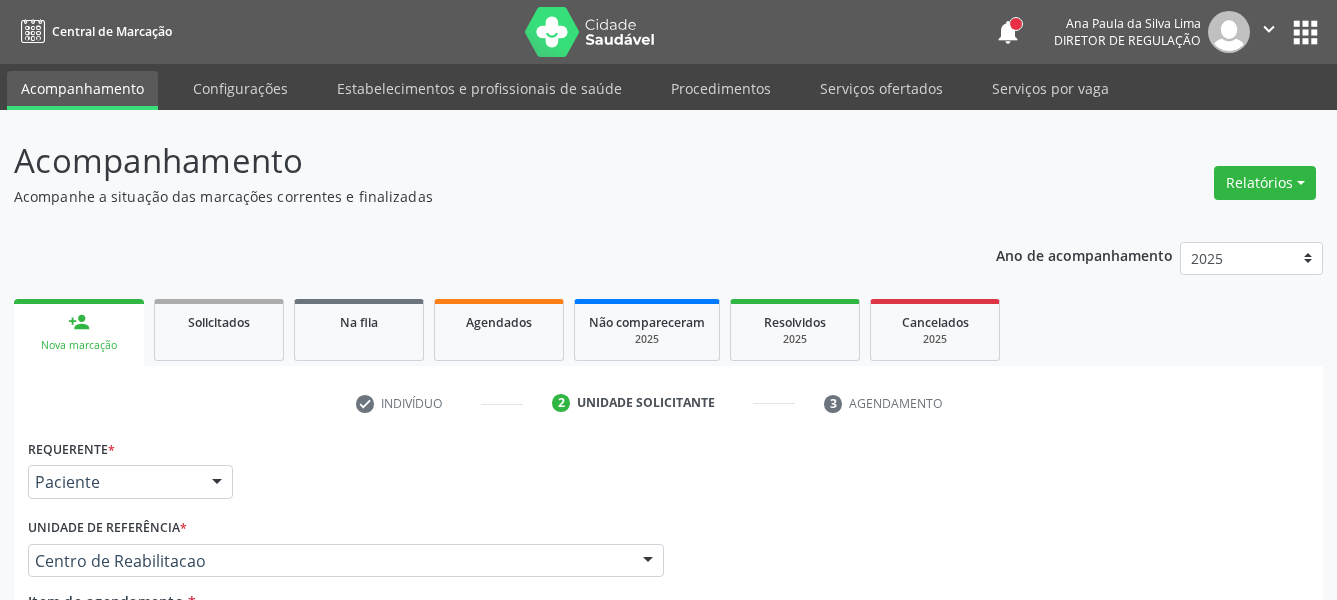 scroll, scrollTop: 0, scrollLeft: 0, axis: both 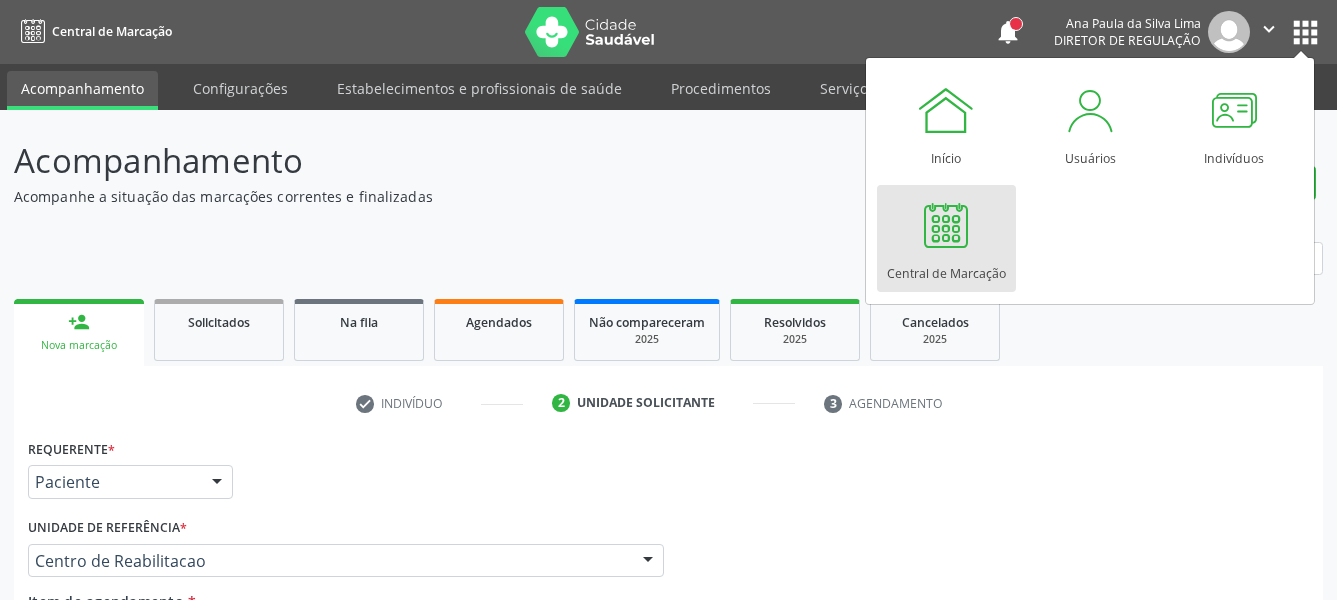 click at bounding box center [946, 225] 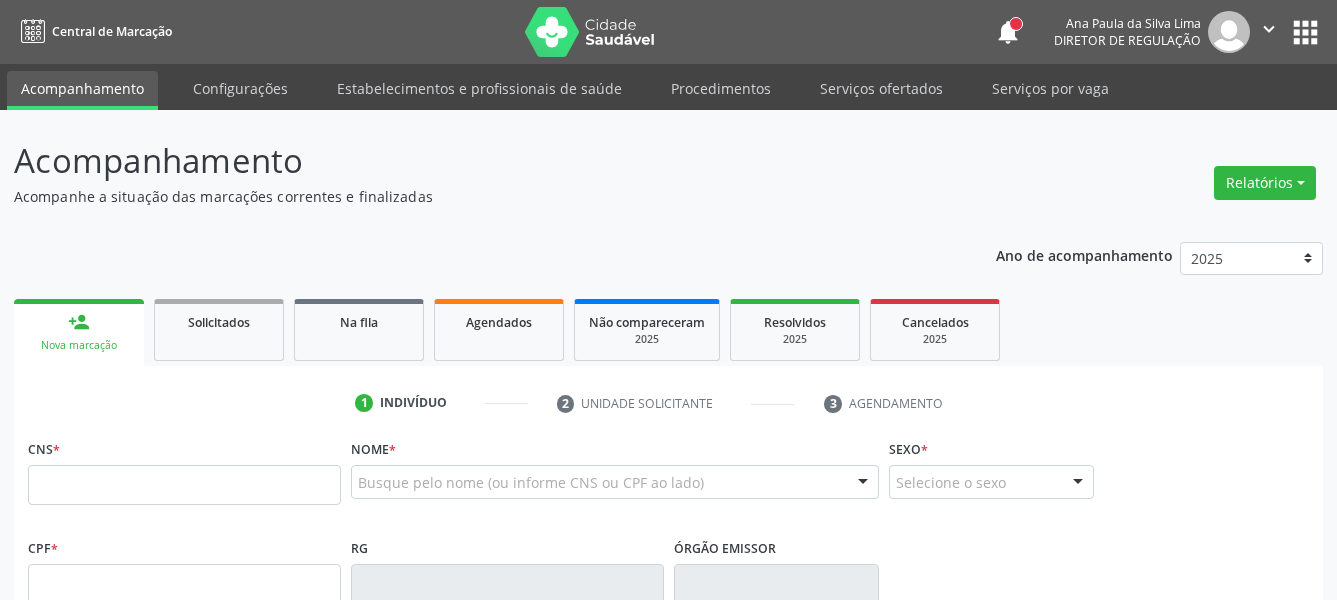 scroll, scrollTop: 0, scrollLeft: 0, axis: both 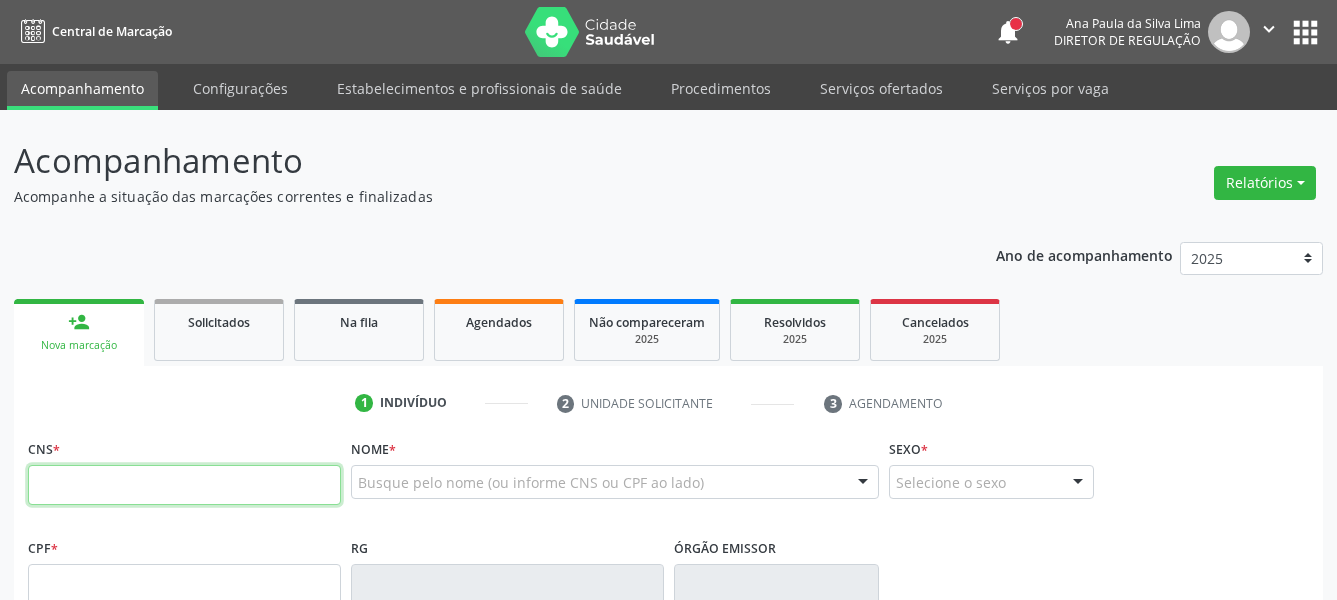 paste on "898 0059 2262 9095" 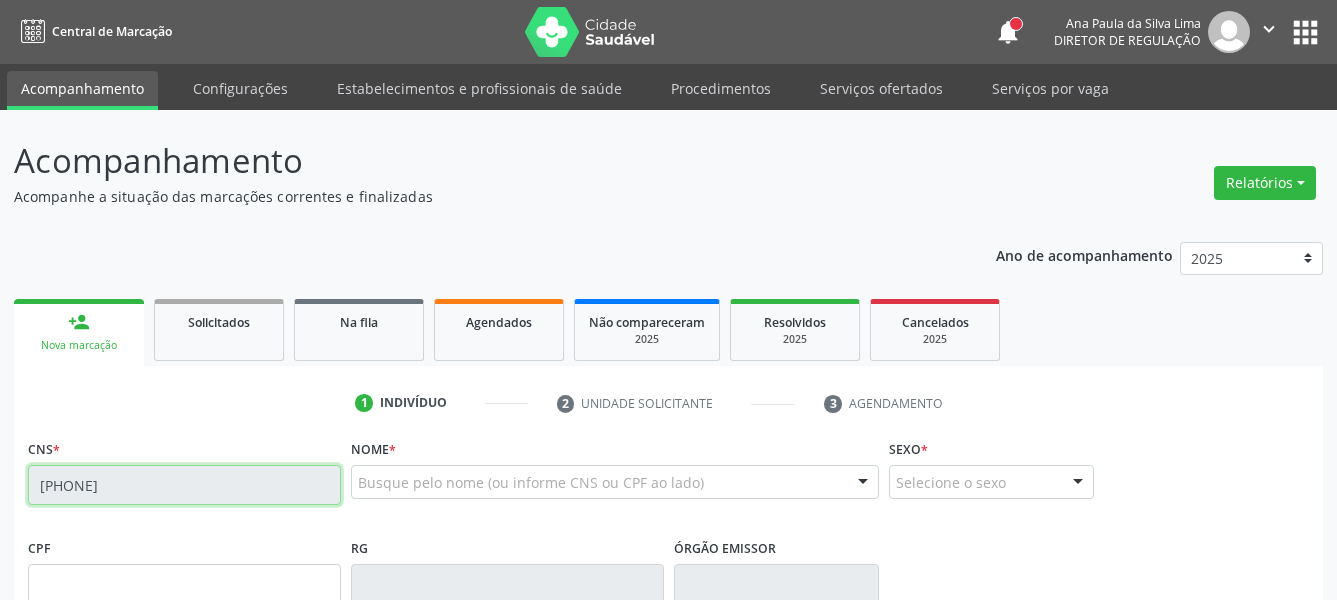 scroll, scrollTop: 204, scrollLeft: 0, axis: vertical 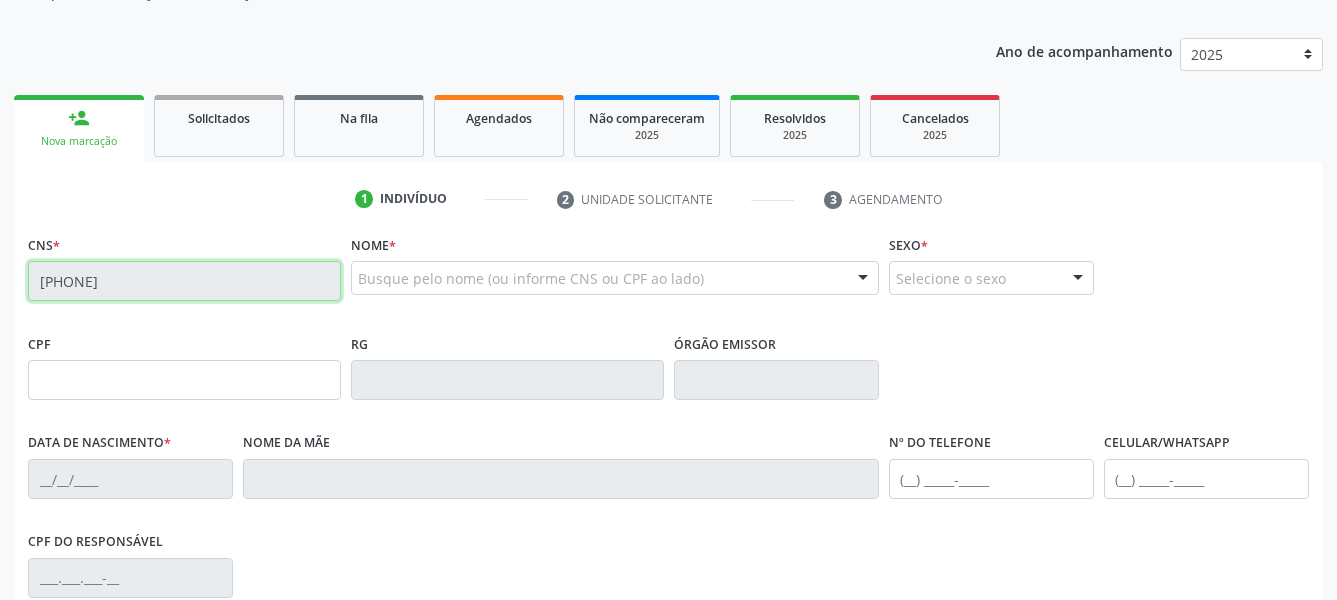 type on "27/04/2019" 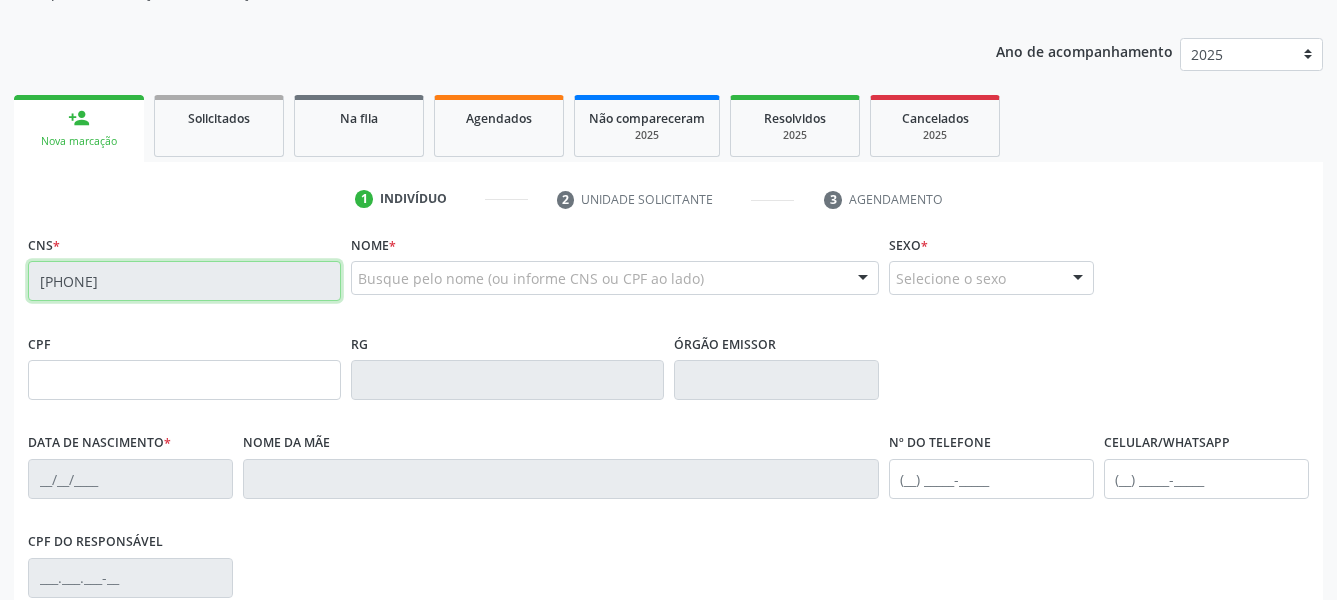 type on "Janaina das Gracas dos Santos" 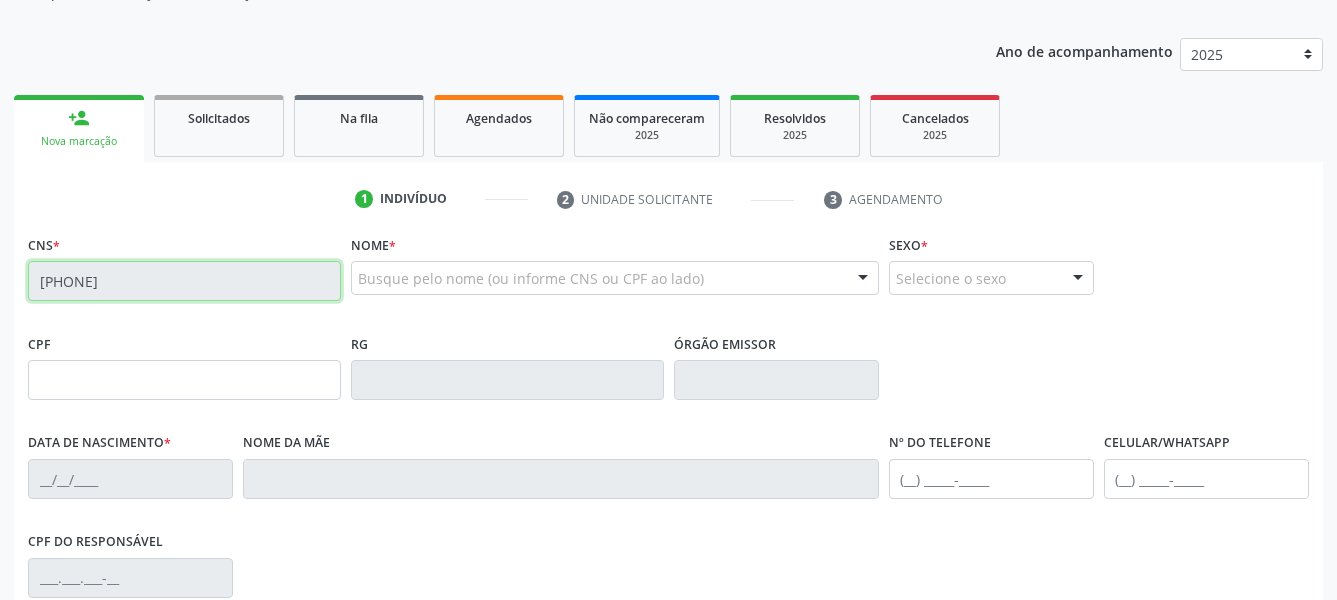 type on "(35) 74475-7457" 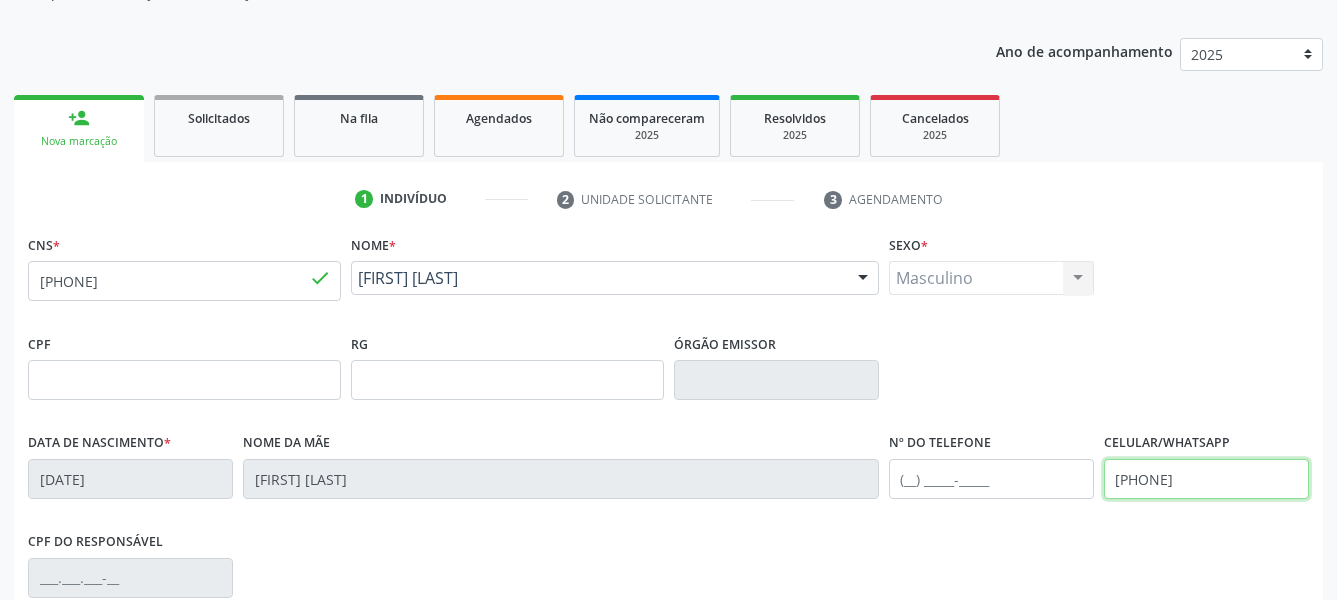 drag, startPoint x: 1283, startPoint y: 483, endPoint x: 970, endPoint y: 472, distance: 313.19324 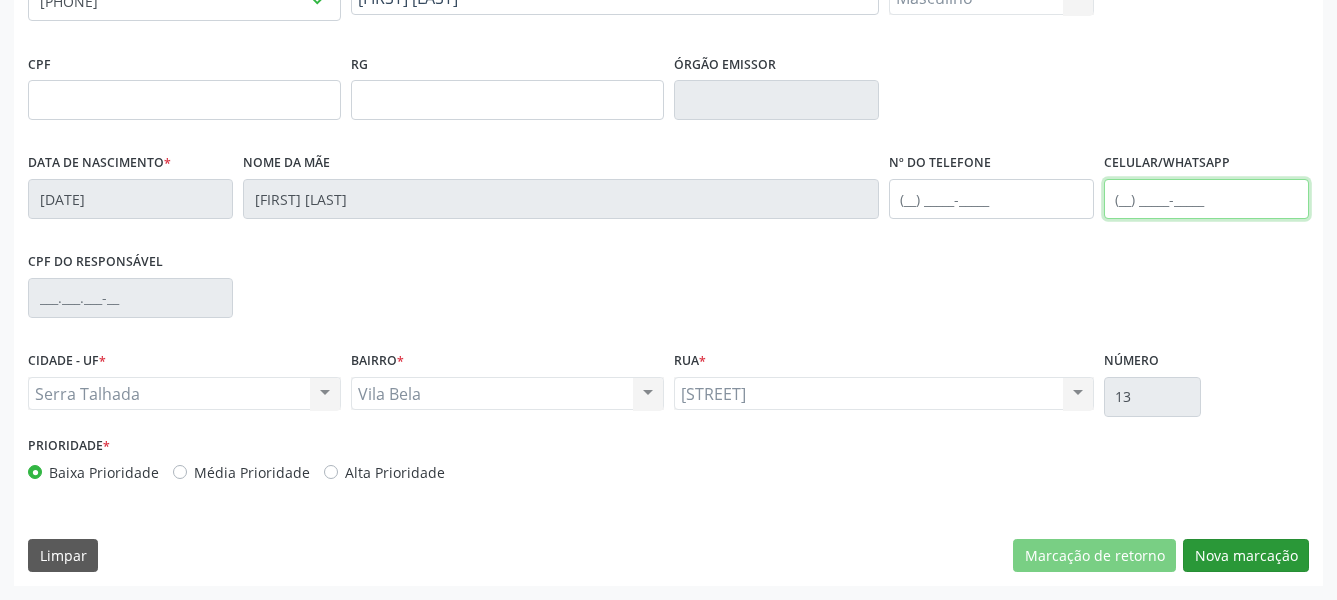 type 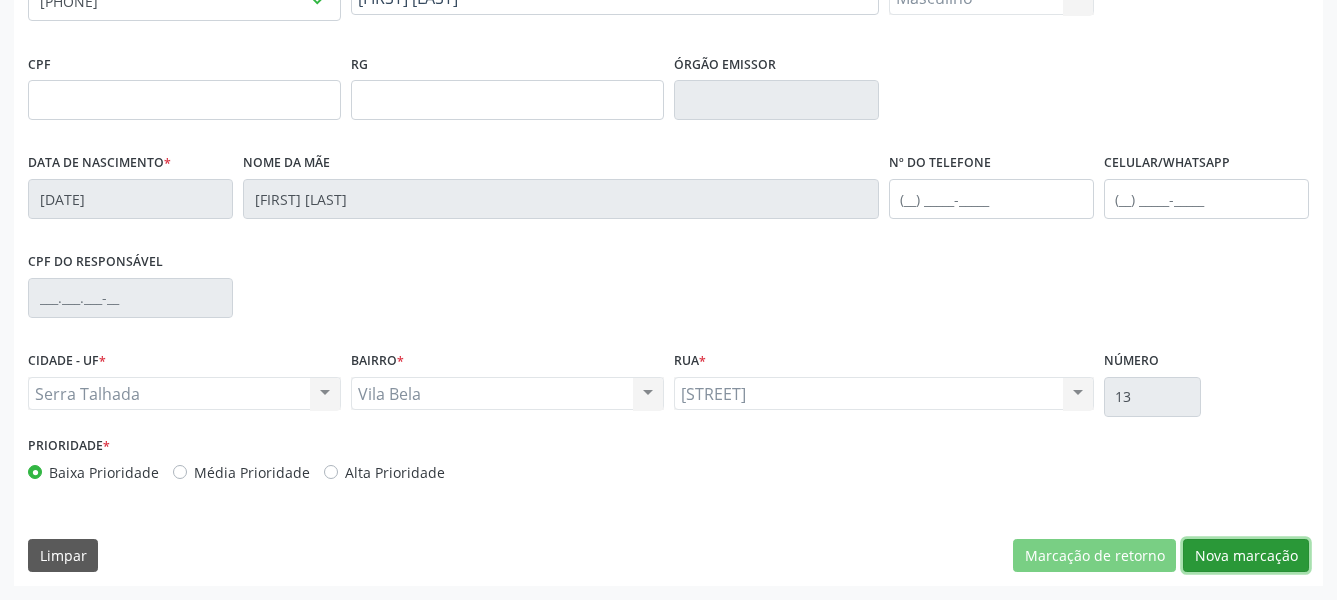 click on "Nova marcação" at bounding box center (1246, 556) 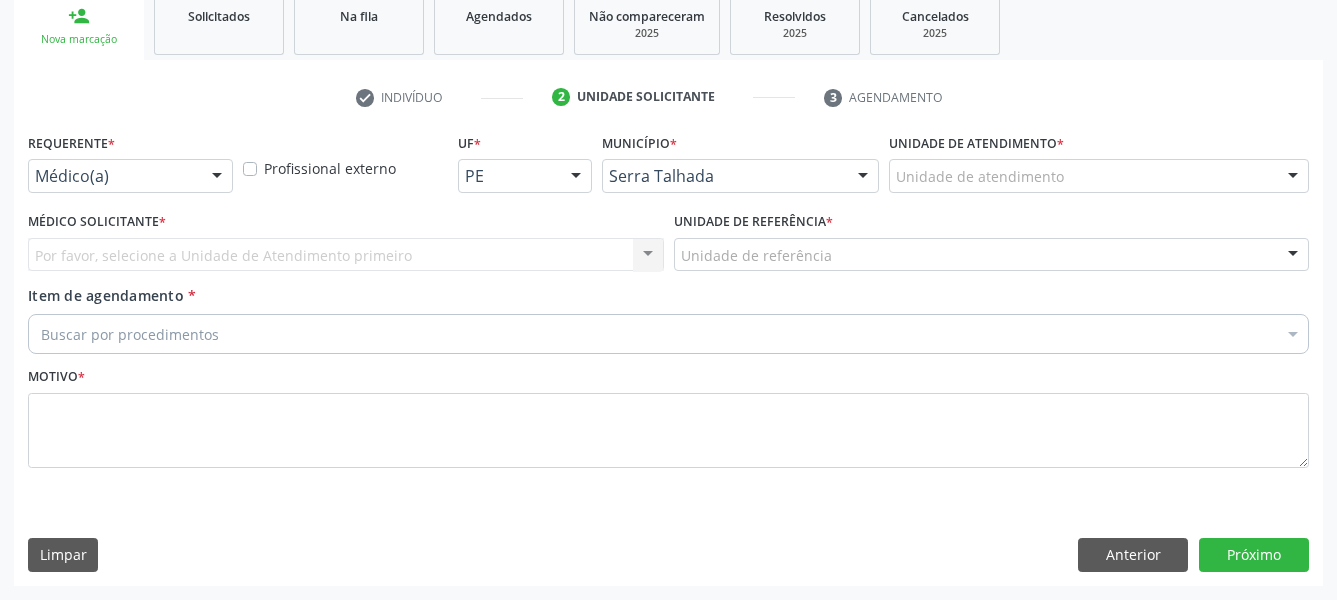 scroll, scrollTop: 322, scrollLeft: 0, axis: vertical 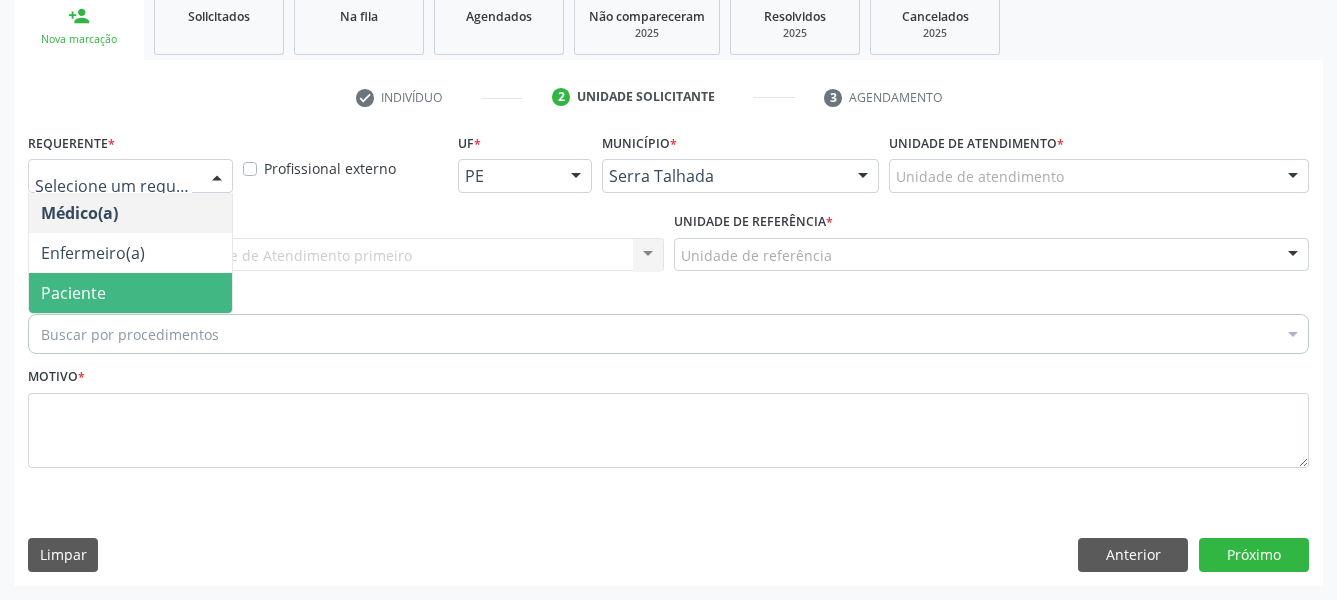 click on "Paciente" at bounding box center (130, 293) 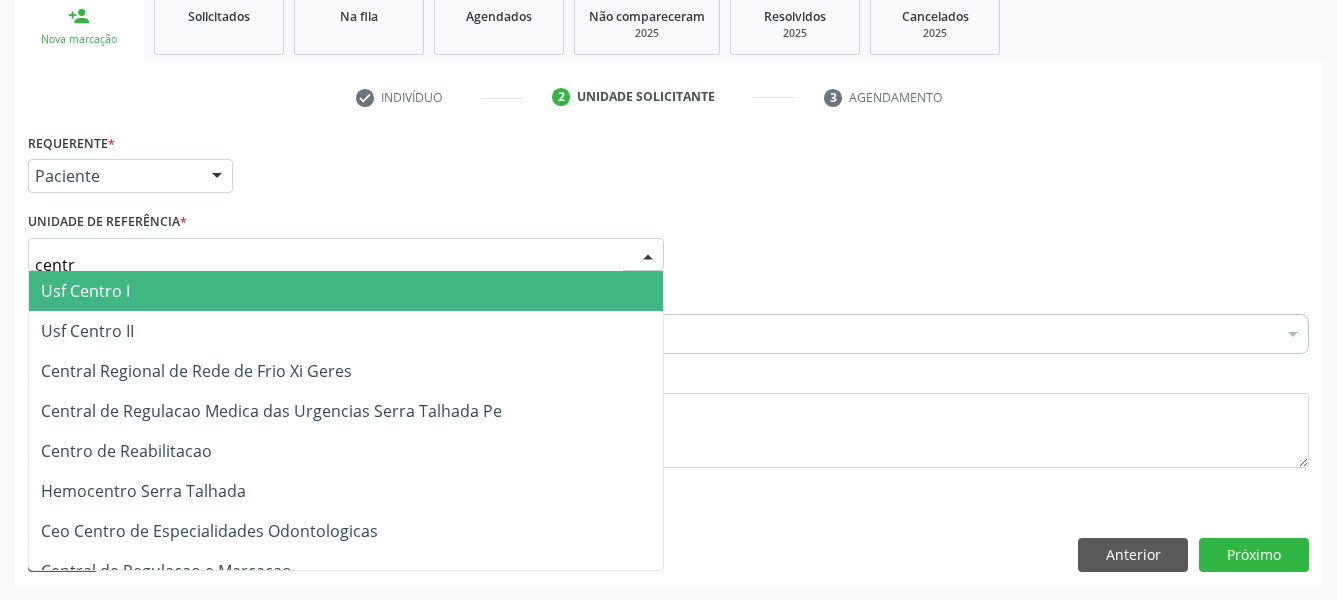 type on "centro" 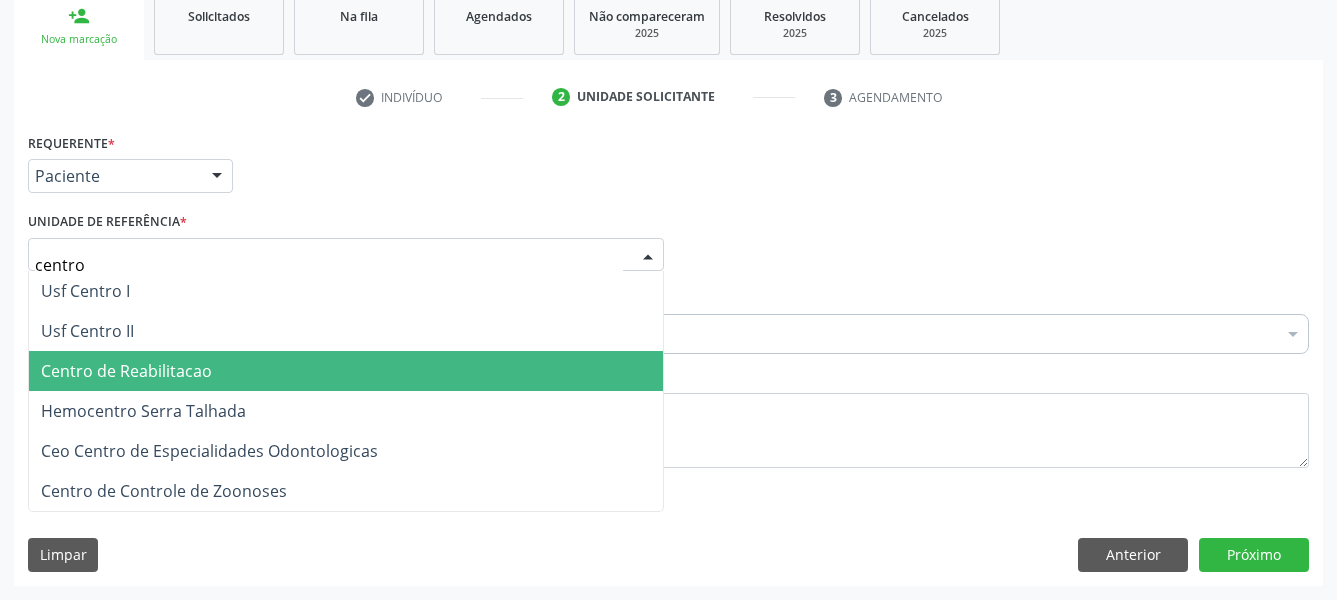 click on "Centro de Reabilitacao" at bounding box center [126, 371] 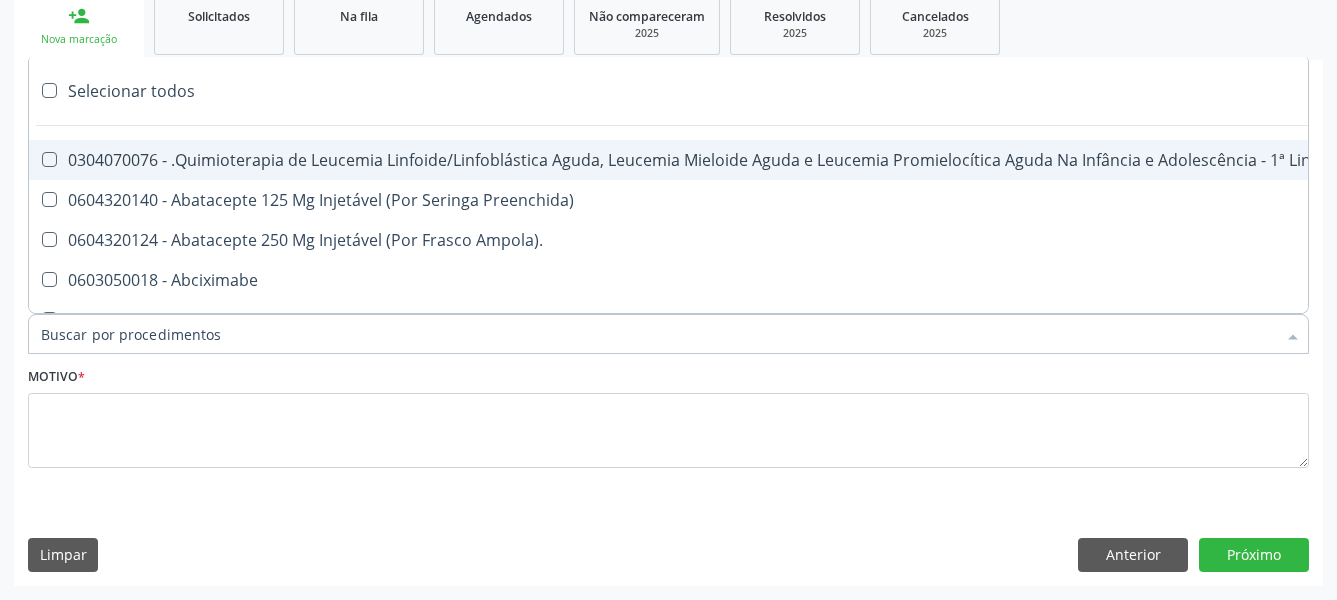 click on "Item de agendamento
*" at bounding box center (658, 334) 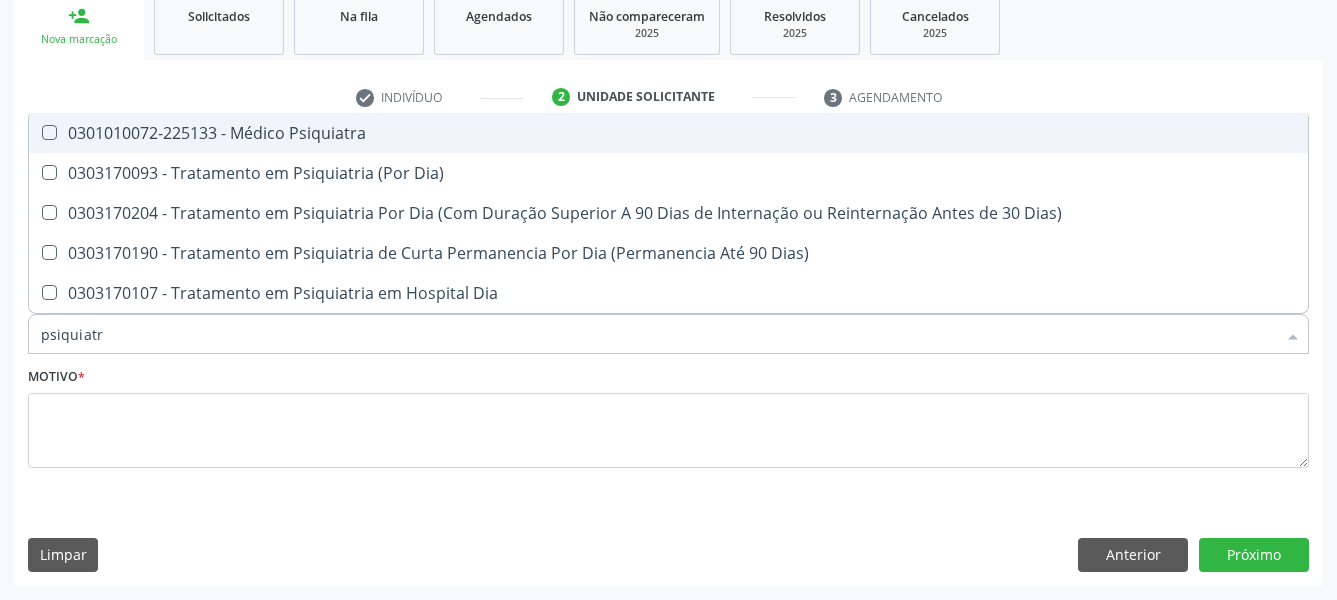 type on "psiquiatra" 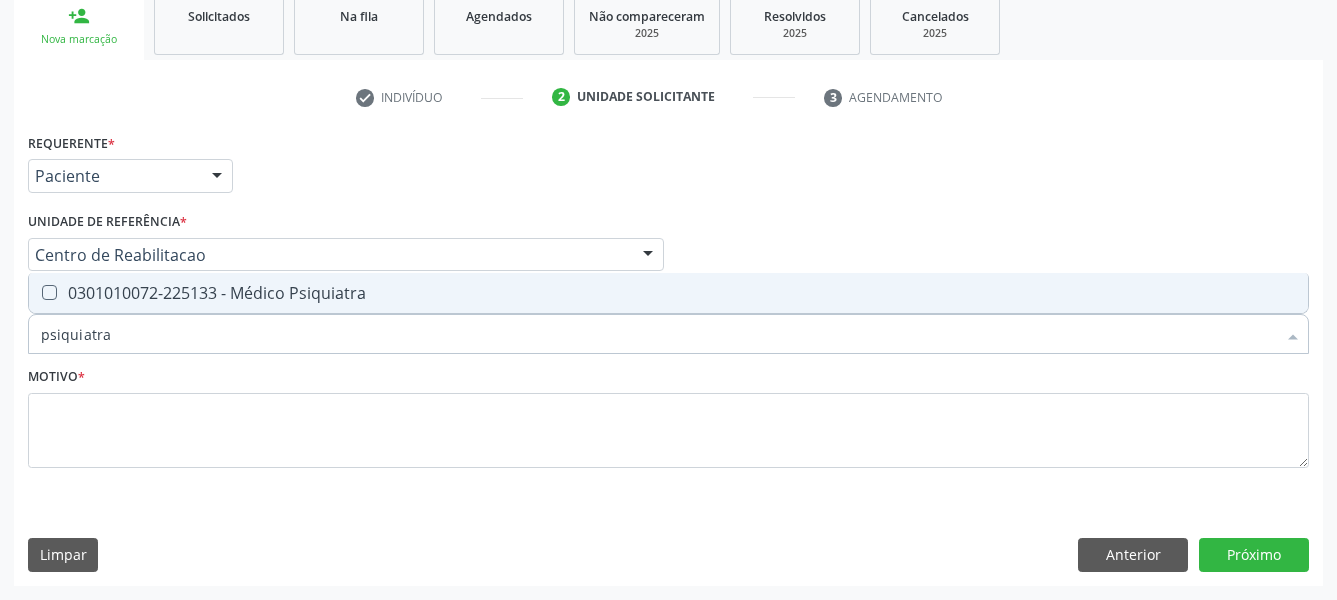 click on "0301010072-225133 - Médico Psiquiatra" at bounding box center (668, 293) 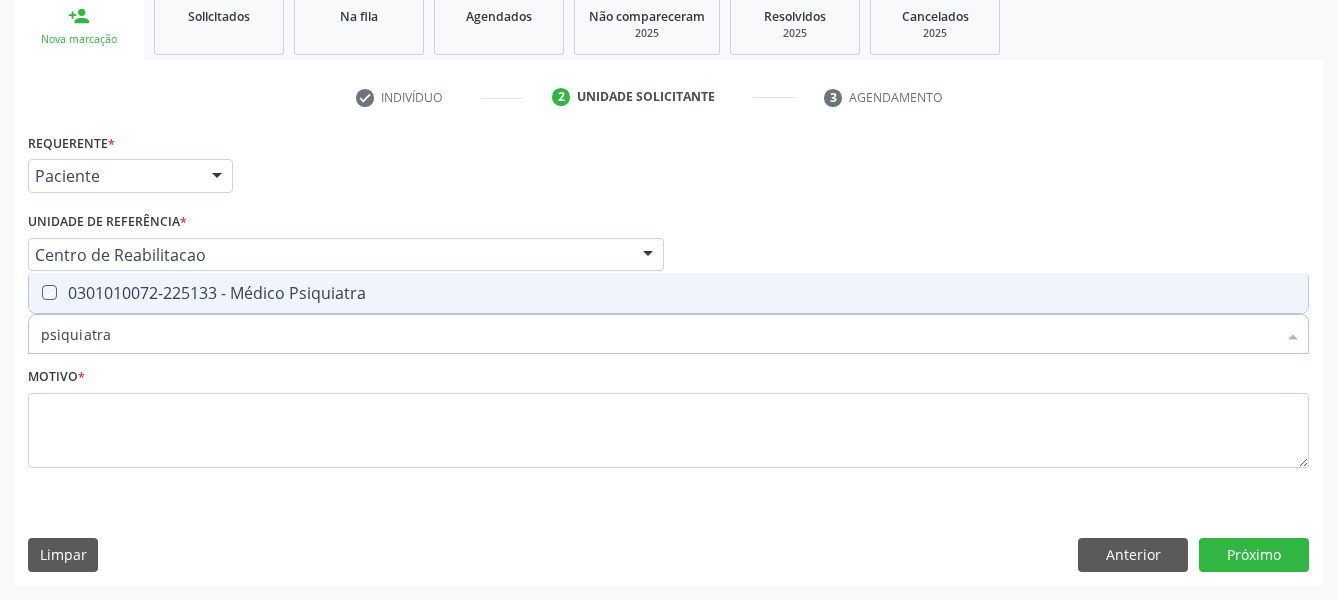 checkbox on "true" 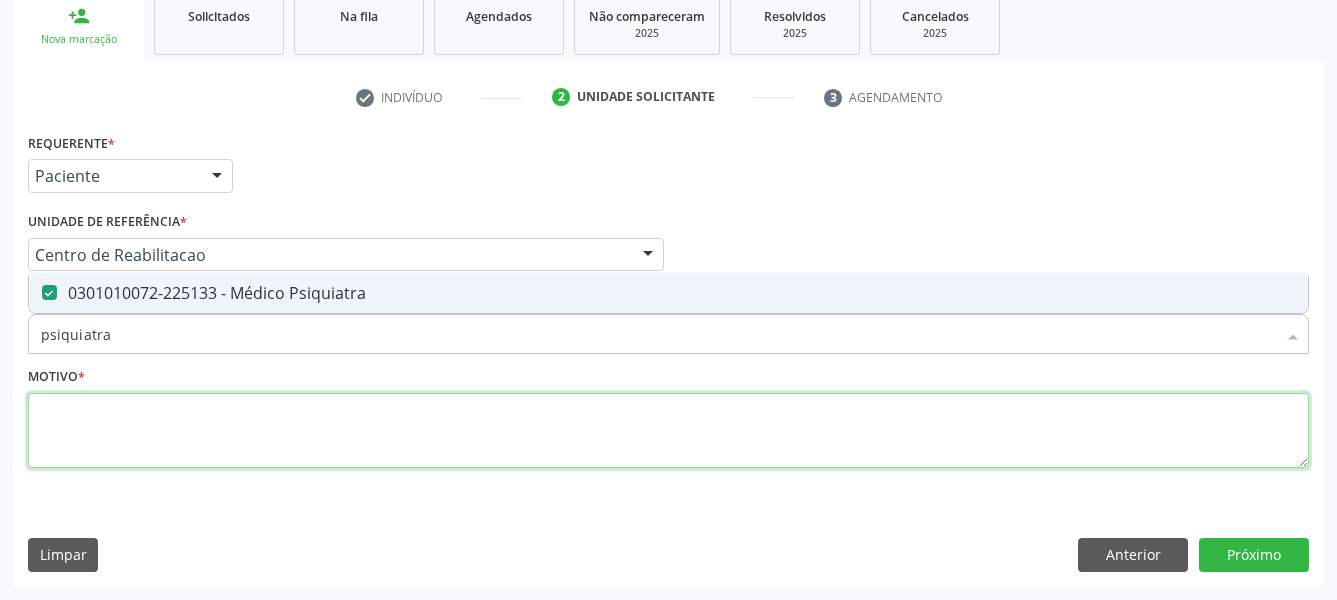 click at bounding box center (668, 431) 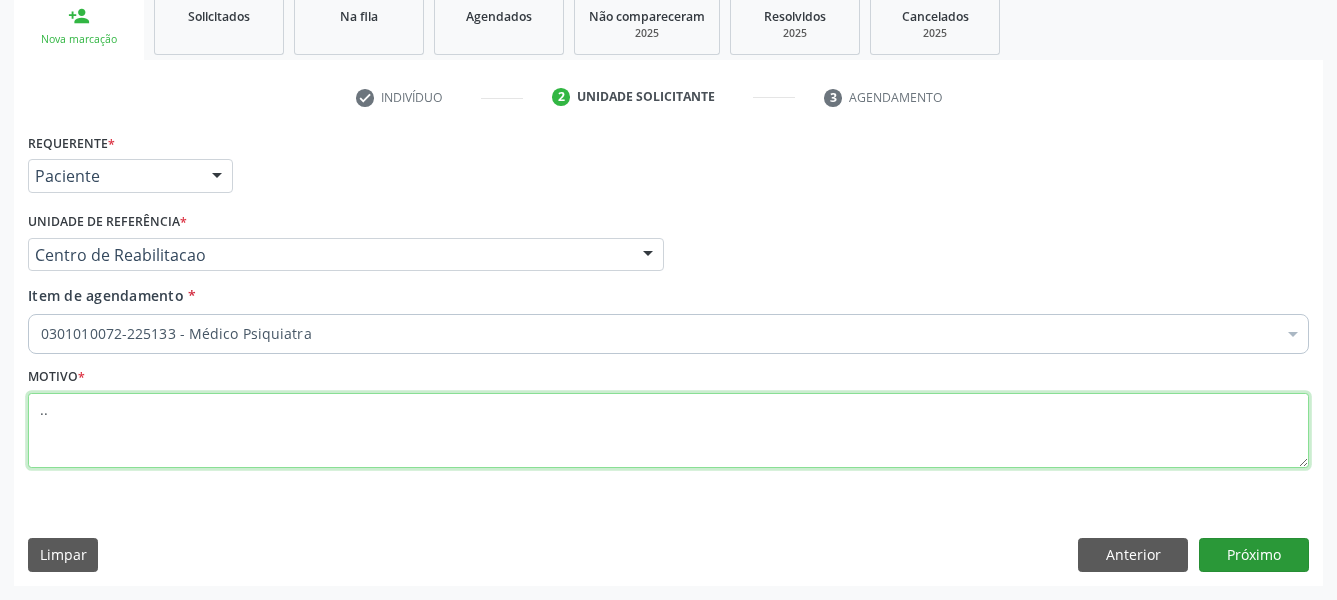 type on ".." 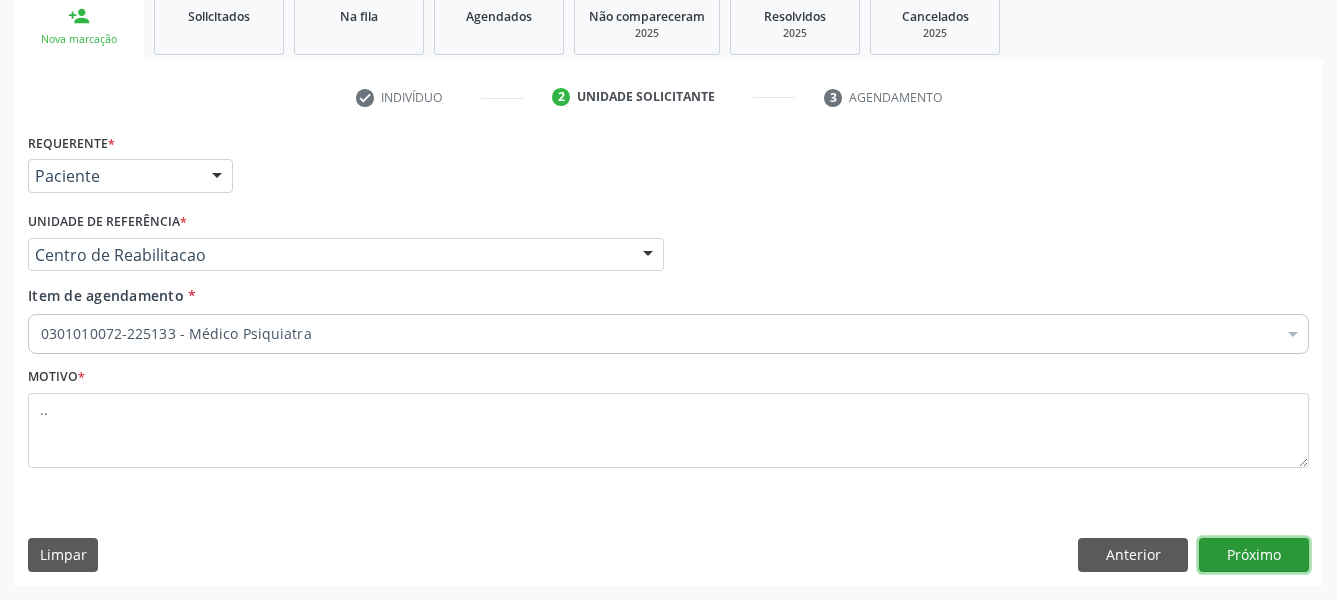 click on "Próximo" at bounding box center [1254, 555] 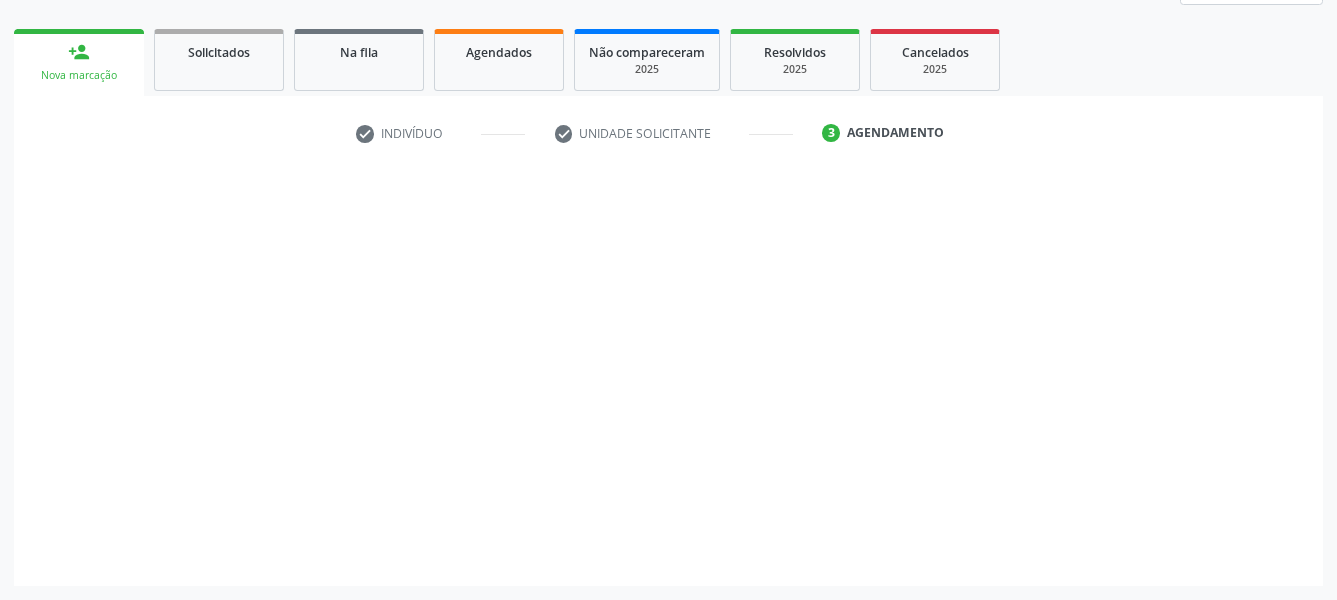 scroll, scrollTop: 270, scrollLeft: 0, axis: vertical 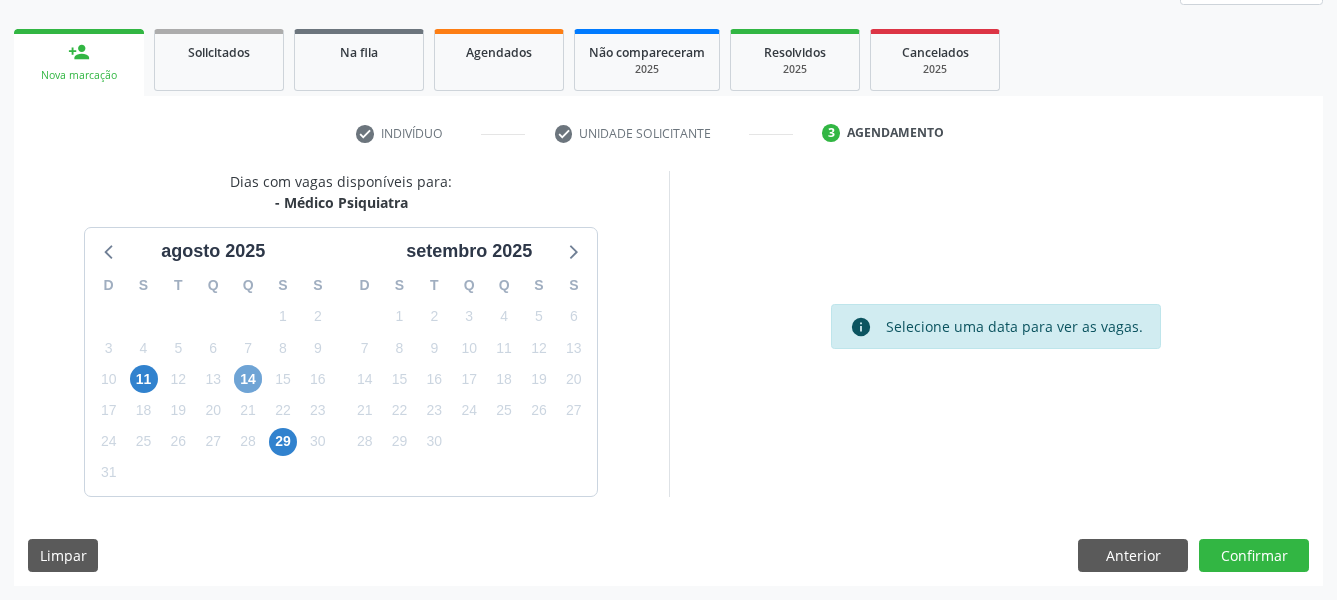 click on "14" at bounding box center [248, 379] 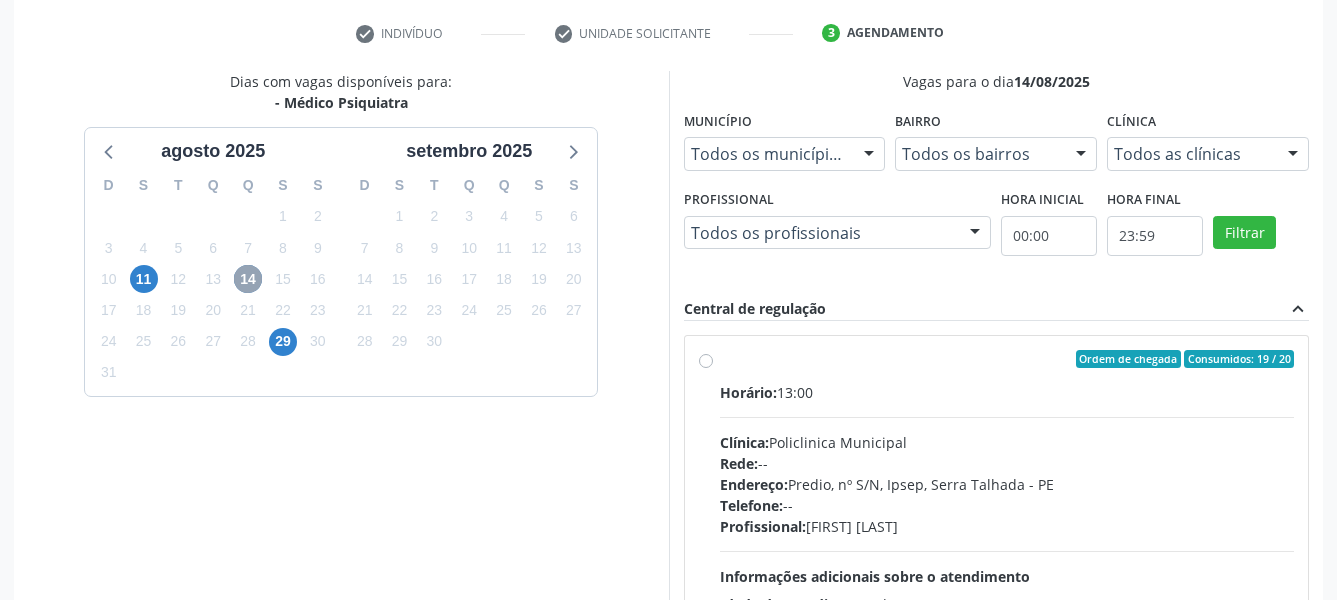 scroll, scrollTop: 474, scrollLeft: 0, axis: vertical 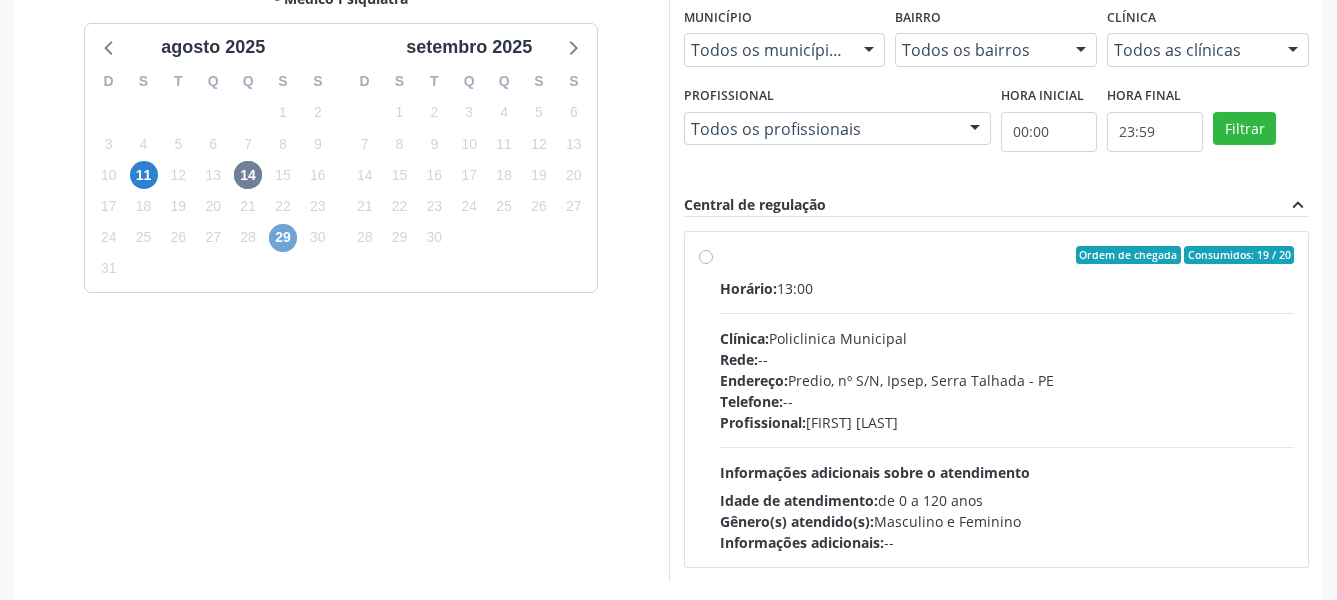 click on "29" at bounding box center (283, 238) 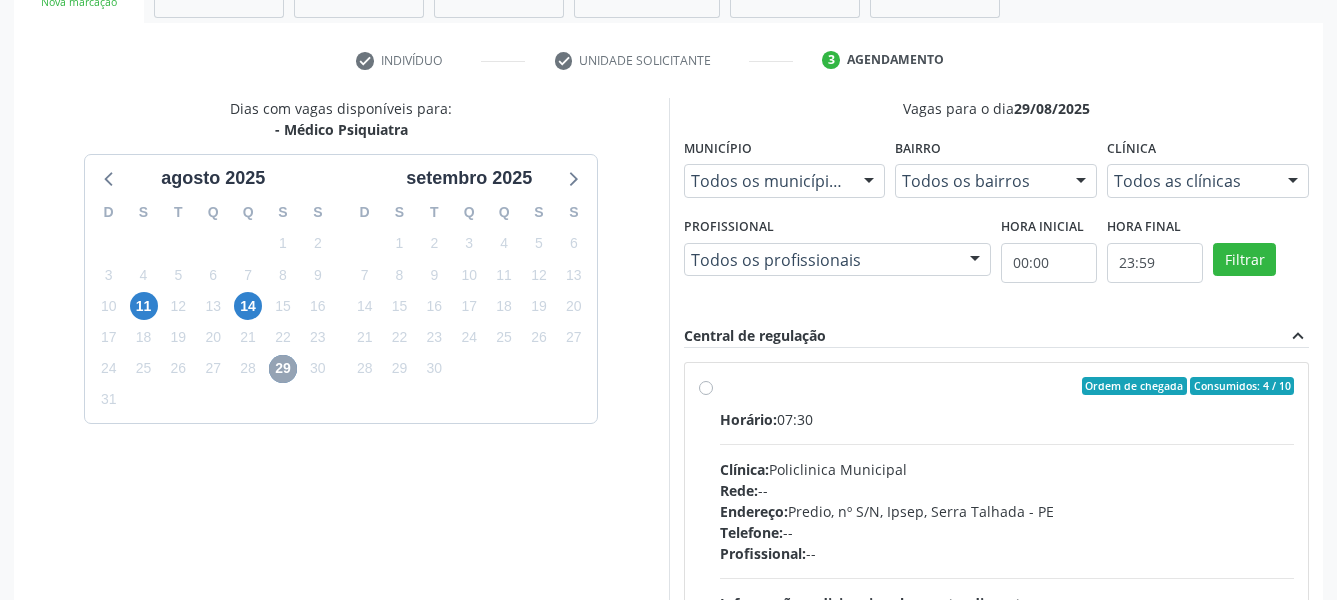 scroll, scrollTop: 474, scrollLeft: 0, axis: vertical 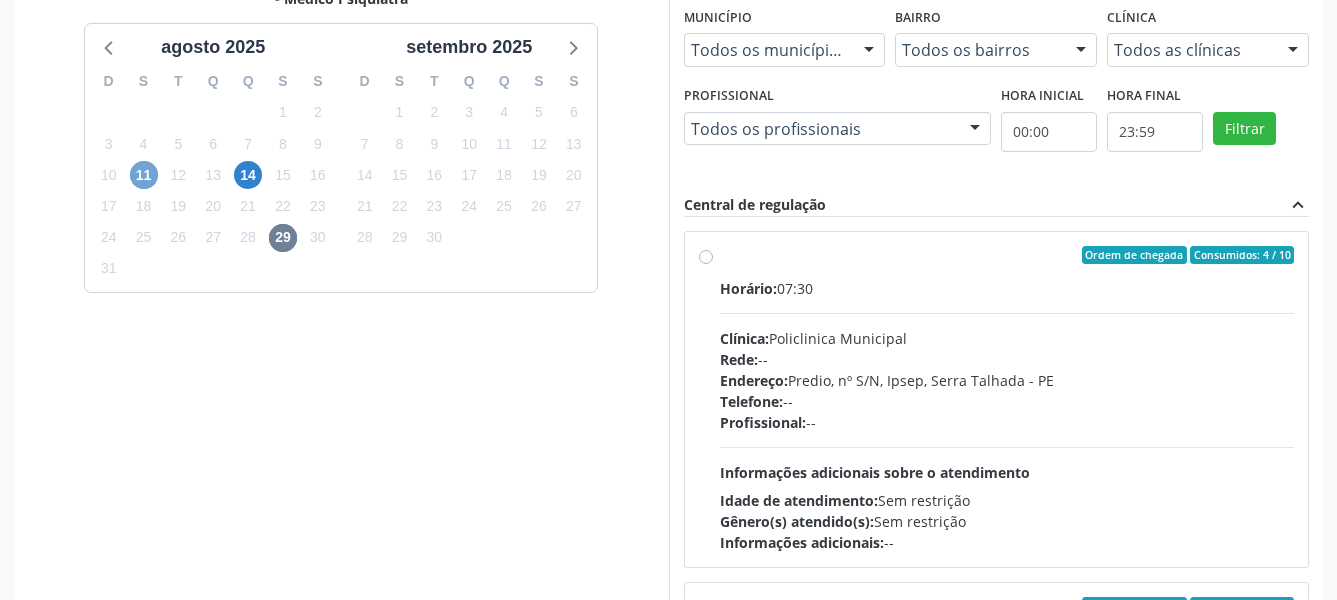 click on "11" at bounding box center [144, 175] 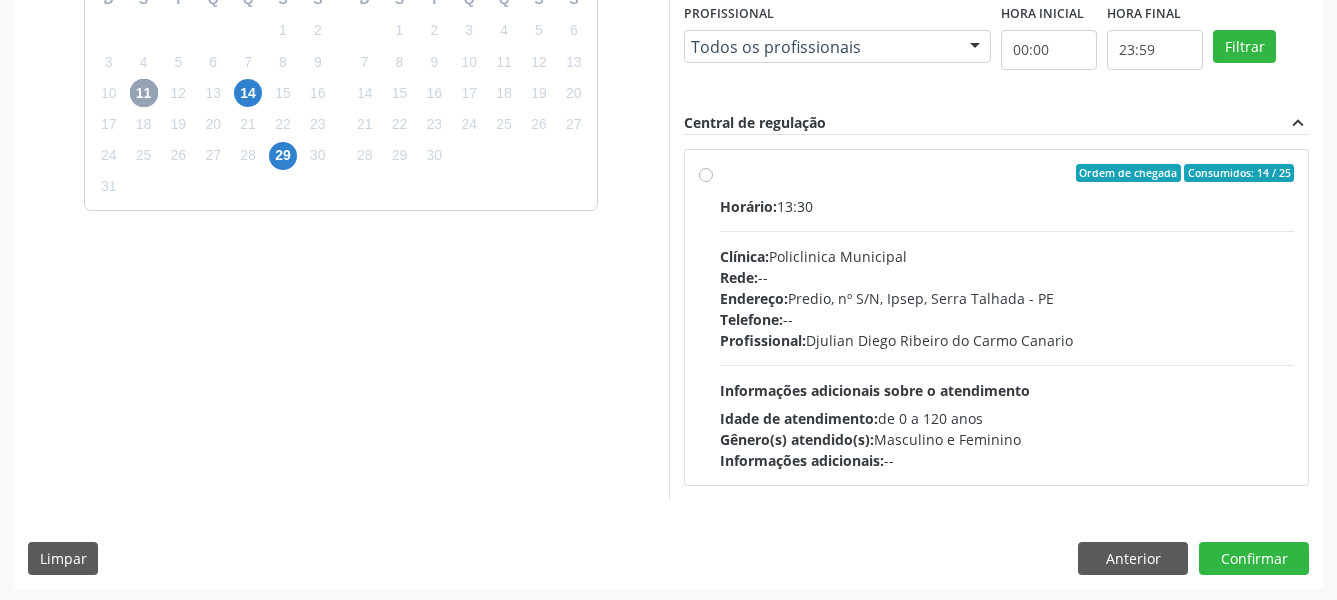 scroll, scrollTop: 559, scrollLeft: 0, axis: vertical 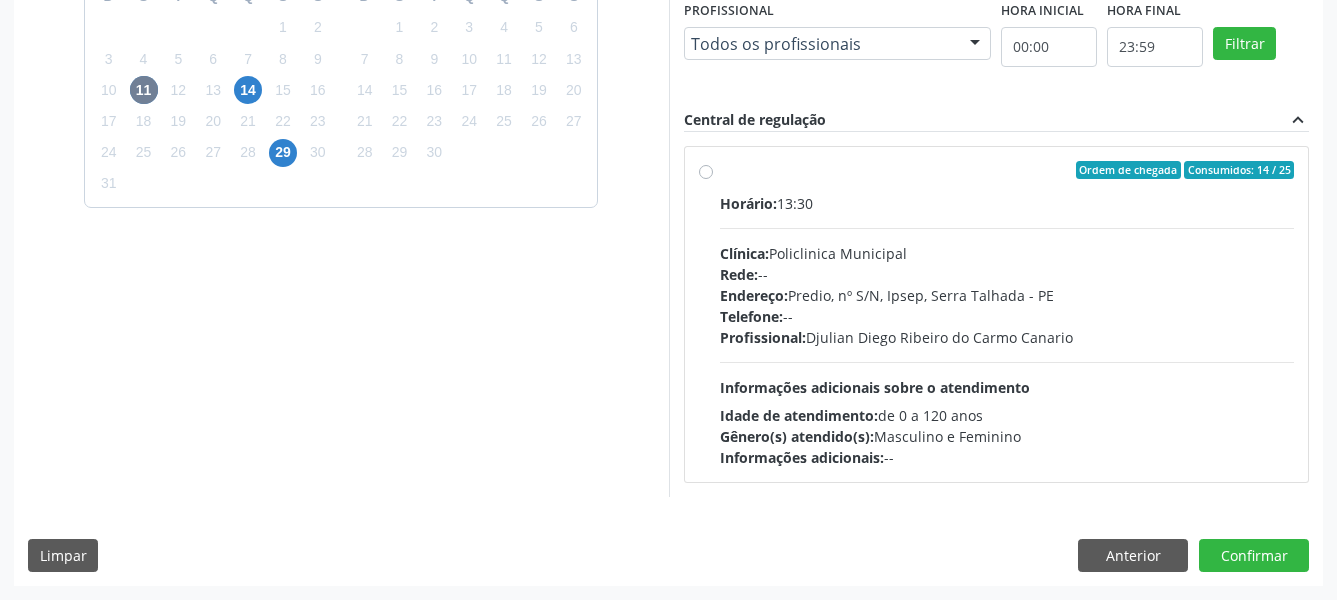 click on "Ordem de chegada
Consumidos: 14 / 25
Horário:   13:30
Clínica:  Policlinica Municipal
Rede:
--
Endereço:   Predio, nº S/N, Ipsep, Serra Talhada - PE
Telefone:   --
Profissional:
Djulian Diego Ribeiro do Carmo Canario
Informações adicionais sobre o atendimento
Idade de atendimento:
de 0 a 120 anos
Gênero(s) atendido(s):
Masculino e Feminino
Informações adicionais:
--" at bounding box center [1007, 314] 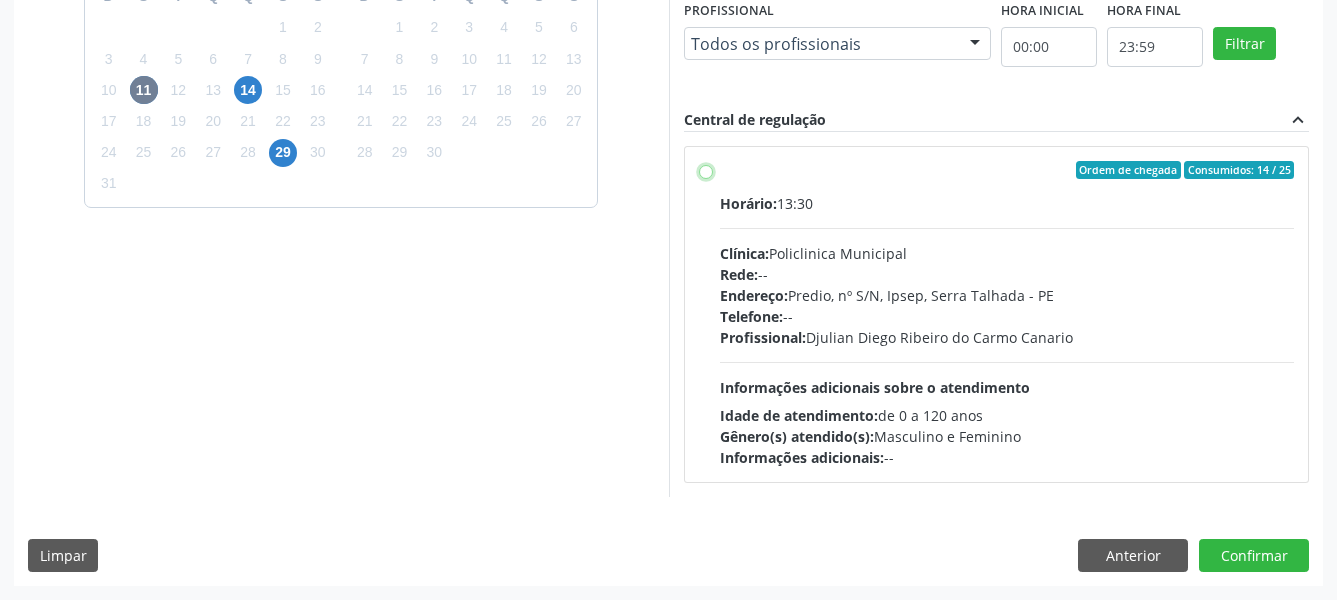 radio on "true" 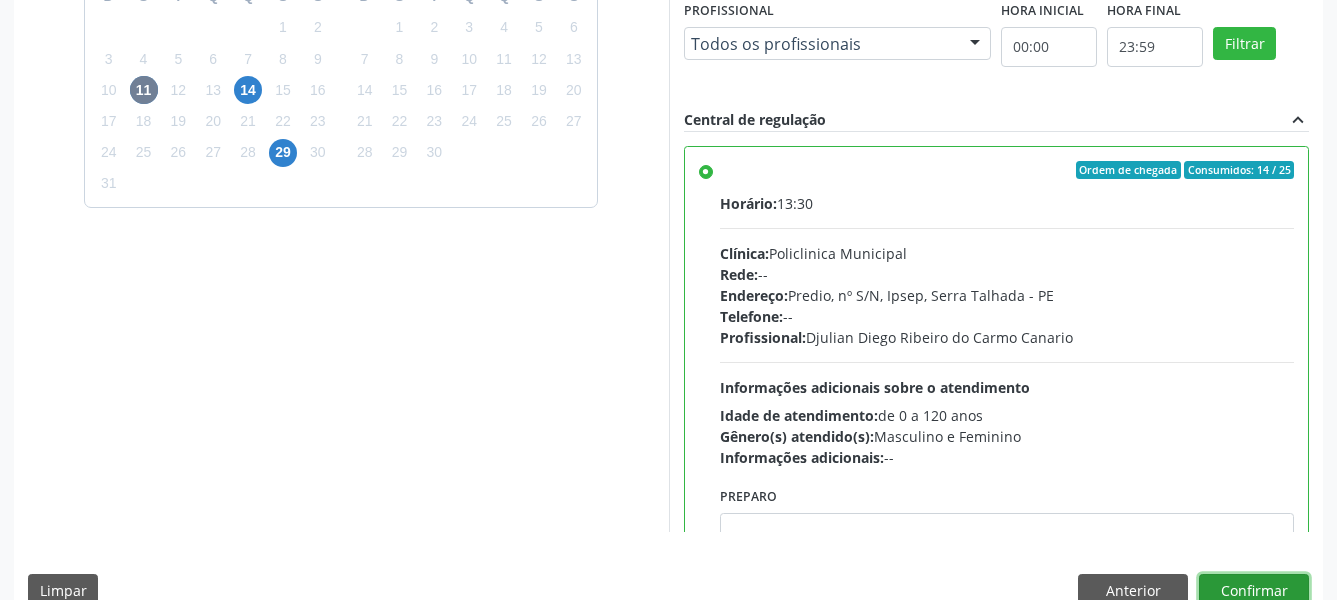 drag, startPoint x: 1237, startPoint y: 592, endPoint x: 1056, endPoint y: 534, distance: 190.06578 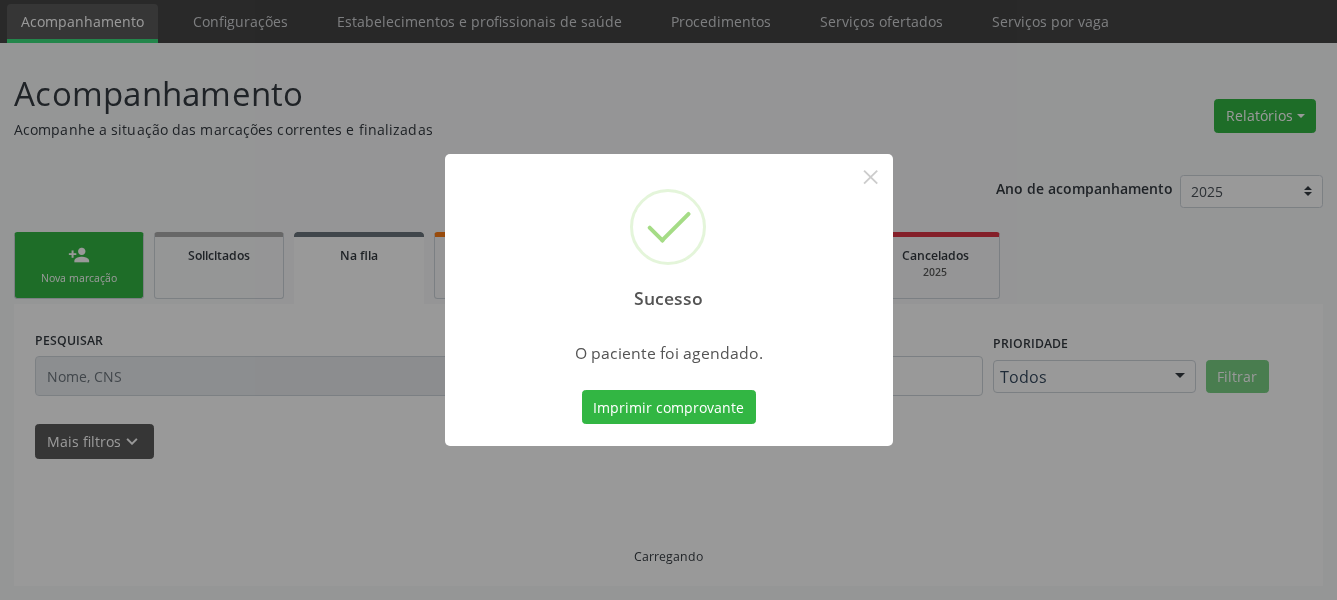 scroll, scrollTop: 66, scrollLeft: 0, axis: vertical 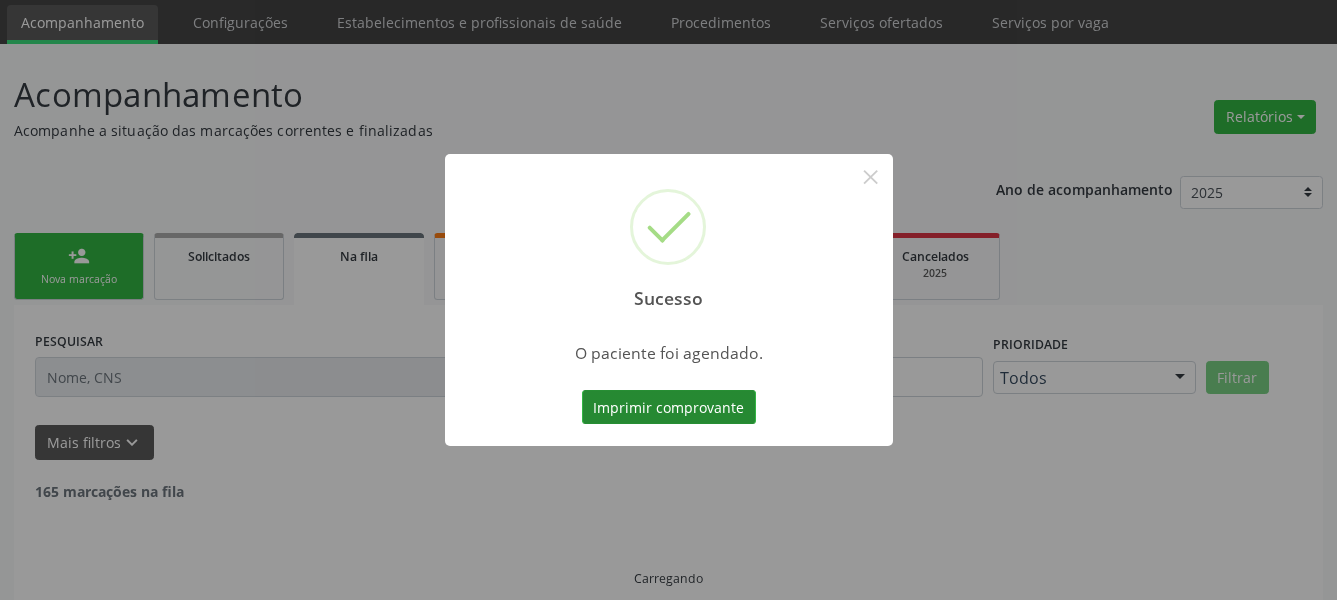 click on "Imprimir comprovante" at bounding box center [669, 407] 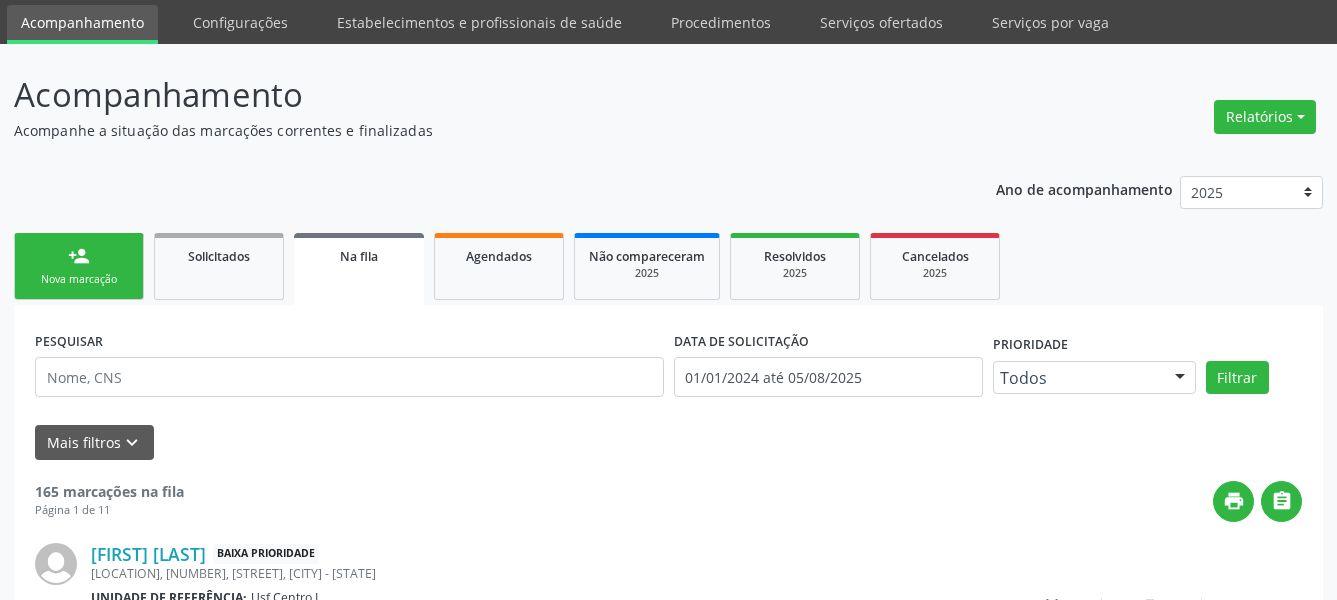 scroll, scrollTop: 65, scrollLeft: 0, axis: vertical 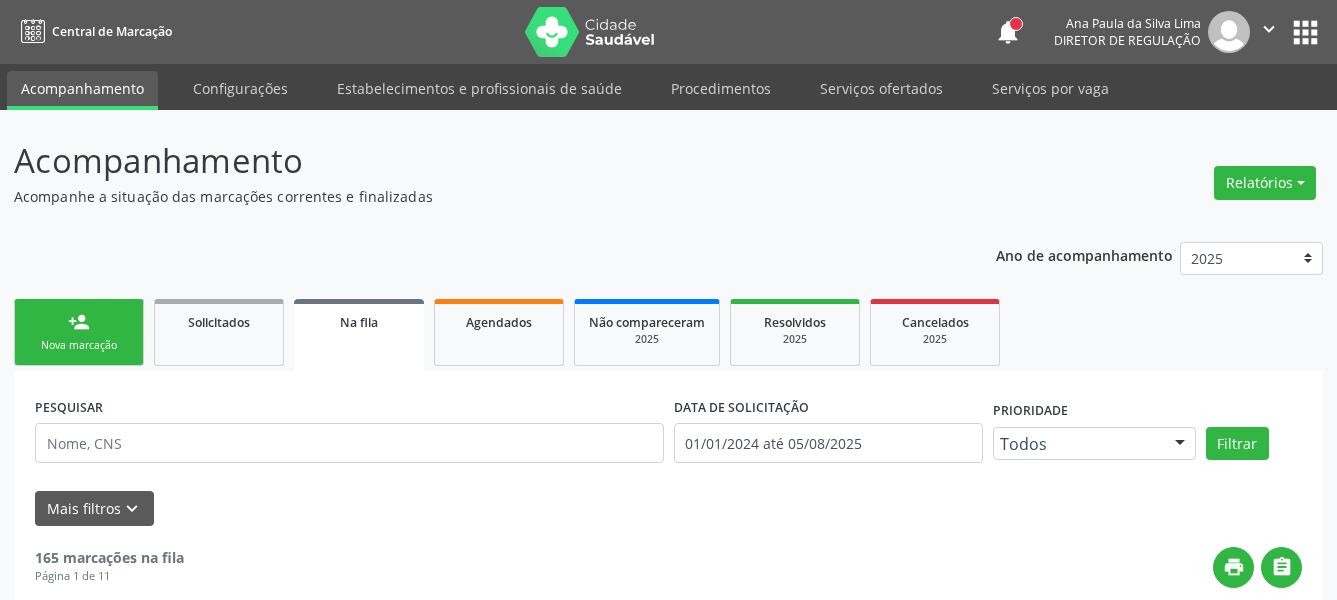 click on "apps" at bounding box center (1305, 32) 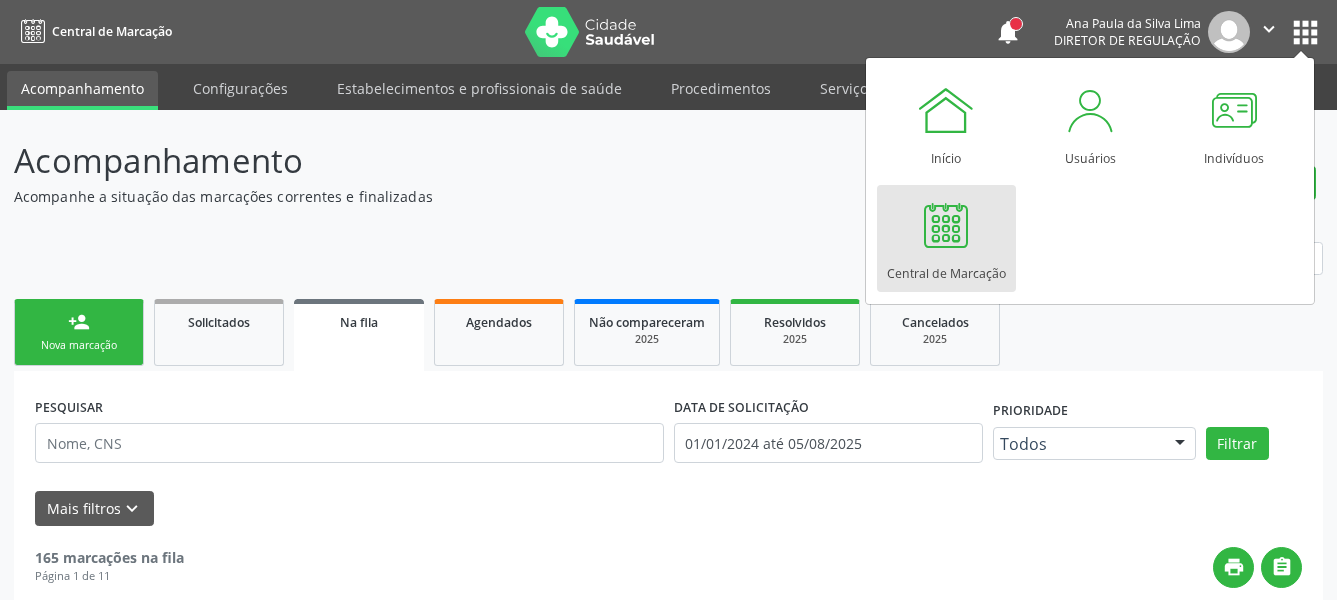 click at bounding box center [946, 225] 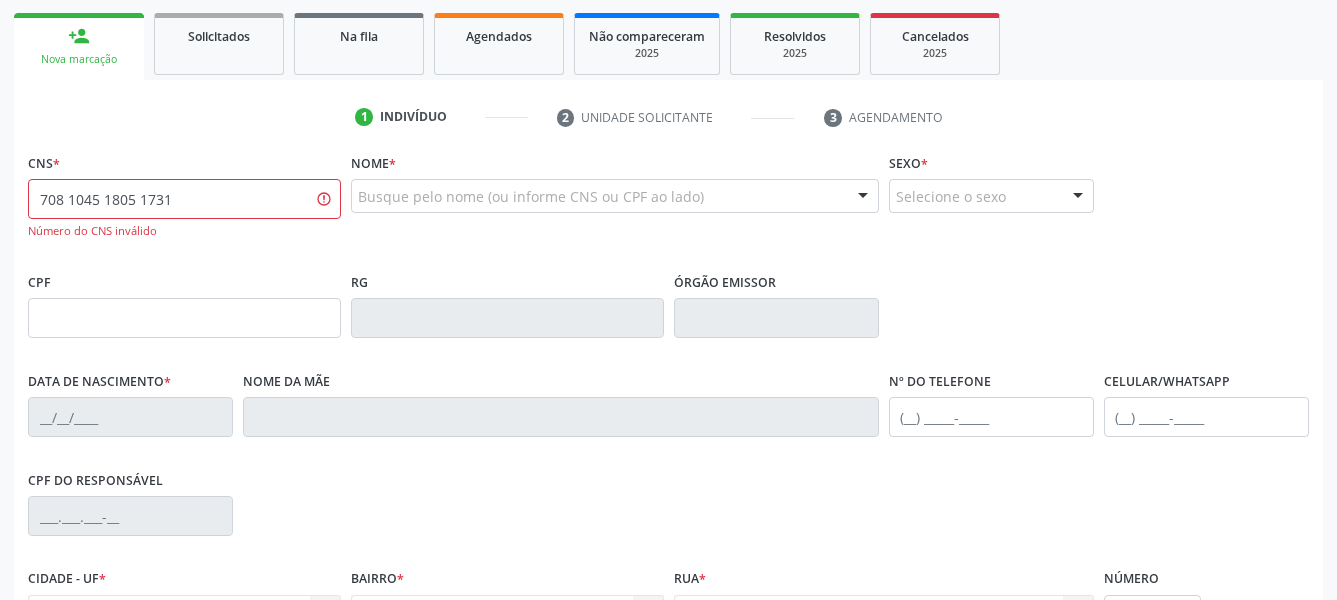scroll, scrollTop: 306, scrollLeft: 0, axis: vertical 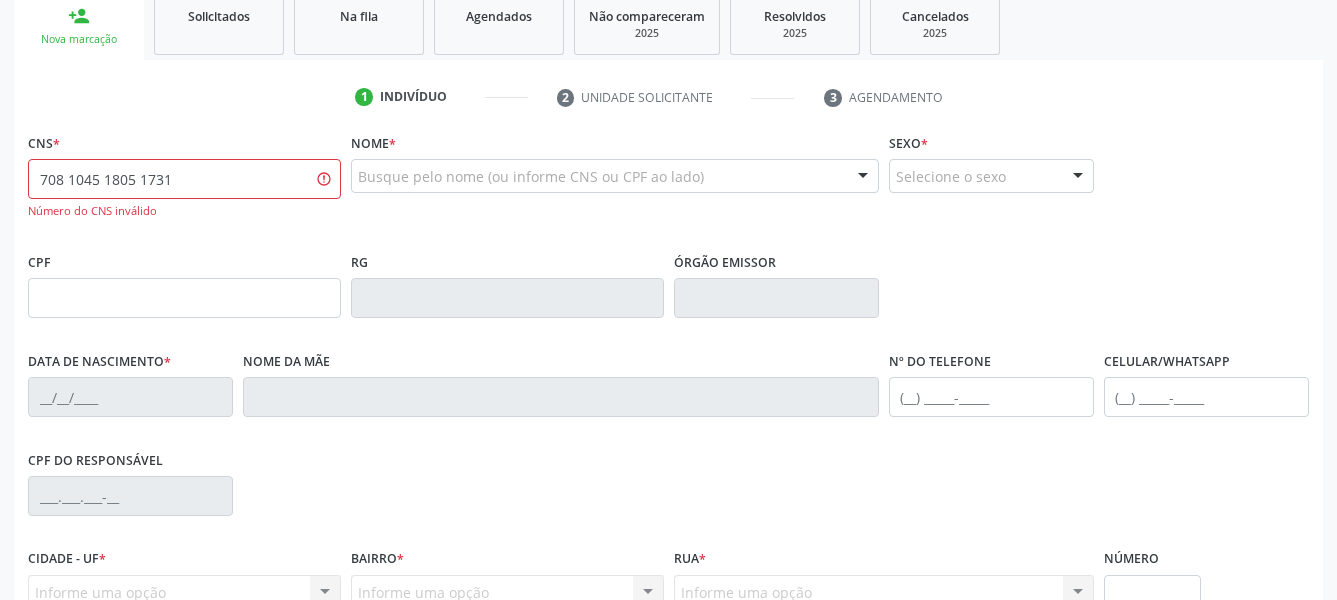 type on "708 1045 1805 1731" 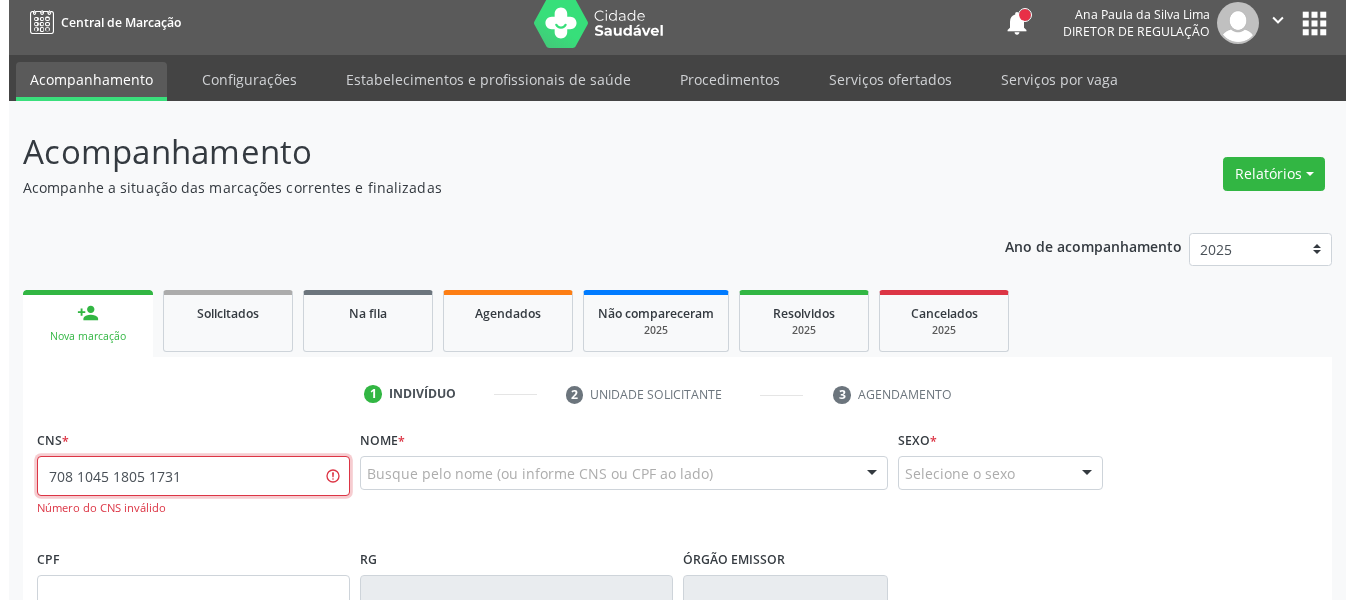 scroll, scrollTop: 0, scrollLeft: 0, axis: both 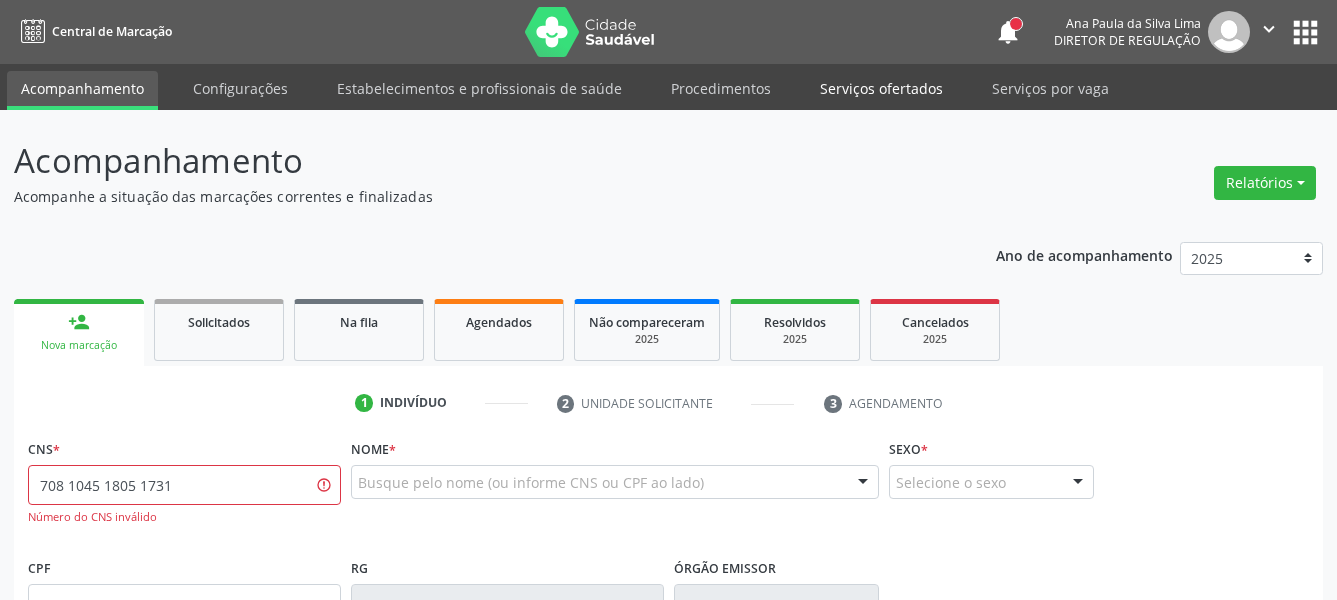 click on "Serviços ofertados" at bounding box center (881, 88) 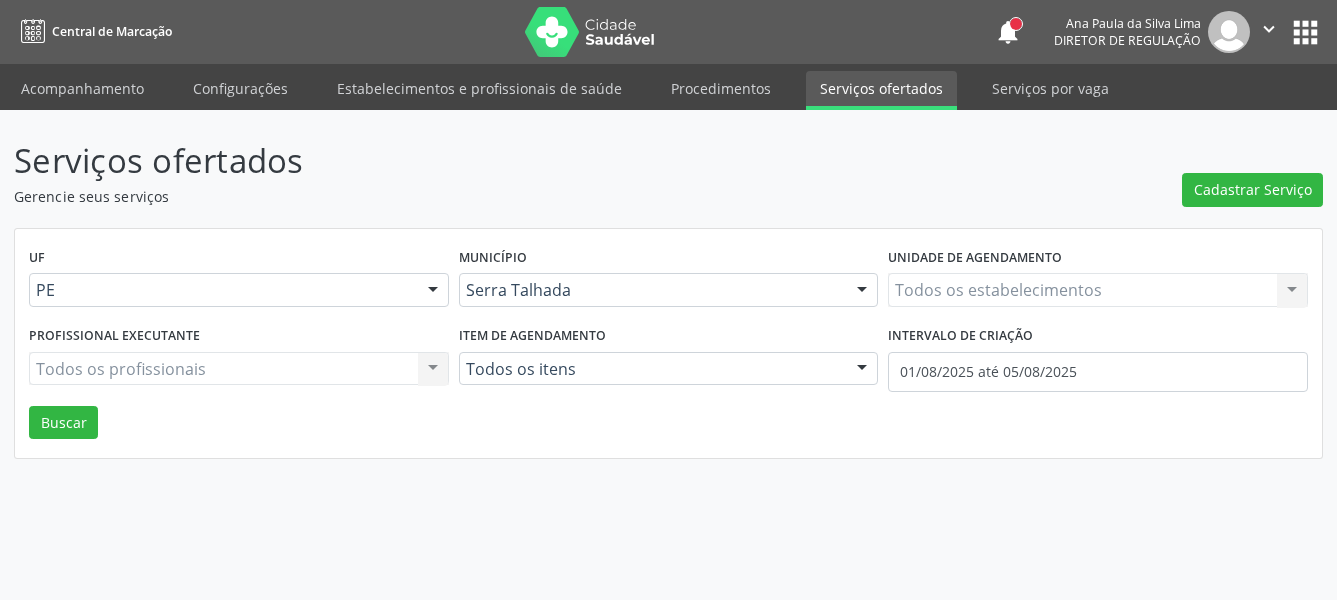 click on "Serviços ofertados" at bounding box center (881, 90) 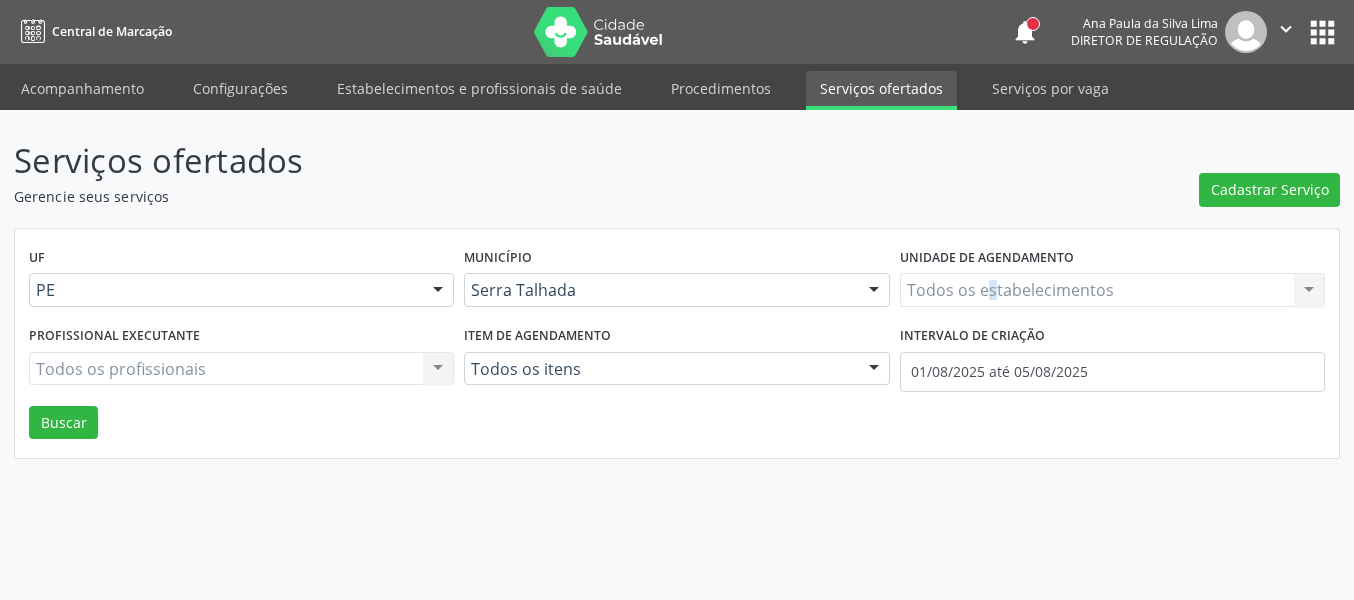 click on "Todos os estabelecimentos         Todos os estabelecimentos
Nenhum resultado encontrado para: "   "
Não há nenhuma opção para ser exibida." at bounding box center (1112, 290) 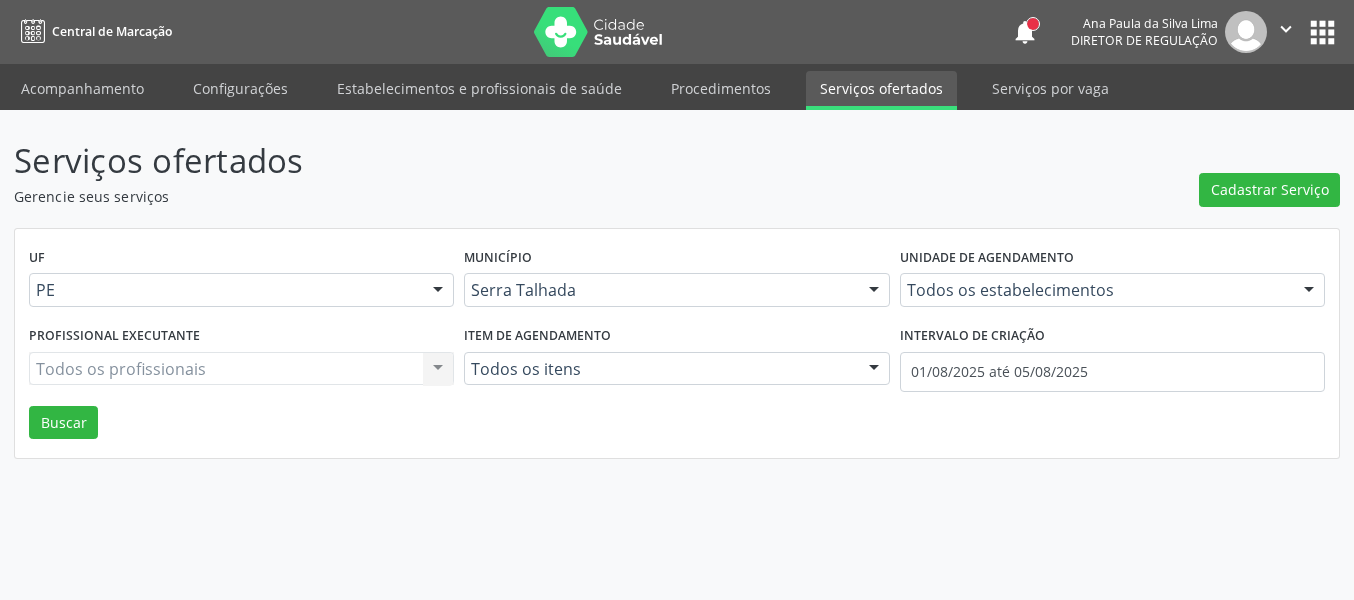 click on "Todos os estabelecimentos" at bounding box center [1112, 290] 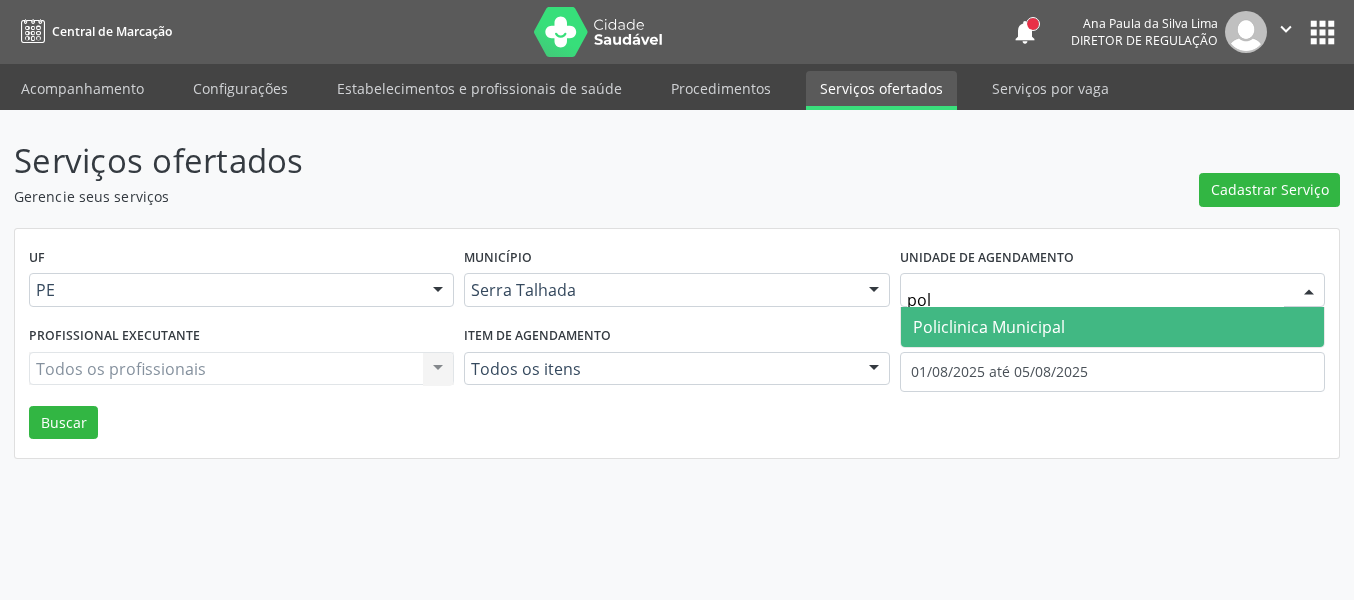type on "poli" 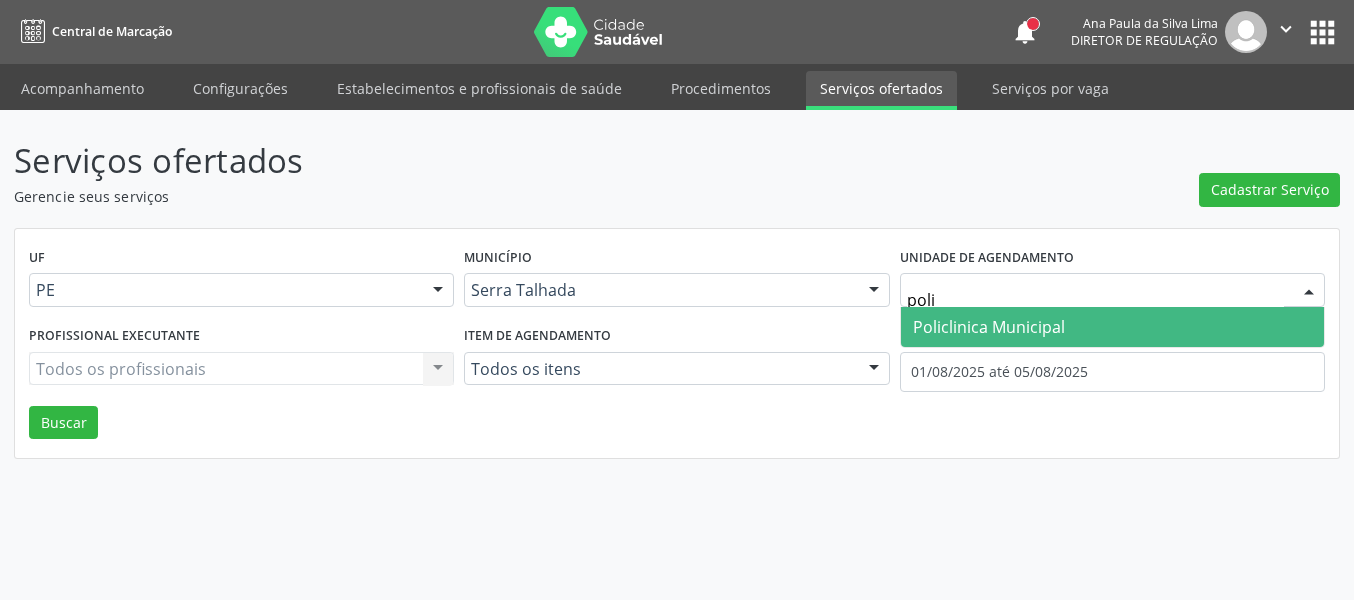 click on "Policlinica Municipal" at bounding box center (1112, 327) 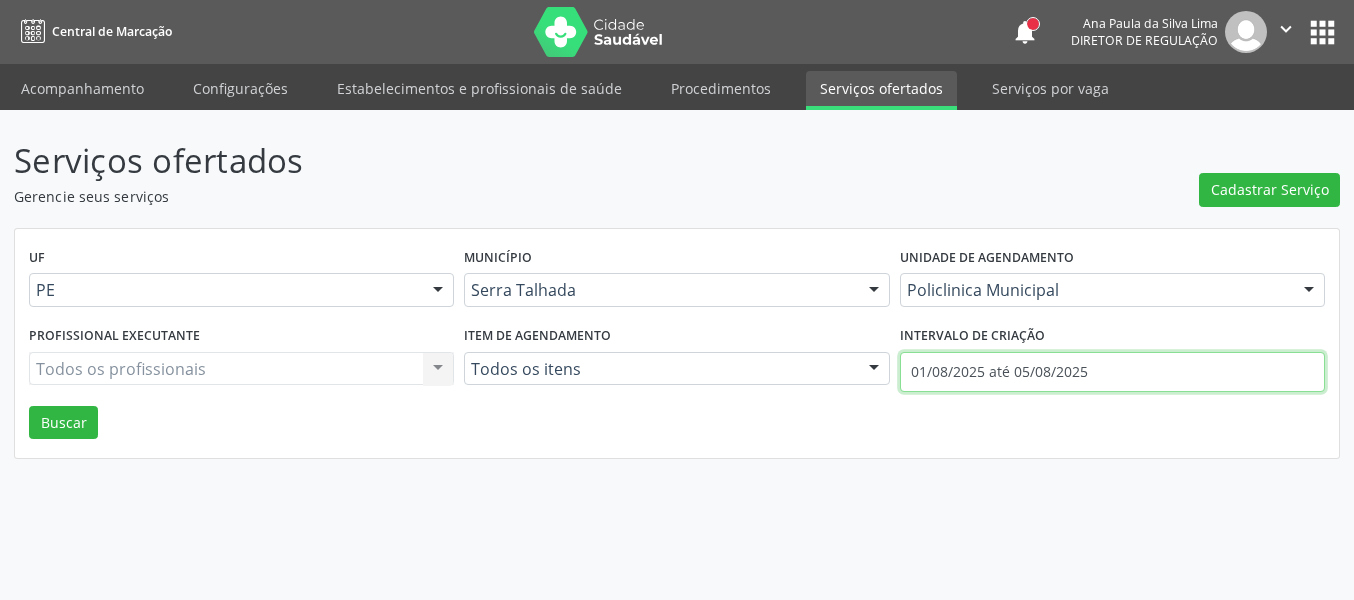 click on "01/08/2025 até 05/08/2025" at bounding box center [1112, 372] 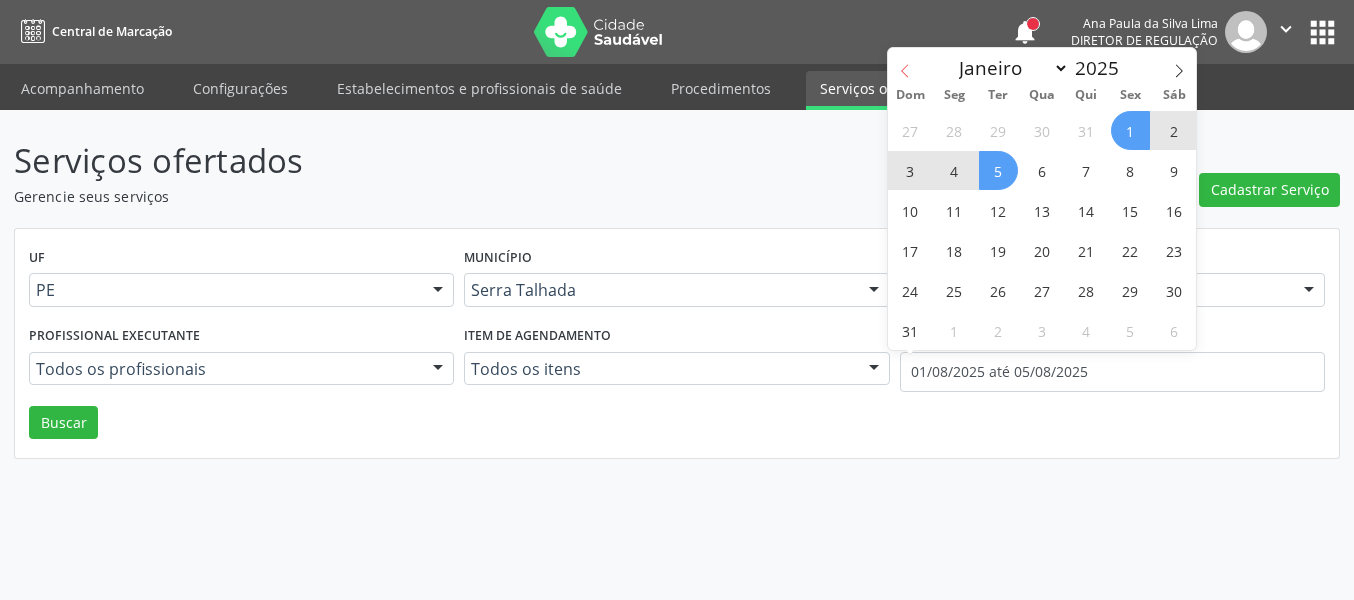 click 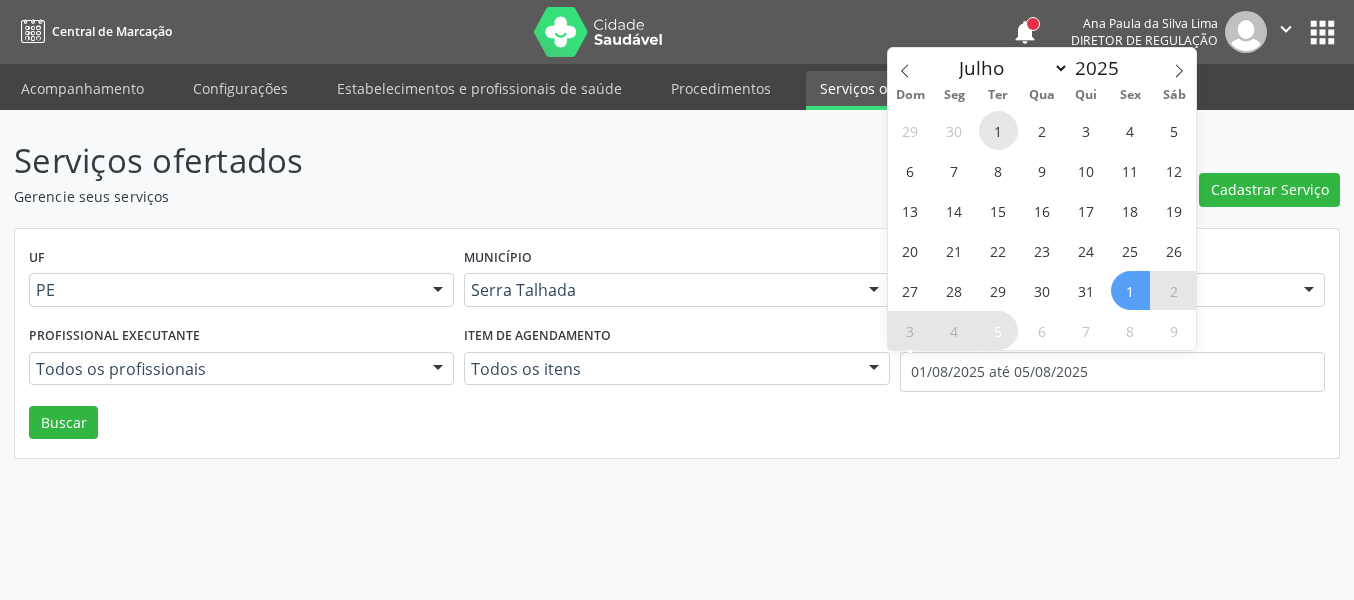 click on "1" at bounding box center [998, 130] 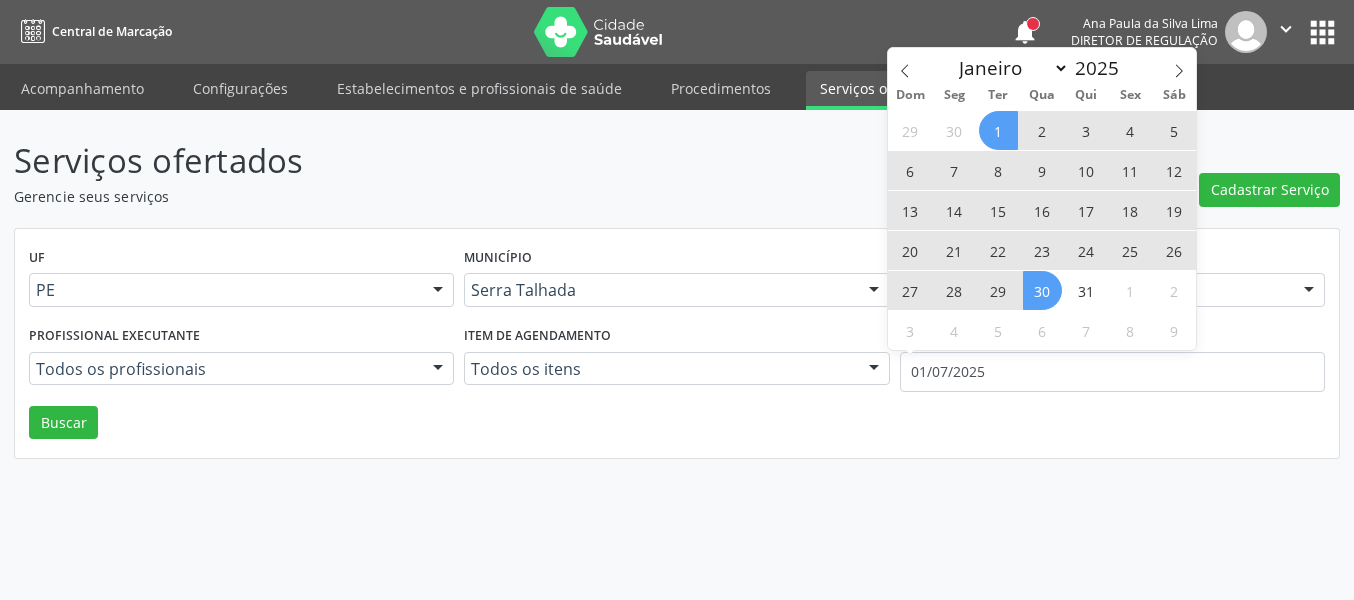 drag, startPoint x: 1040, startPoint y: 297, endPoint x: 900, endPoint y: 345, distance: 148 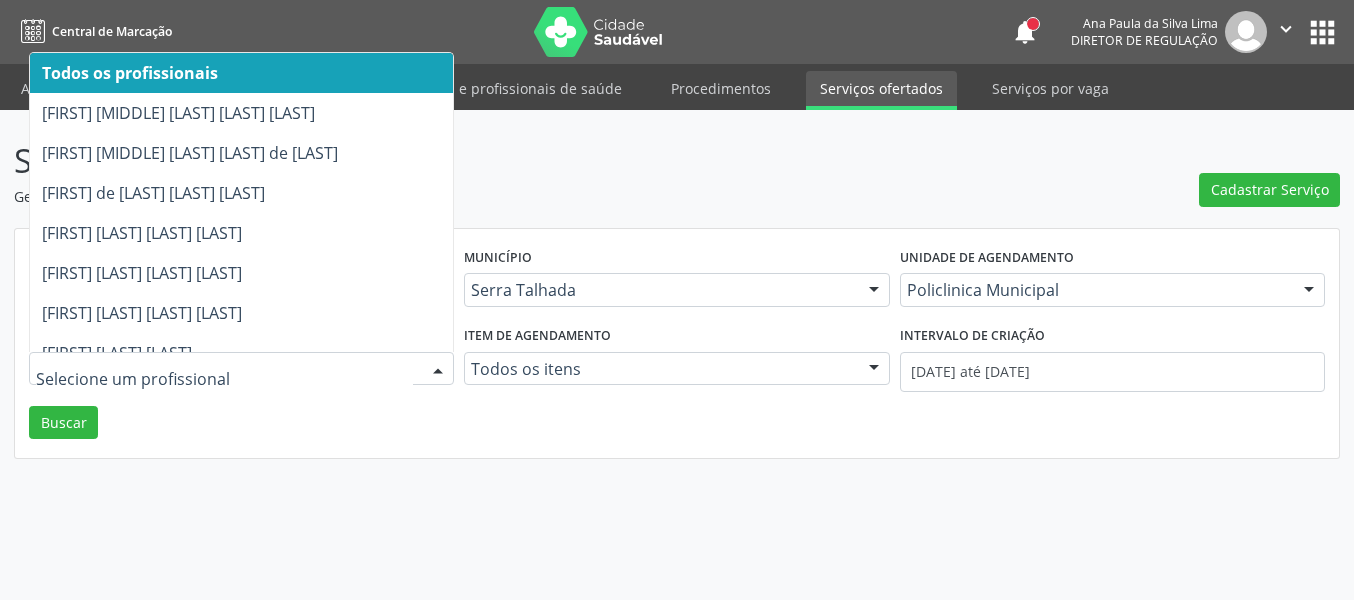 click at bounding box center [241, 369] 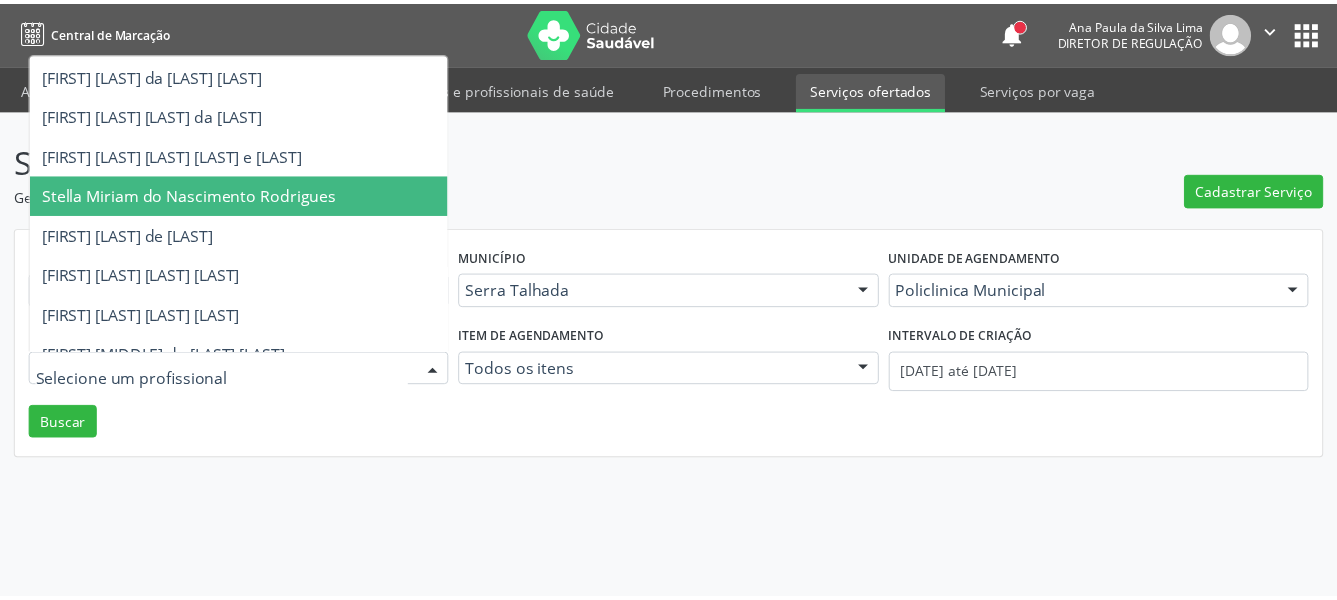 scroll, scrollTop: 581, scrollLeft: 0, axis: vertical 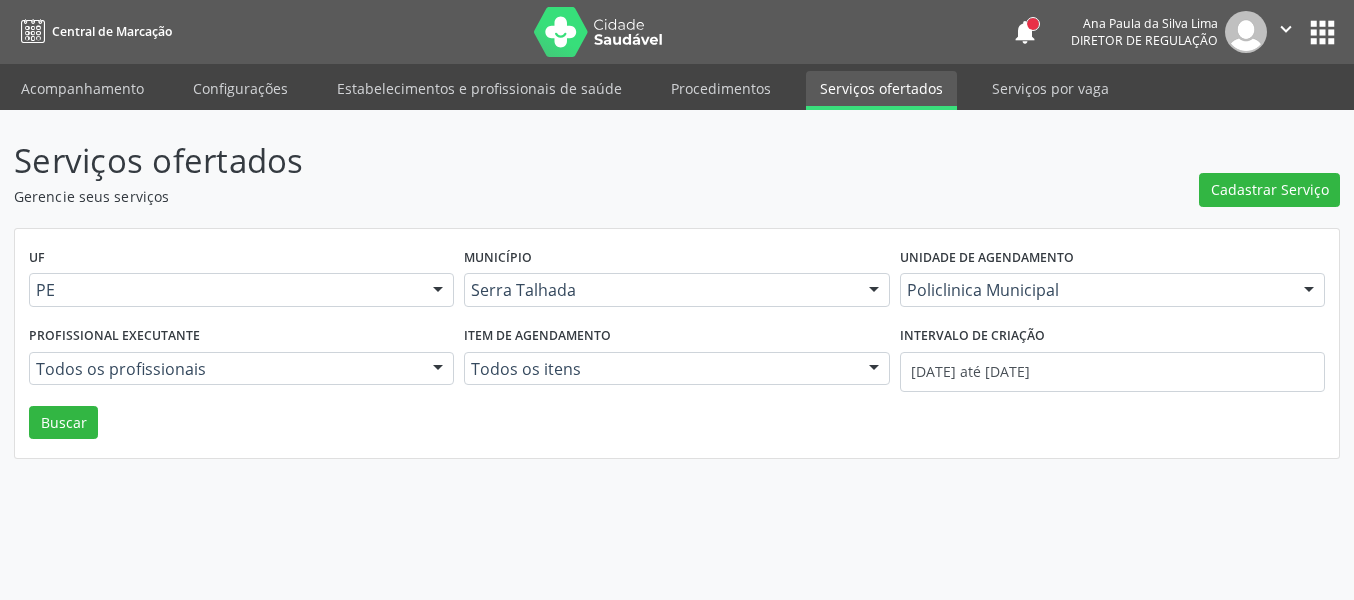 click on "UF
PE         PE
Nenhum resultado encontrado para: "   "
Não há nenhuma opção para ser exibida.
Município
Serra Talhada         Serra Talhada
Nenhum resultado encontrado para: "   "
Não há nenhuma opção para ser exibida.
Unidade de agendamento
Policlinica Municipal         Todos os estabelecimentos   3 Grupamento de Bombeiros   Abfisio   Abimael Lira Atelie Dental   Academia da Cidade Bom Jesus de Serra Talhada   Academia da Cidade Caxixola   Academia da Cidade Cohab I   Academia da Cidade Estacao do Forro   Academia da Cidade Vila Bela   Academia da Cidade de Serra Talhada   Academia da Cidade do Mutirao   Academia da Saude Cohab II   Alanalaiz Magalhaes Pereira   Alves Guimaraes Servicos de Medicina e Nutricao   Ambulatorio de Saude Mental Infanto Juvenil Asmij   Amor Saude   Anaclin   Analise Laboratorio Clinico   Andre Gustavo Ferreira de Souza Cia Ltda       Apae" at bounding box center [677, 344] 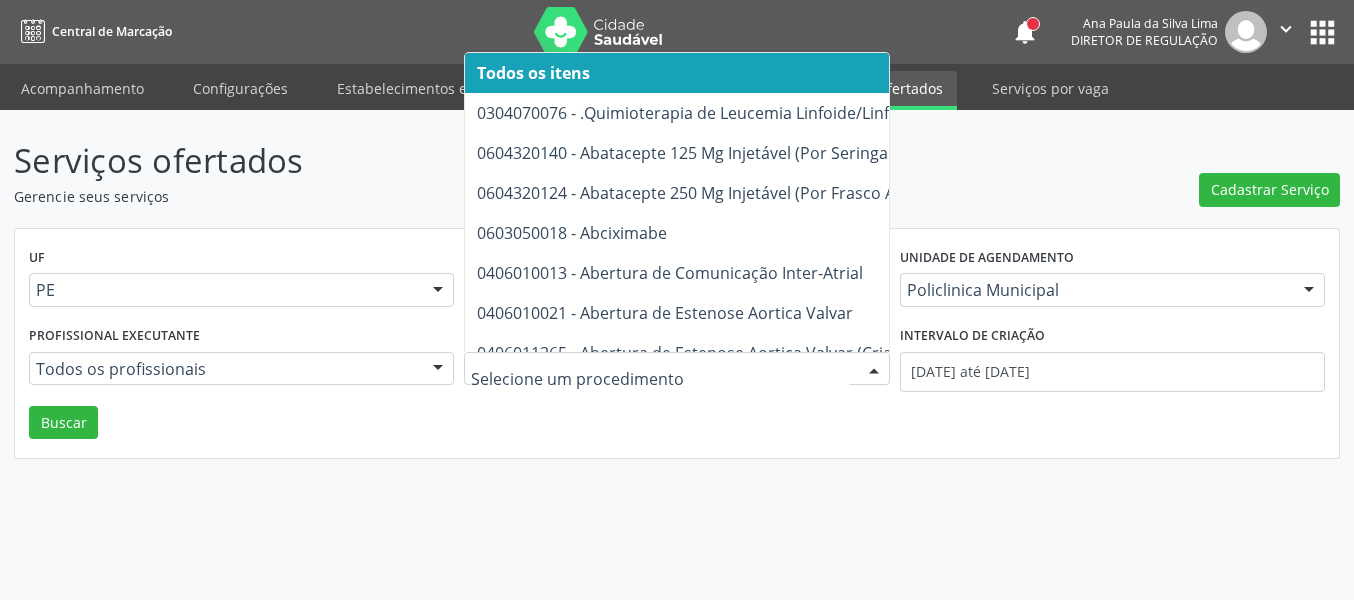 click at bounding box center [676, 369] 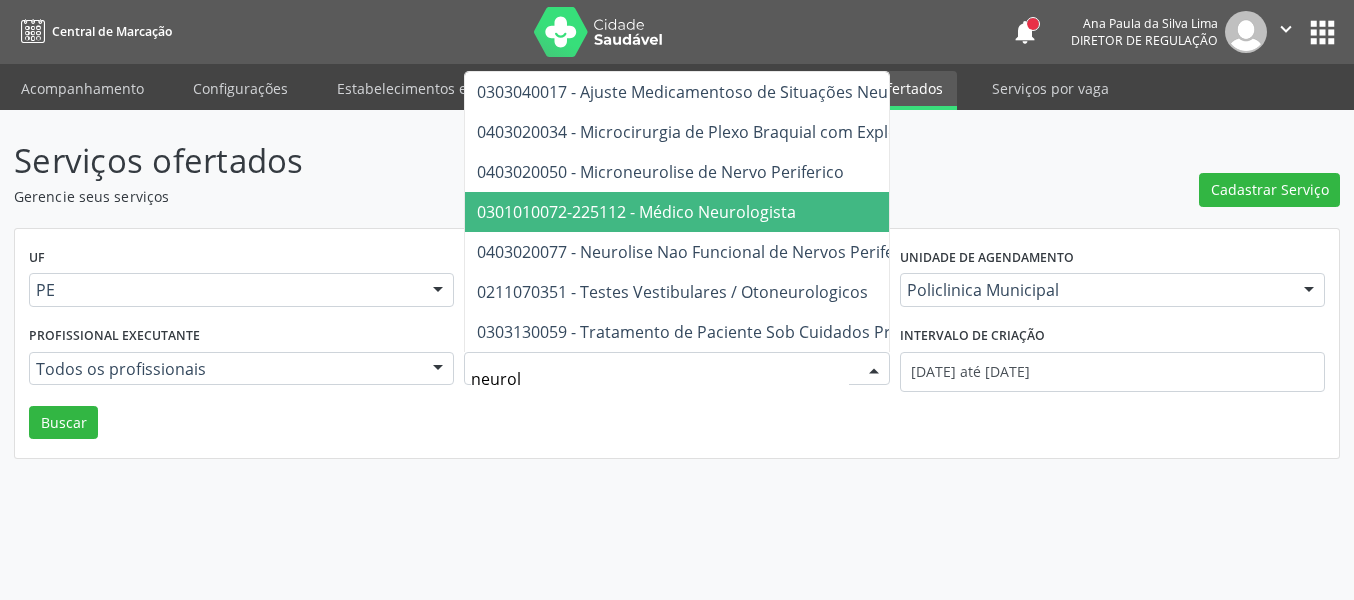 type on "neurolo" 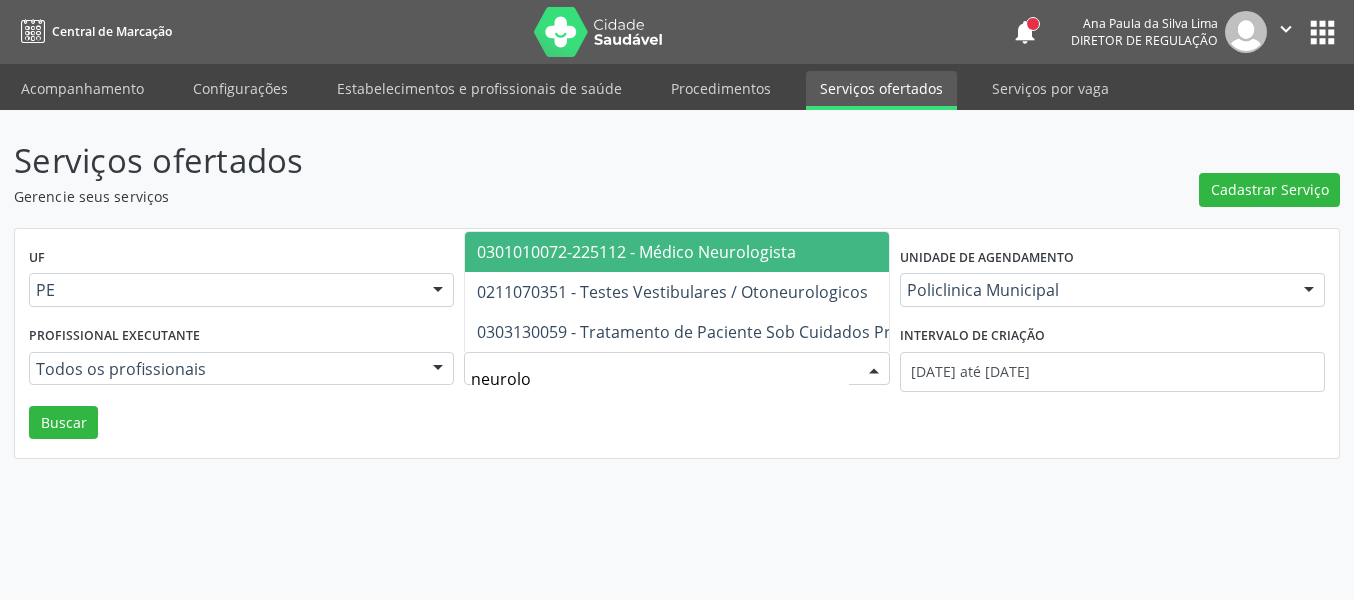 drag, startPoint x: 647, startPoint y: 230, endPoint x: 385, endPoint y: 388, distance: 305.95425 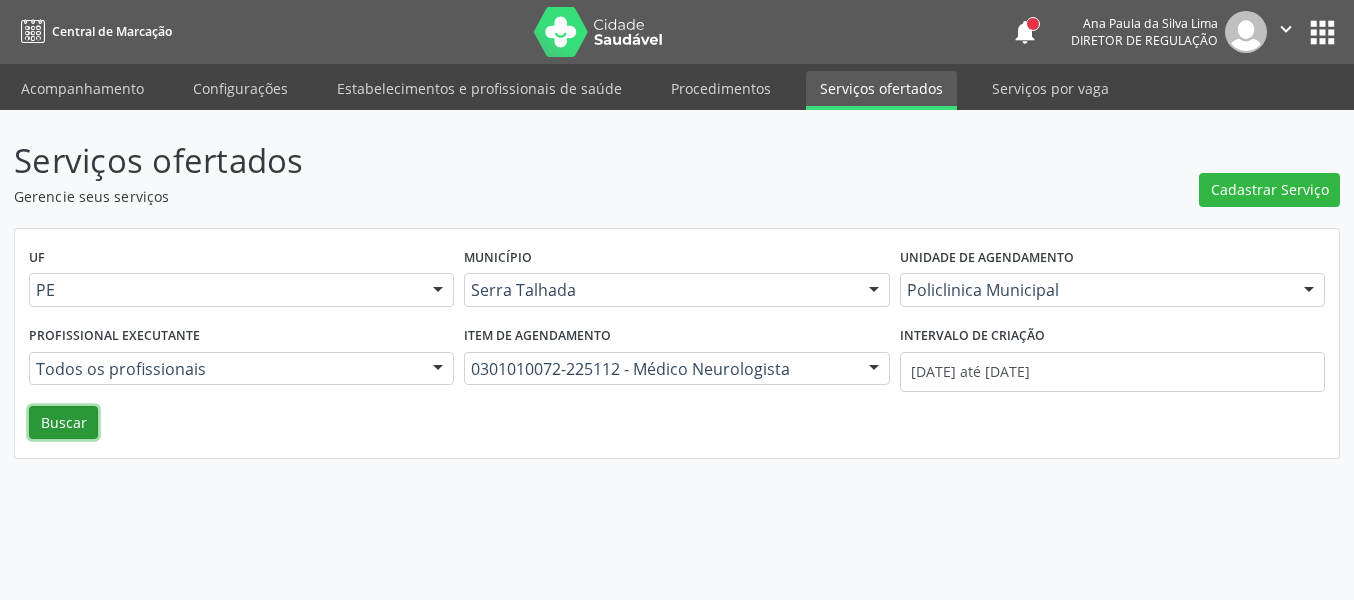 click on "Buscar" at bounding box center [63, 423] 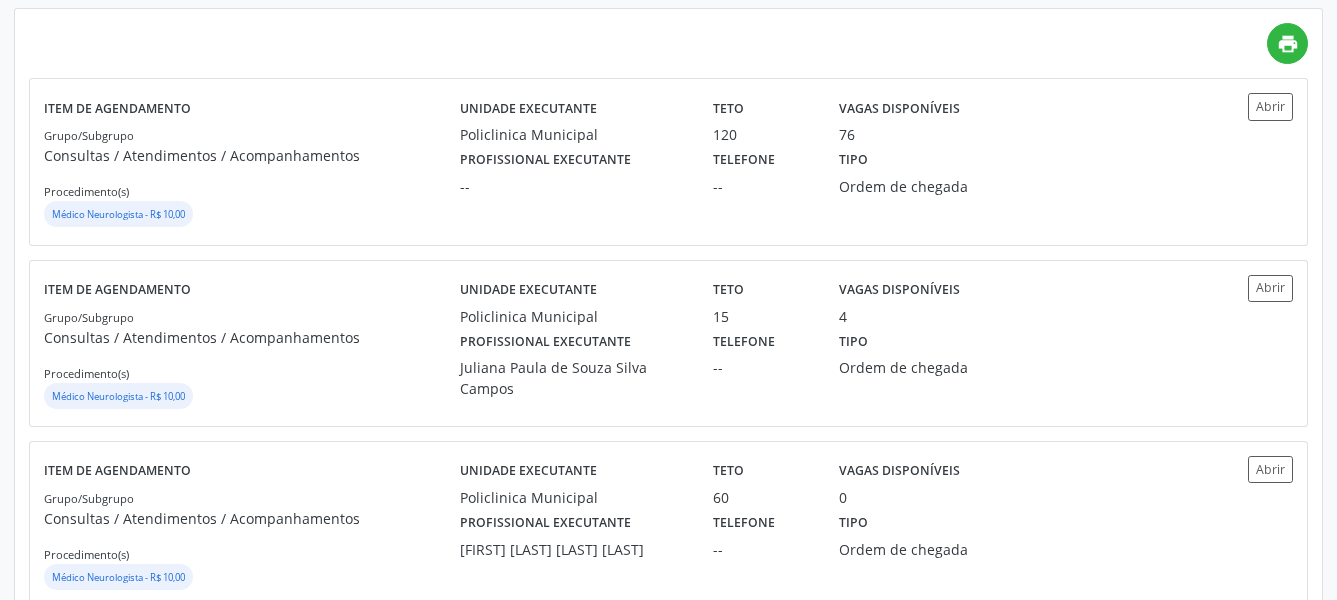 scroll, scrollTop: 516, scrollLeft: 0, axis: vertical 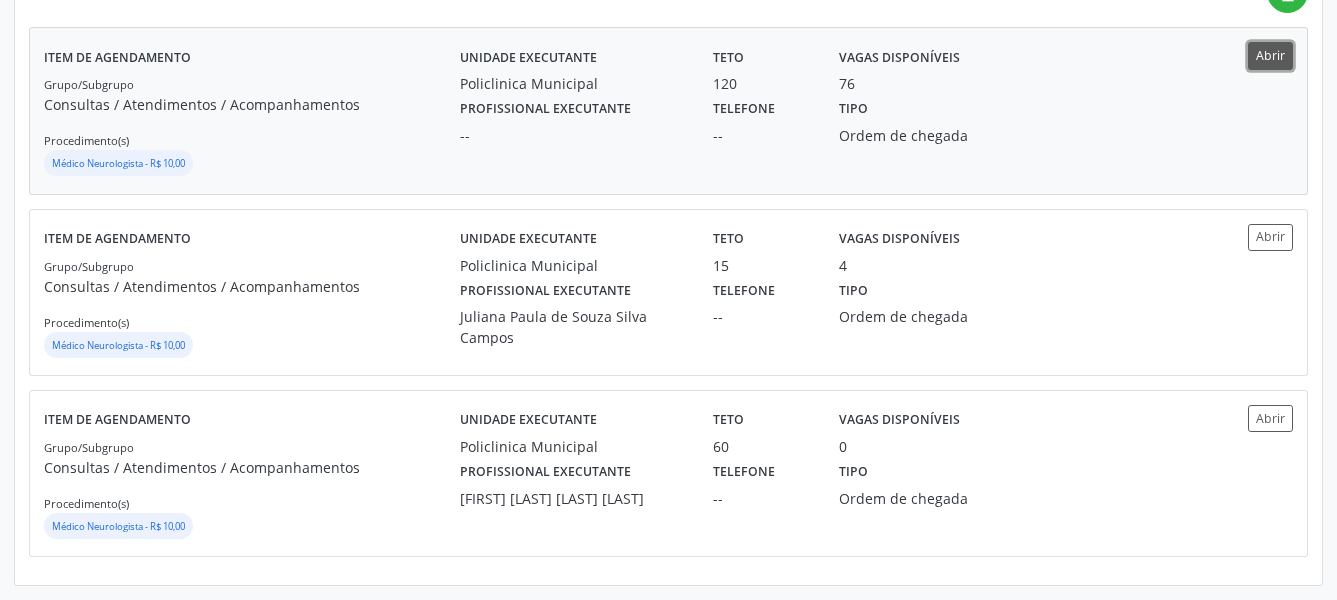 click on "Abrir" at bounding box center (1270, 55) 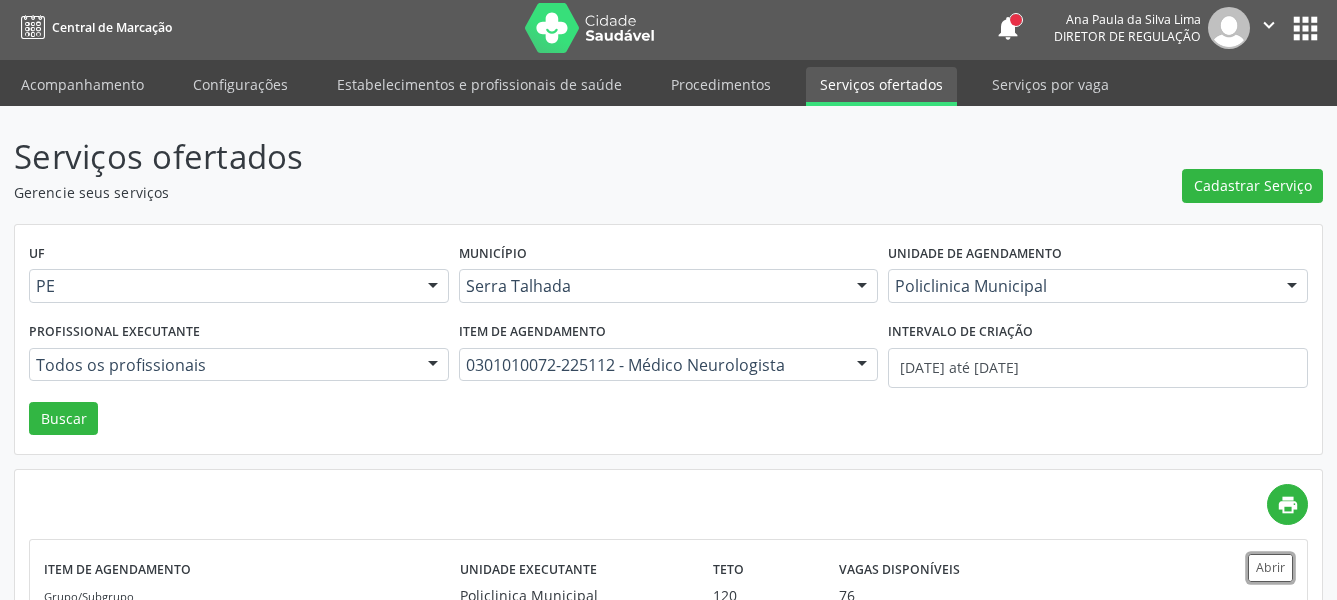 scroll, scrollTop: 0, scrollLeft: 0, axis: both 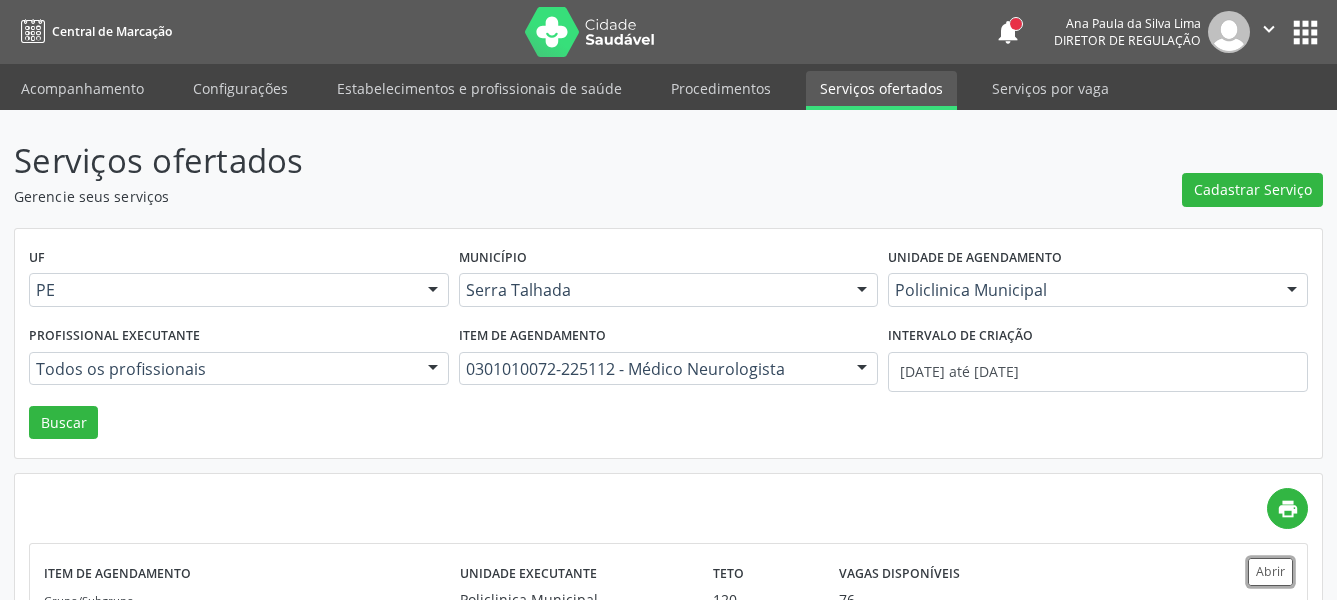 click on "" at bounding box center (1269, 32) 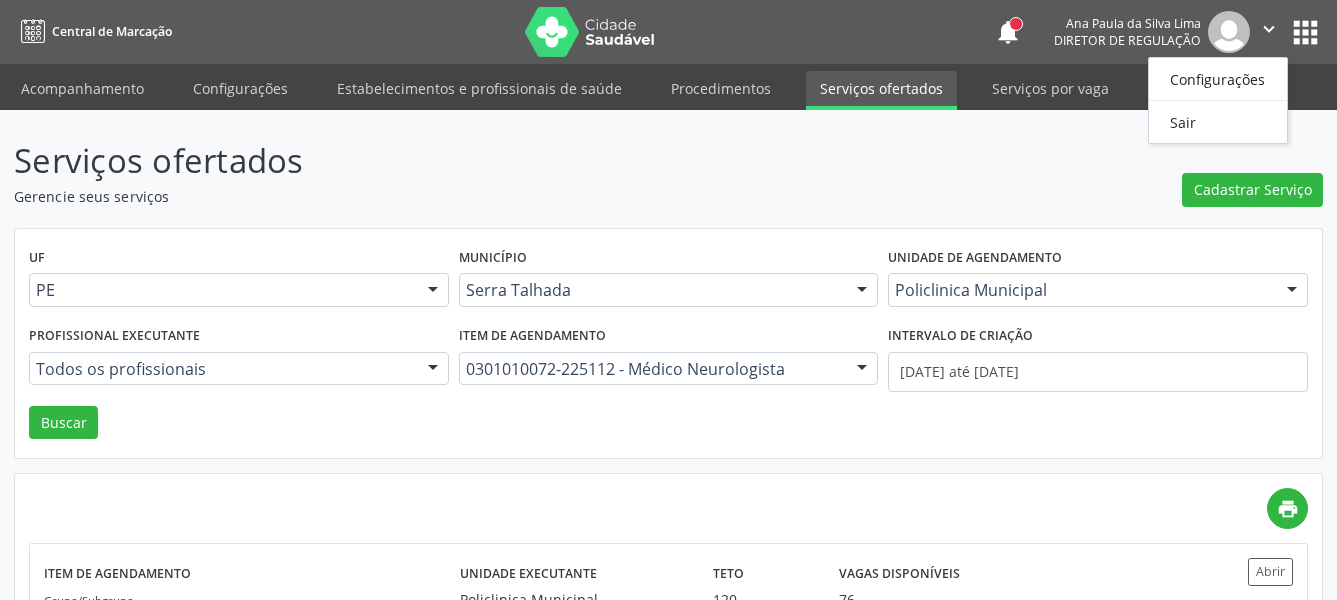 click on "Serviços ofertados" at bounding box center (472, 161) 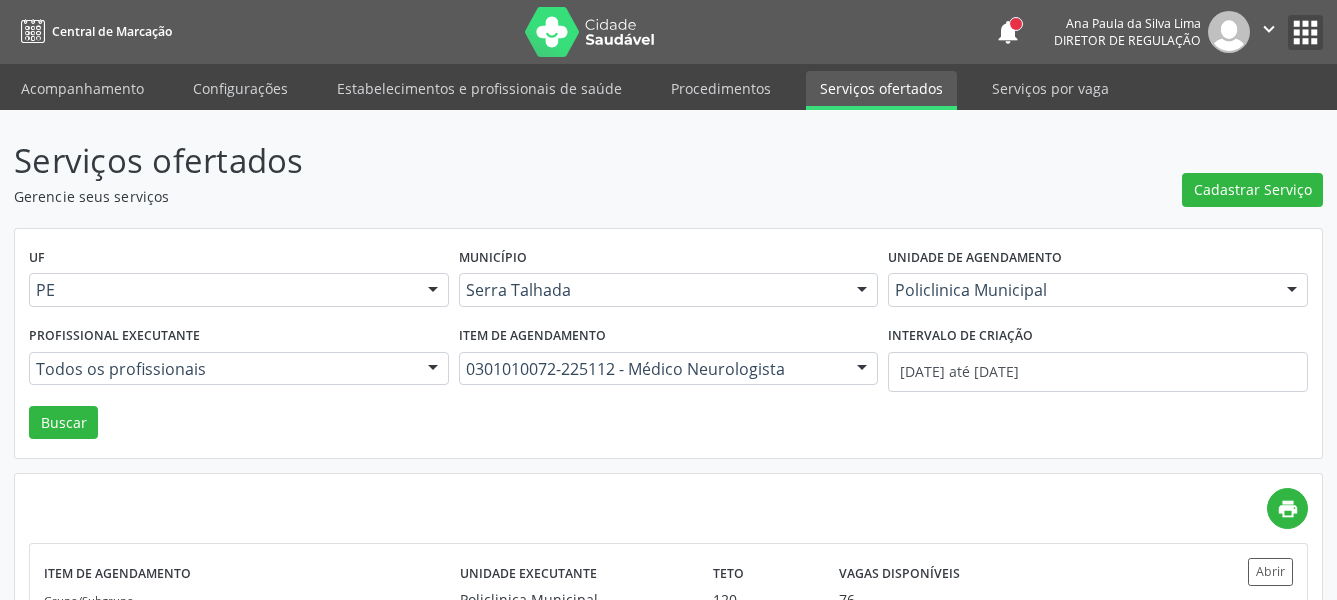 drag, startPoint x: 1302, startPoint y: 25, endPoint x: 1263, endPoint y: 50, distance: 46.32494 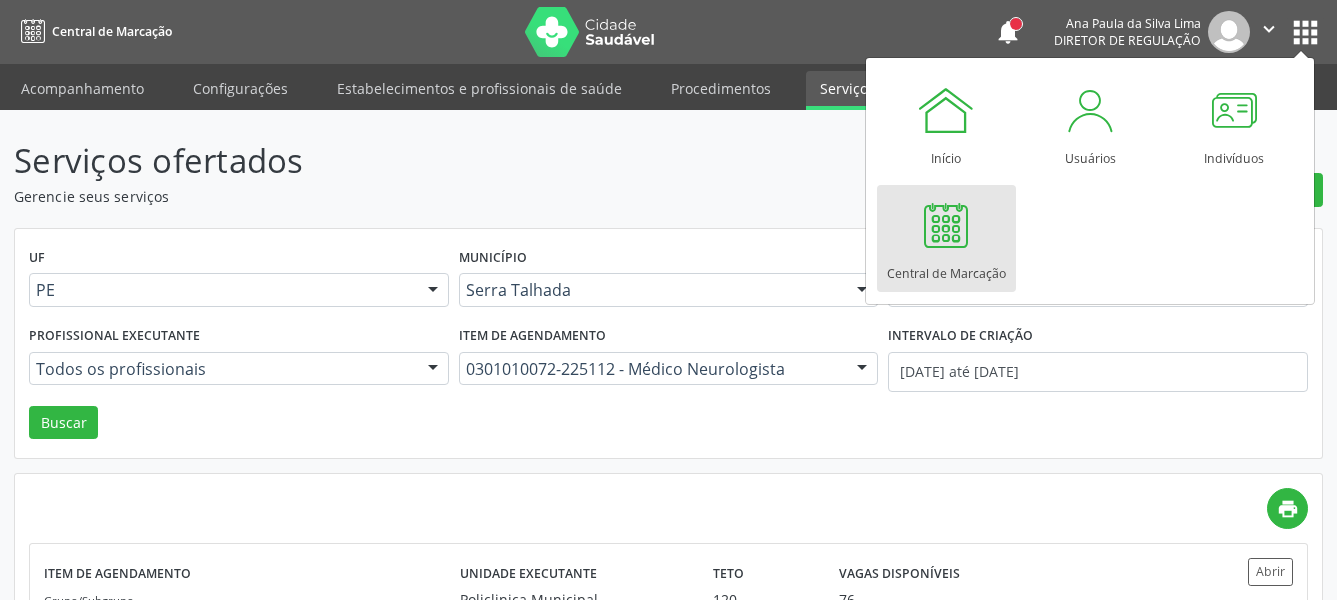 click on "Central de Marcação" at bounding box center [946, 238] 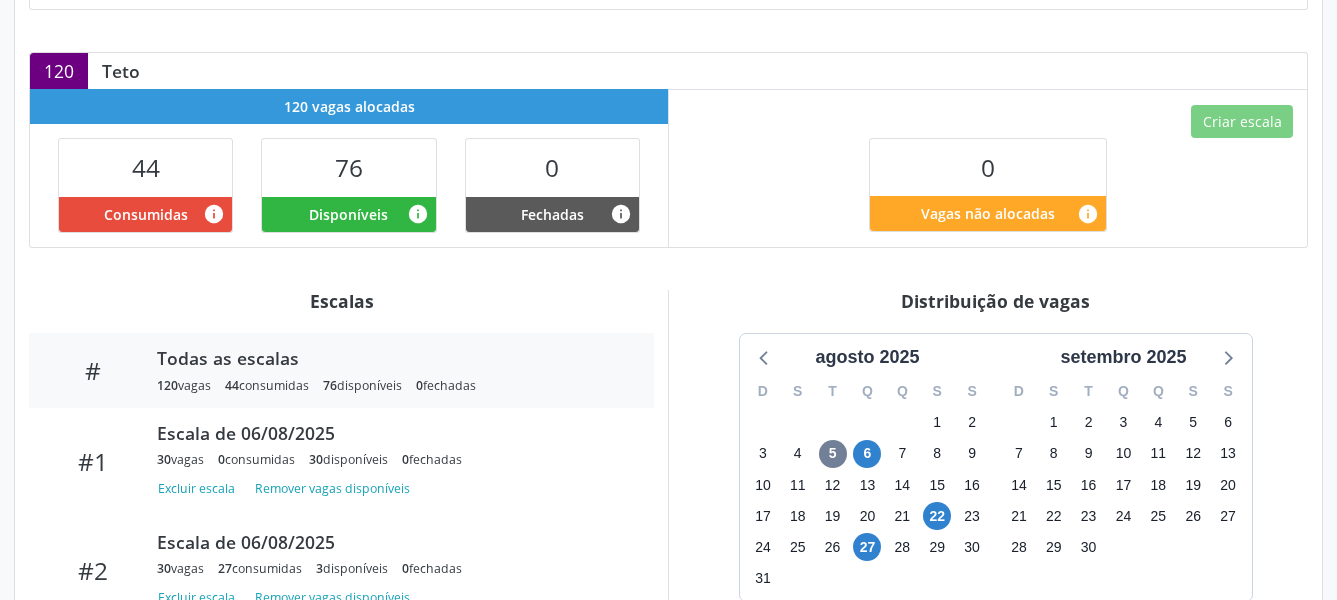 scroll, scrollTop: 510, scrollLeft: 0, axis: vertical 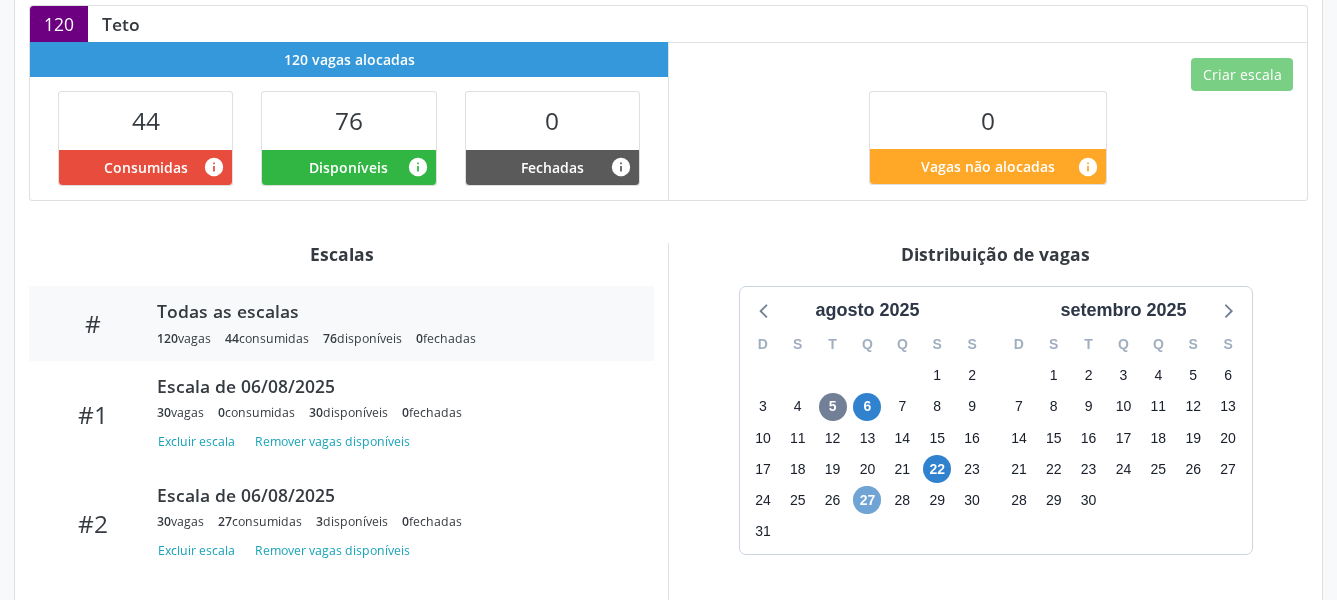 click on "27" at bounding box center (867, 500) 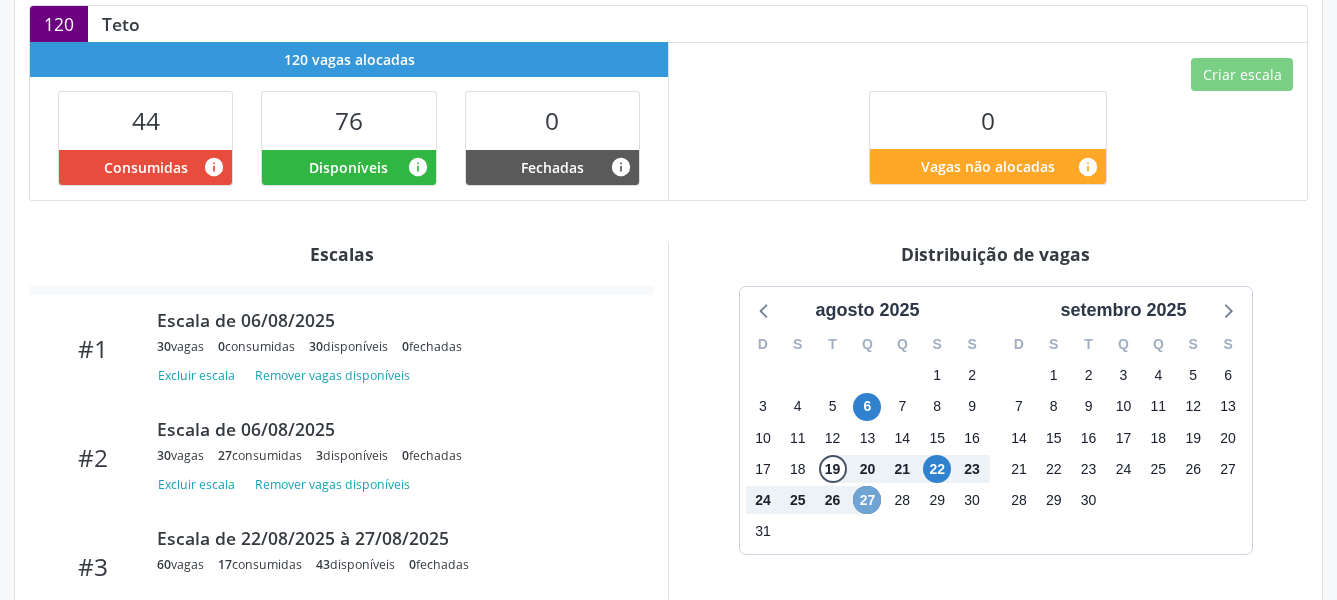 scroll, scrollTop: 101, scrollLeft: 0, axis: vertical 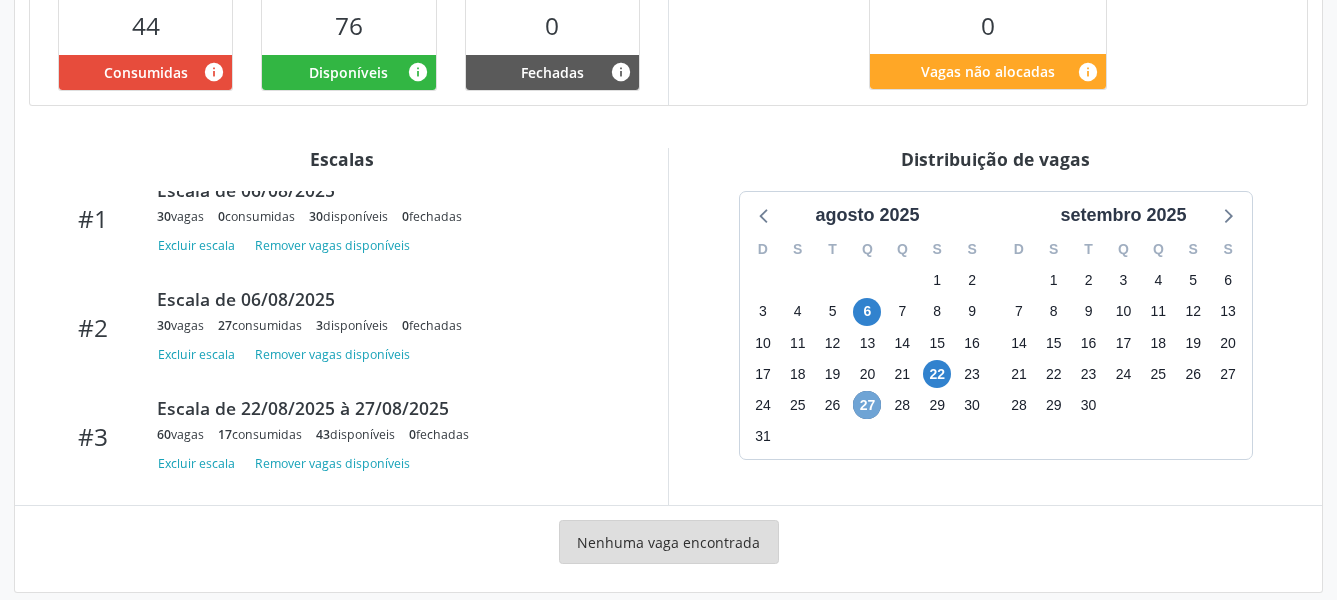 click on "27" at bounding box center [867, 405] 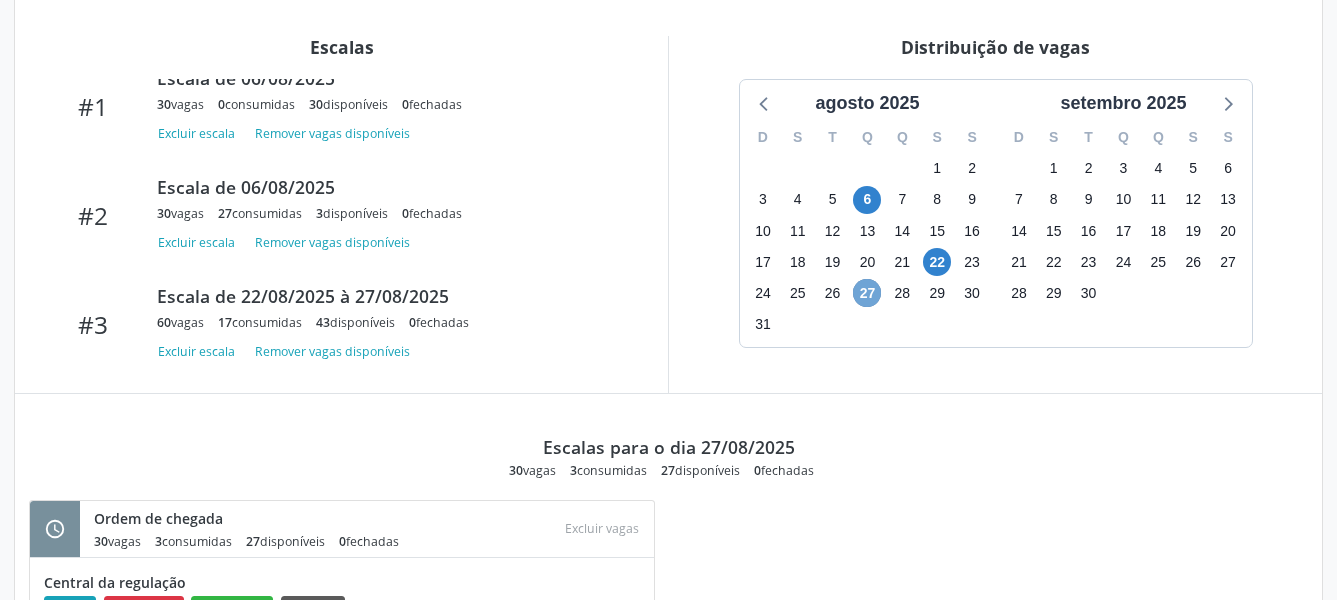 scroll, scrollTop: 694, scrollLeft: 0, axis: vertical 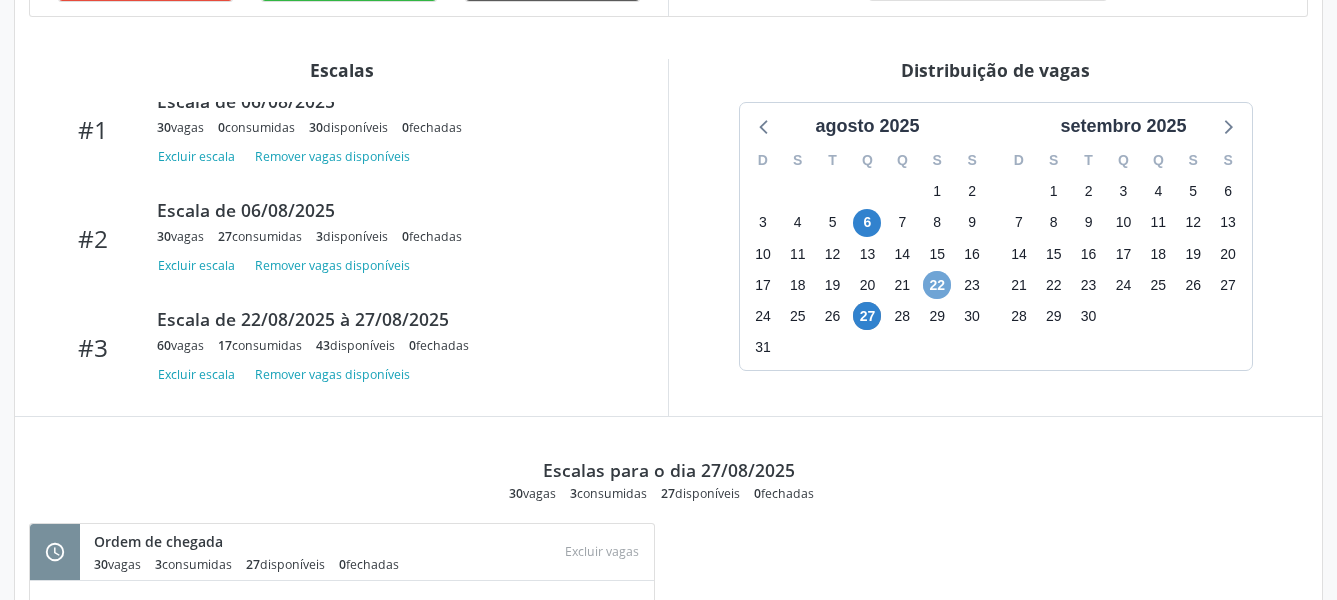 click on "22" at bounding box center (937, 285) 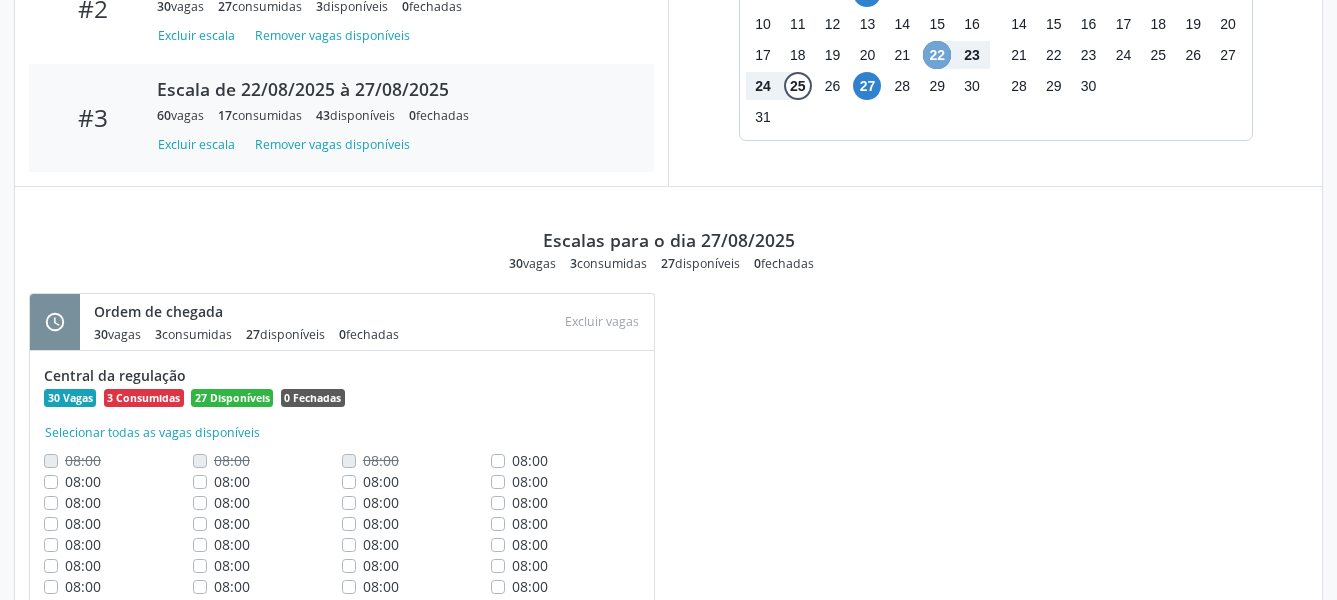 scroll, scrollTop: 1000, scrollLeft: 0, axis: vertical 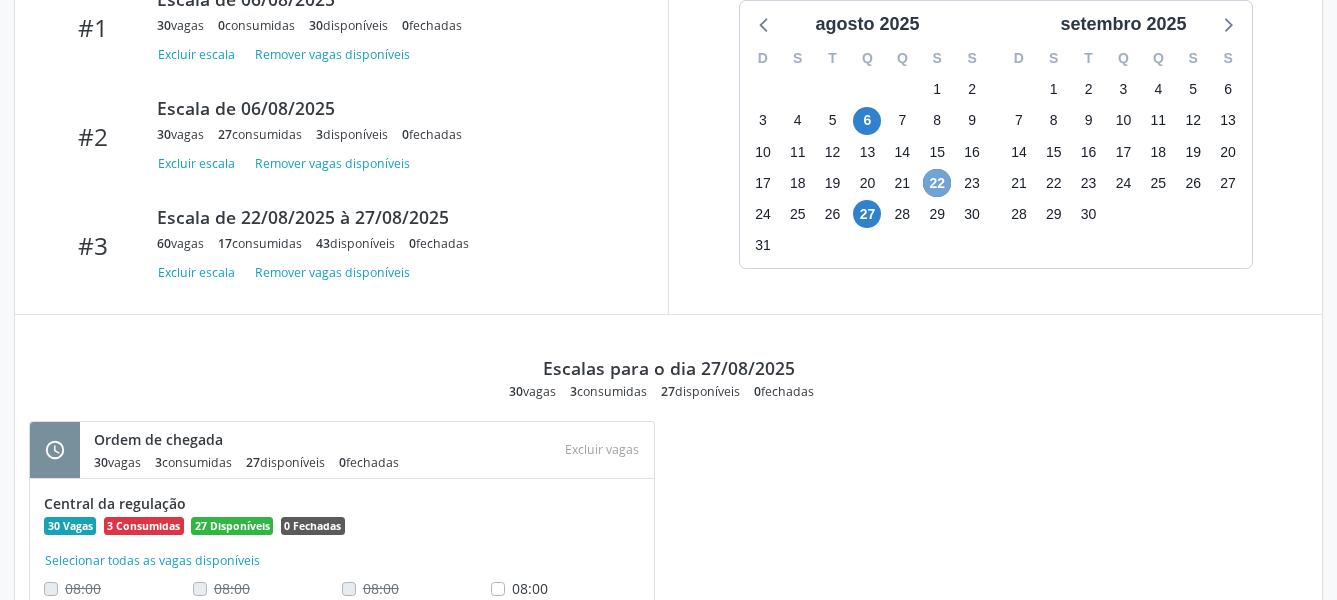 click on "22" at bounding box center [937, 183] 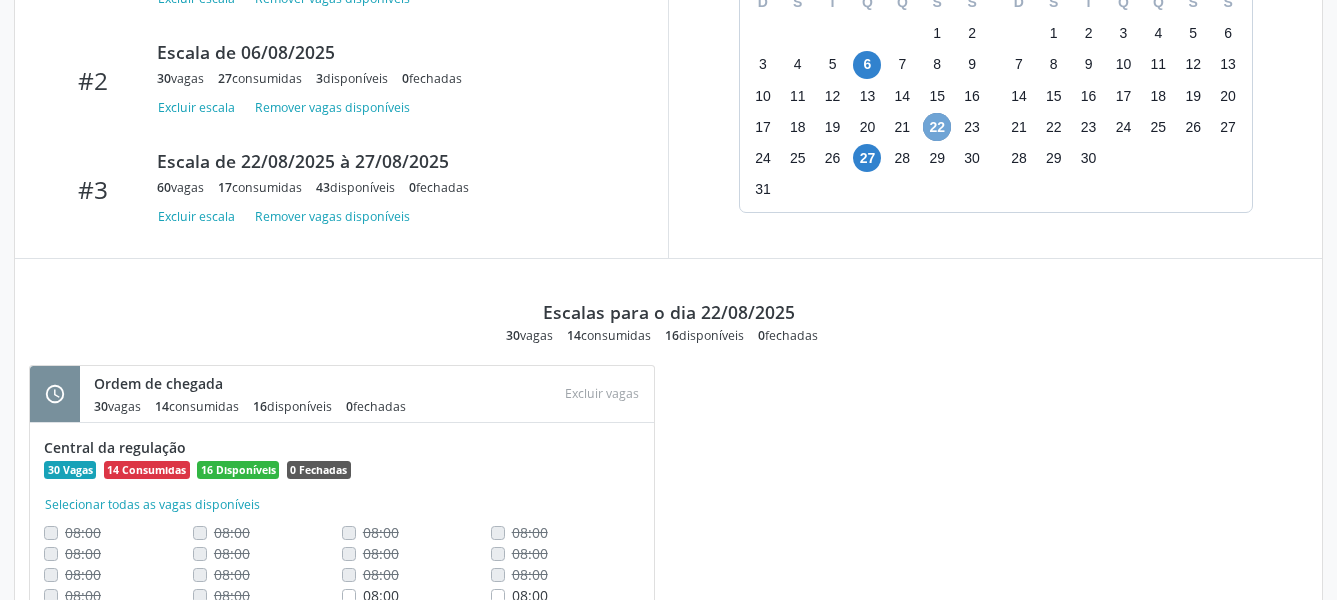 scroll, scrollTop: 592, scrollLeft: 0, axis: vertical 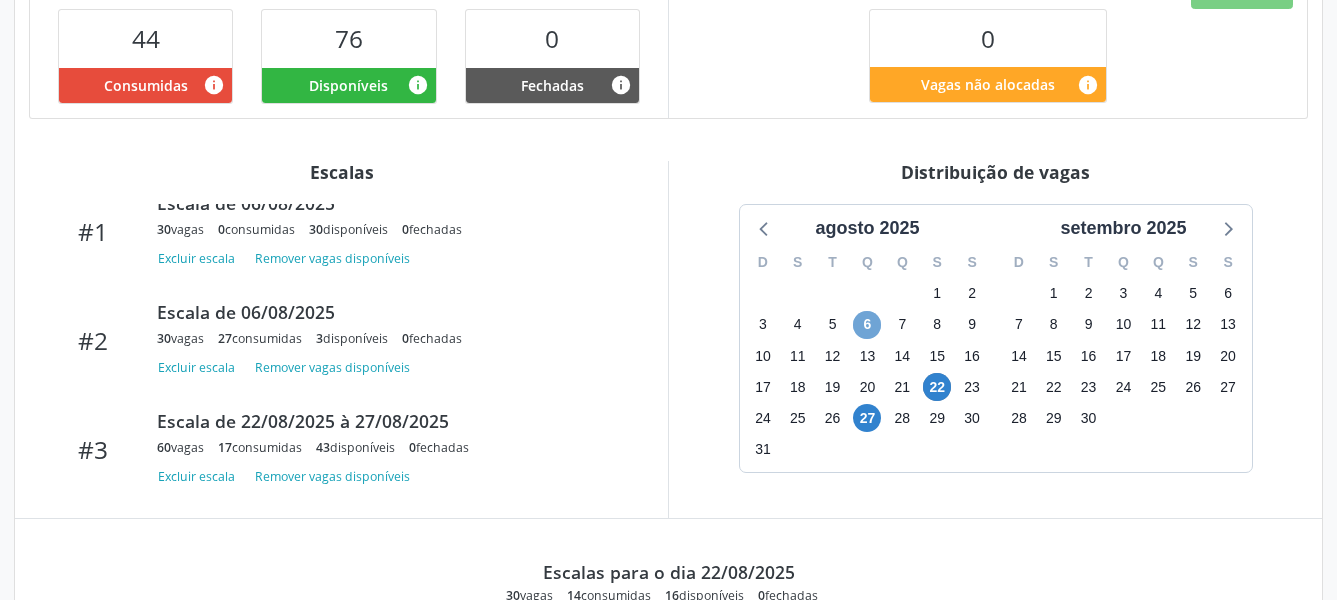 click on "6" at bounding box center (867, 325) 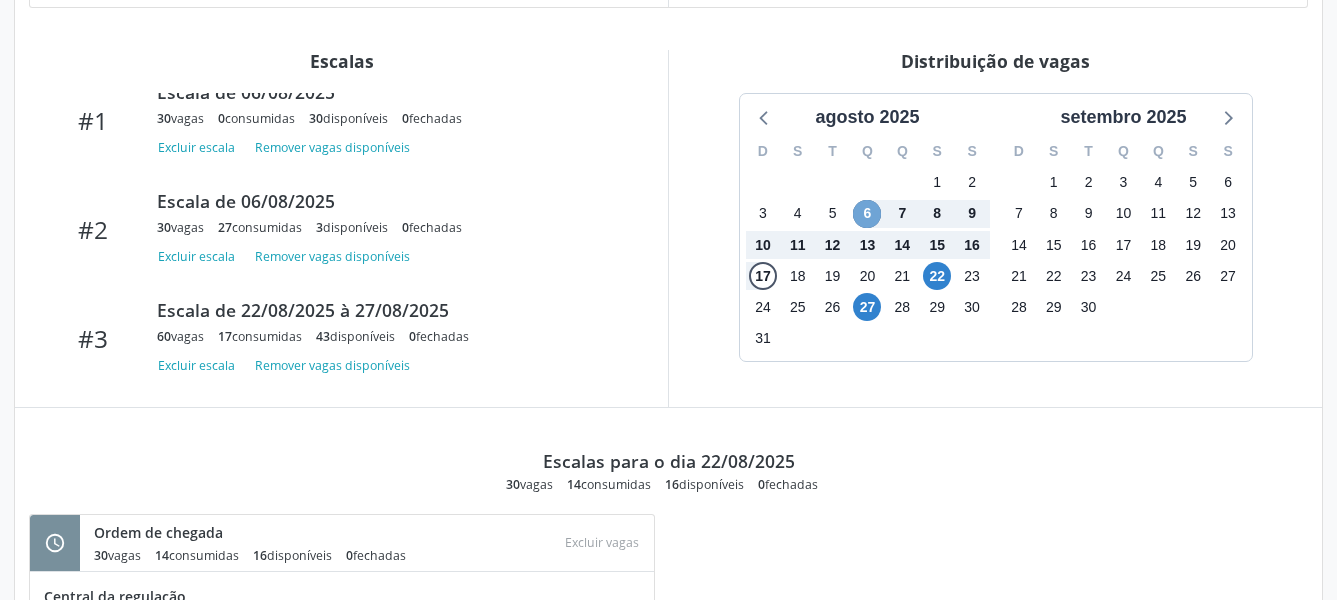 scroll, scrollTop: 694, scrollLeft: 0, axis: vertical 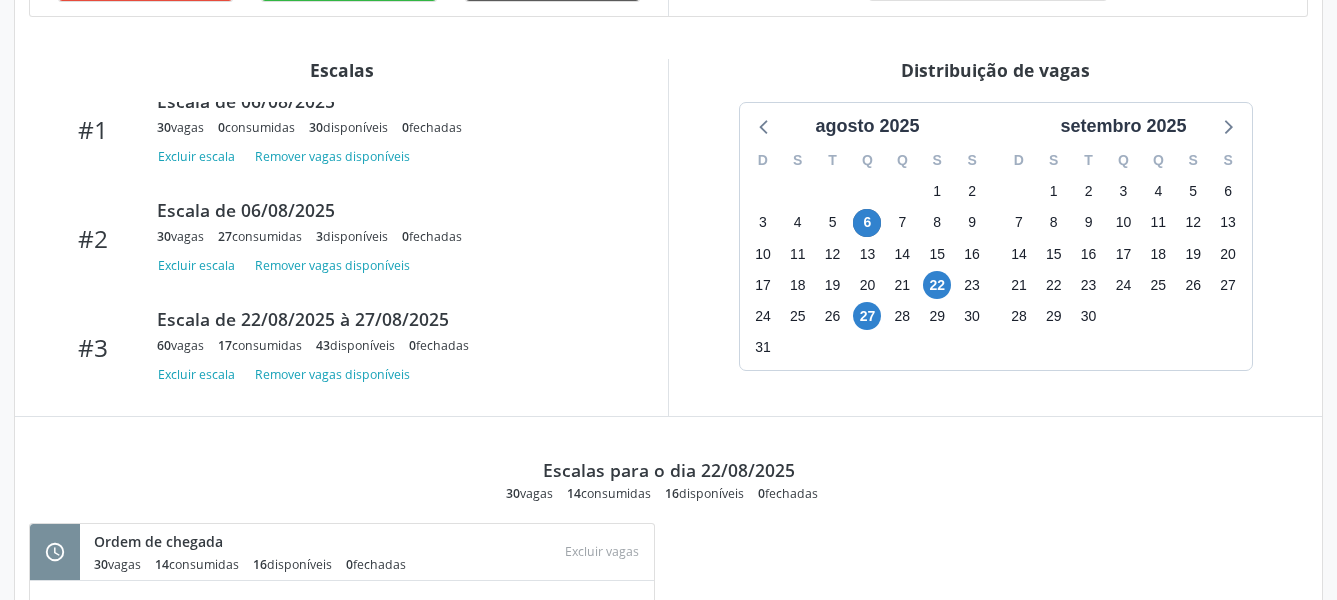 click on "6" at bounding box center [867, 222] 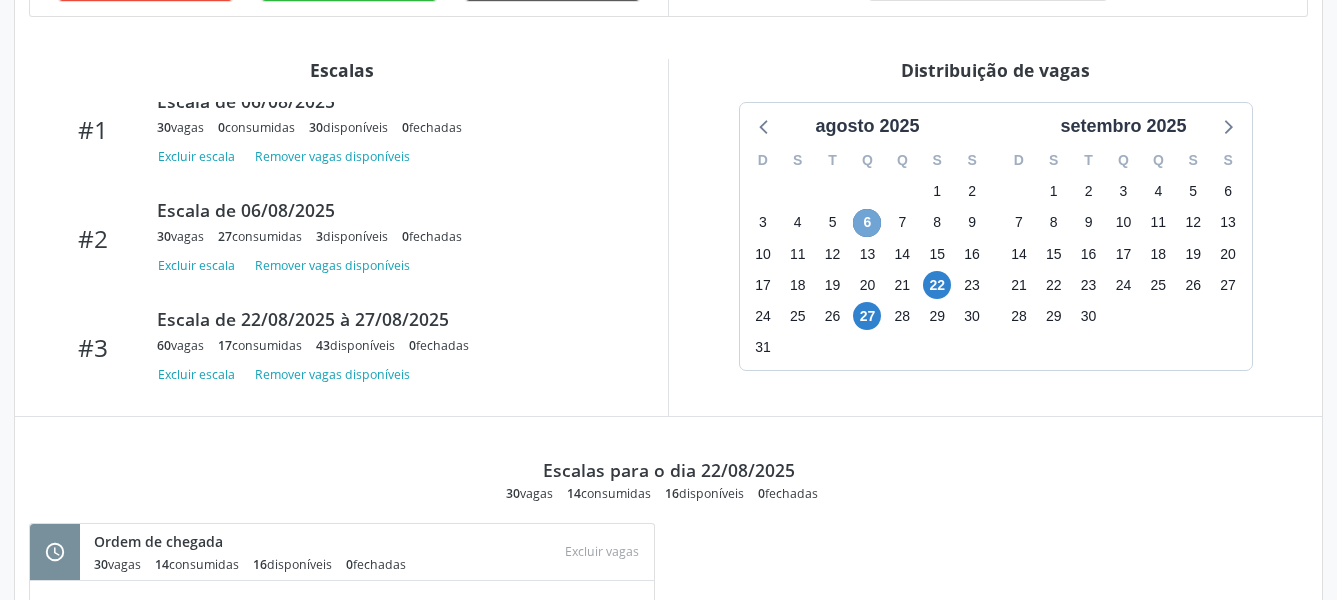 click on "6" at bounding box center (867, 223) 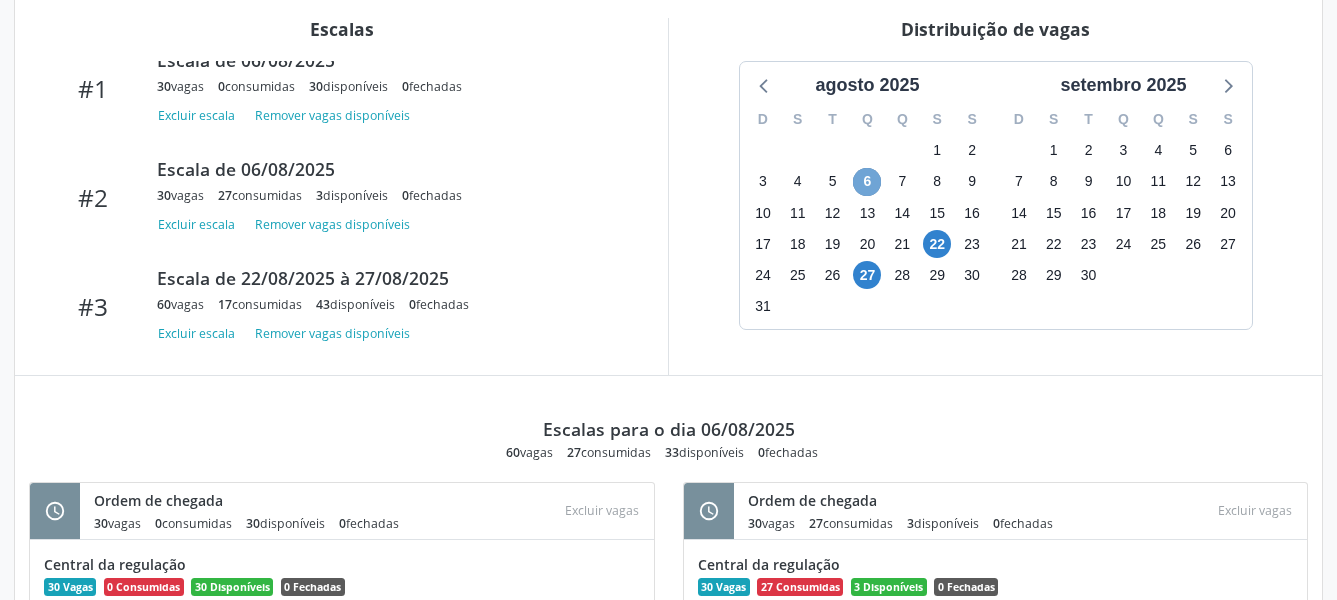scroll, scrollTop: 694, scrollLeft: 0, axis: vertical 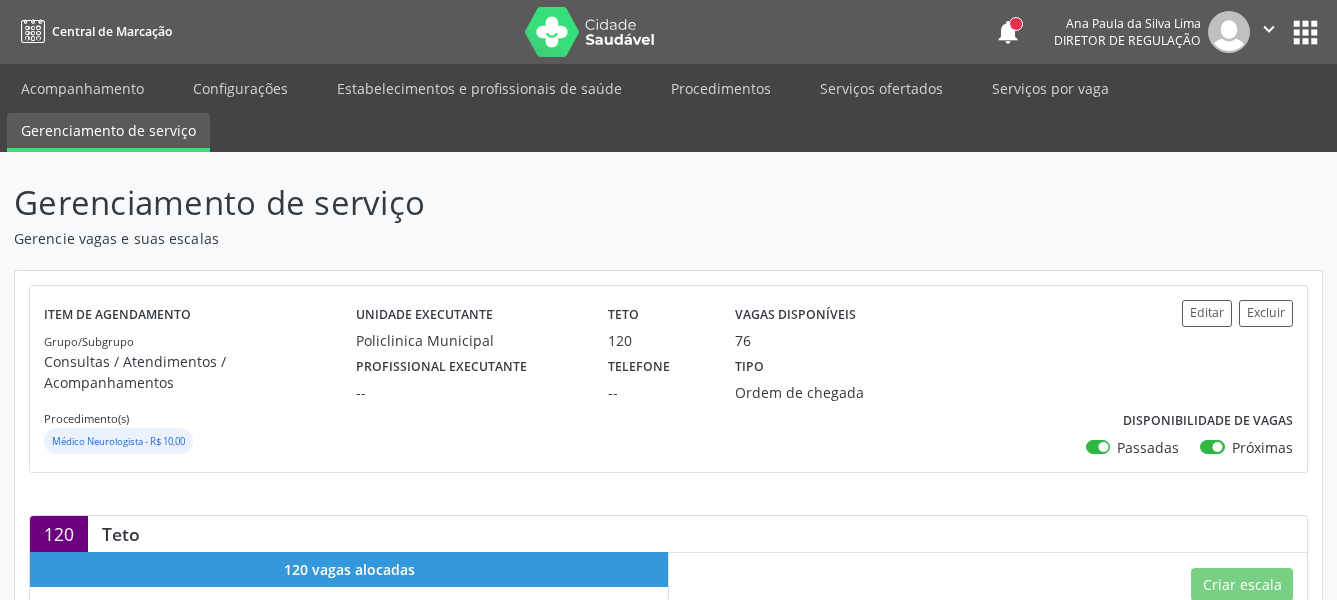 click on "apps" at bounding box center [1305, 32] 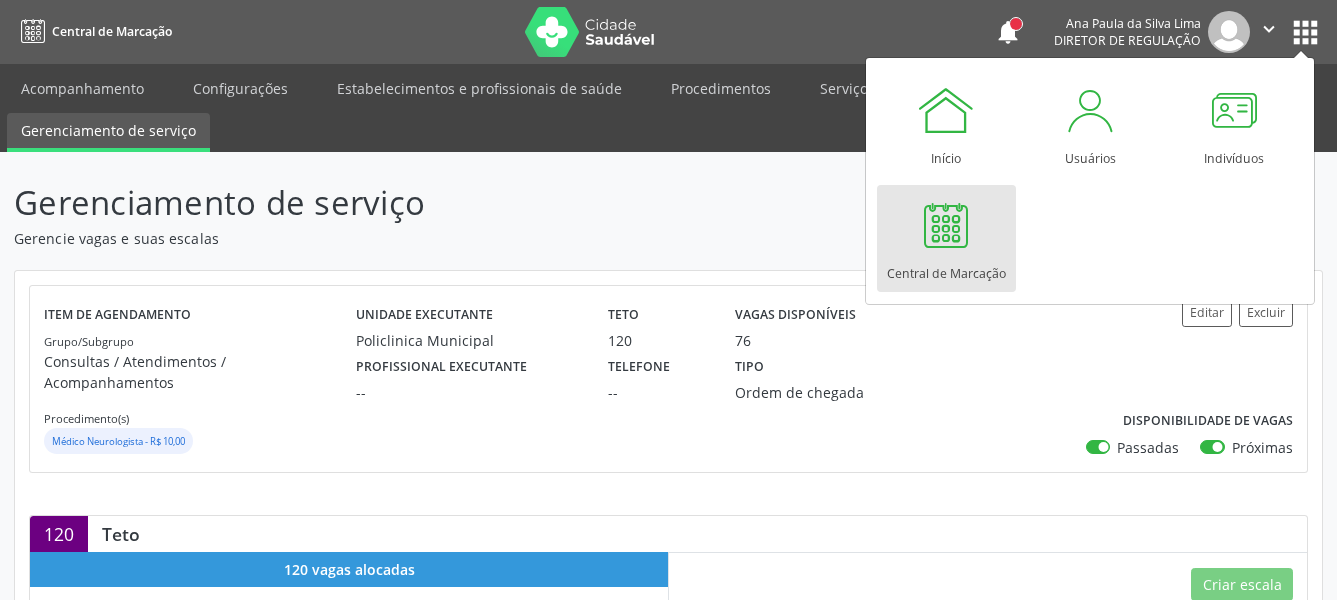 click on "Central de Marcação" at bounding box center [946, 238] 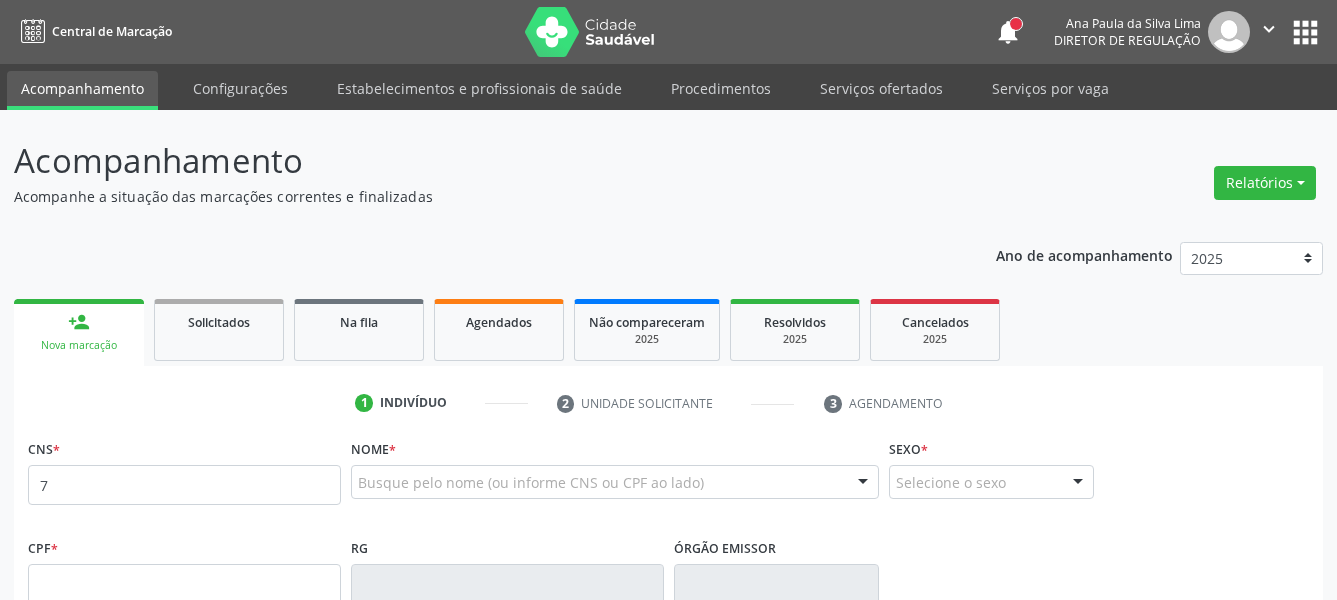 scroll, scrollTop: 0, scrollLeft: 0, axis: both 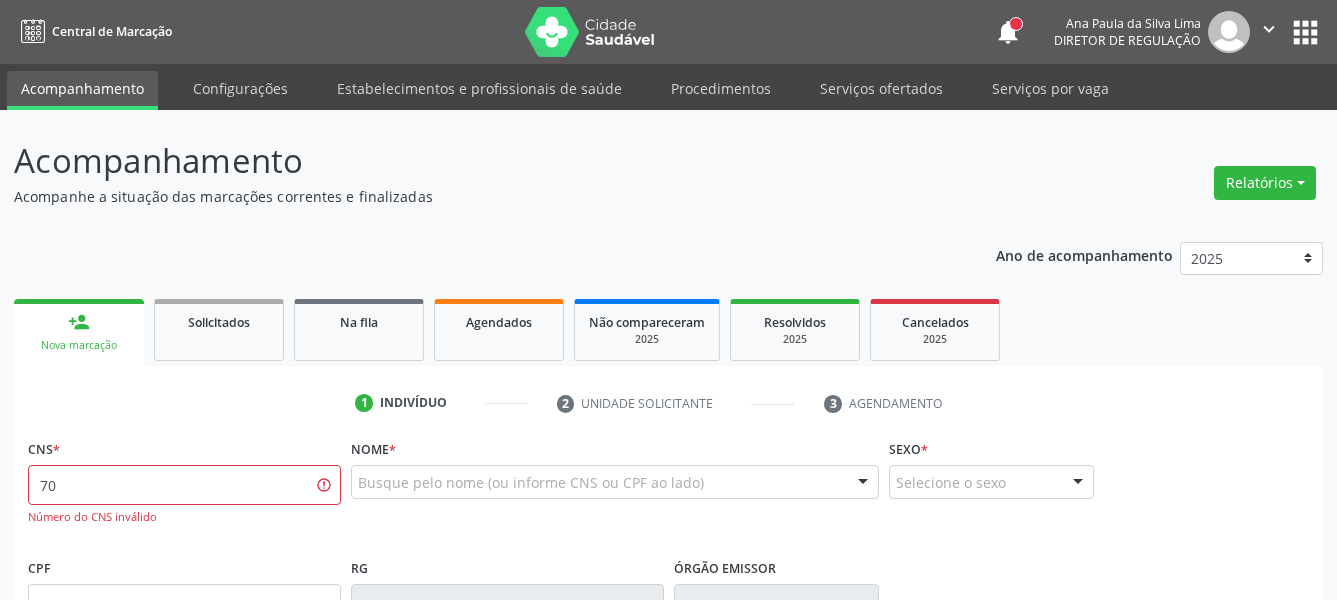 type on "7" 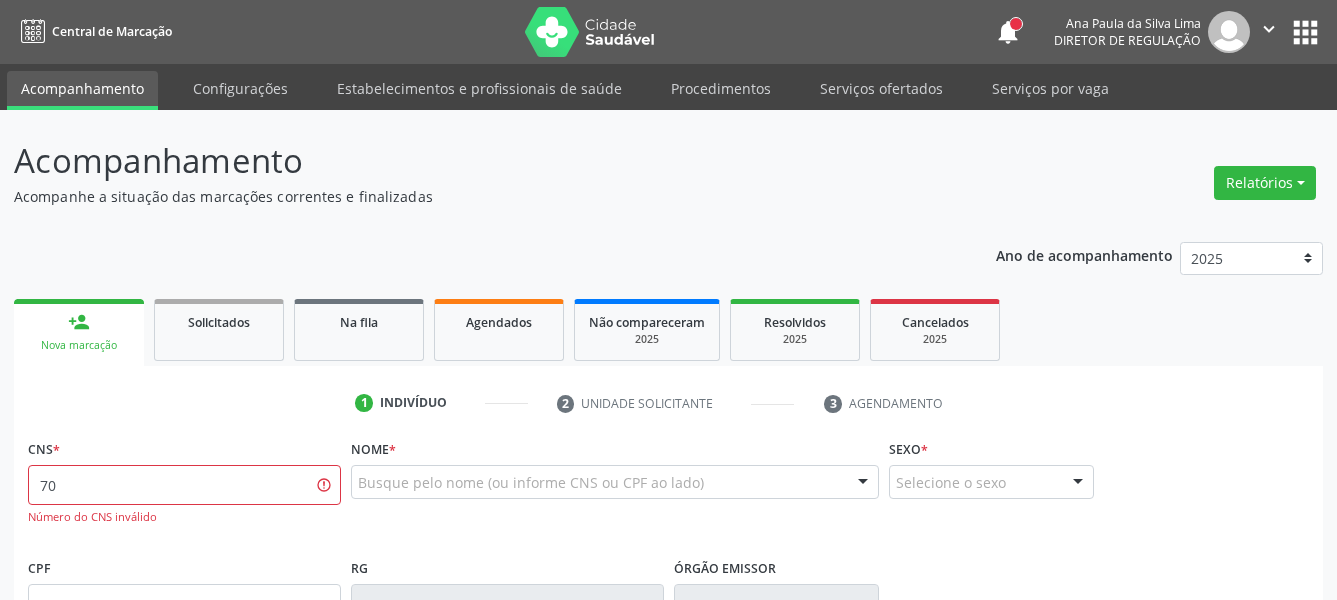 type on "7" 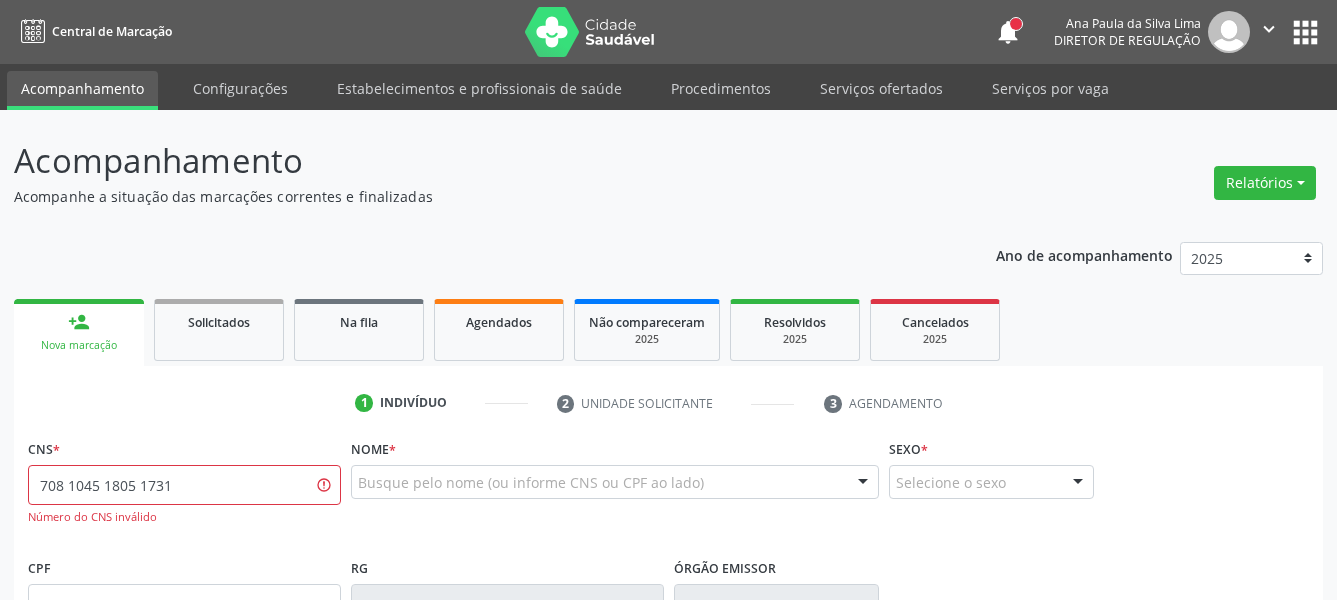 click on "Número do CNS inválido" at bounding box center [184, 517] 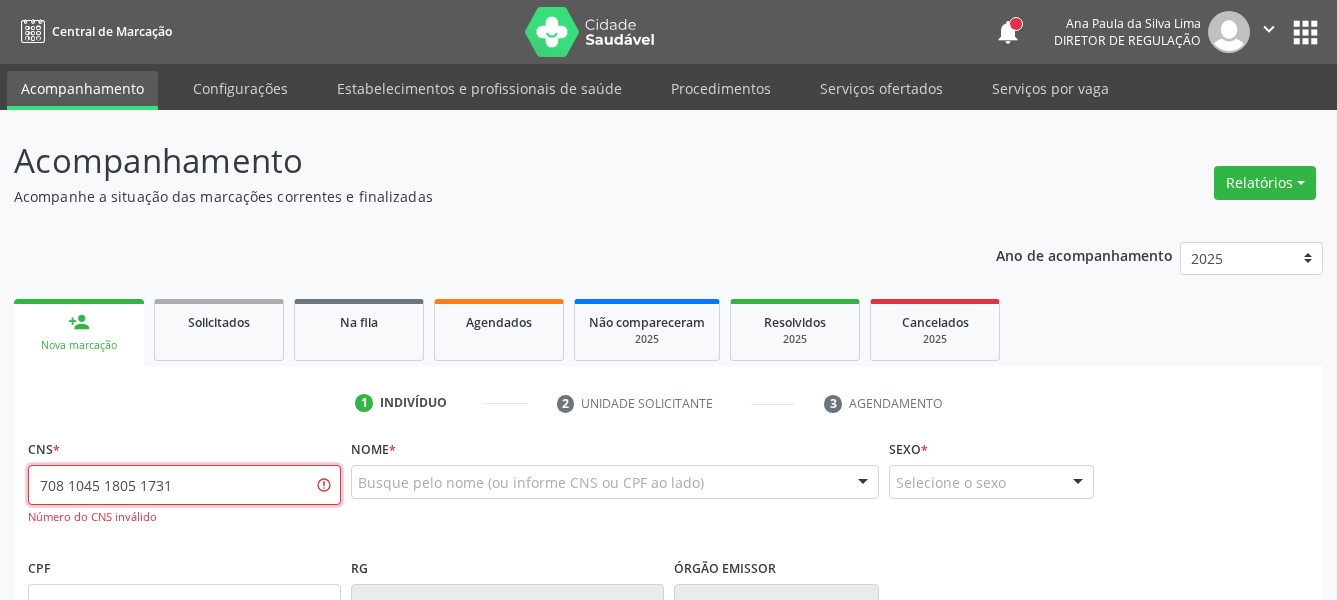 click on "708 1045 1805 1731" at bounding box center [184, 485] 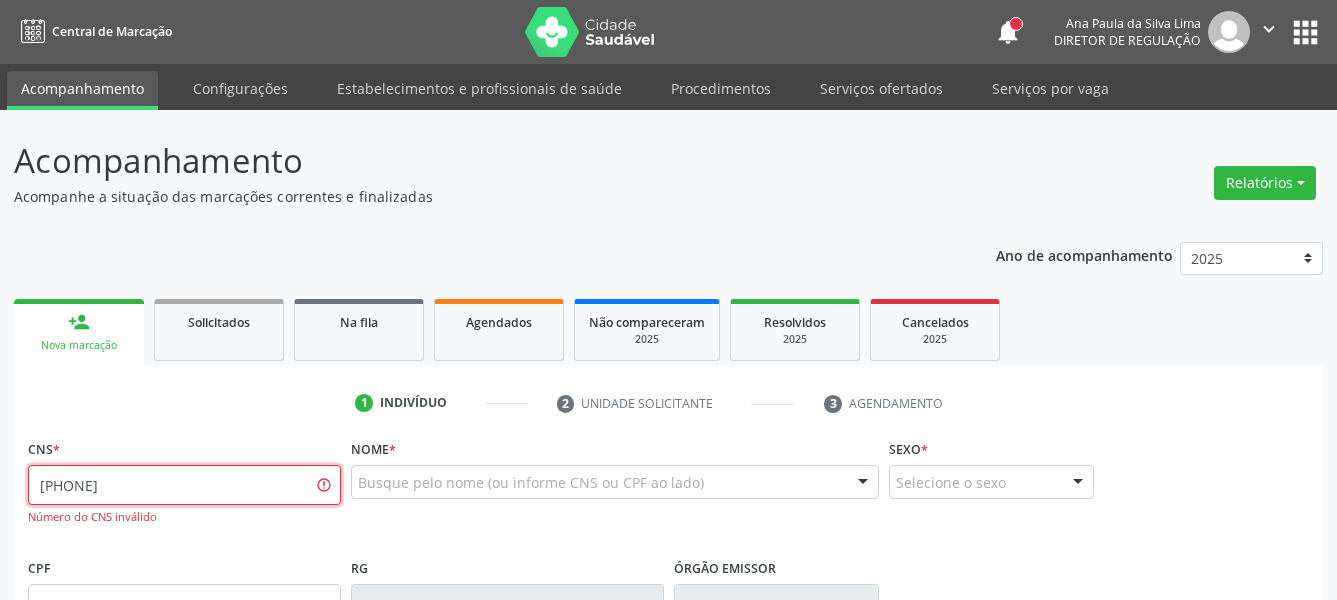 type on "708 1045 1805 7731" 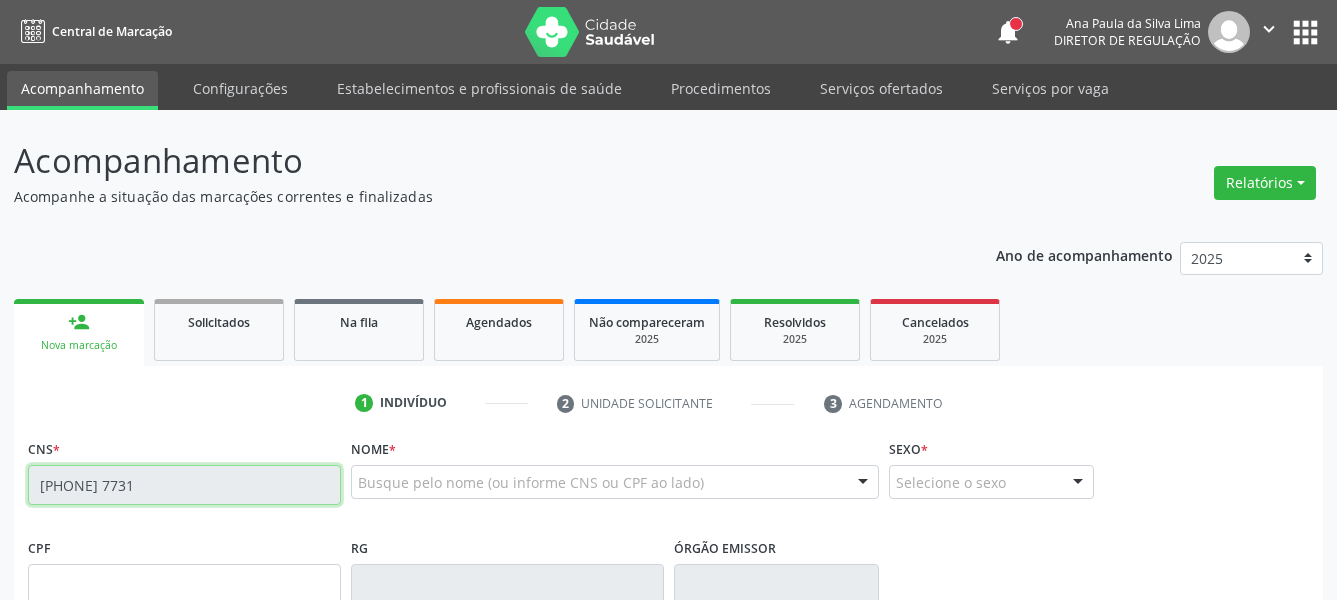 type on "179.206.674-02" 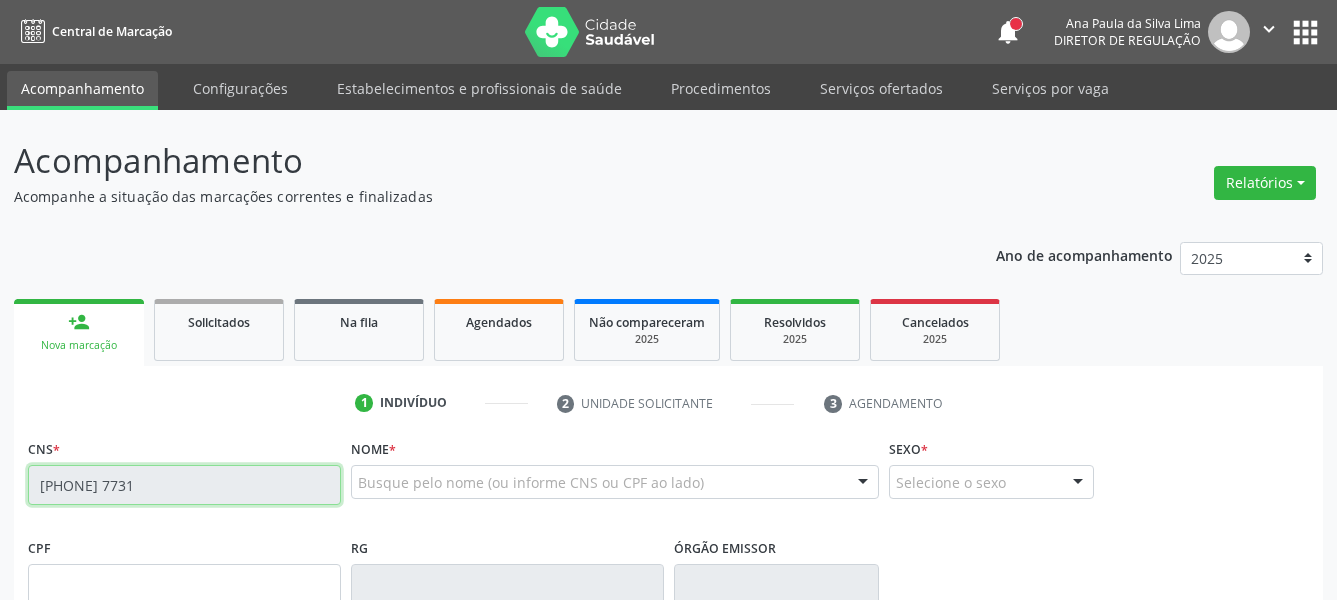 type on "19/10/2021" 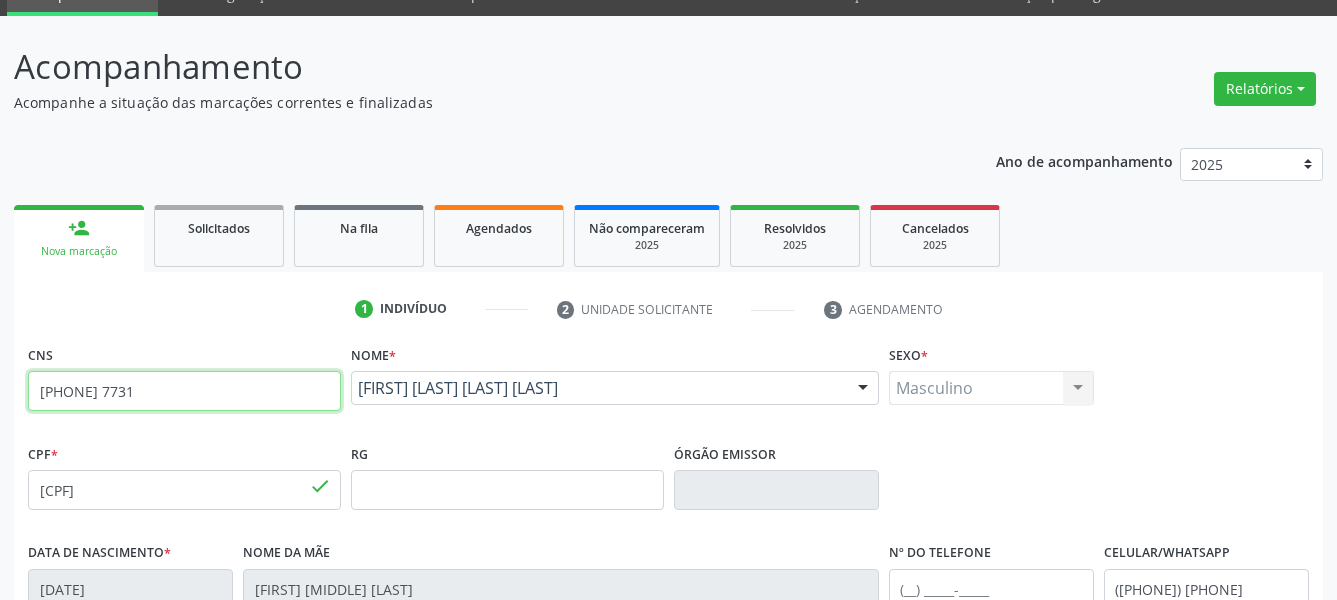 scroll, scrollTop: 204, scrollLeft: 0, axis: vertical 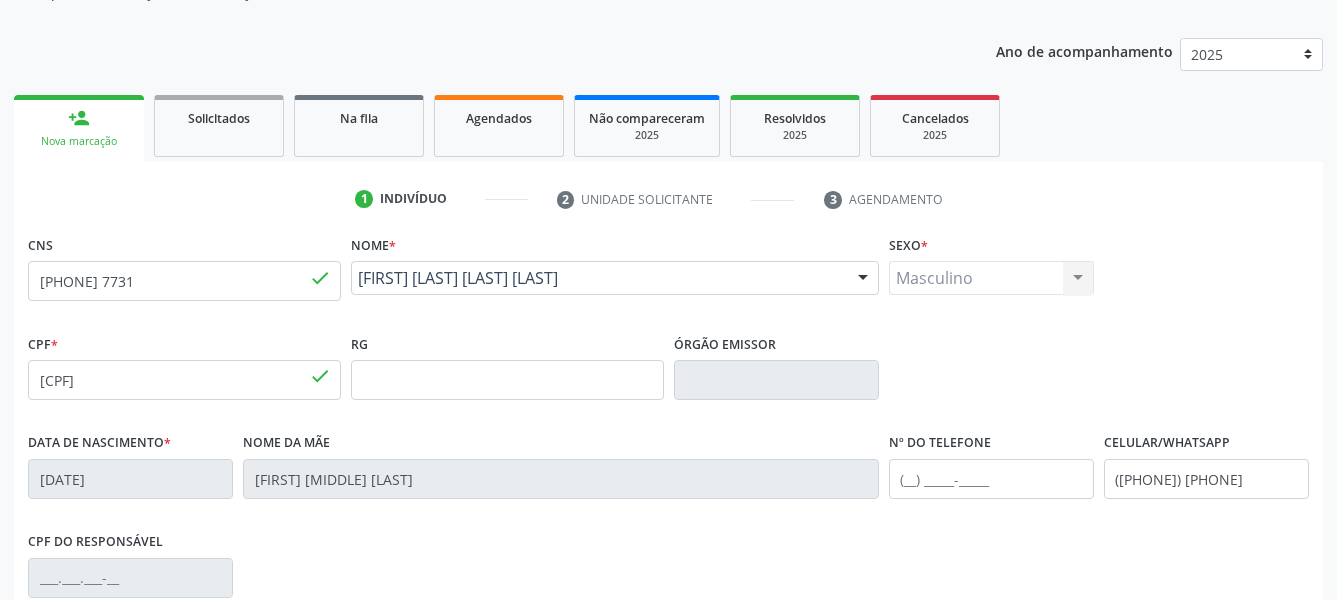click on "Masculino         Masculino   Feminino
Nenhum resultado encontrado para: "   "
Não há nenhuma opção para ser exibida." at bounding box center [991, 278] 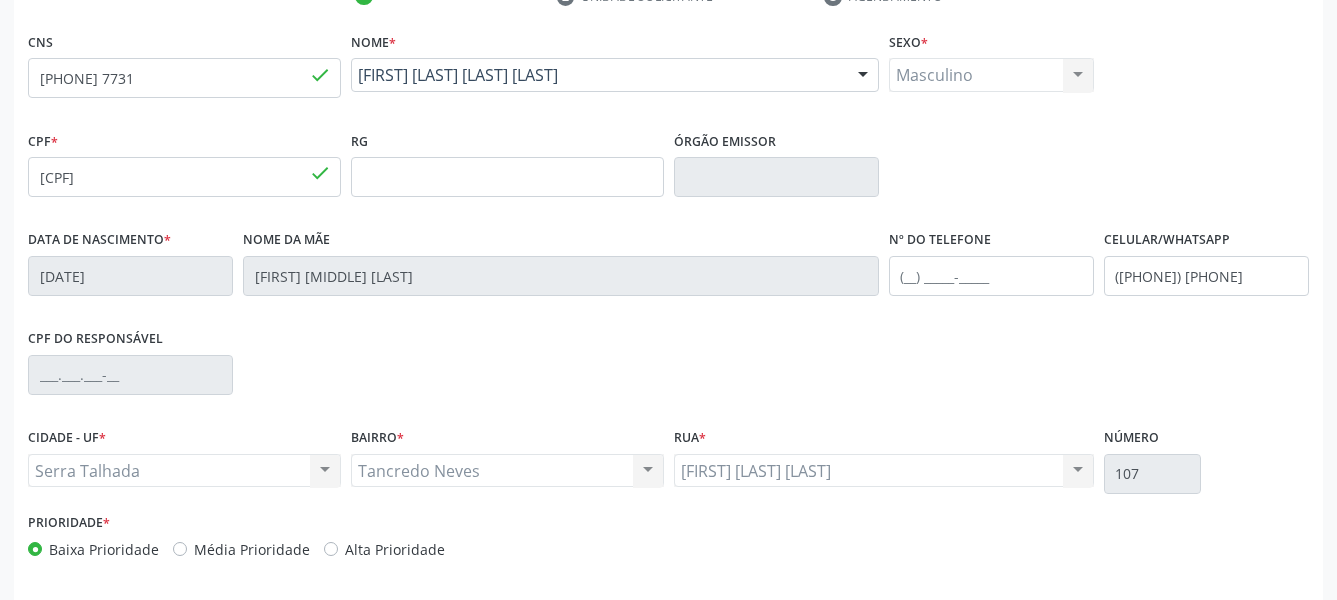 scroll, scrollTop: 408, scrollLeft: 0, axis: vertical 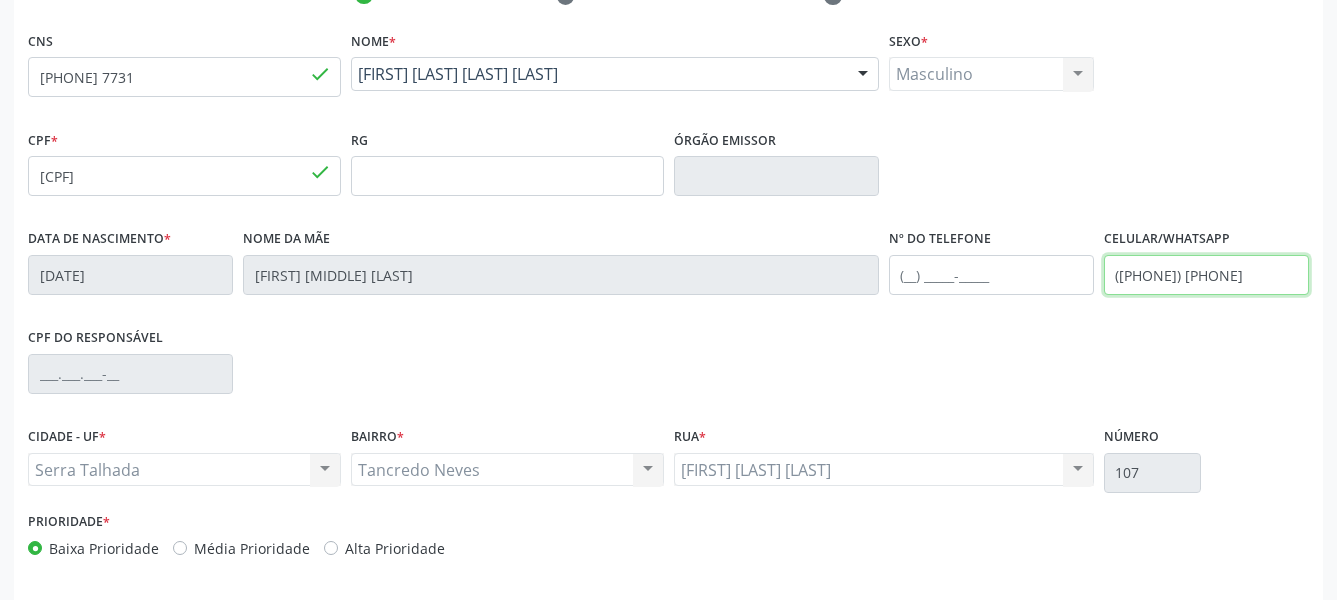drag, startPoint x: 1277, startPoint y: 278, endPoint x: 977, endPoint y: 284, distance: 300.06 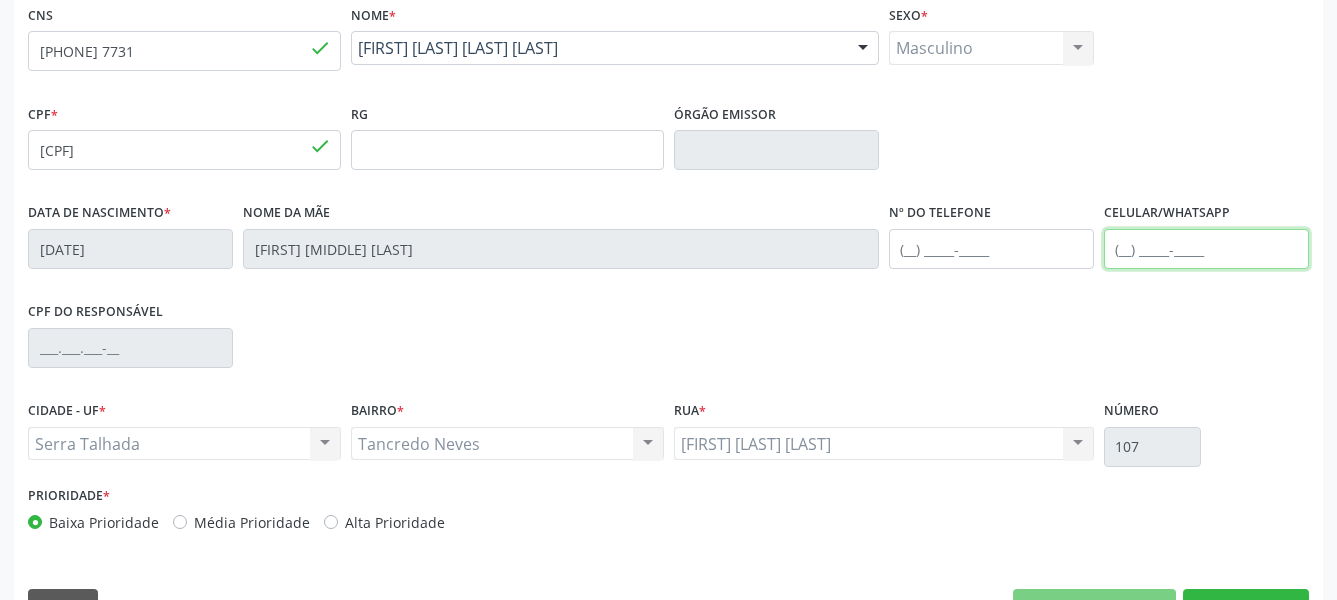 scroll, scrollTop: 484, scrollLeft: 0, axis: vertical 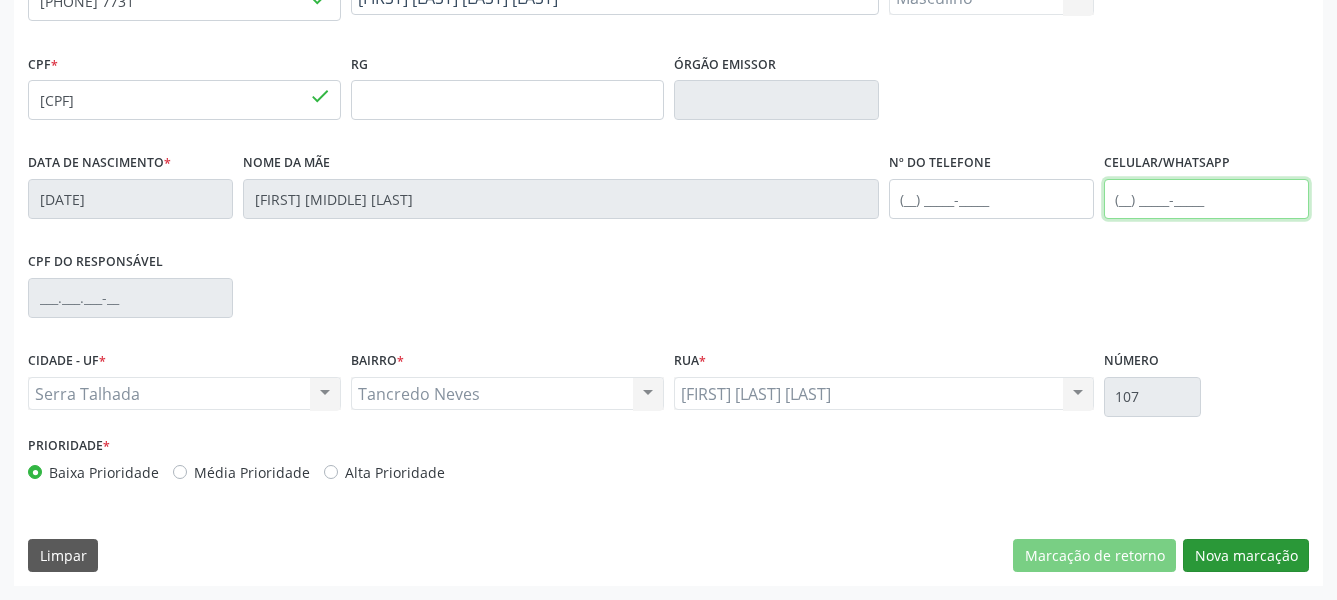 type 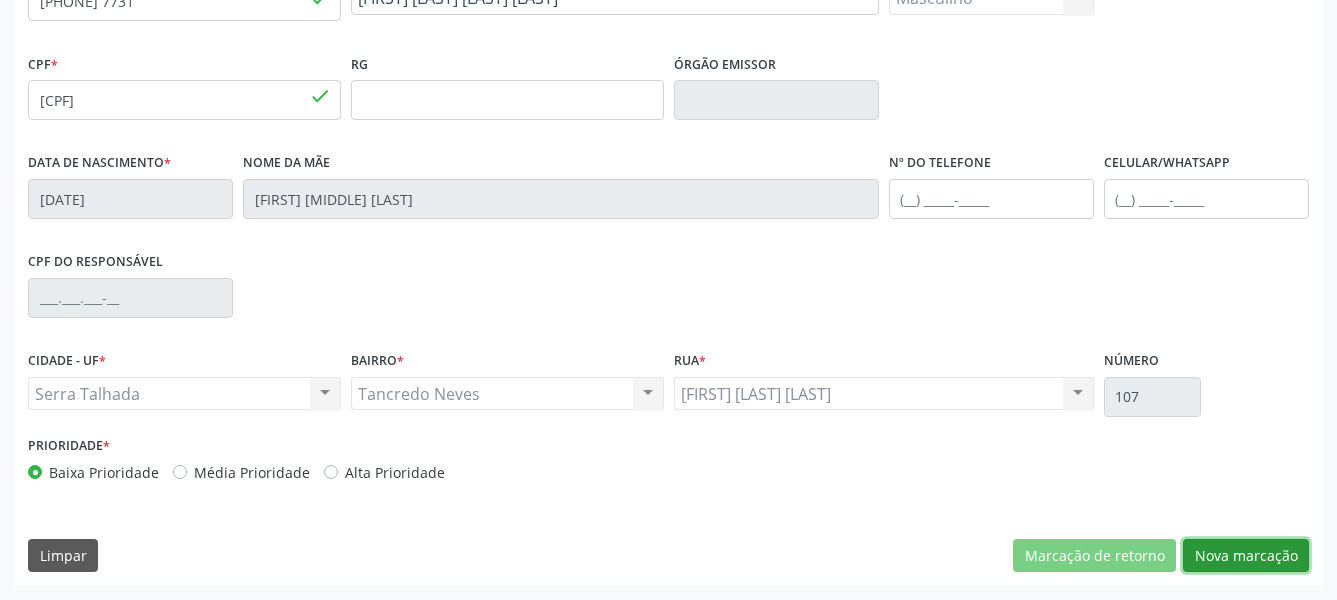 click on "Nova marcação" at bounding box center (1246, 556) 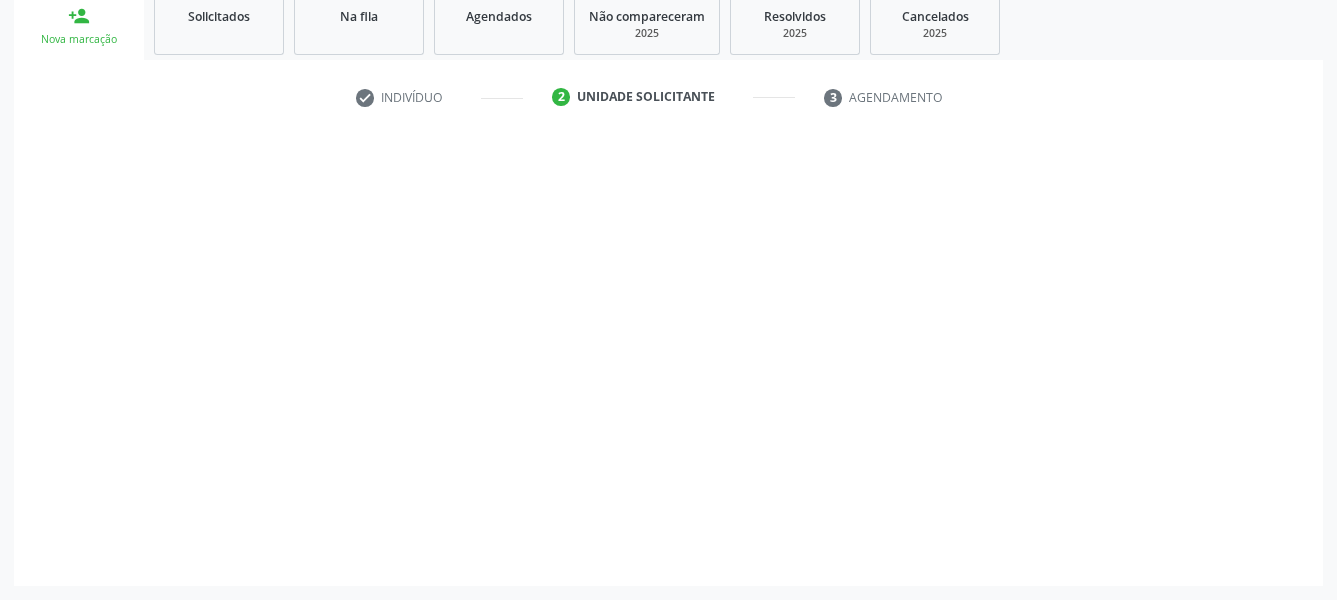 scroll, scrollTop: 322, scrollLeft: 0, axis: vertical 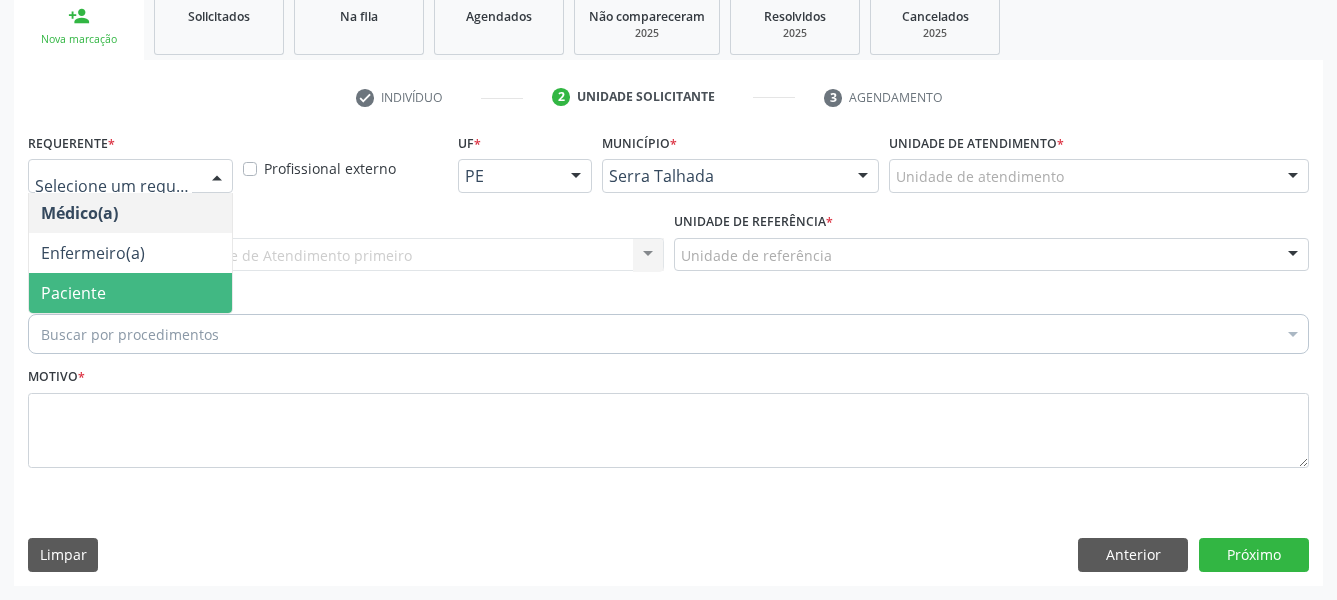 click on "Paciente" at bounding box center [73, 293] 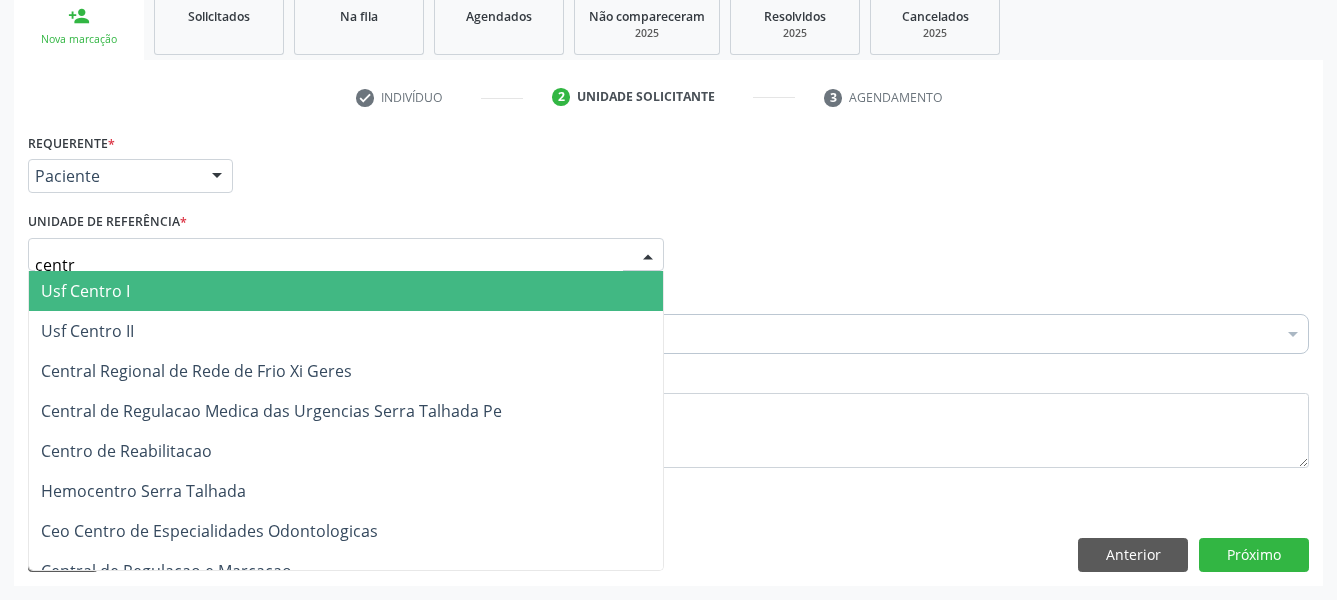 type on "centro" 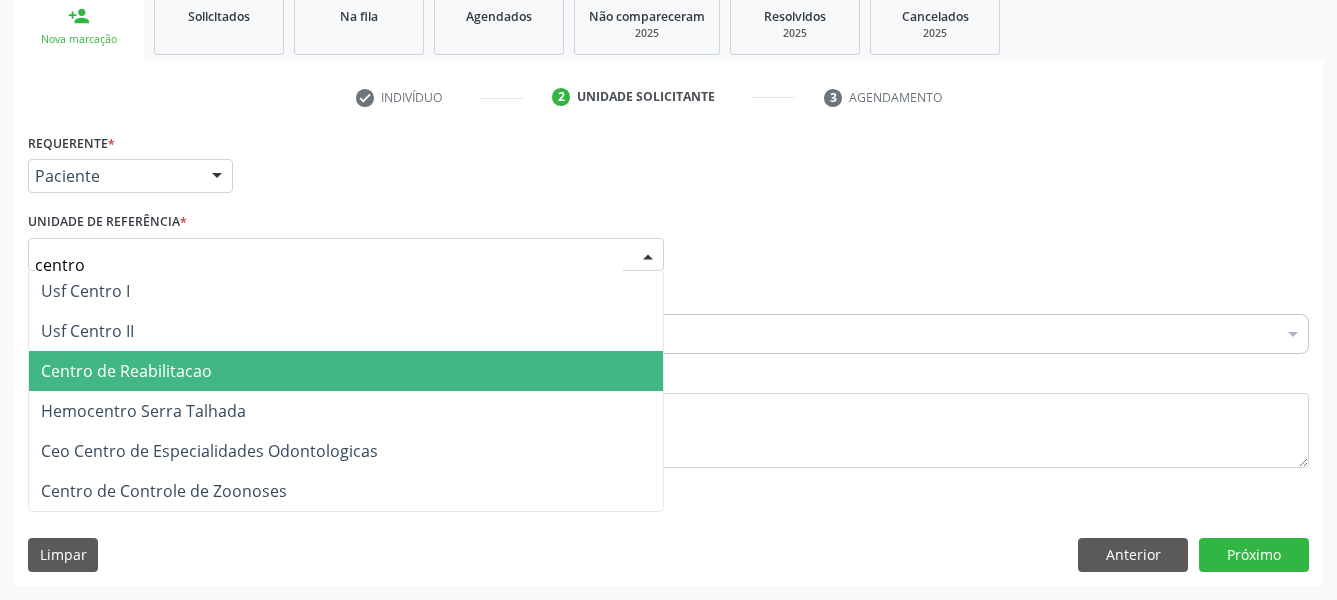 click on "Centro de Reabilitacao" at bounding box center [126, 371] 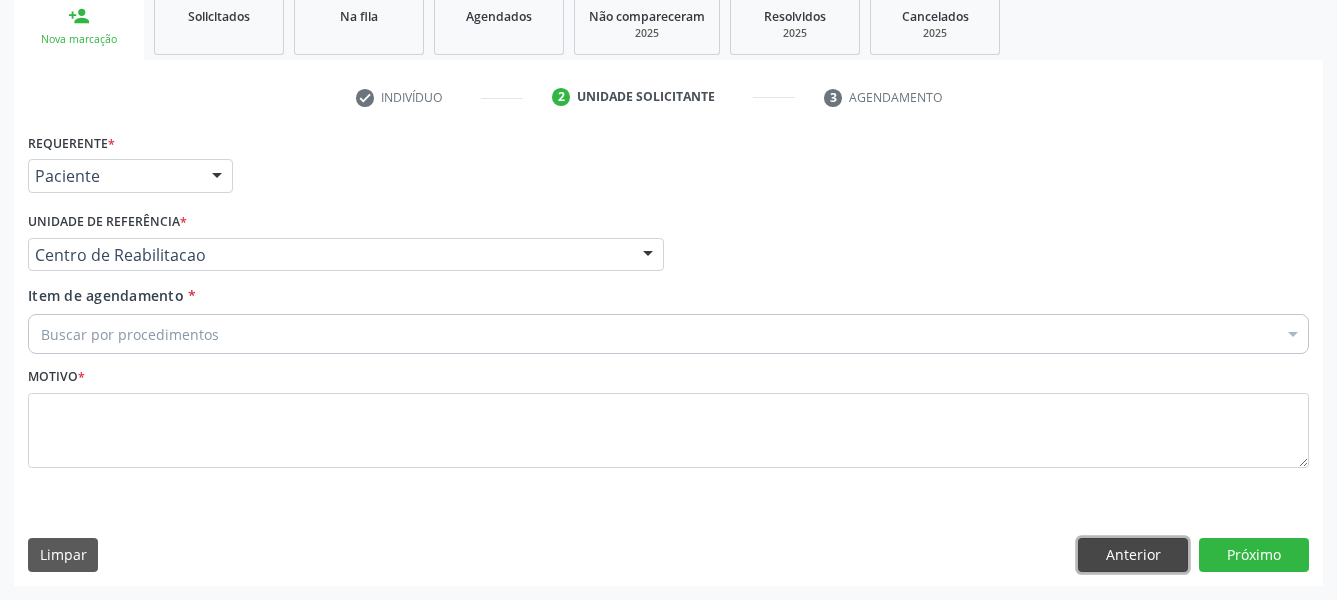click on "Anterior" at bounding box center (1133, 555) 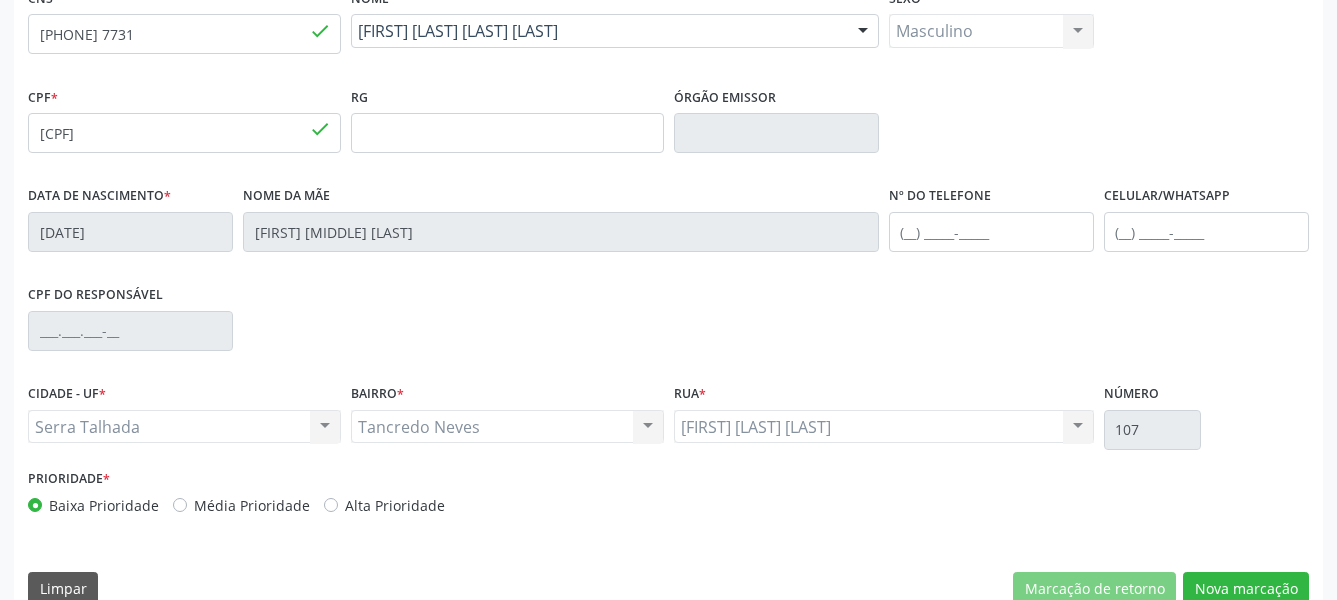 scroll, scrollTop: 484, scrollLeft: 0, axis: vertical 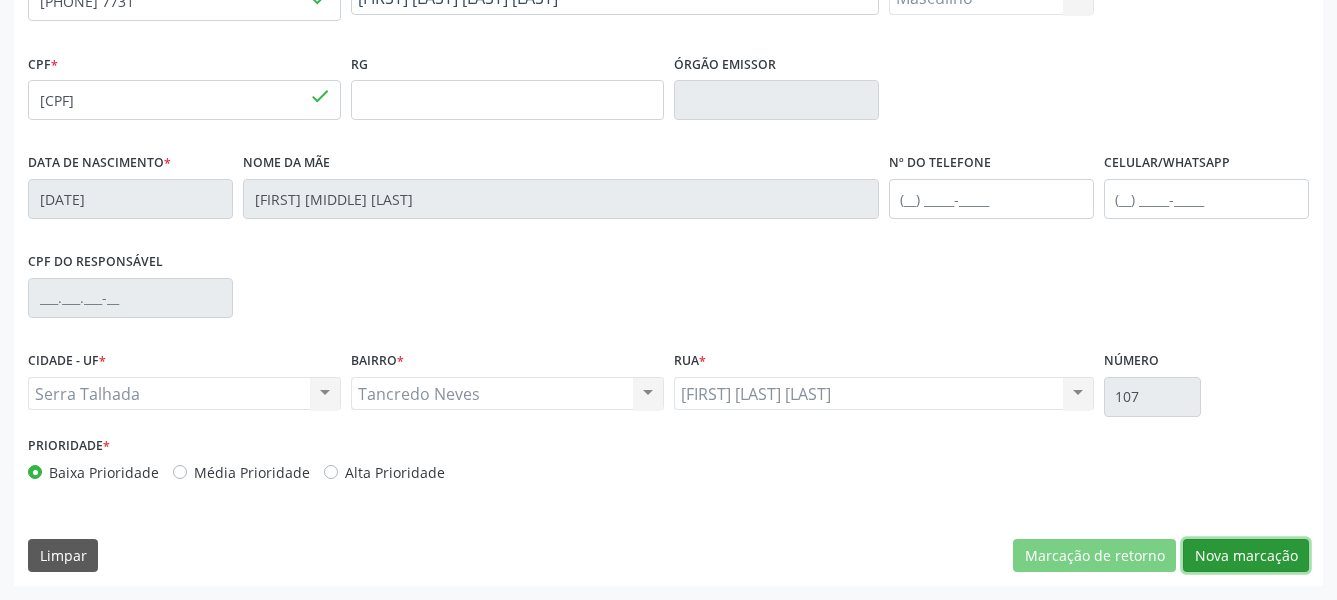 click on "Nova marcação" at bounding box center [1246, 556] 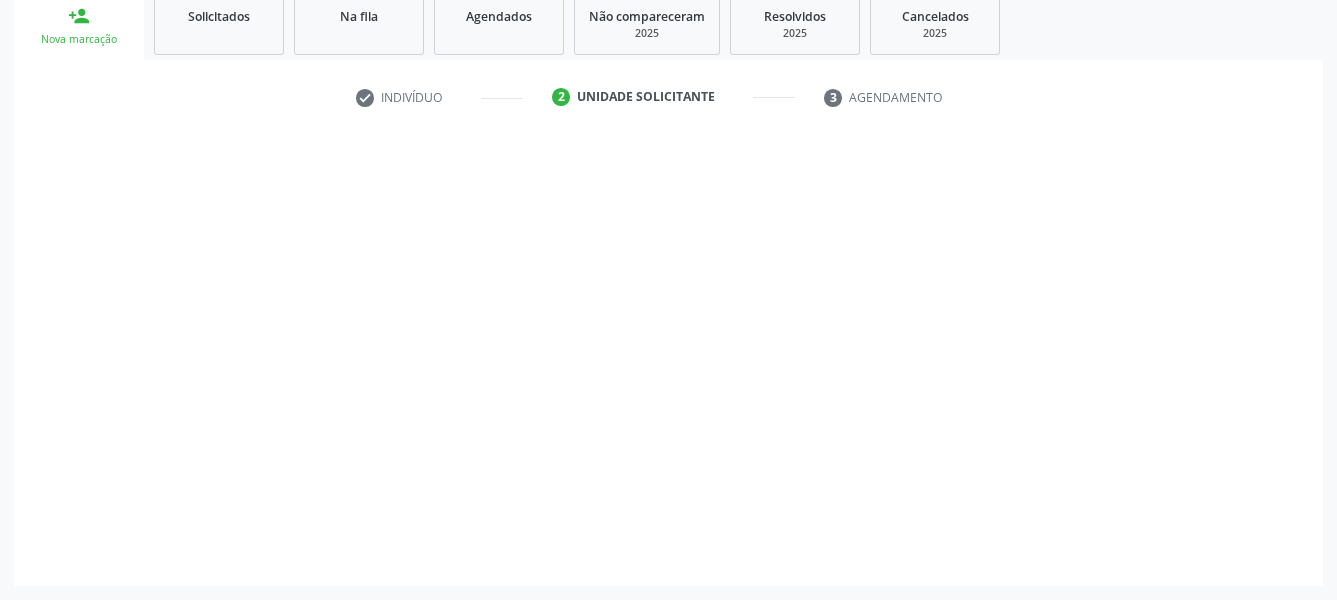 scroll, scrollTop: 322, scrollLeft: 0, axis: vertical 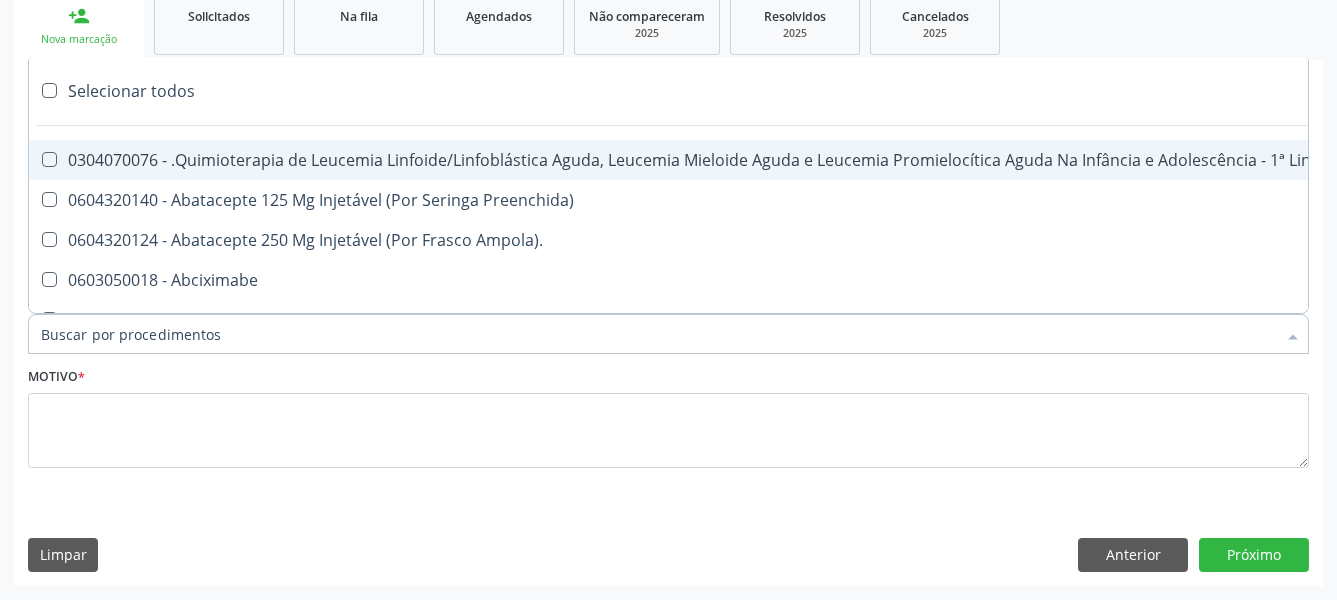 type on "c" 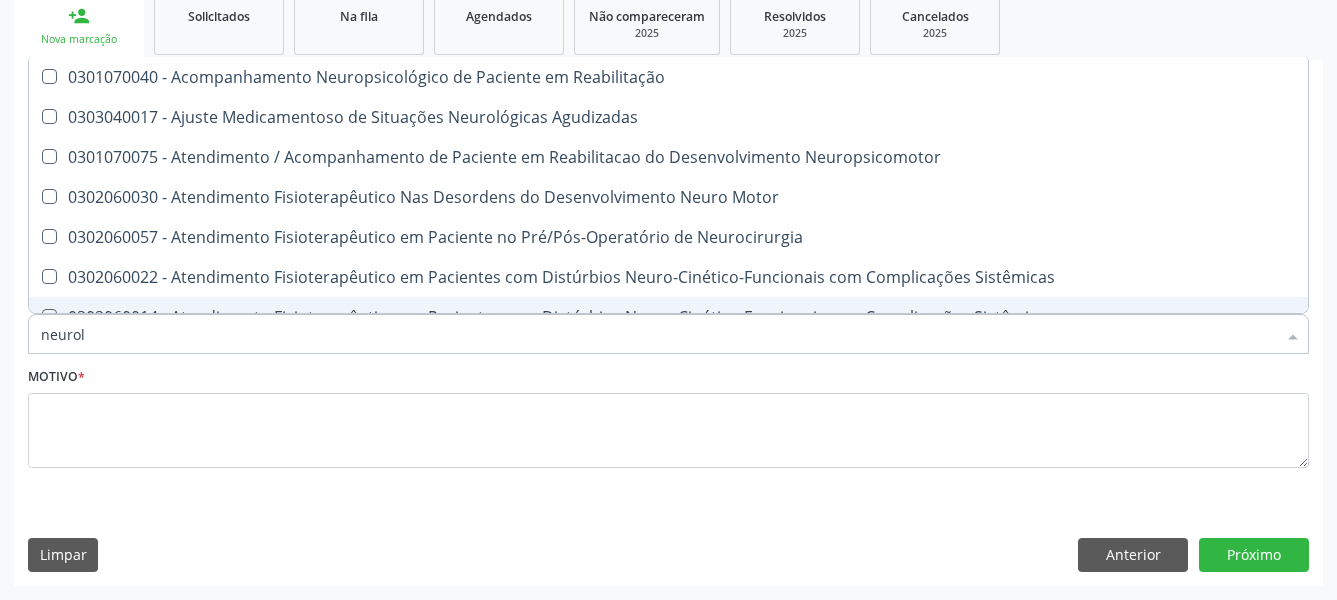 type on "neurolo" 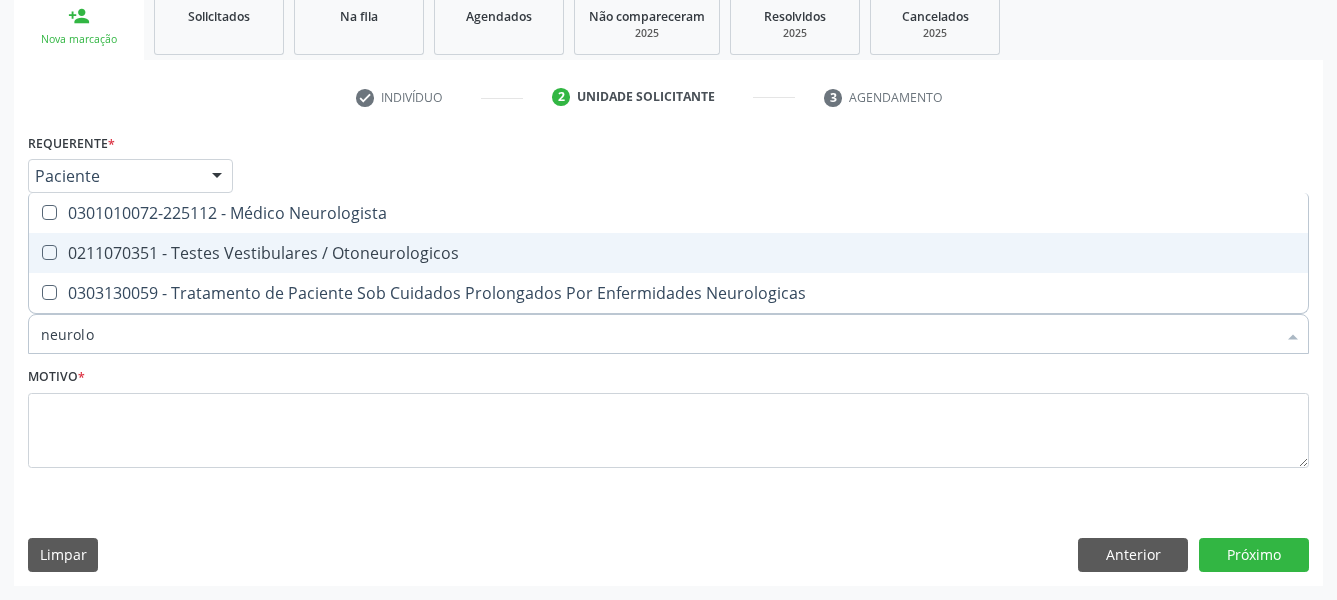 click on "0301010072-225112 - Médico Neurologista" at bounding box center [668, 213] 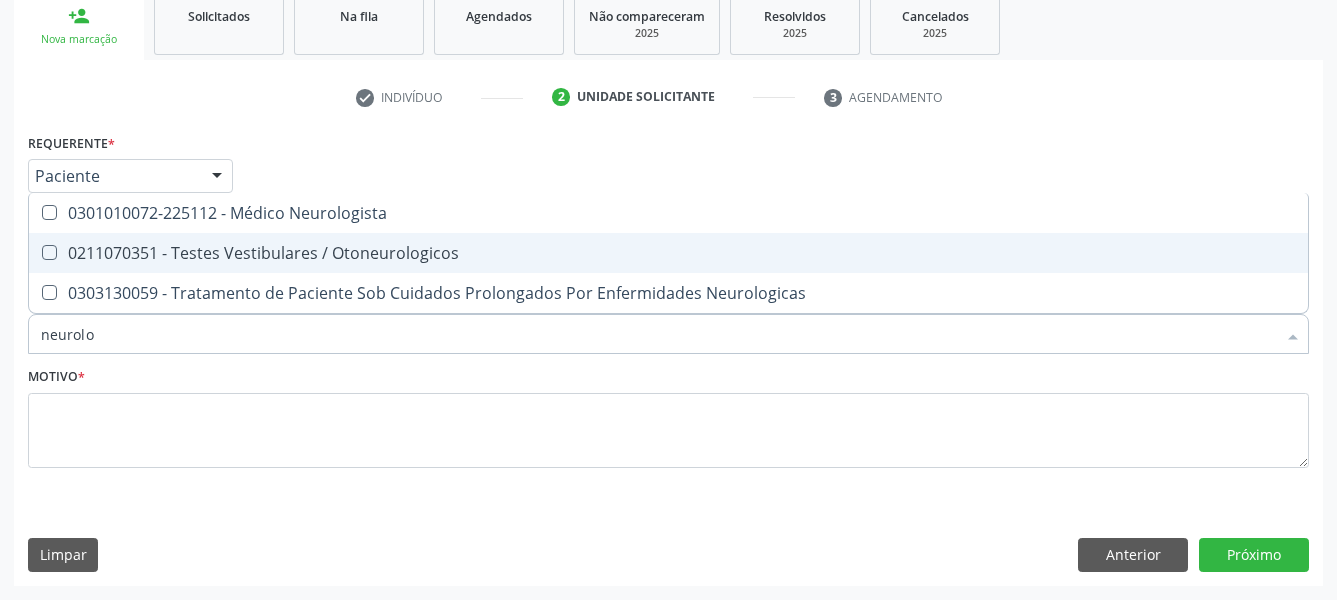 checkbox on "true" 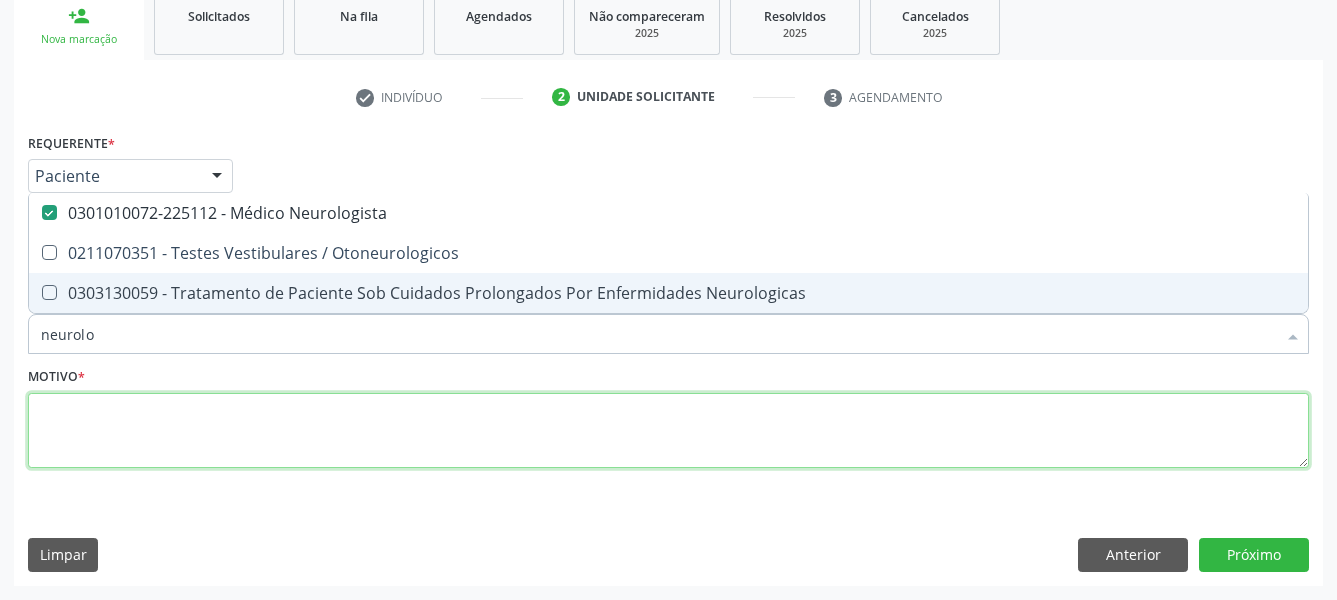 drag, startPoint x: 235, startPoint y: 411, endPoint x: 477, endPoint y: 473, distance: 249.81593 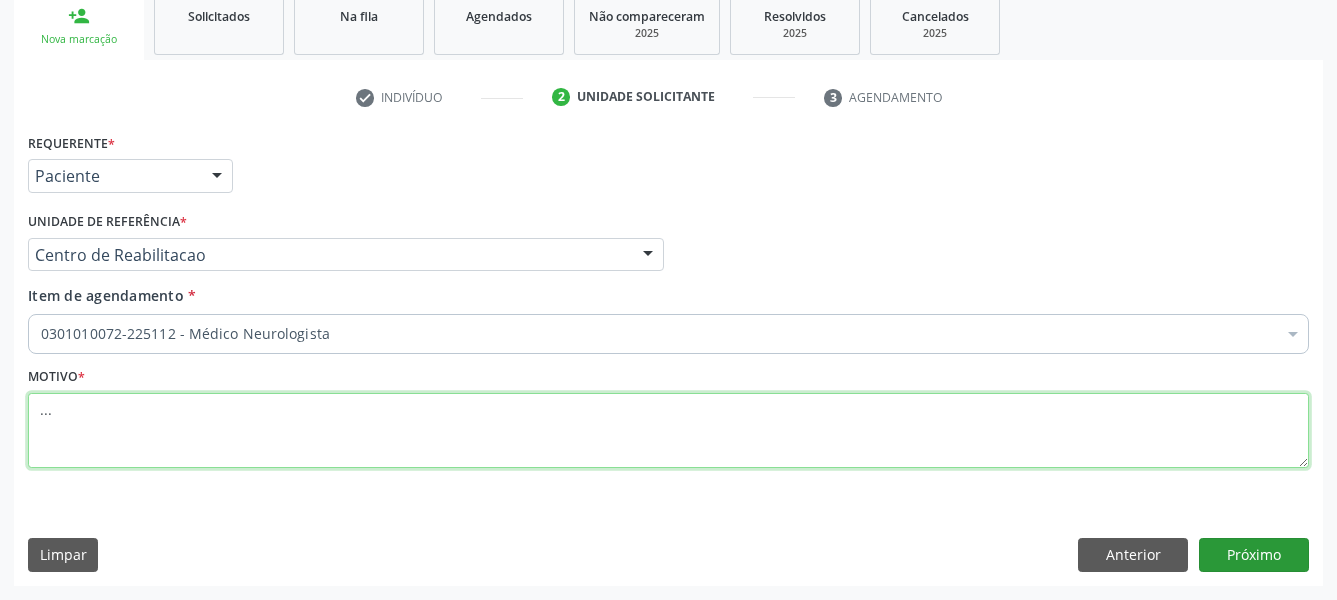 type on "..." 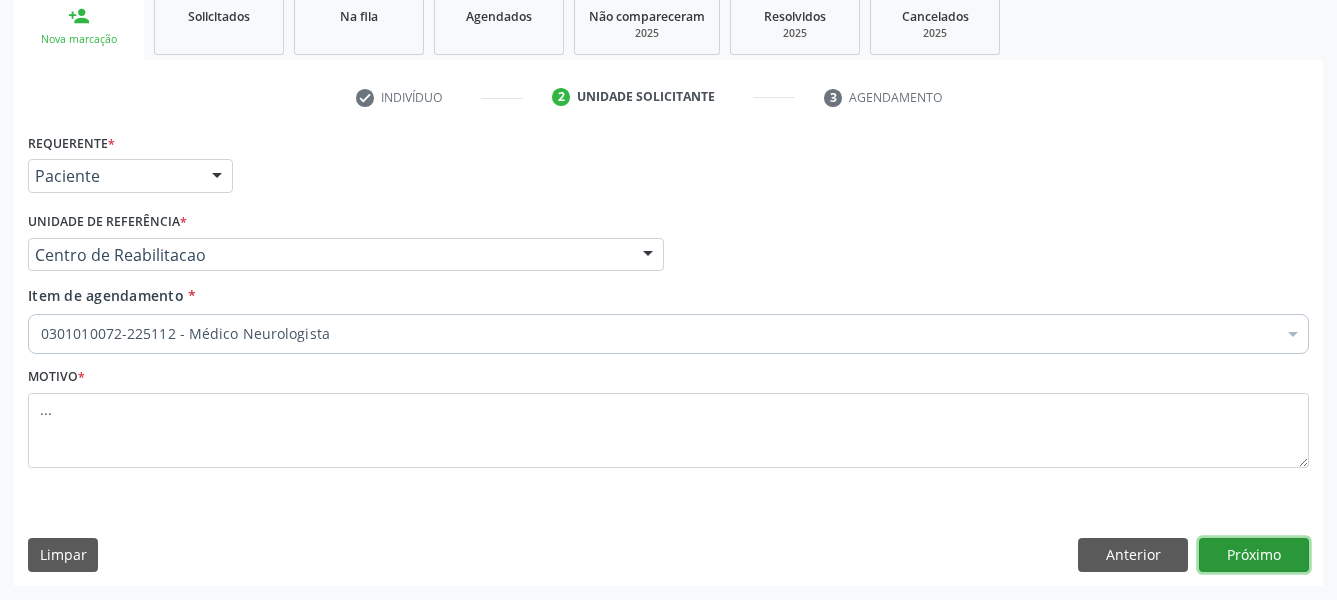 click on "Próximo" at bounding box center [1254, 555] 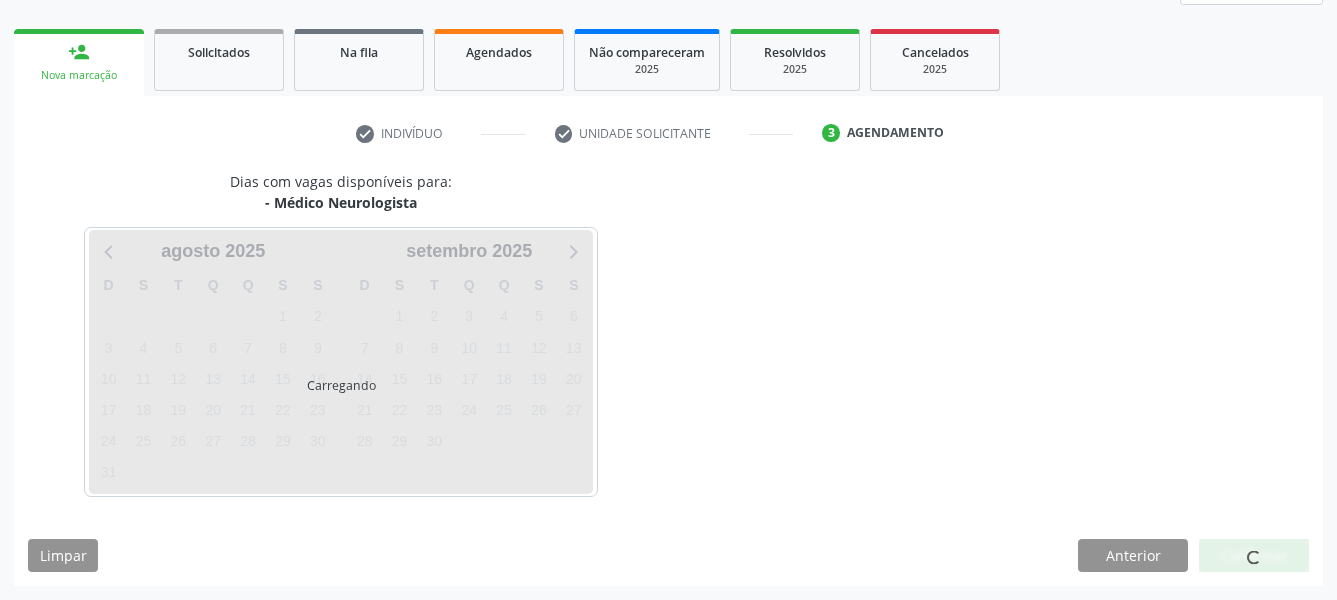 scroll, scrollTop: 270, scrollLeft: 0, axis: vertical 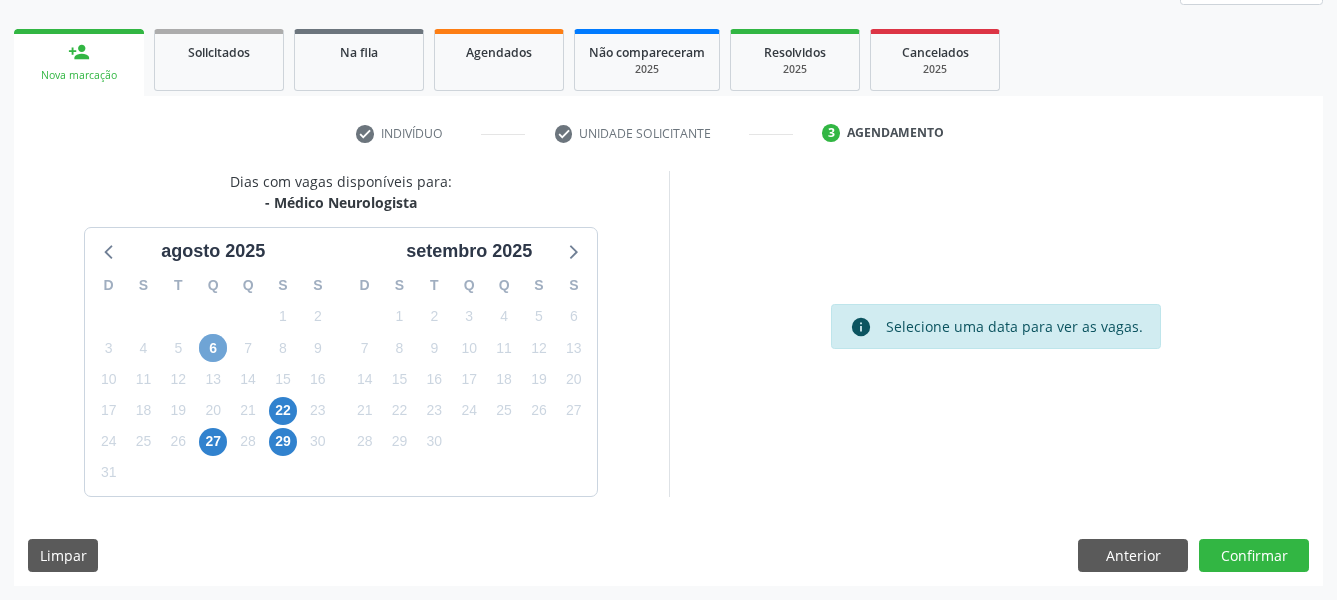 click on "6" at bounding box center [213, 348] 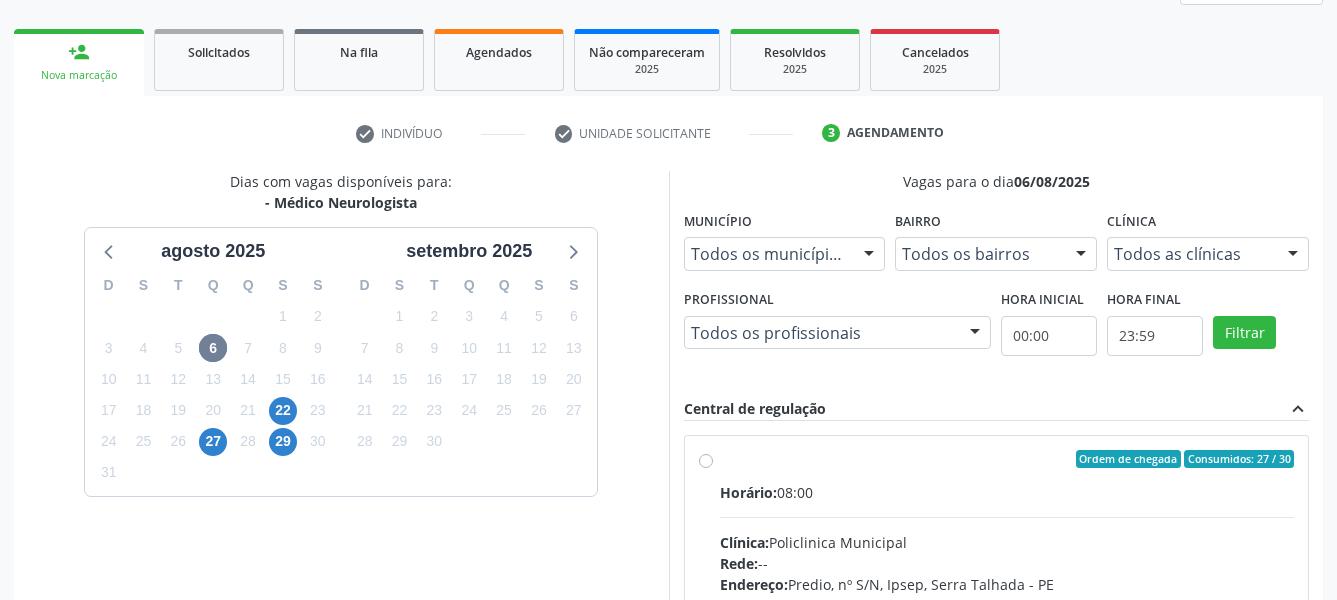 click on "Ordem de chegada
Consumidos: 27 / 30
Horário:   08:00
Clínica:  Policlinica Municipal
Rede:
--
Endereço:   Predio, nº S/N, Ipsep, Serra Talhada - PE
Telefone:   --
Profissional:
--
Informações adicionais sobre o atendimento
Idade de atendimento:
Sem restrição
Gênero(s) atendido(s):
Sem restrição
Informações adicionais:
--" at bounding box center (1007, 603) 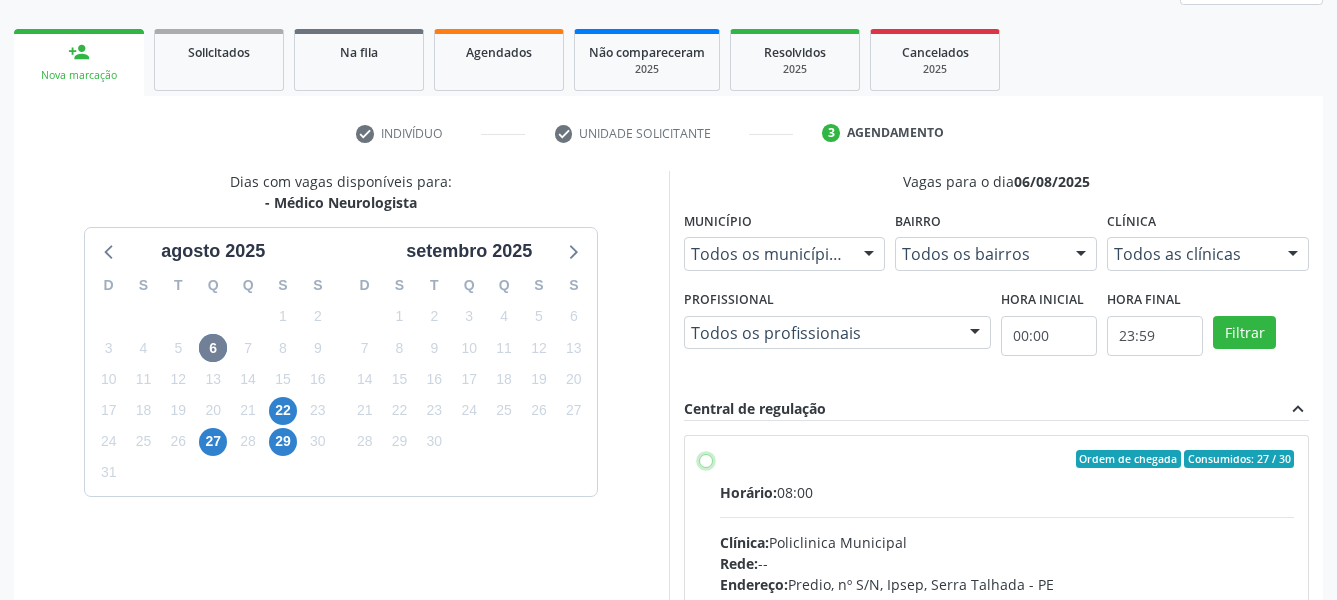 radio on "true" 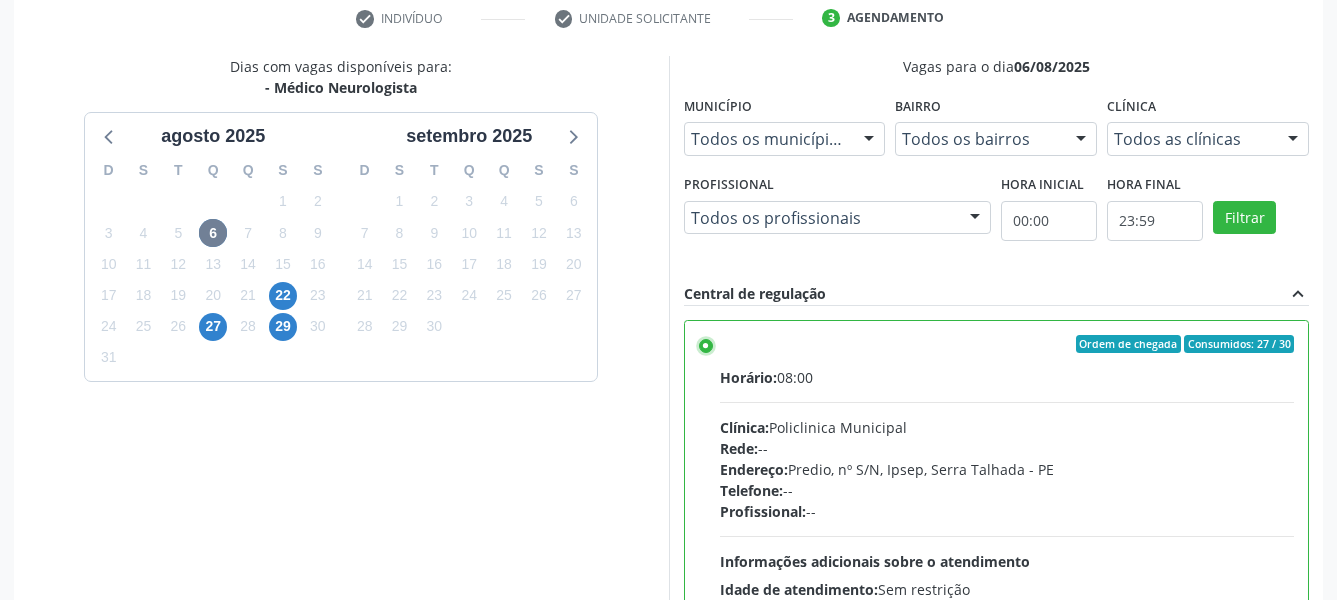 scroll, scrollTop: 474, scrollLeft: 0, axis: vertical 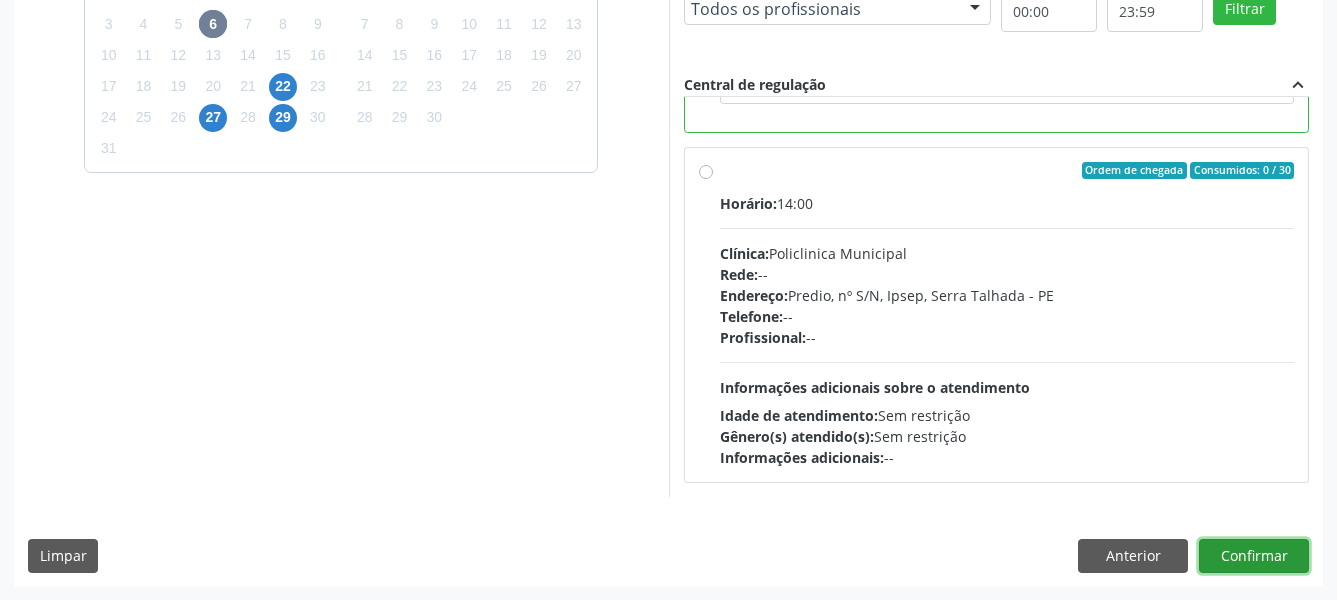 click on "Confirmar" at bounding box center (1254, 556) 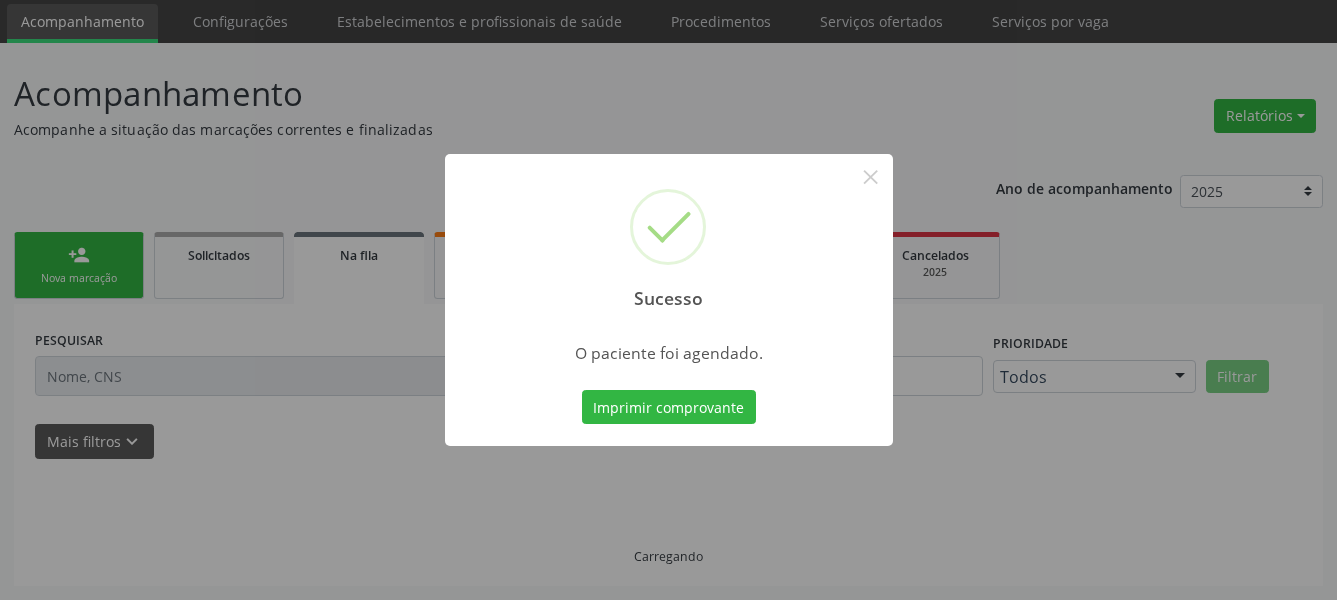 scroll, scrollTop: 66, scrollLeft: 0, axis: vertical 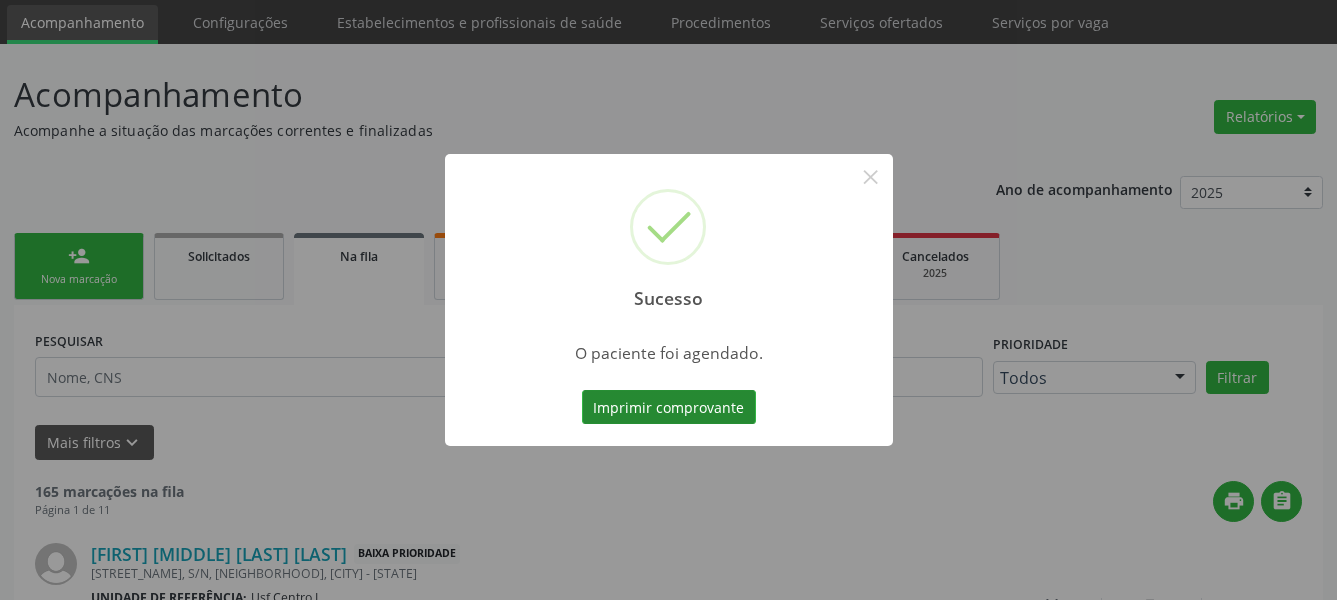 click on "Imprimir comprovante" at bounding box center [669, 407] 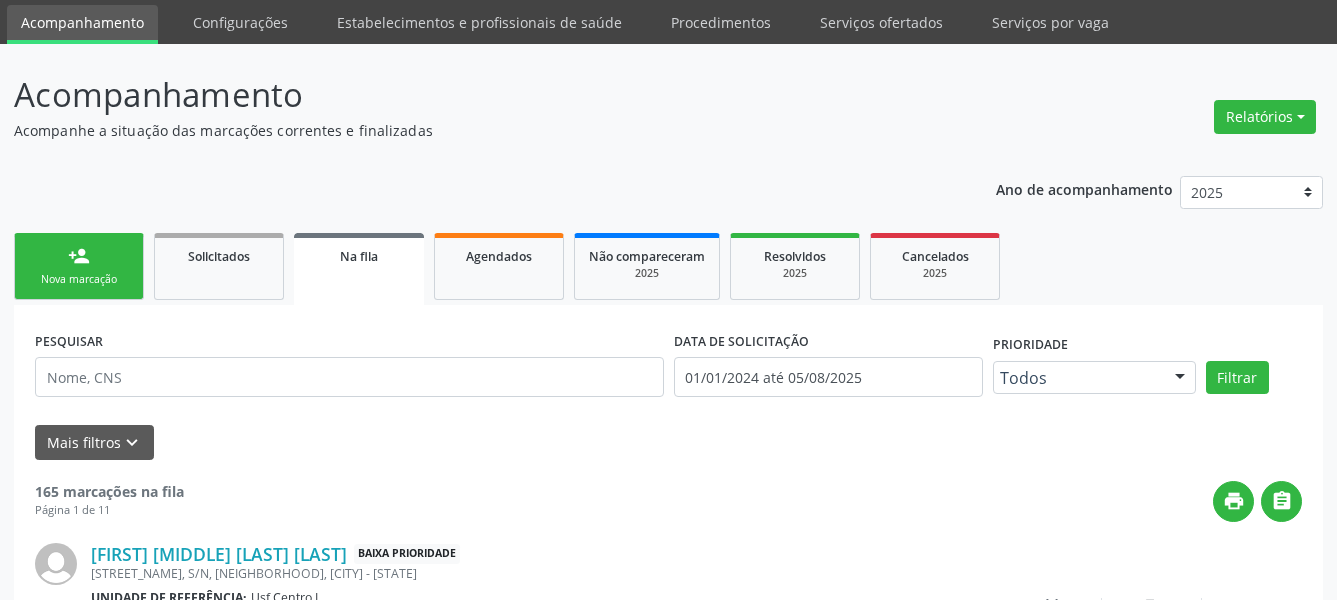 scroll, scrollTop: 65, scrollLeft: 0, axis: vertical 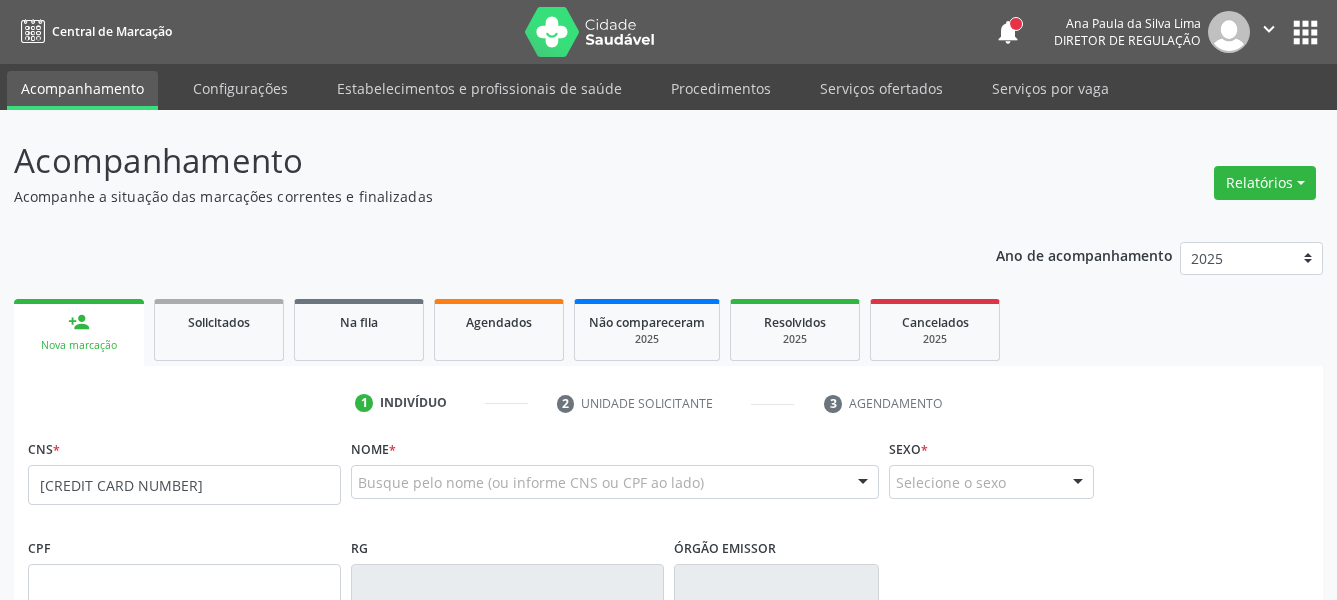 type on "[CREDIT CARD NUMBER]" 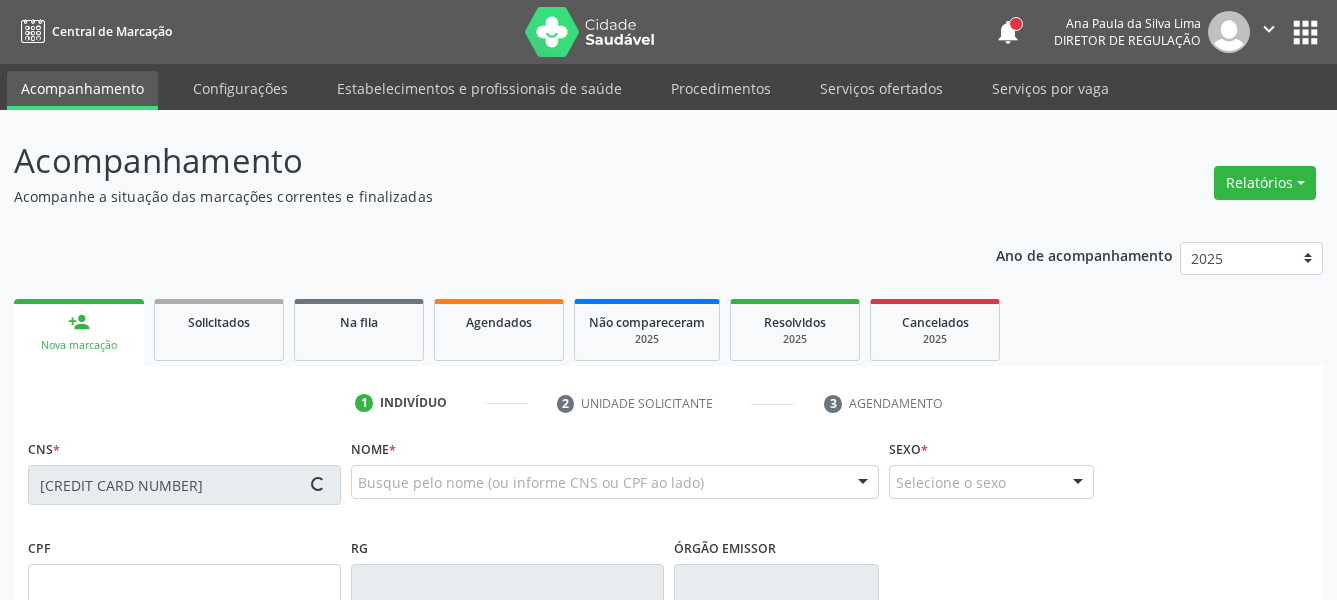 scroll, scrollTop: 102, scrollLeft: 0, axis: vertical 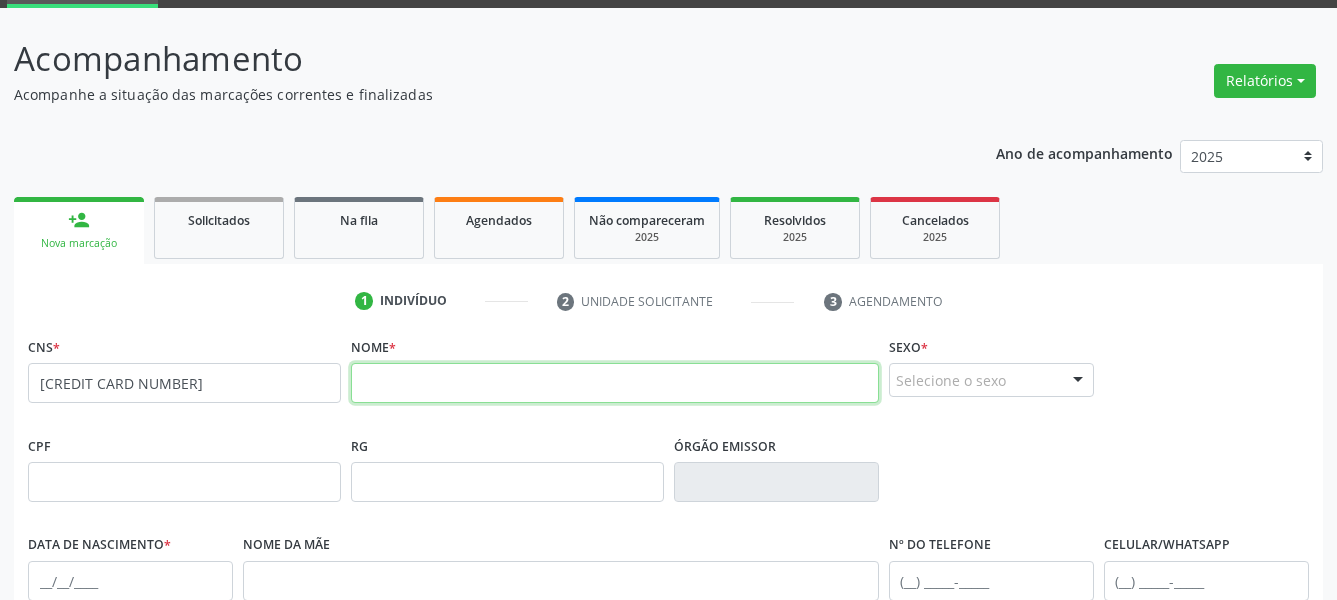 click at bounding box center (615, 383) 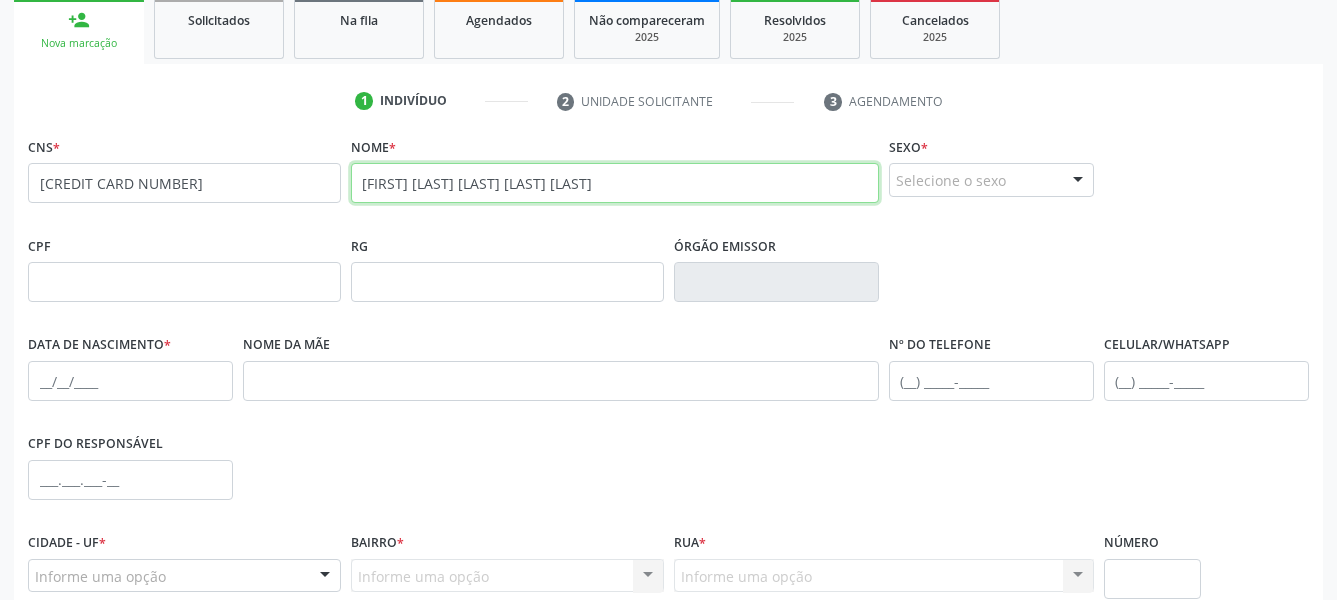 scroll, scrollTop: 306, scrollLeft: 0, axis: vertical 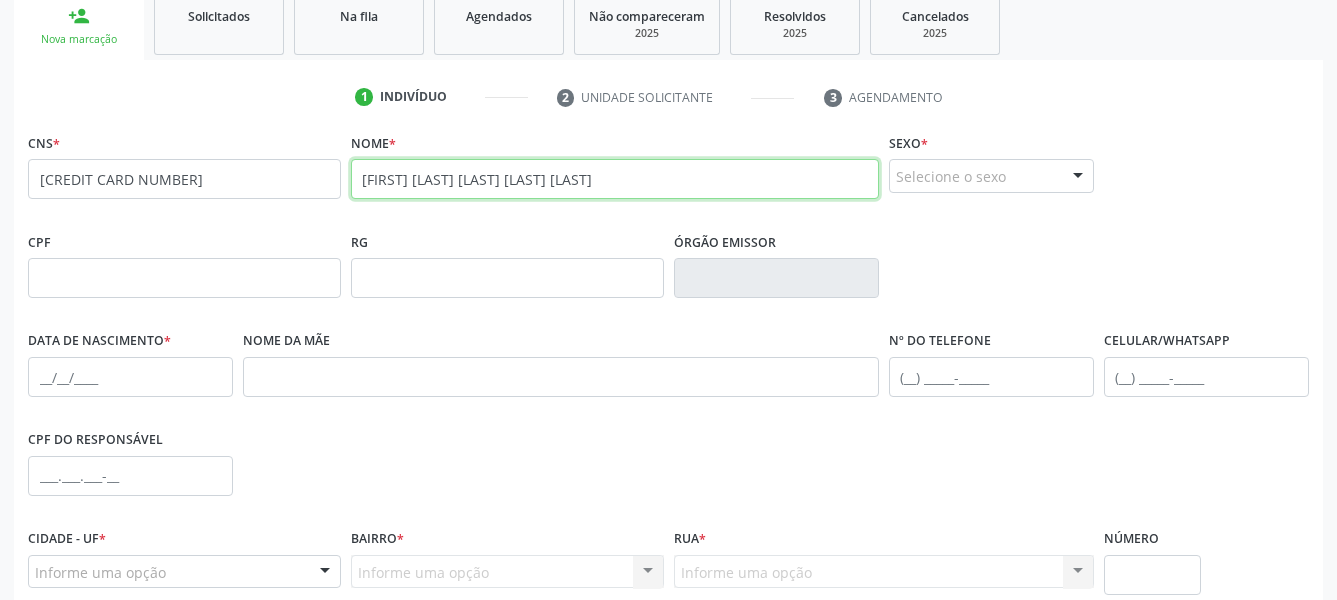type on "[FIRST] [LAST] [LAST] [LAST] [LAST]" 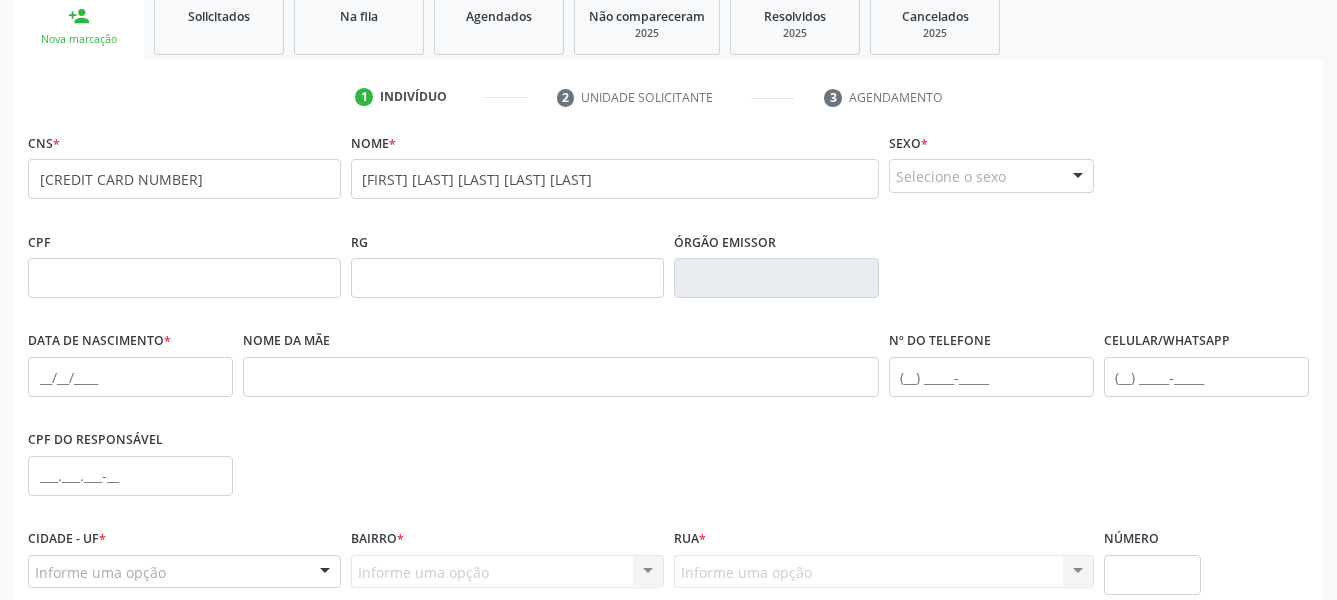 click on "Selecione o sexo" at bounding box center (991, 176) 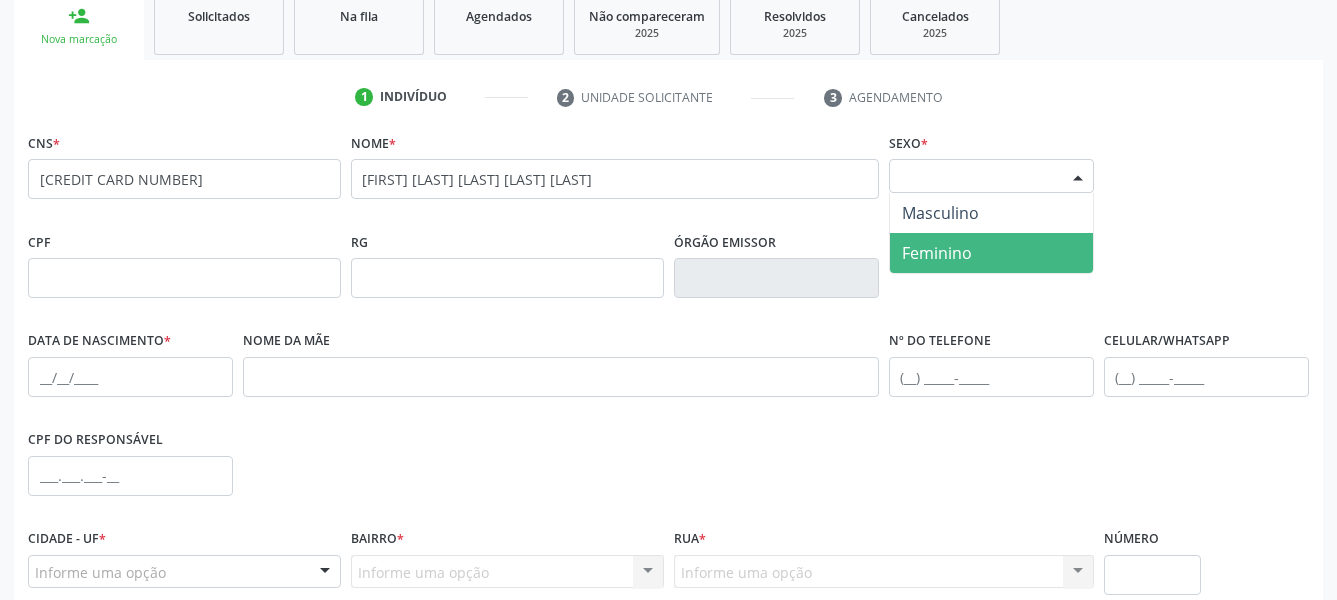 click on "Feminino" at bounding box center (991, 253) 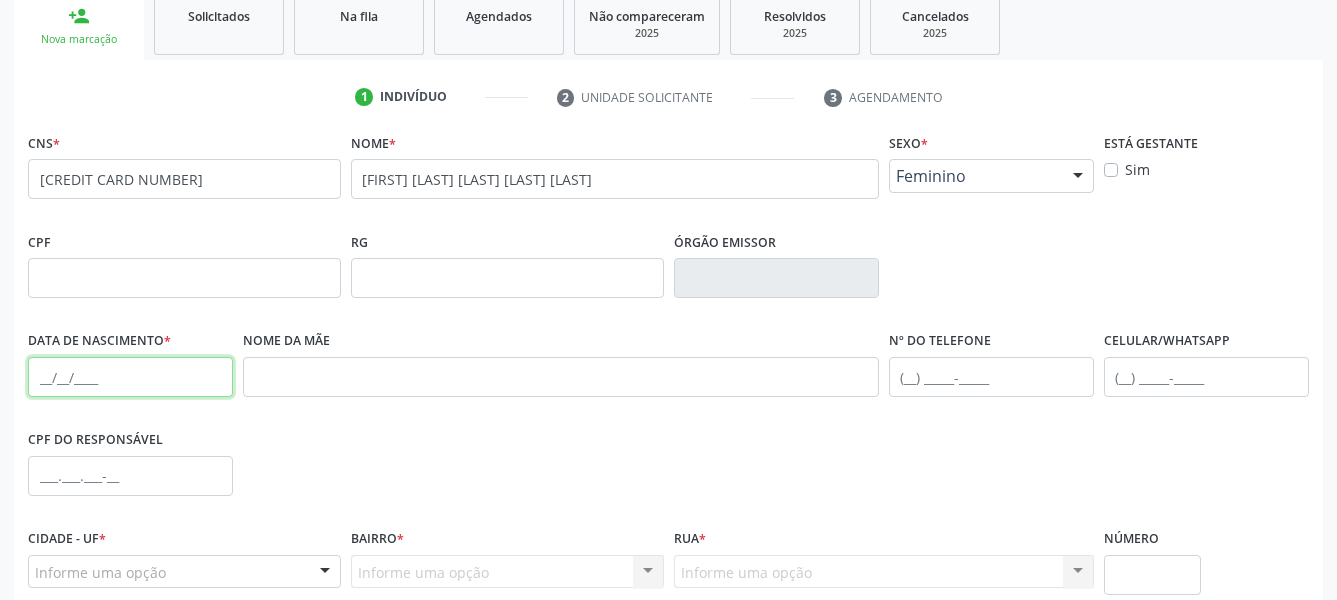 click at bounding box center (130, 377) 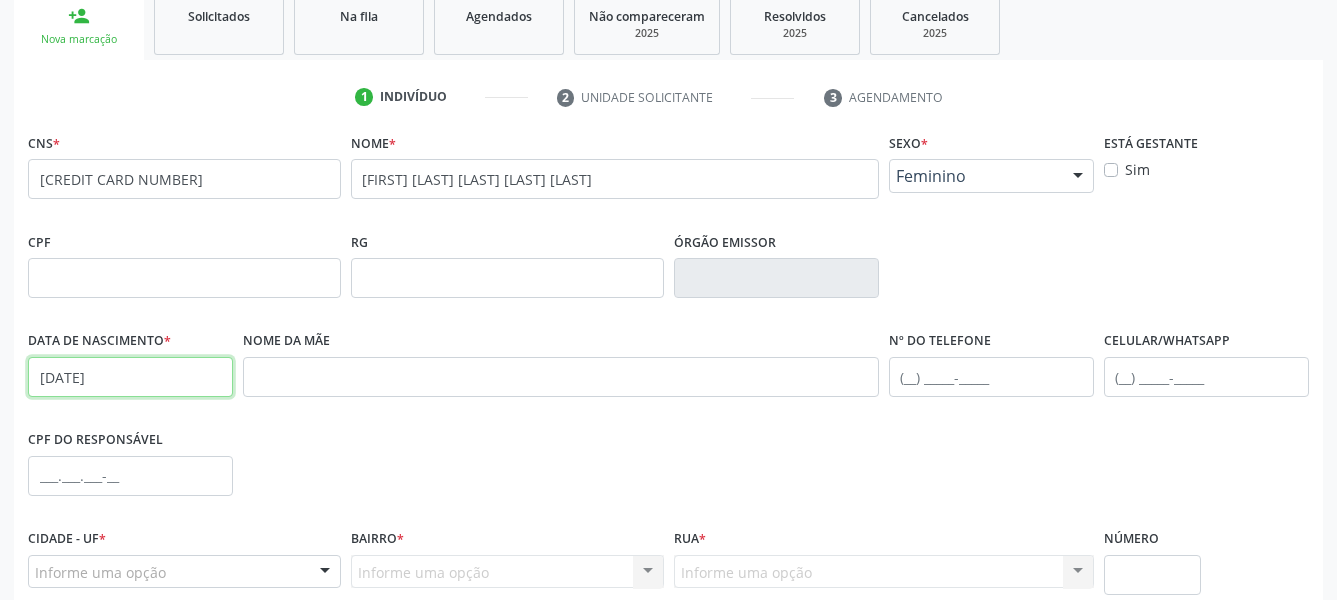 type on "[DATE]" 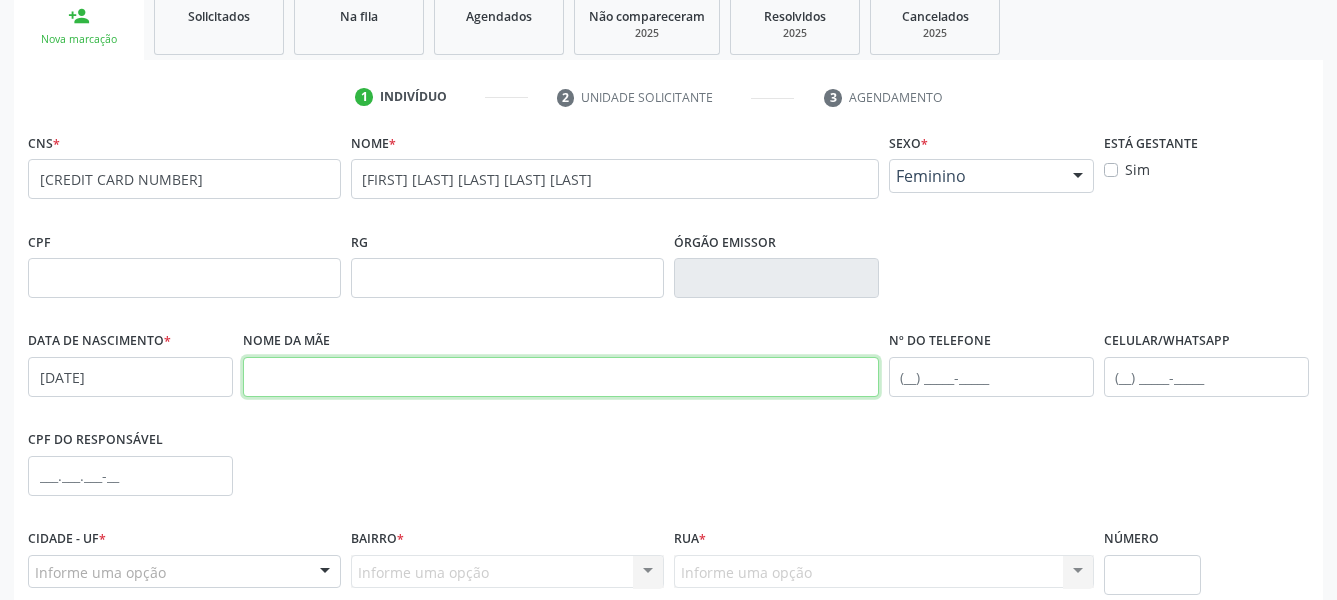 click at bounding box center (561, 377) 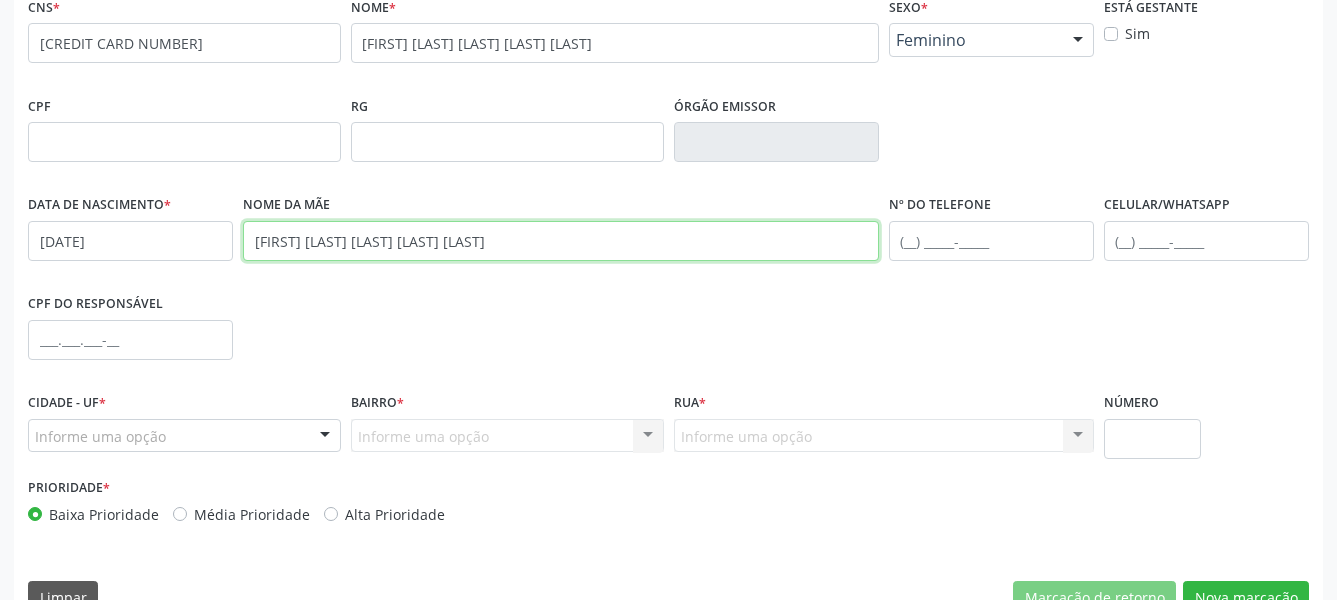 scroll, scrollTop: 484, scrollLeft: 0, axis: vertical 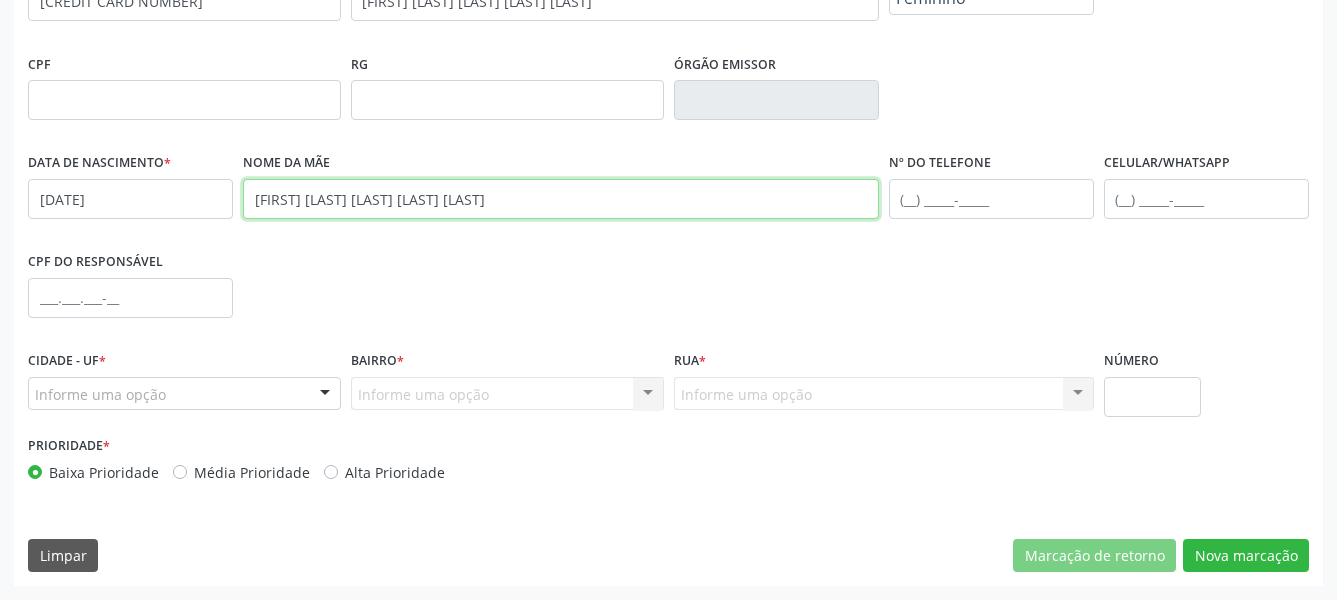 type on "[FIRST] [LAST] [LAST] [LAST] [LAST]" 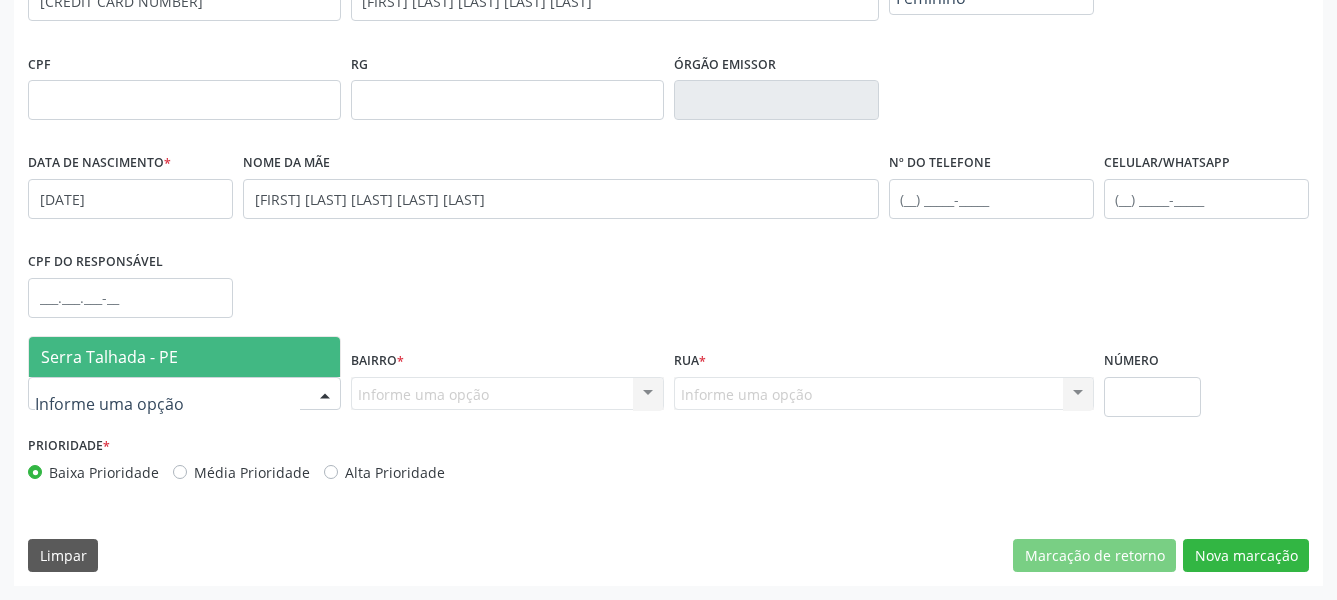 click on "Serra Talhada - PE" at bounding box center (184, 357) 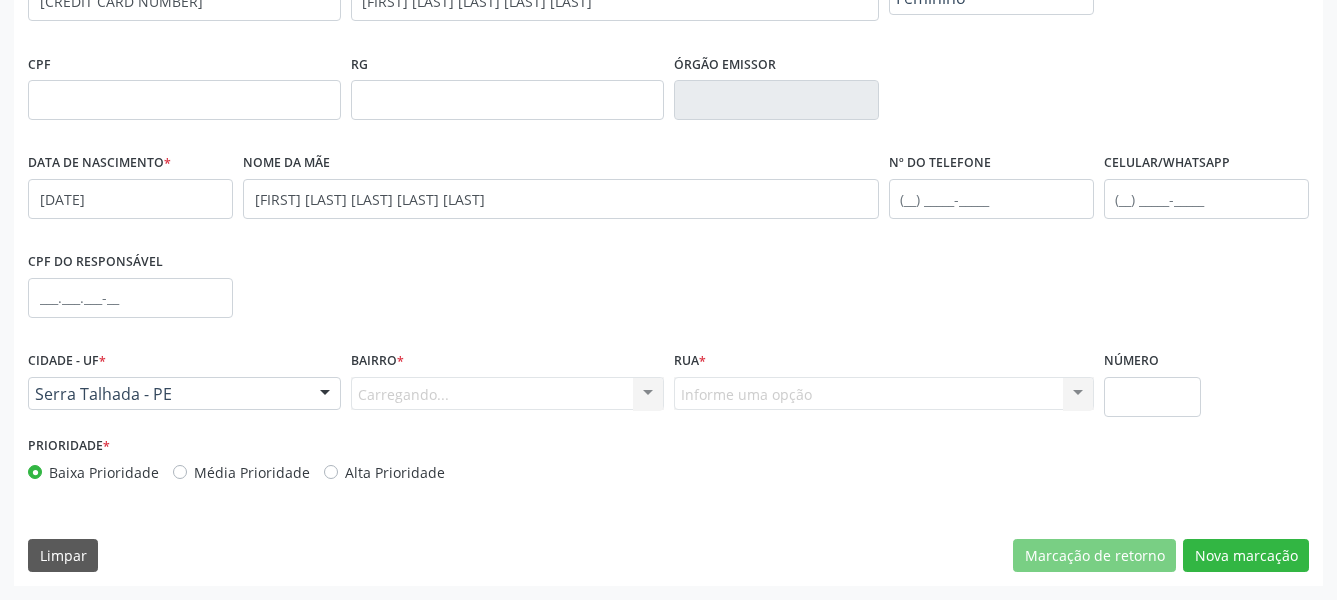 drag, startPoint x: 442, startPoint y: 396, endPoint x: 451, endPoint y: 374, distance: 23.769728 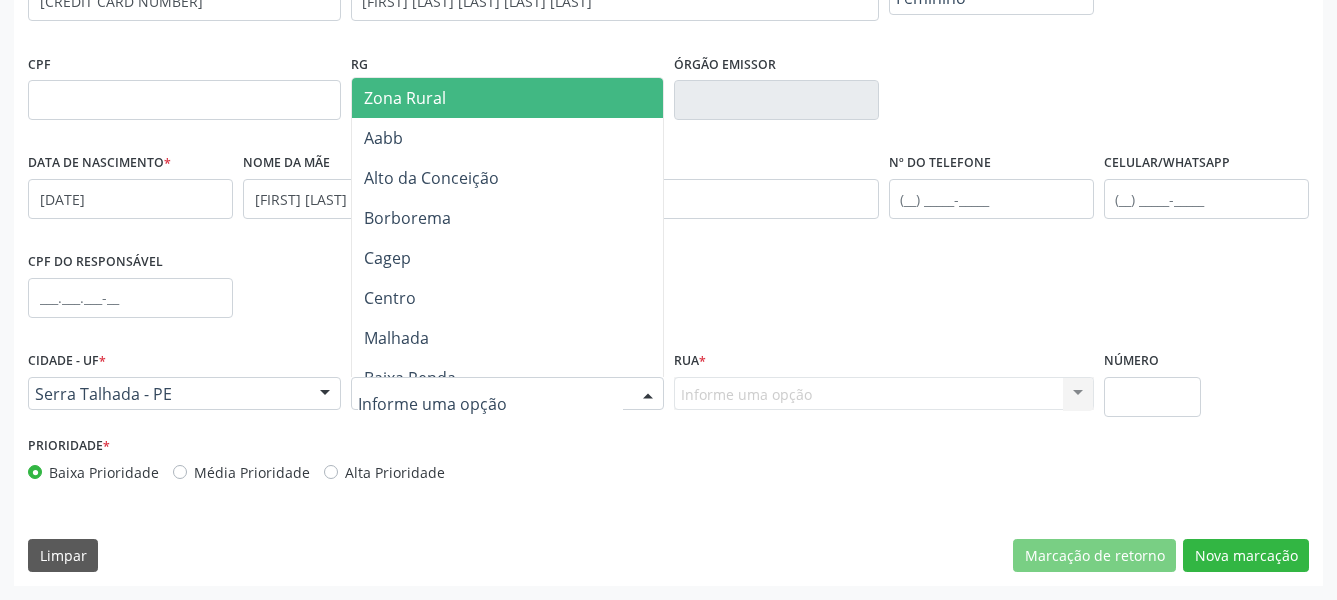 click on "Zona Rural" at bounding box center [405, 98] 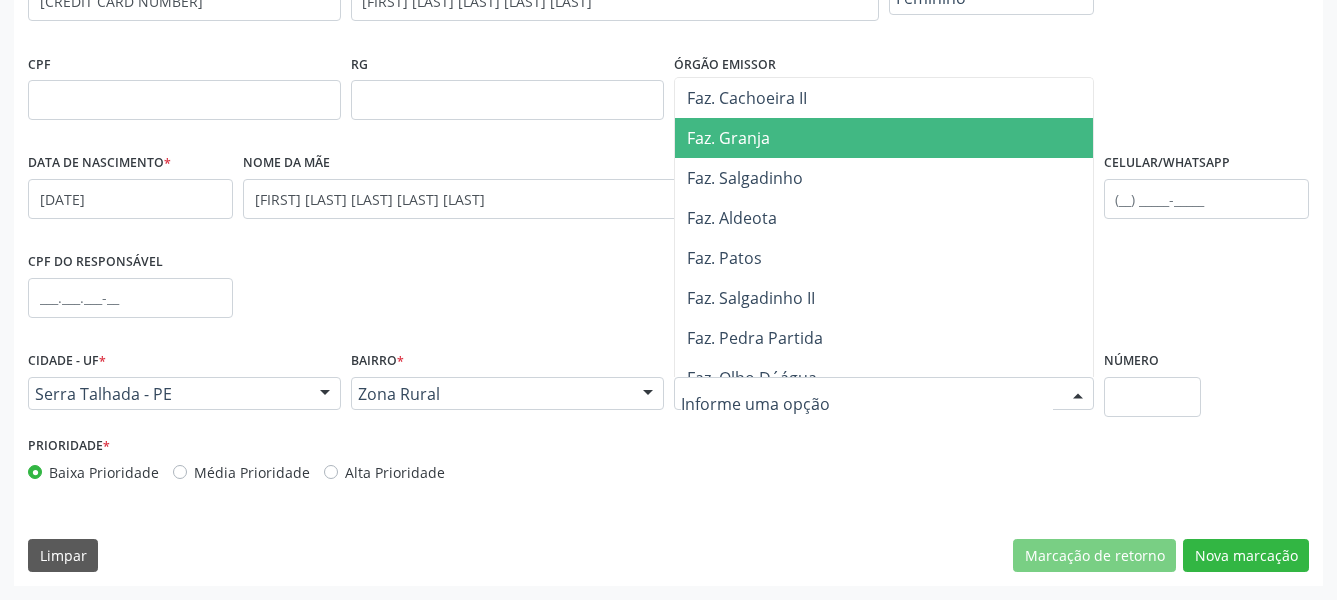click on "Faz. Granja" at bounding box center (728, 138) 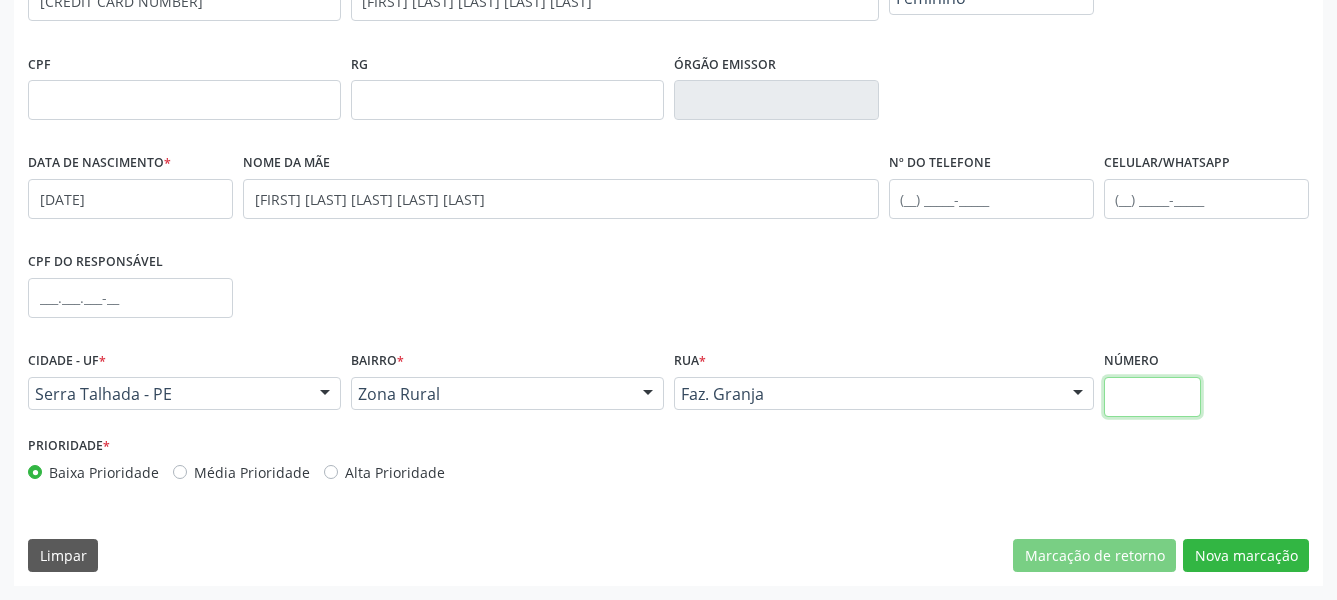 click at bounding box center (1153, 397) 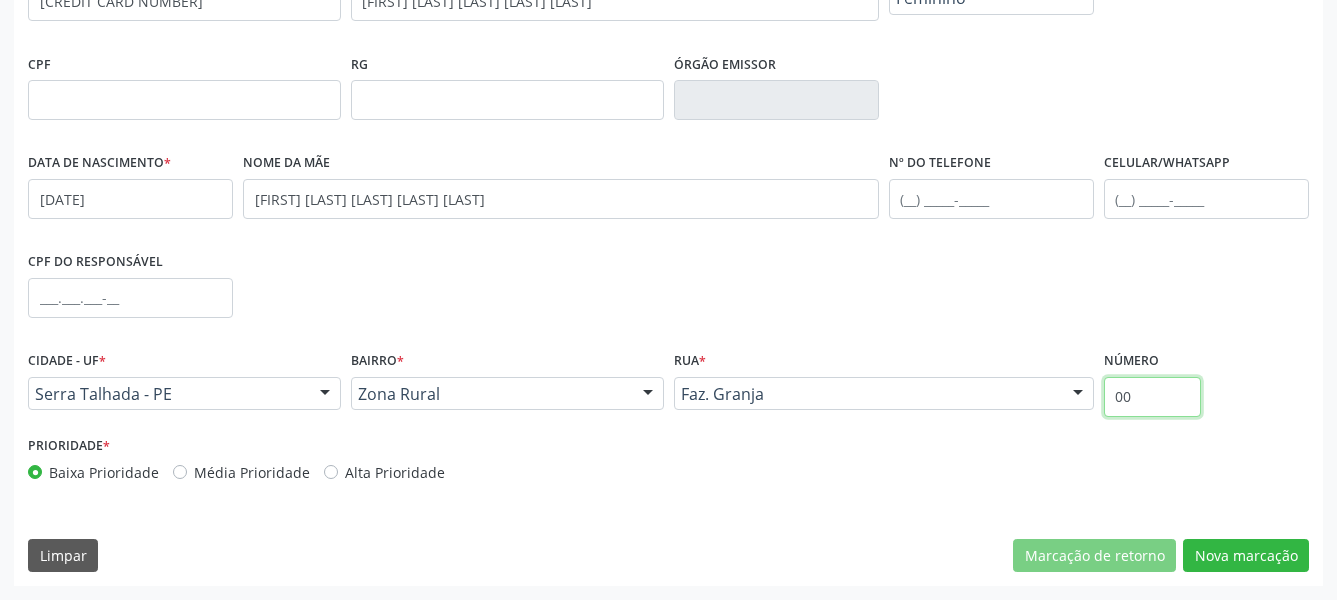 type on "00" 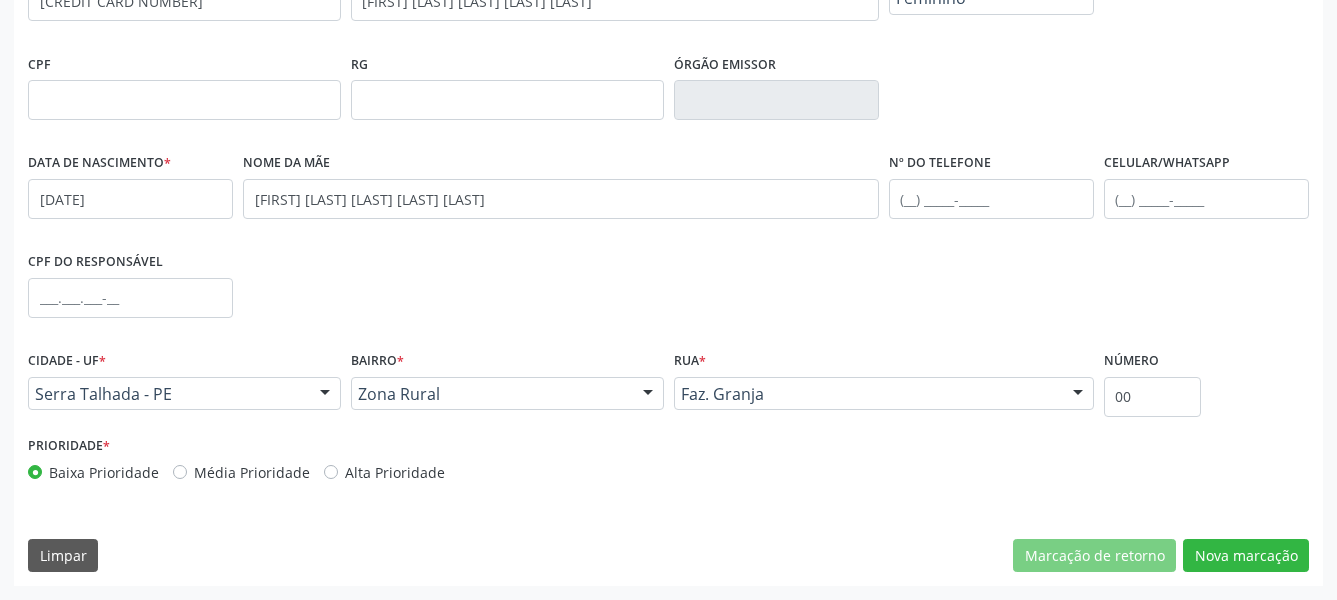 click on "CNS
*
[PHONE]   none
Nome
*
[FIRST] [LAST] [LAST] [LAST] [LAST]
Sexo
*
Feminino         Masculino   Feminino
Nenhum resultado encontrado para: "   "
Está gestante
Sim
CPF
RG
Órgão emissor
Data de nascimento
*
[DATE]
Nome da mãe
[FIRST] [LAST] [LAST] [LAST] [LAST]
Nº do Telefone
Celular/WhatsApp
CPF do responsável
Cidade - UF
*
[CITY] - [STATE]         [CITY] - [STATE]
Nenhum resultado encontrado para: "   "
Nenhuma opção encontrada
Bairro
*
Zona Rural         Zona Rural   Aabb   Alto da Conceição   Borborema   Cagep   Centro   Malhada" at bounding box center (668, 268) 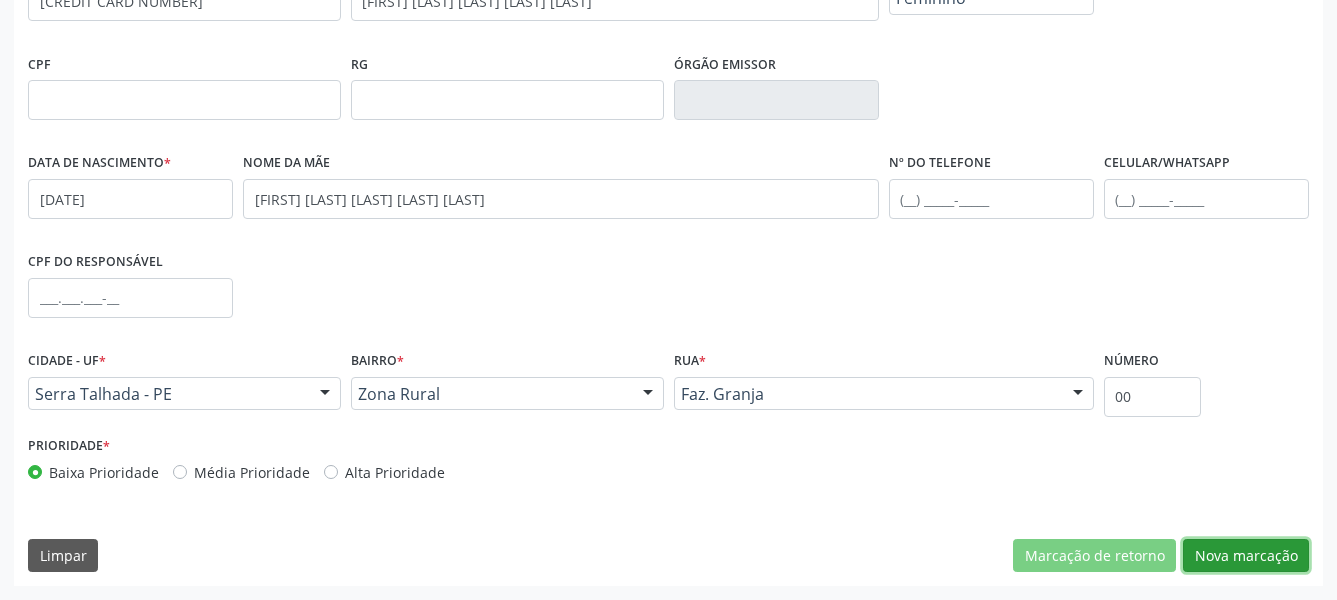 drag, startPoint x: 1264, startPoint y: 563, endPoint x: 1123, endPoint y: 524, distance: 146.29422 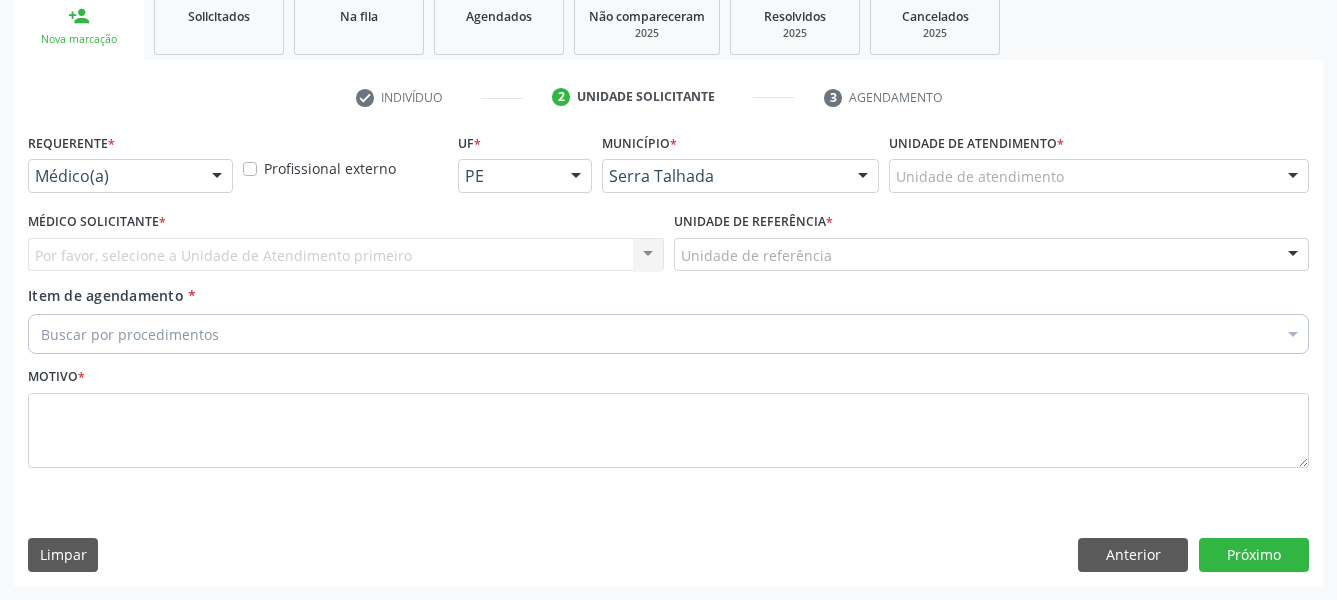 scroll, scrollTop: 322, scrollLeft: 0, axis: vertical 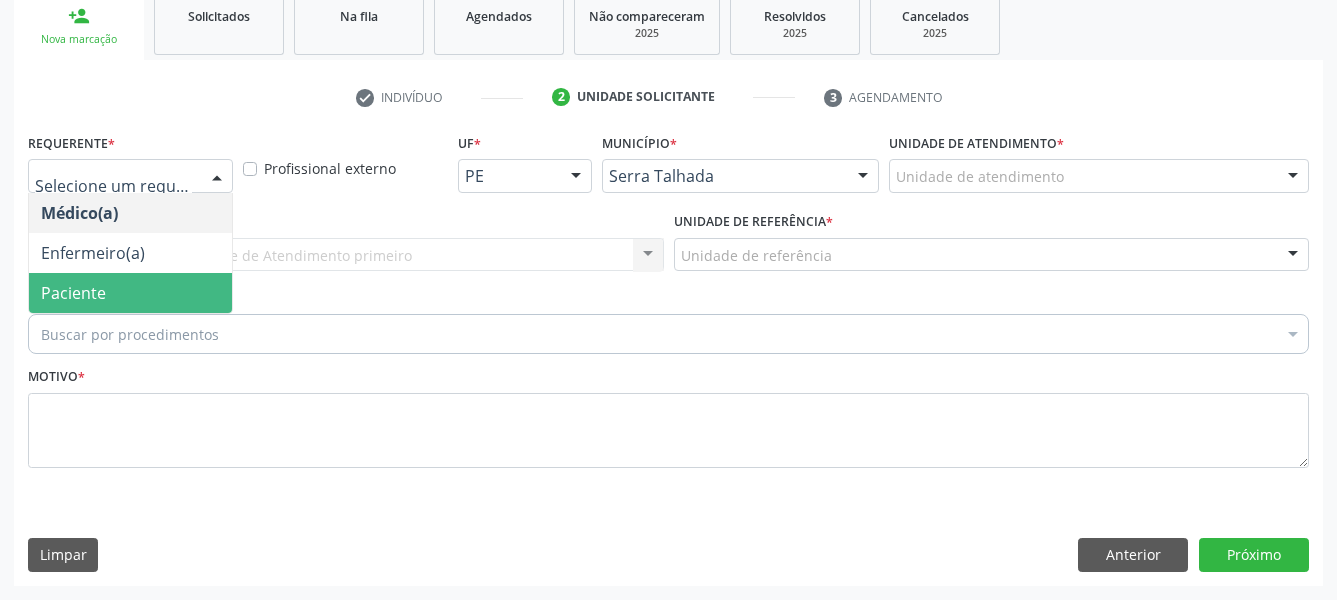 click on "Paciente" at bounding box center [130, 293] 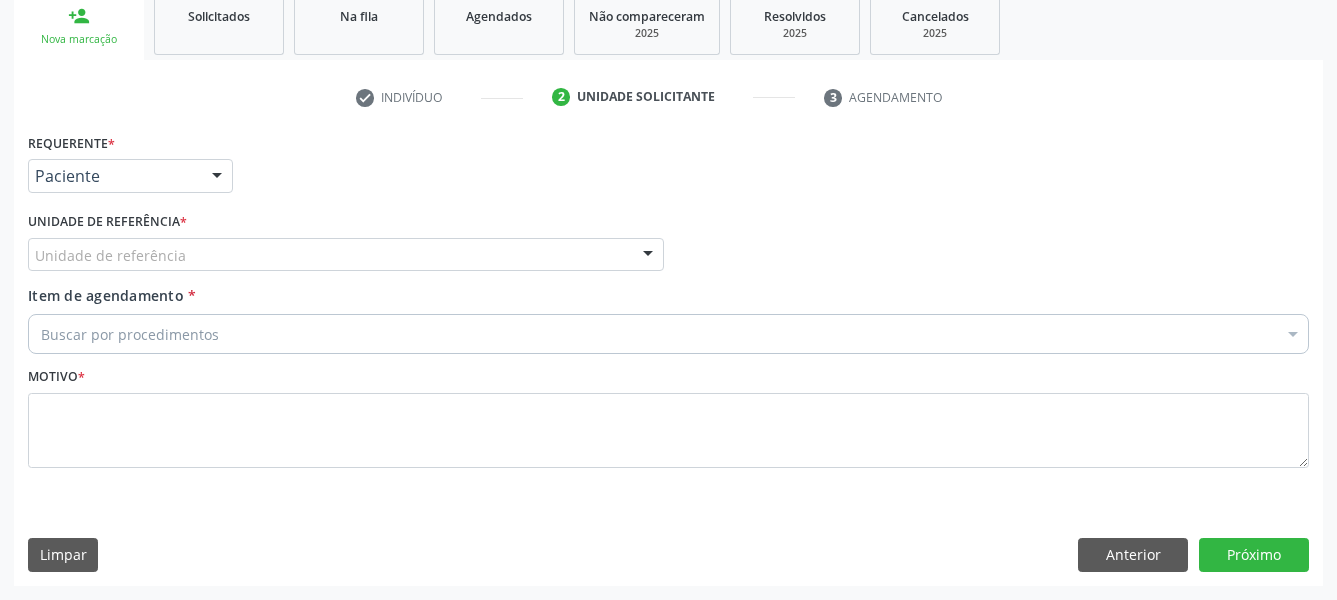 click on "Unidade de referência" at bounding box center [346, 255] 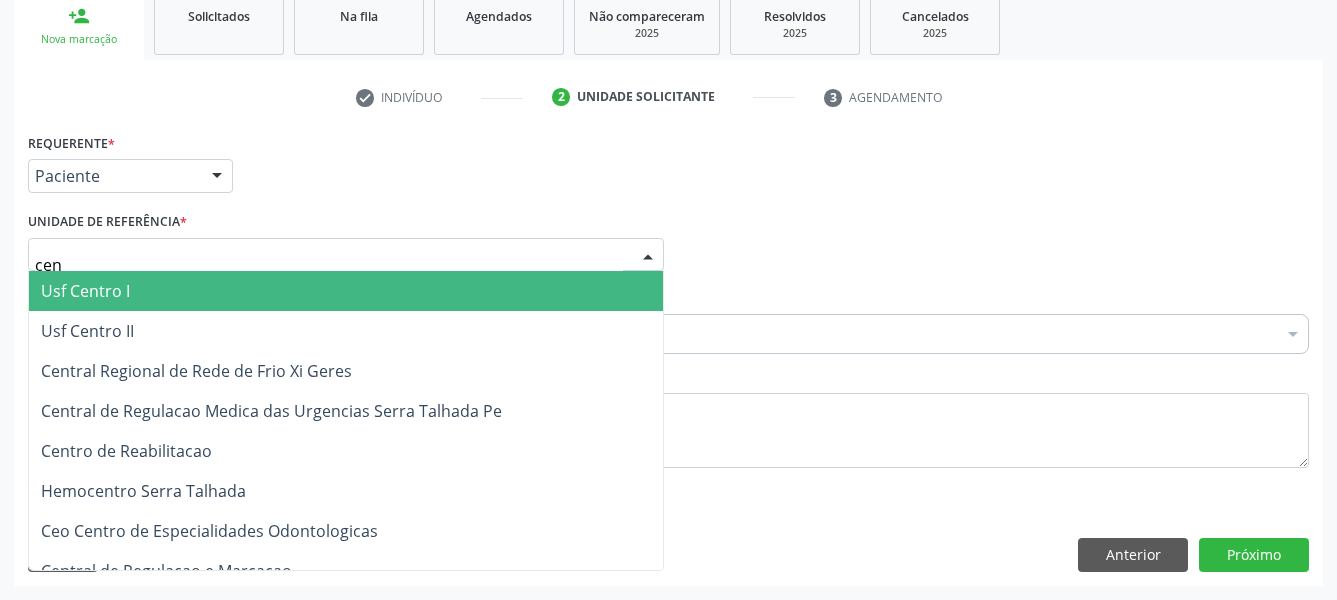 type on "cent" 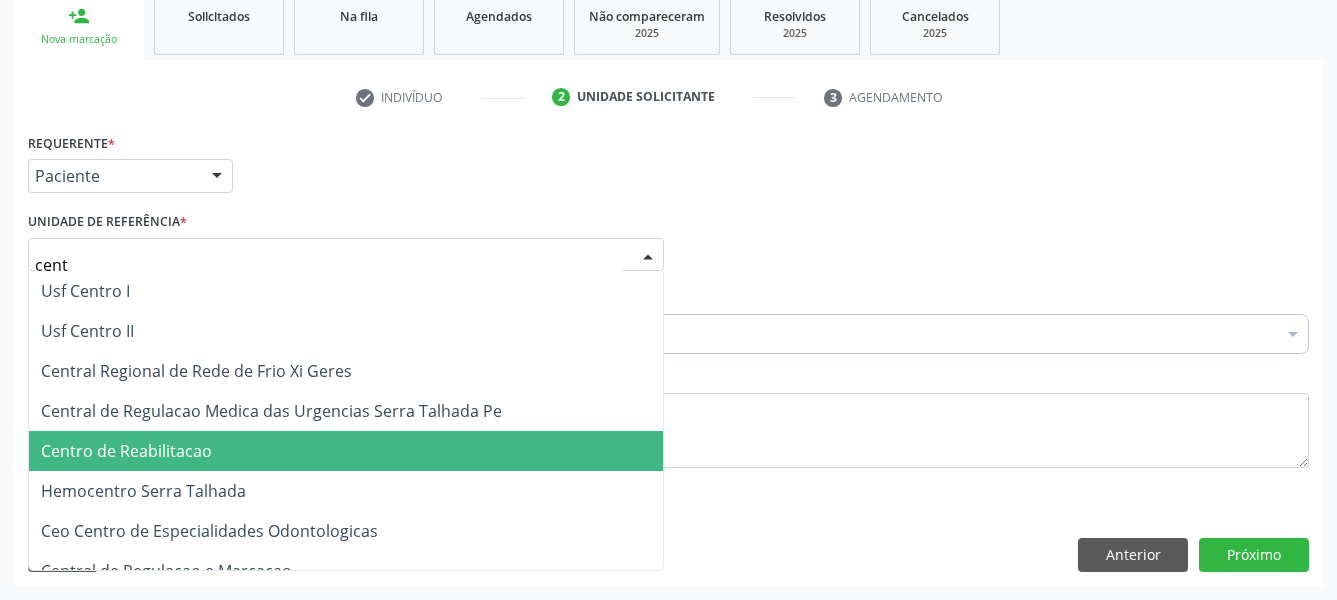 click on "Centro de Reabilitacao" at bounding box center [346, 451] 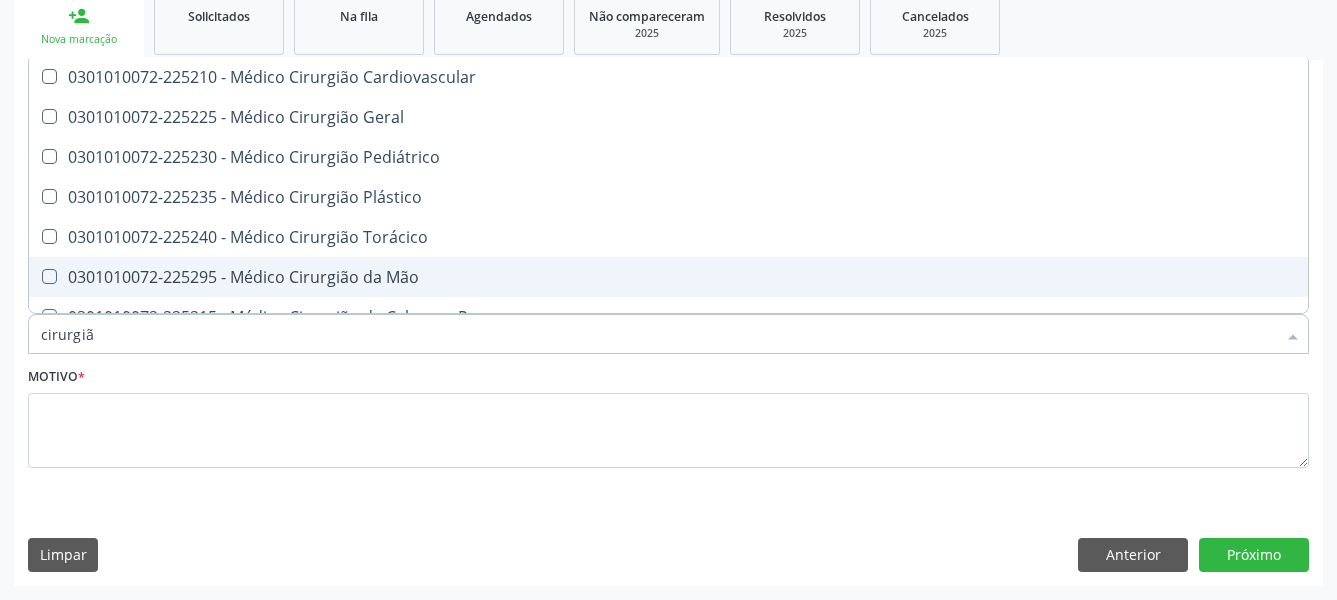 type on "cirurgião" 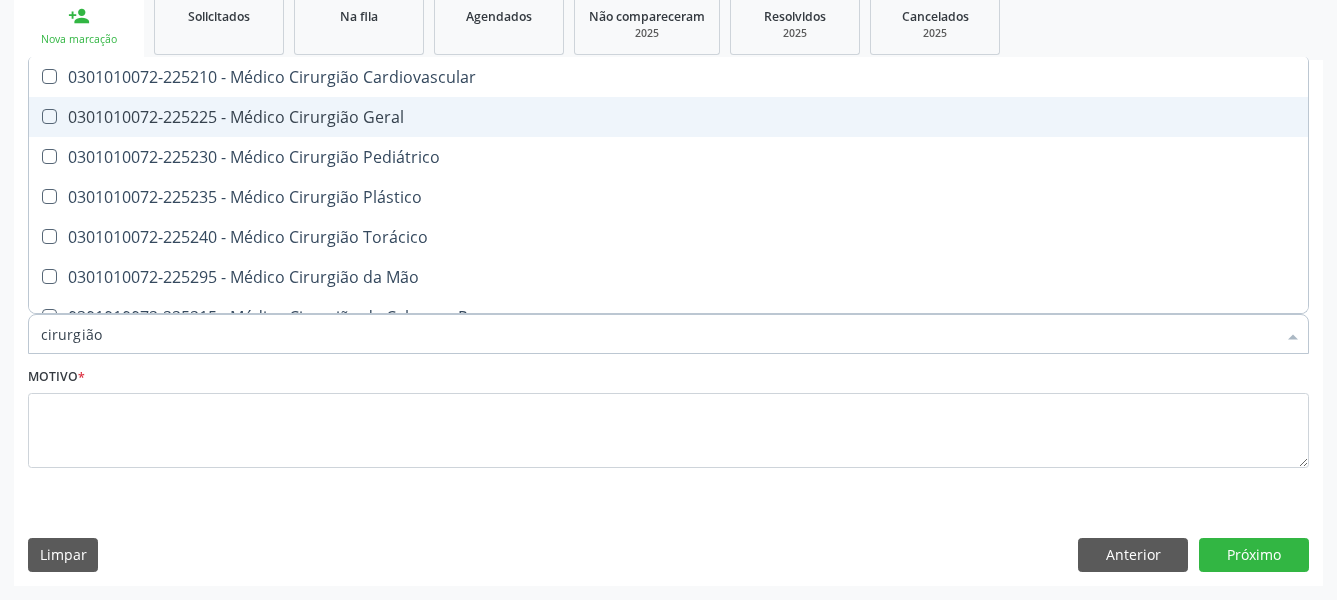 click on "0301010072-225225 - Médico Cirurgião Geral" at bounding box center (668, 117) 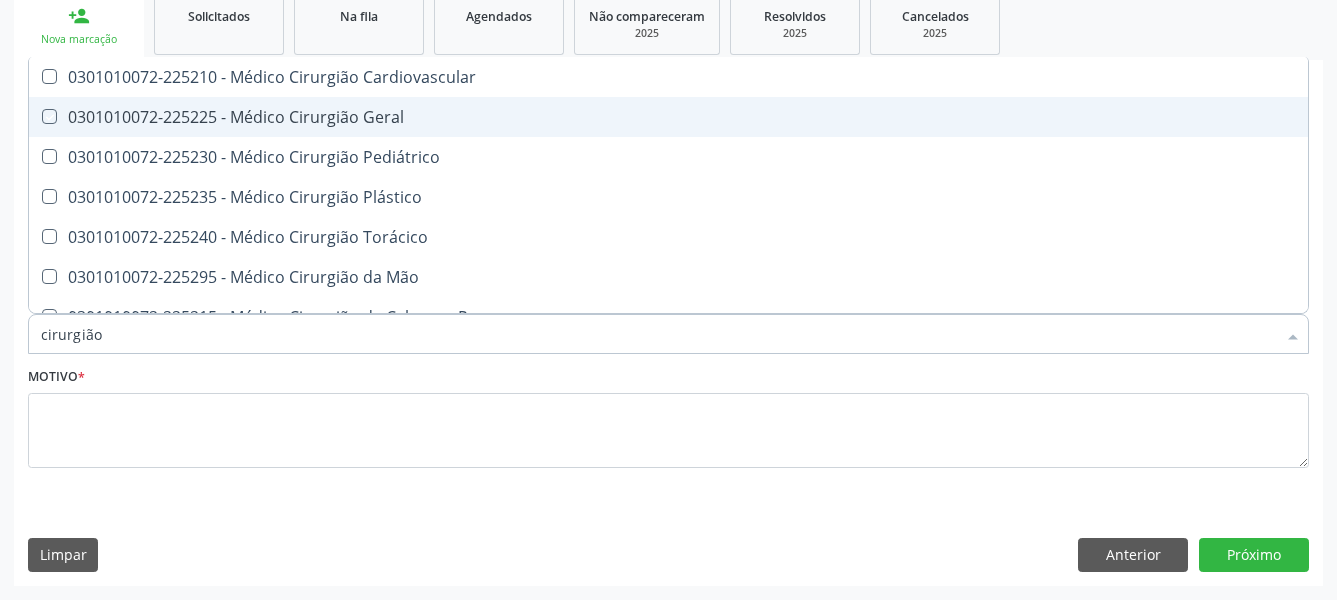 checkbox on "true" 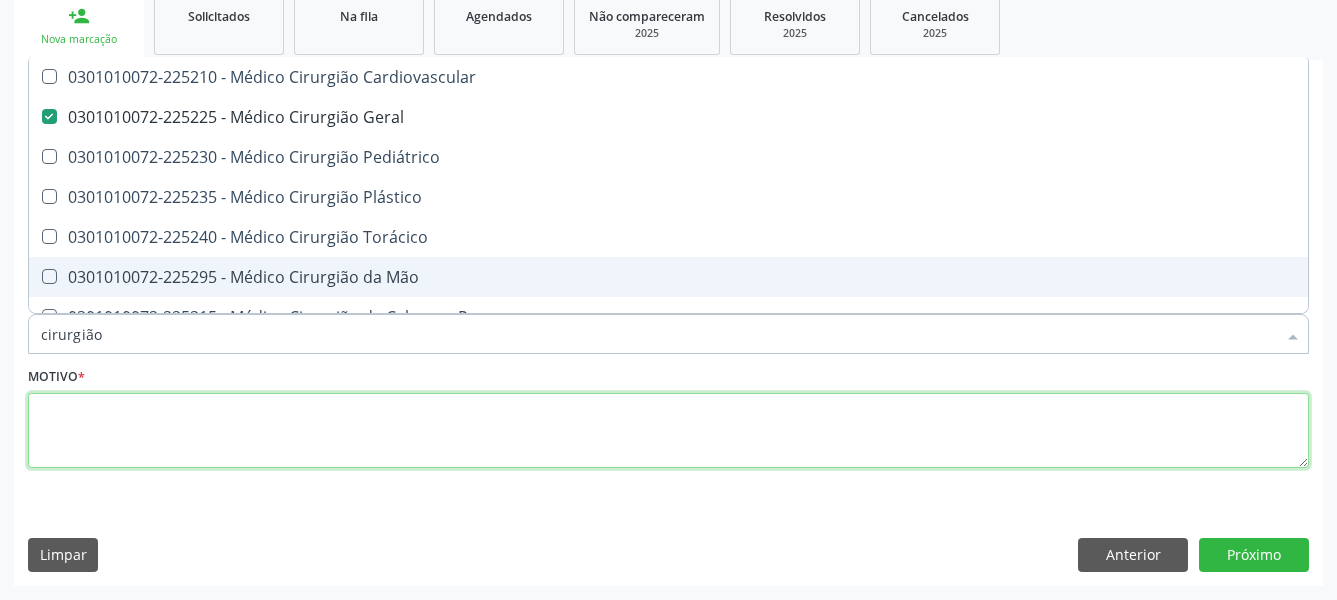 click at bounding box center [668, 431] 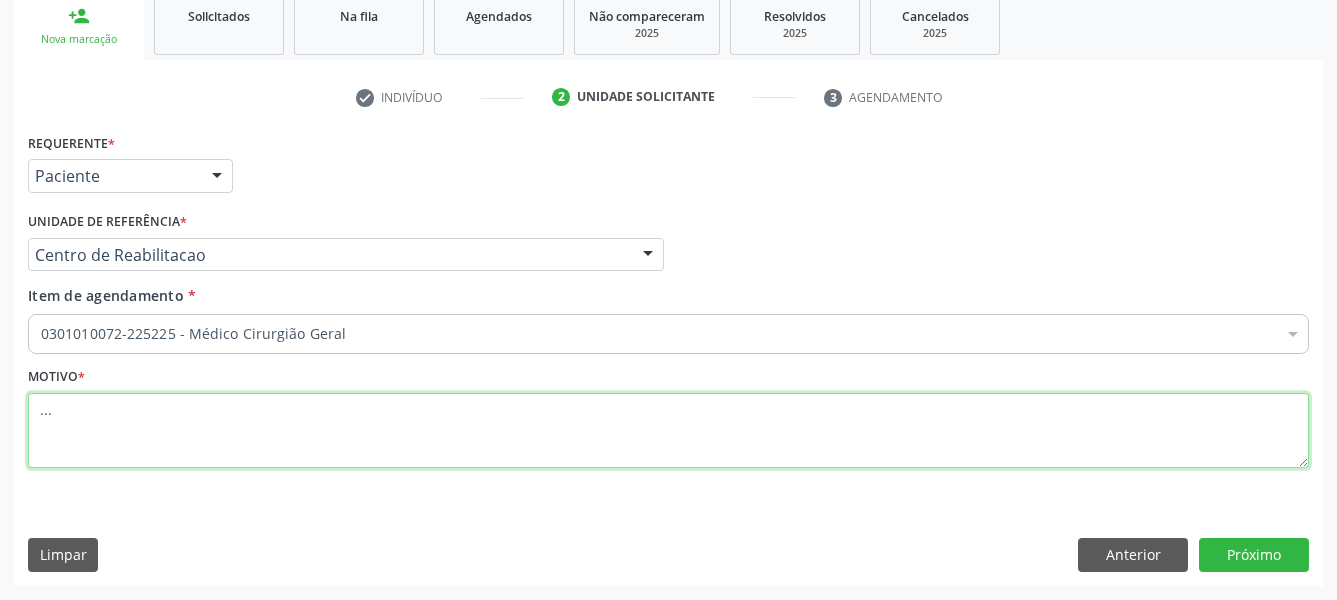 type on "..." 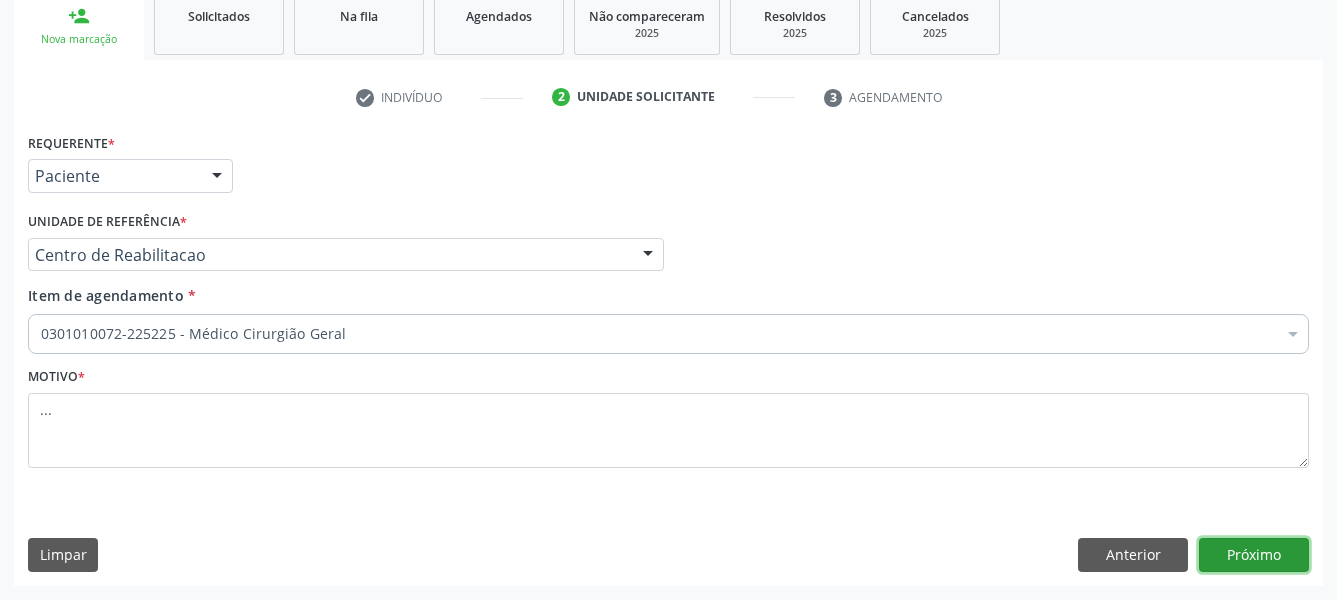 click on "Próximo" at bounding box center (1254, 555) 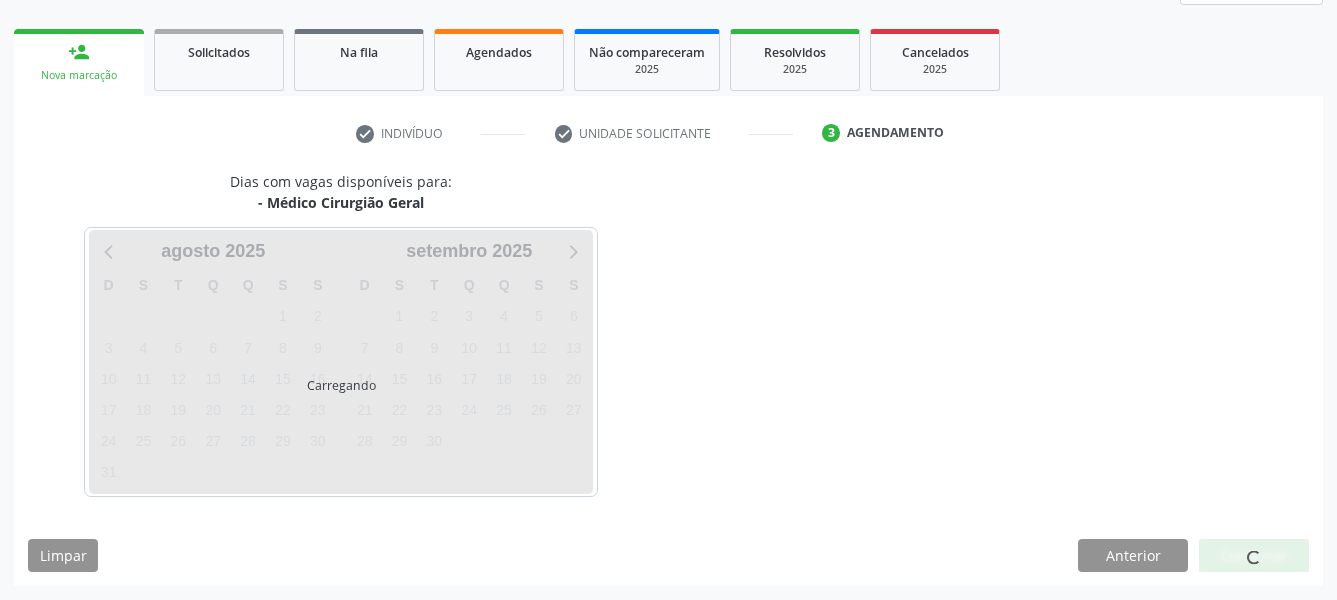 scroll, scrollTop: 270, scrollLeft: 0, axis: vertical 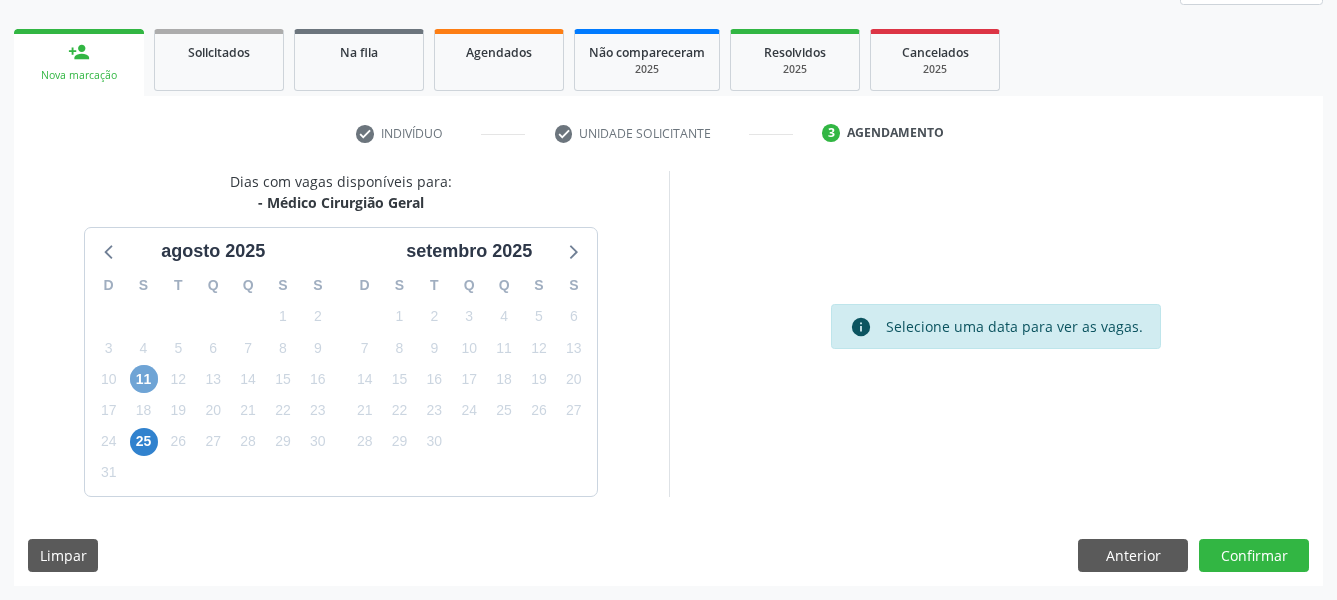 click on "11" at bounding box center (144, 379) 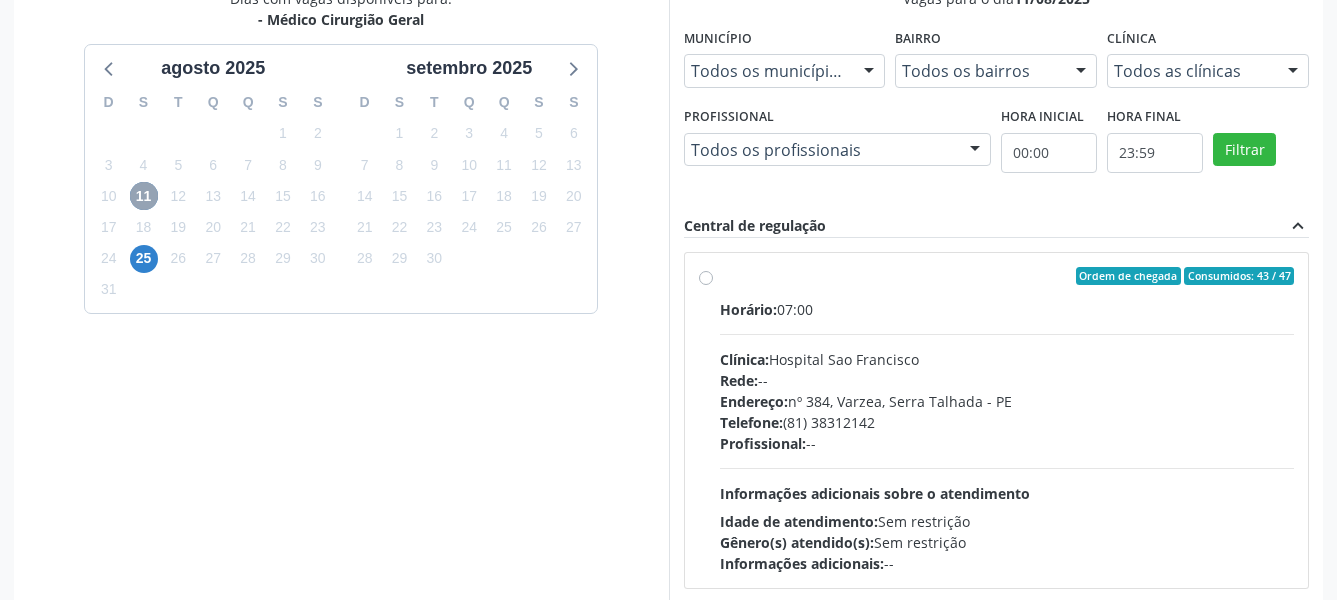 scroll, scrollTop: 474, scrollLeft: 0, axis: vertical 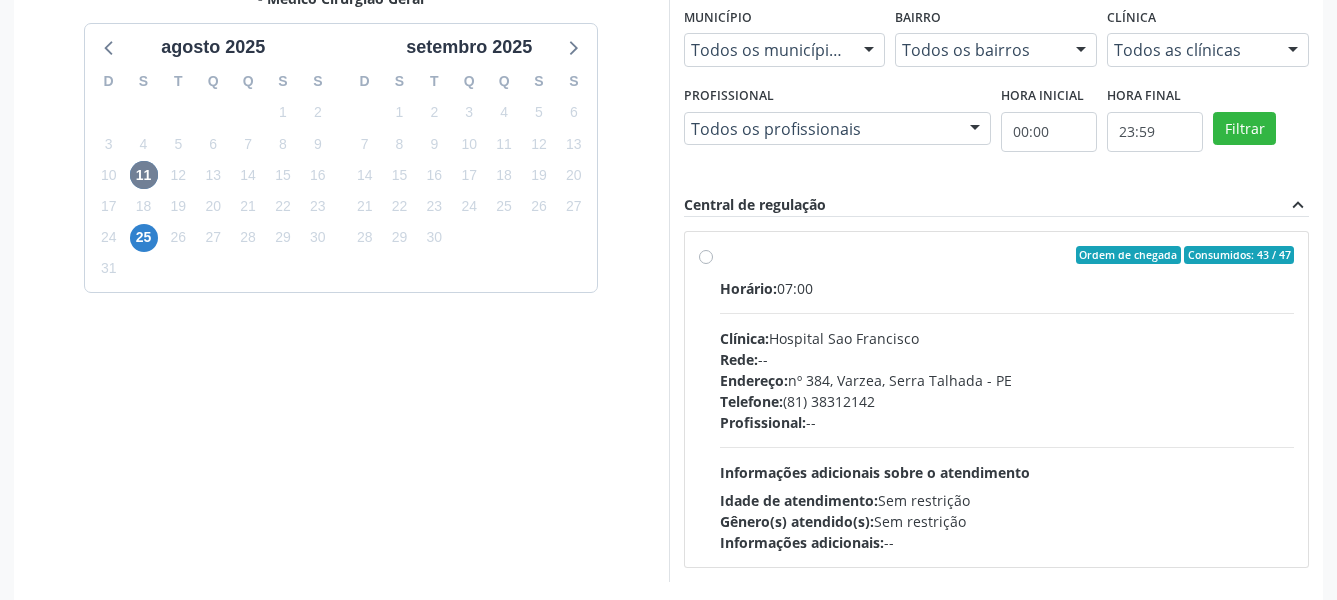click on "Ordem de chegada
Consumidos: 43 / 47
Horário:   07:00
Clínica:  Hospital Sao Francisco
Rede:
--
Endereço:   nº 384, Varzea, Serra Talhada - PE
Telefone:   (81) 38312142
Profissional:
--
Informações adicionais sobre o atendimento
Idade de atendimento:
Sem restrição
Gênero(s) atendido(s):
Sem restrição
Informações adicionais:
--" at bounding box center (1007, 399) 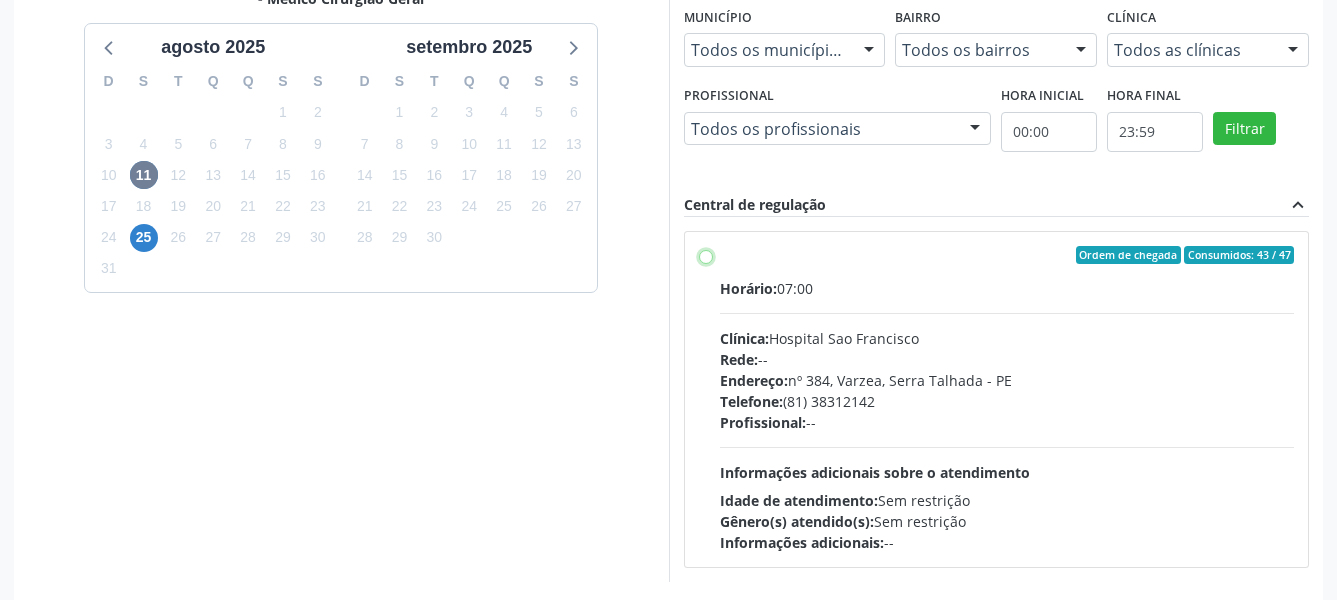 radio on "true" 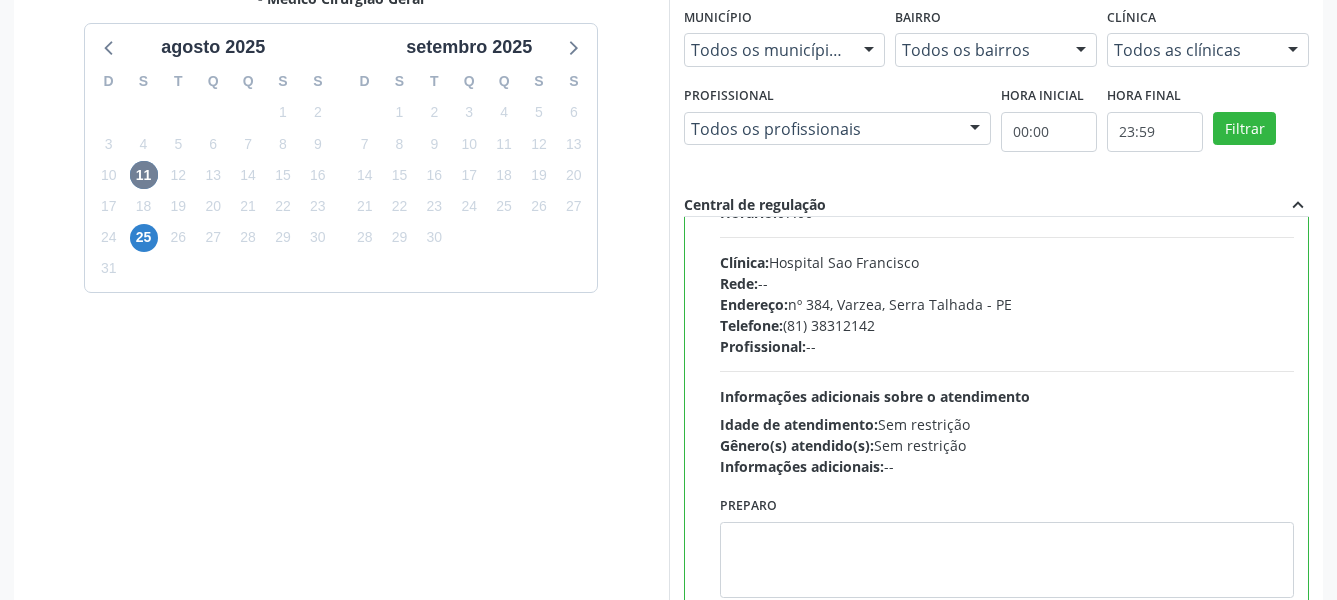 scroll, scrollTop: 99, scrollLeft: 0, axis: vertical 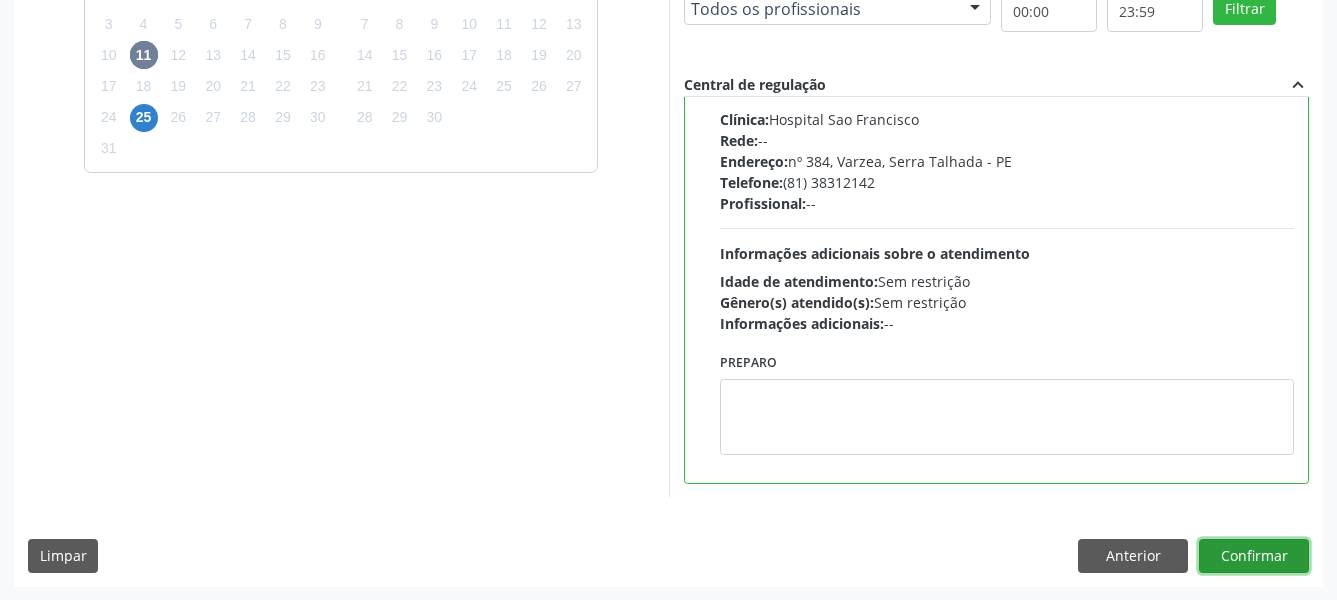 click on "Confirmar" at bounding box center [1254, 556] 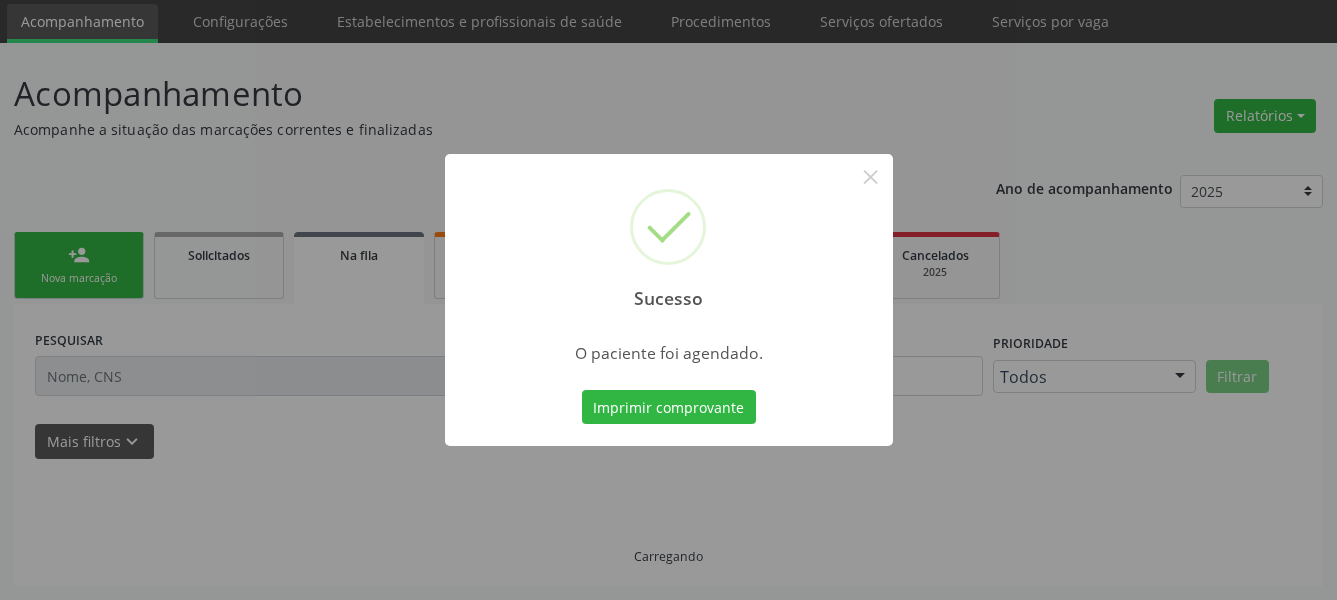 scroll, scrollTop: 66, scrollLeft: 0, axis: vertical 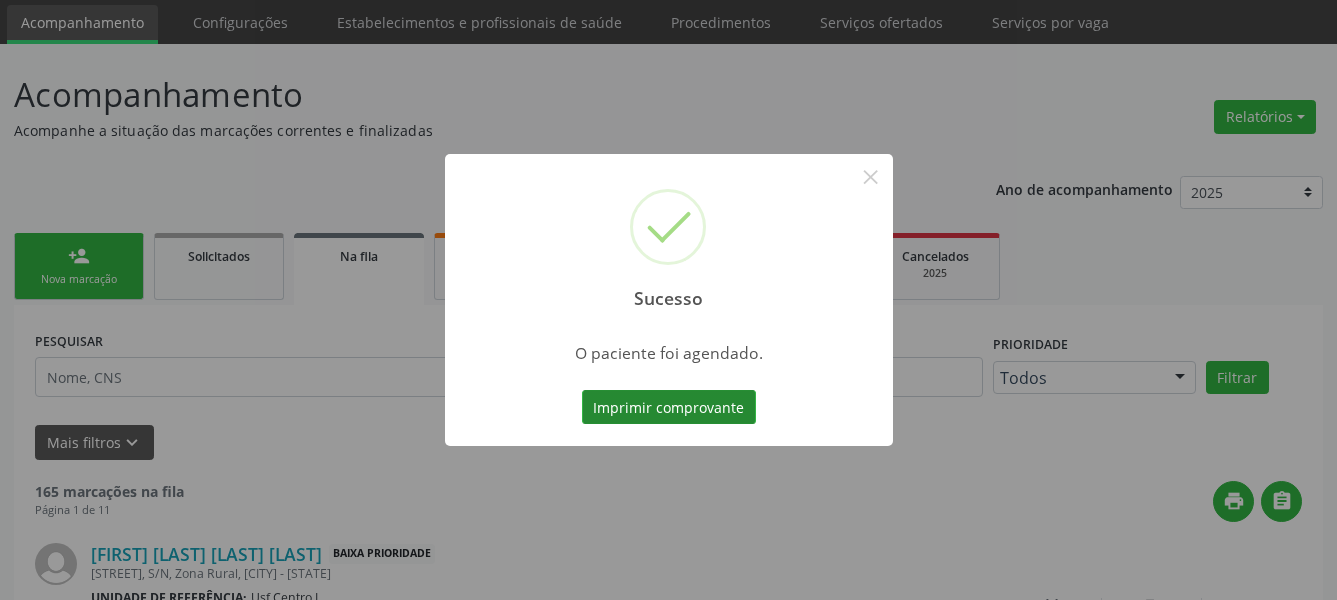 click on "Imprimir comprovante" at bounding box center [669, 407] 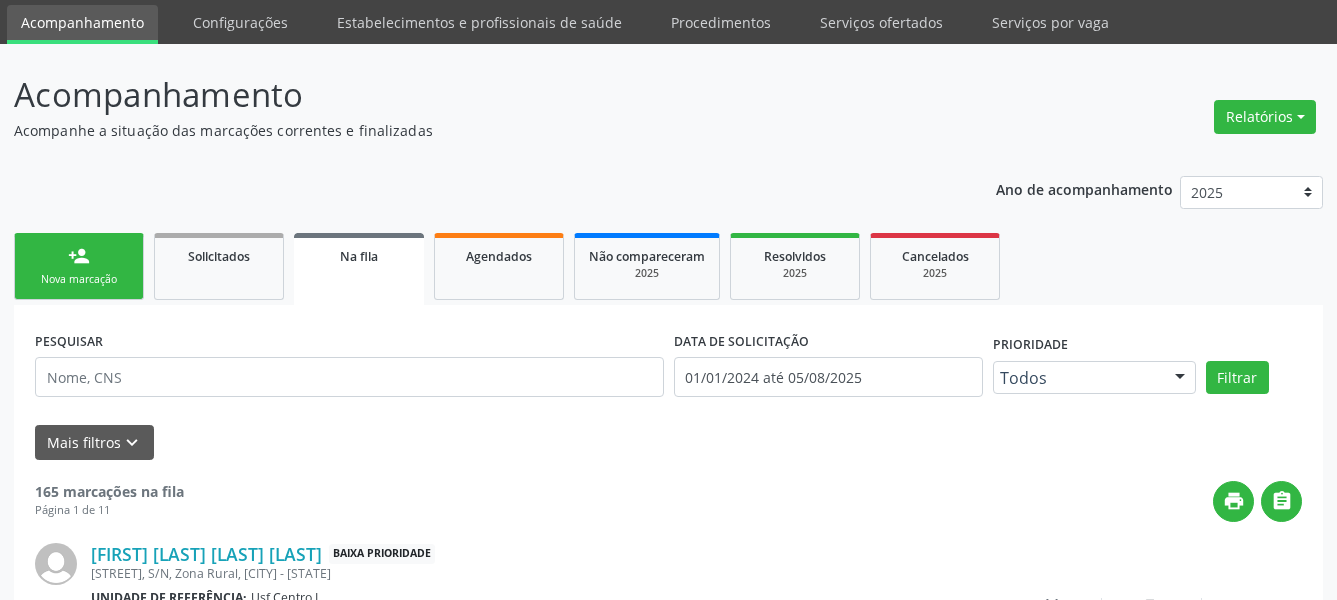 scroll, scrollTop: 65, scrollLeft: 0, axis: vertical 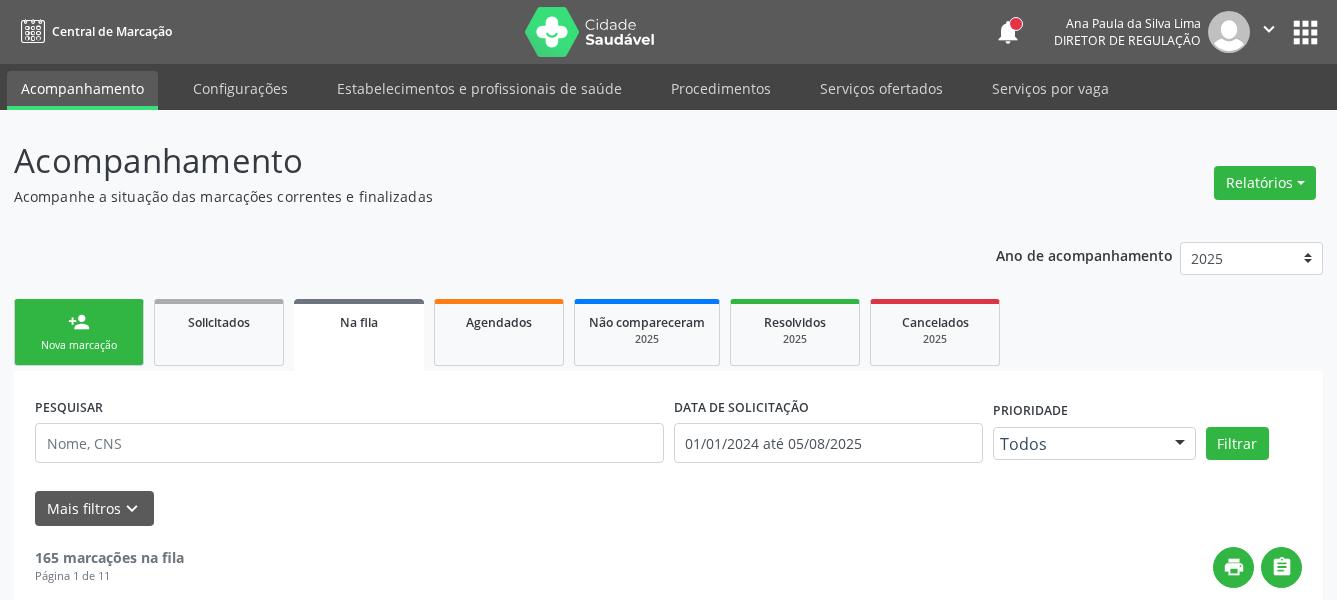 click on "apps" at bounding box center (1305, 32) 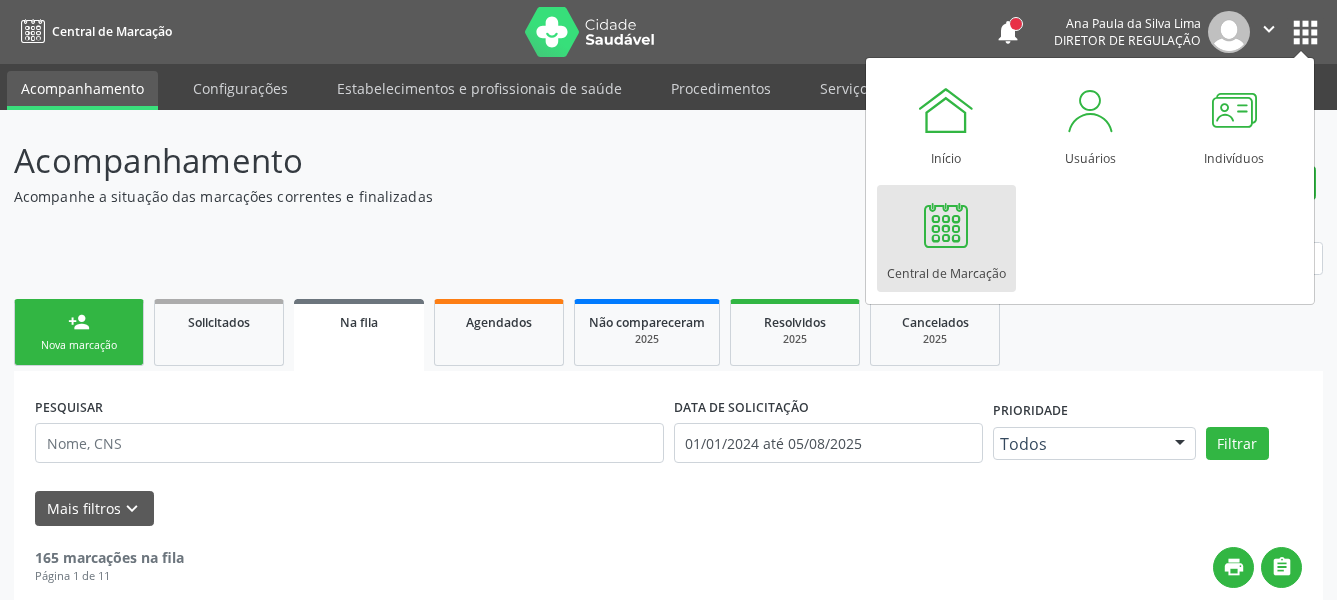 click on "Central de Marcação" at bounding box center (946, 268) 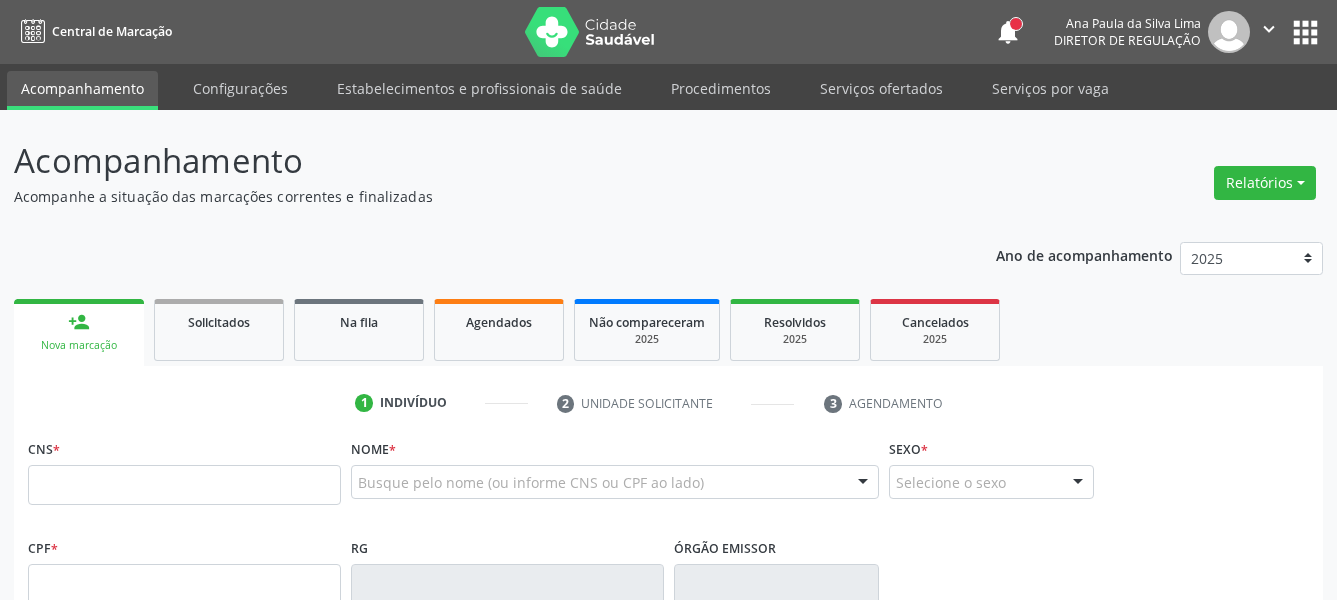 scroll, scrollTop: 0, scrollLeft: 0, axis: both 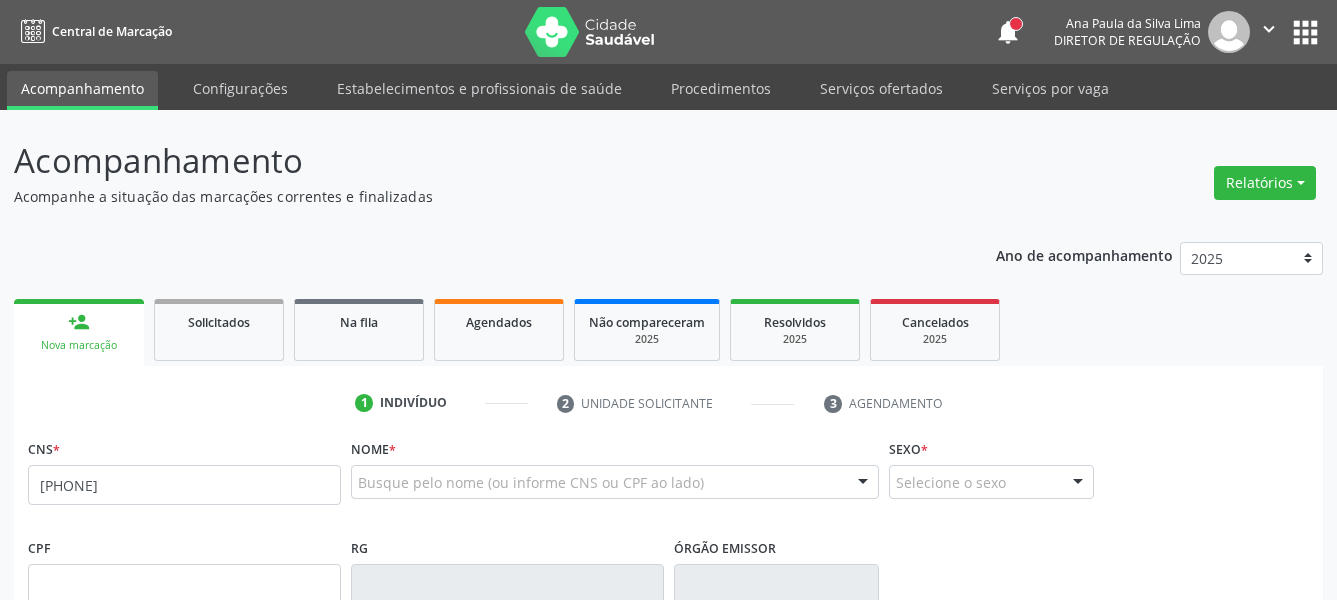 type on "[PHONE]" 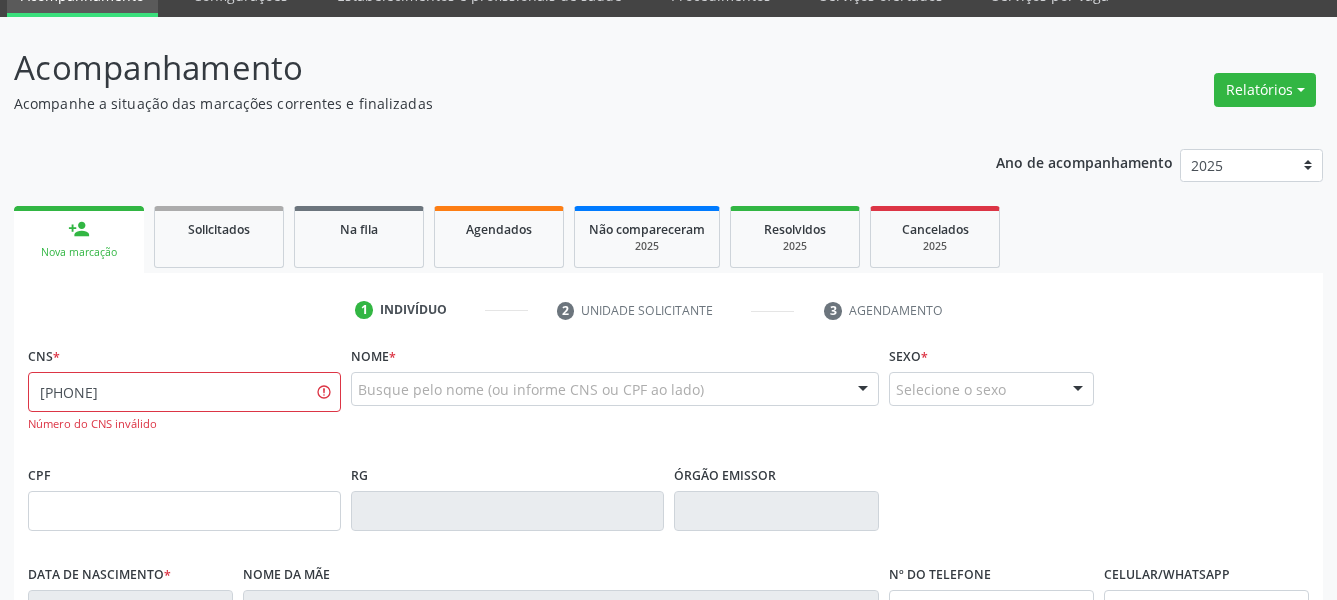 scroll, scrollTop: 102, scrollLeft: 0, axis: vertical 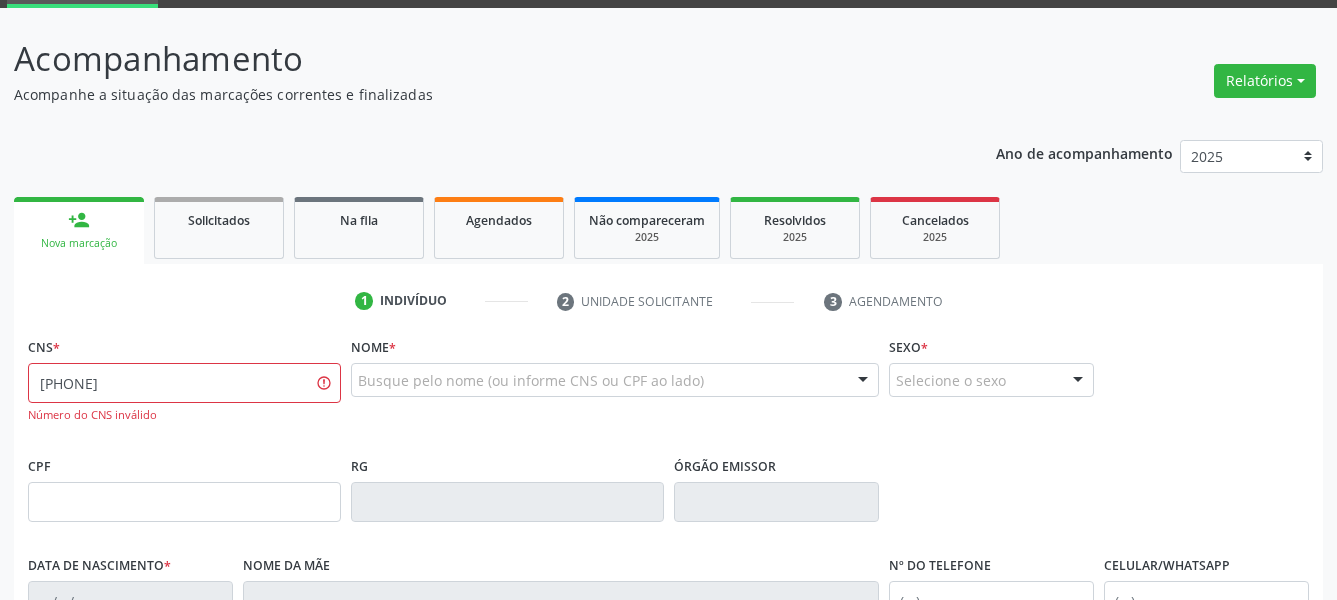 drag, startPoint x: 236, startPoint y: 373, endPoint x: -6, endPoint y: 394, distance: 242.90945 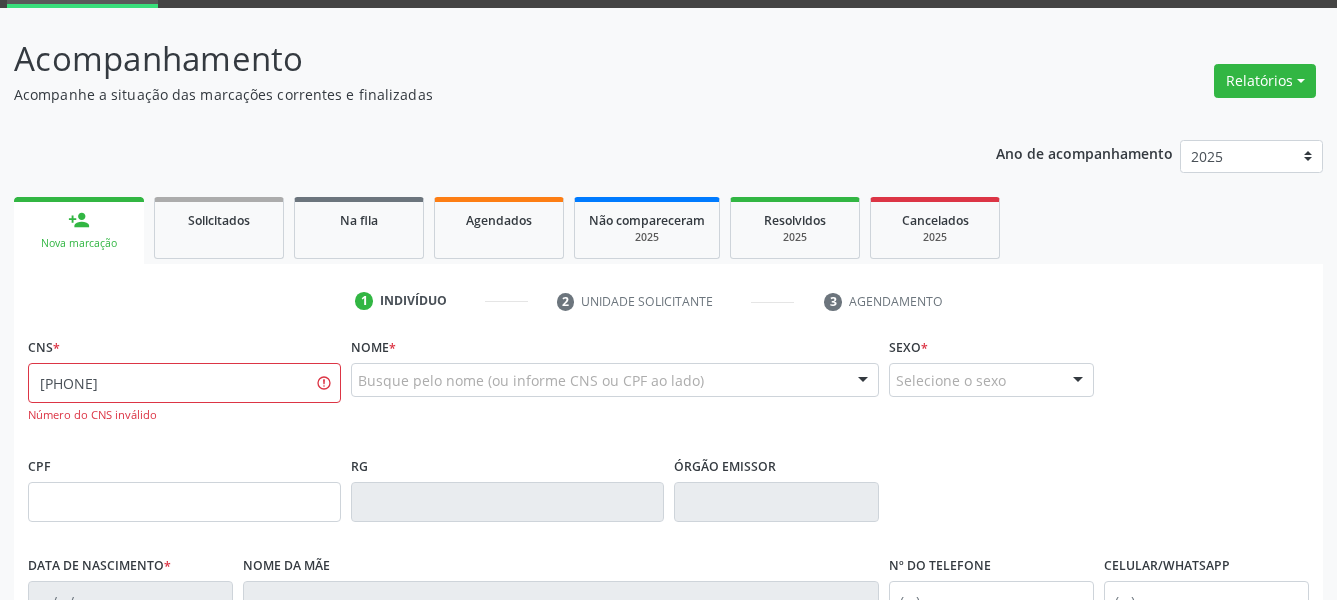 type on "[PHONE]" 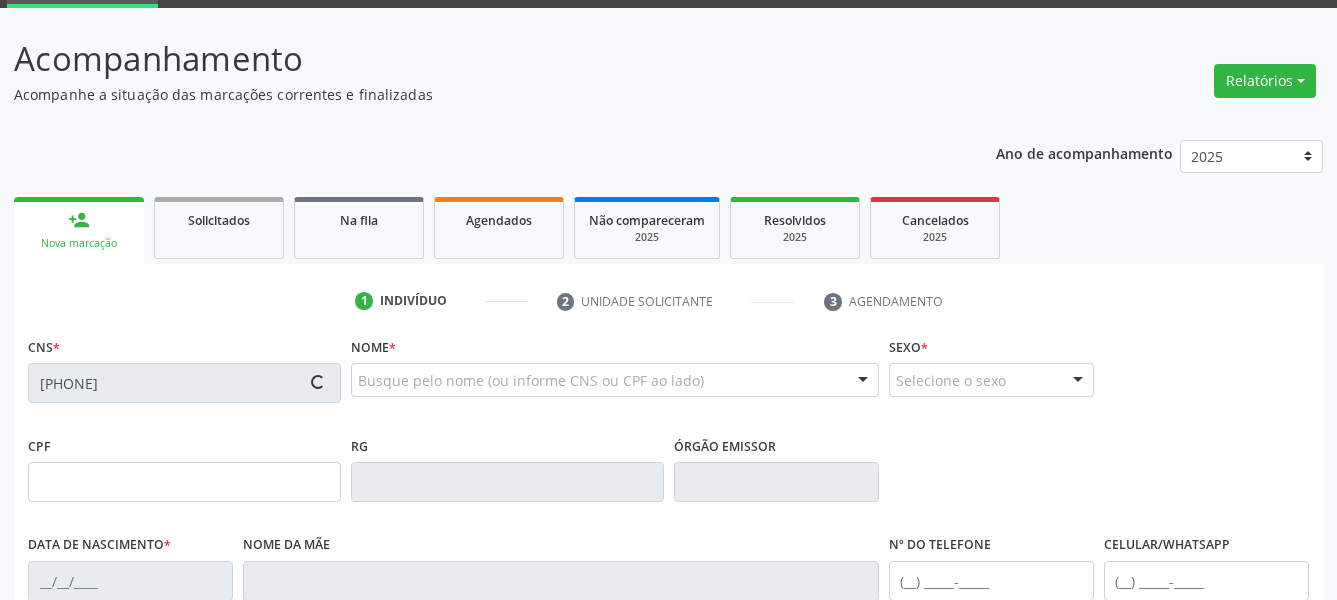 type on "[SSN]" 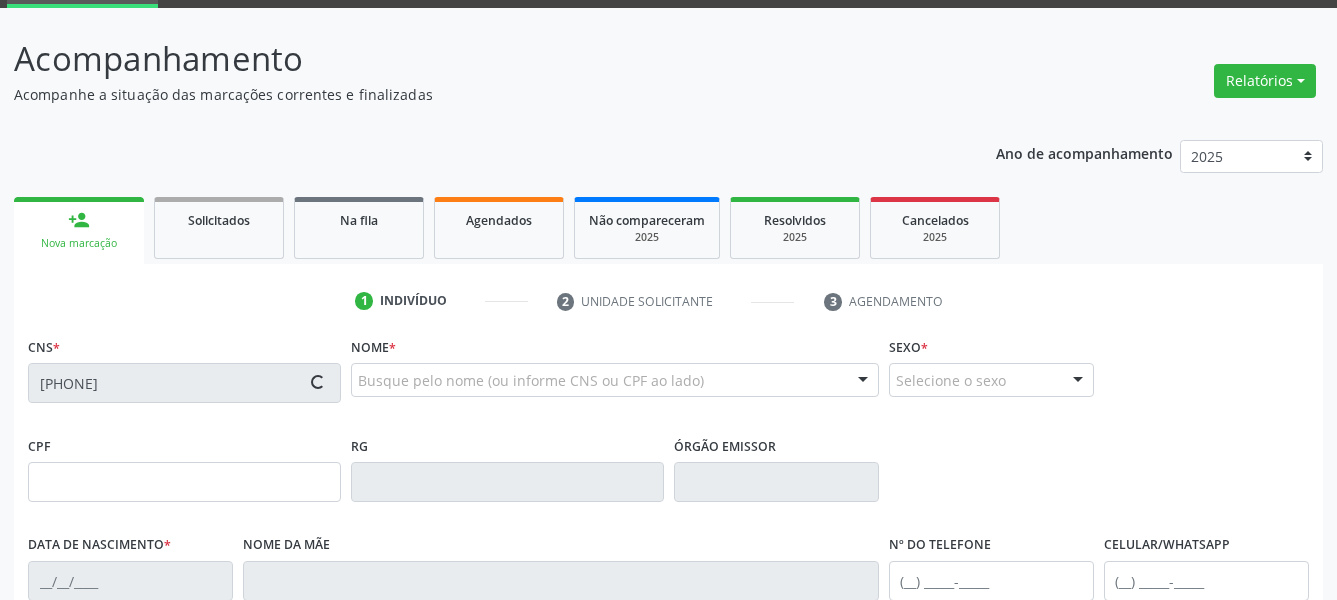 type on "[DATE]" 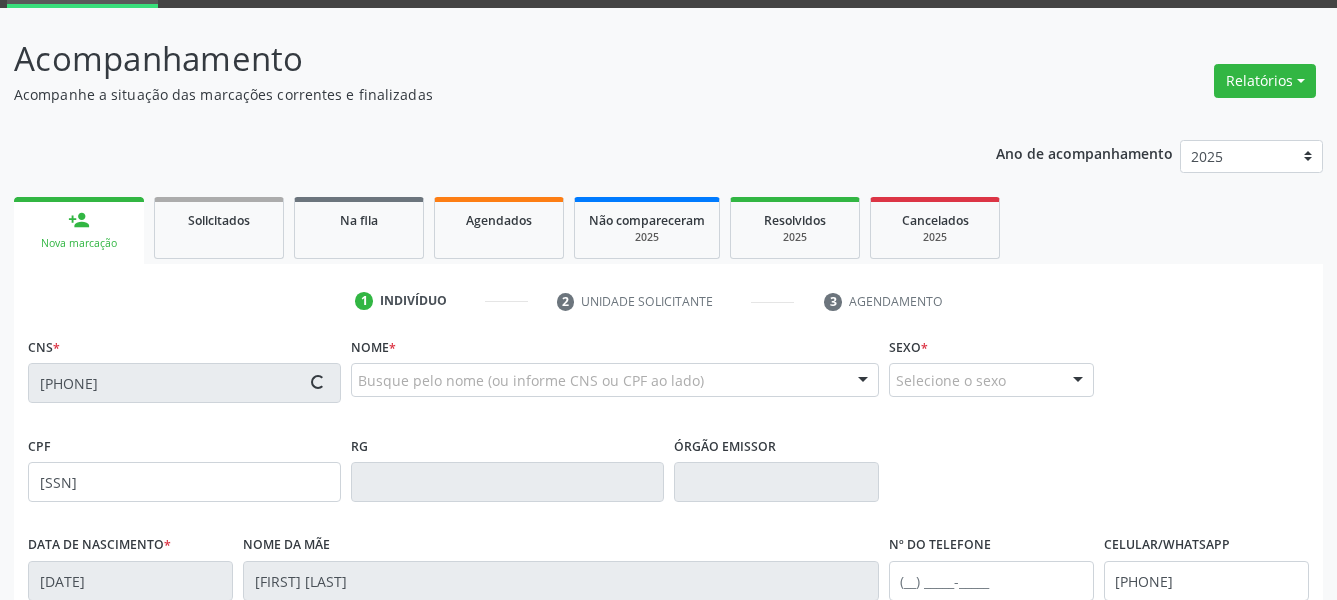 type on "84" 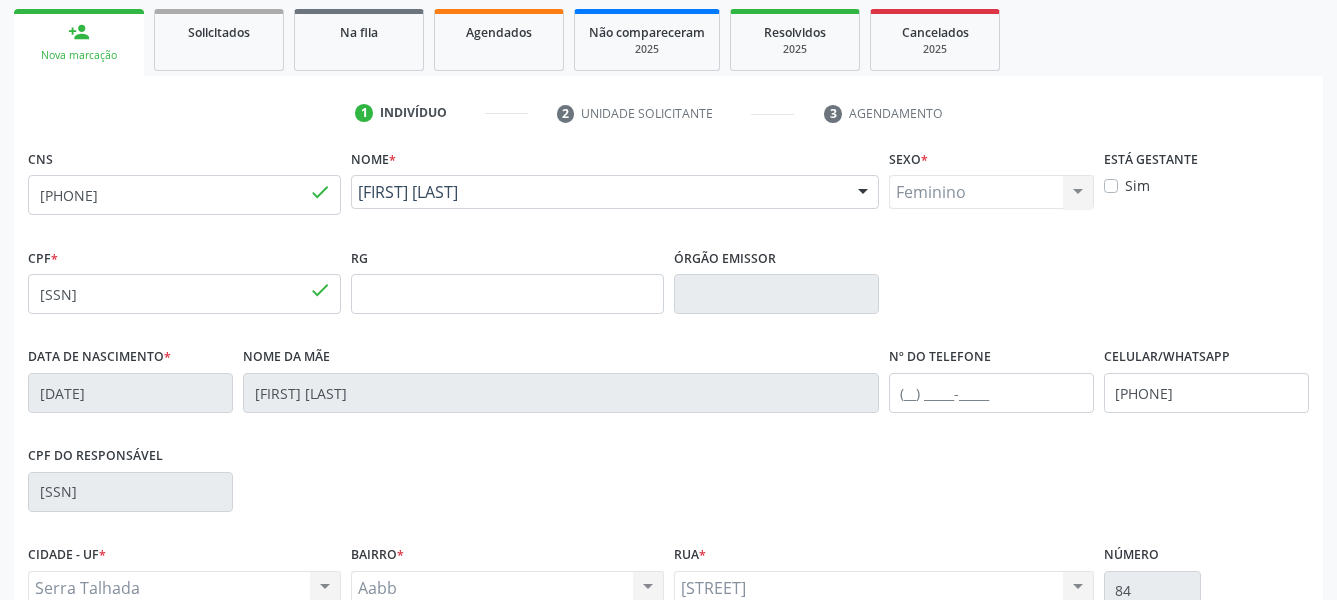 scroll, scrollTop: 408, scrollLeft: 0, axis: vertical 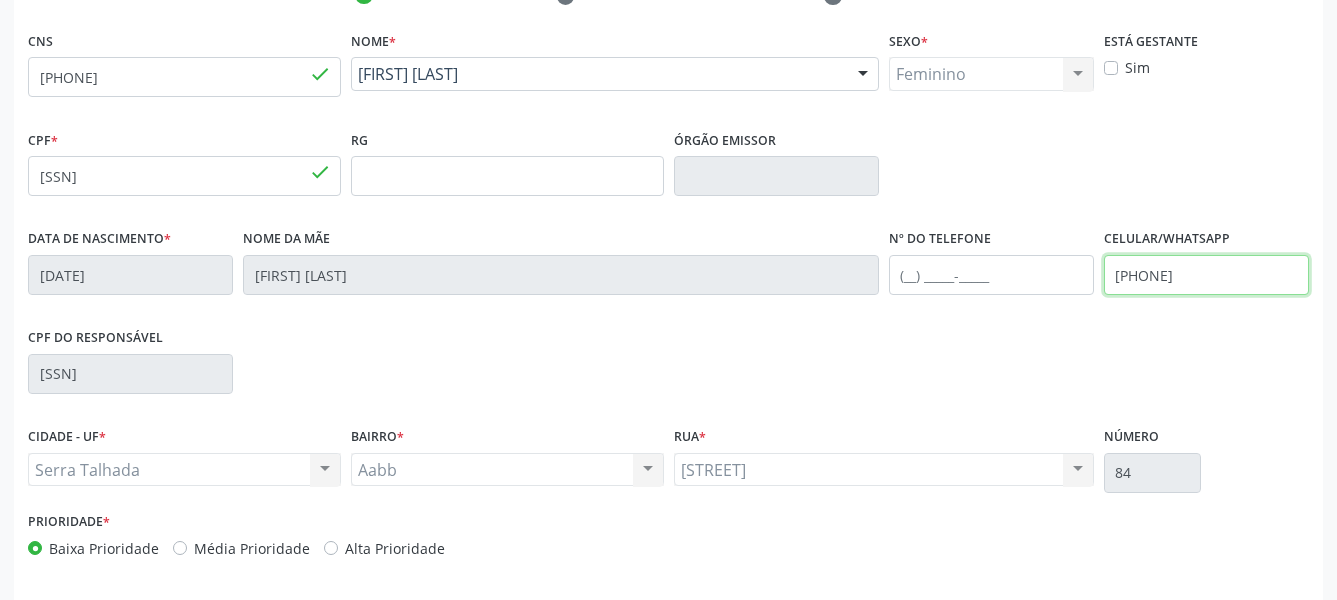 drag, startPoint x: 1278, startPoint y: 278, endPoint x: 1097, endPoint y: 282, distance: 181.04419 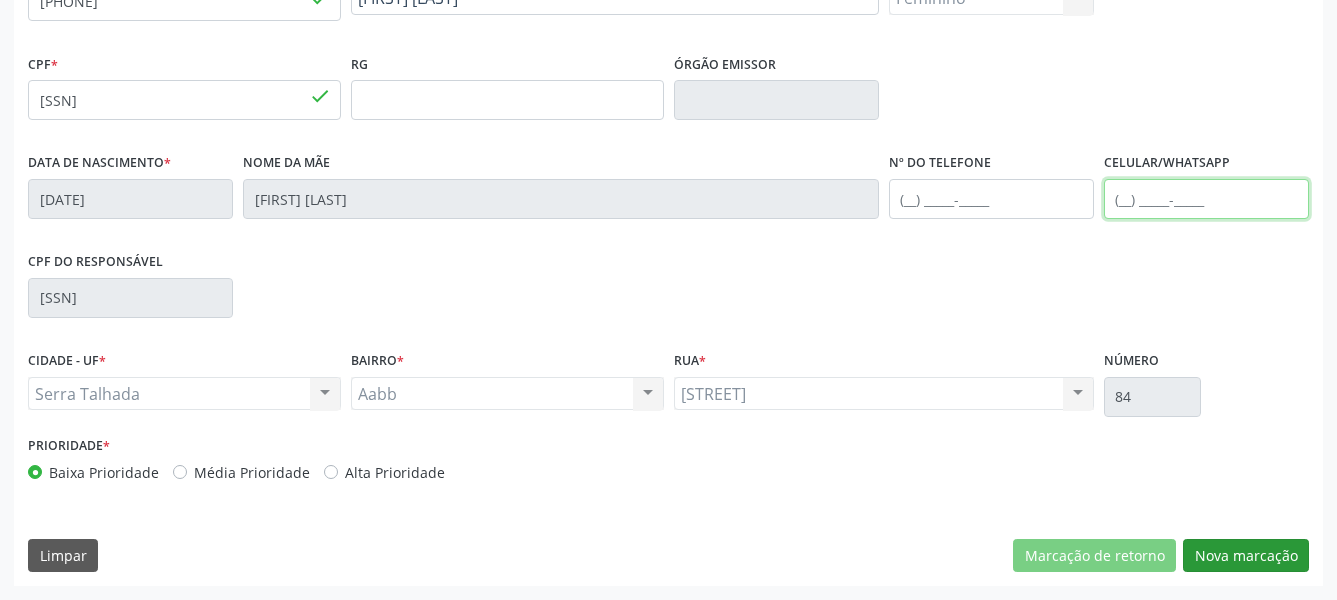 type 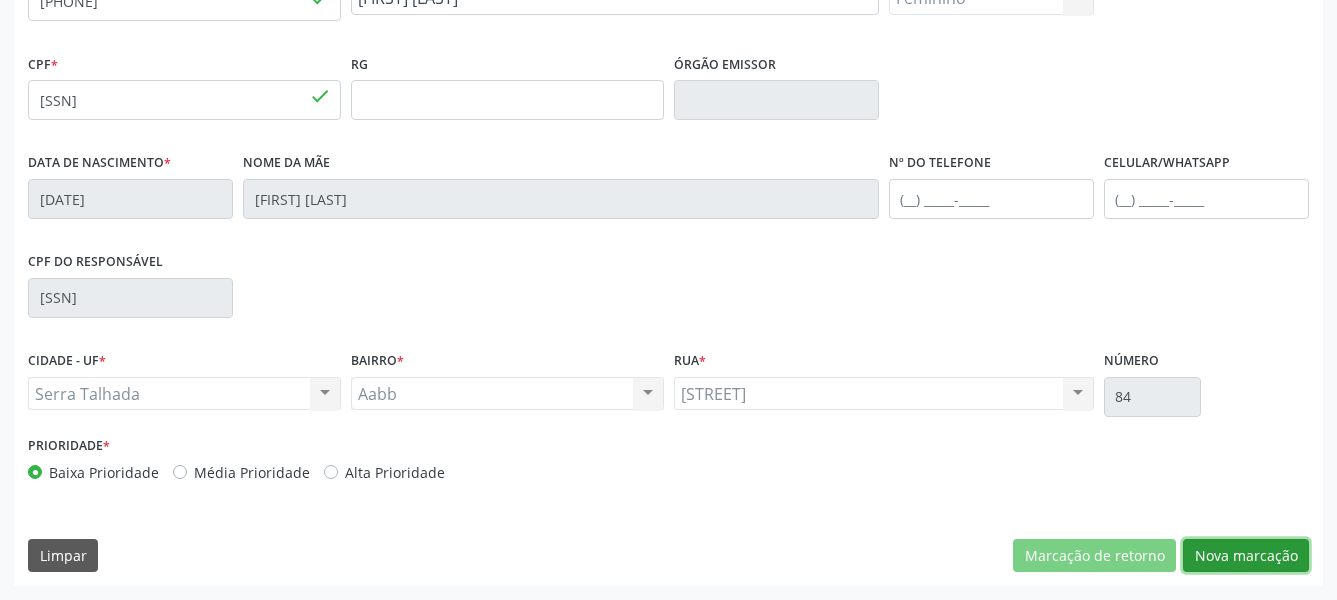 click on "Nova marcação" at bounding box center (1246, 556) 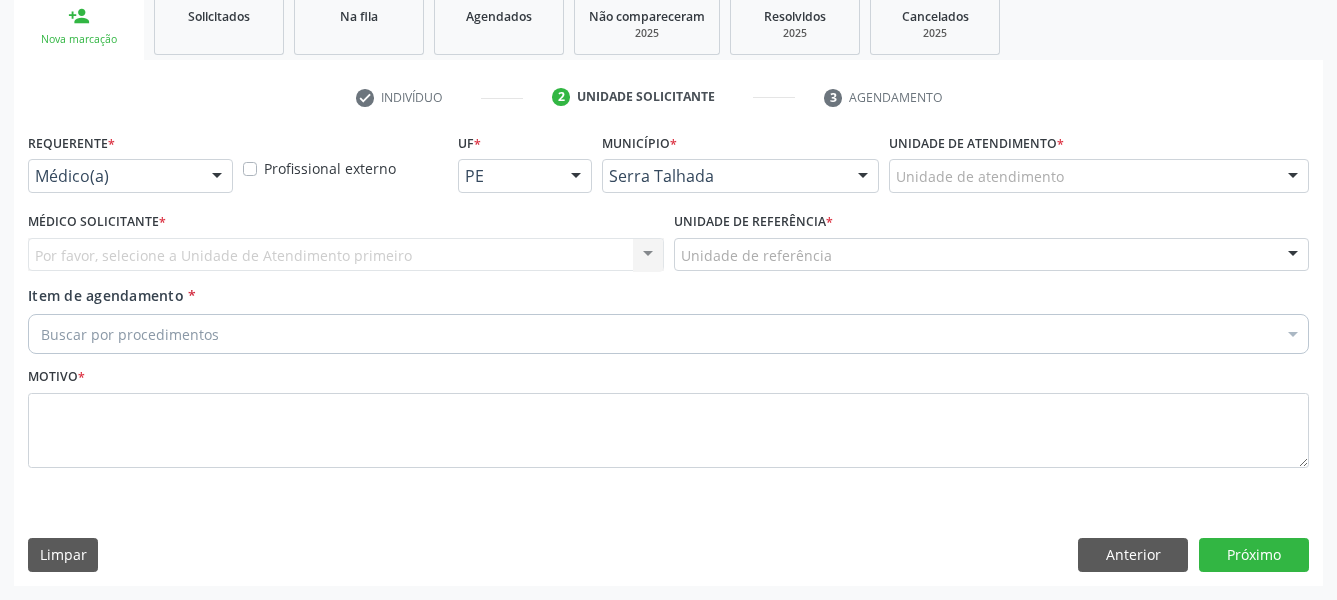 scroll, scrollTop: 322, scrollLeft: 0, axis: vertical 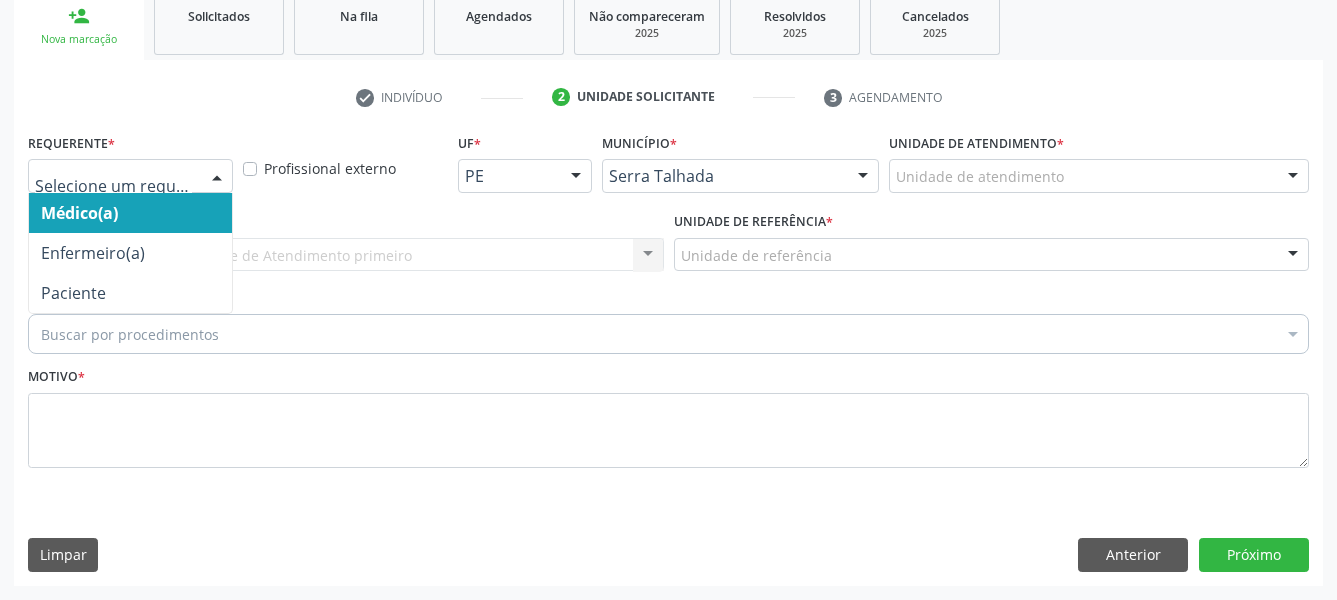 click at bounding box center [217, 177] 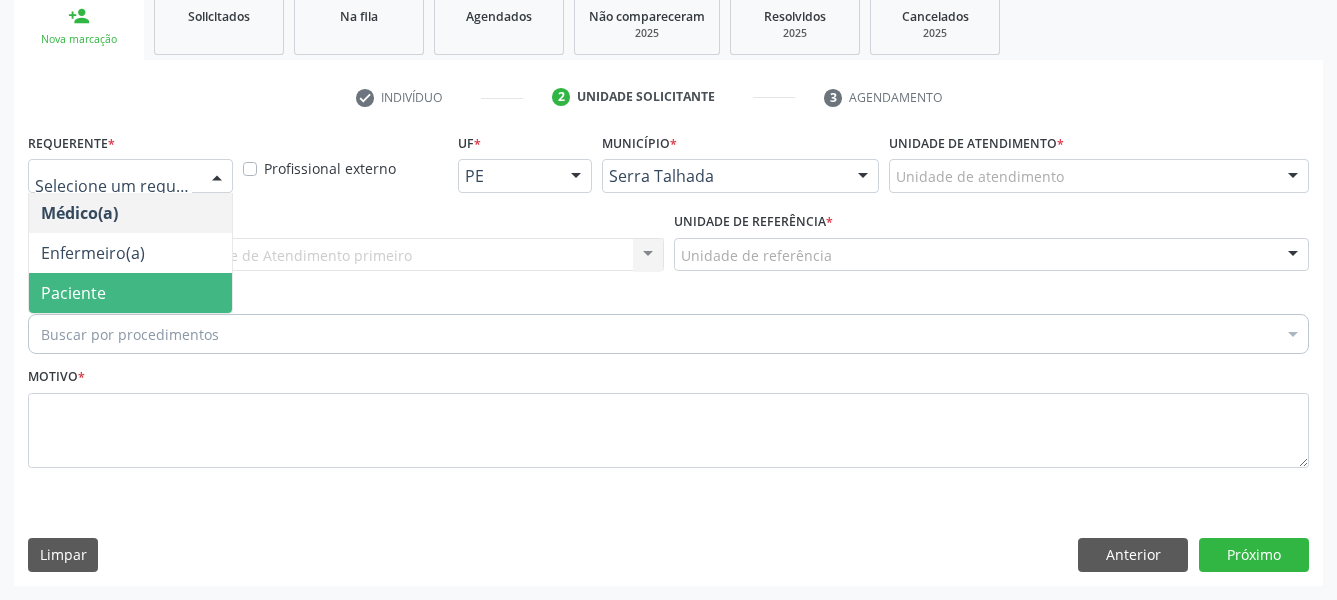 click on "Paciente" at bounding box center (130, 293) 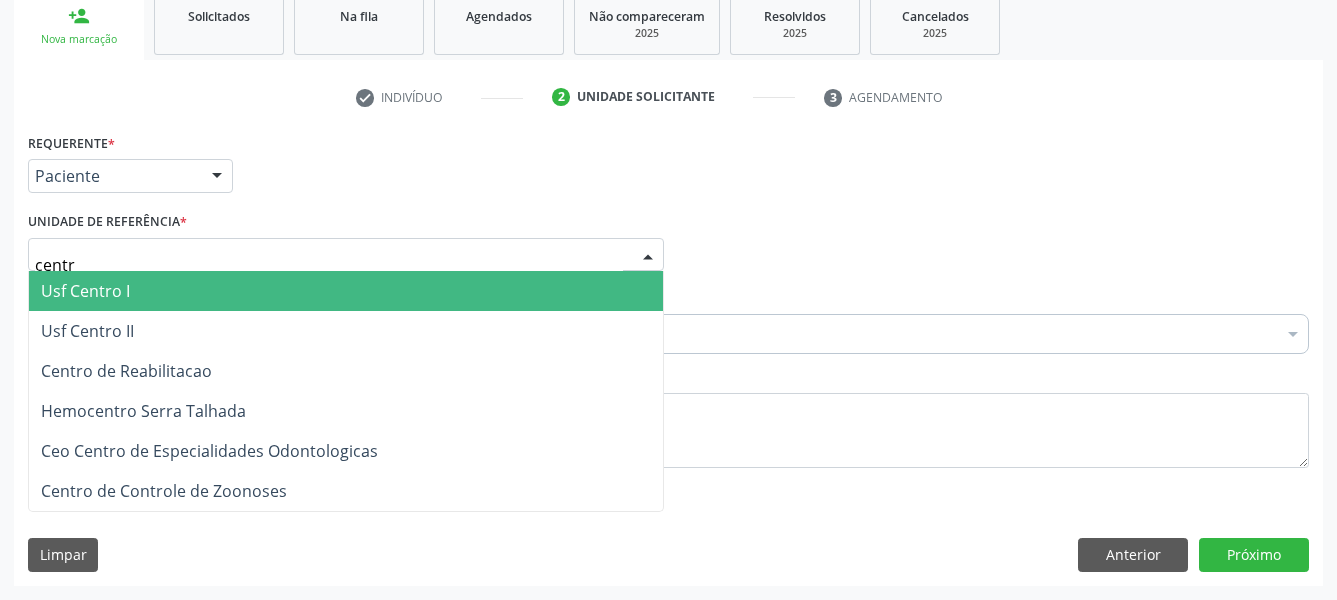 type on "centro" 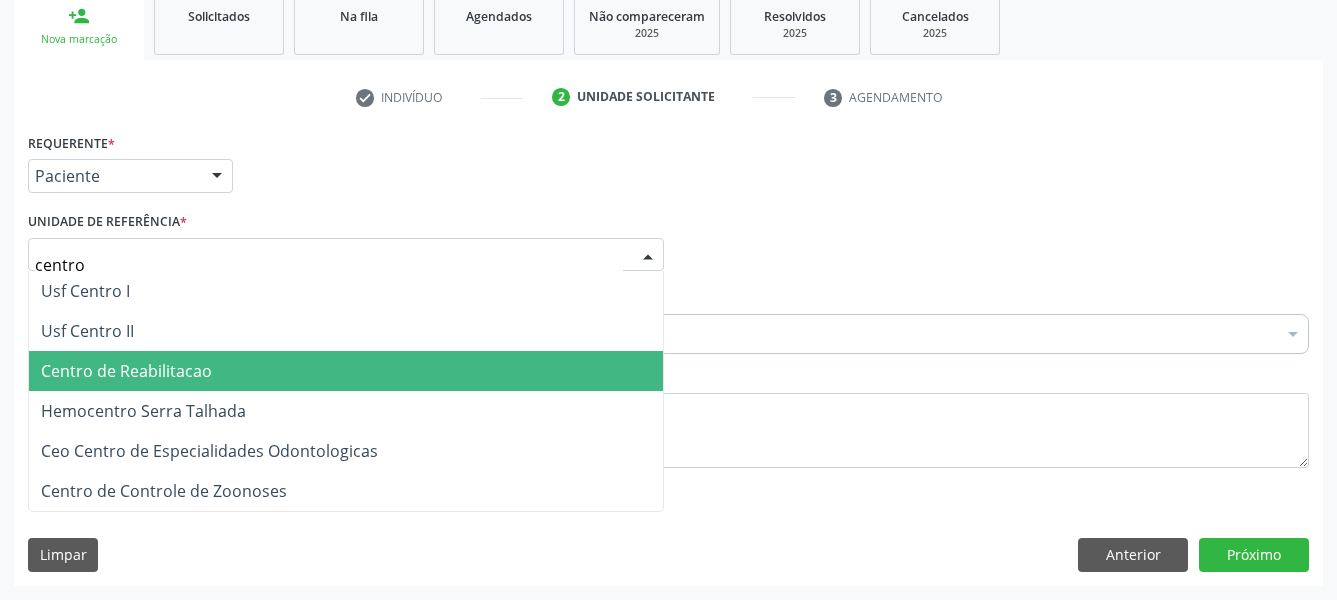 click on "Centro de Reabilitacao" at bounding box center (126, 371) 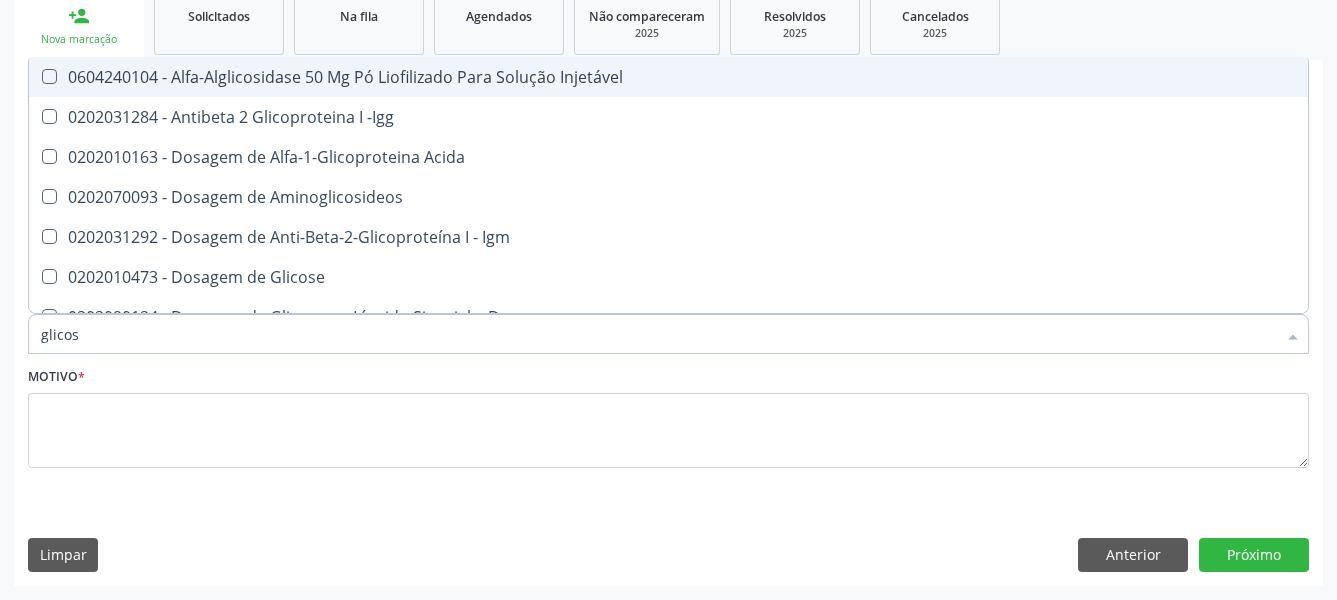 type on "glicose" 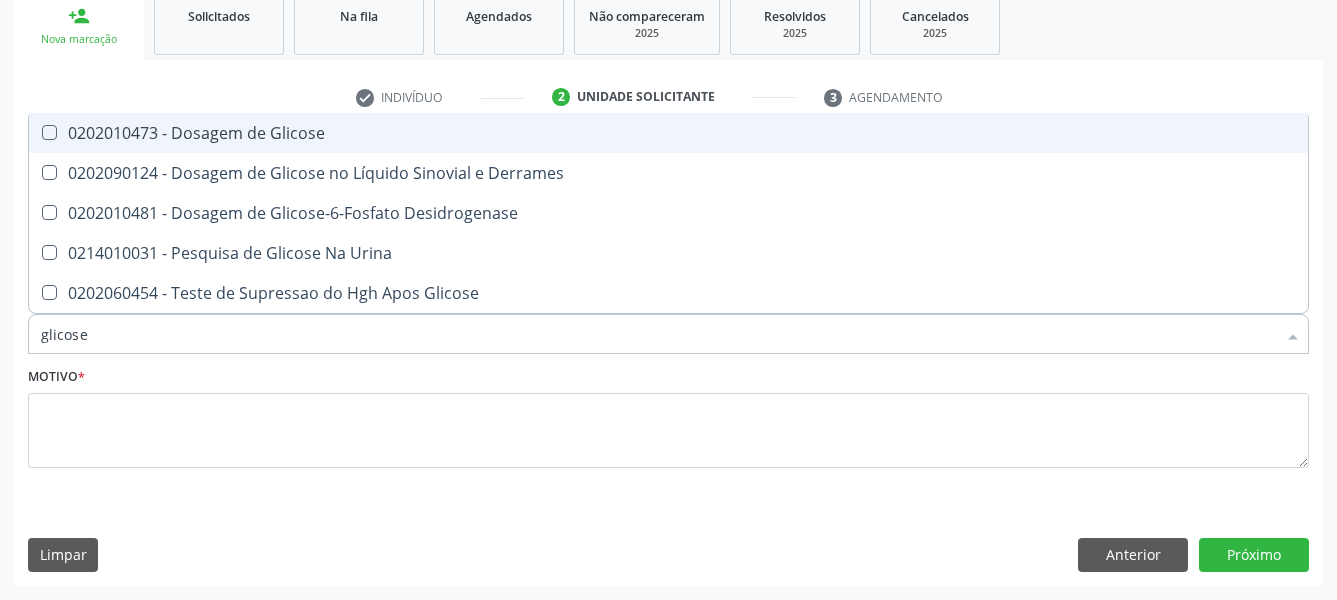 click on "0202010473 - Dosagem de Glicose" at bounding box center [668, 133] 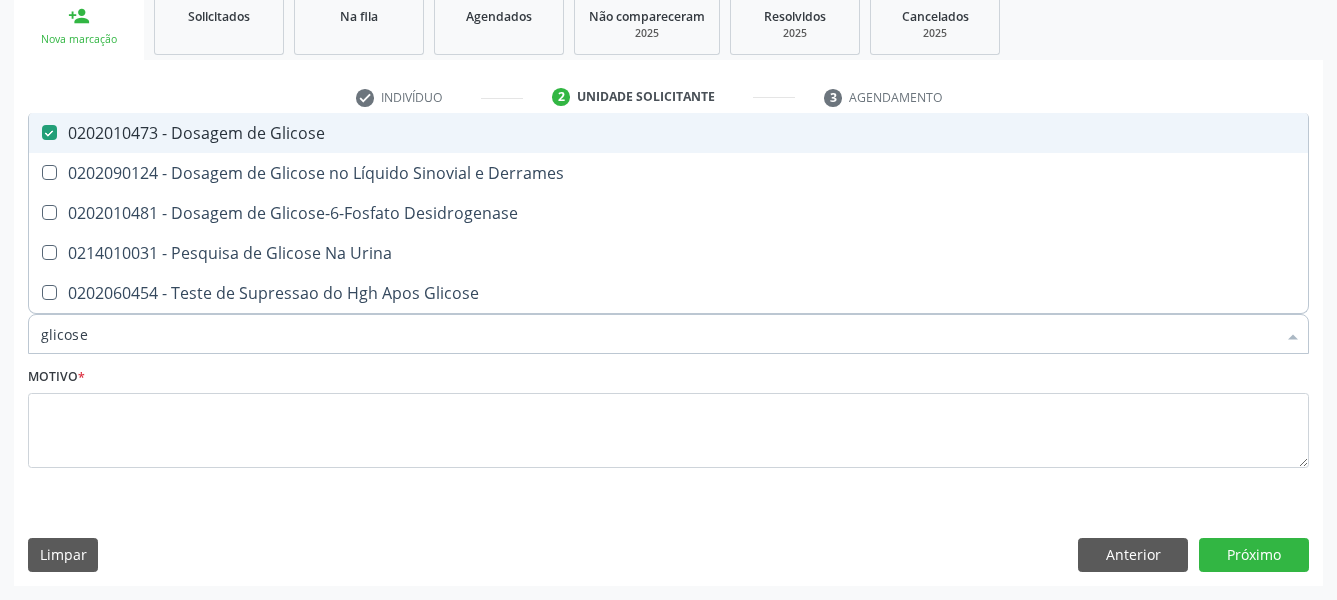 checkbox on "true" 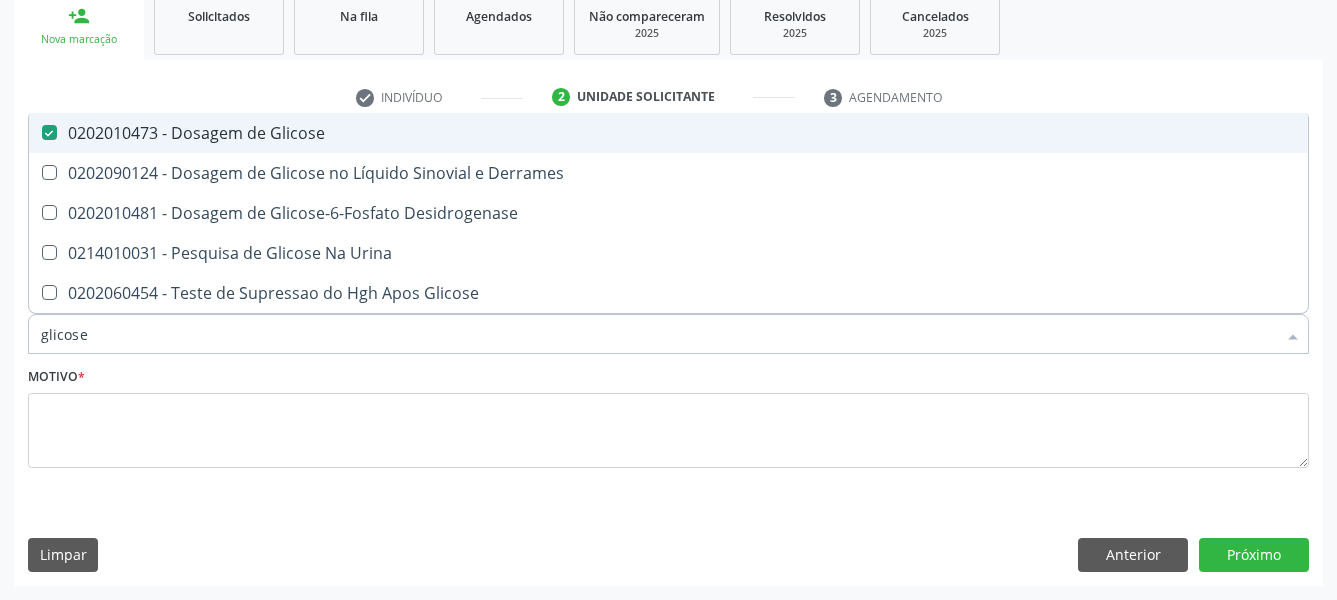 type on "glicos" 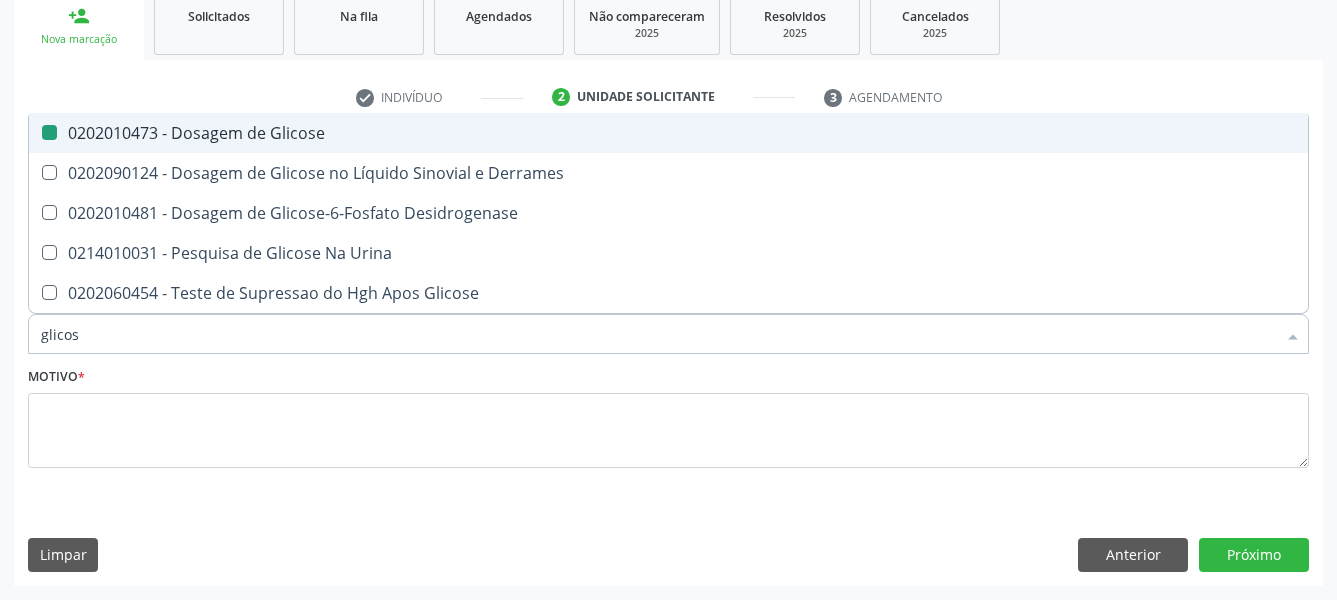 type on "glico" 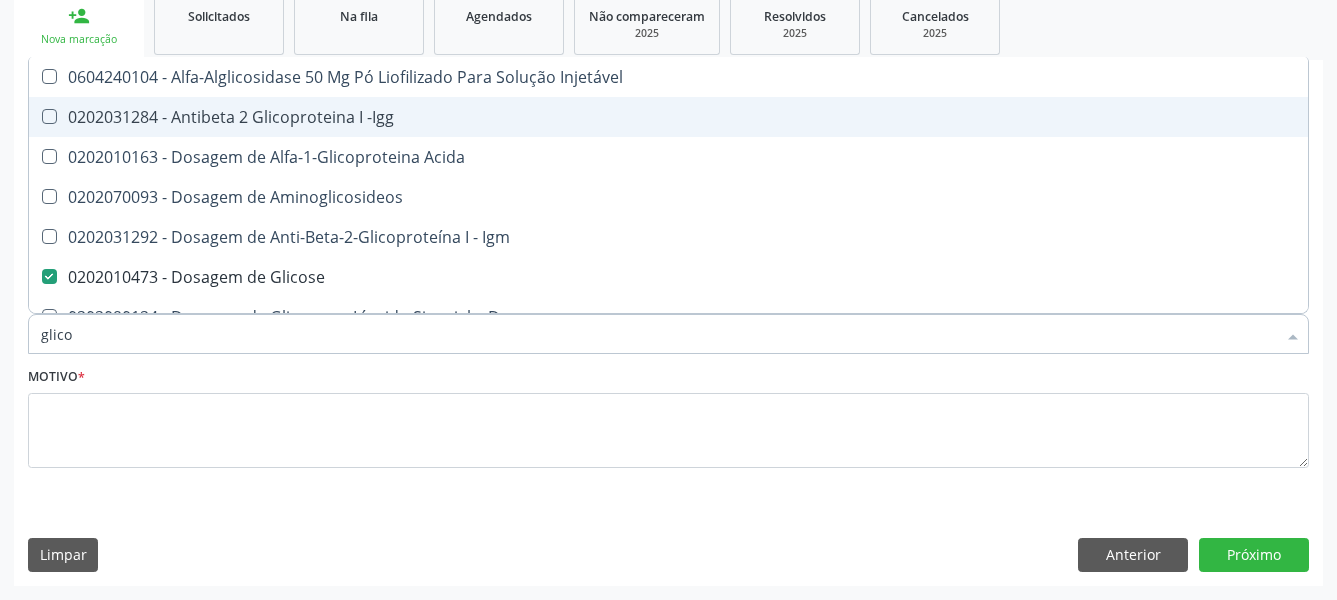 type on "glic" 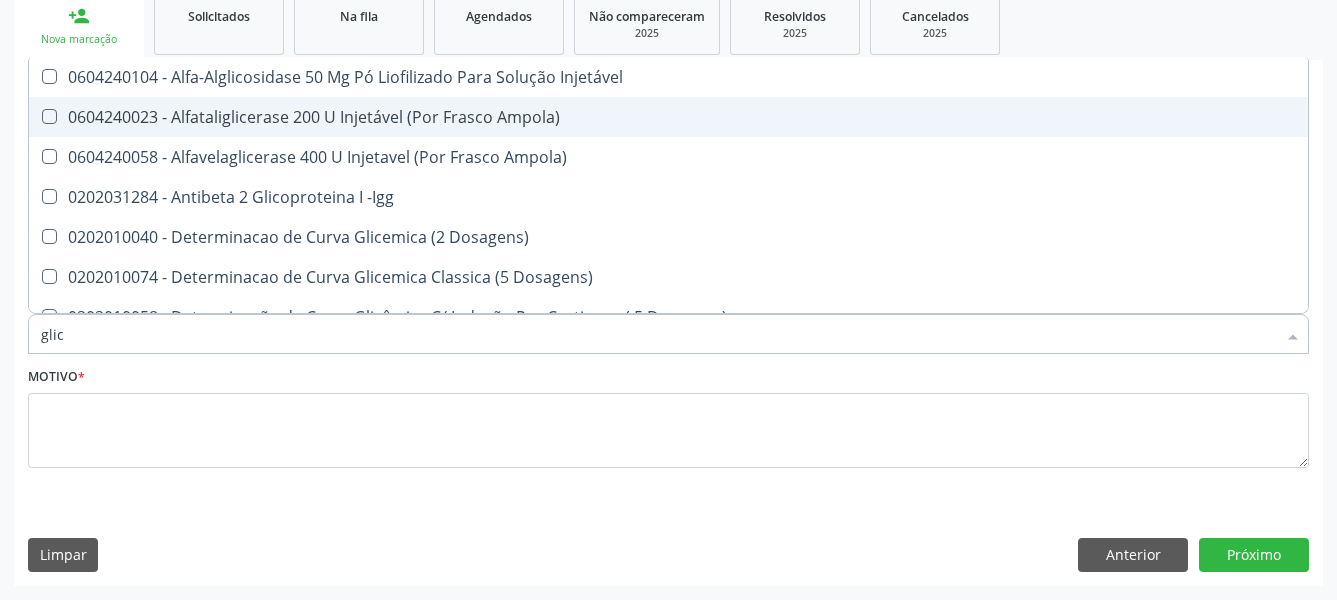type on "gli" 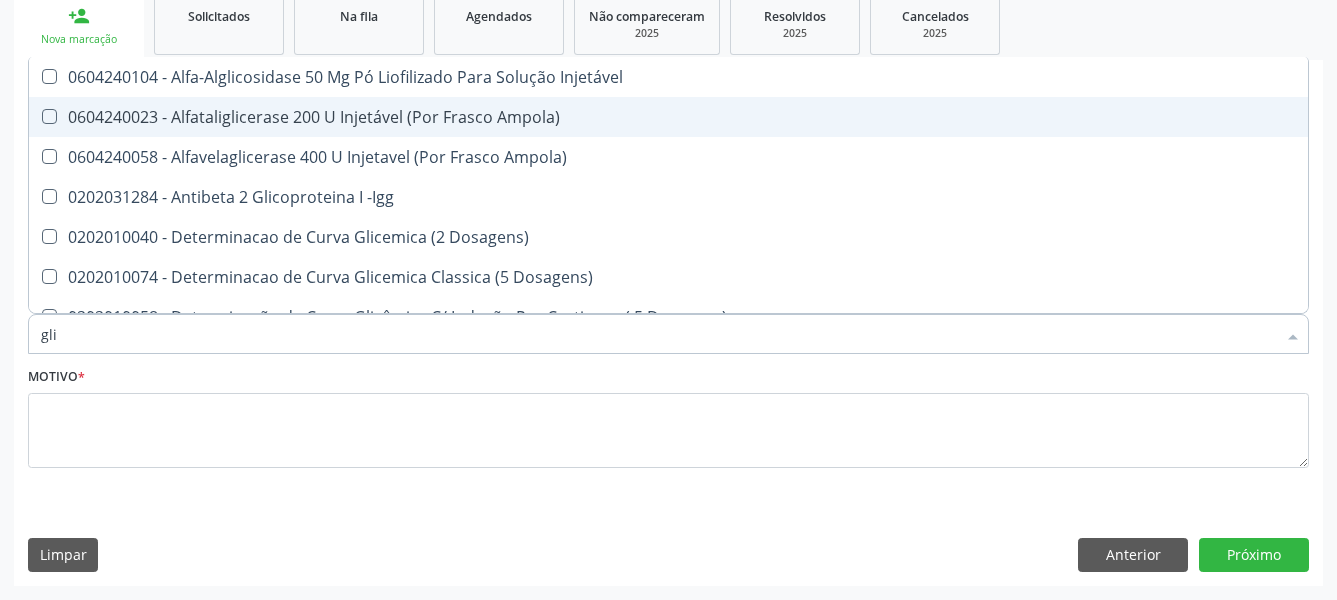 type on "gl" 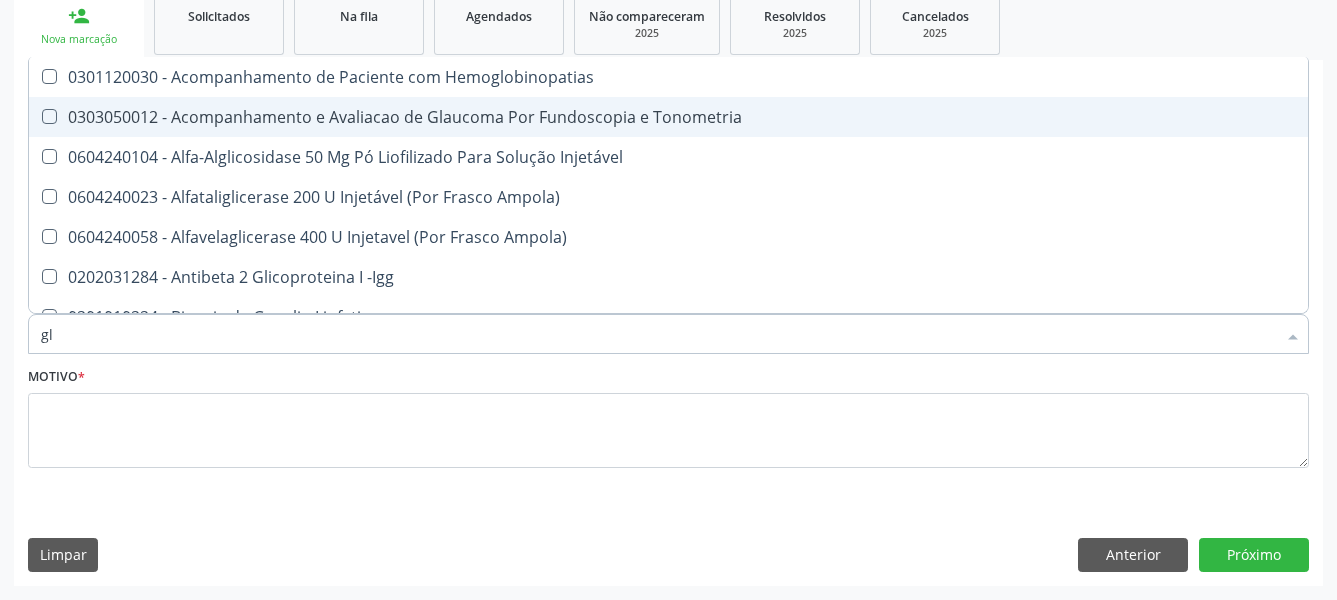 type on "g" 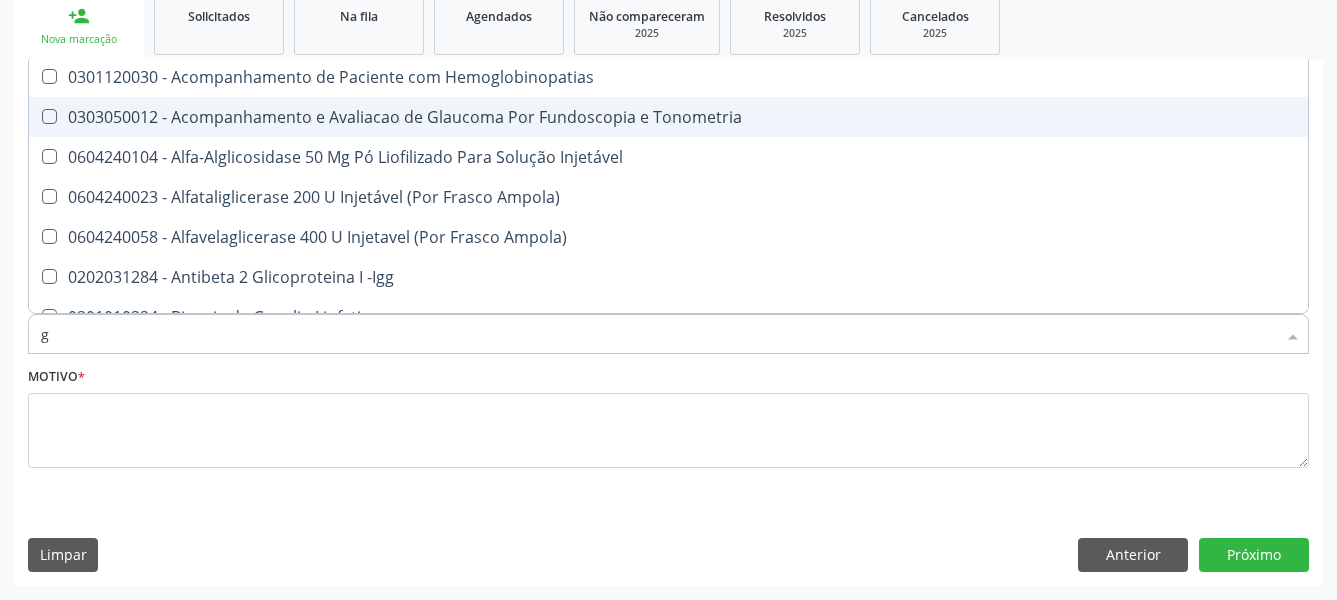 type 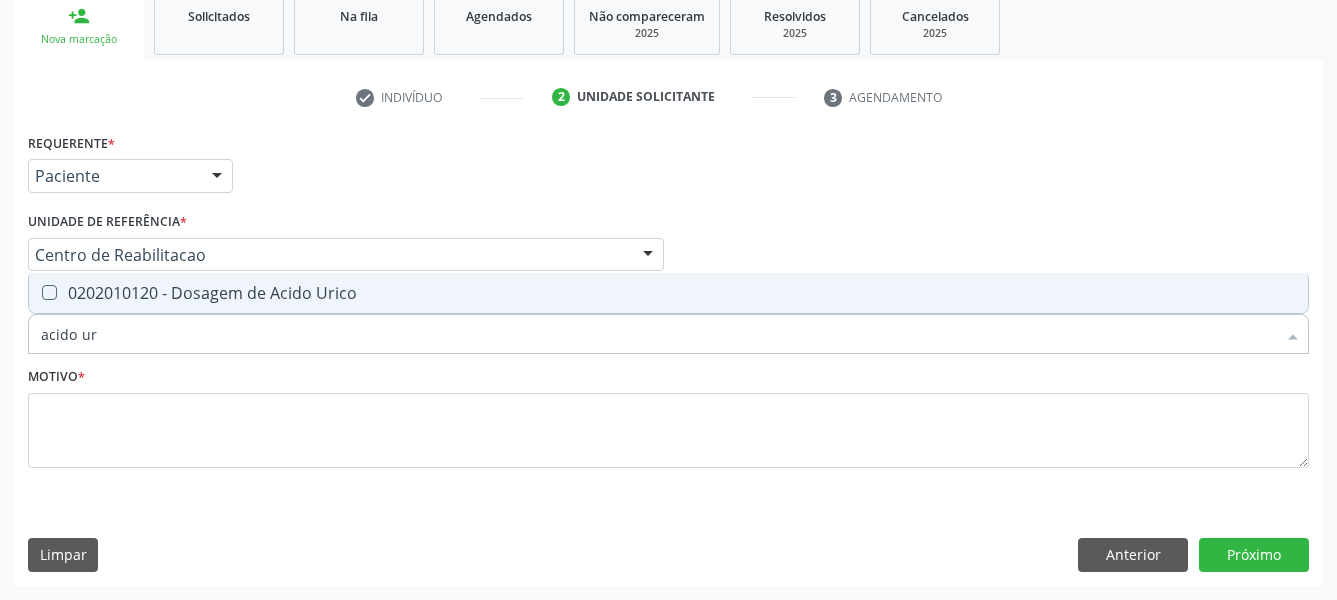 type on "acido uri" 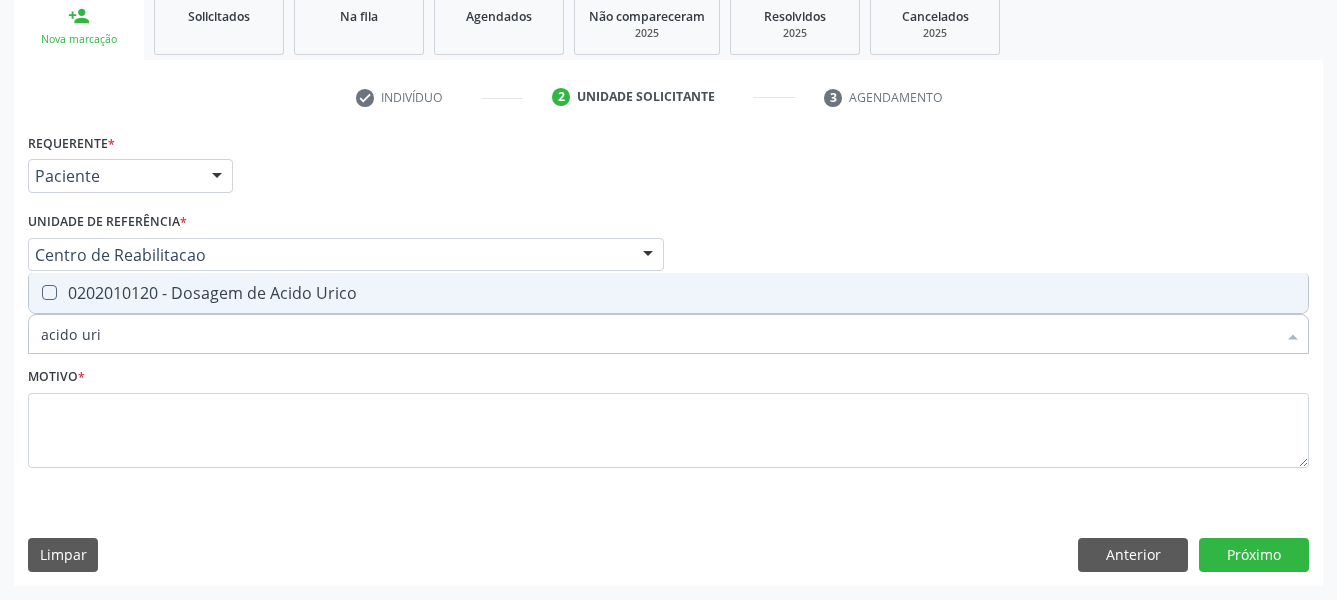 click on "0202010120 - Dosagem de Acido Urico" at bounding box center (668, 293) 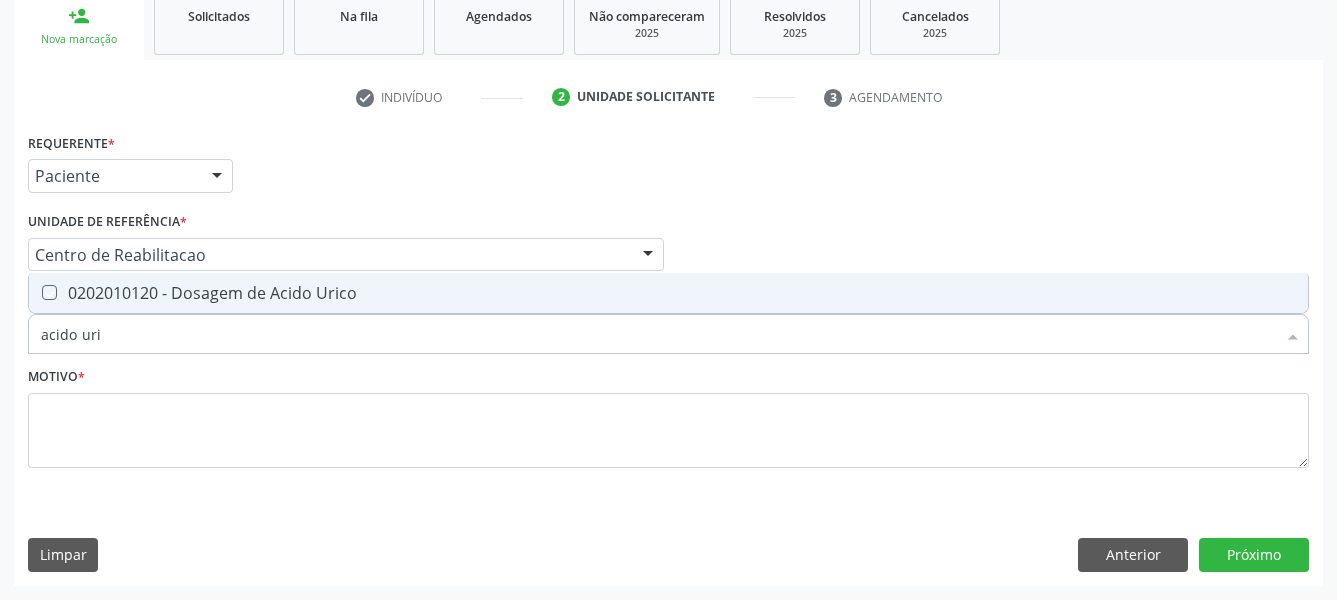 checkbox on "true" 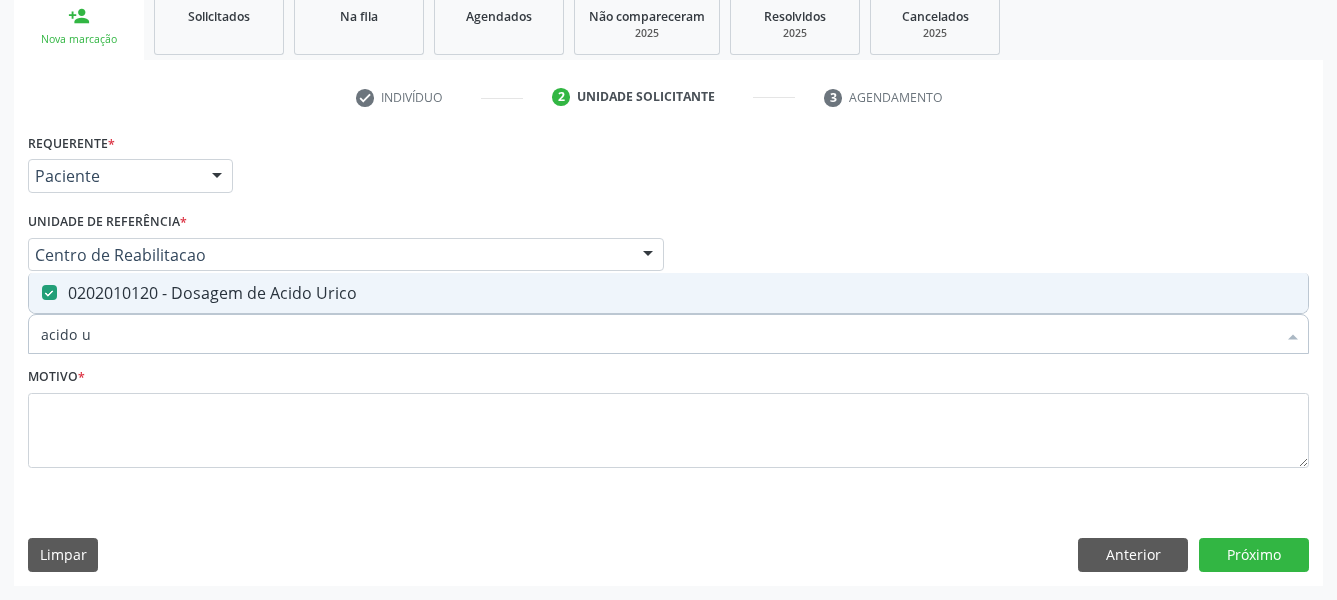 type on "acido" 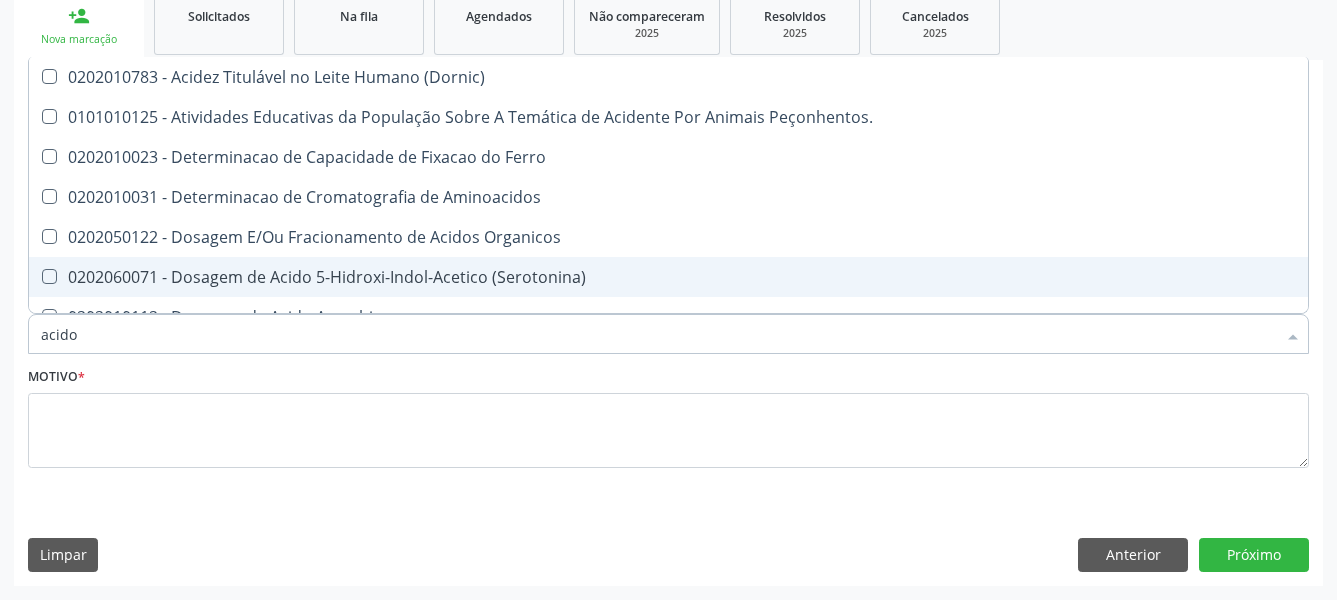 type on "acid" 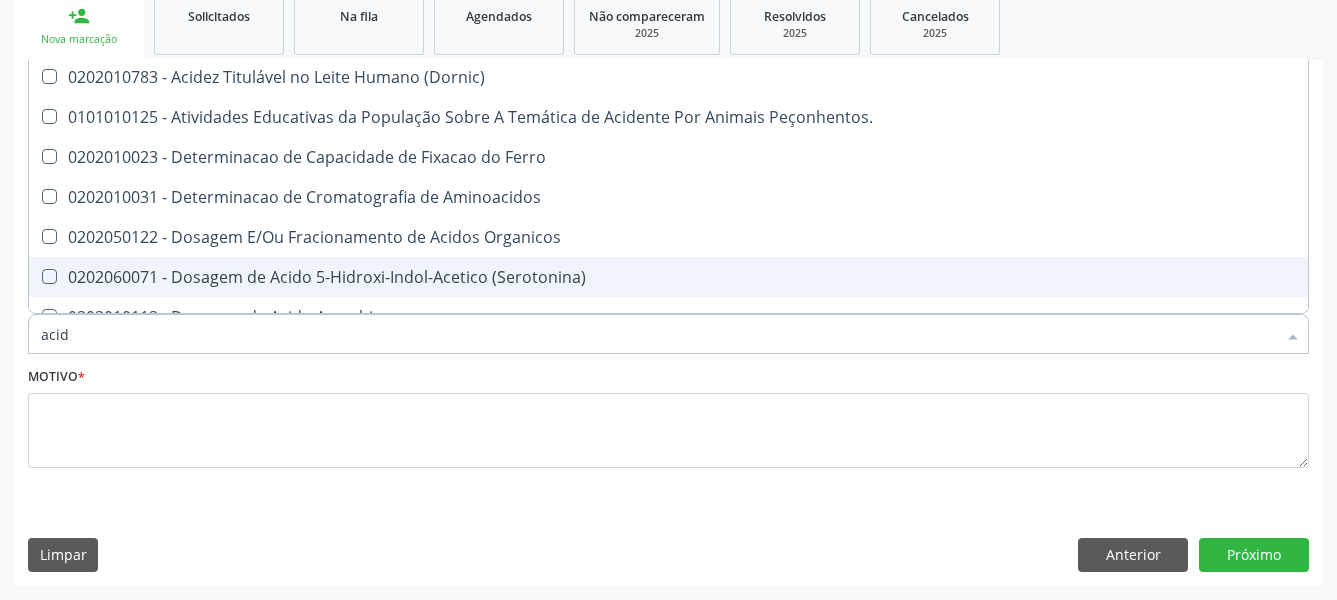 type on "aci" 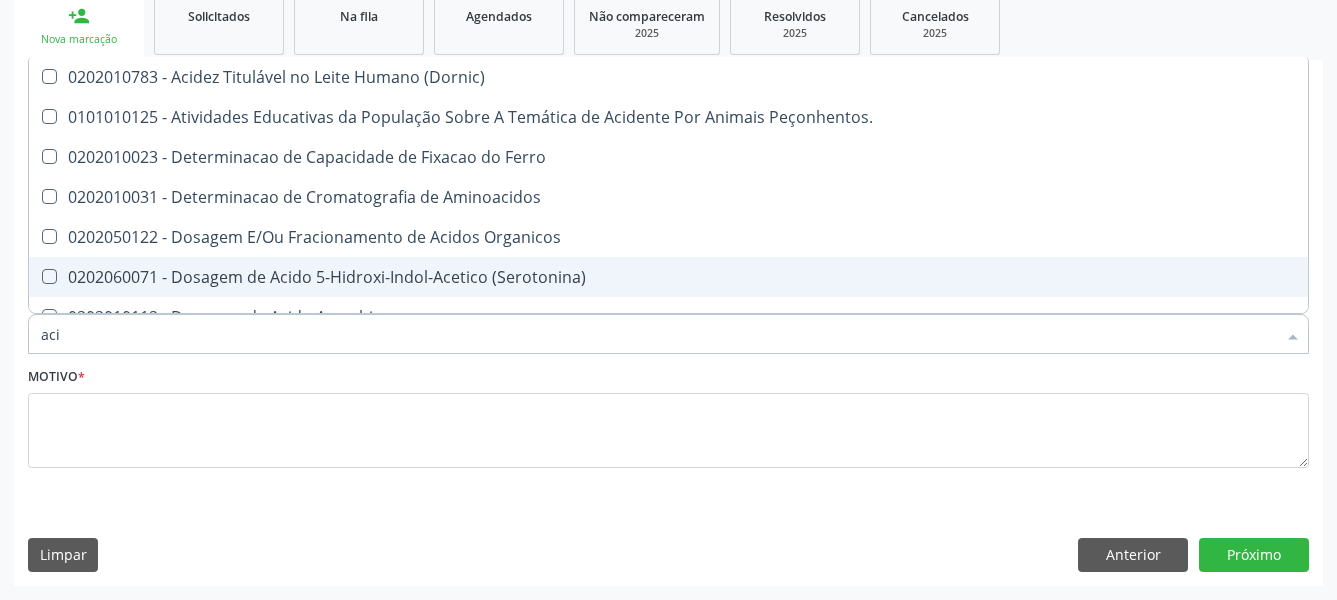 checkbox on "false" 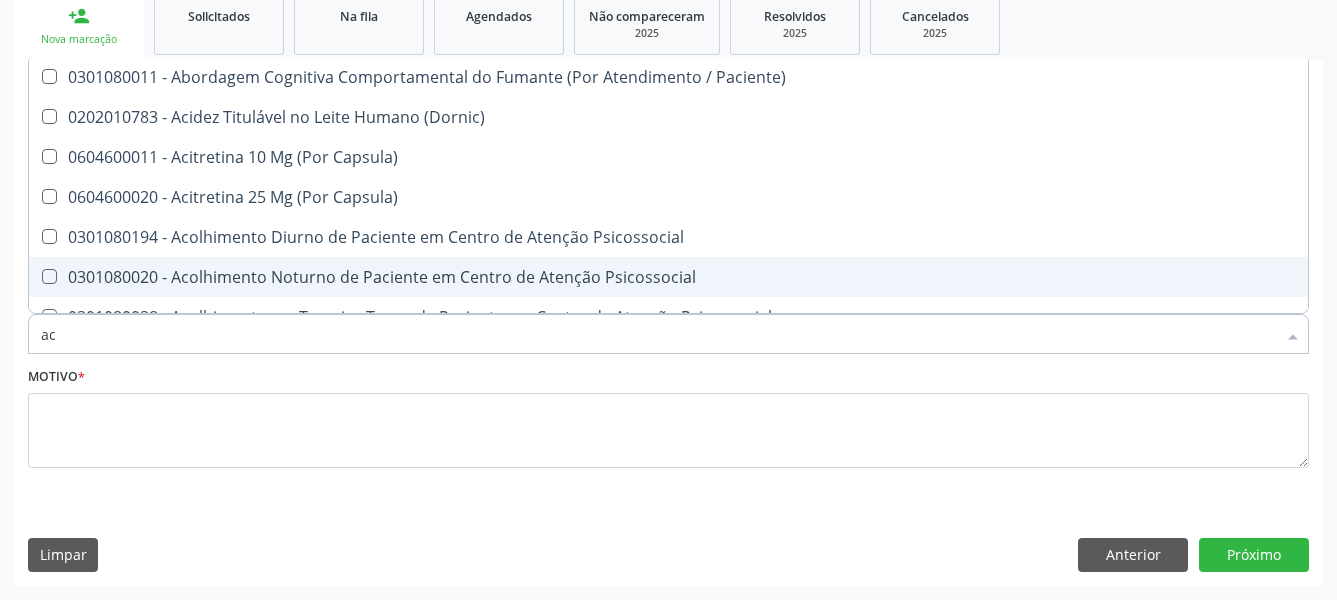 type on "a" 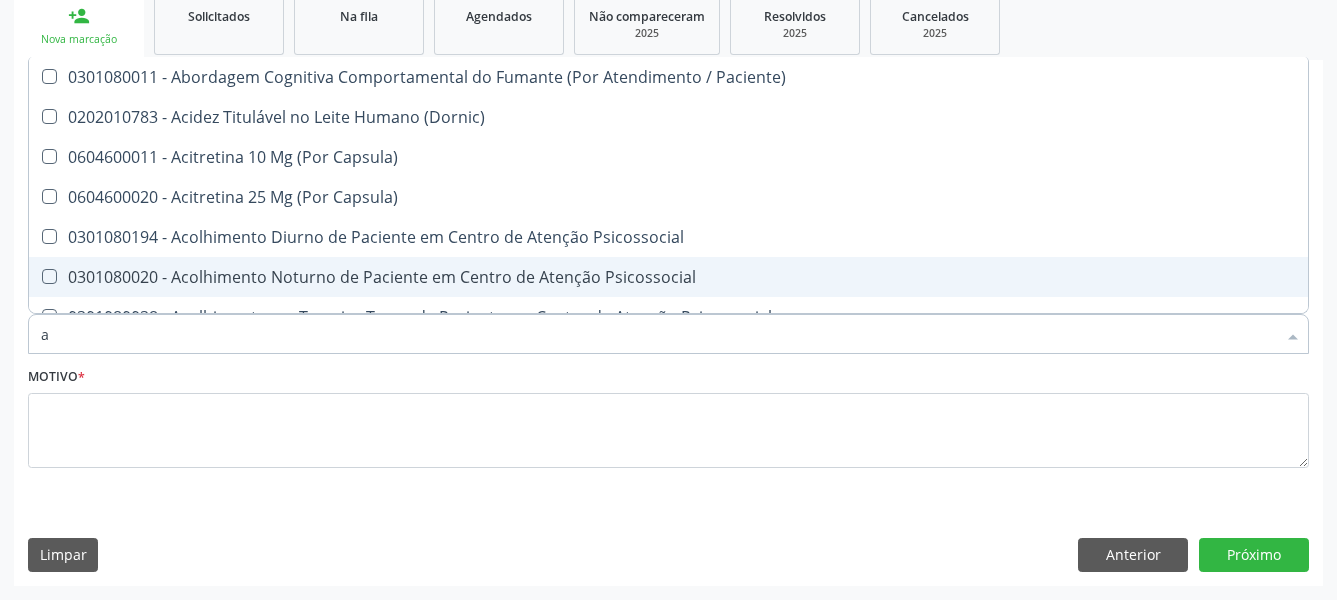 type 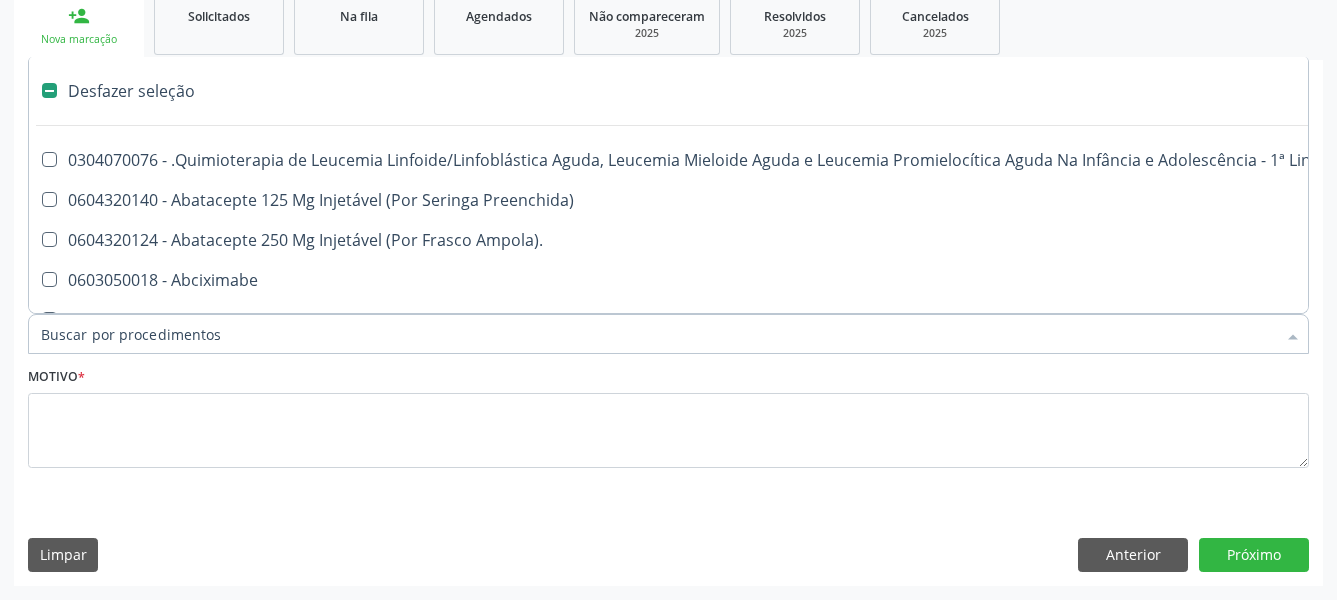 checkbox on "false" 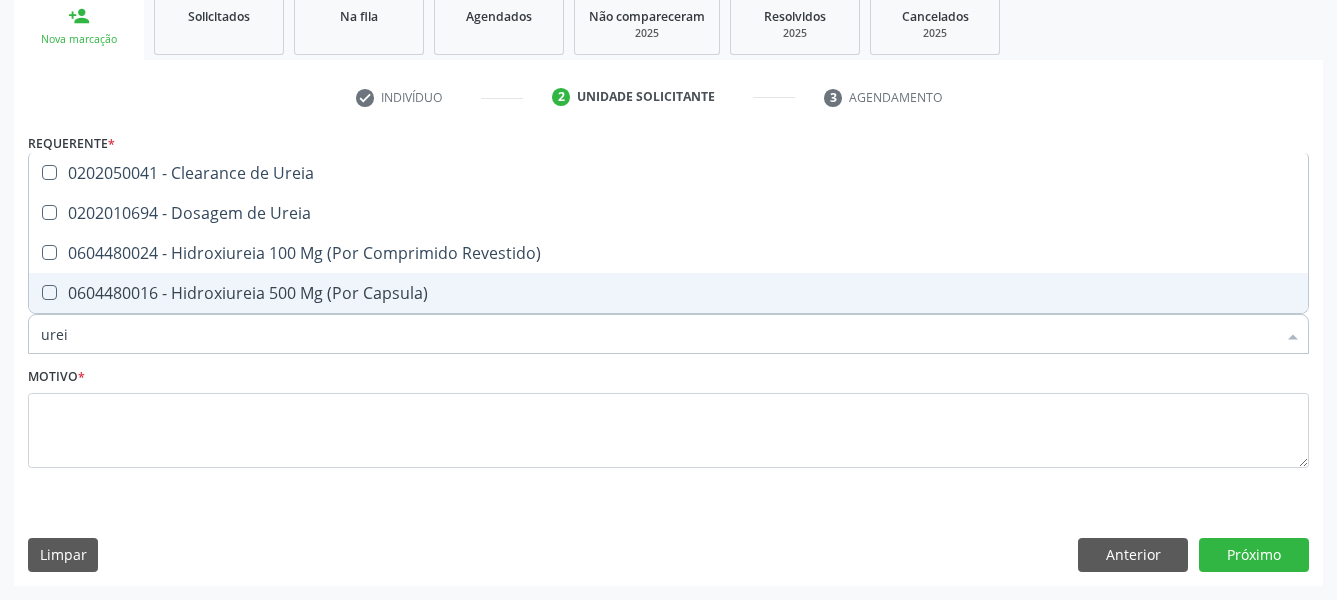 type on "ureia" 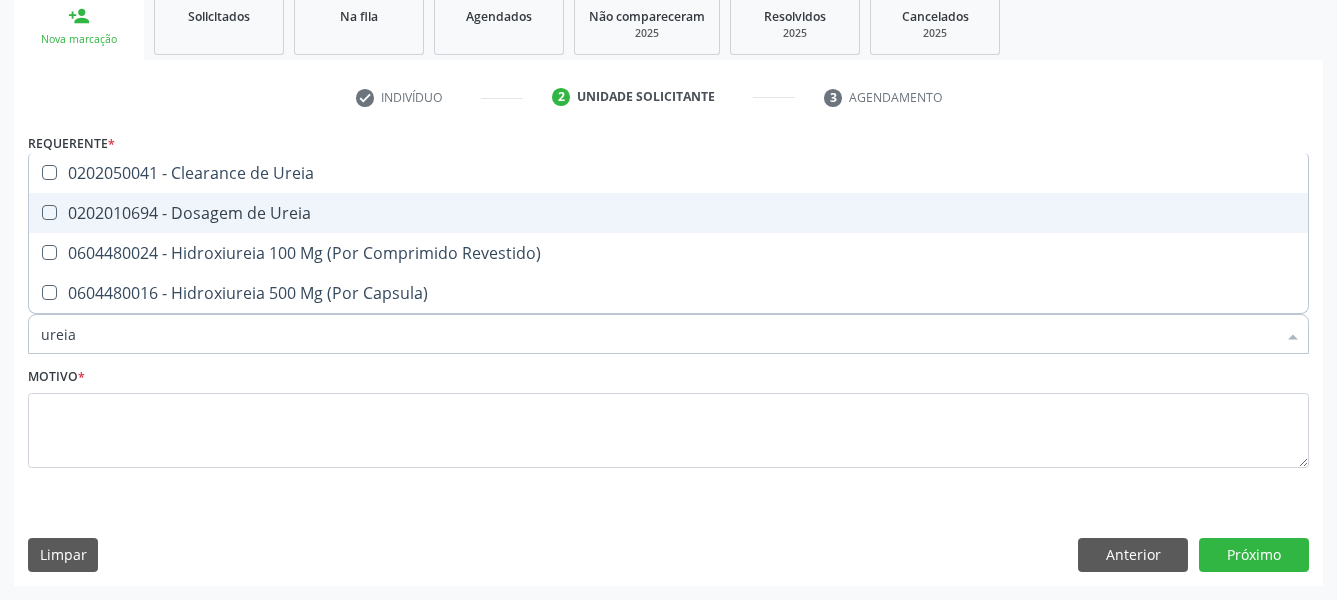 click on "0202010694 - Dosagem de Ureia" at bounding box center [668, 213] 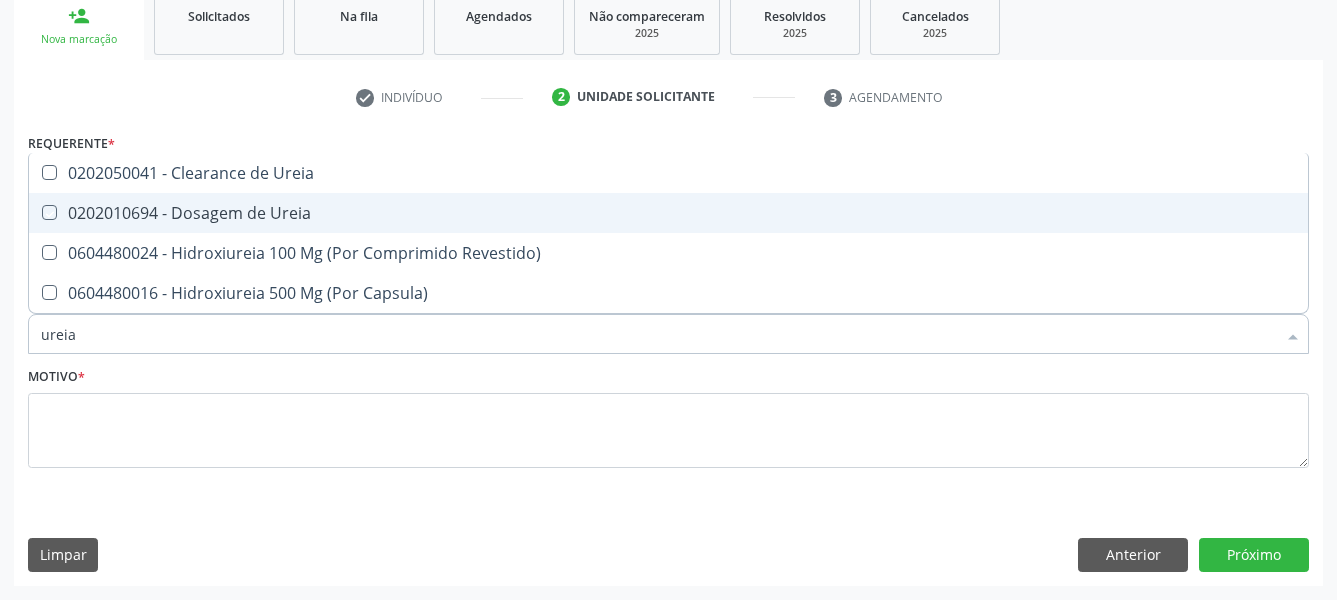 checkbox on "true" 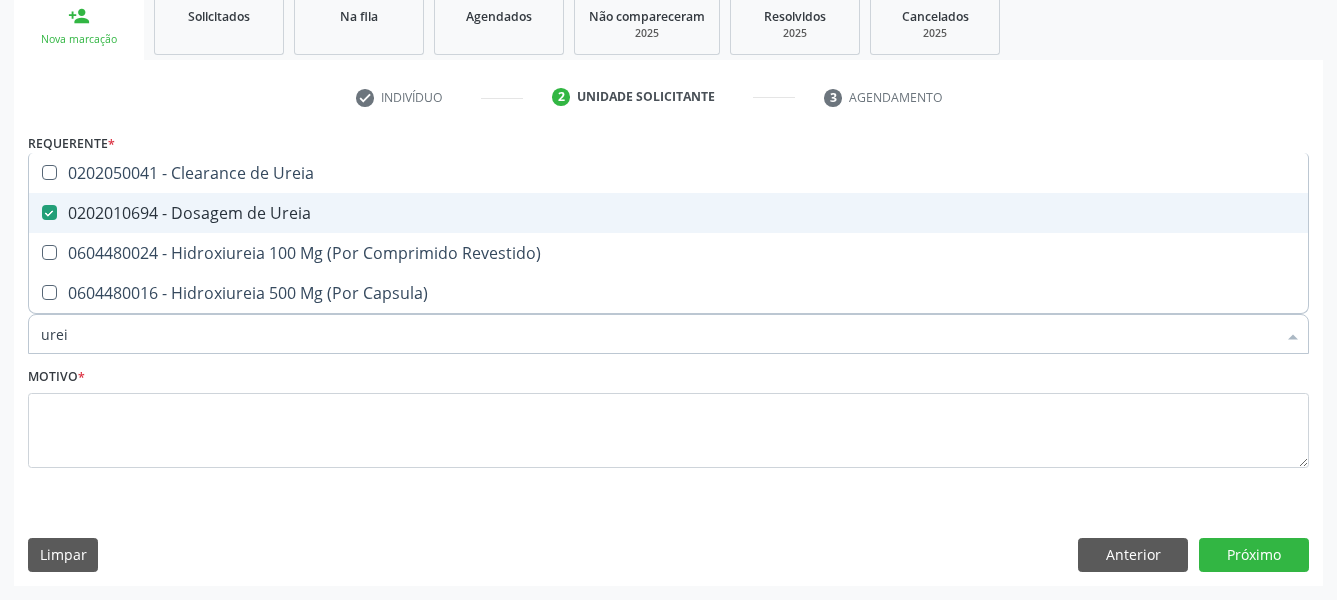 type on "ure" 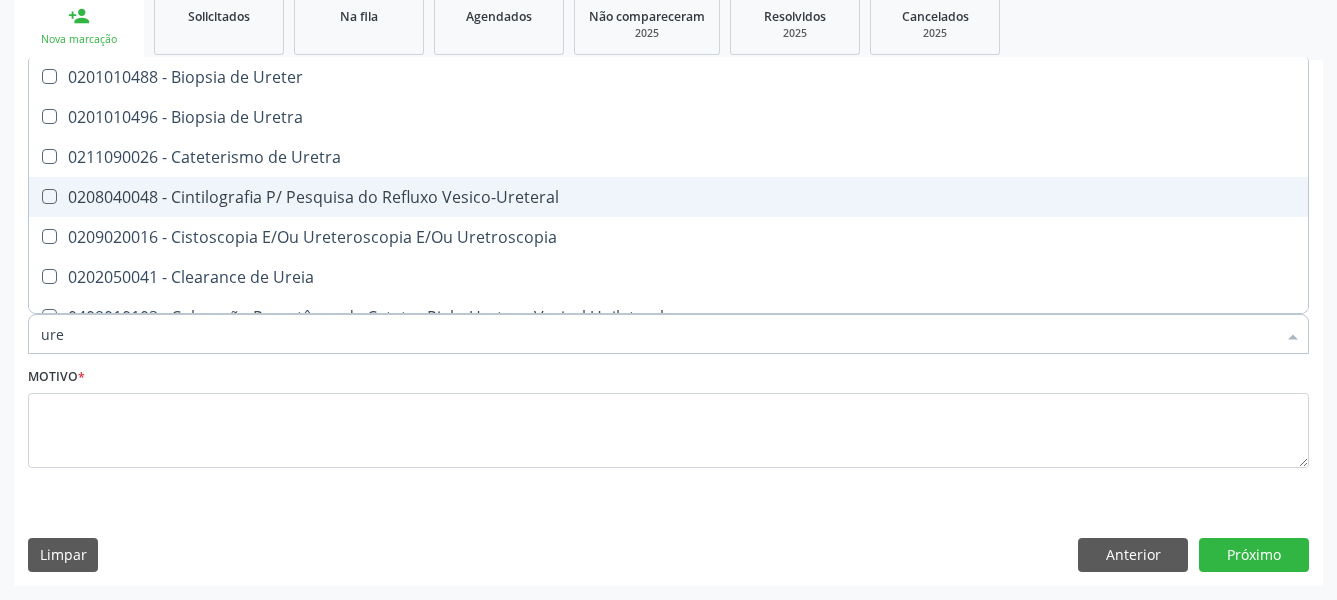 type on "ur" 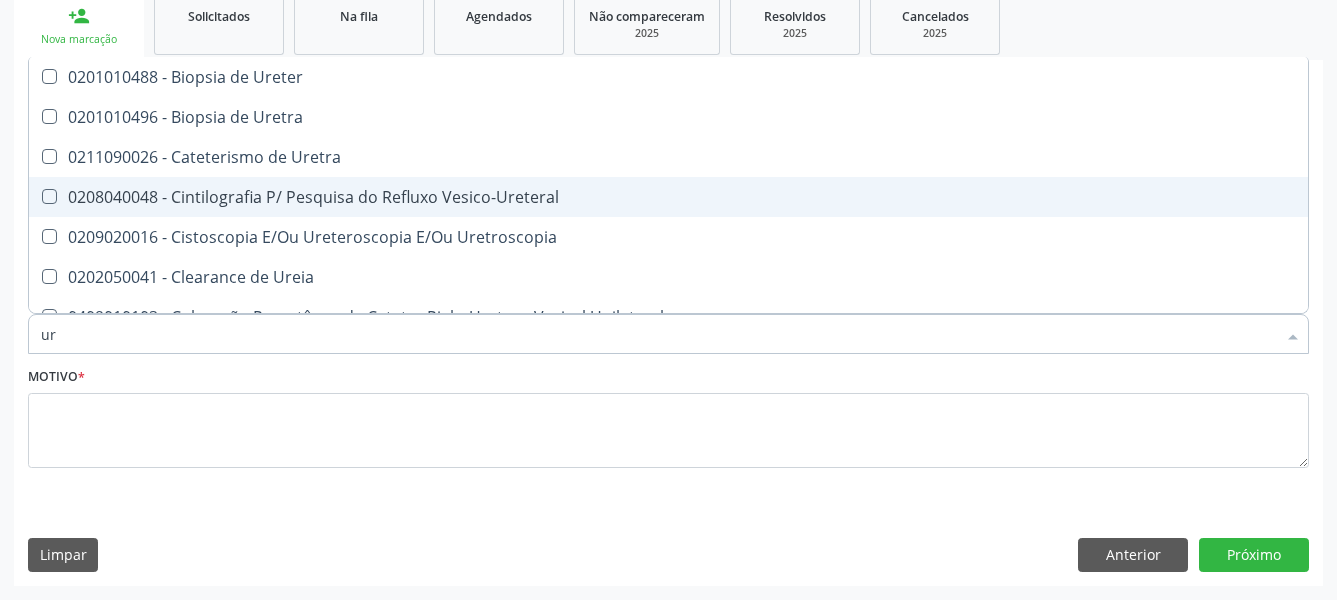 checkbox on "false" 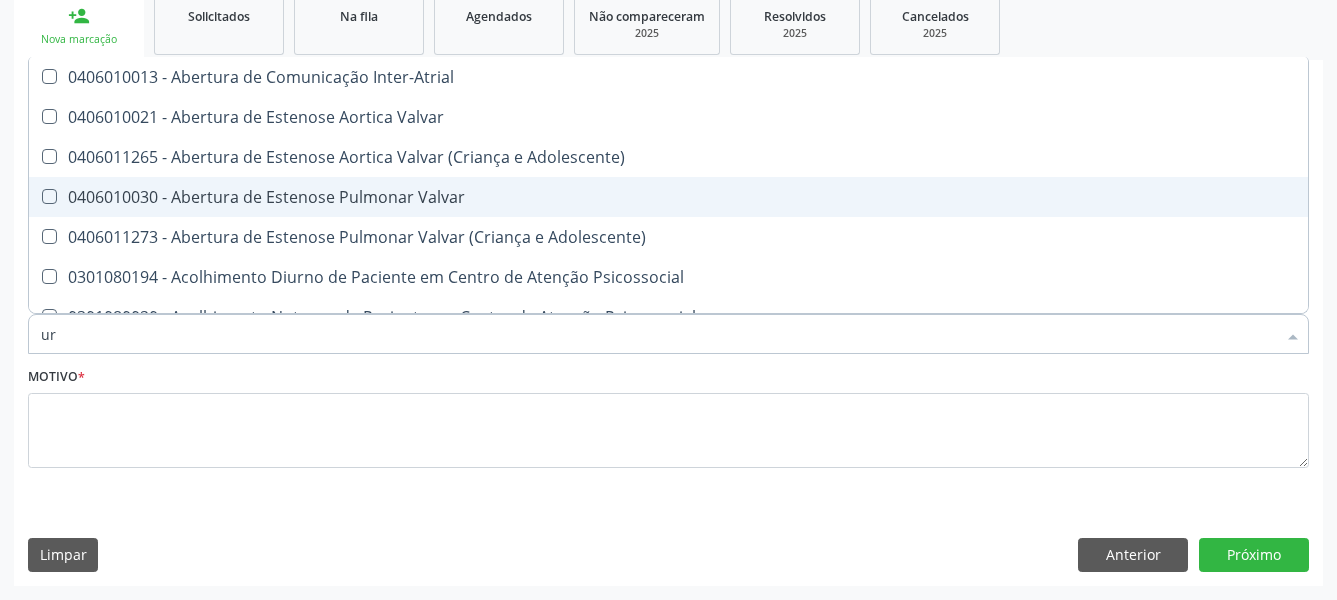 type on "u" 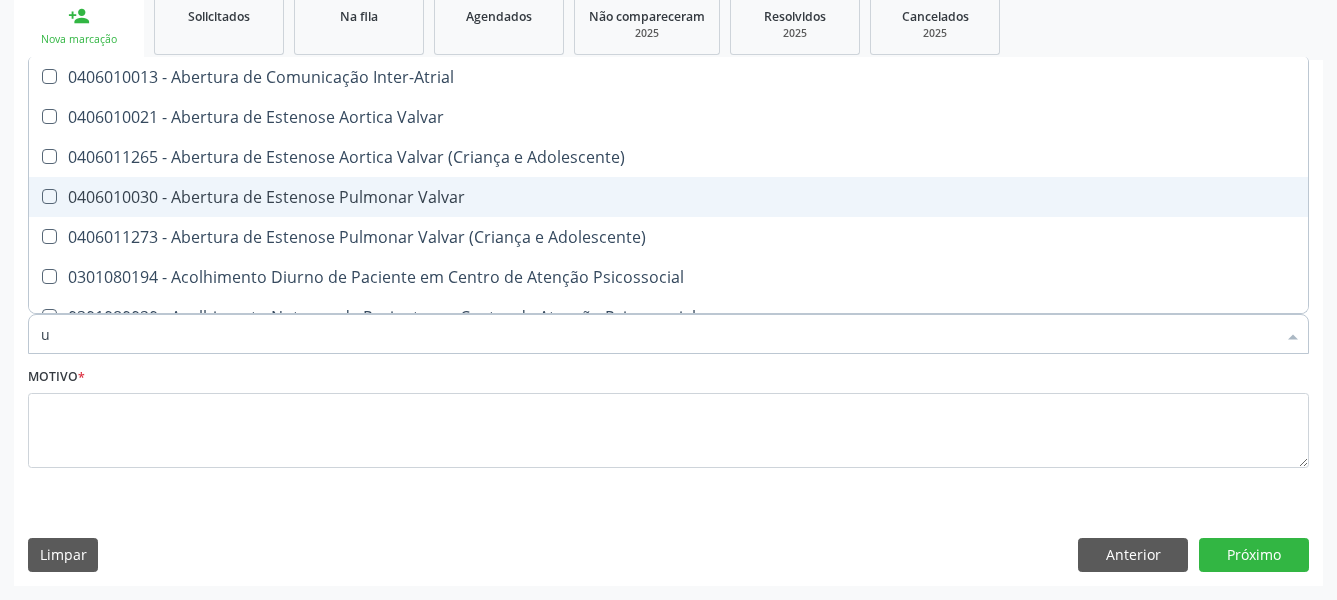 type 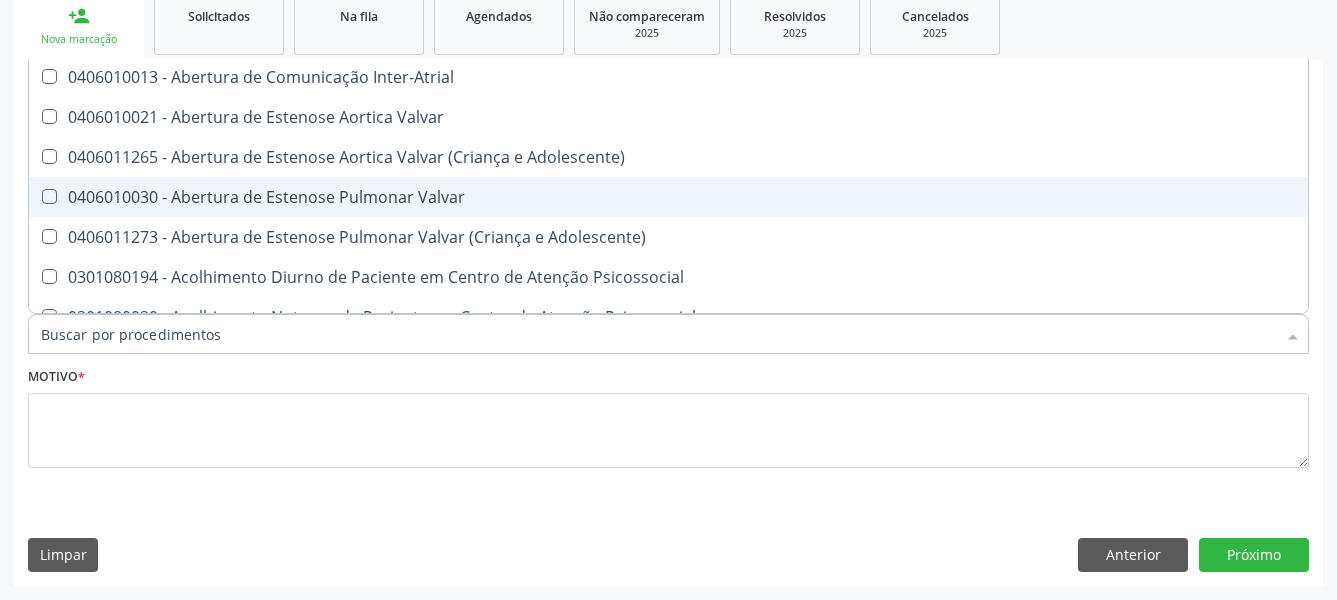 checkbox on "false" 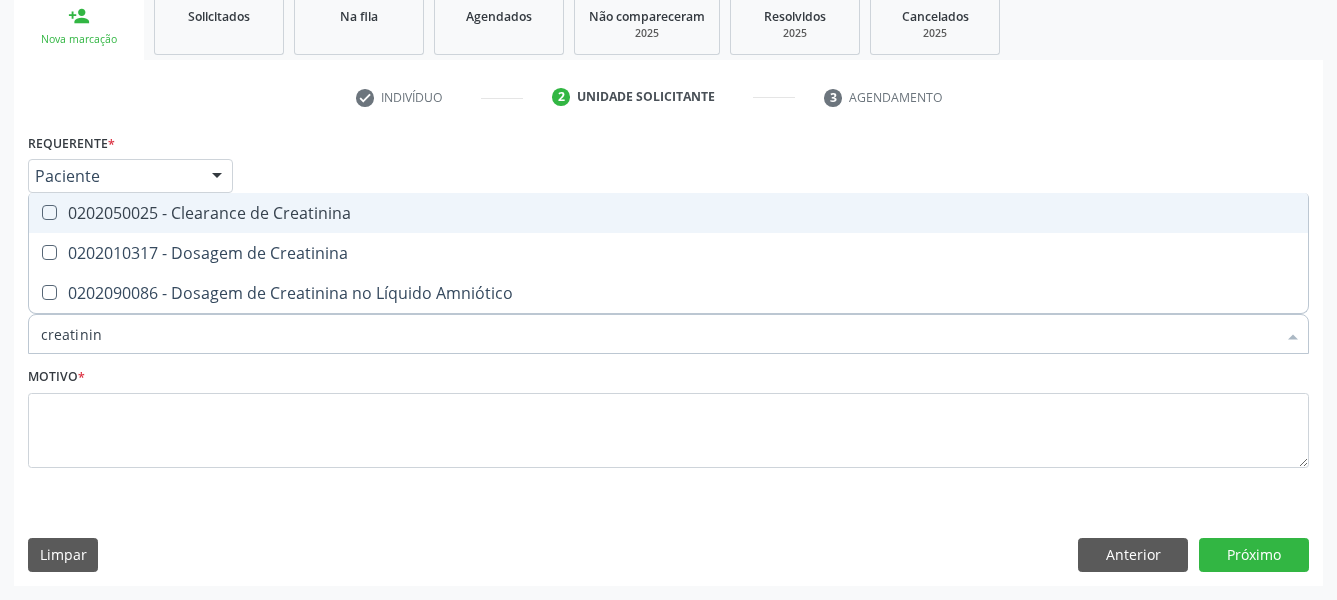 type on "creatinina" 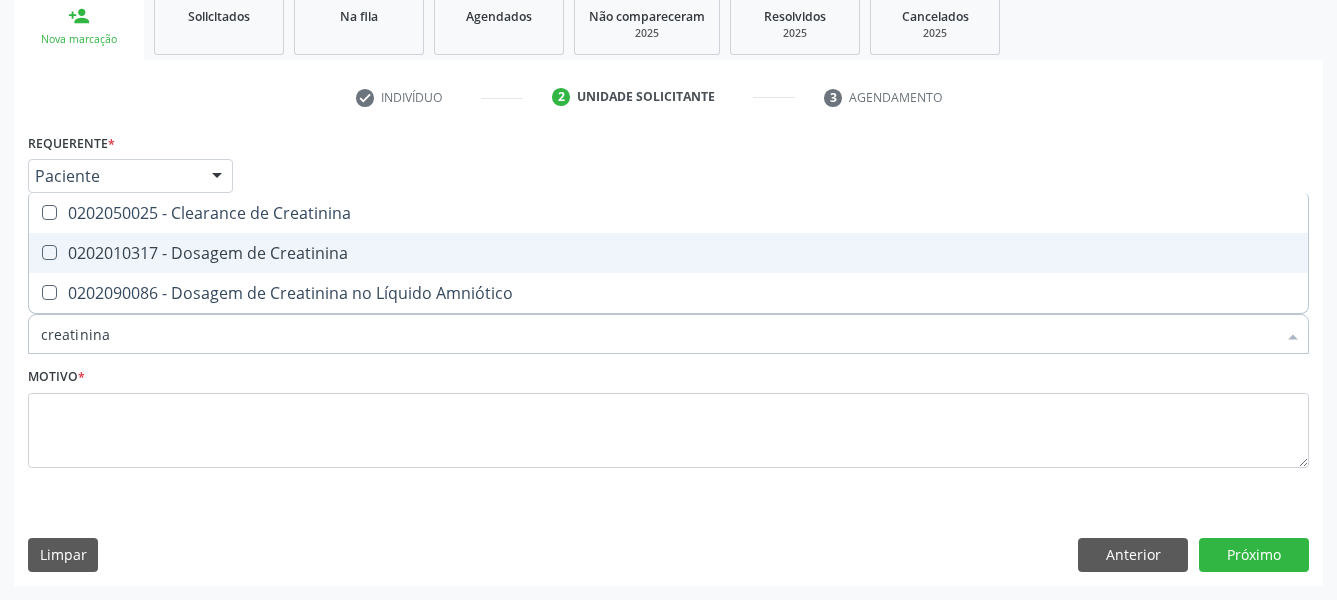 click on "0202010317 - Dosagem de Creatinina" at bounding box center (668, 253) 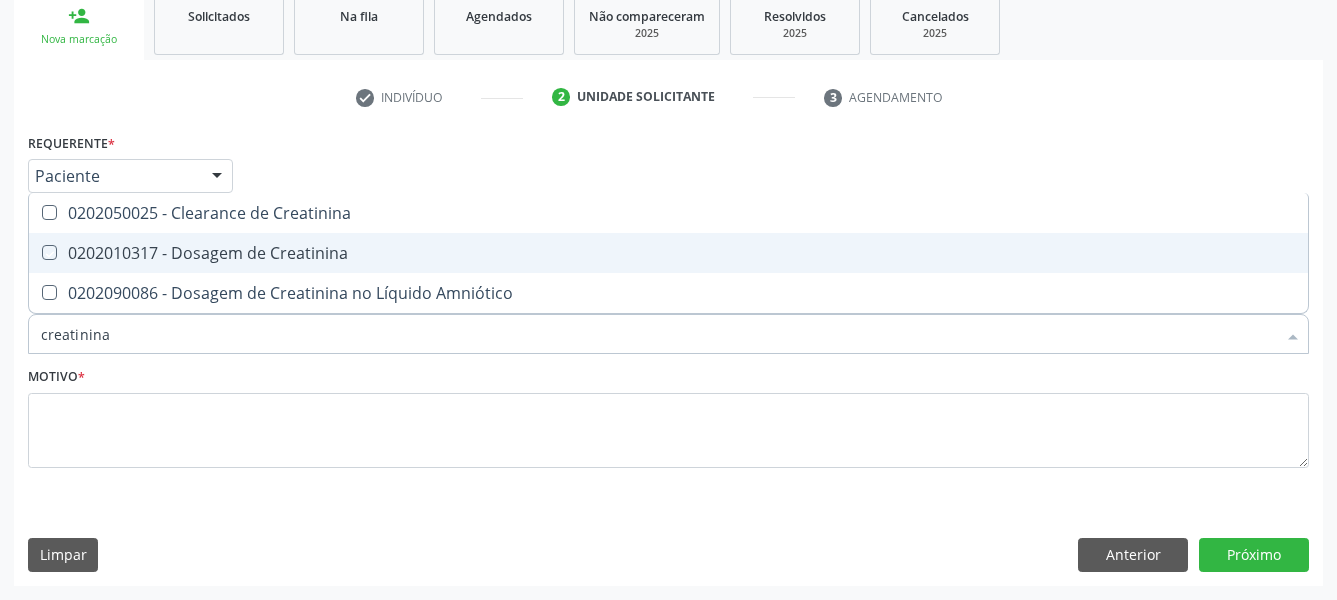 checkbox on "true" 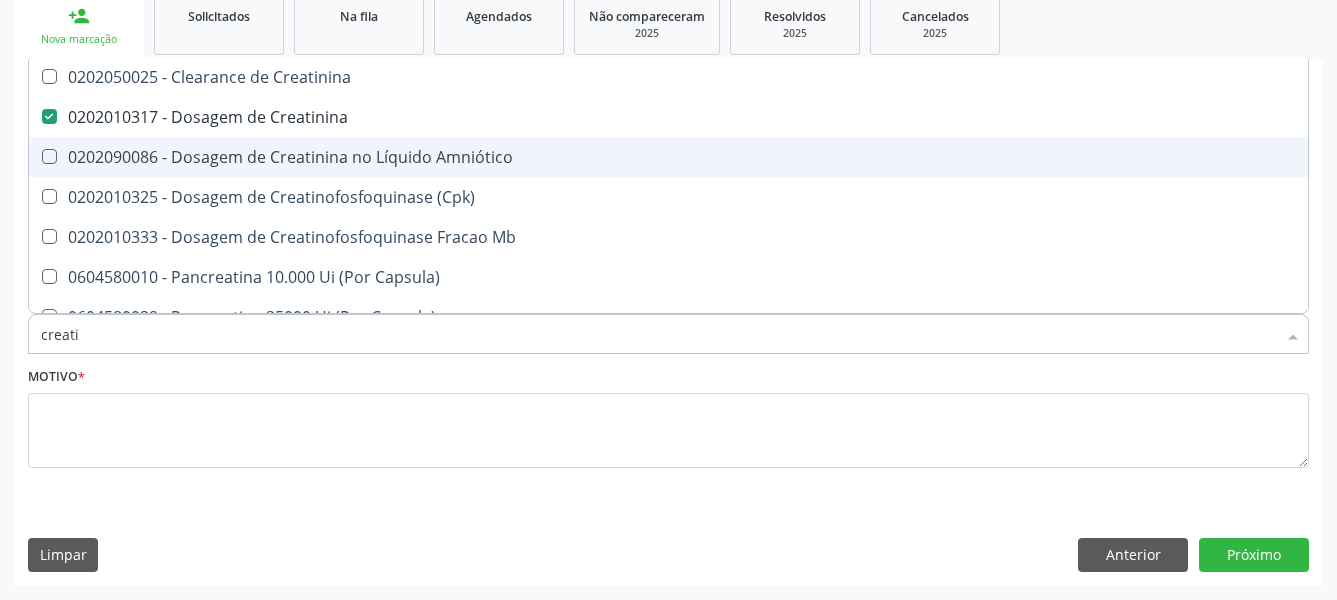 type on "creat" 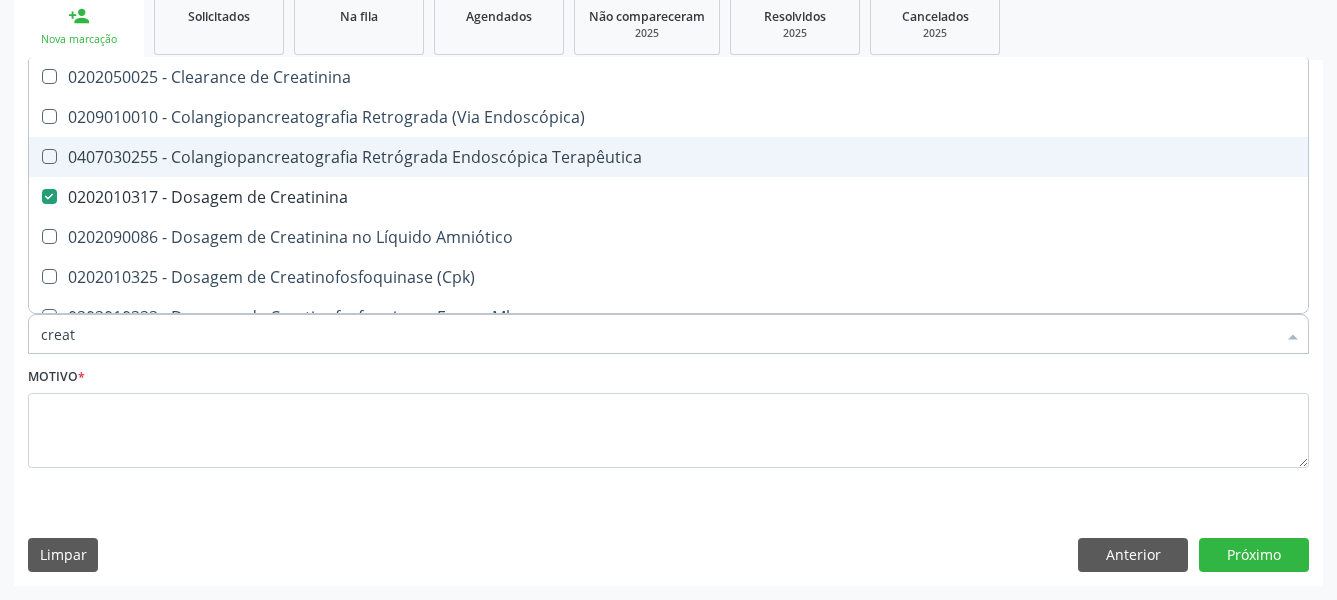 type on "crea" 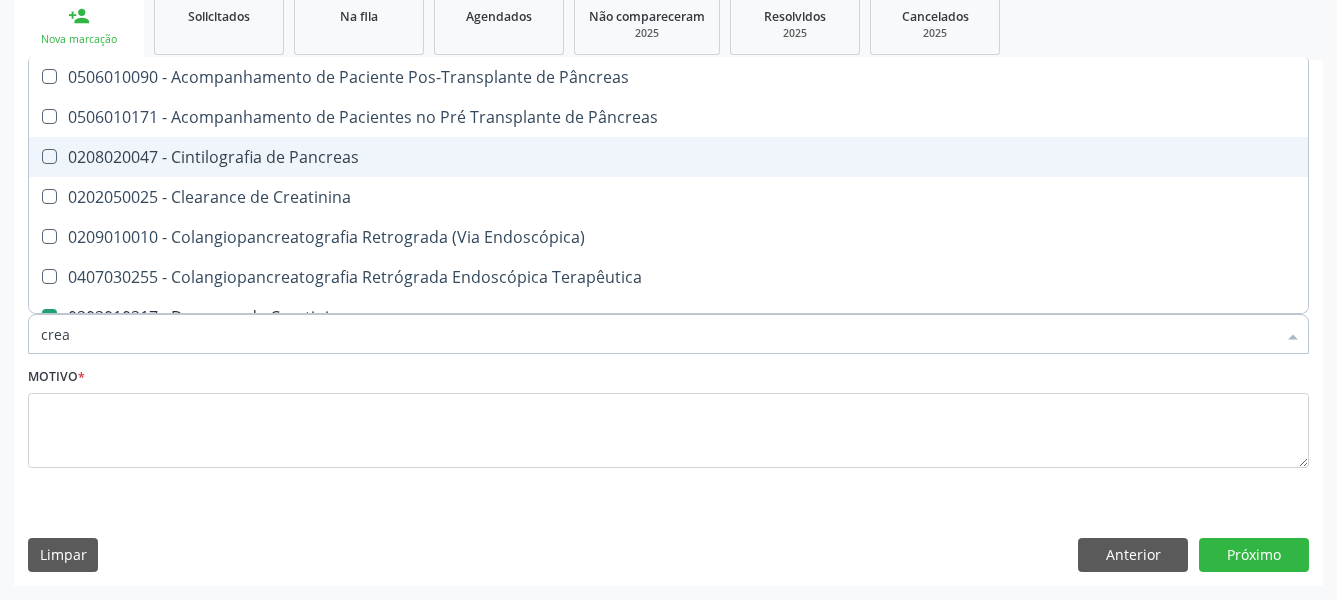 type on "cre" 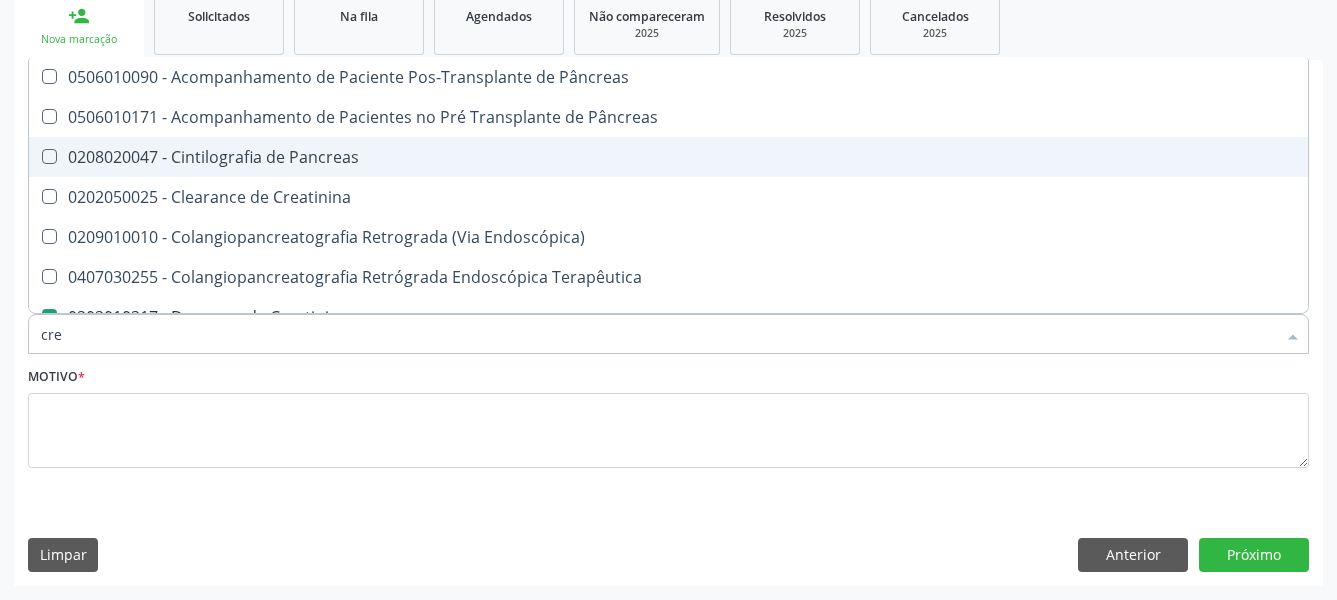 checkbox on "false" 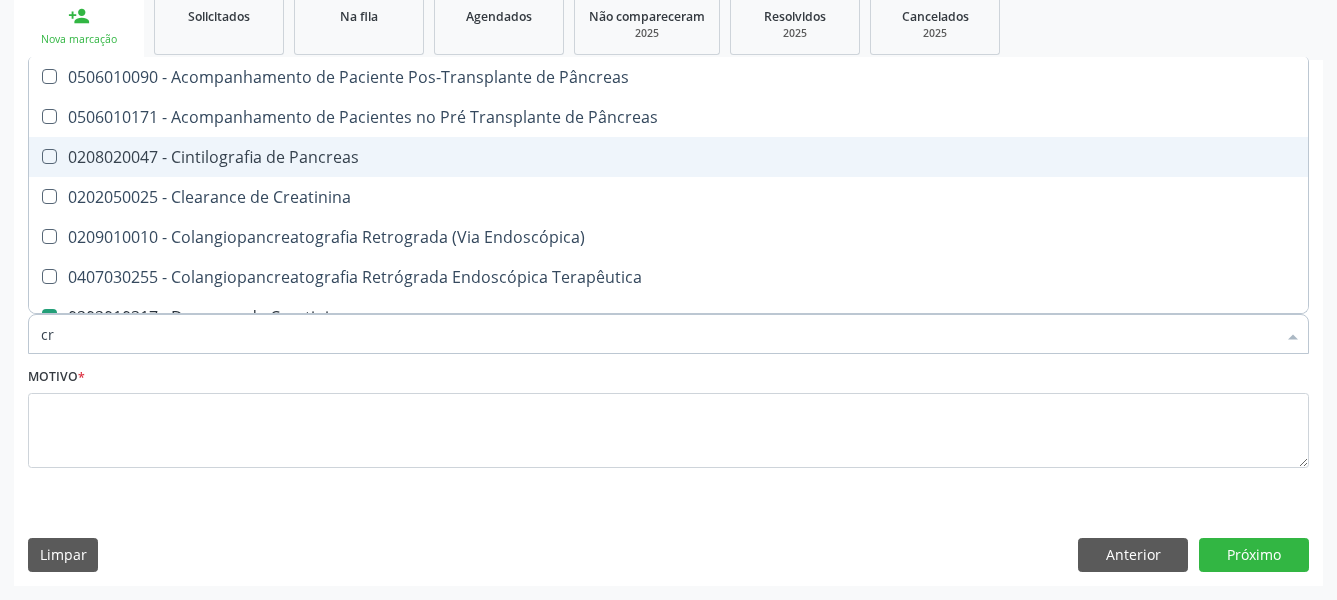 checkbox on "false" 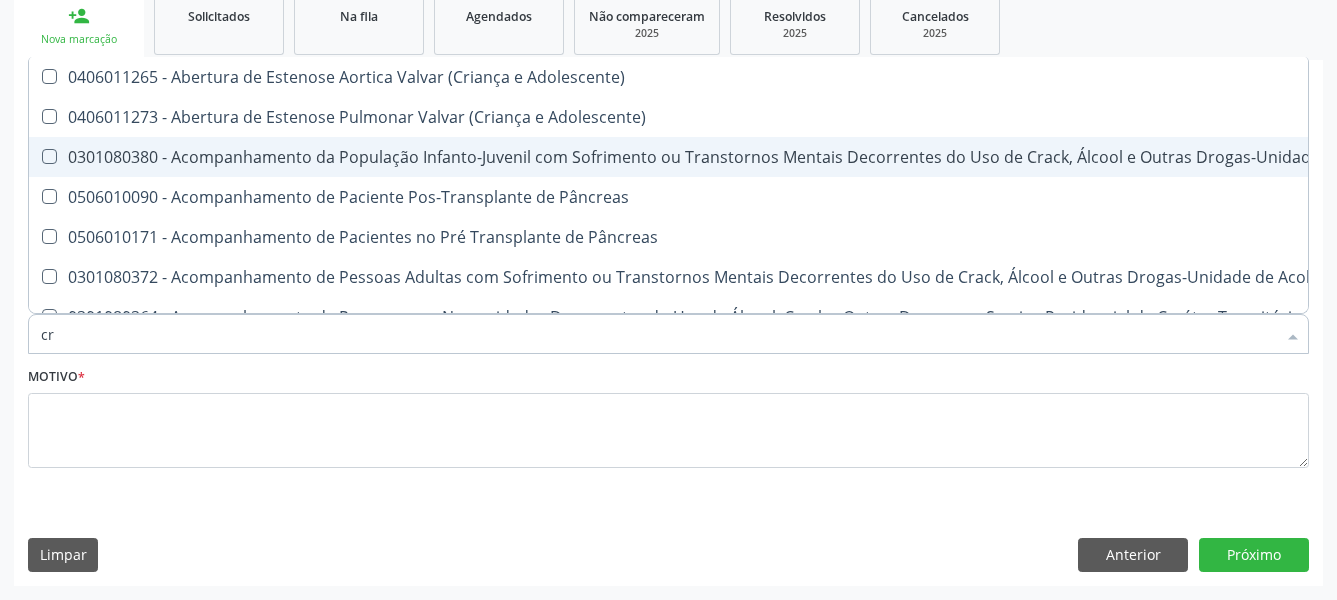 type on "c" 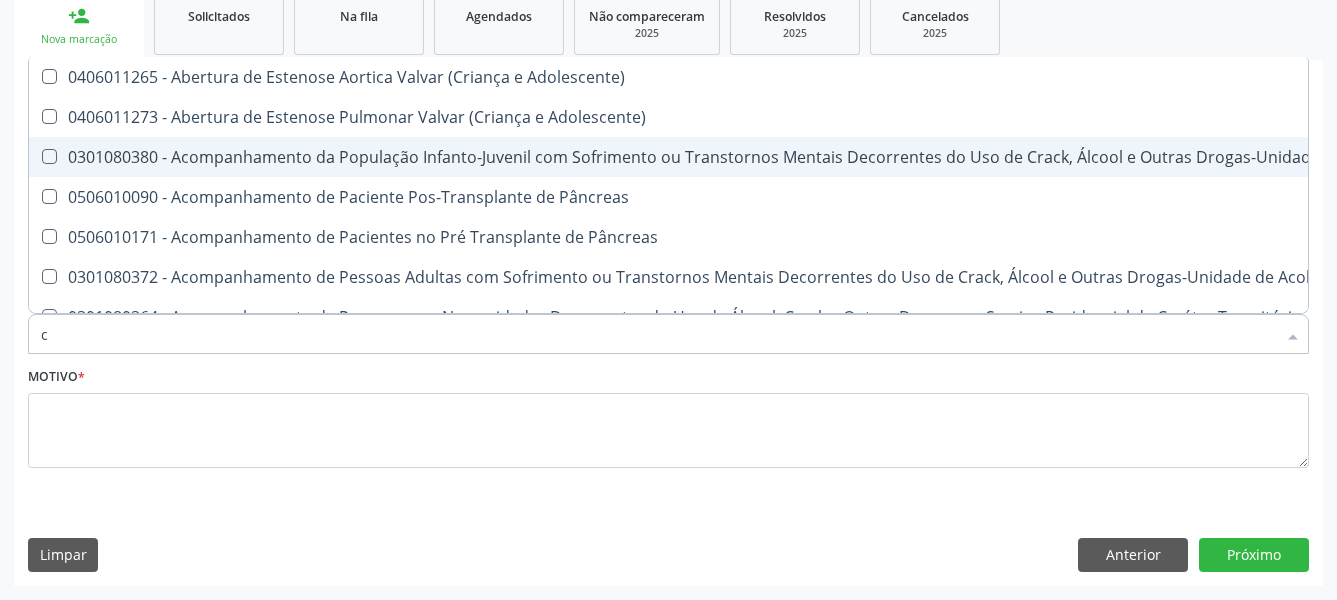 type 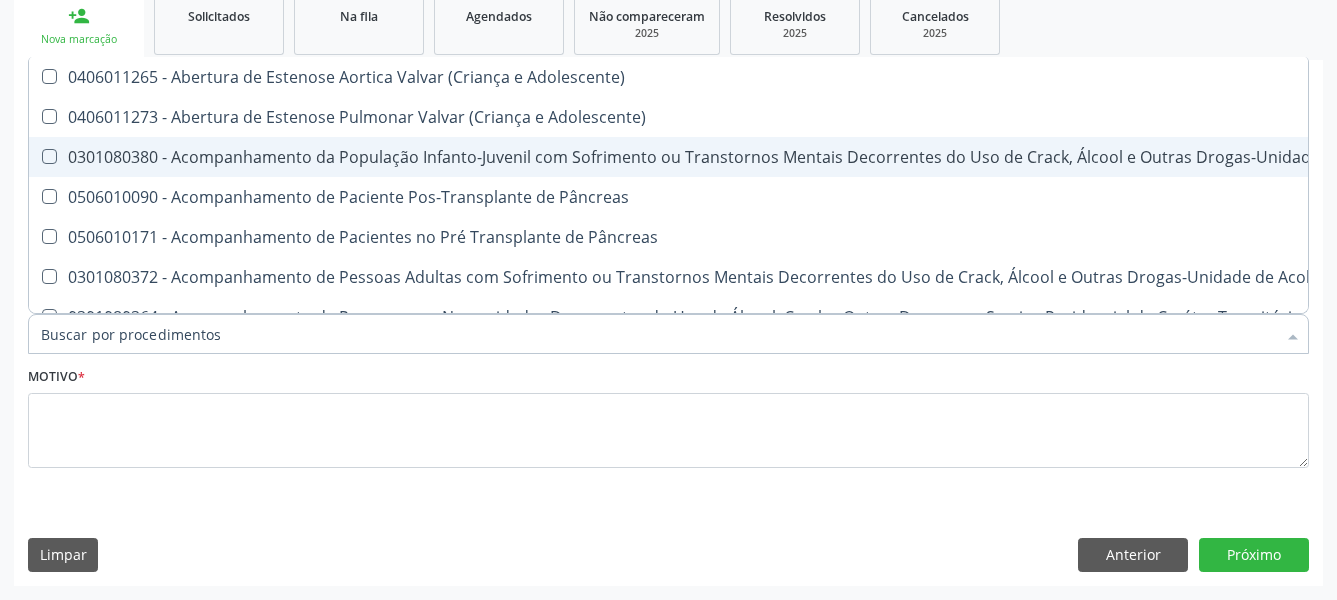 checkbox on "false" 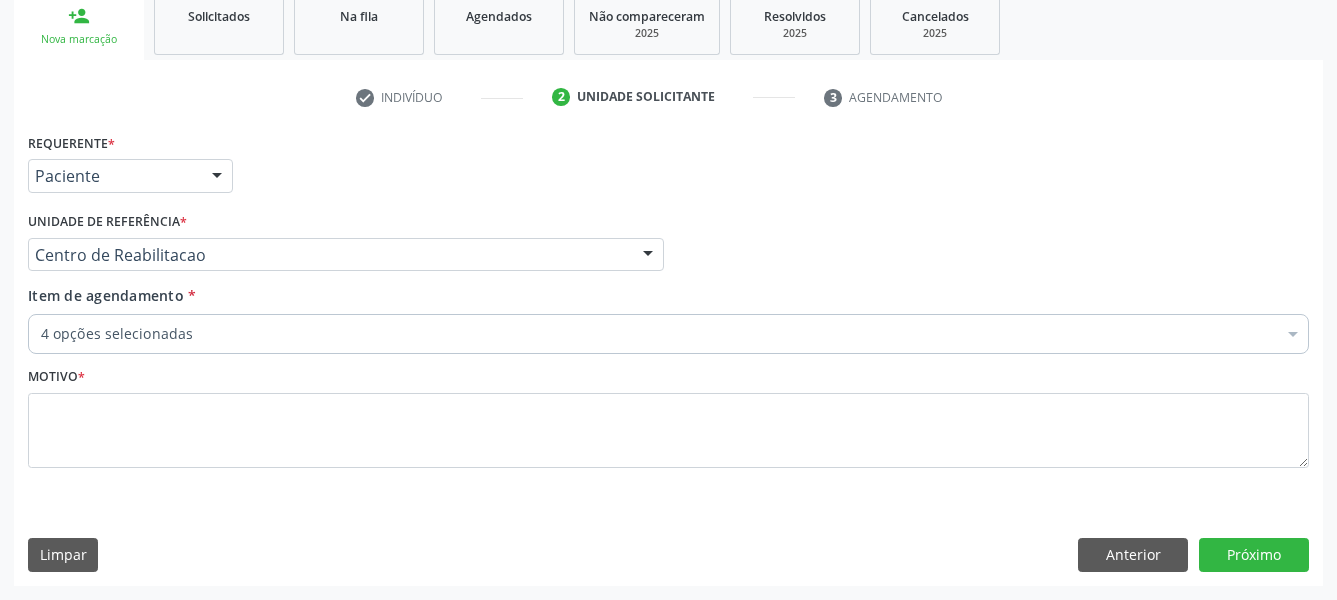 checkbox on "true" 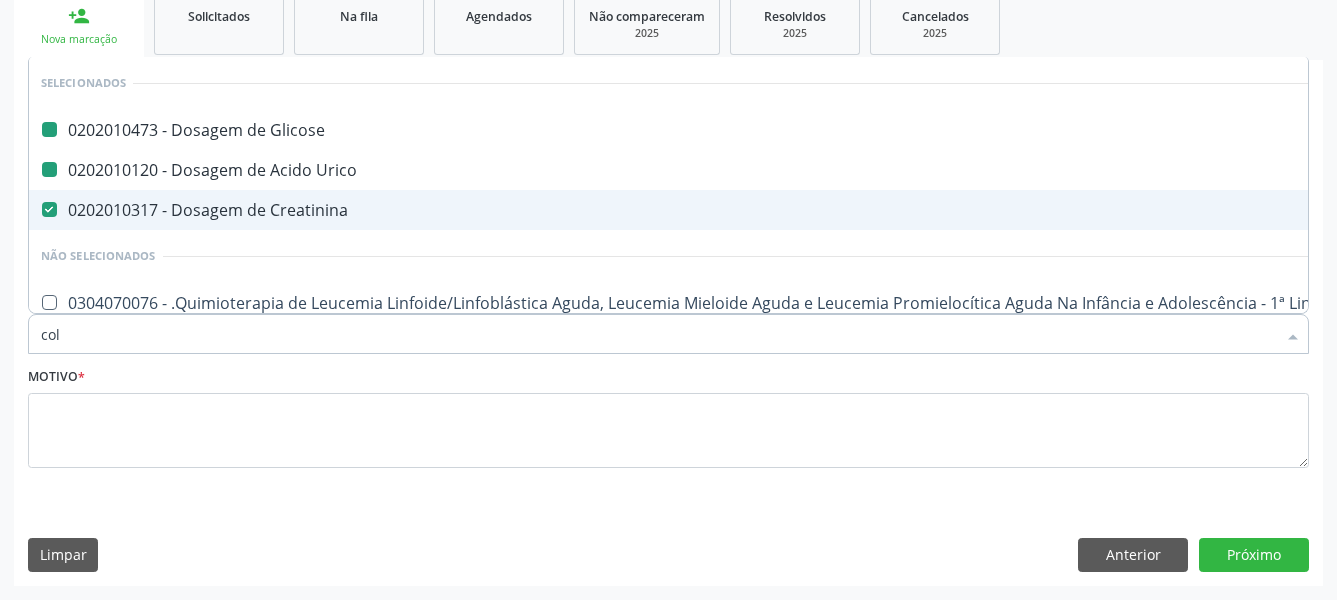 type on "cole" 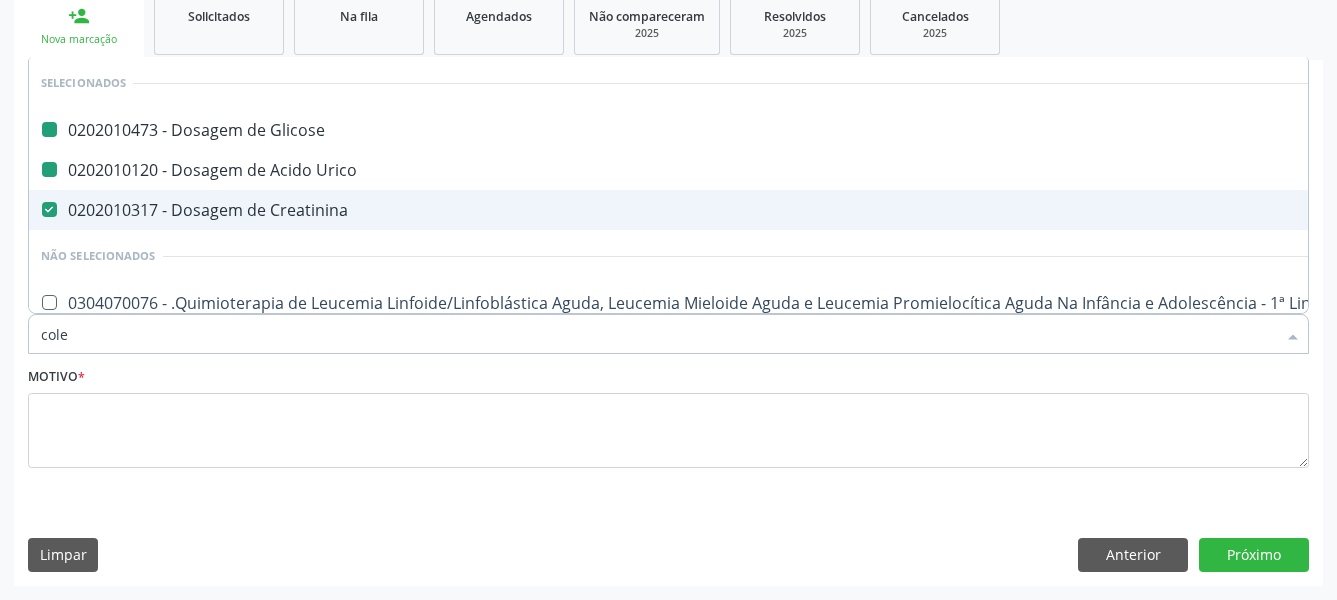 checkbox on "false" 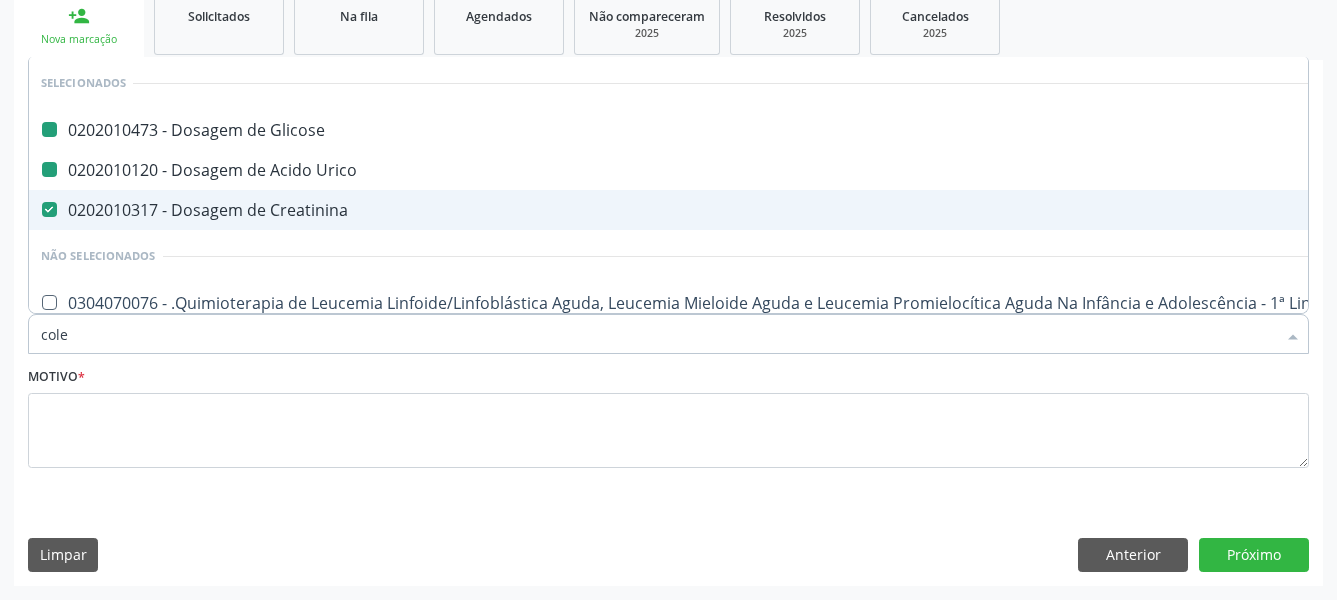 checkbox on "false" 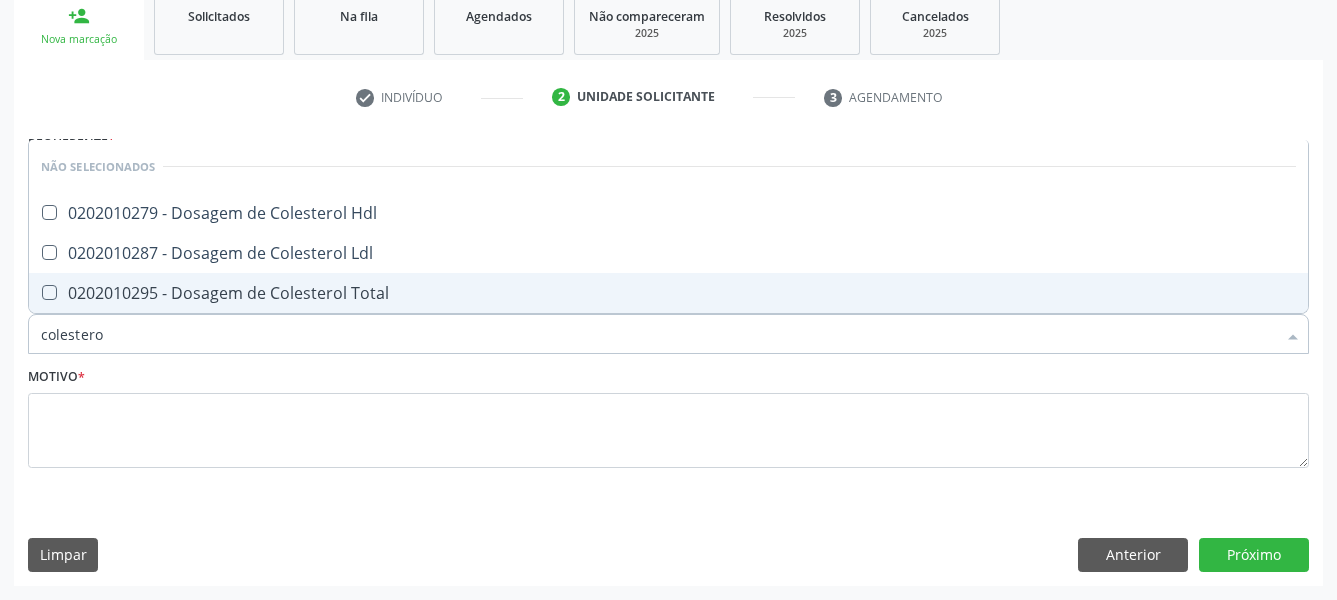 type on "colesterol" 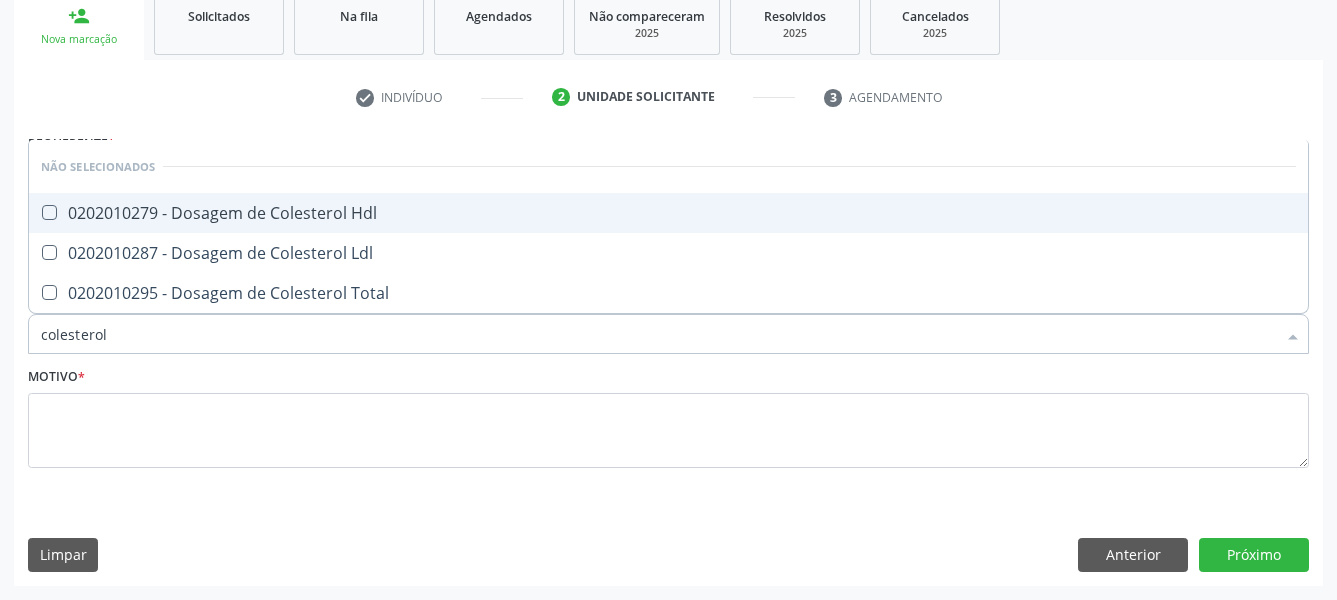 click on "0202010279 - Dosagem de Colesterol Hdl" at bounding box center [668, 213] 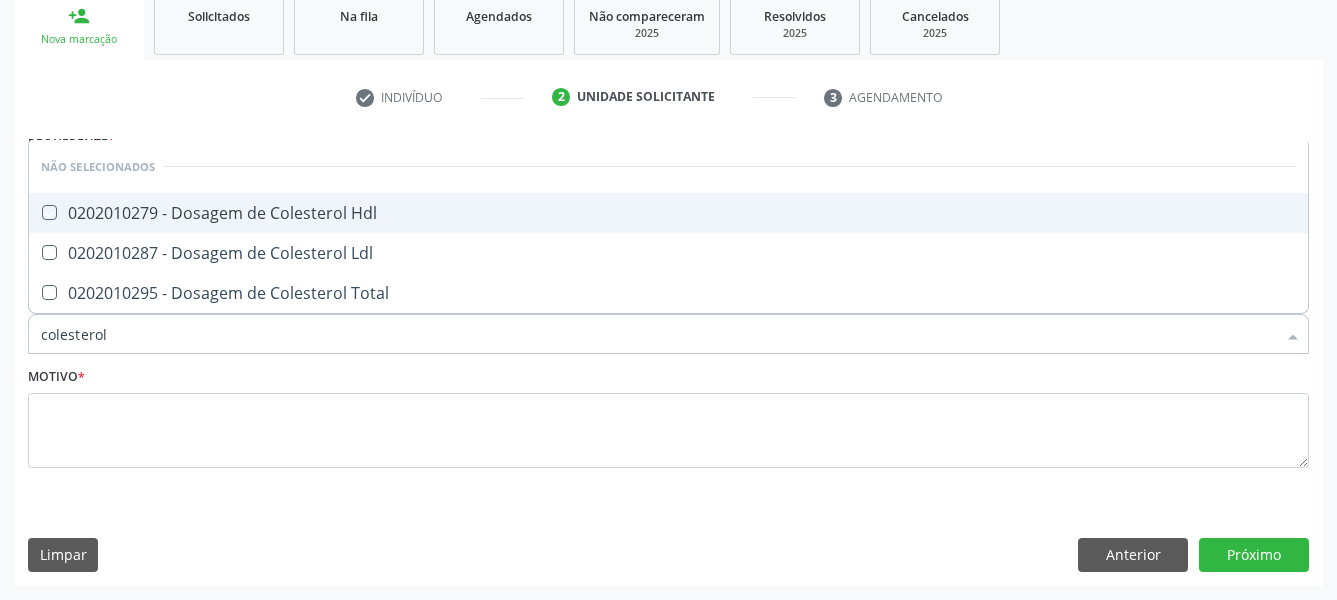 checkbox on "true" 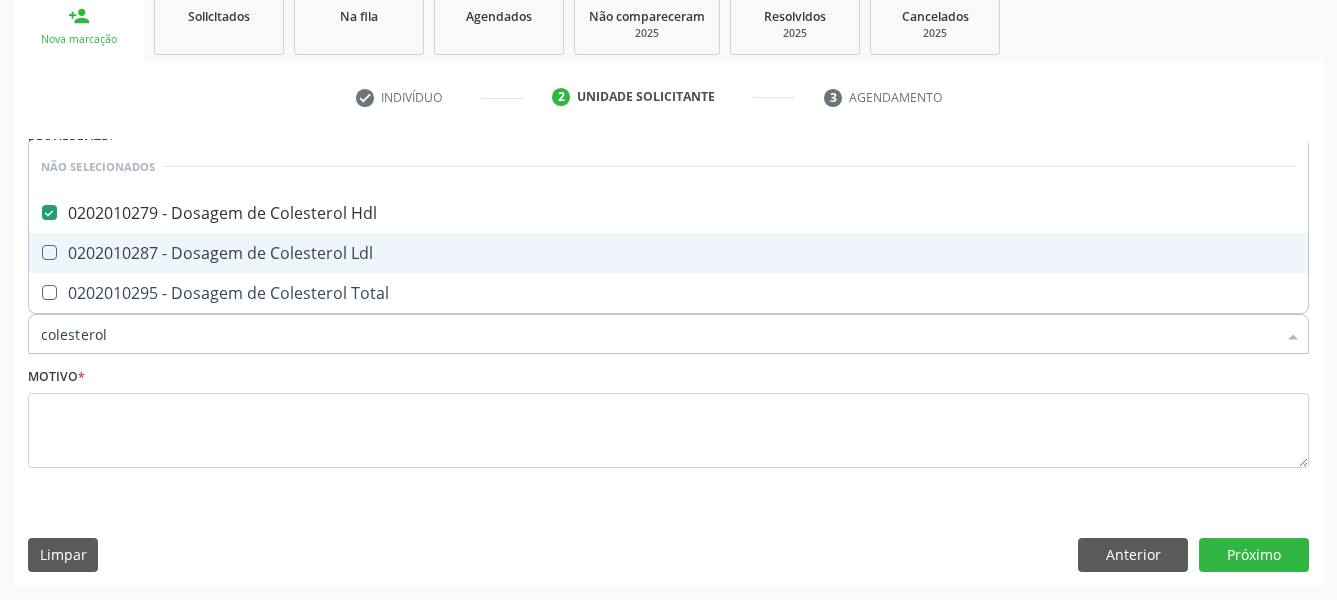click on "0202010287 - Dosagem de Colesterol Ldl" at bounding box center (668, 253) 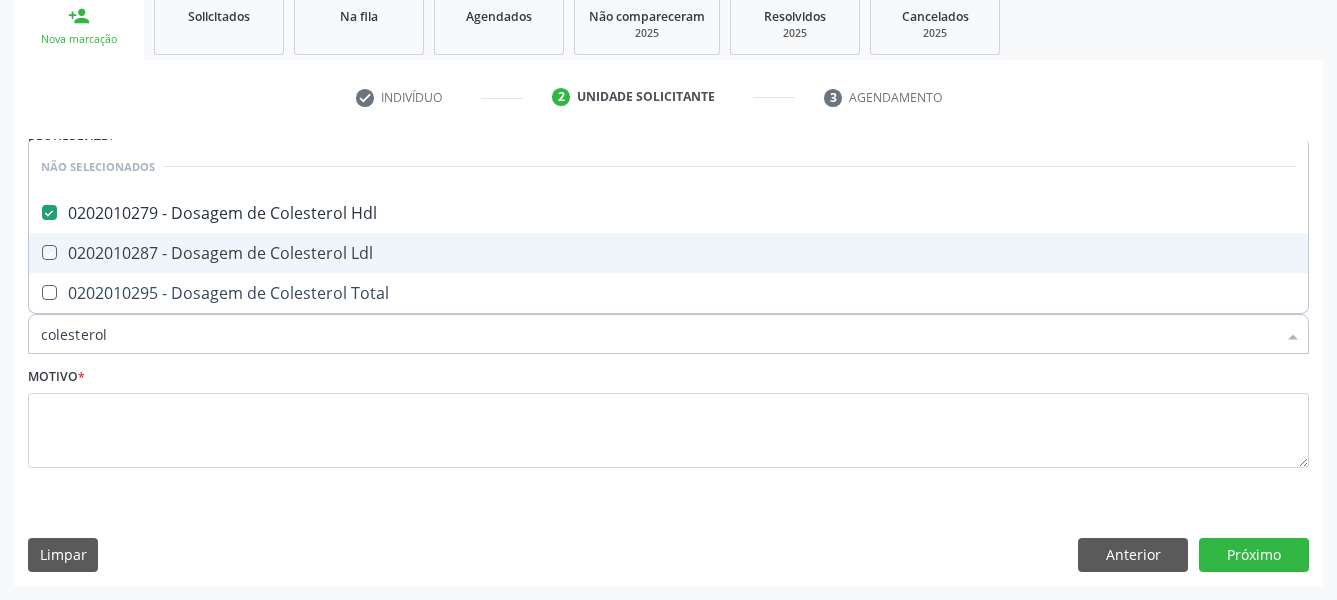 checkbox on "true" 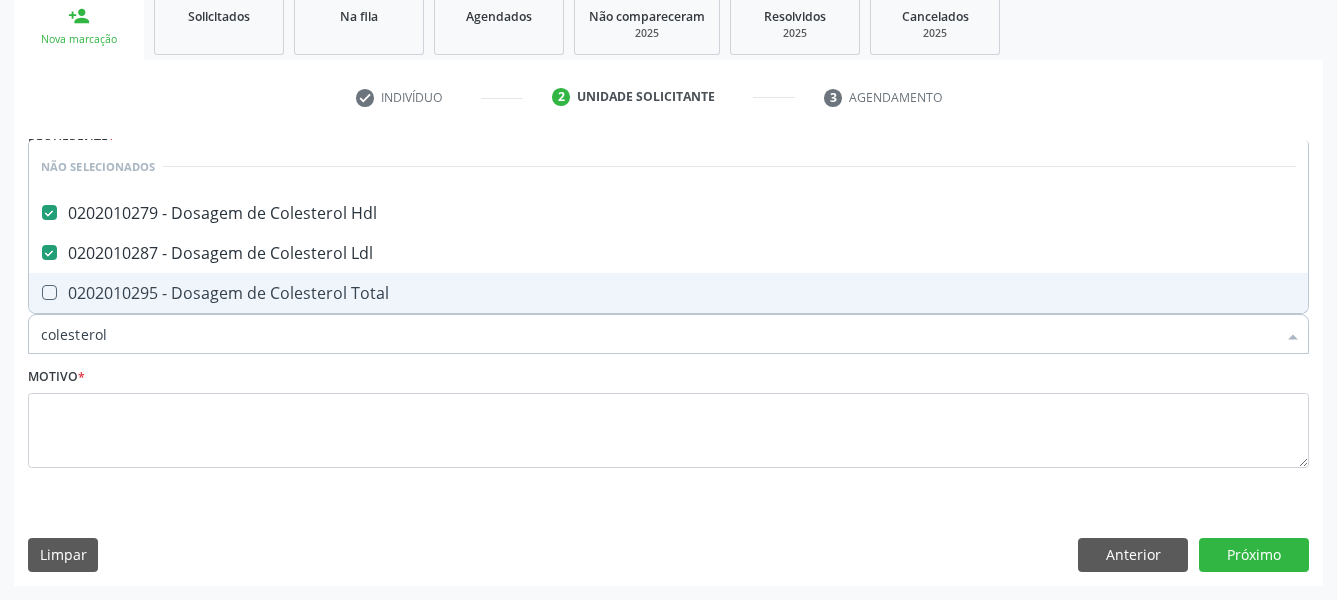 click on "0202010295 - Dosagem de Colesterol Total" at bounding box center (668, 293) 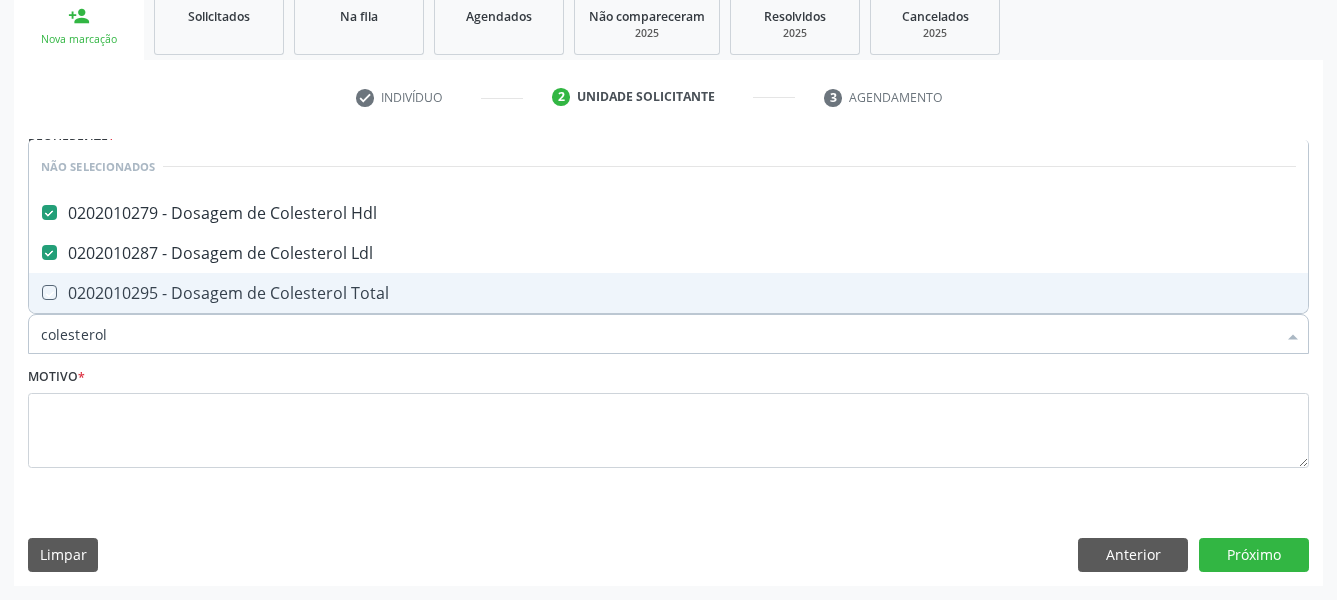 checkbox on "true" 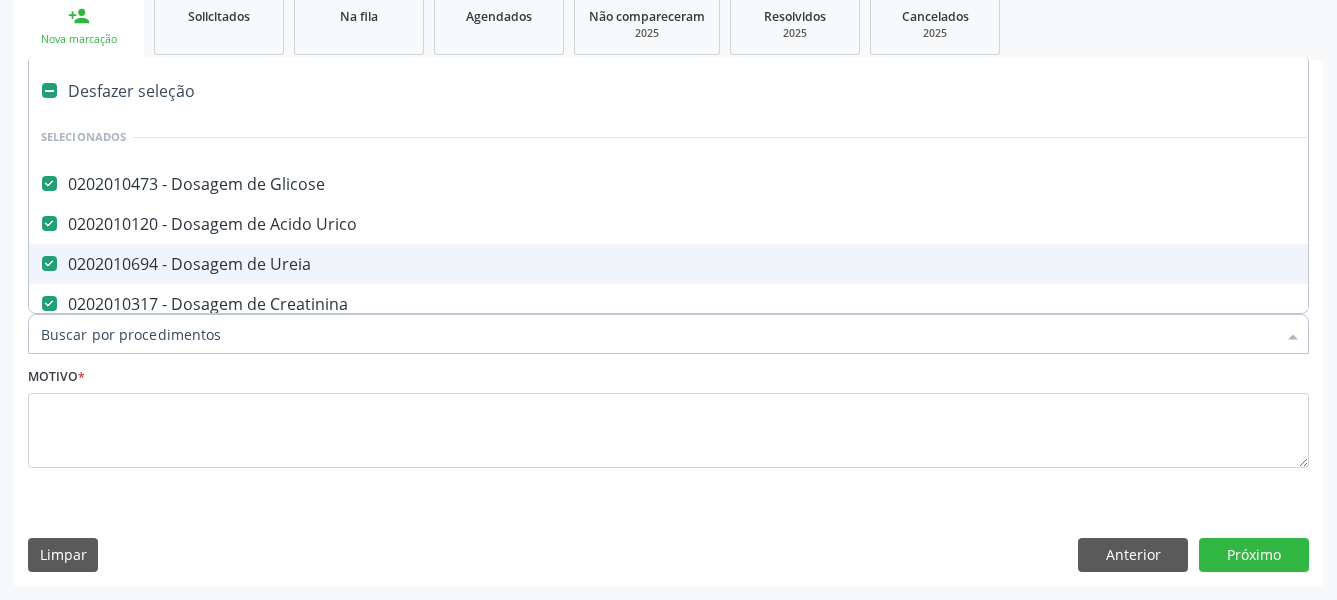 type on "t" 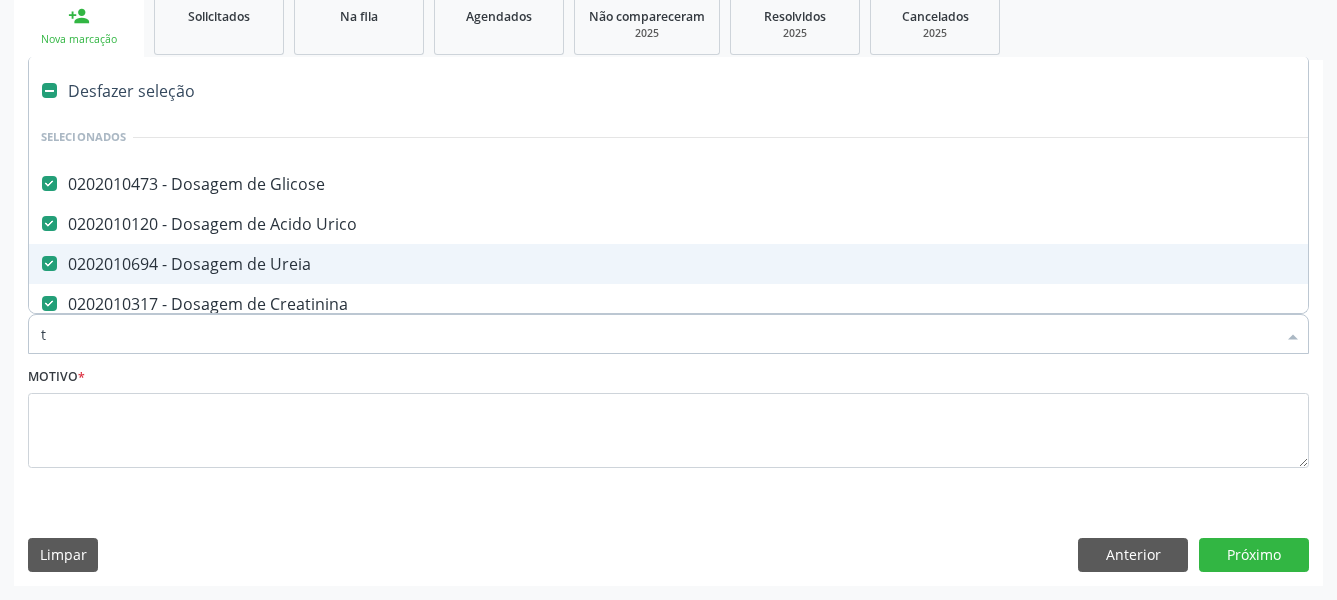checkbox on "false" 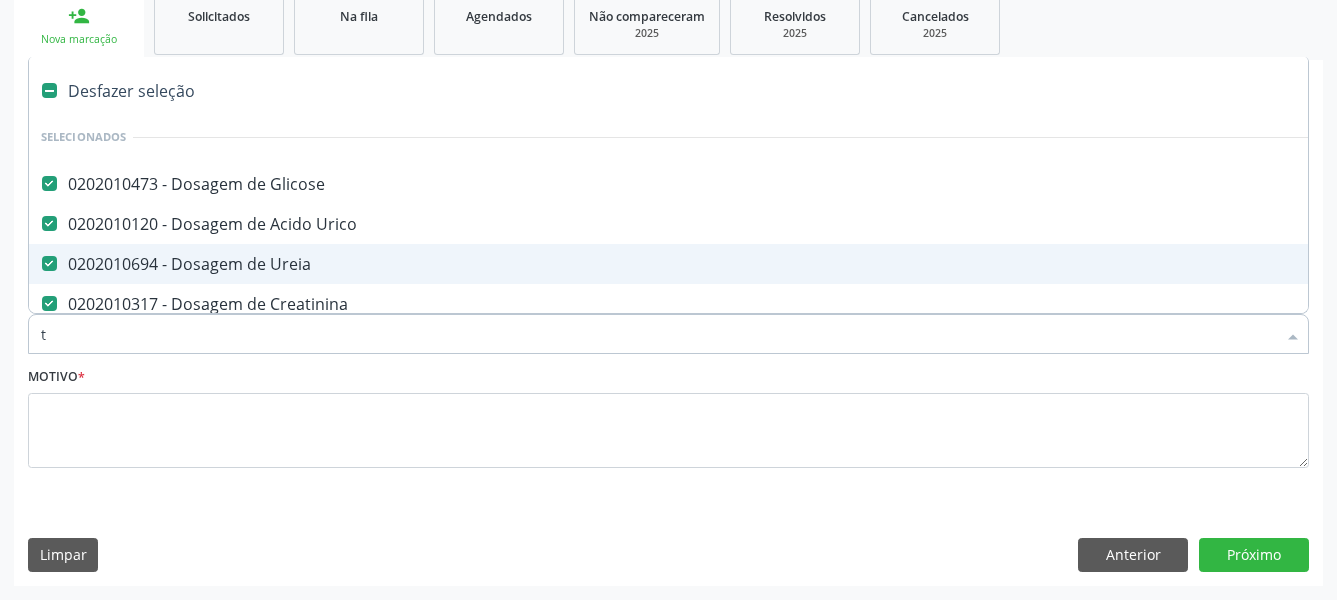 checkbox on "false" 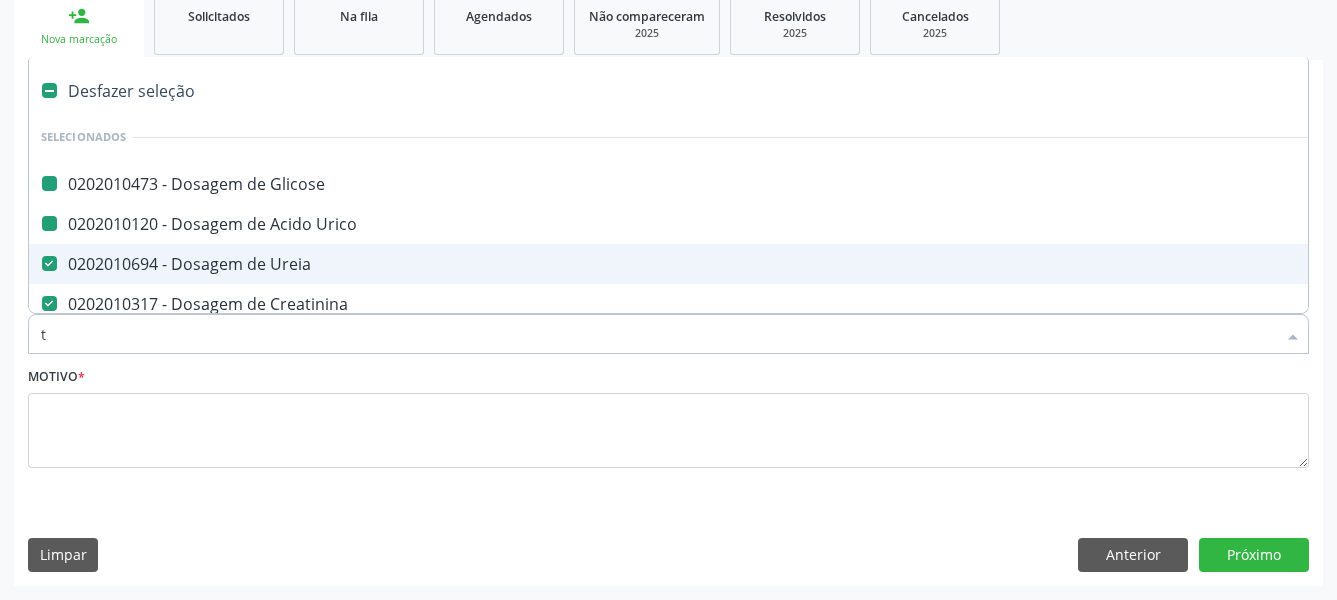 type on "tg" 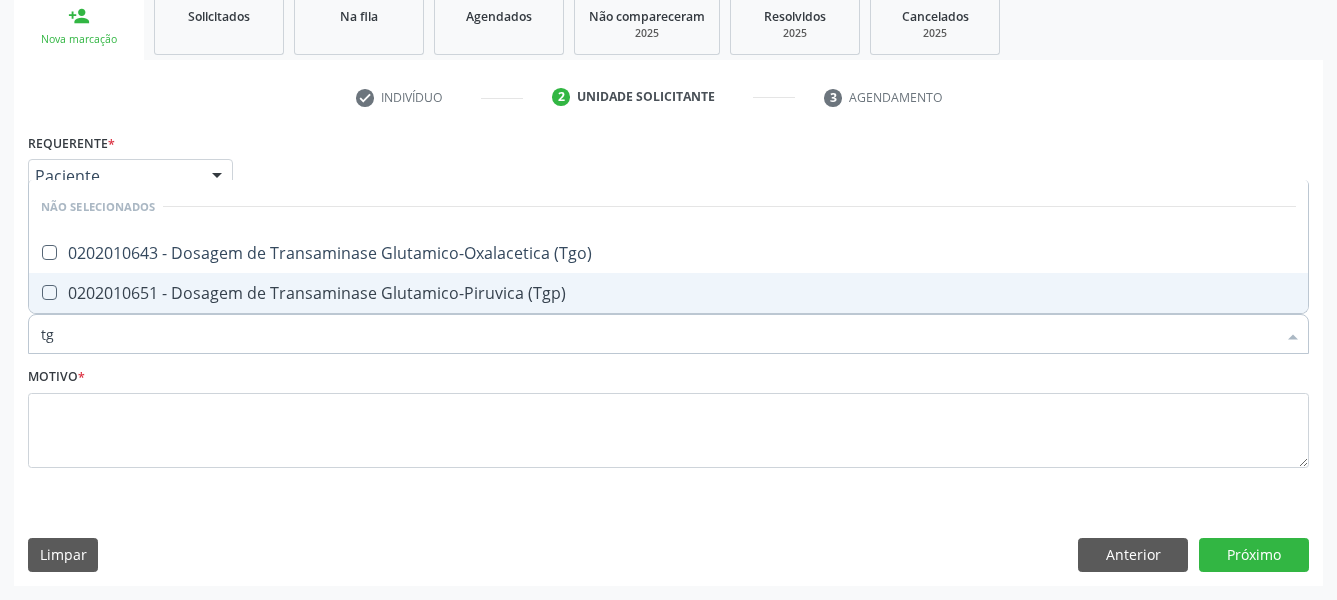 type on "tgo" 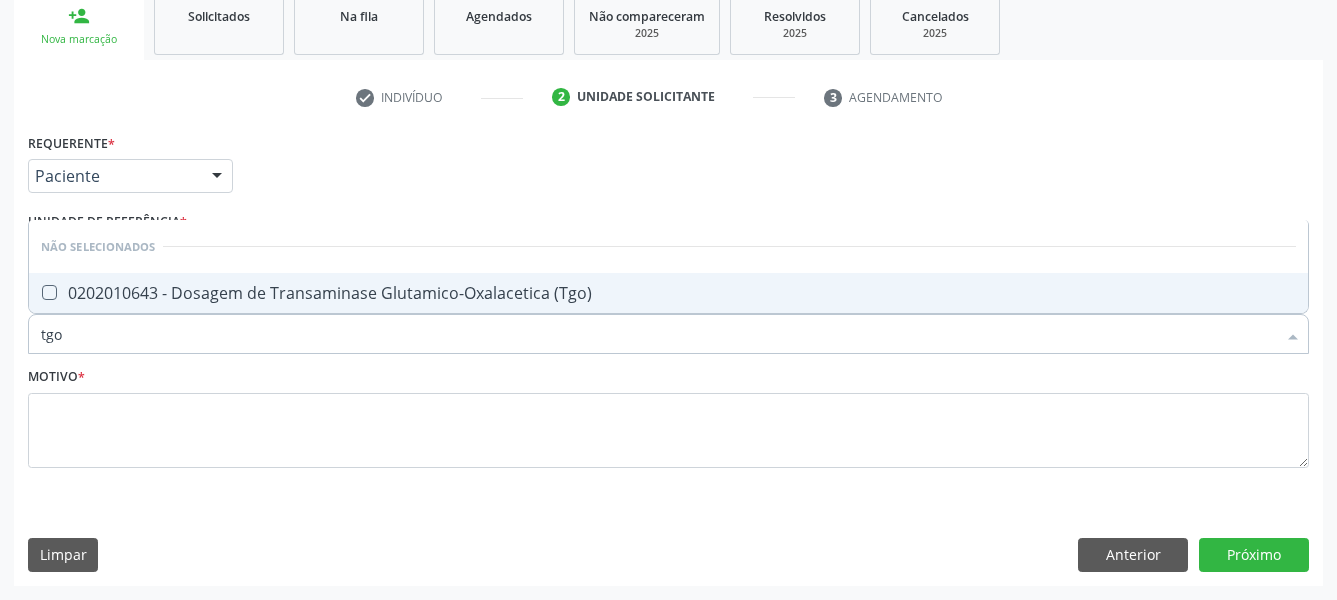 click on "0202010643 - Dosagem de Transaminase Glutamico-Oxalacetica (Tgo)" at bounding box center [668, 293] 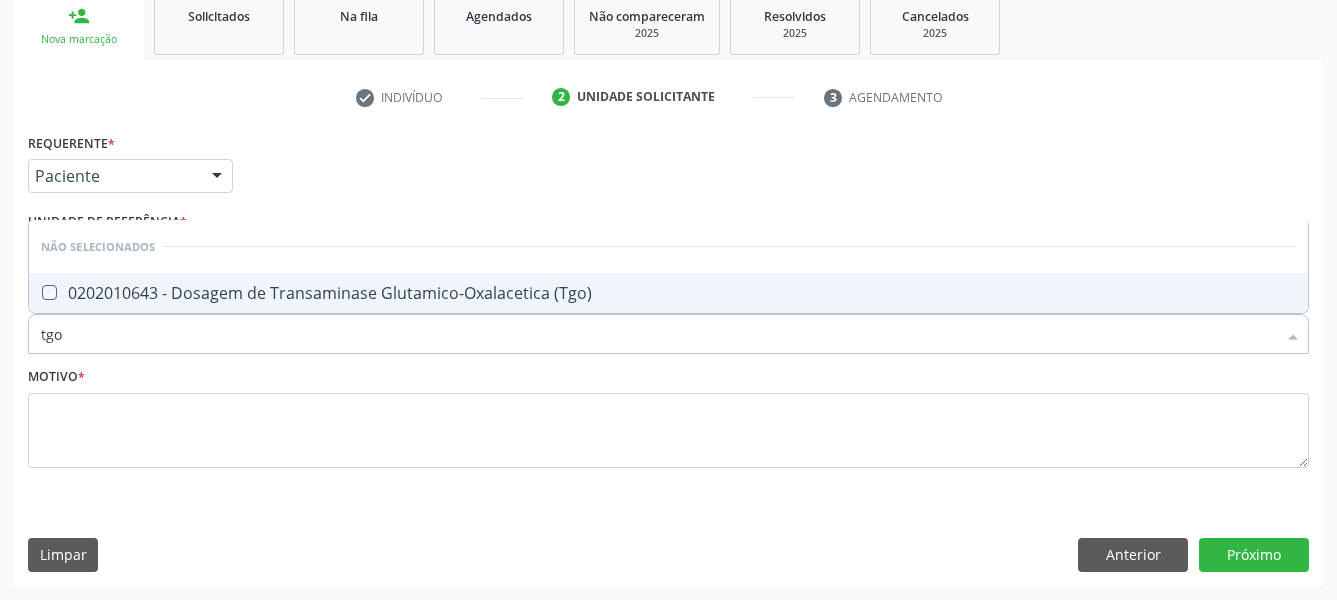checkbox on "true" 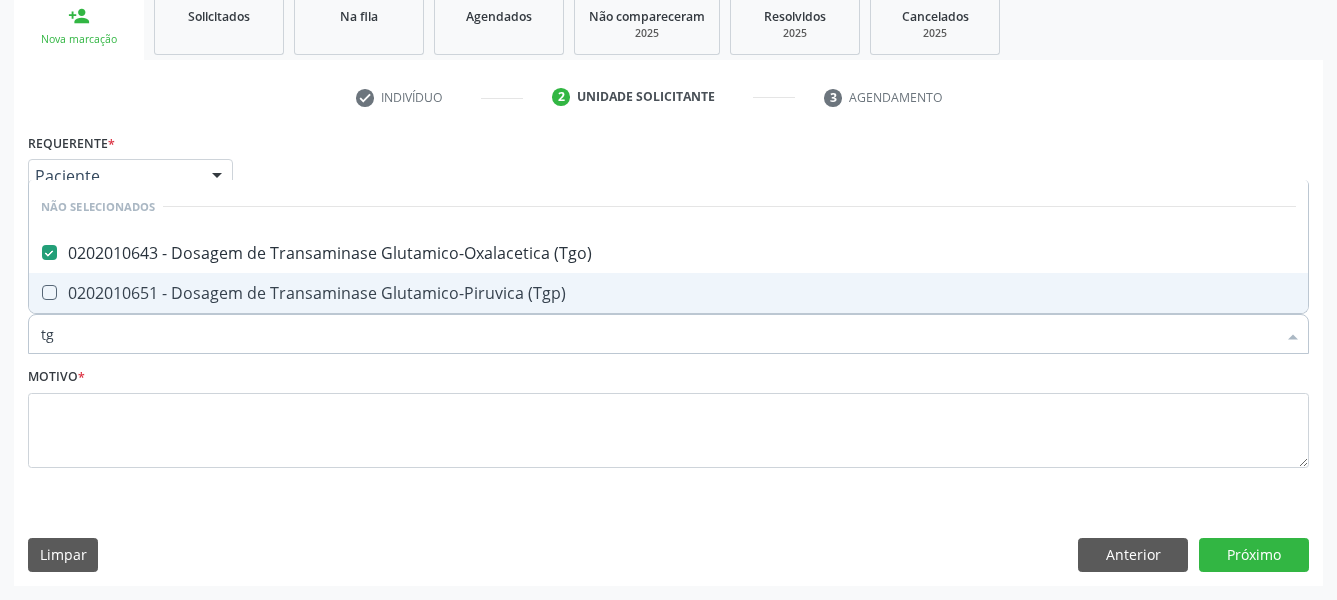 type on "tgp" 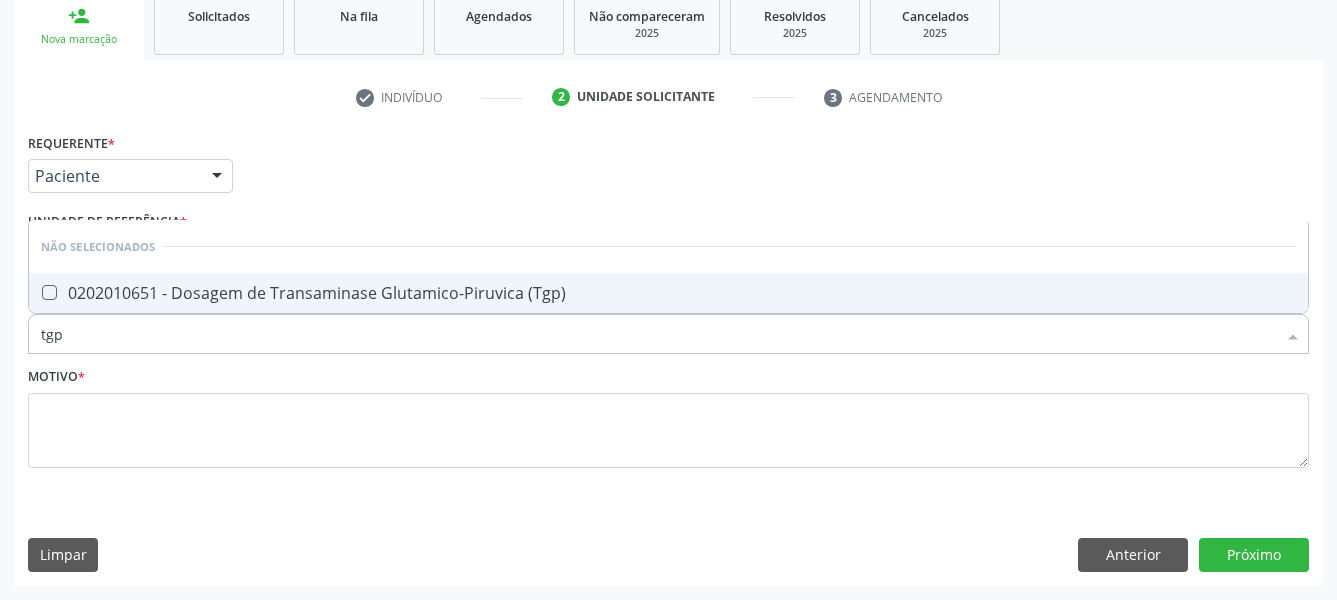 click on "0202010651 - Dosagem de Transaminase Glutamico-Piruvica (Tgp)" at bounding box center [668, 293] 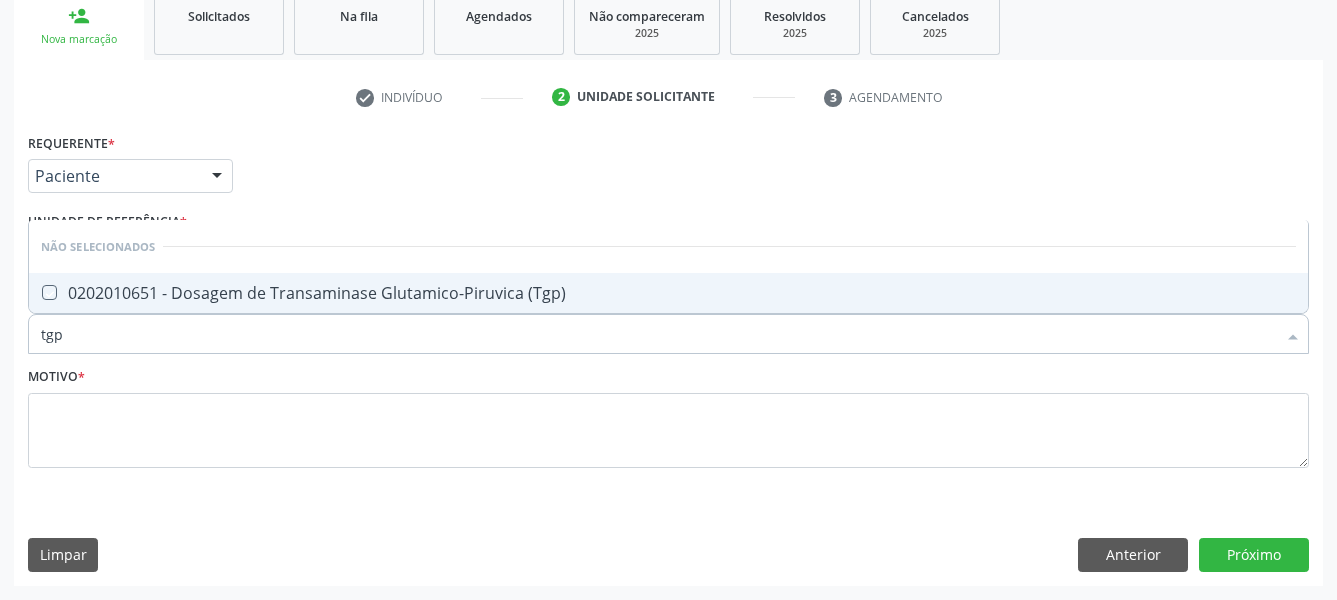 checkbox on "true" 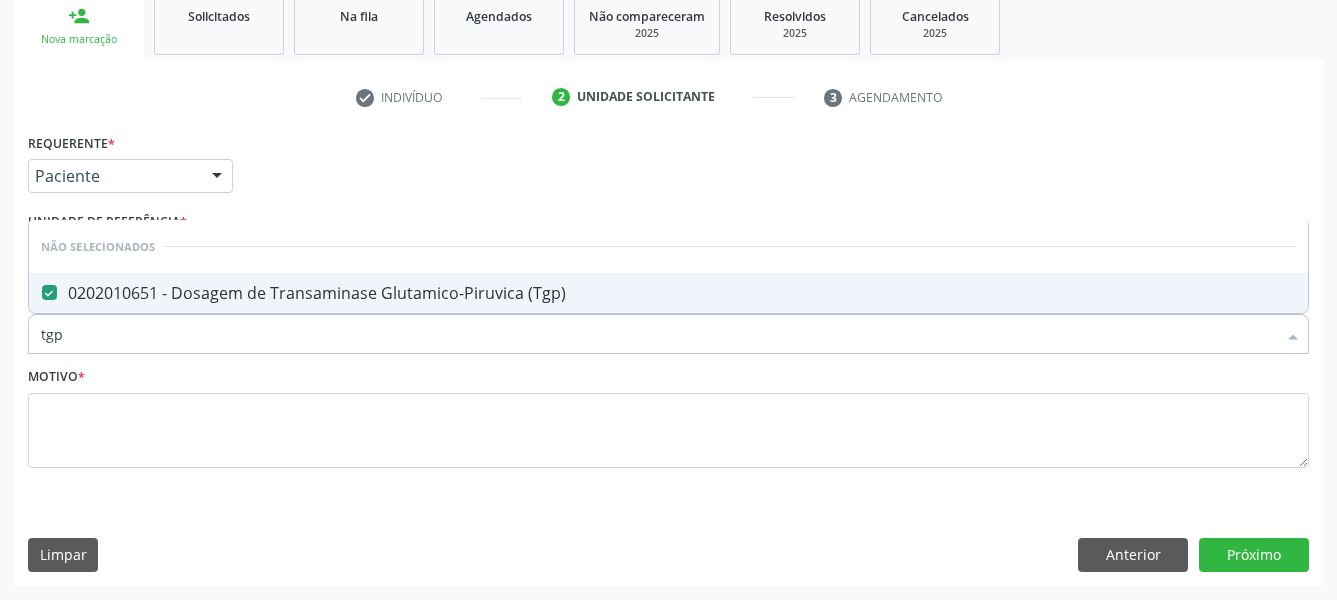 type on "tgp" 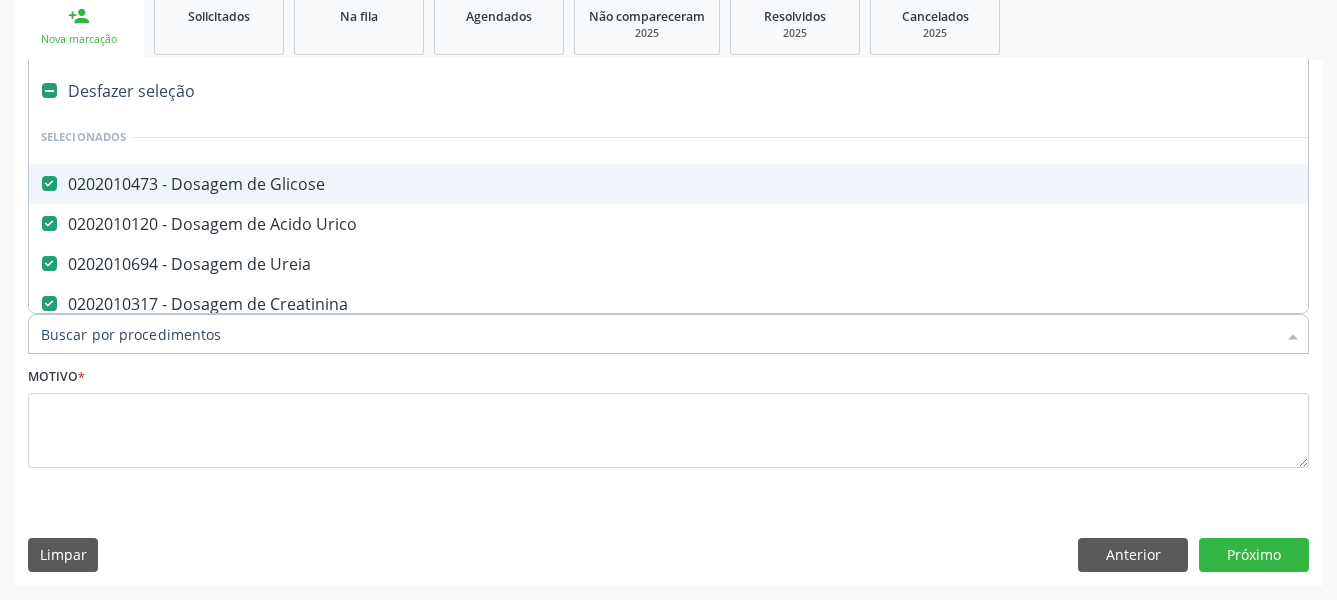 type on "t" 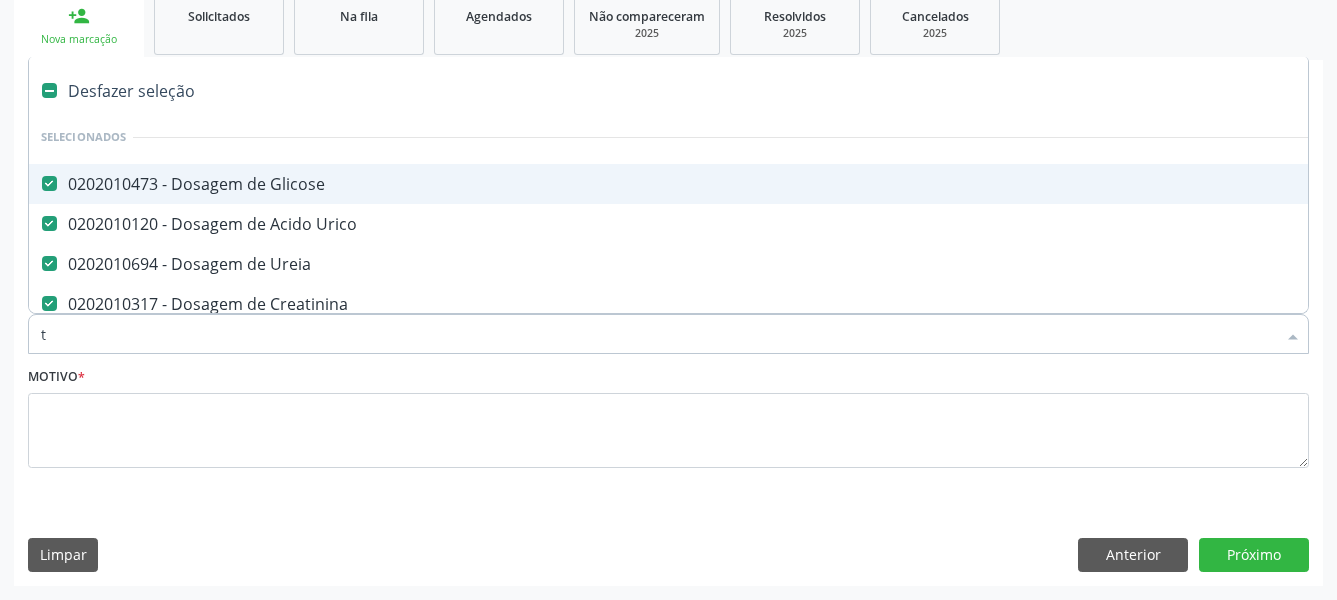 checkbox on "false" 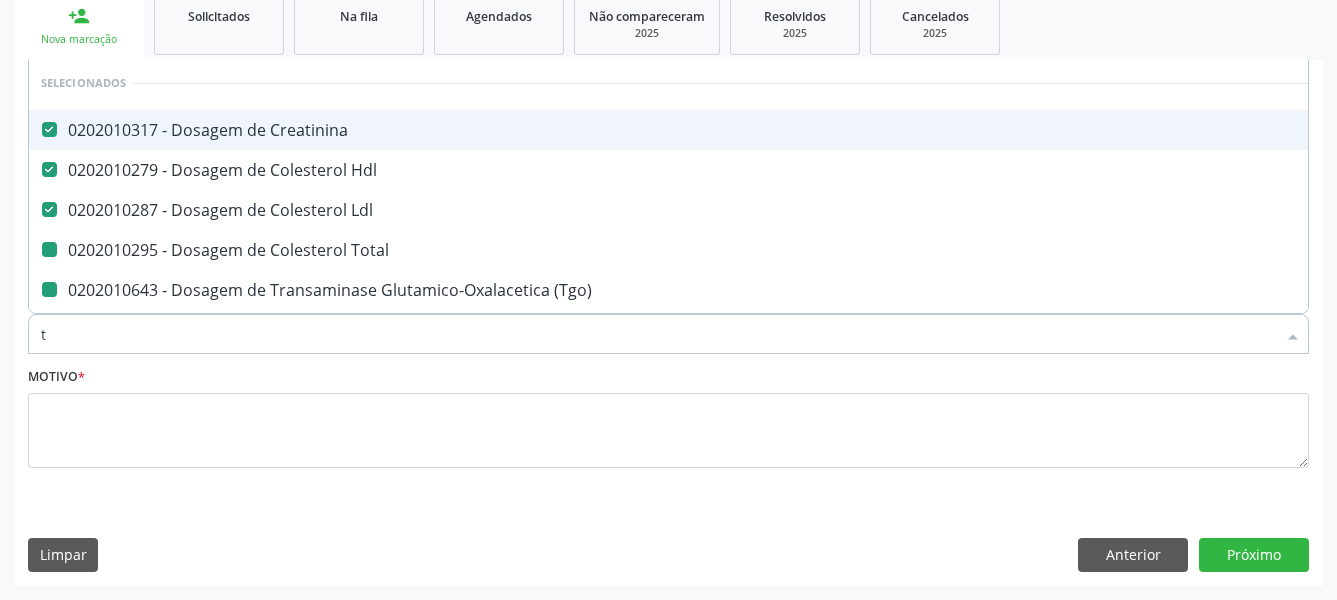 type on "tr" 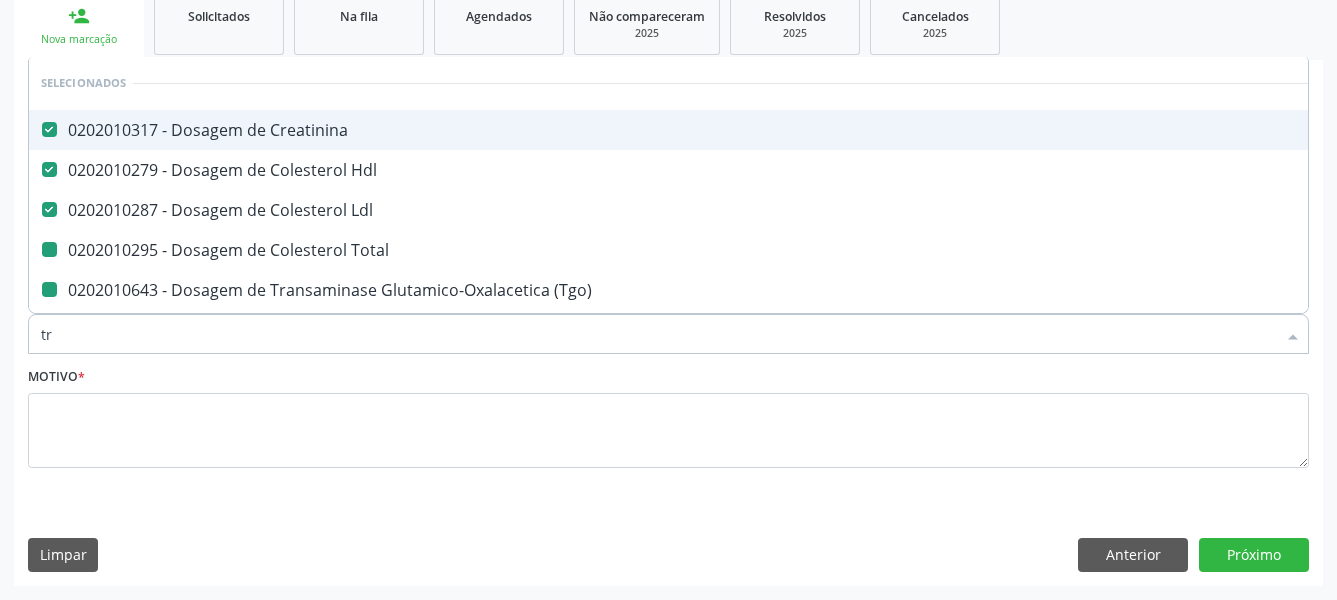 checkbox on "false" 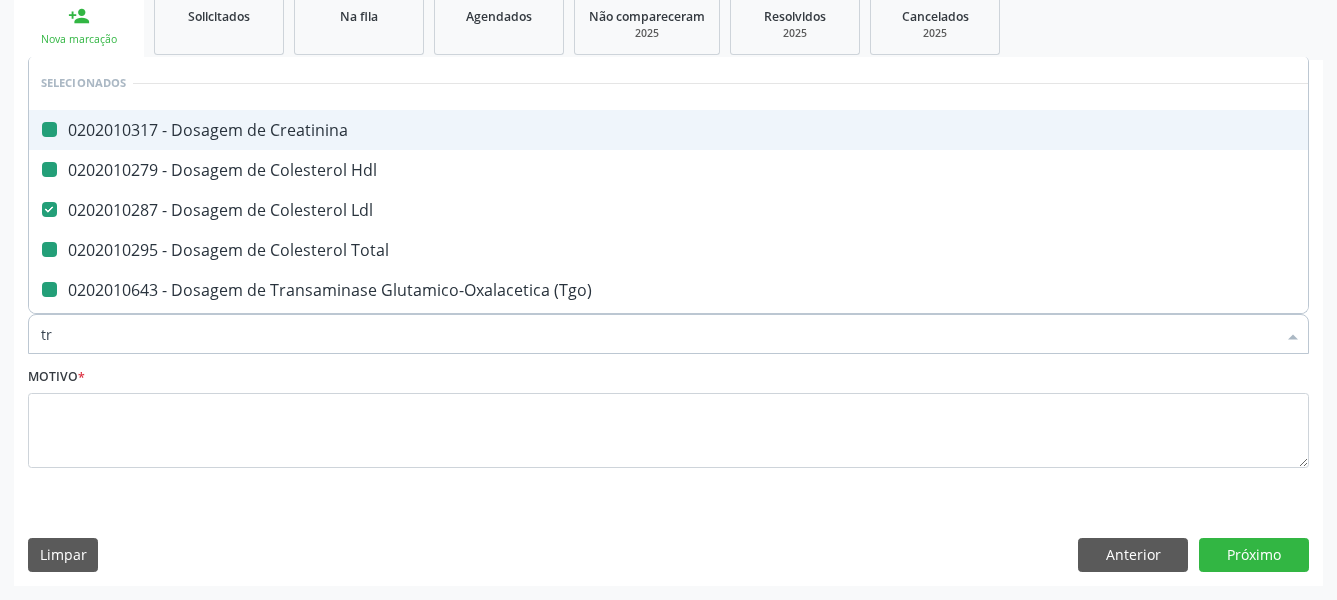 type on "tri" 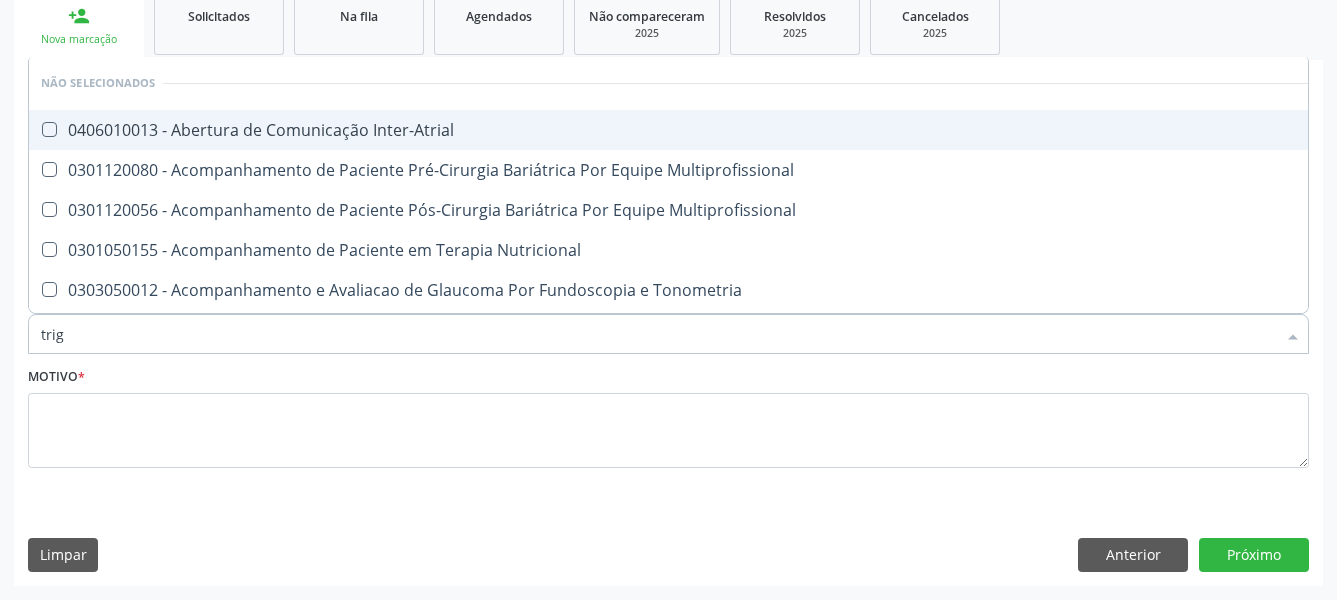 type on "trigl" 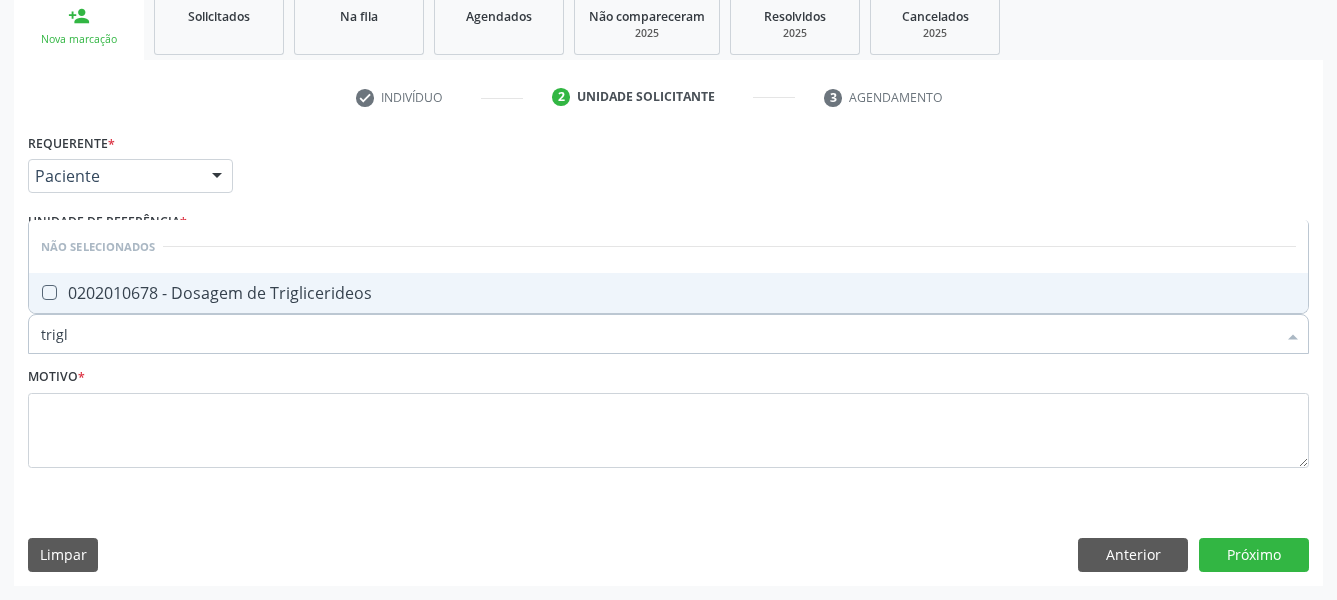 click on "0202010678 - Dosagem de Triglicerideos" at bounding box center (668, 293) 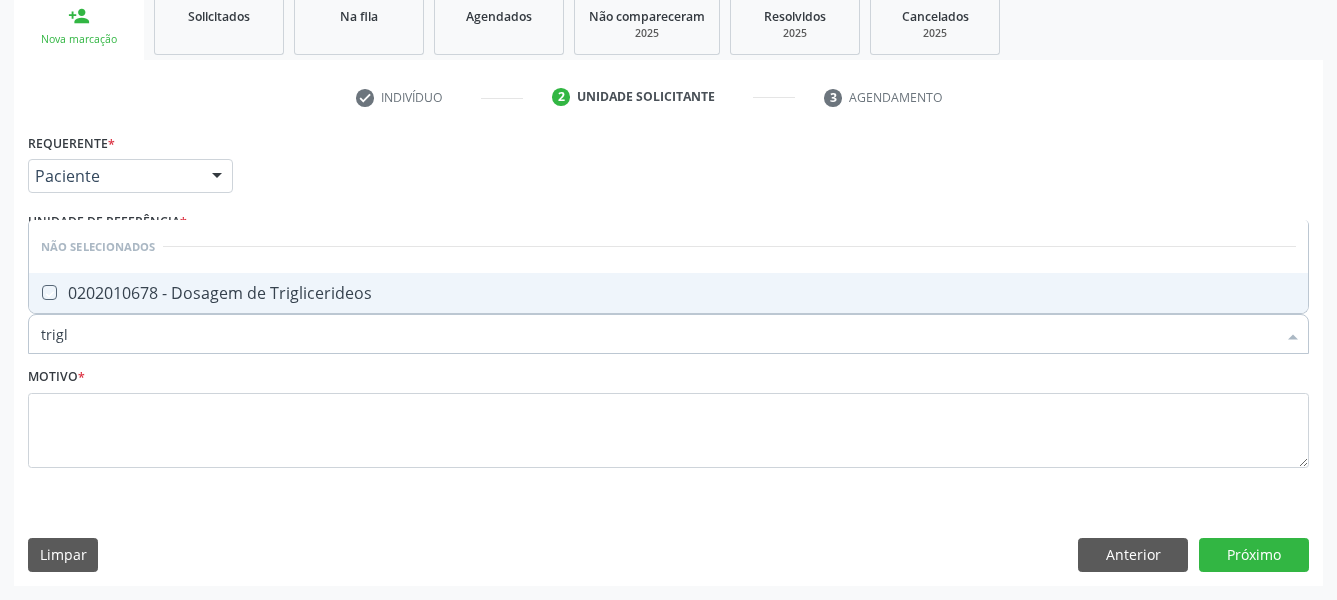 checkbox on "true" 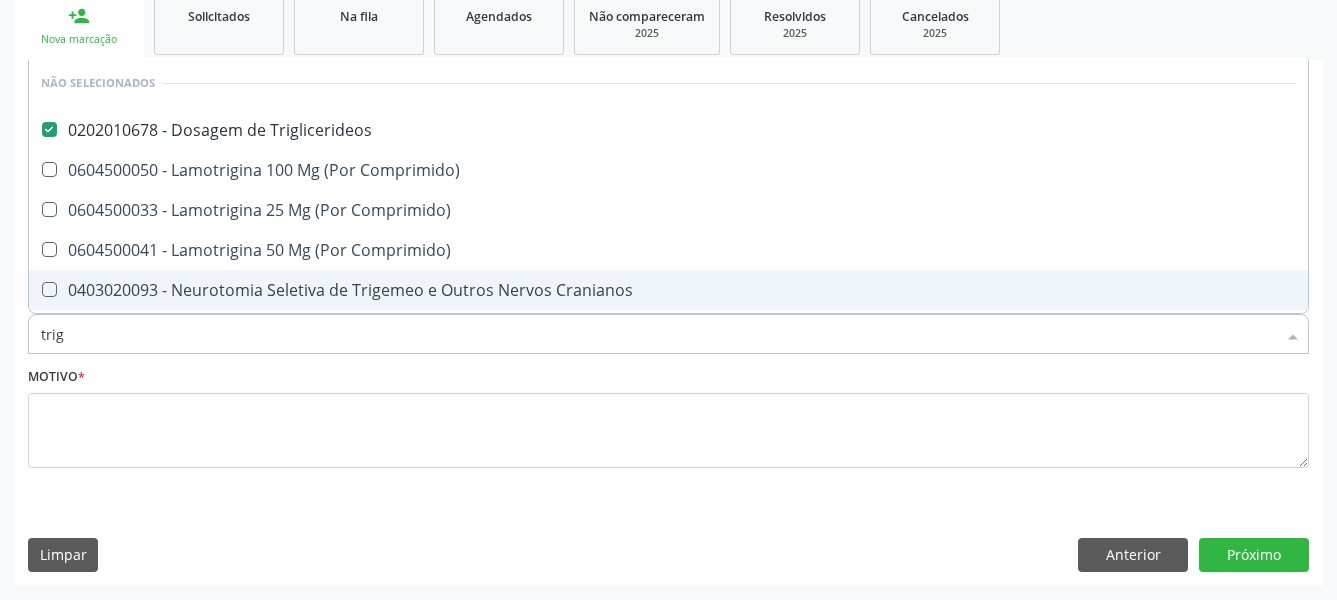 type on "tri" 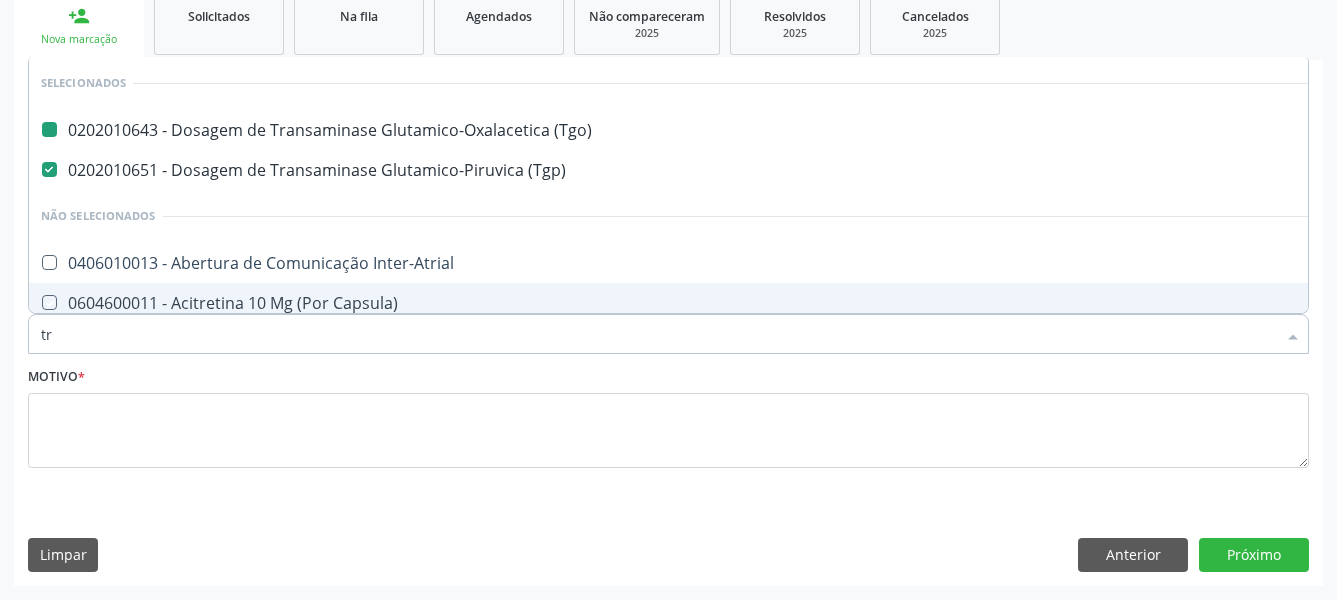 type on "t" 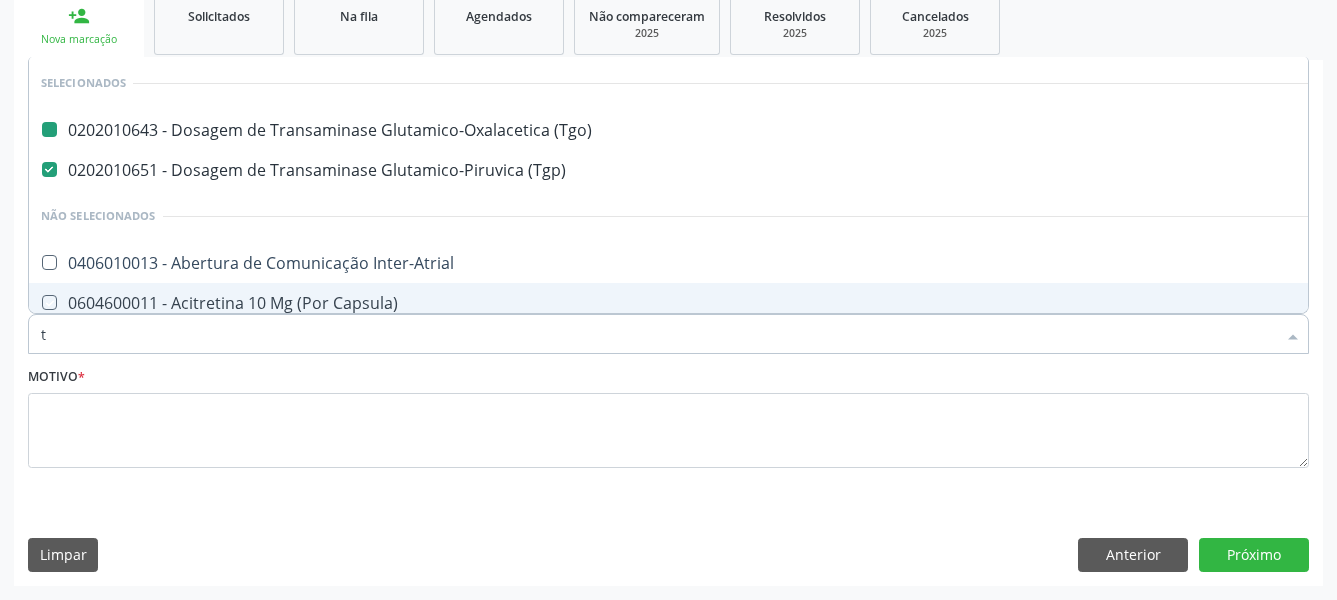 checkbox on "true" 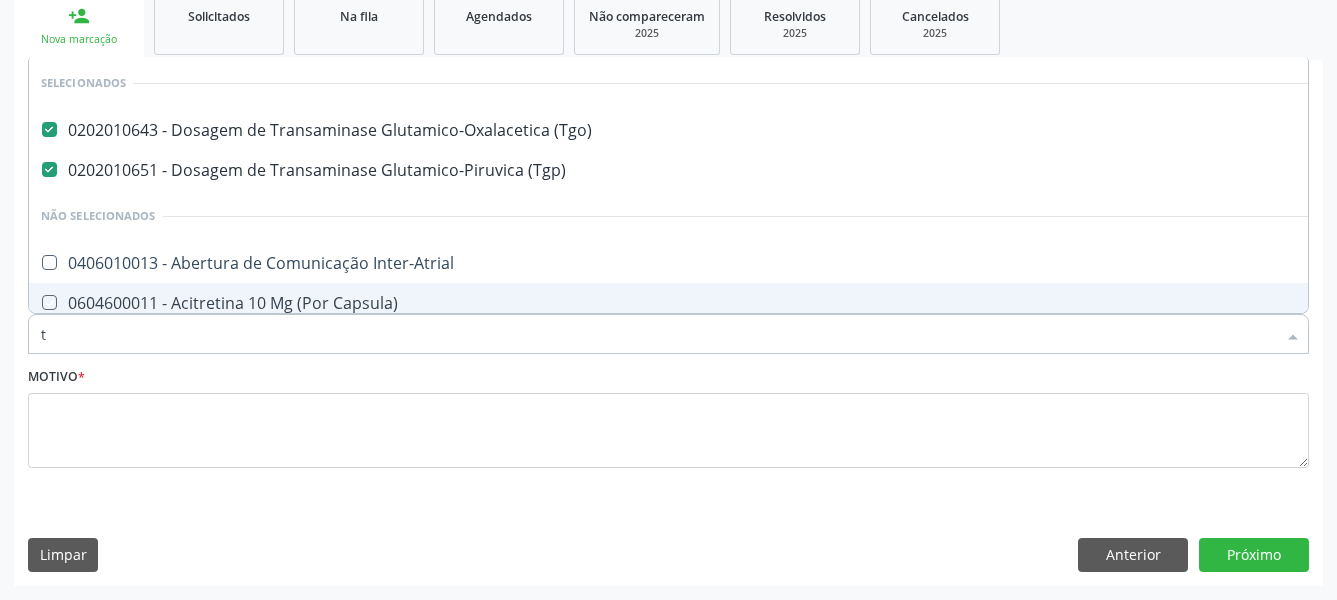 type 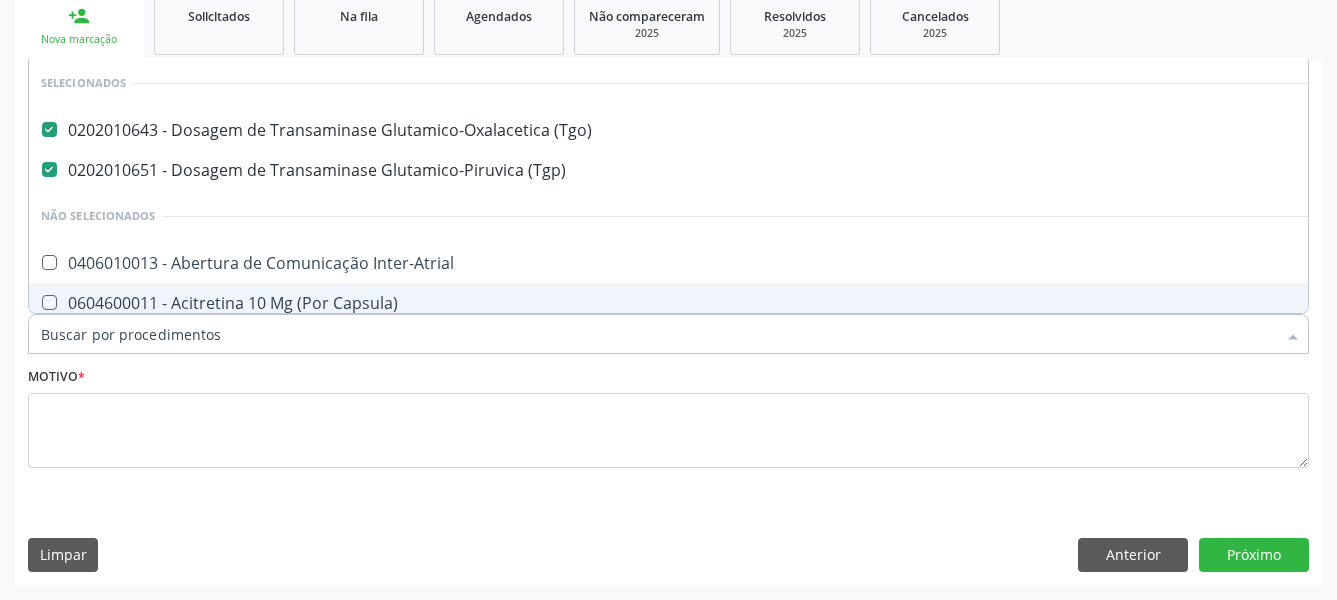 checkbox on "true" 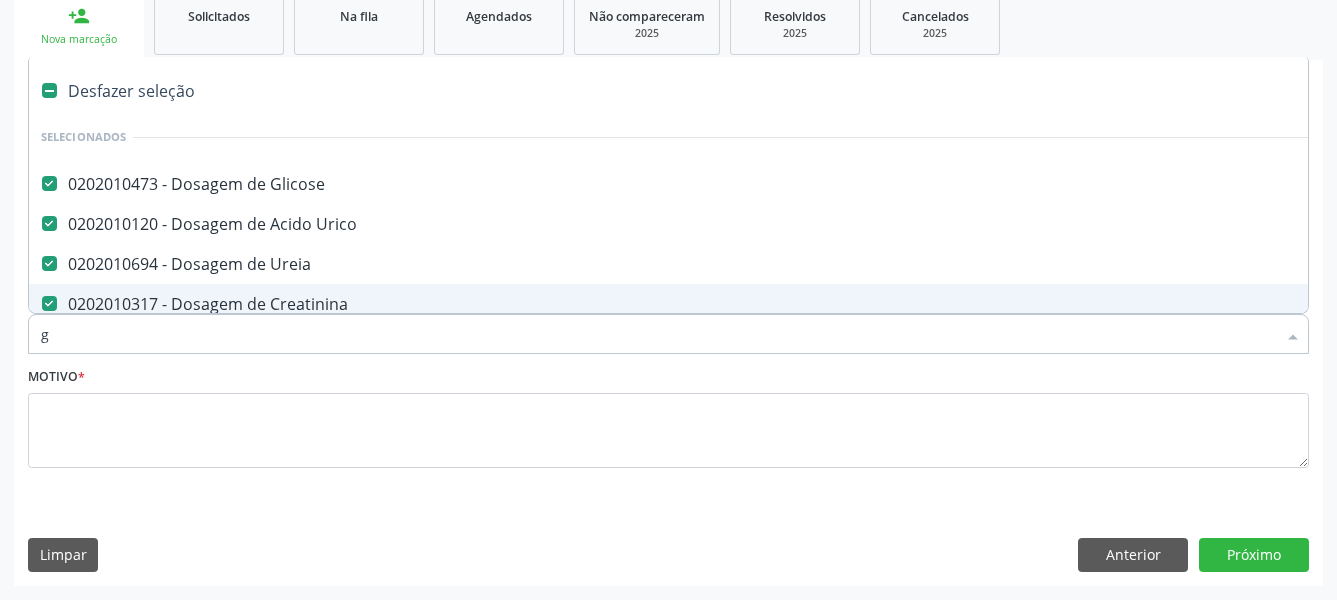 type on "gl" 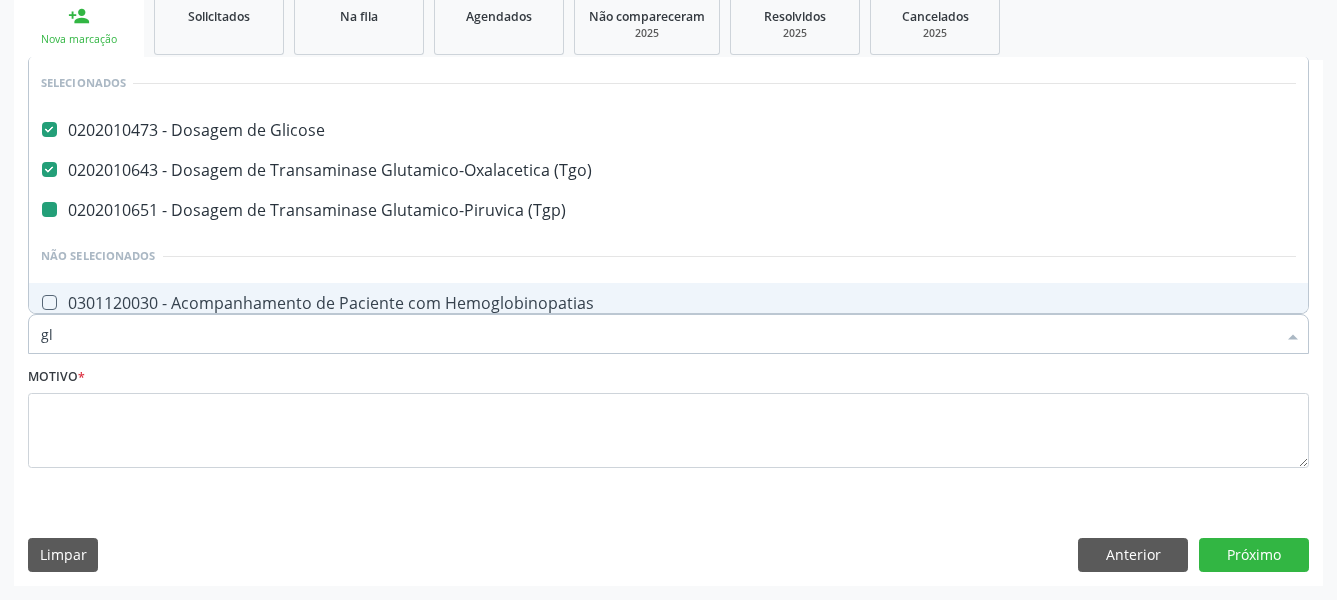 type on "gli" 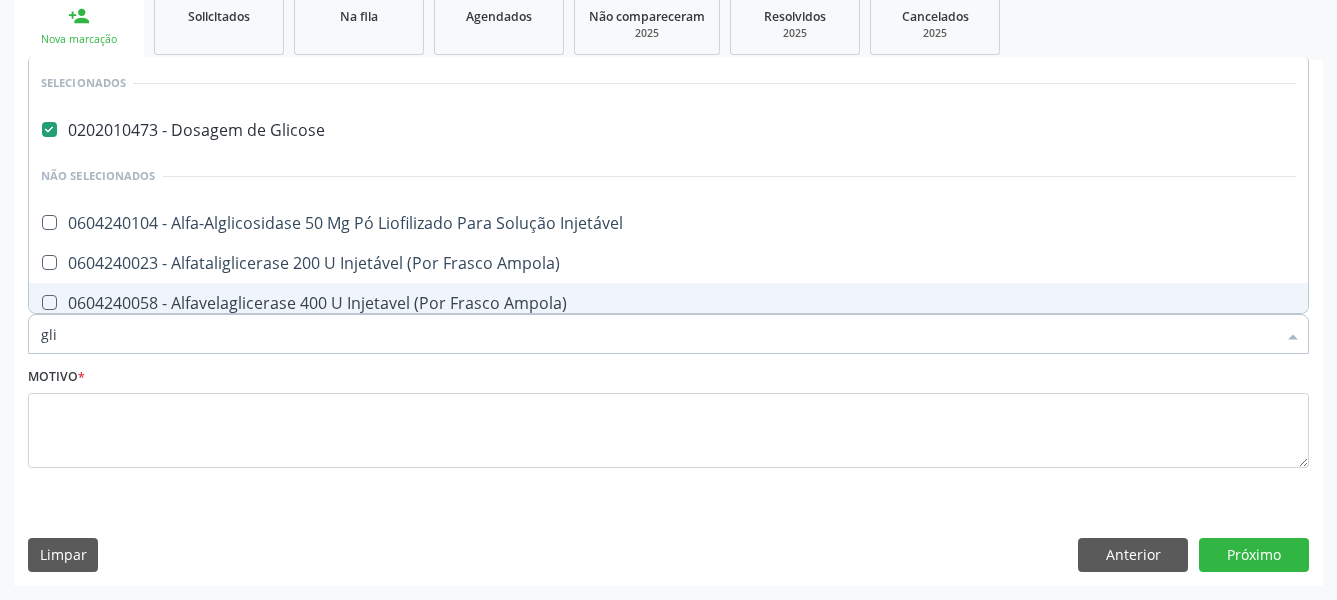 type on "glic" 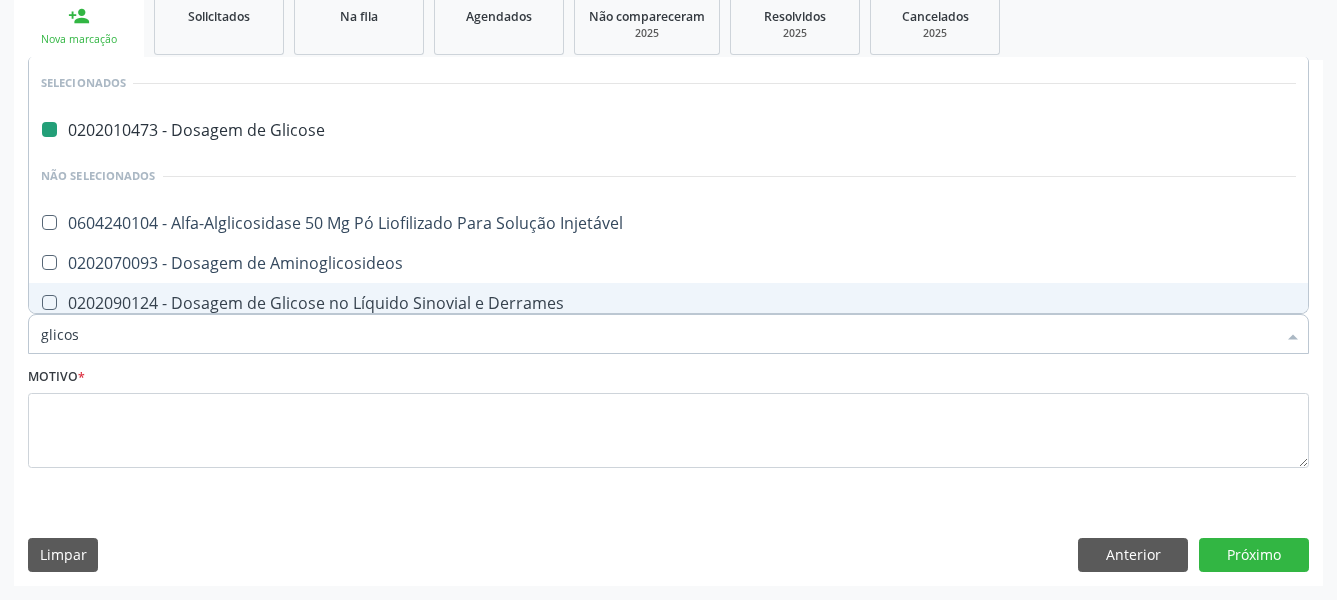 type on "glicosi" 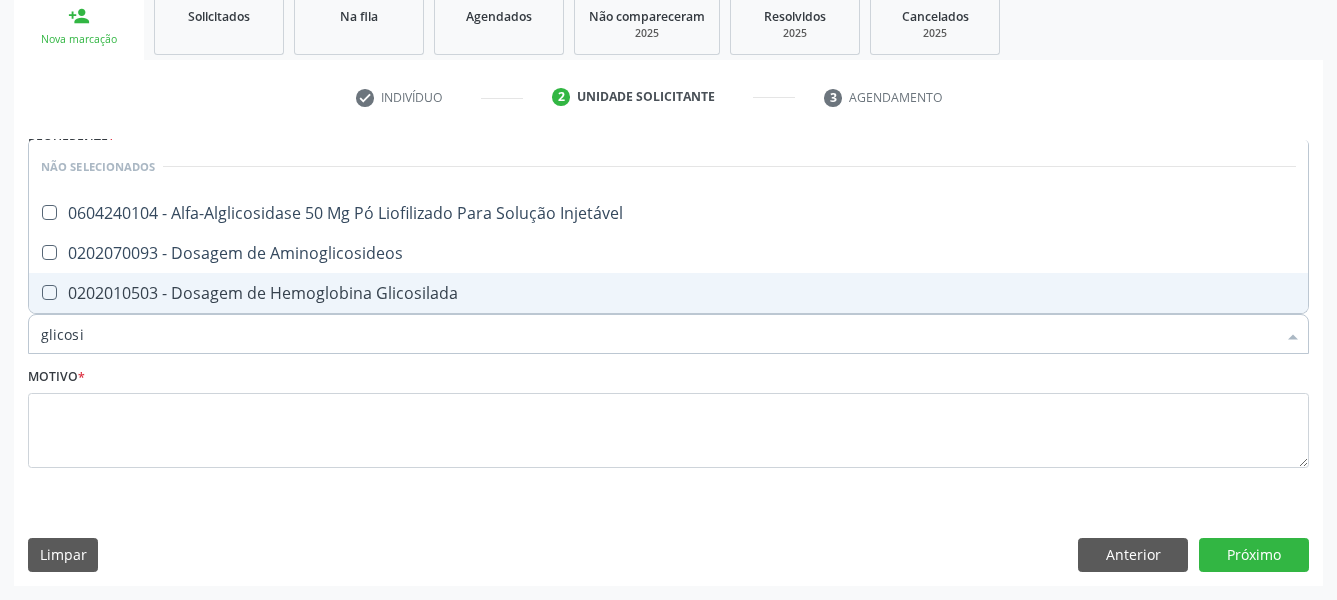 click on "0202010503 - Dosagem de Hemoglobina Glicosilada" at bounding box center (668, 293) 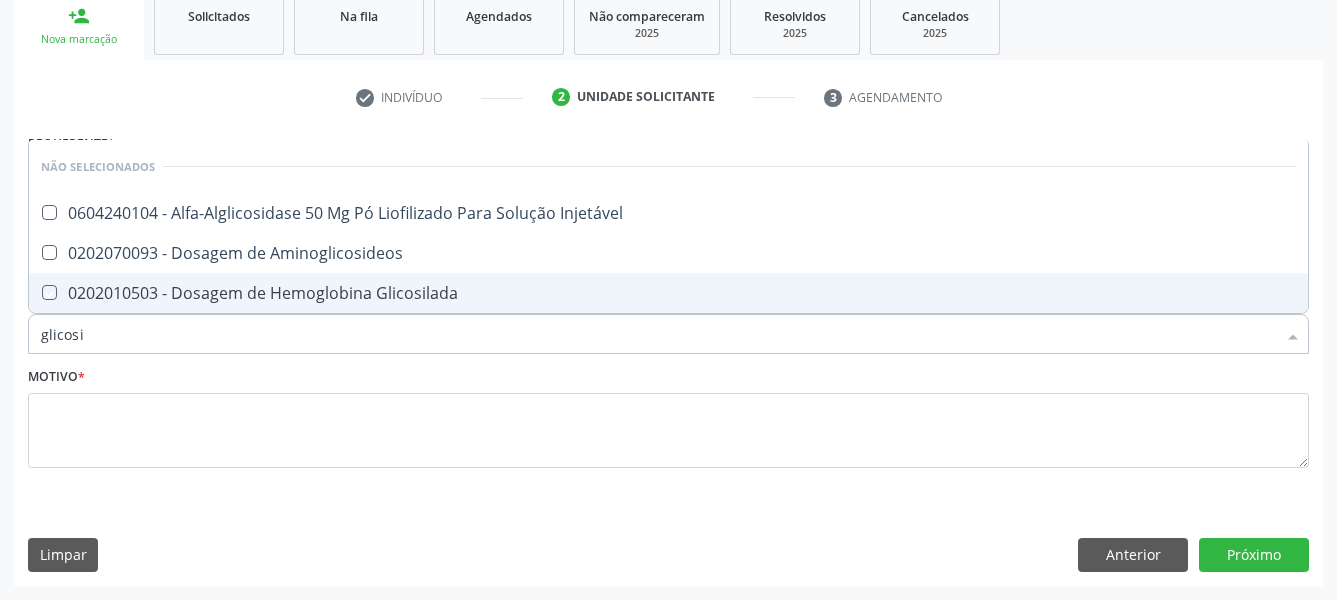 checkbox on "true" 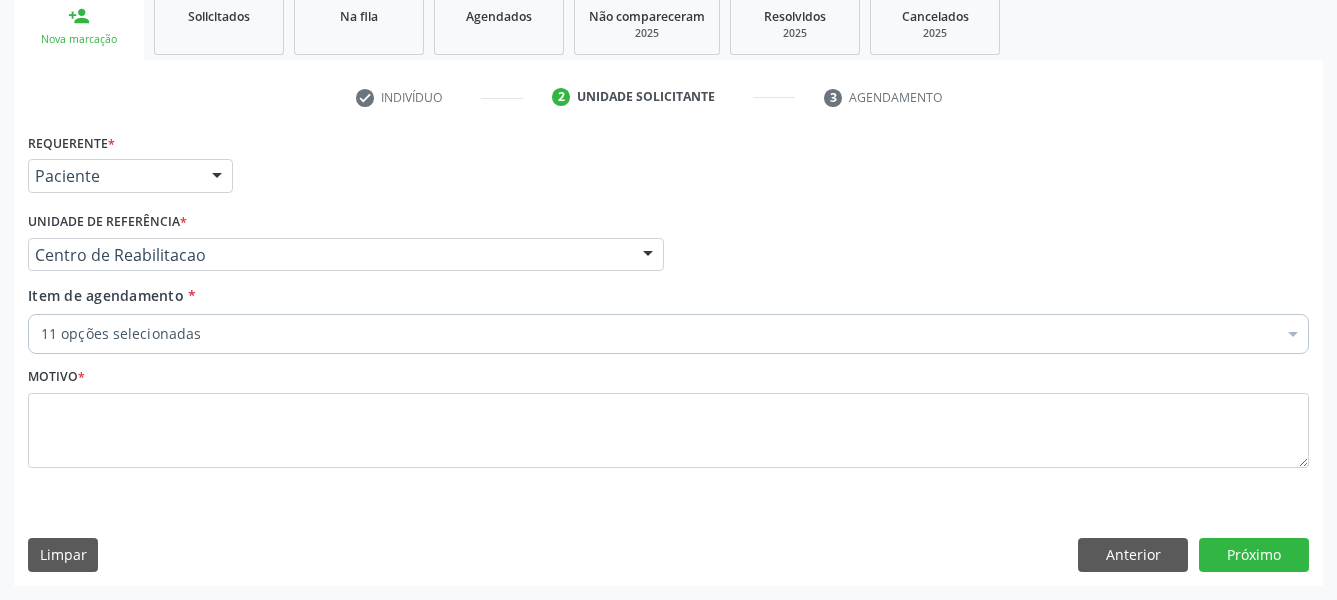 checkbox on "true" 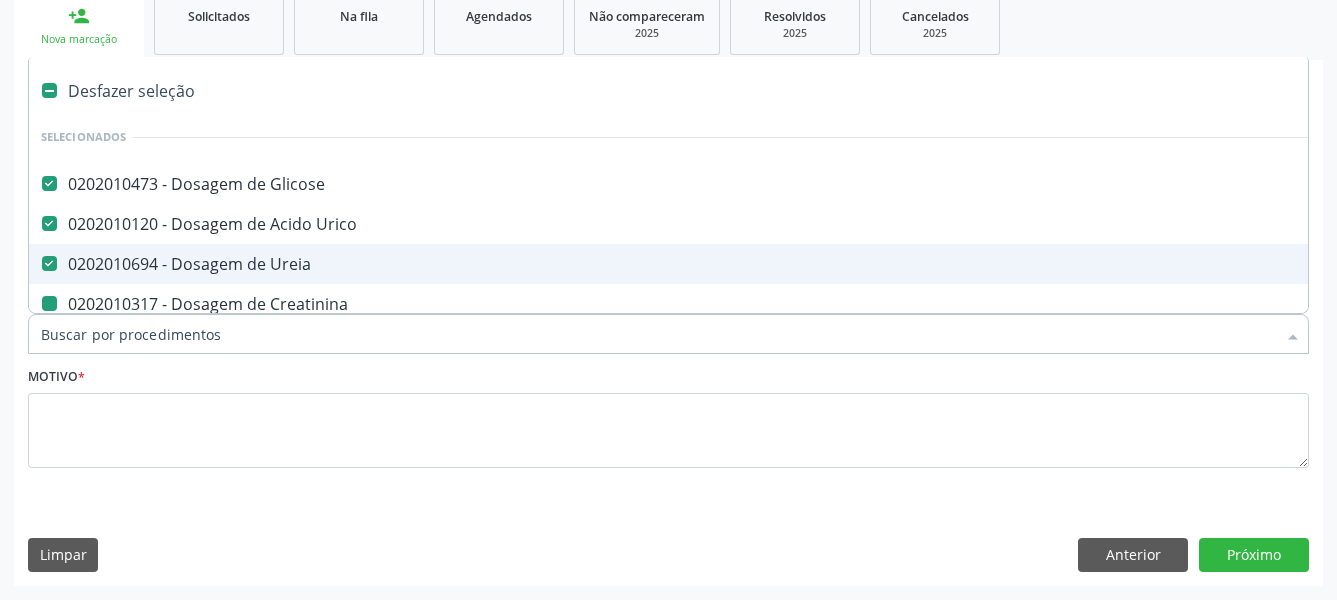 type on "h" 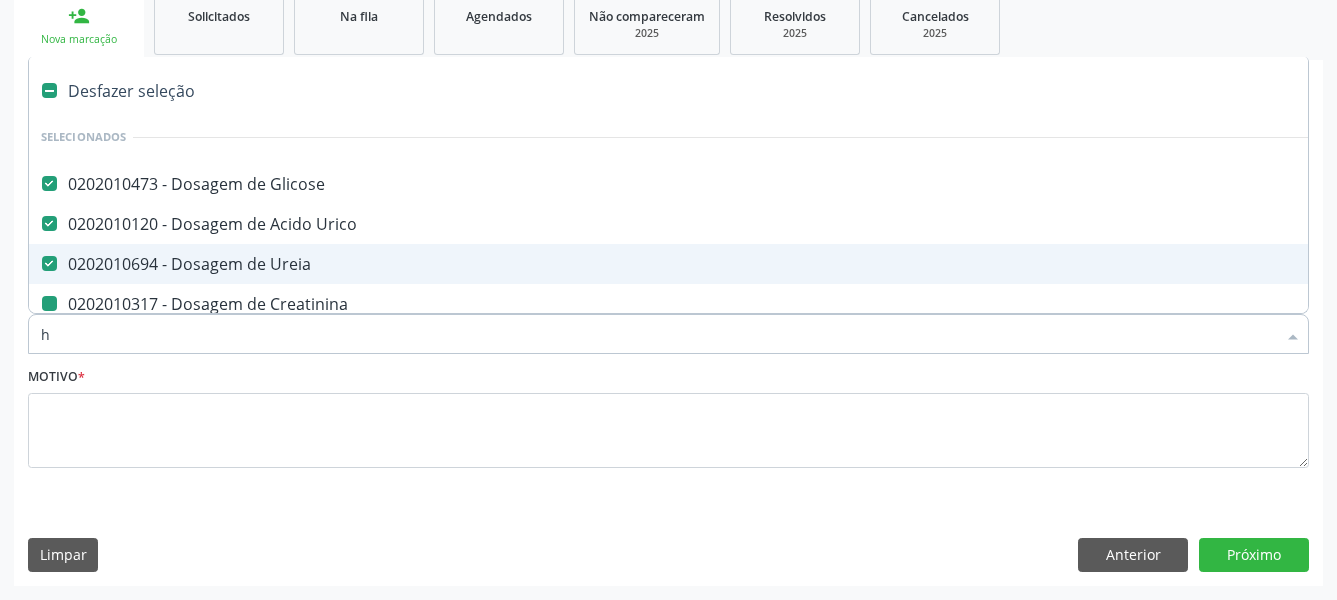 checkbox on "false" 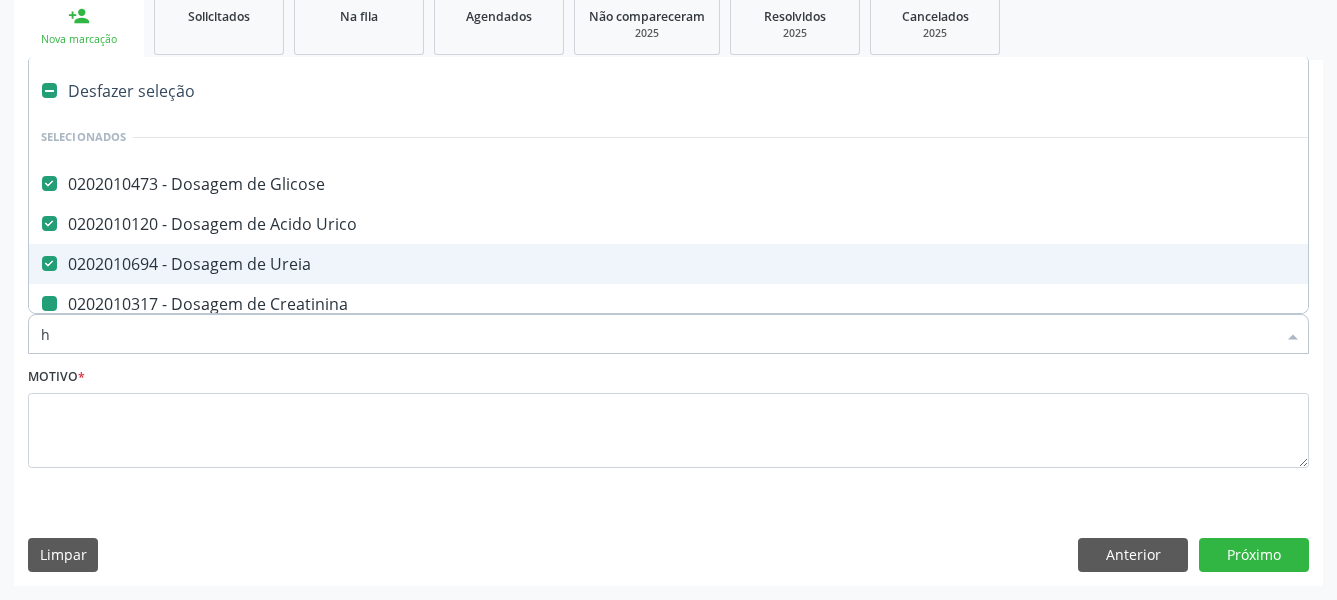 checkbox on "false" 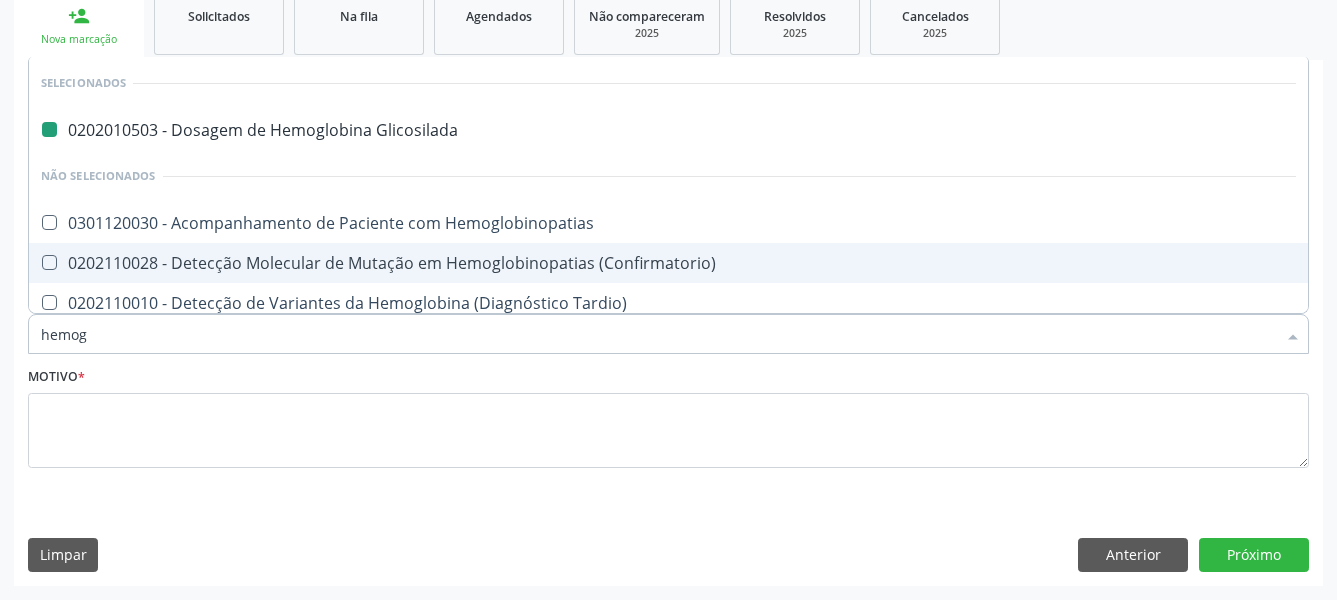 type on "hemogr" 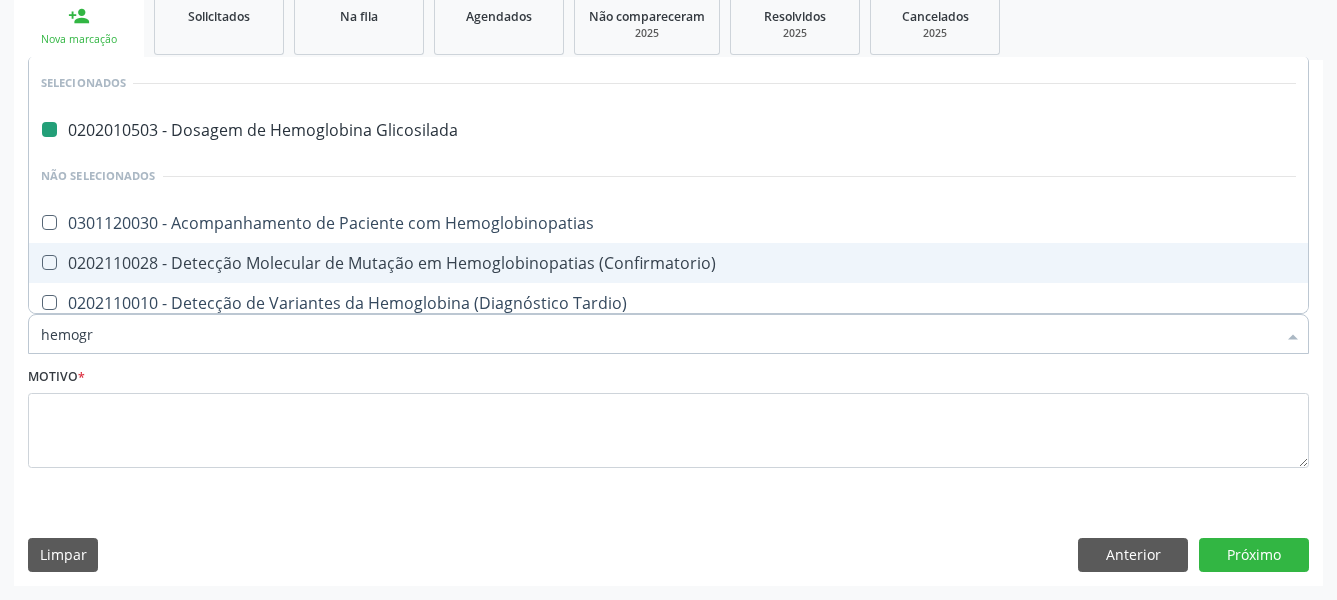 type on "hemogra" 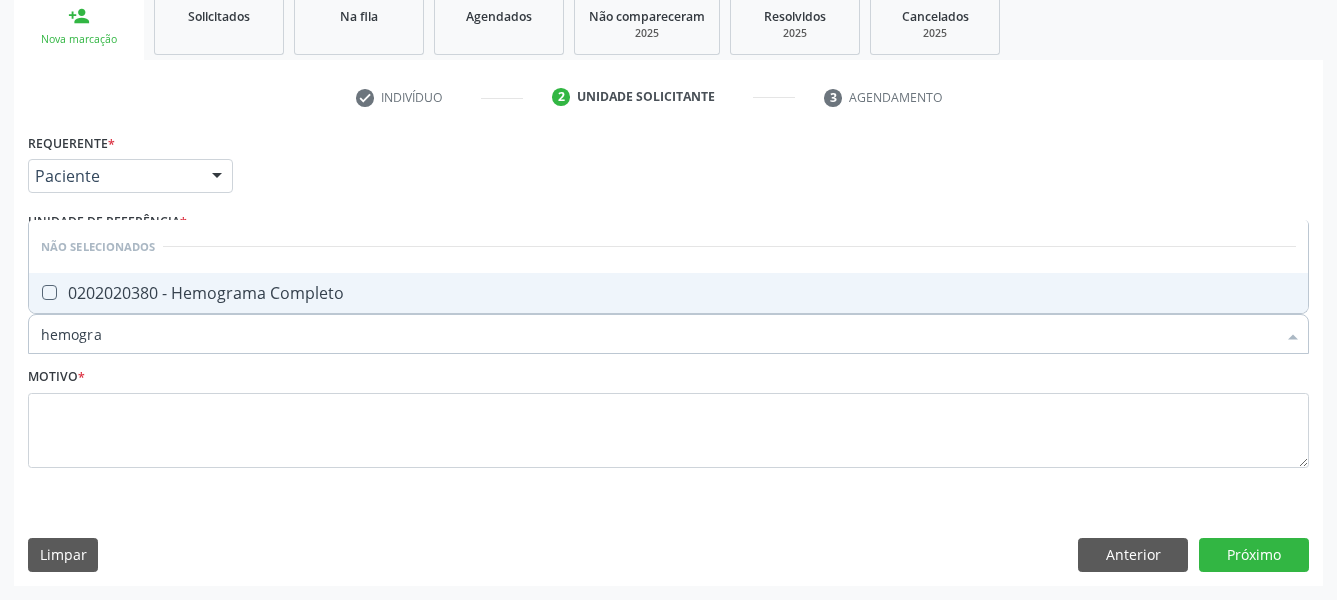 click on "0202020380 - Hemograma Completo" at bounding box center [668, 293] 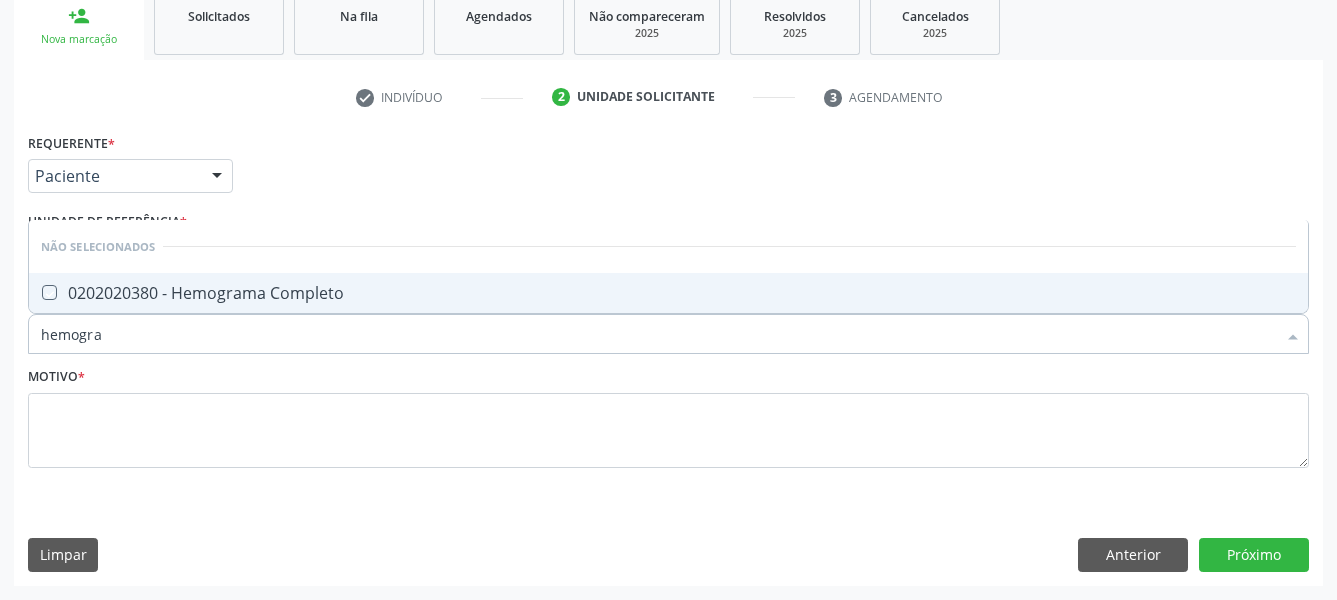 checkbox on "true" 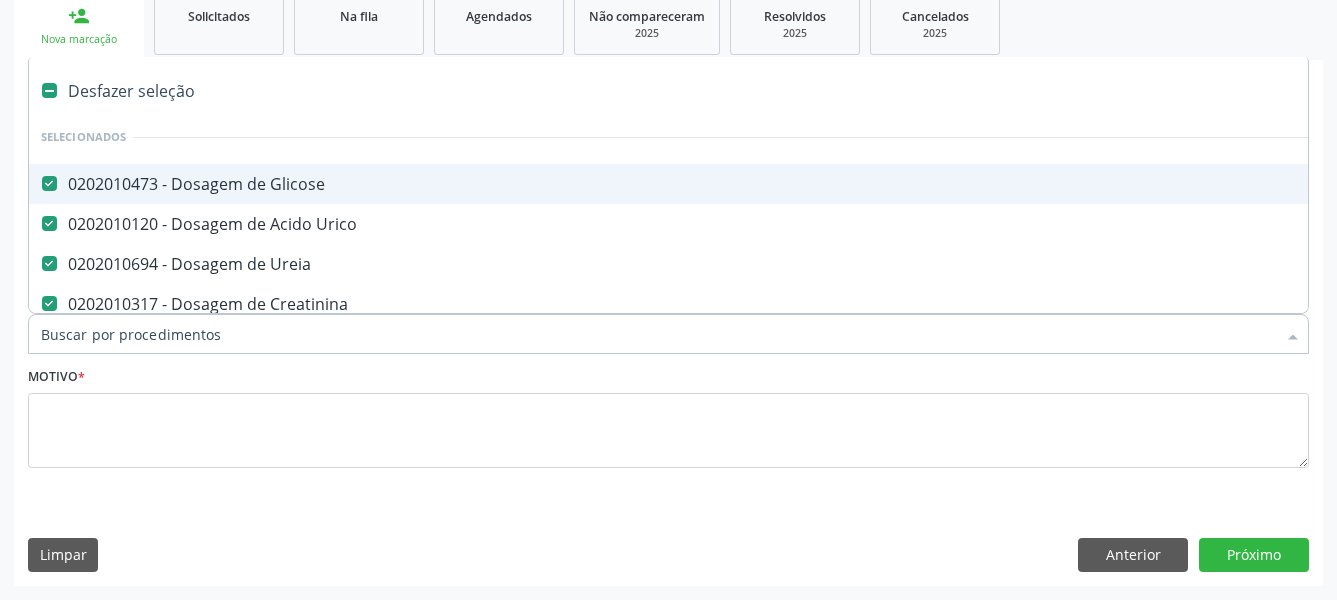 type on "u" 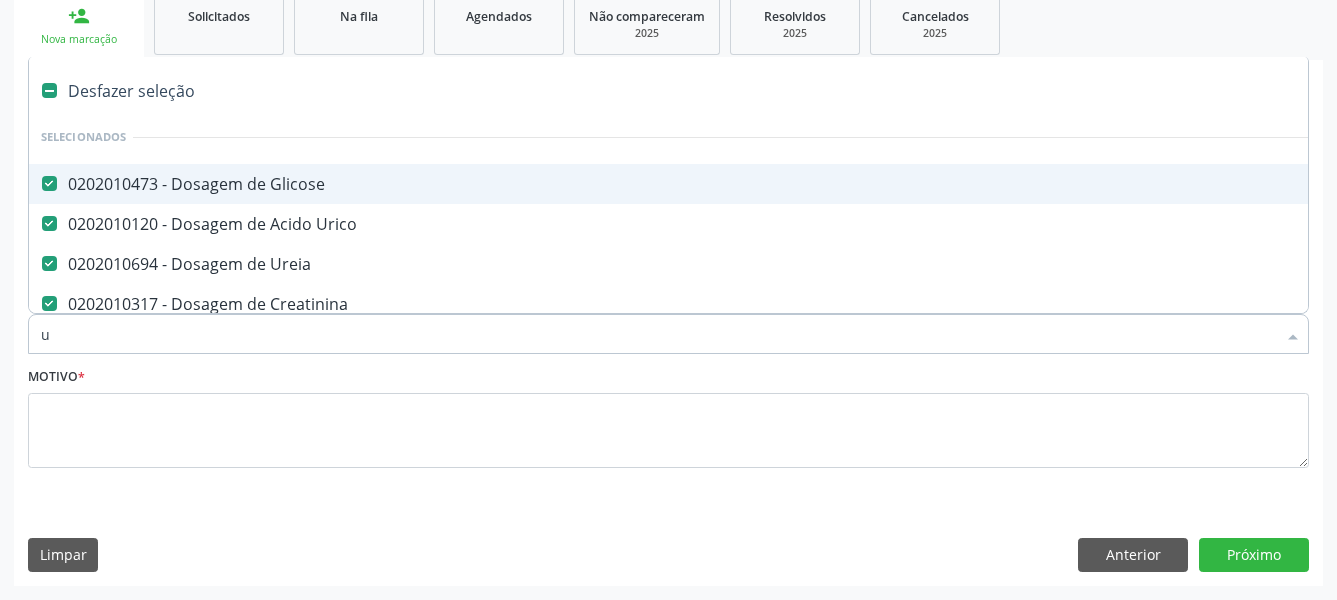 checkbox on "false" 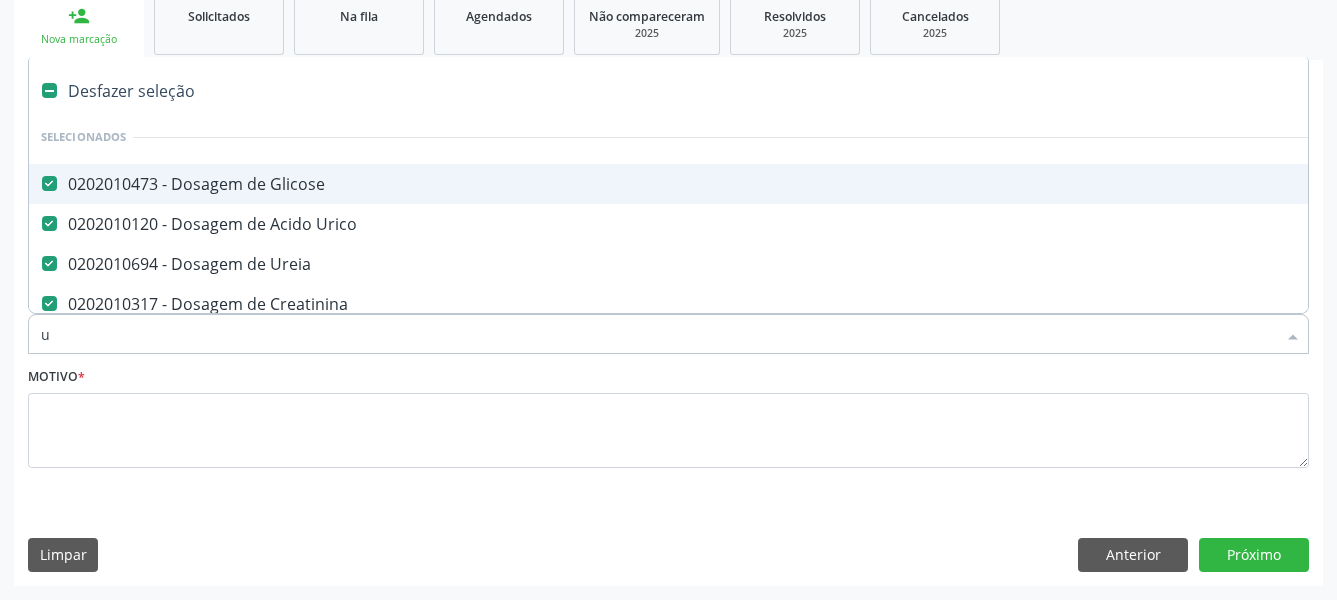 checkbox on "false" 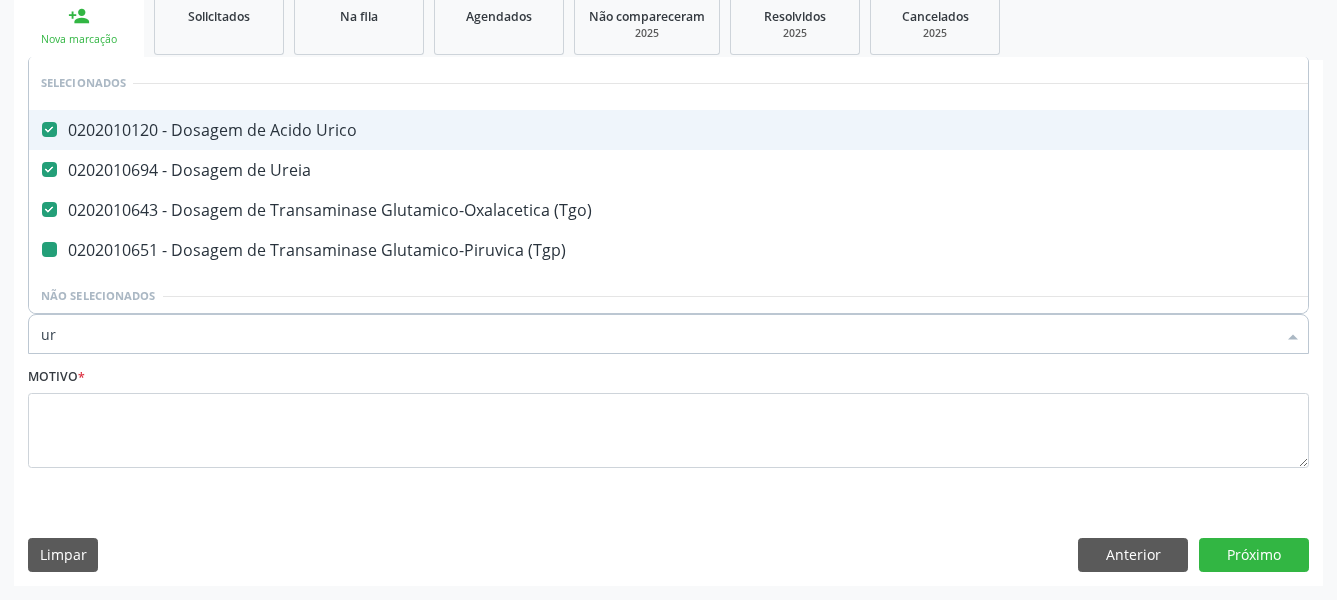 type on "uri" 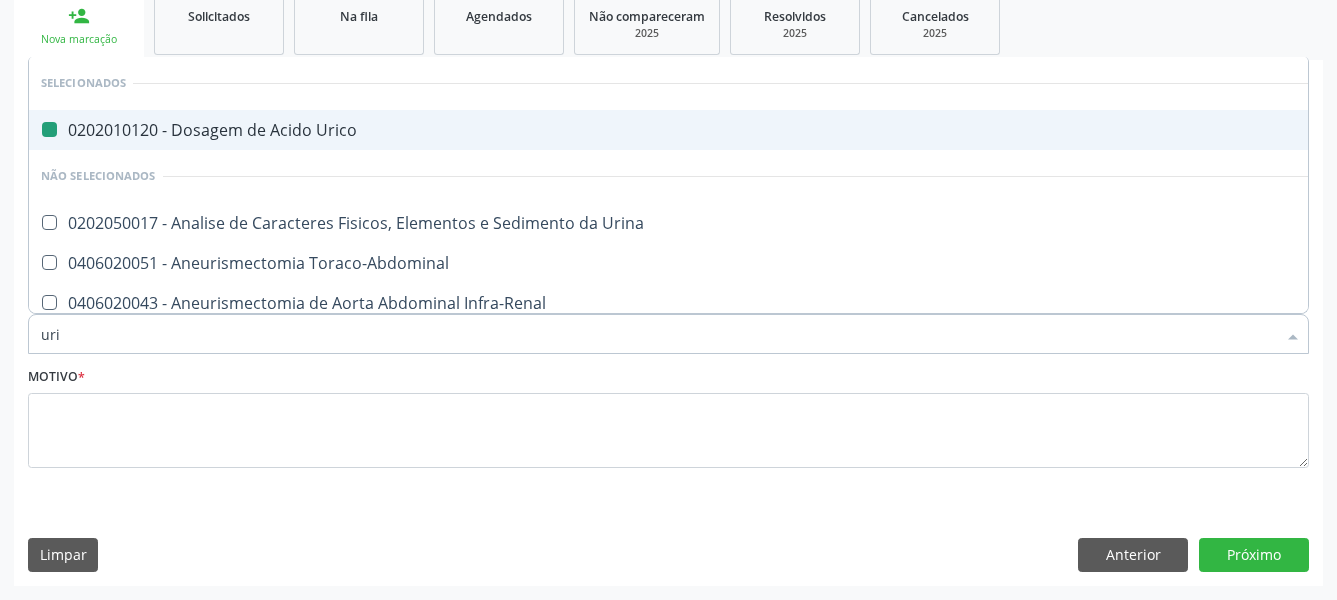 type on "urin" 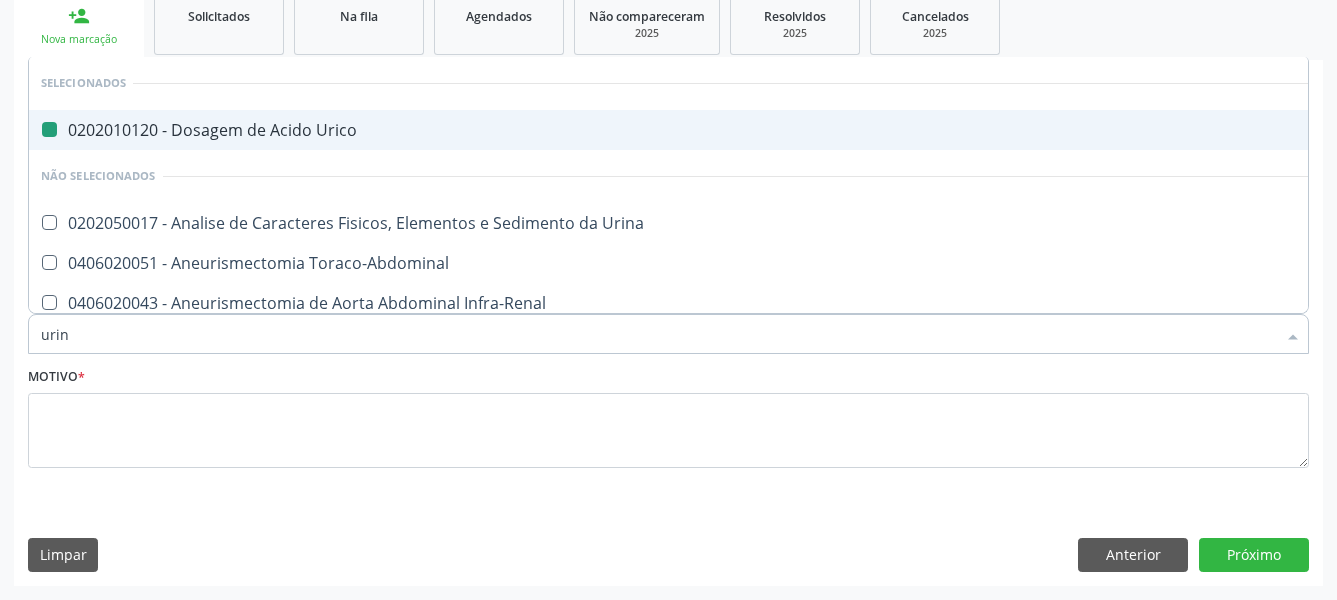 type on "urina" 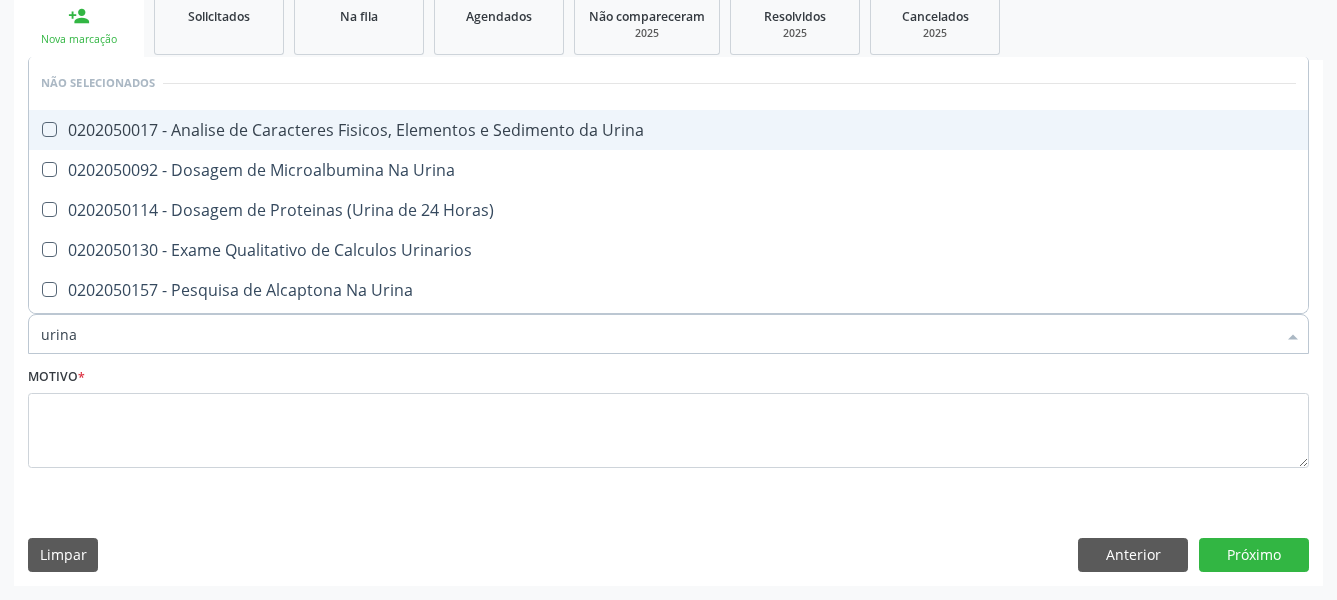 click on "0202050017 - Analise de Caracteres Fisicos, Elementos e Sedimento da Urina" at bounding box center (668, 130) 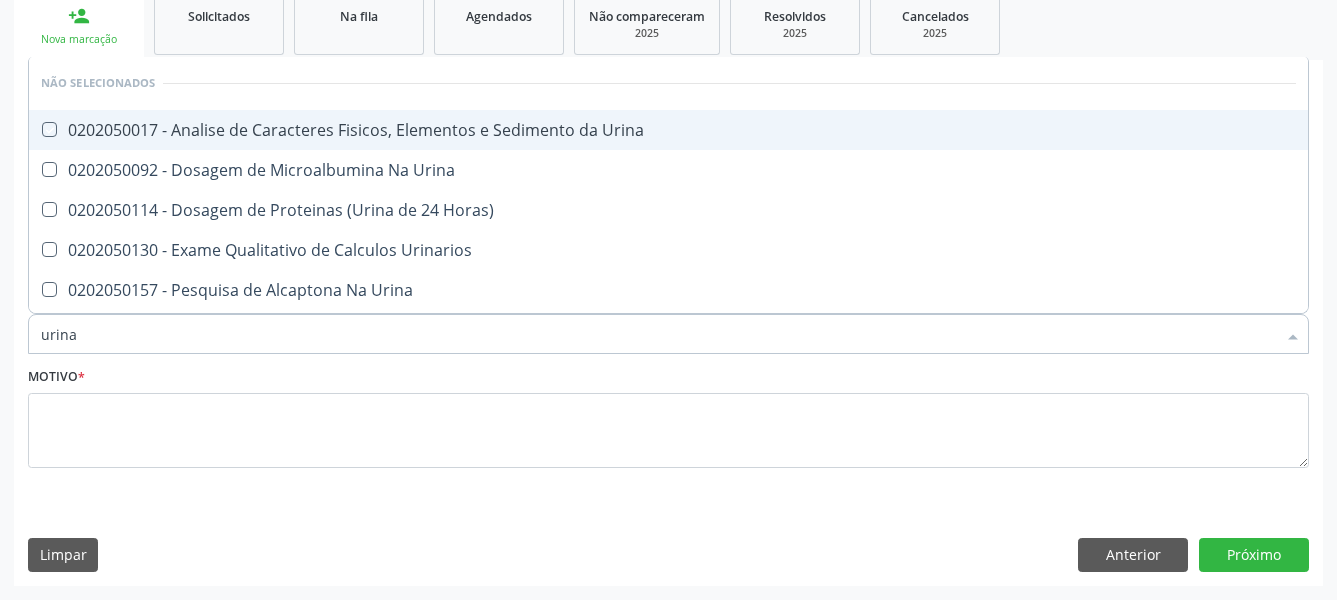checkbox on "true" 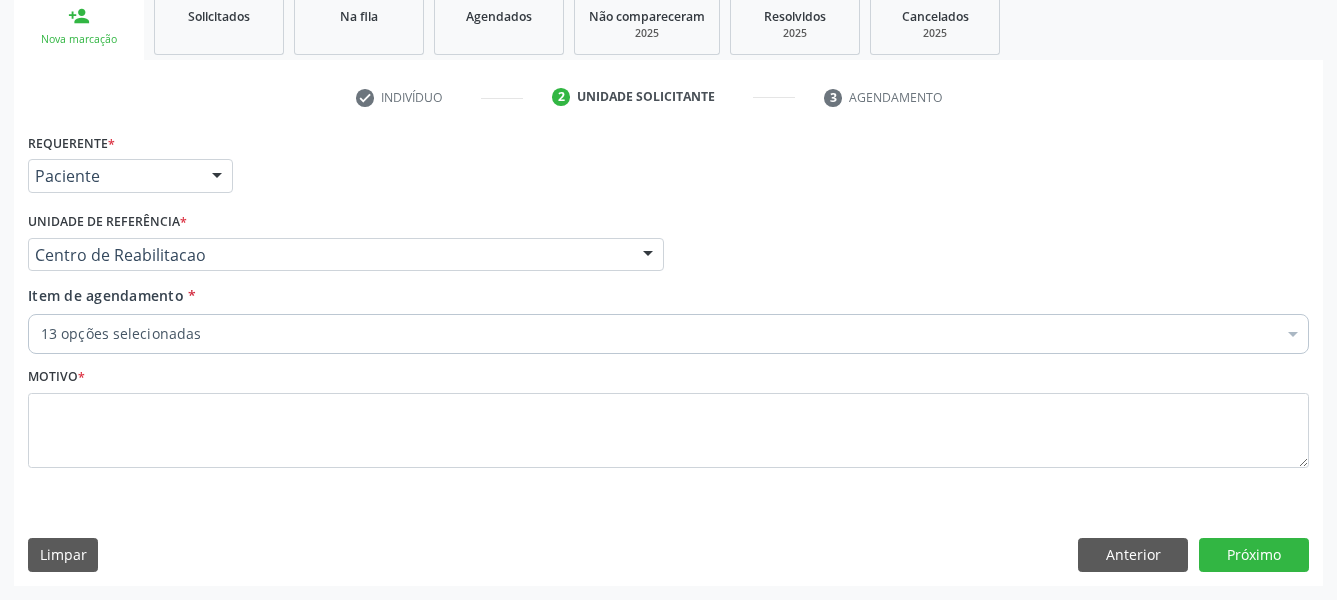 checkbox on "true" 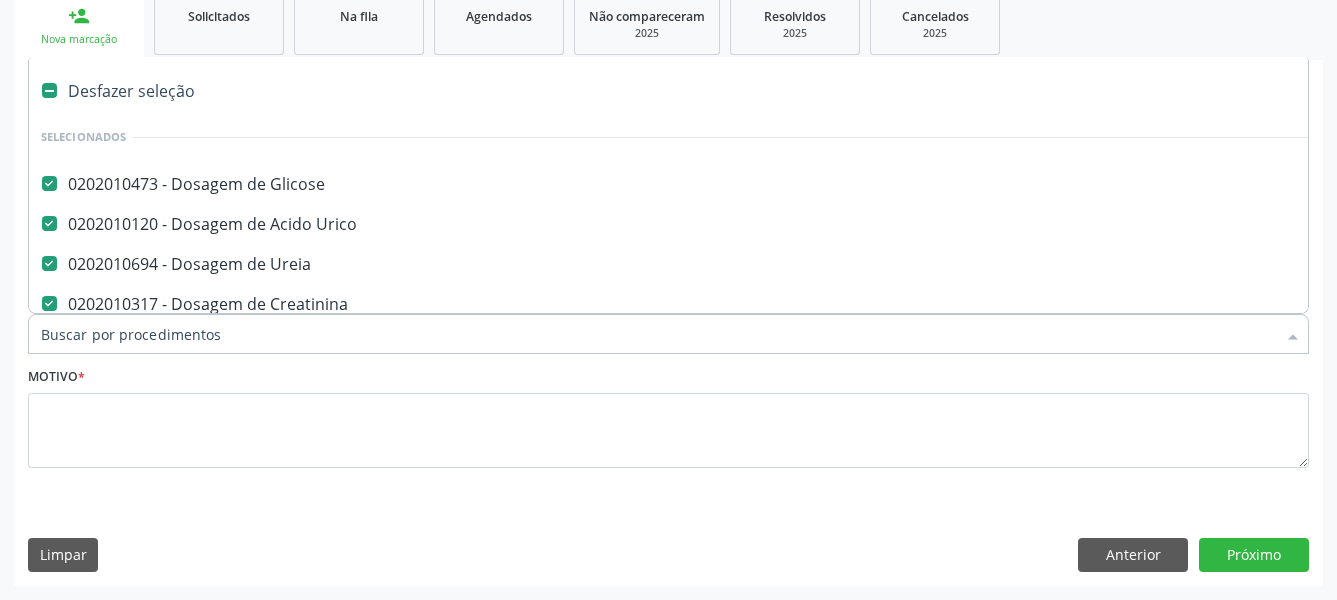 type on "t" 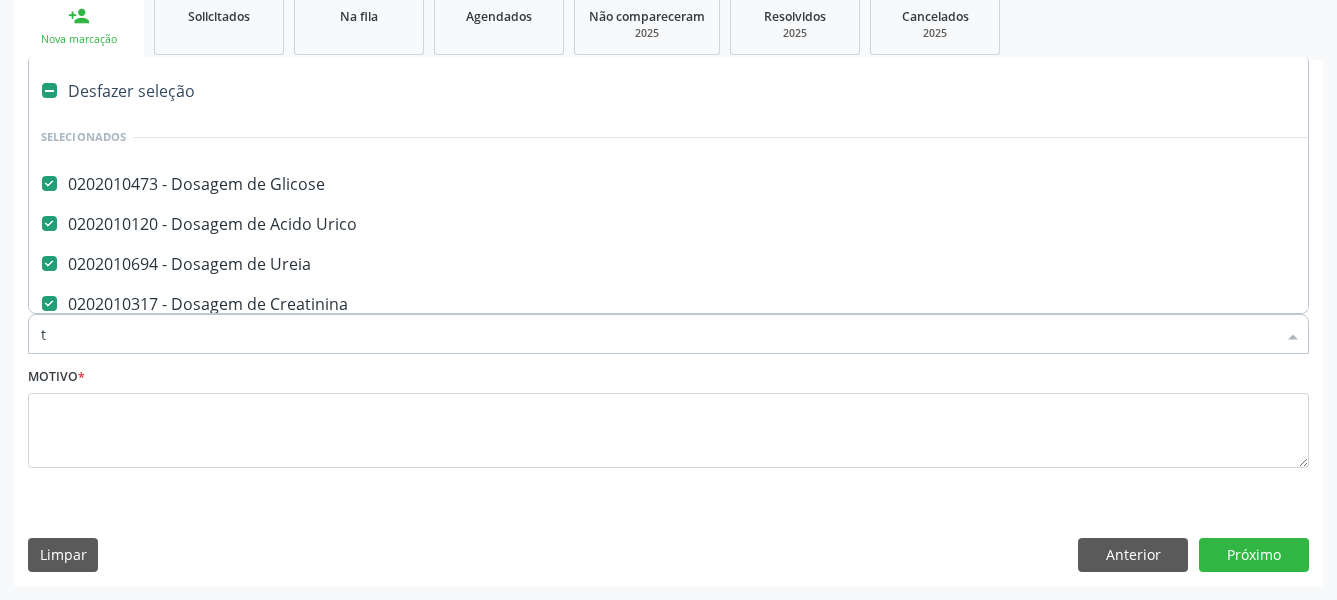 checkbox on "false" 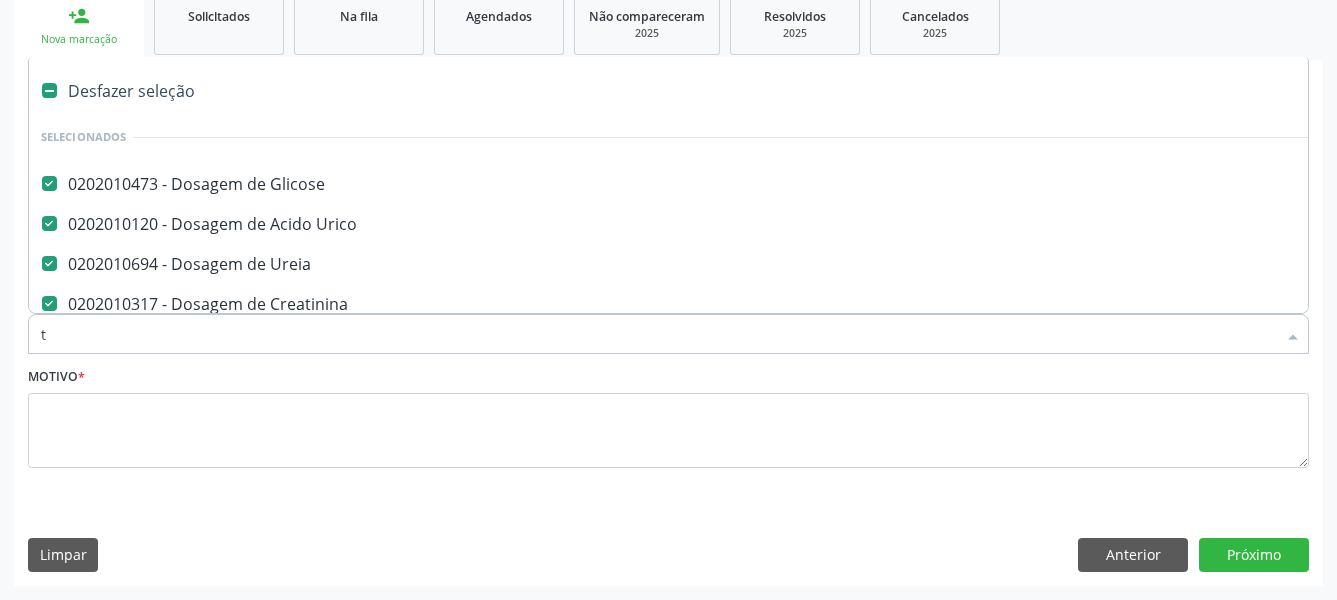 checkbox on "false" 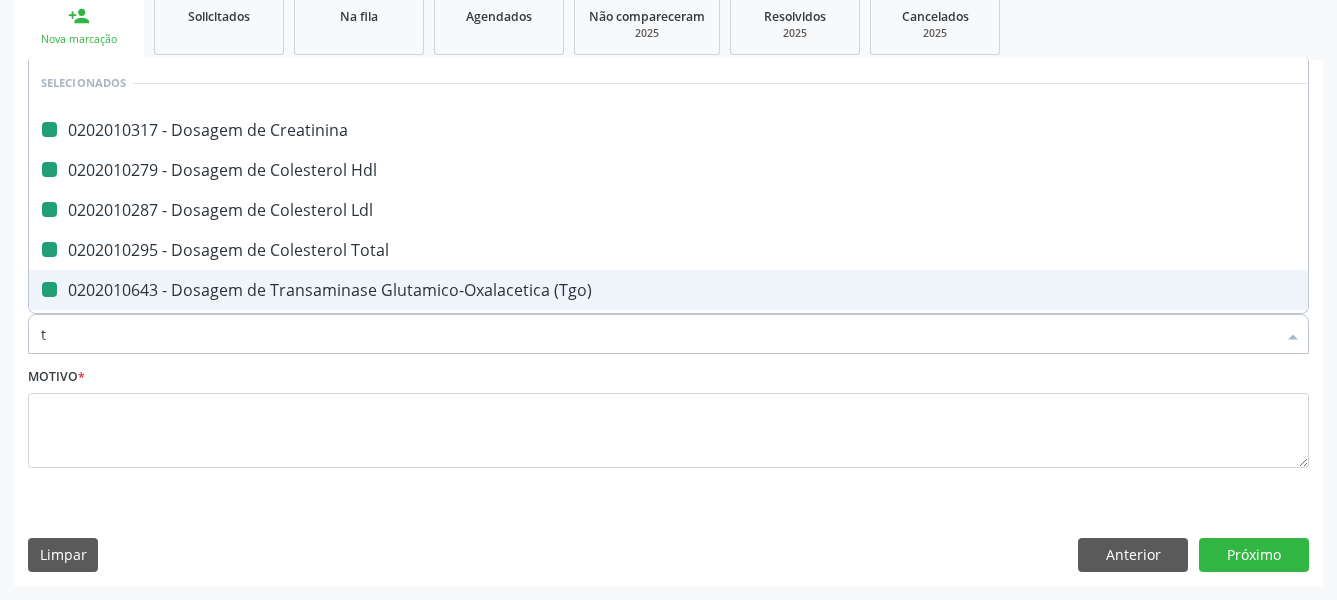 type on "t4" 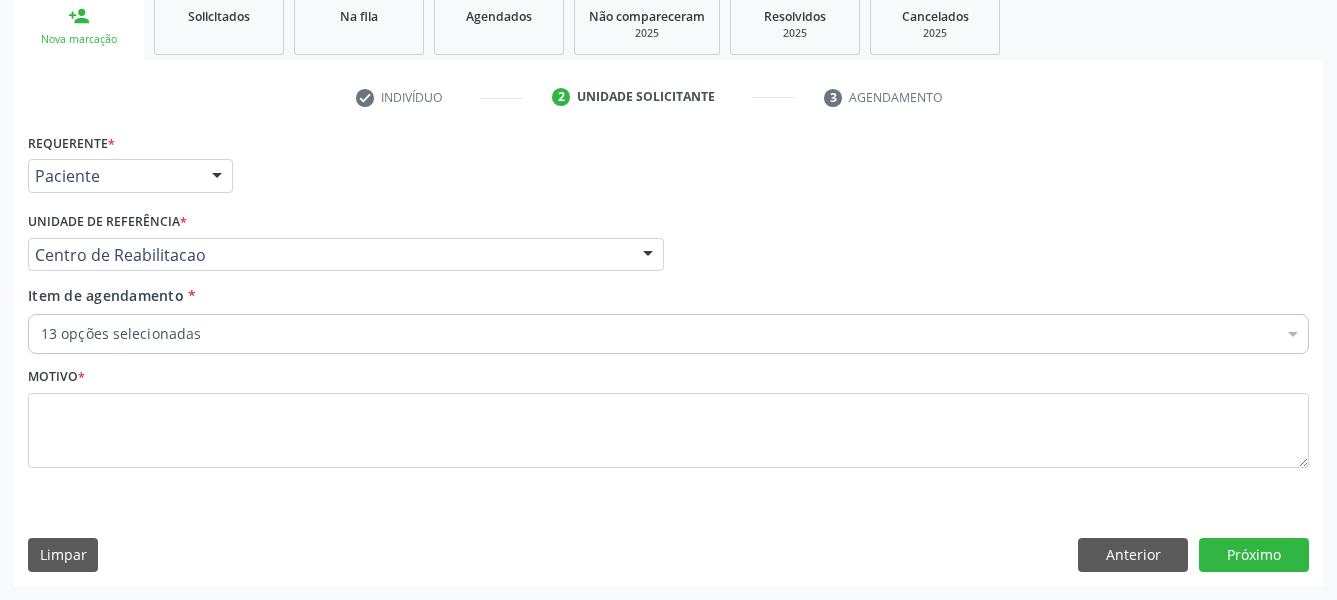 checkbox on "true" 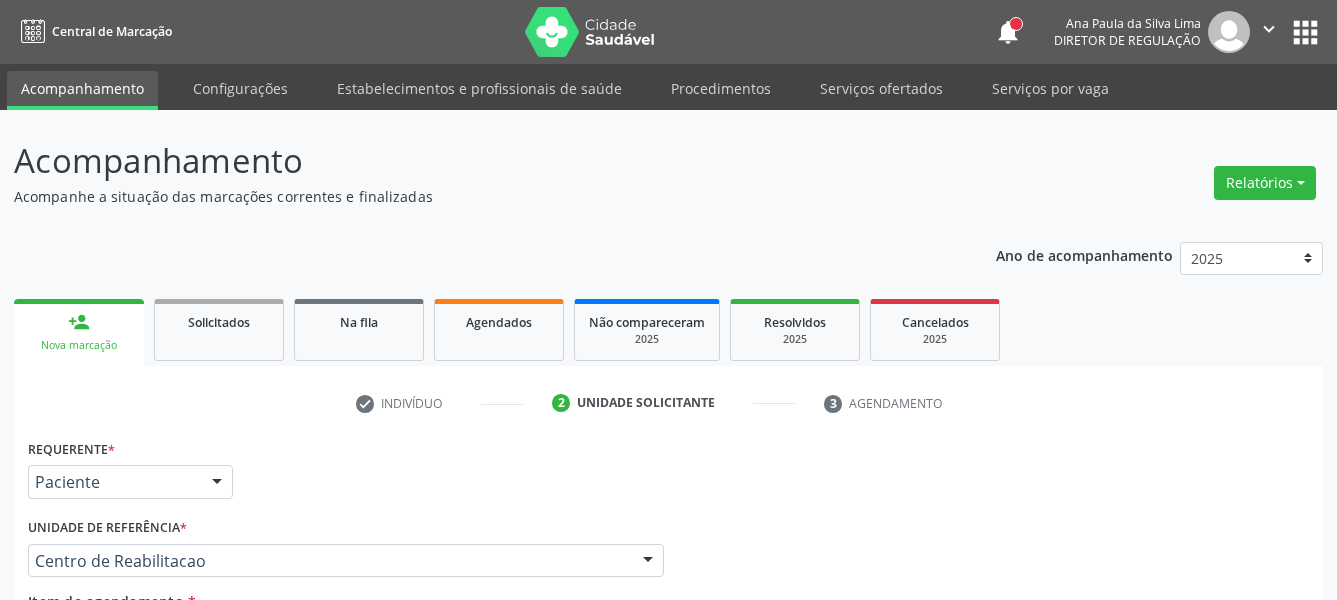 scroll, scrollTop: 323, scrollLeft: 0, axis: vertical 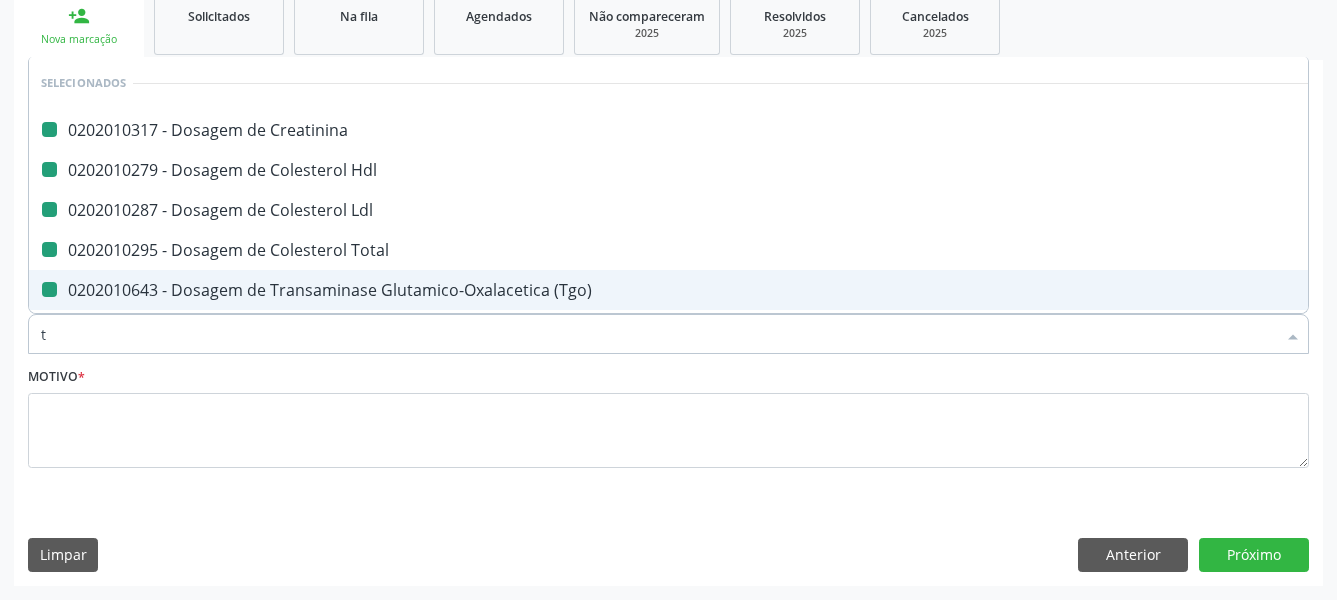 type on "t4" 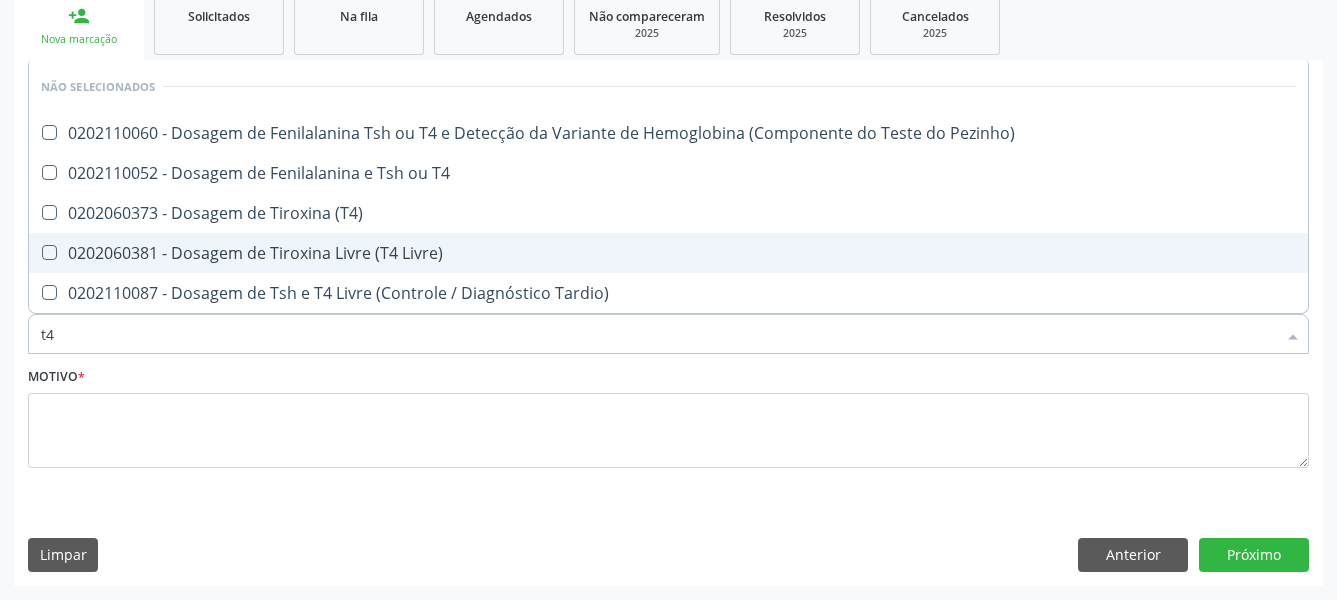 click on "0202060381 - Dosagem de Tiroxina Livre (T4 Livre)" at bounding box center [668, 253] 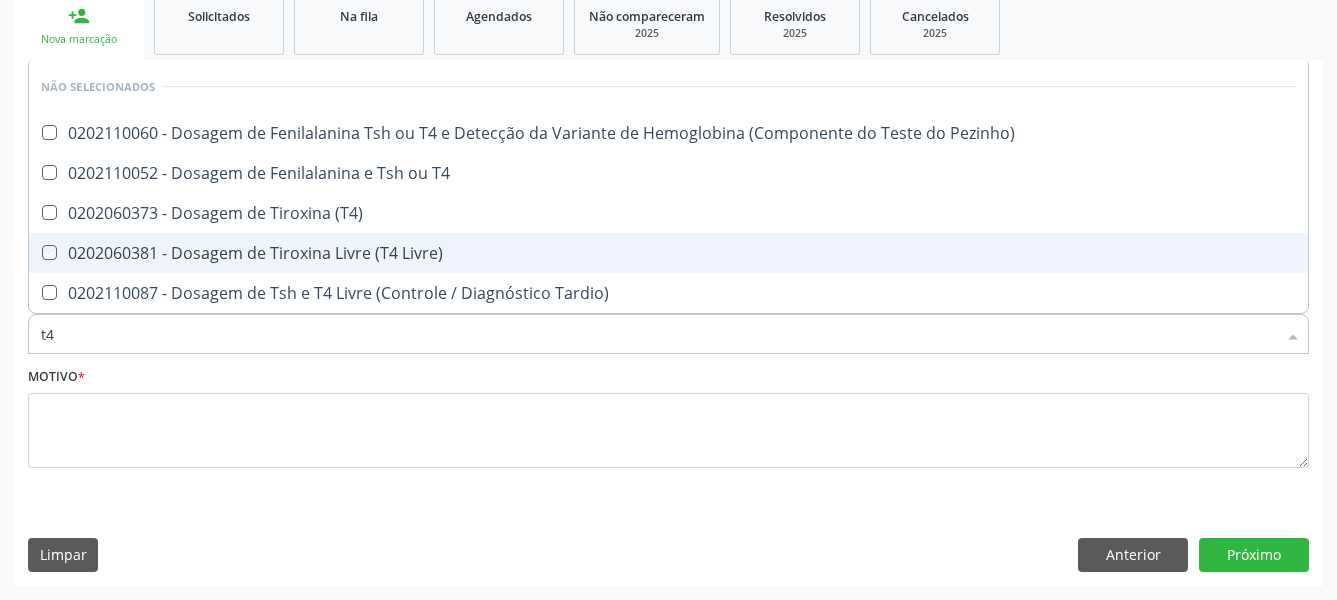 checkbox on "true" 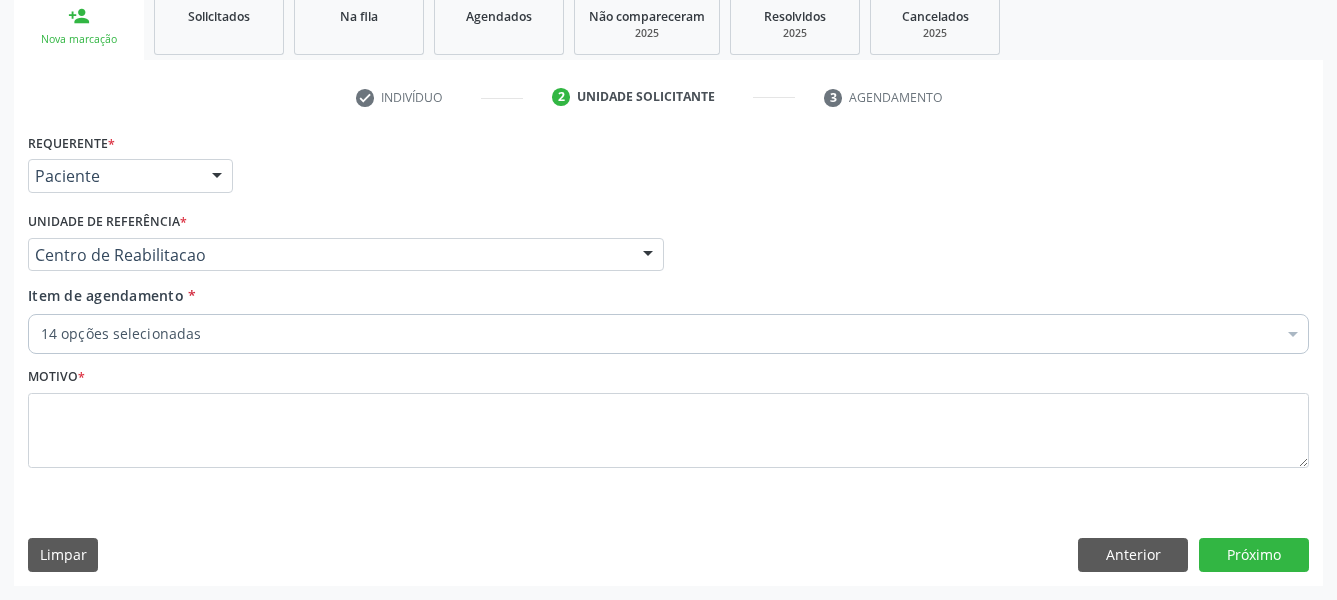 checkbox on "true" 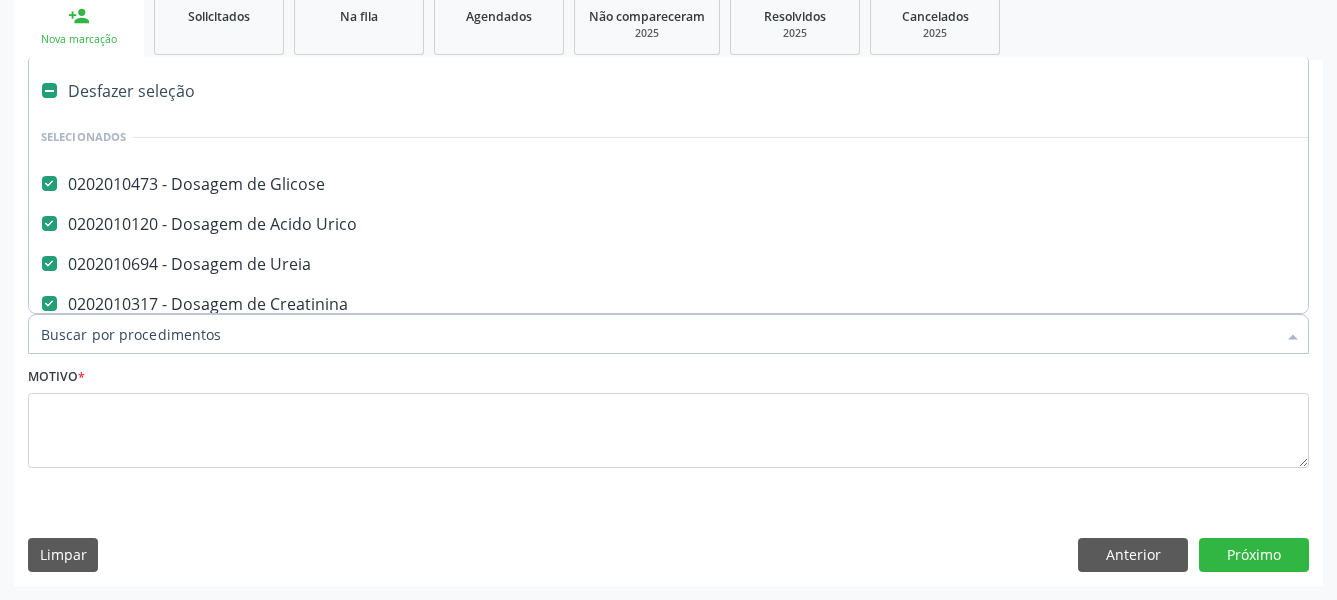 type on "t" 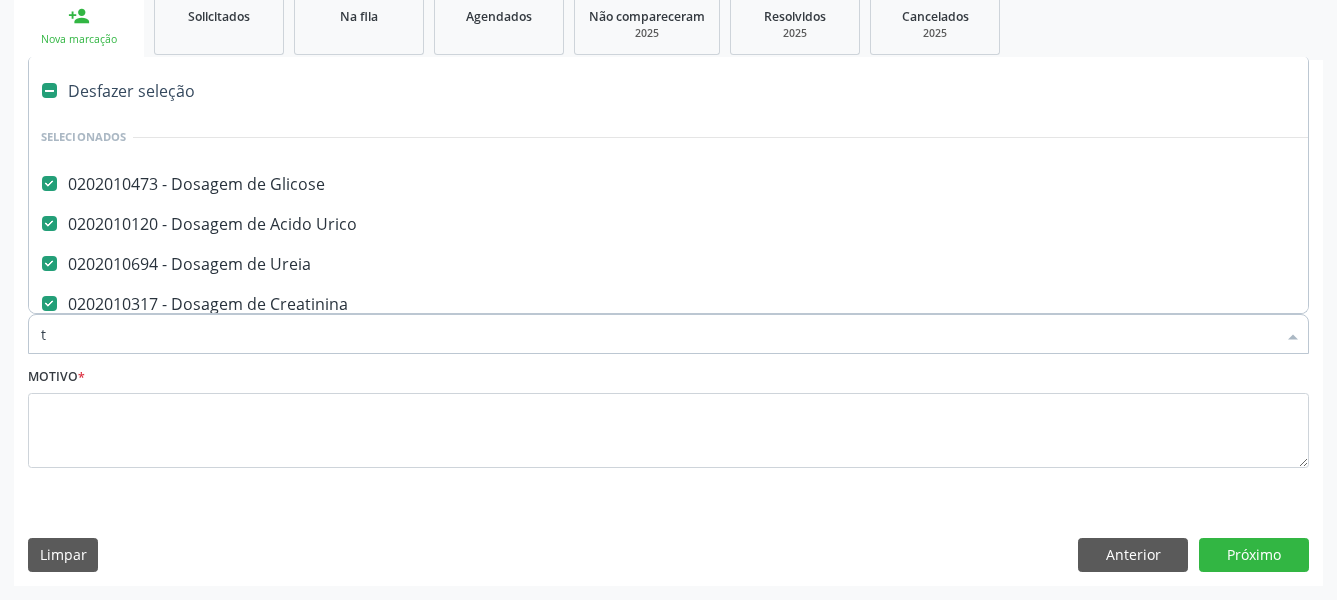 checkbox on "false" 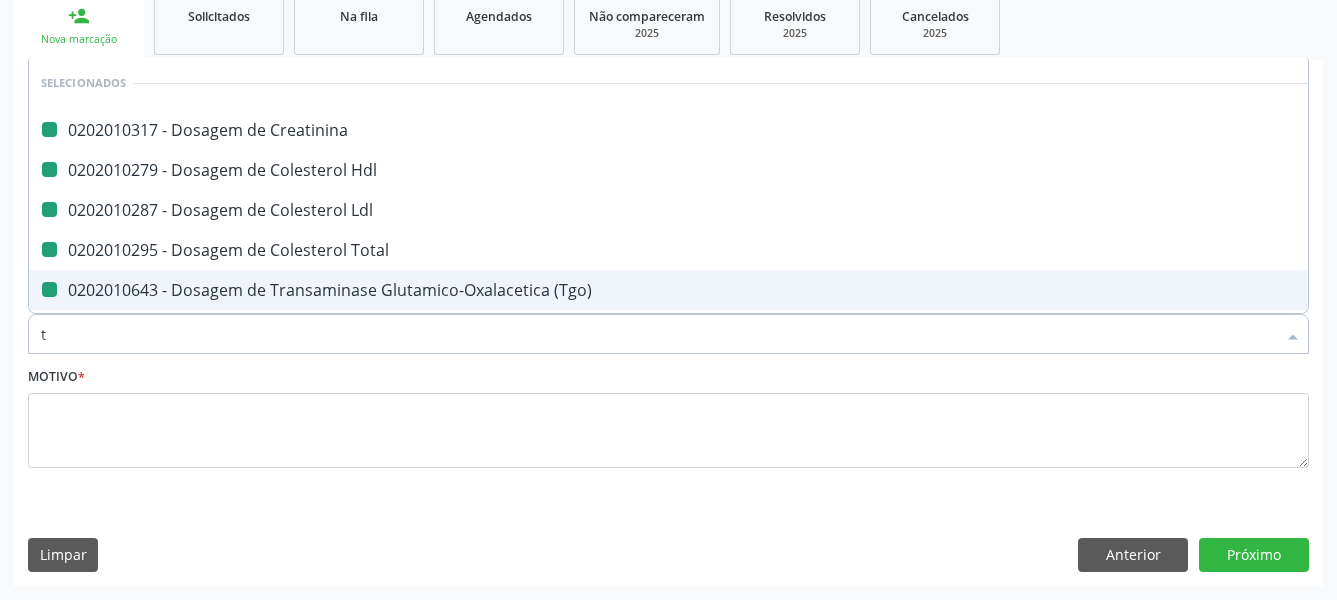 type on "ts" 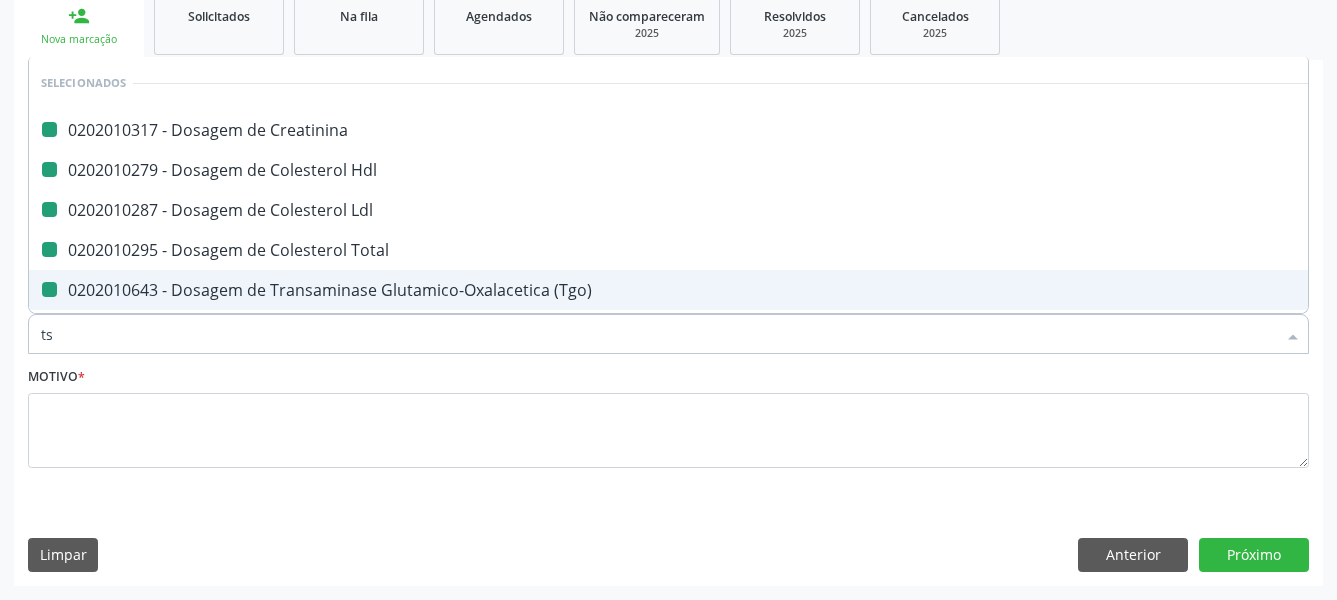 checkbox on "false" 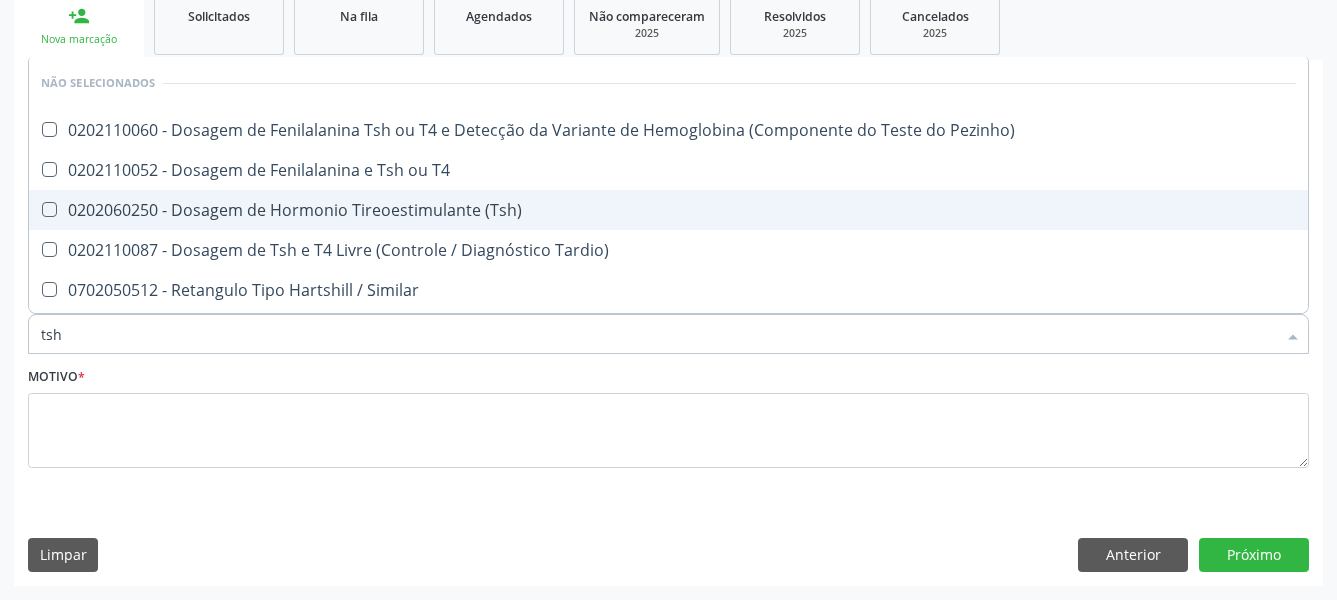 click on "0202060250 - Dosagem de Hormonio Tireoestimulante (Tsh)" at bounding box center (668, 210) 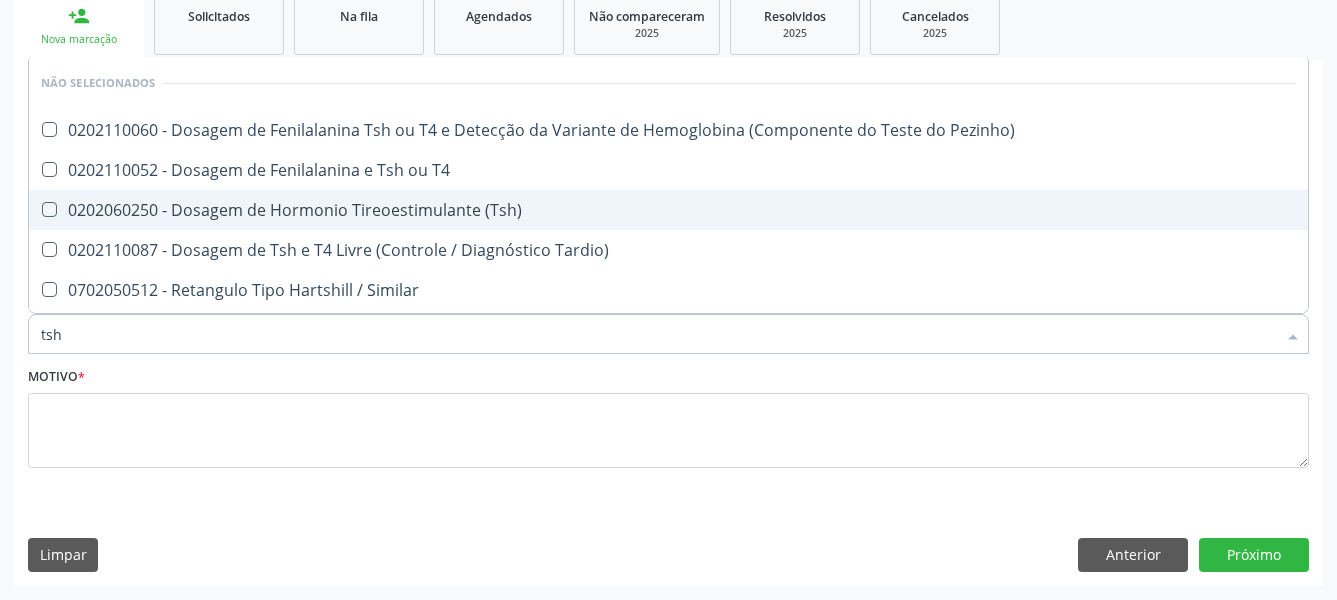 checkbox on "true" 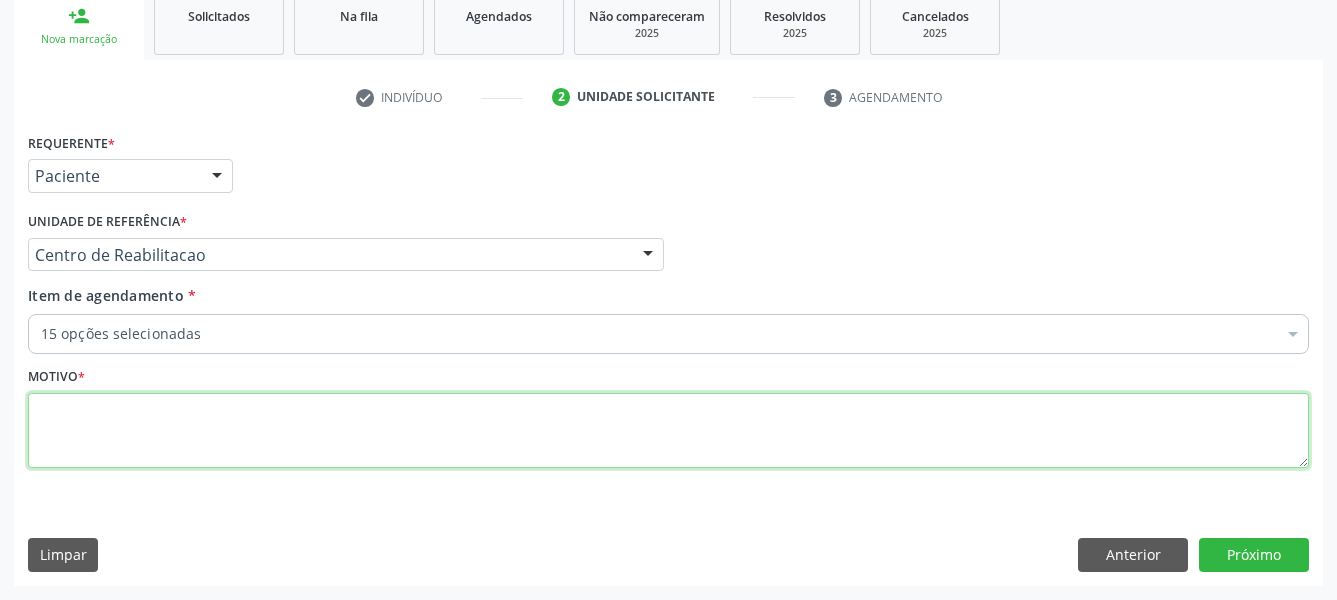 click at bounding box center [668, 431] 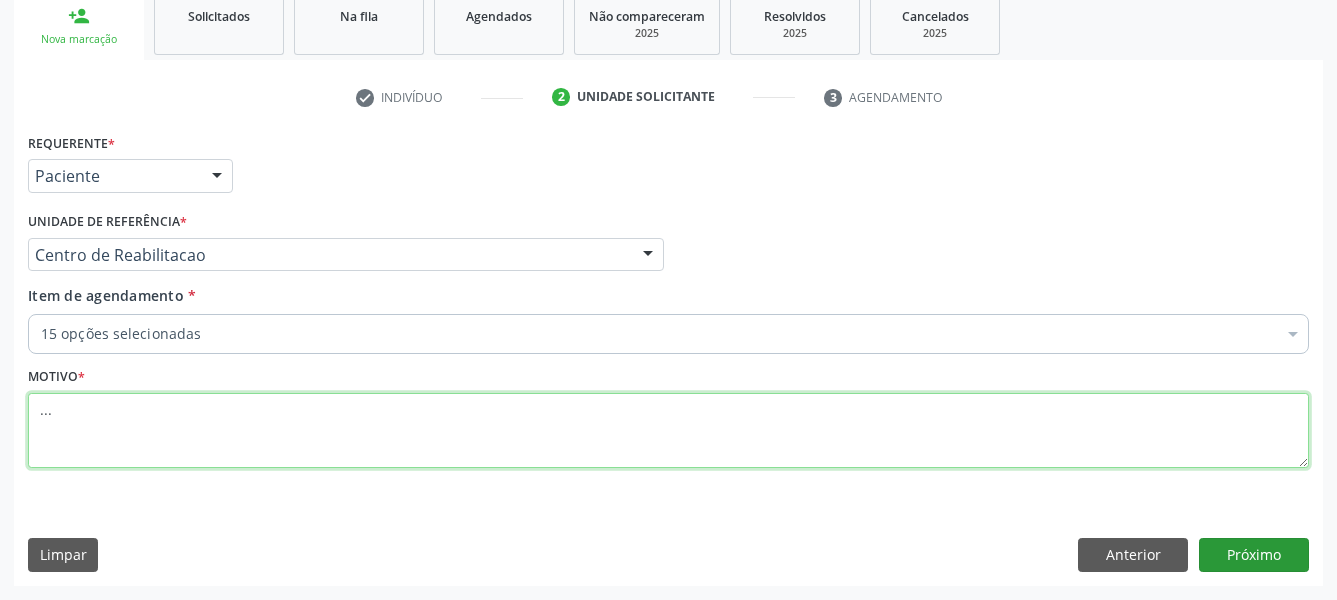 type on "..." 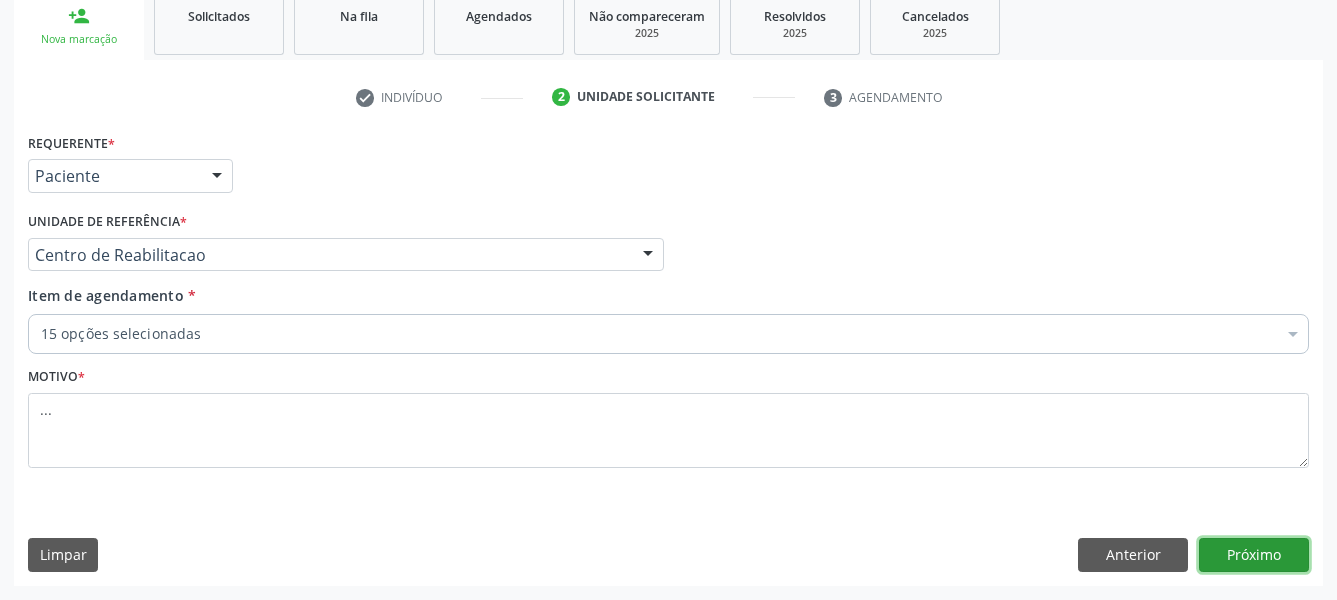 drag, startPoint x: 1227, startPoint y: 555, endPoint x: 513, endPoint y: 470, distance: 719.04175 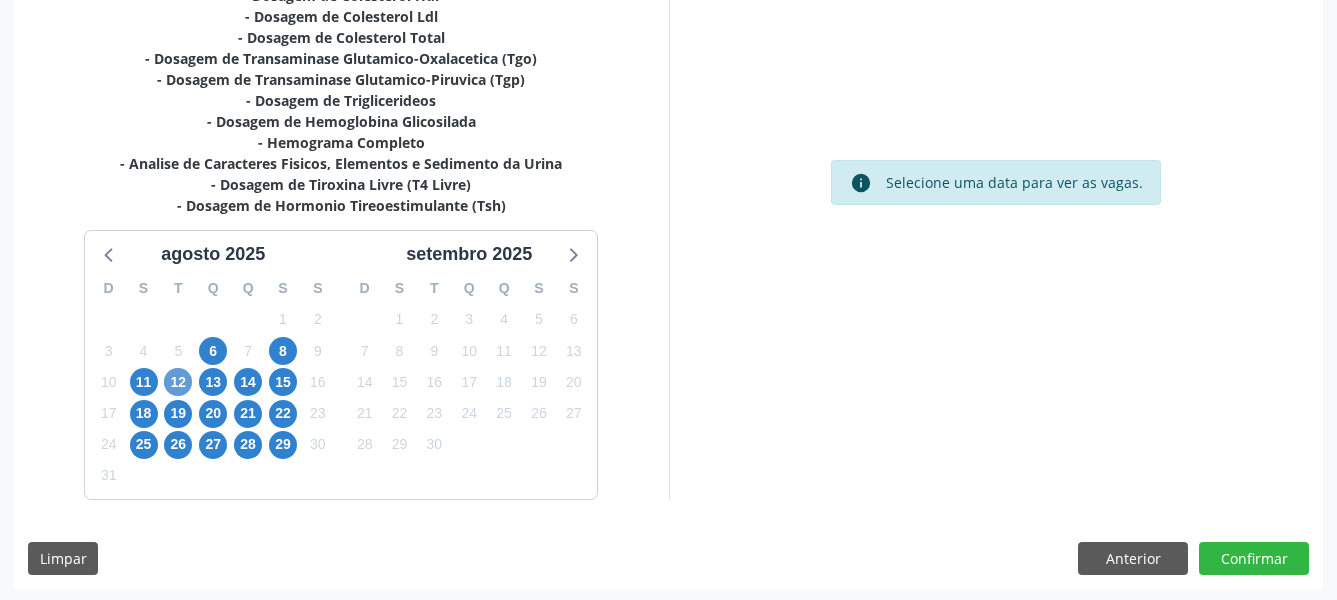 scroll, scrollTop: 564, scrollLeft: 0, axis: vertical 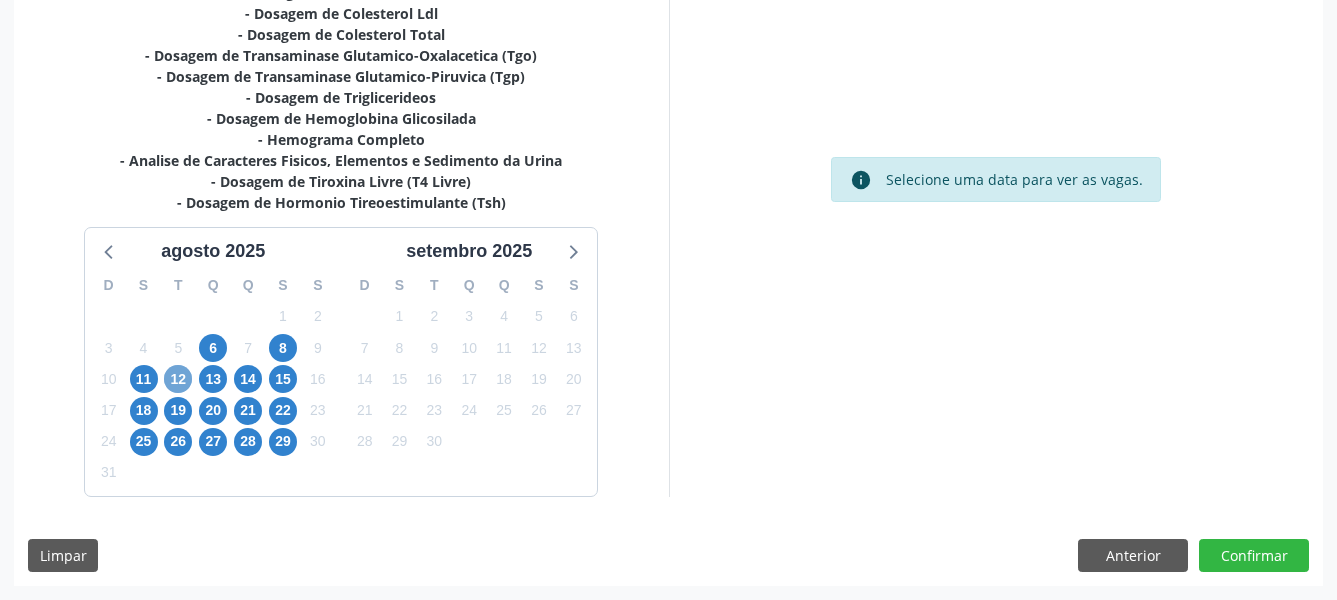 click on "12" at bounding box center [178, 379] 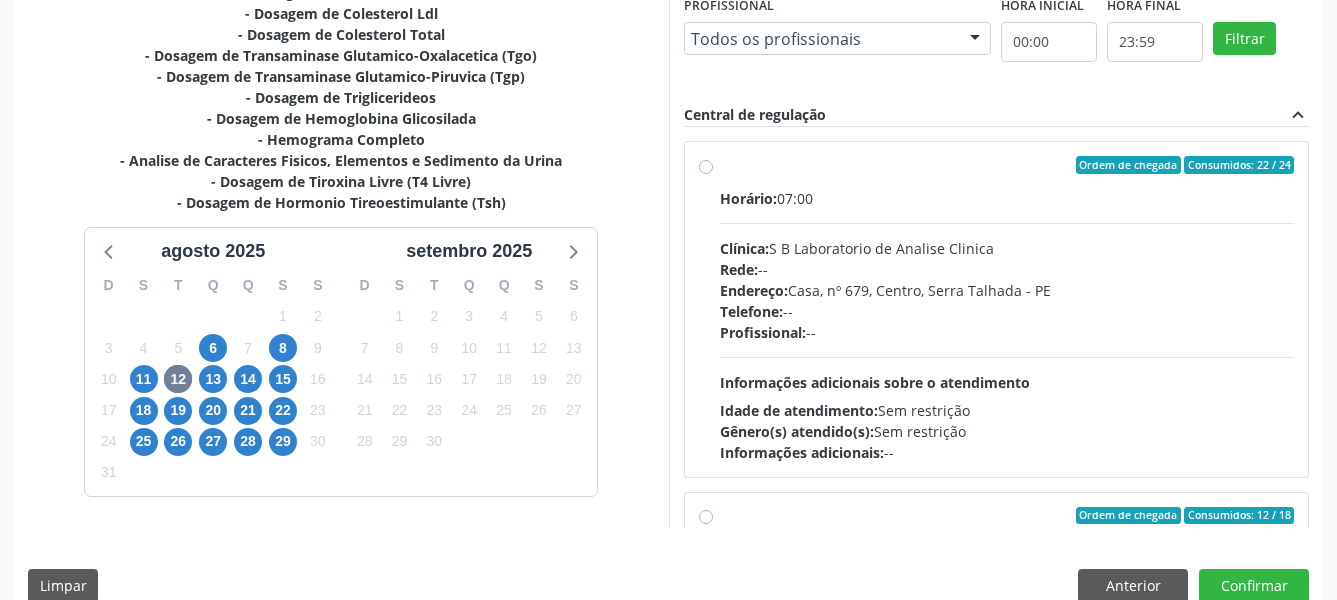 click on "Ordem de chegada
Consumidos: 22 / 24
Horário:   07:00
Clínica:  S B Laboratorio de Analise Clinica
Rede:
--
Endereço:   Casa, nº 679, Centro, Serra Talhada - PE
Telefone:   --
Profissional:
--
Informações adicionais sobre o atendimento
Idade de atendimento:
Sem restrição
Gênero(s) atendido(s):
Sem restrição
Informações adicionais:
--" at bounding box center (1007, 309) 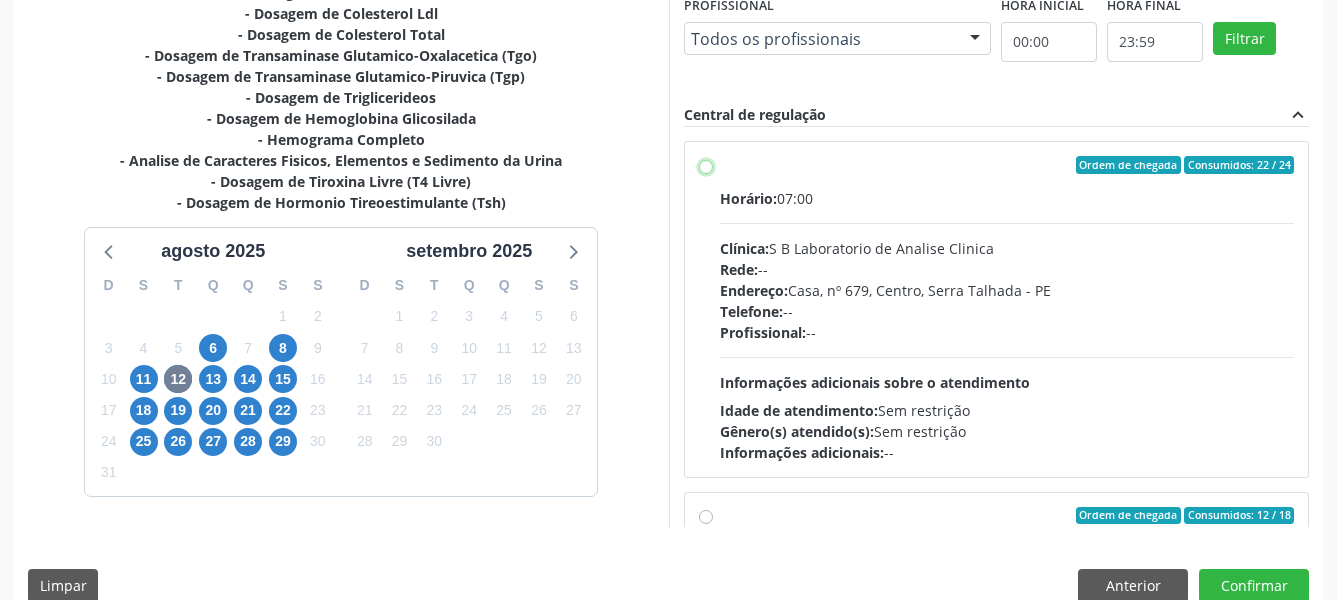 radio on "true" 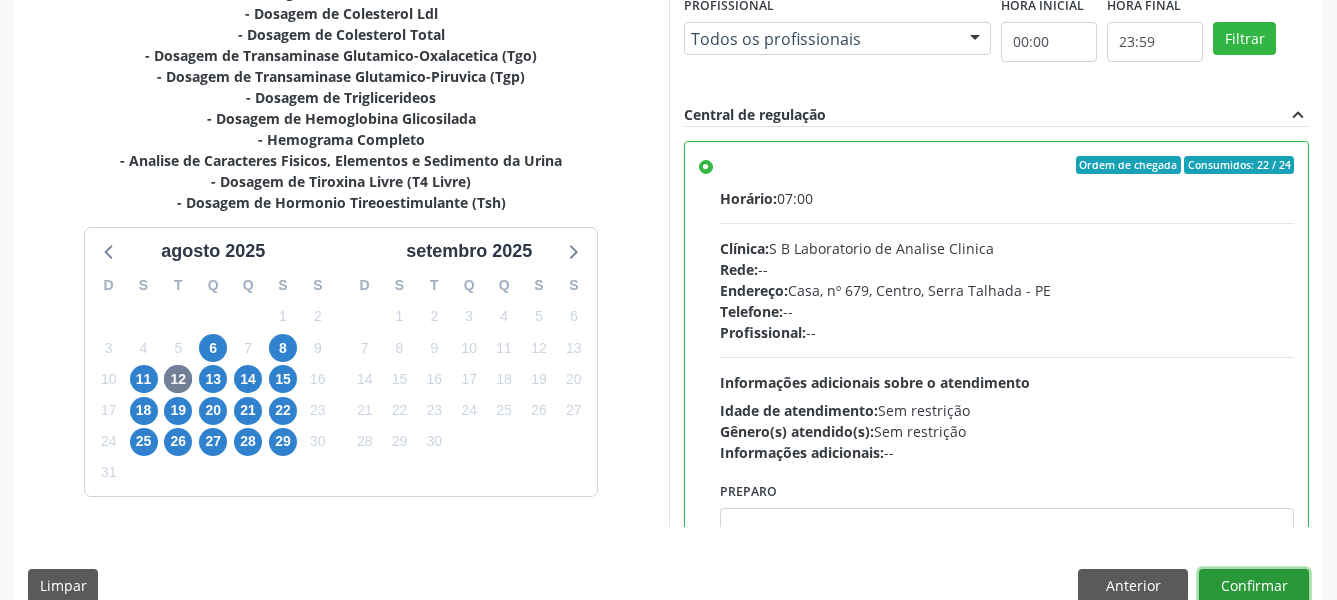 click on "Confirmar" at bounding box center [1254, 586] 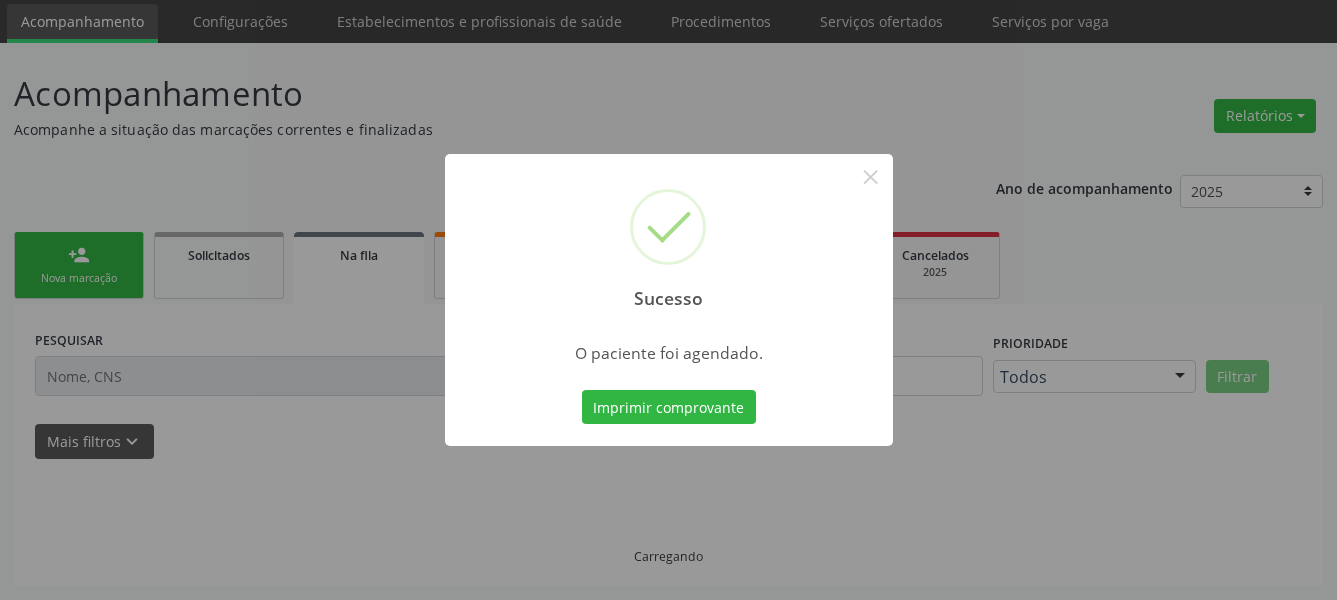 scroll, scrollTop: 66, scrollLeft: 0, axis: vertical 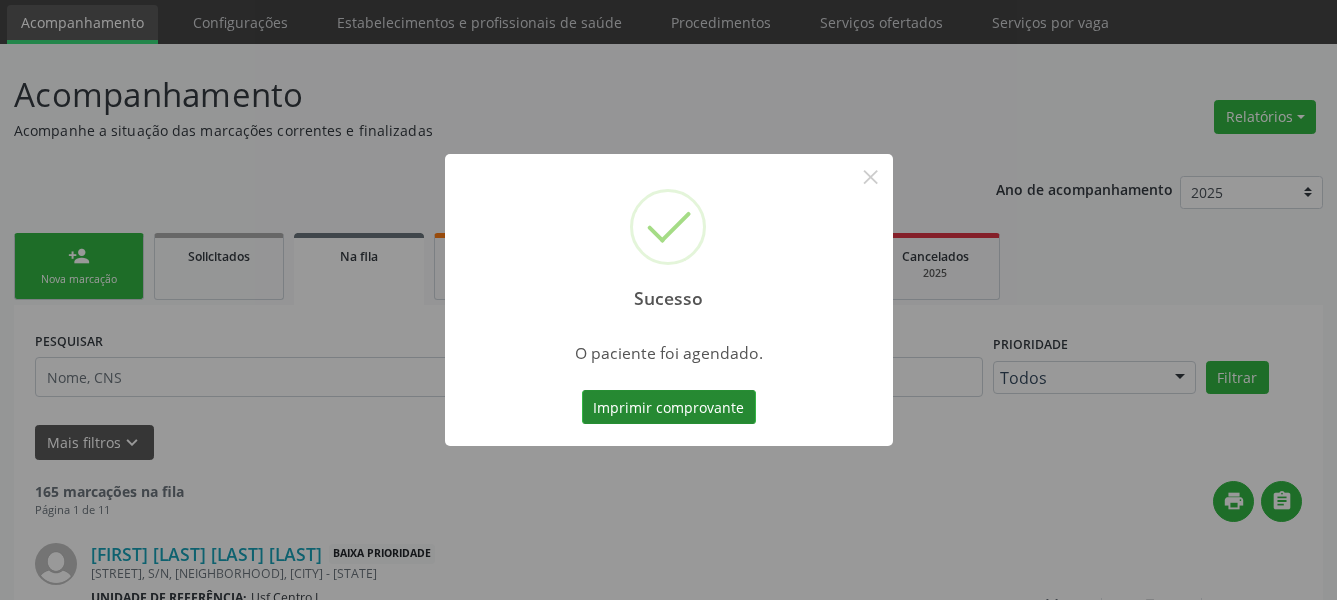 click on "Imprimir comprovante" at bounding box center (669, 407) 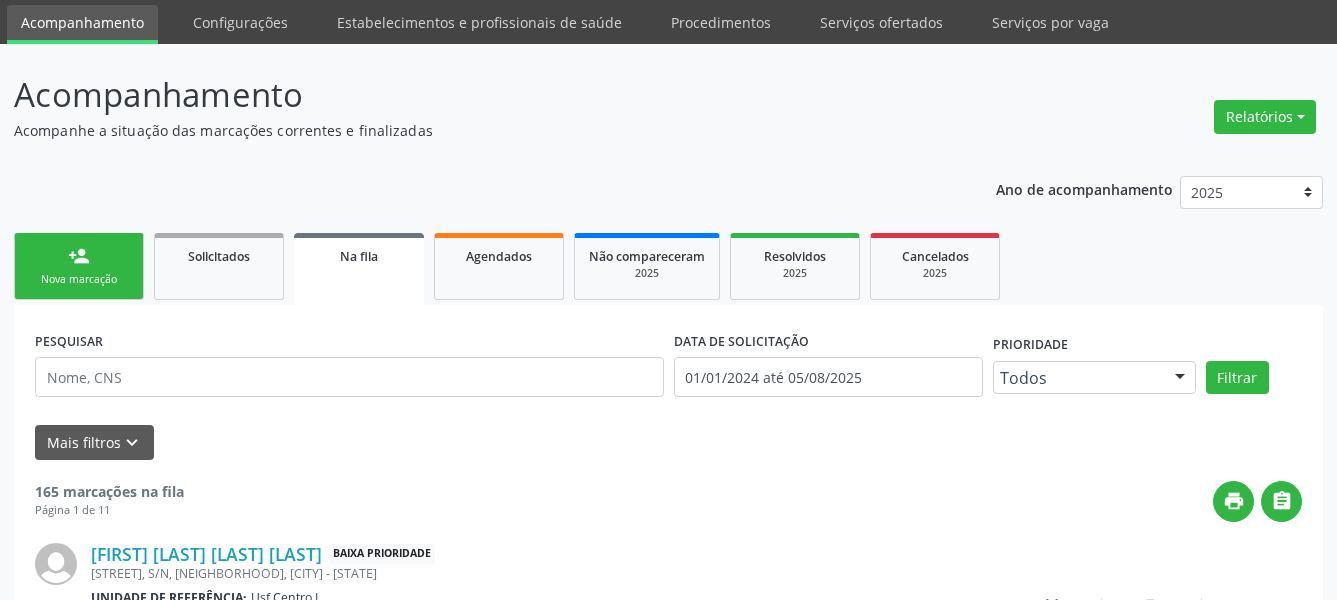 scroll, scrollTop: 65, scrollLeft: 0, axis: vertical 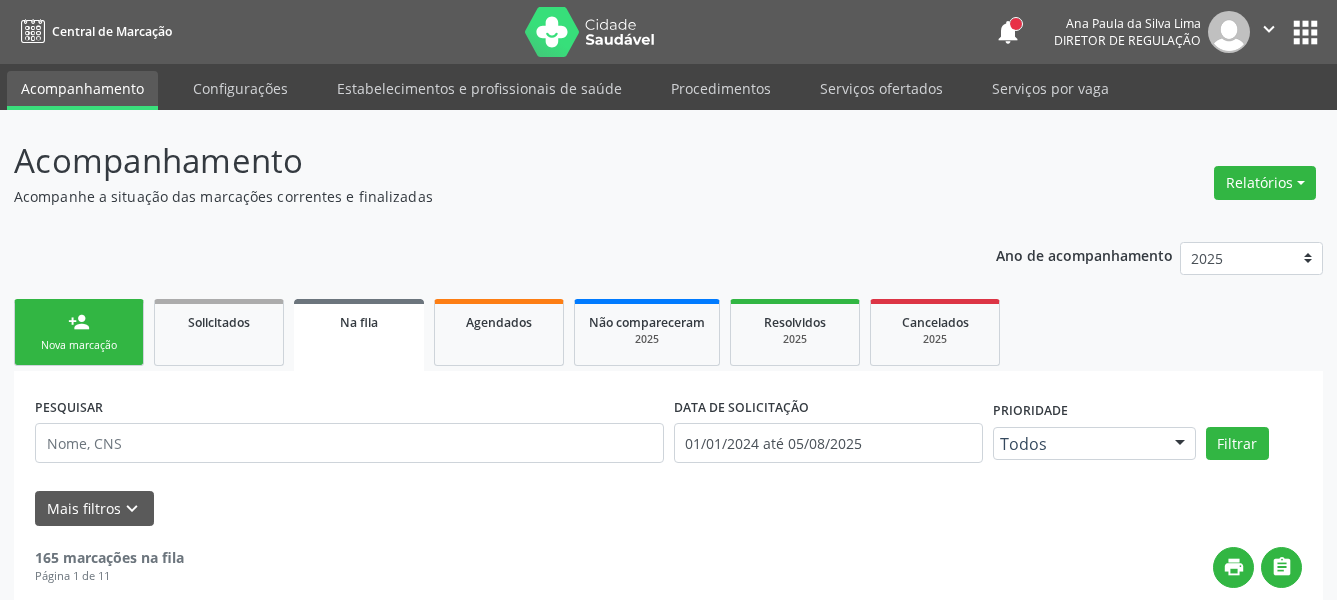 click on "" at bounding box center (1269, 32) 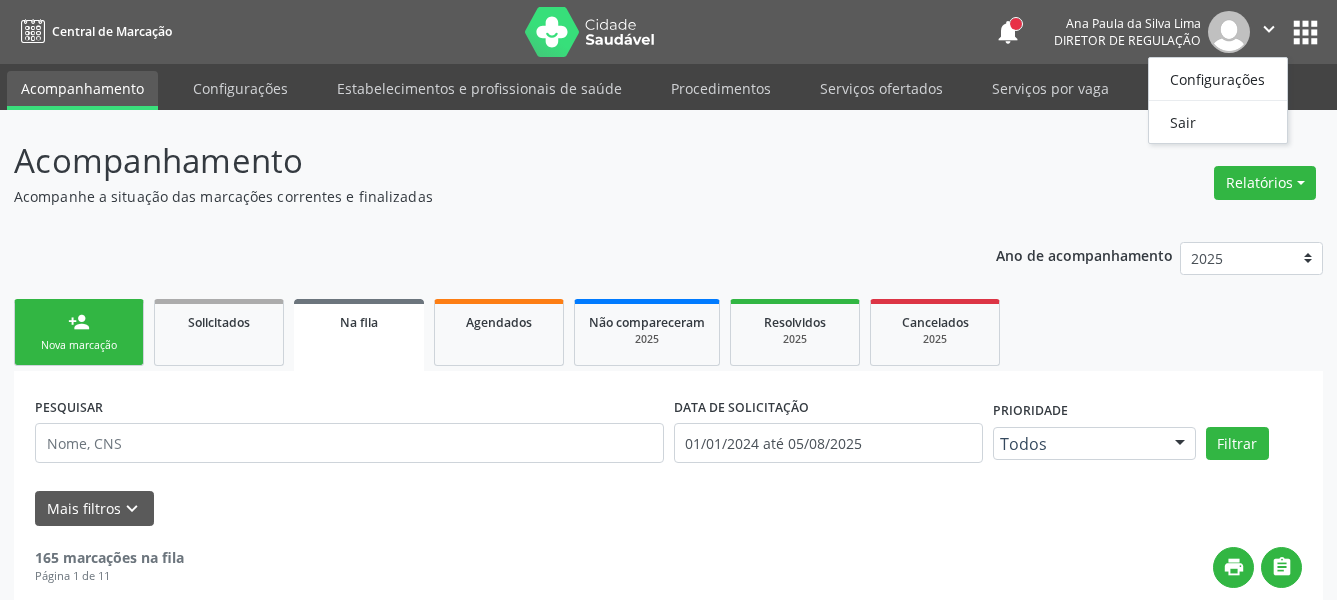 click on "Acompanhamento" at bounding box center (472, 161) 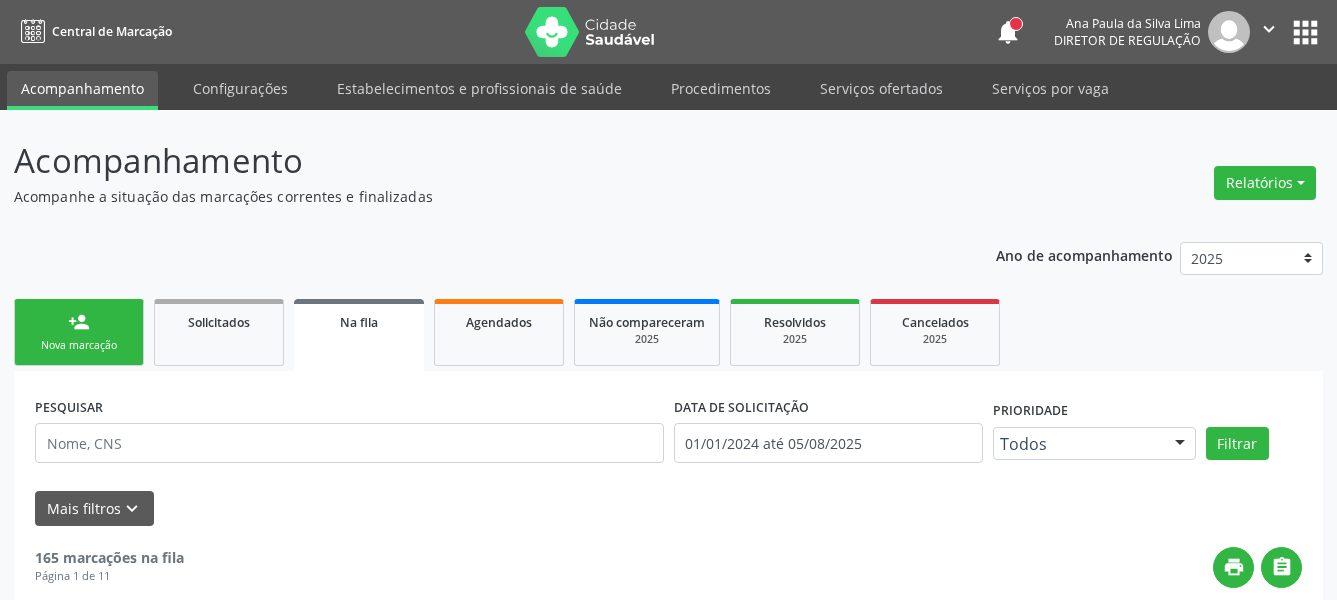 drag, startPoint x: 1314, startPoint y: 26, endPoint x: 1307, endPoint y: 35, distance: 11.401754 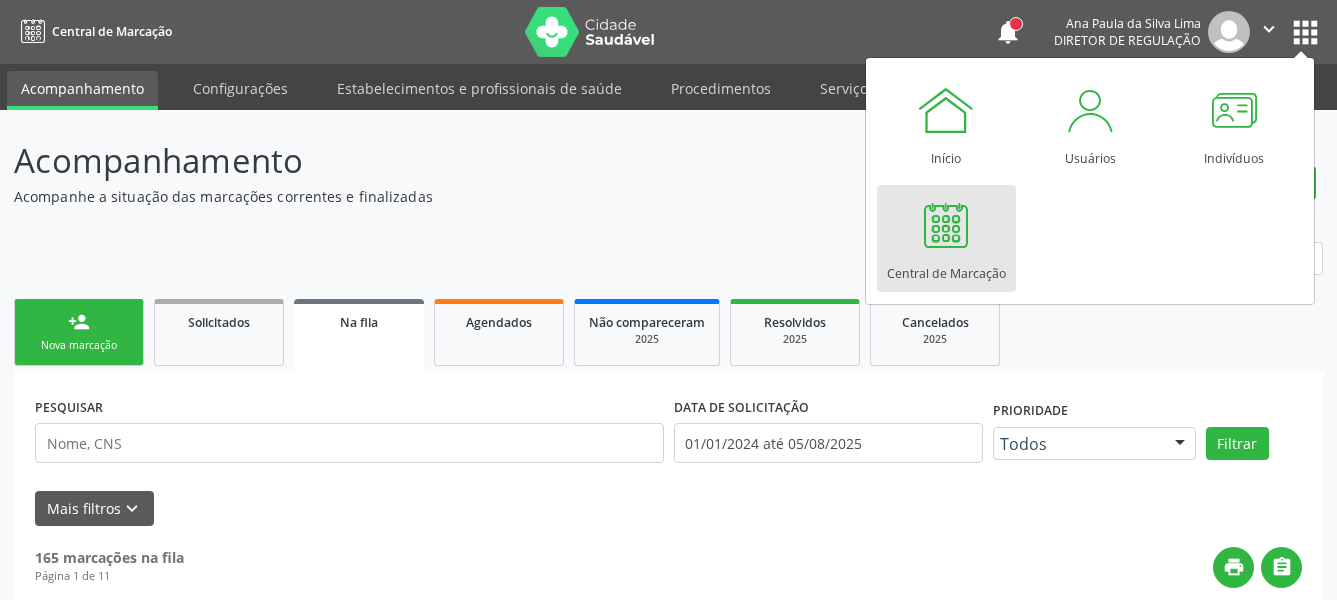 click at bounding box center [946, 225] 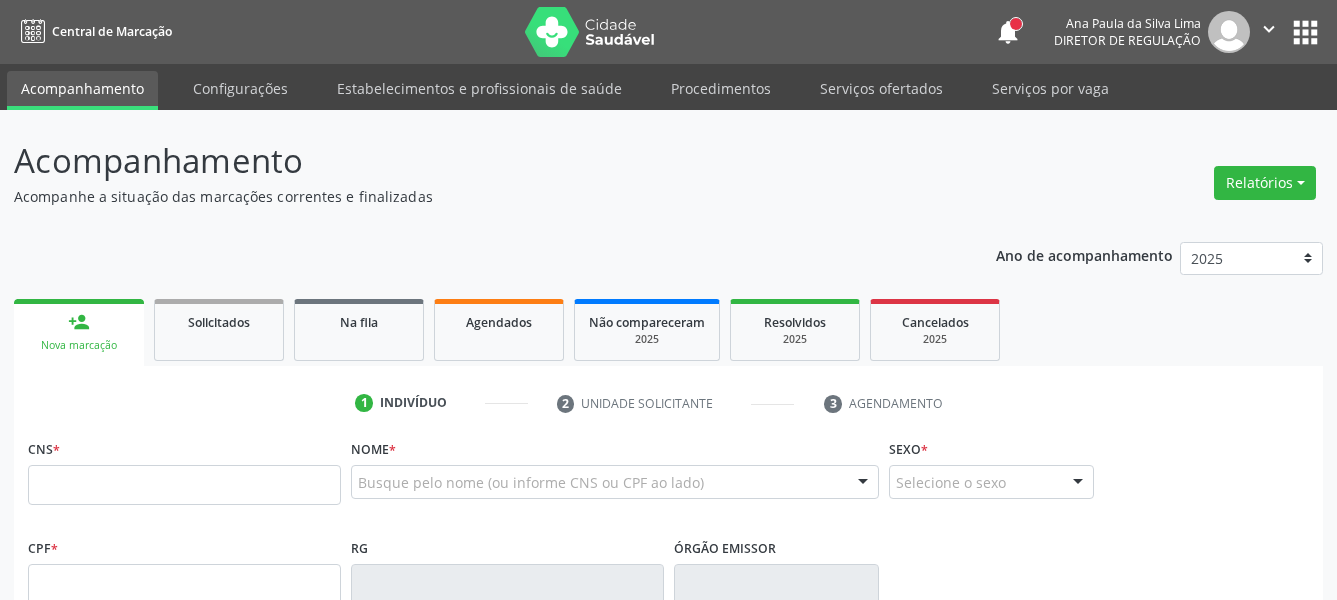 scroll, scrollTop: 0, scrollLeft: 0, axis: both 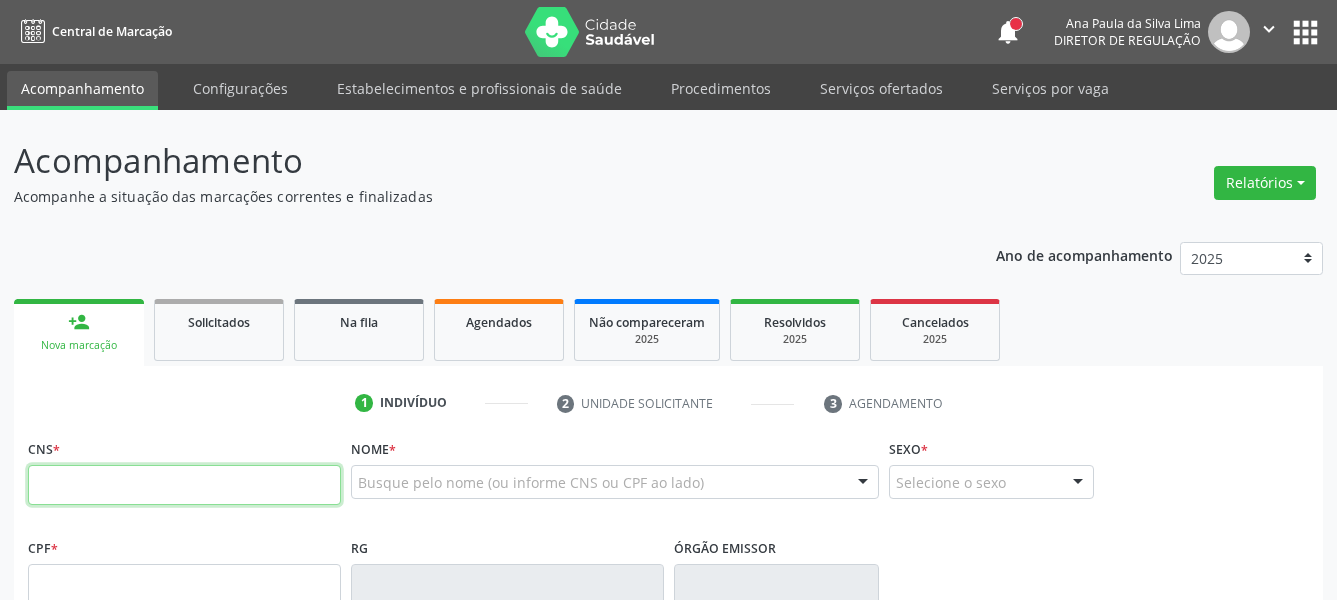 paste on "[CREDIT_CARD]" 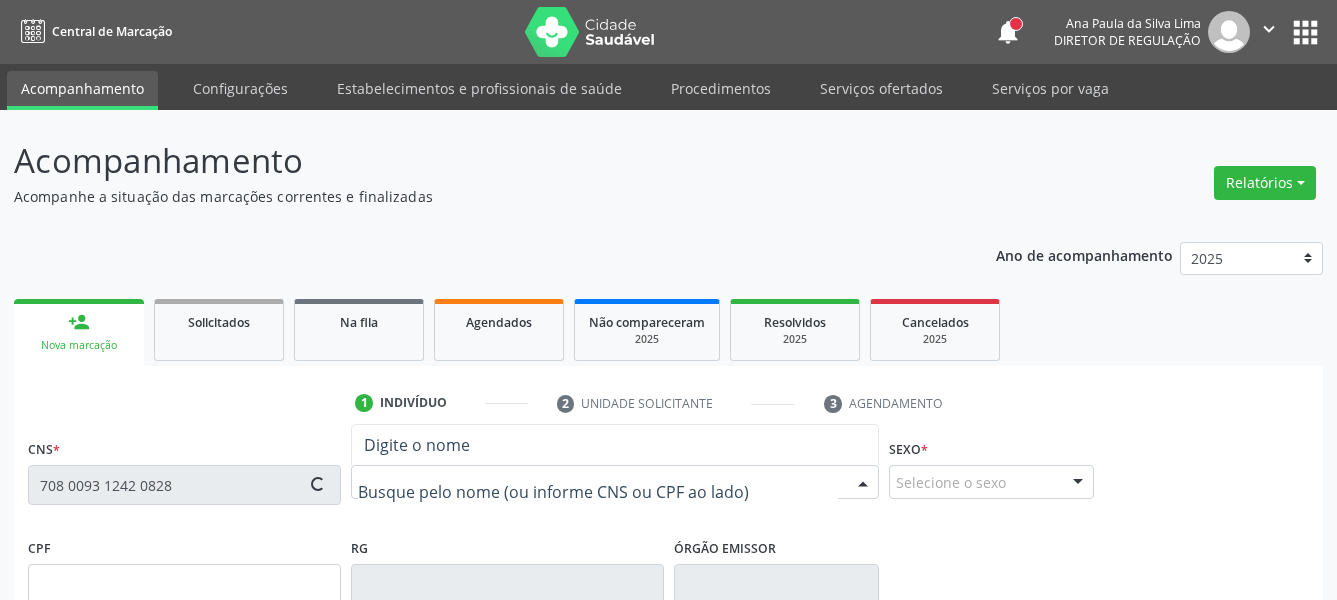 type on "[SSN]" 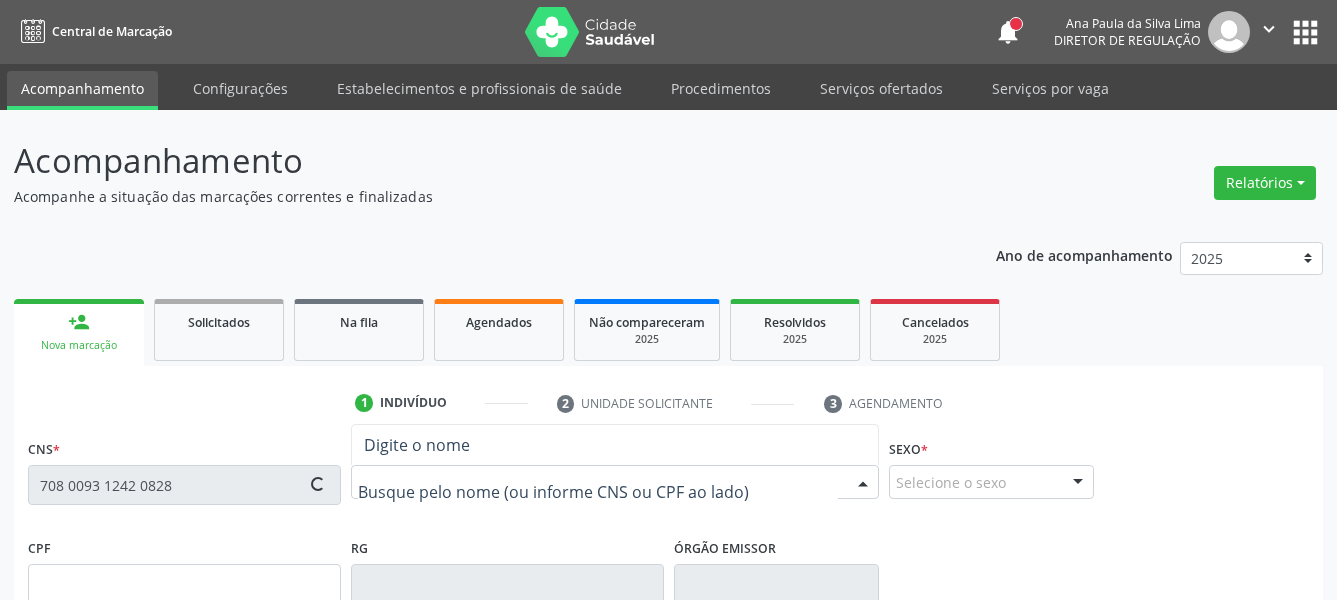 type on "[DATE]" 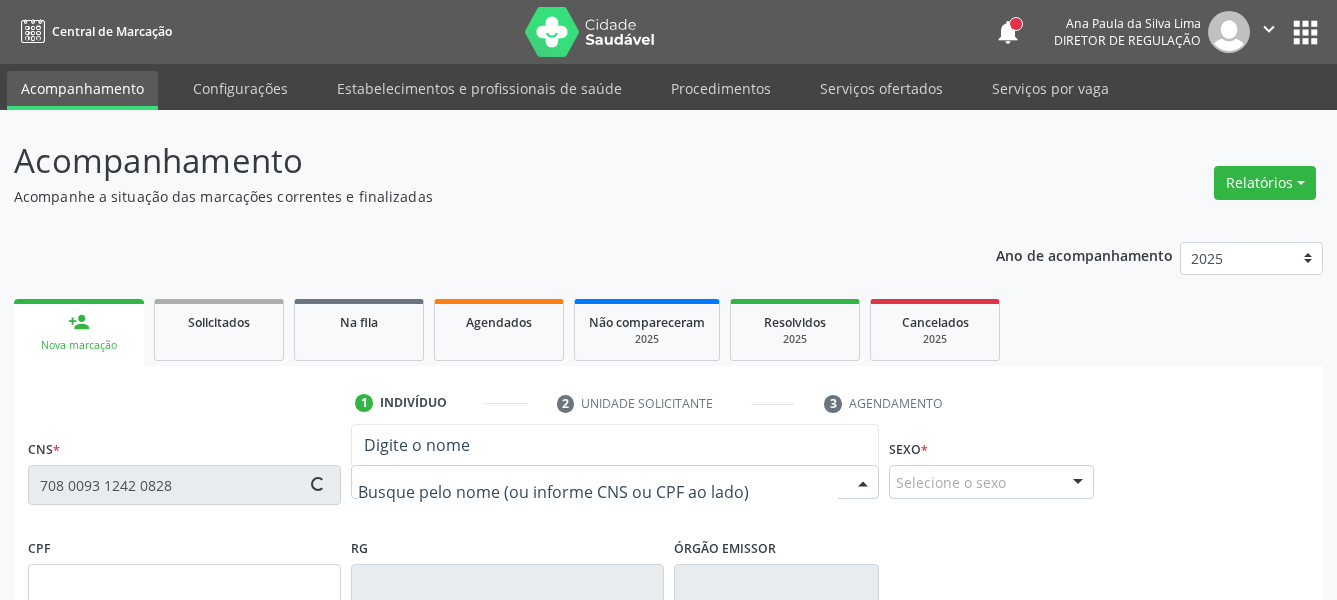 type on "[FIRST] [LAST] [LAST] [LAST]" 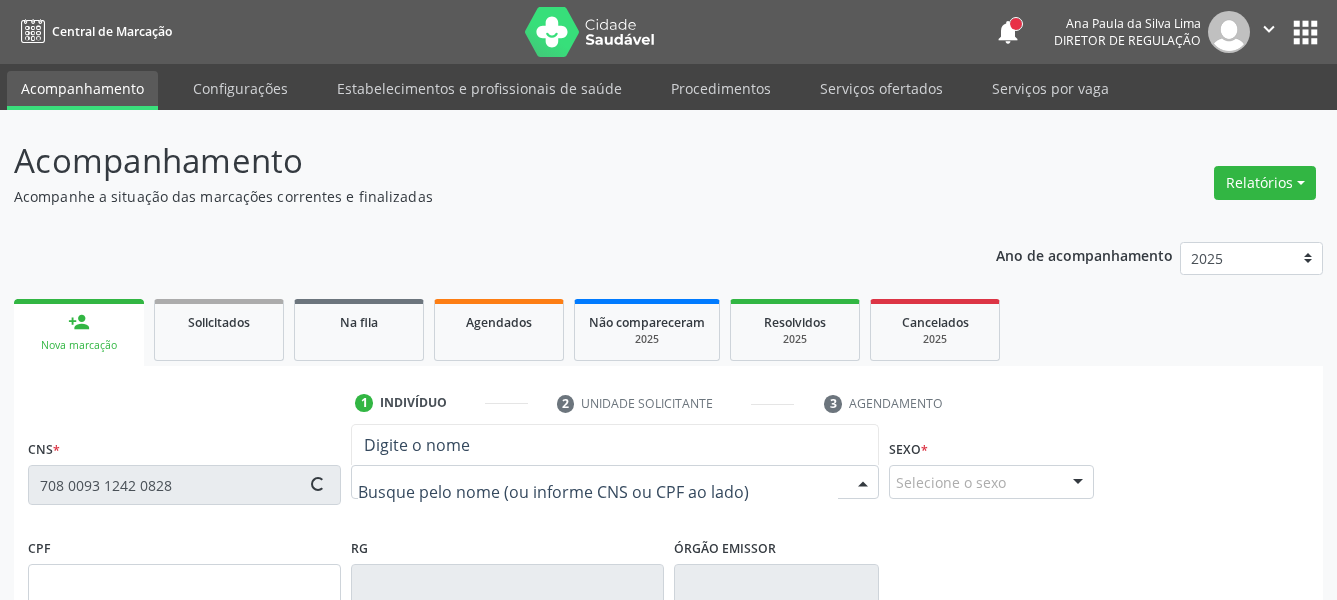 type on "[PHONE]" 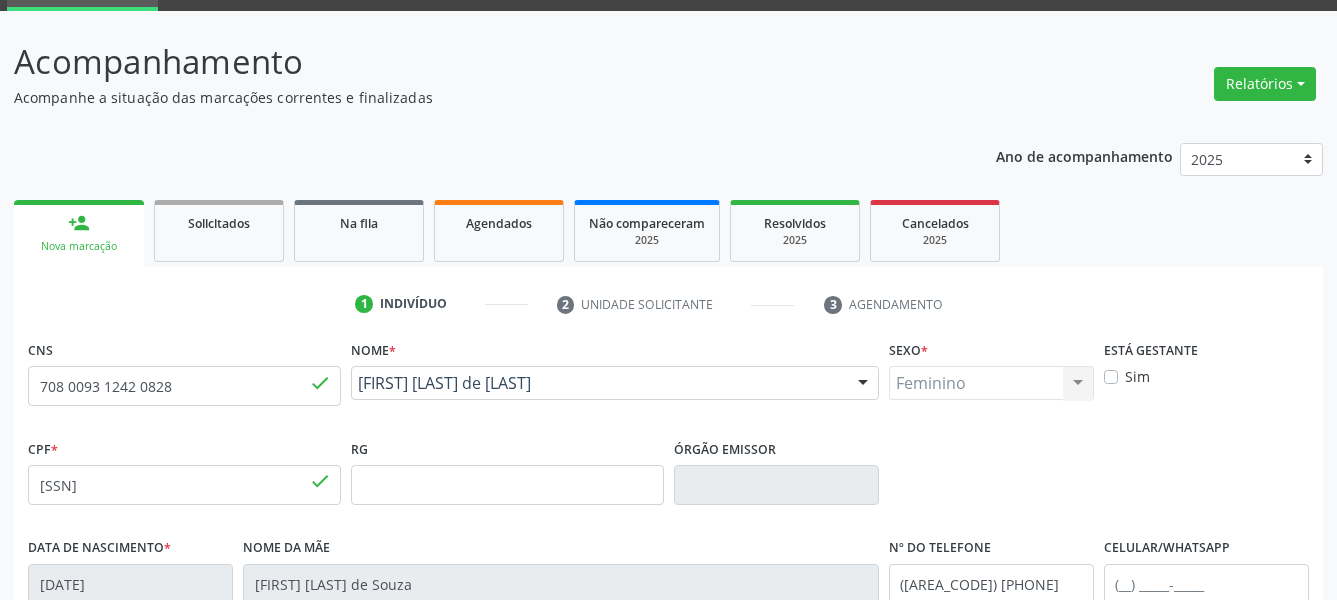 scroll, scrollTop: 306, scrollLeft: 0, axis: vertical 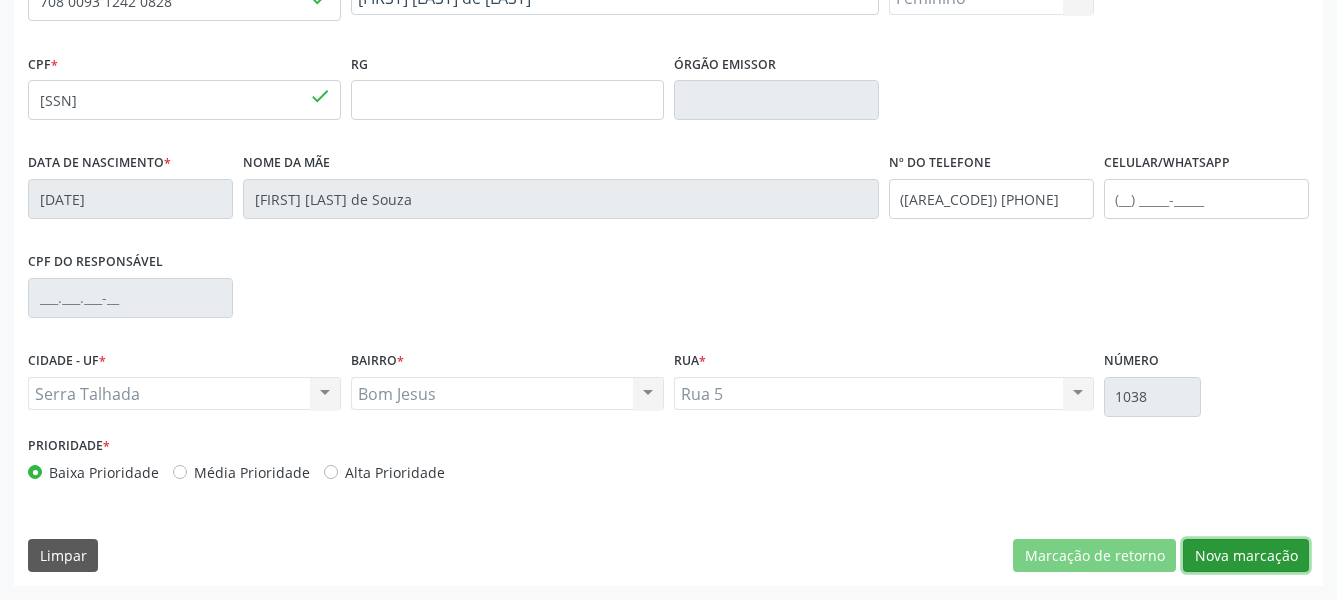 click on "Nova marcação" at bounding box center [1246, 556] 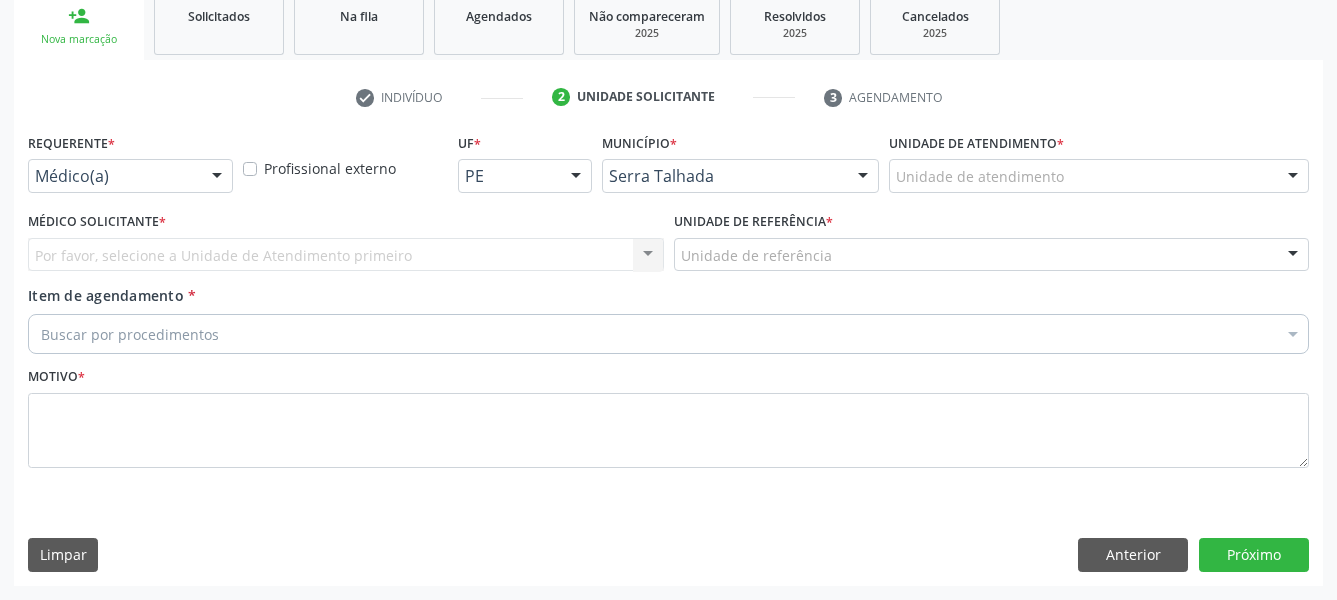 scroll, scrollTop: 322, scrollLeft: 0, axis: vertical 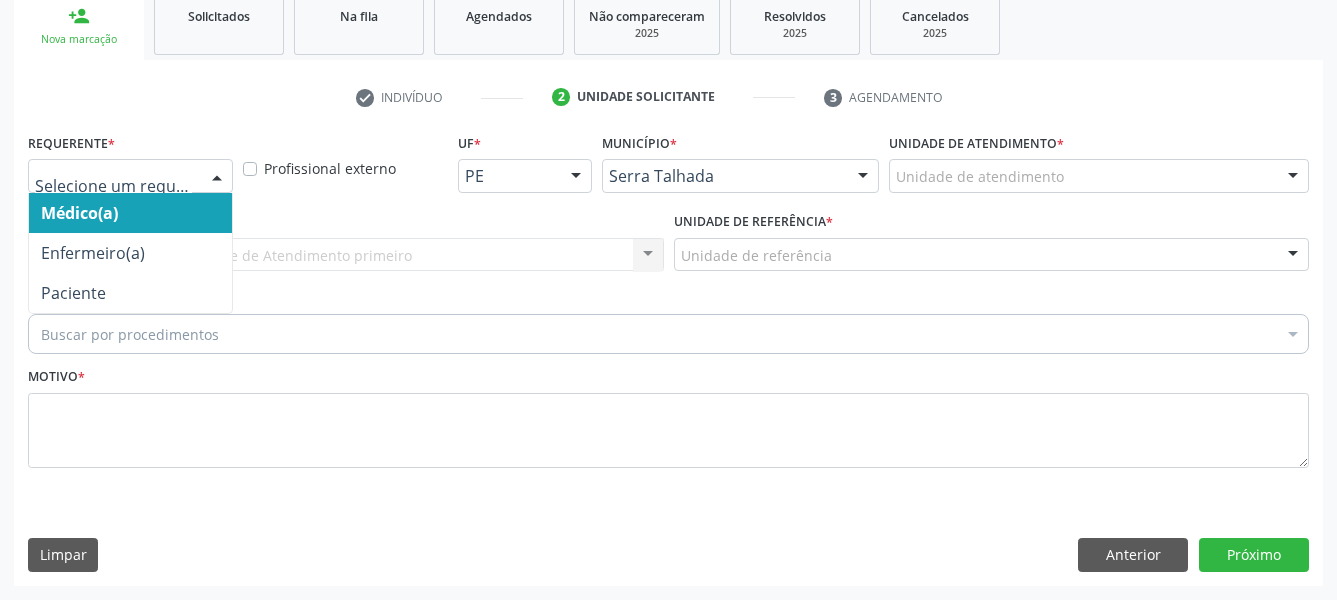 click at bounding box center (130, 176) 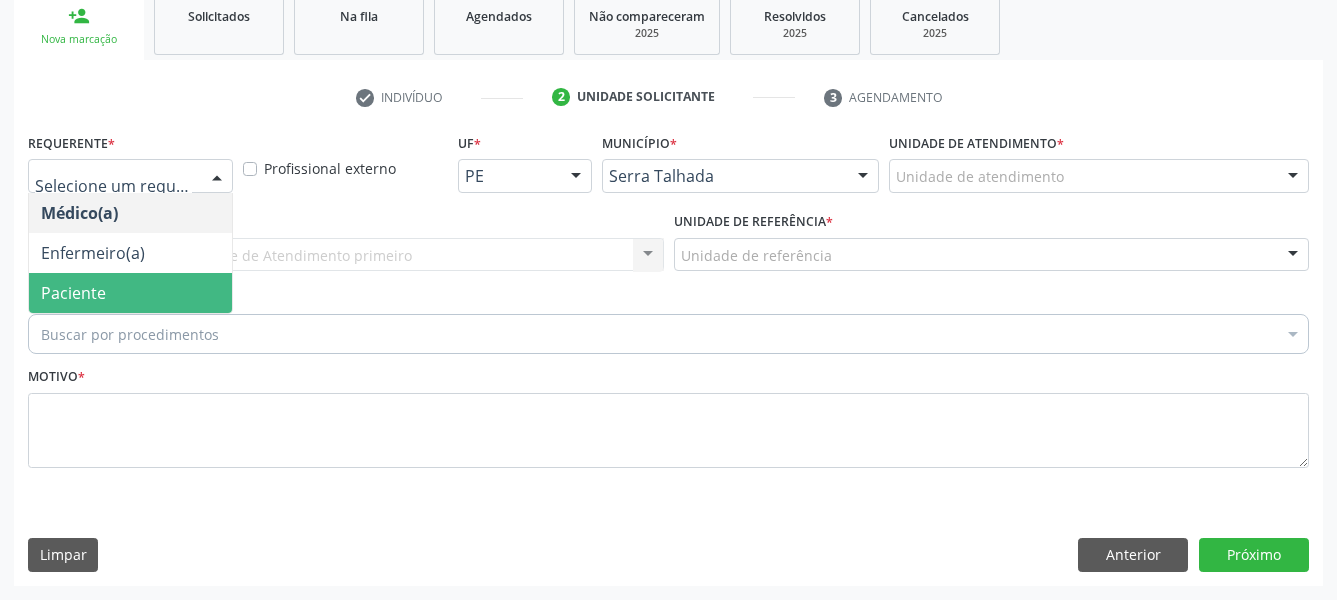 click on "Paciente" at bounding box center [130, 293] 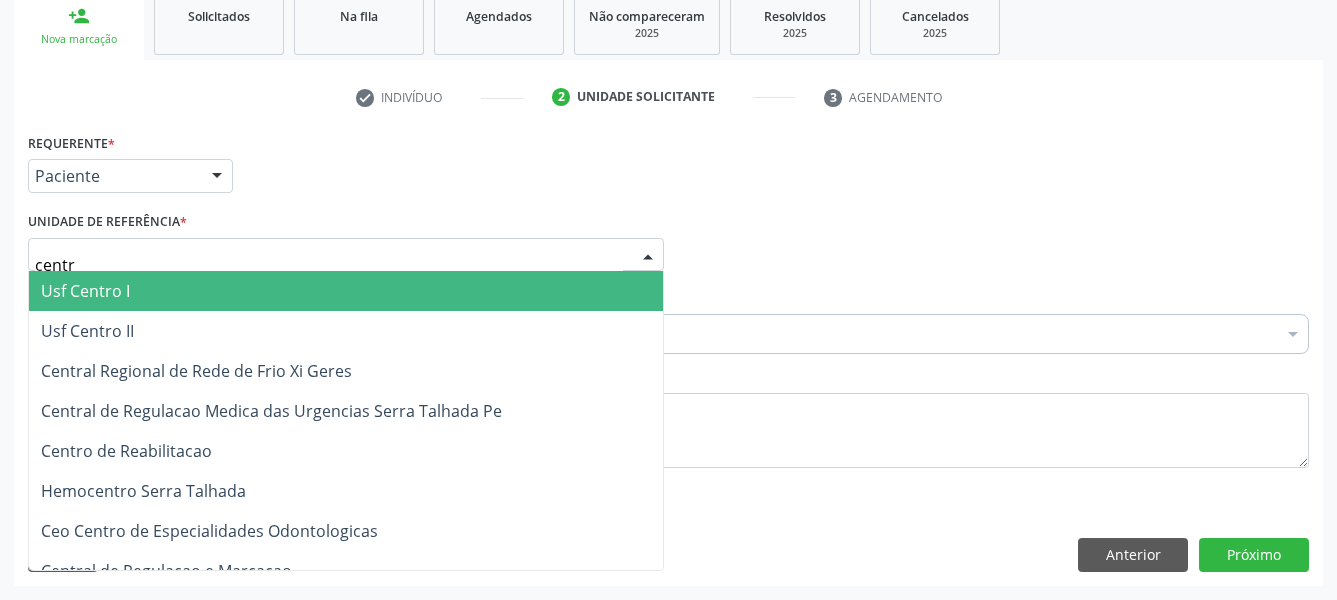 type on "centro" 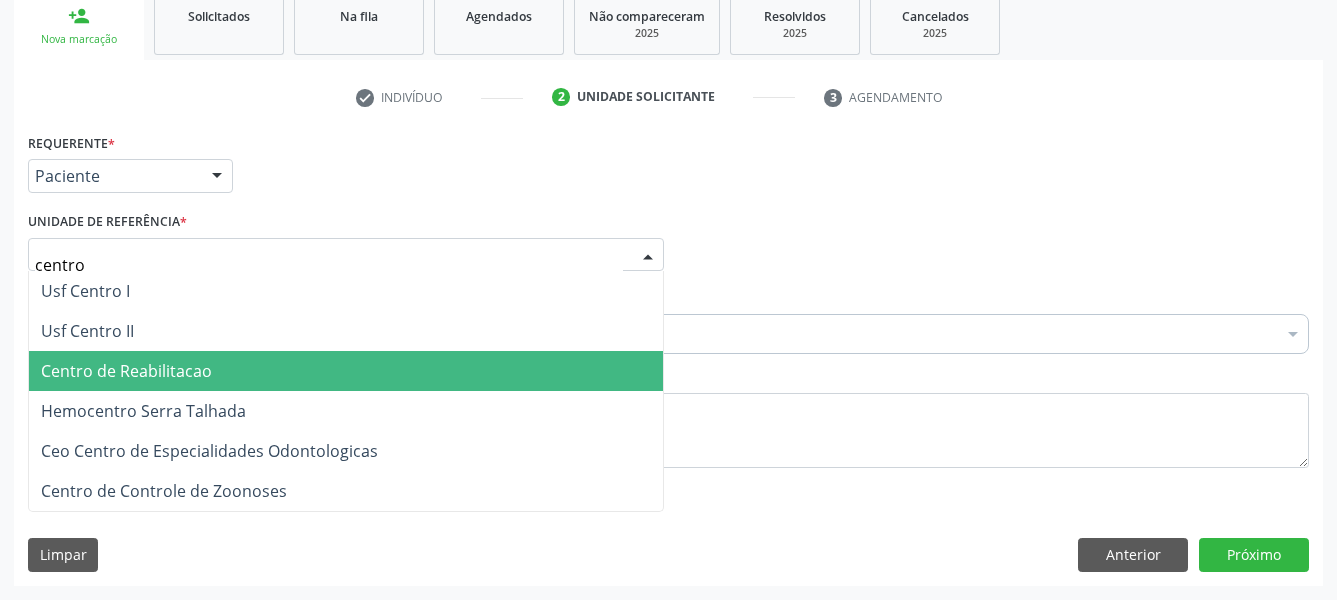 click on "Centro de Reabilitacao" at bounding box center (126, 371) 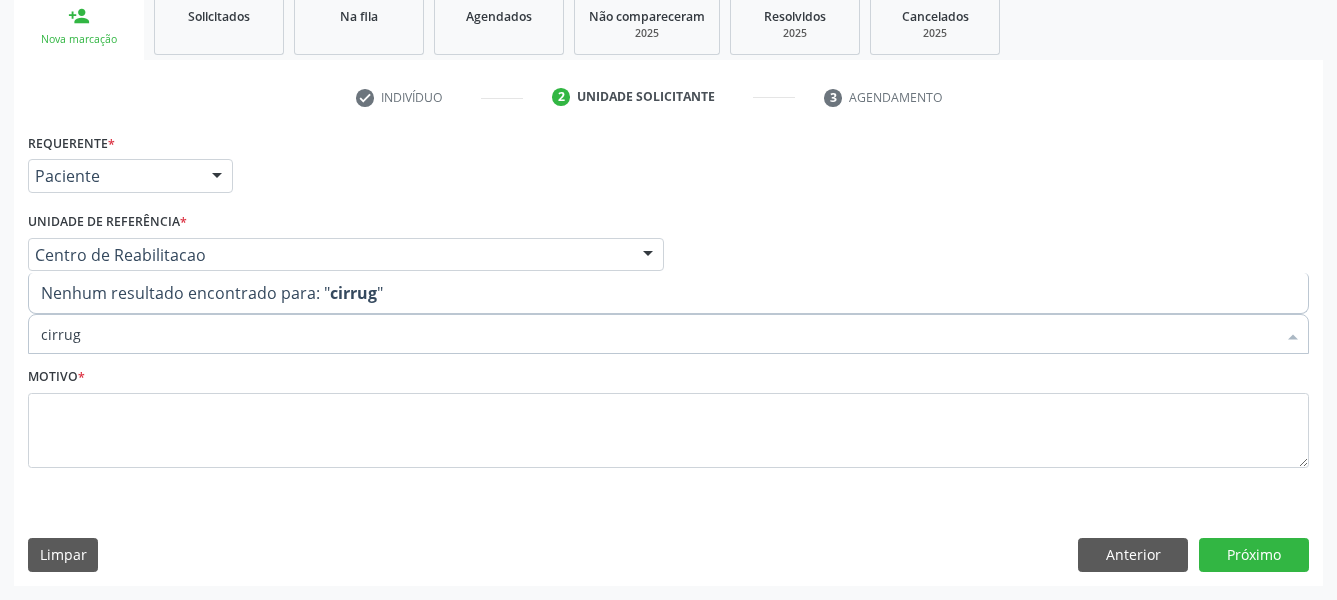 click on "cirrug" at bounding box center [658, 334] 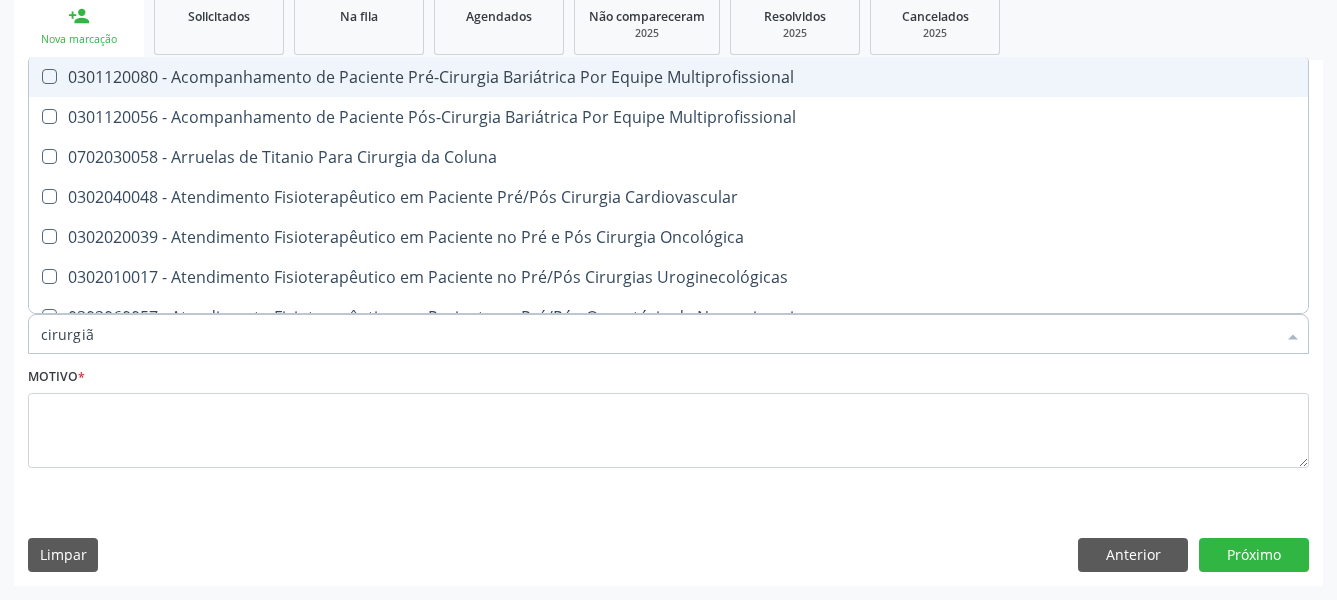 type on "cirurgião" 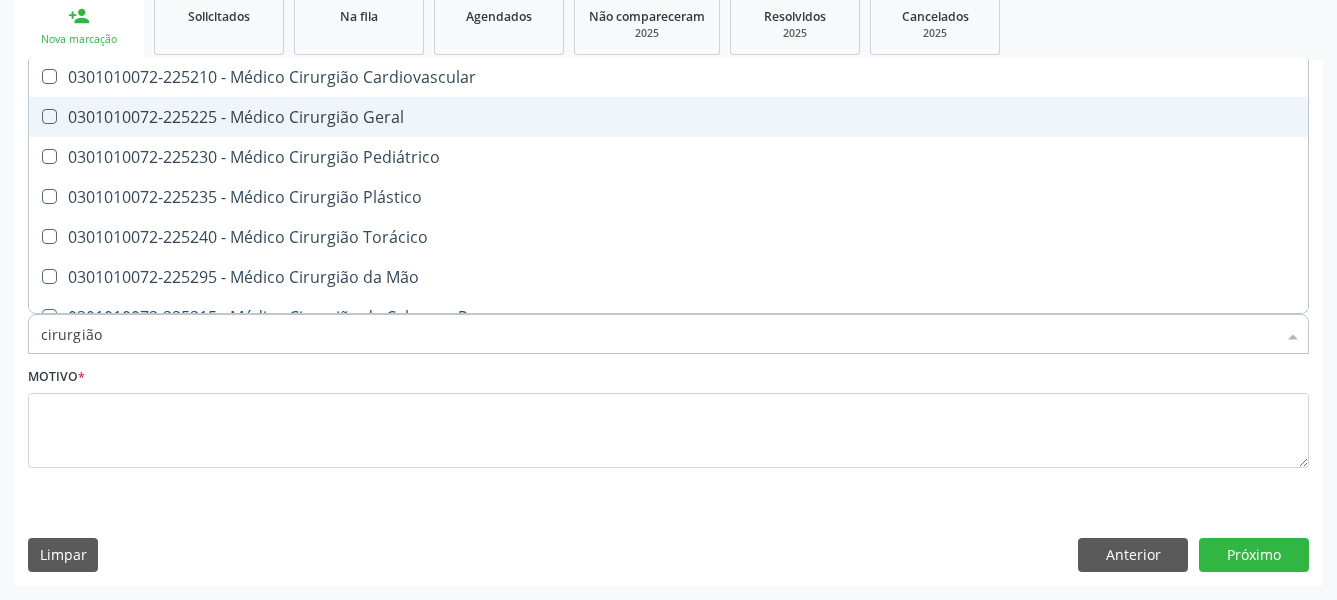 click on "0301010072-225225 - Médico Cirurgião Geral" at bounding box center (668, 117) 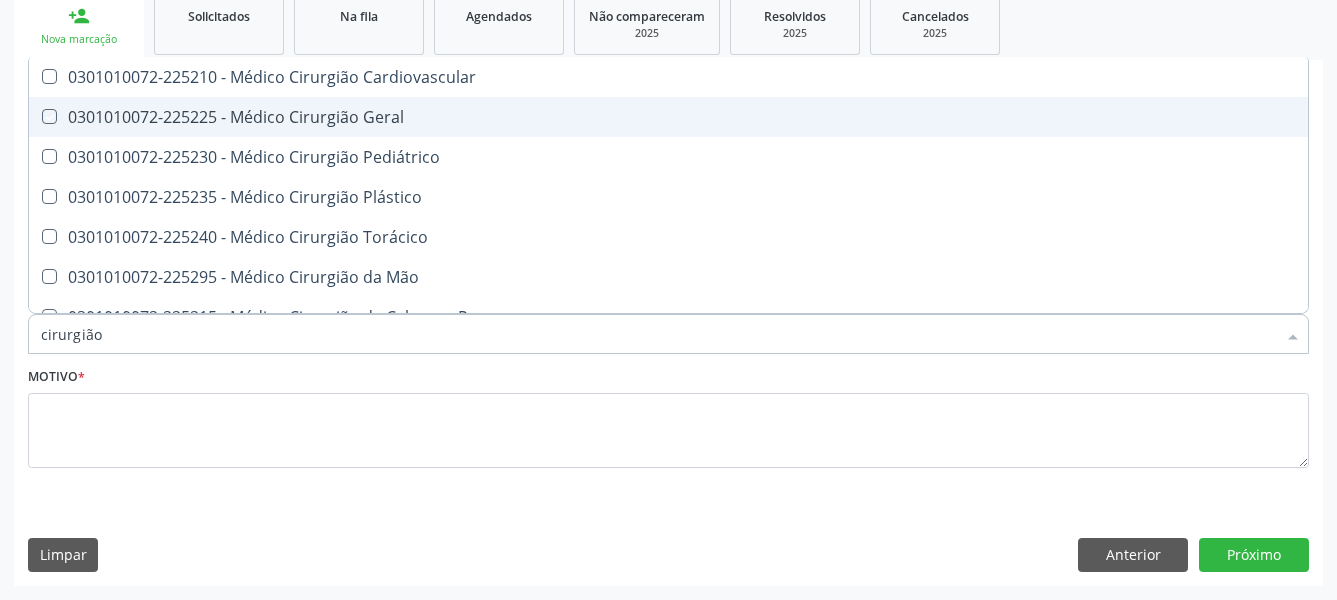 checkbox on "true" 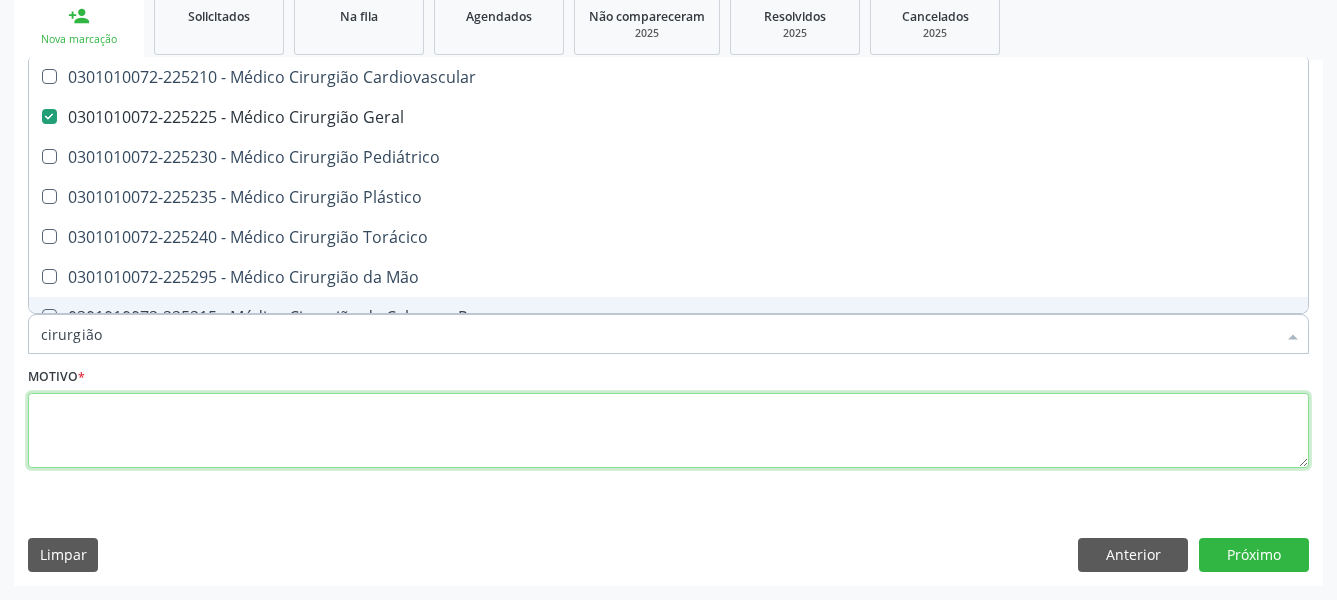 click at bounding box center (668, 431) 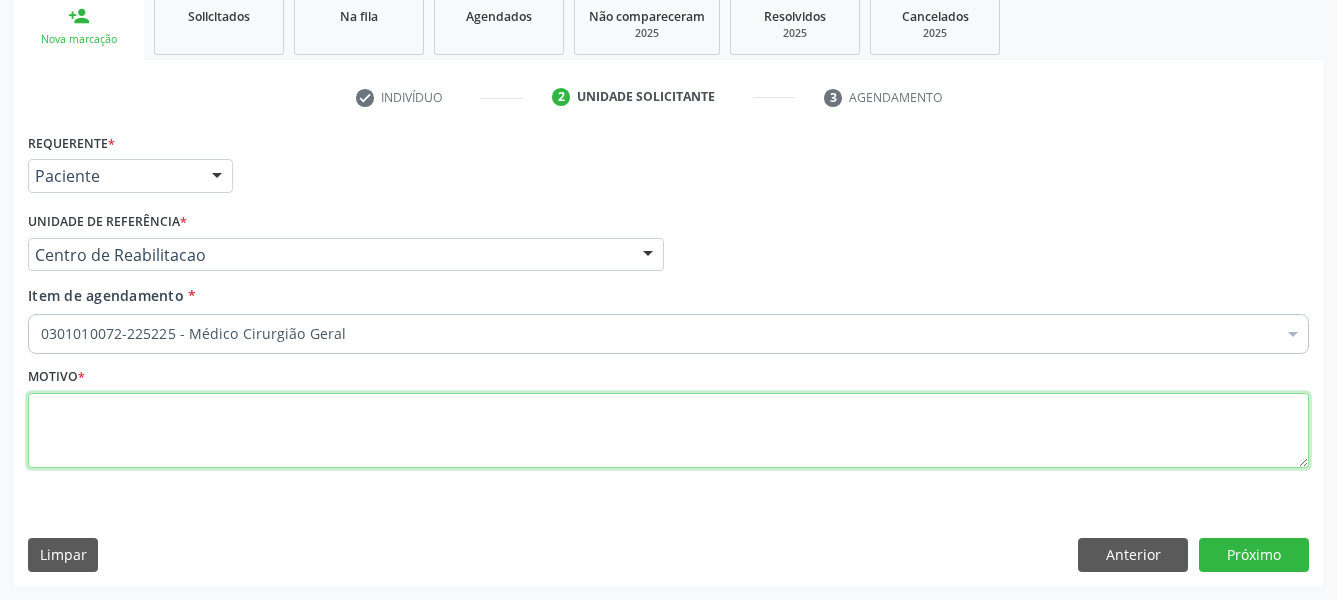 type on ";" 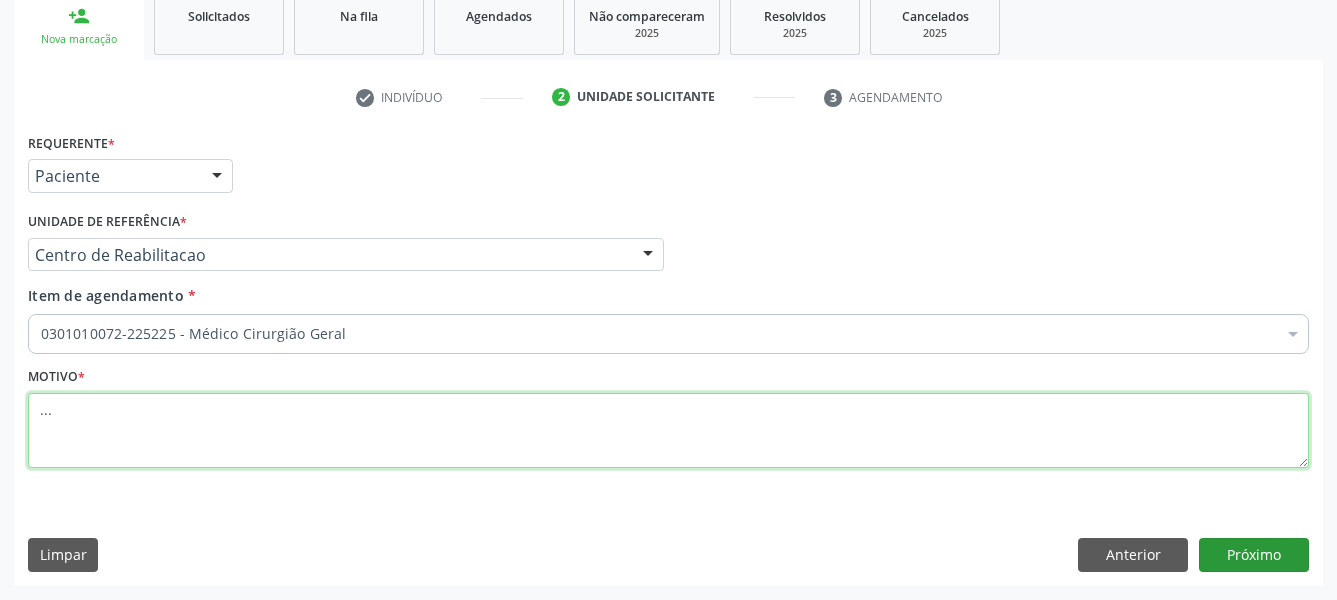 type on "..." 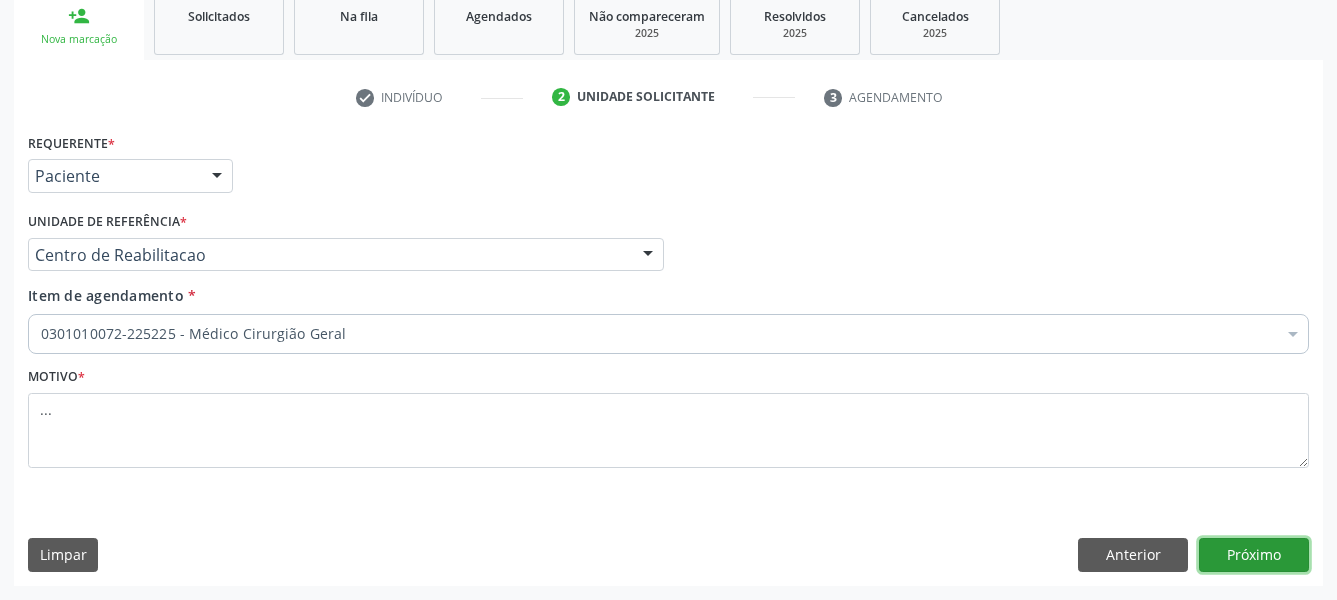 click on "Próximo" at bounding box center (1254, 555) 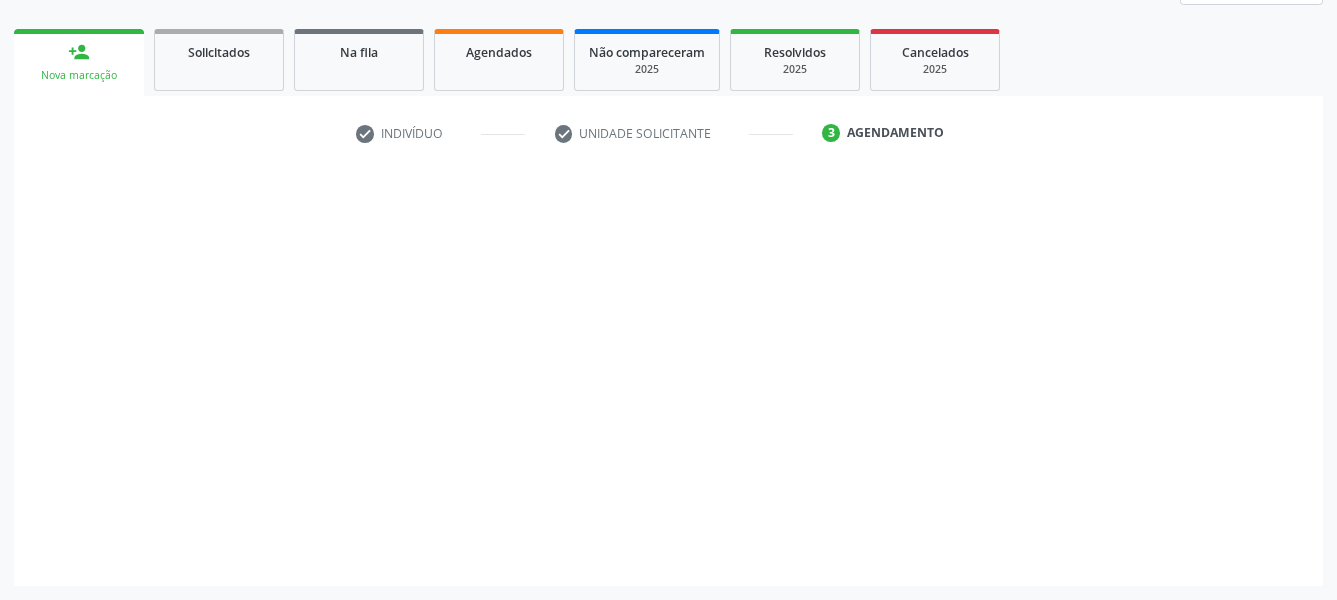 scroll, scrollTop: 270, scrollLeft: 0, axis: vertical 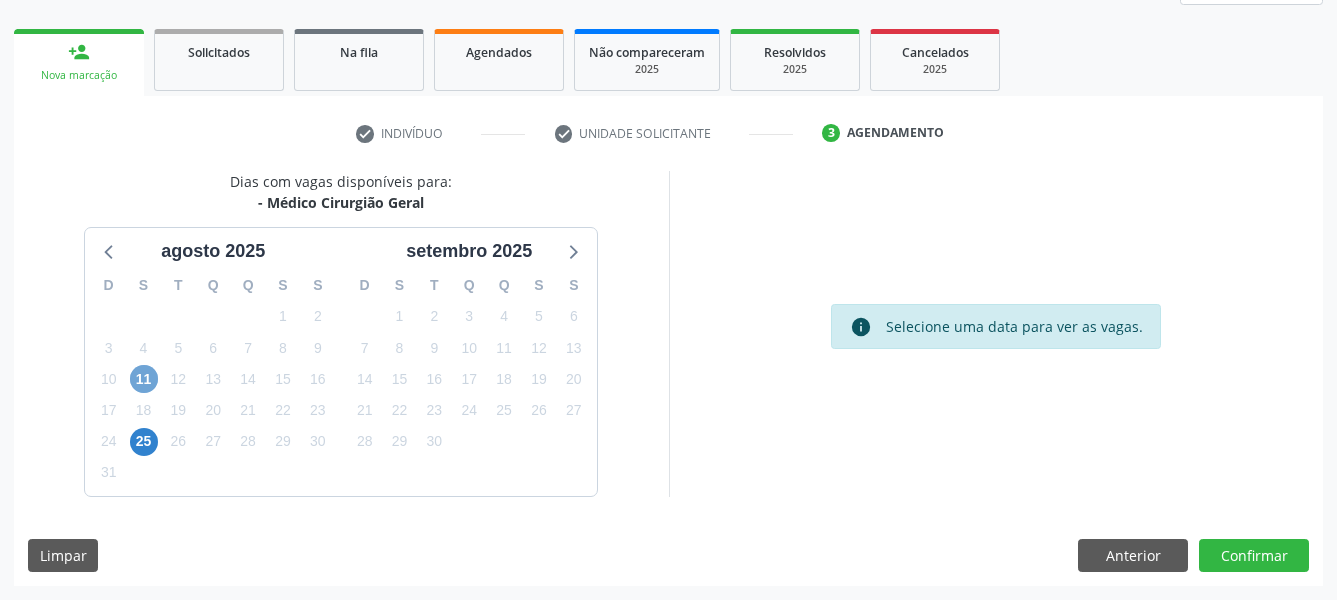 click on "11" at bounding box center (144, 379) 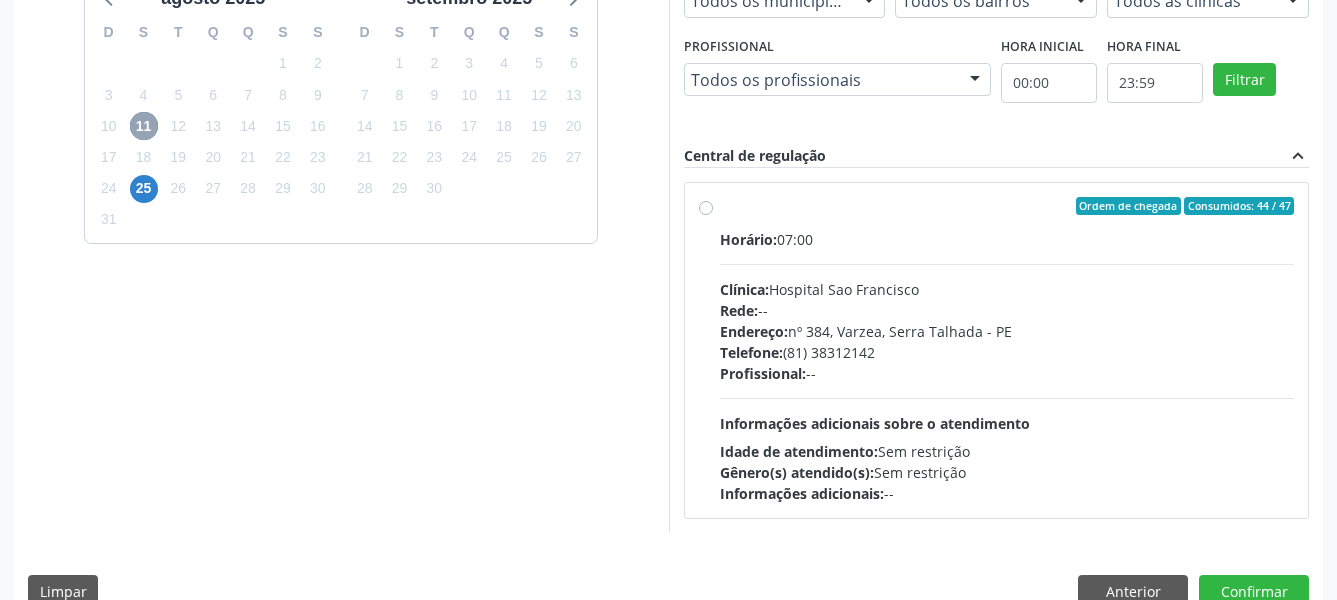scroll, scrollTop: 559, scrollLeft: 0, axis: vertical 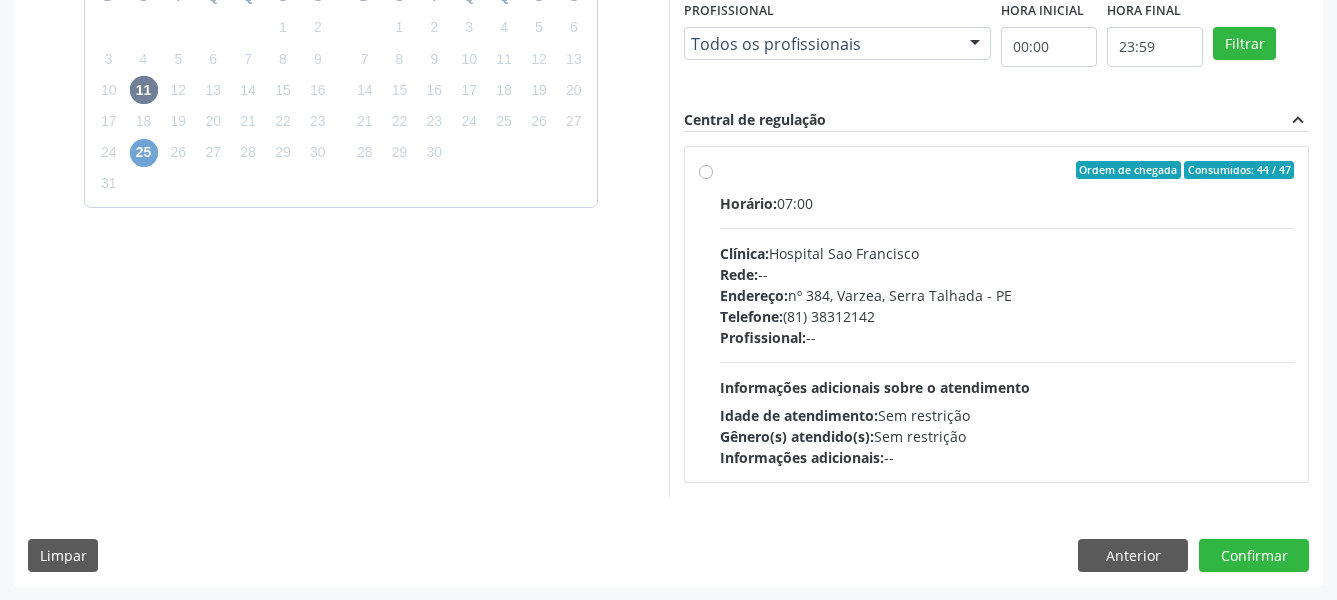 click on "25" at bounding box center [144, 153] 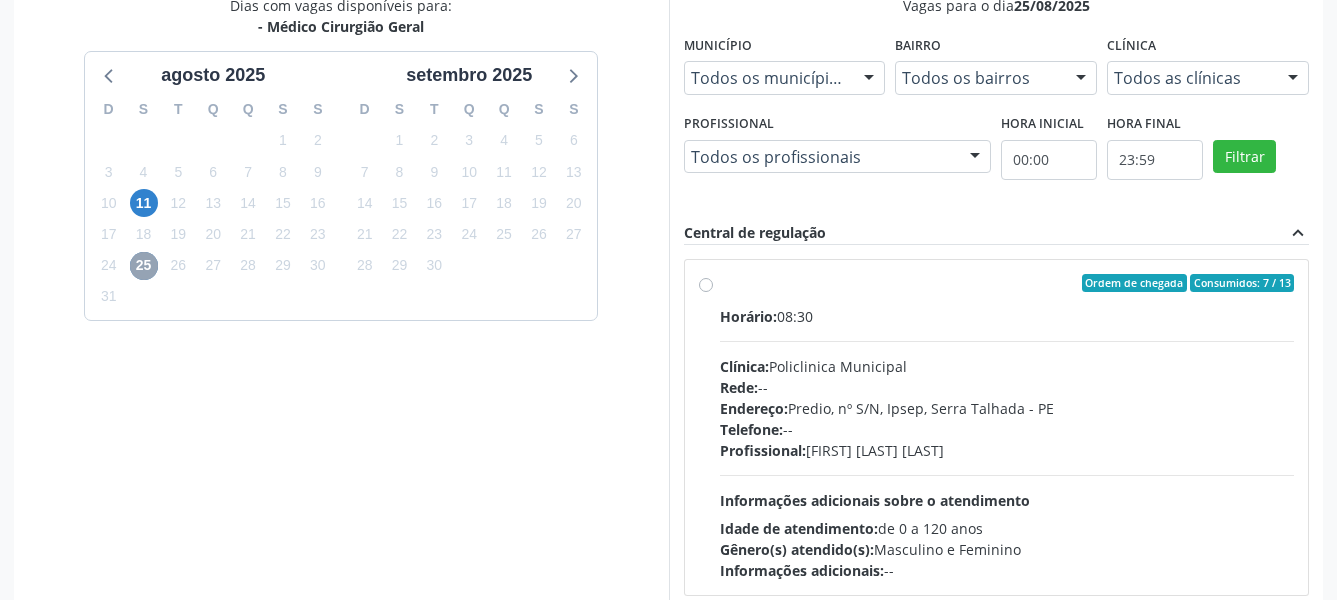 scroll, scrollTop: 474, scrollLeft: 0, axis: vertical 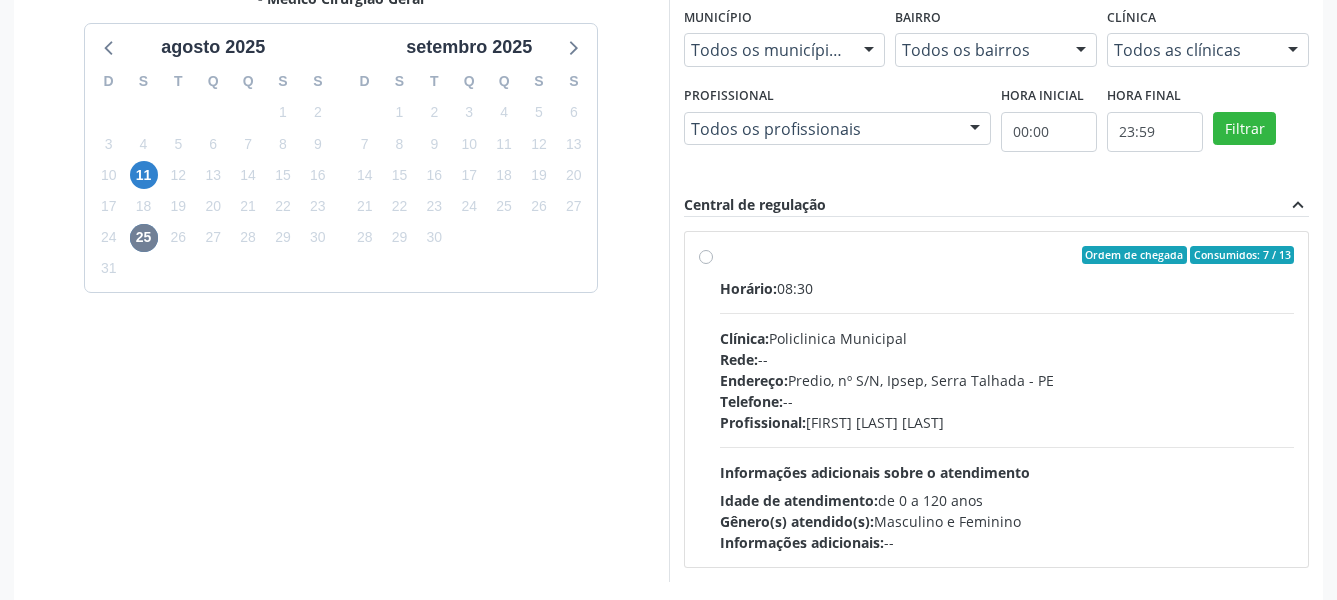 click on "Ordem de chegada
Consumidos: 7 / 13
Horário:   08:30
Clínica:  Policlinica Municipal
Rede:
--
Endereço:   Predio, nº S/N, Ipsep, Serra Talhada - PE
Telefone:   --
Profissional:
Thiago Figueiredo Felix
Informações adicionais sobre o atendimento
Idade de atendimento:
de 0 a 120 anos
Gênero(s) atendido(s):
Masculino e Feminino
Informações adicionais:
--" at bounding box center (1007, 399) 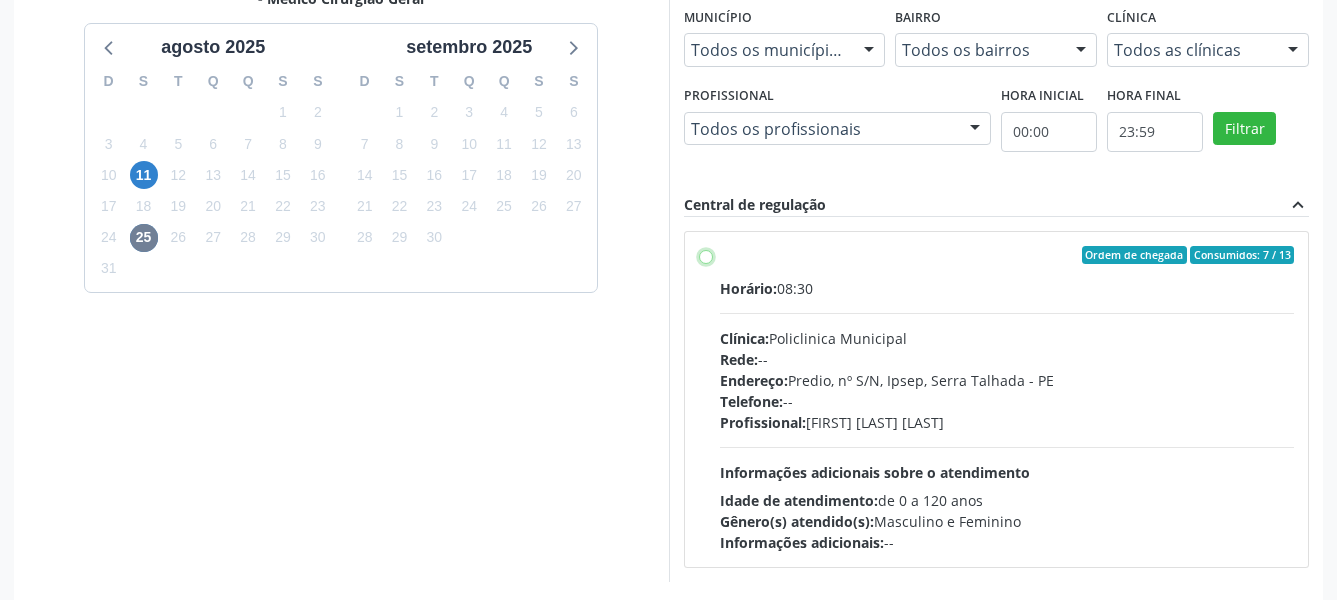 radio on "true" 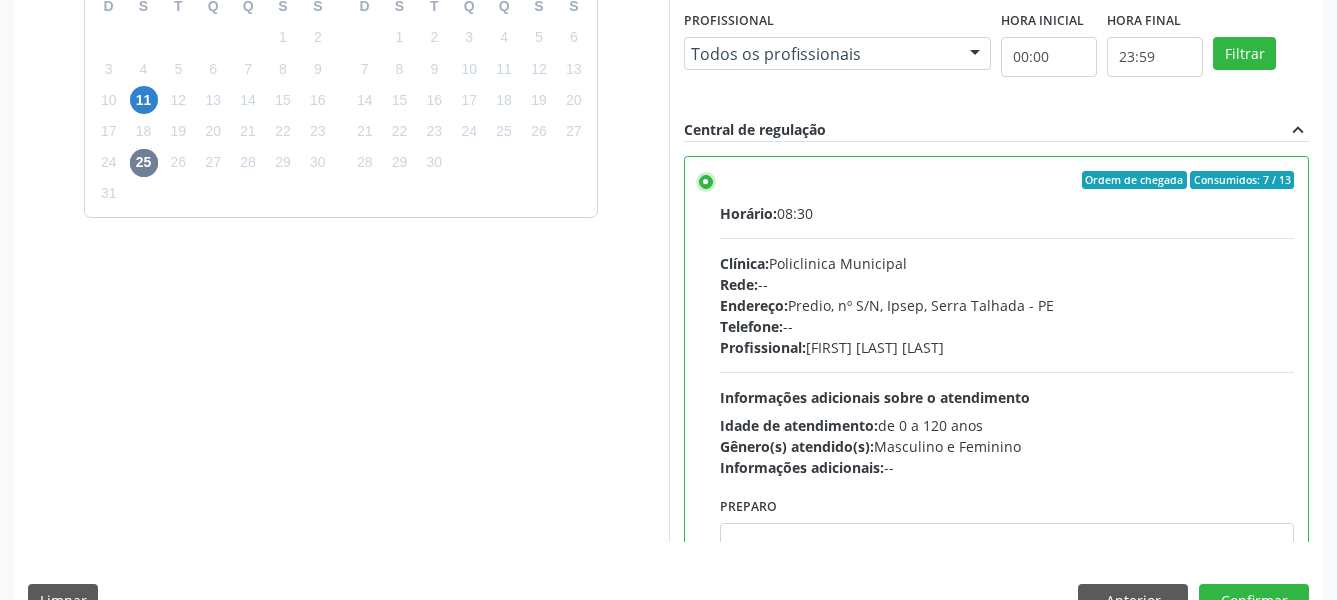 scroll, scrollTop: 594, scrollLeft: 0, axis: vertical 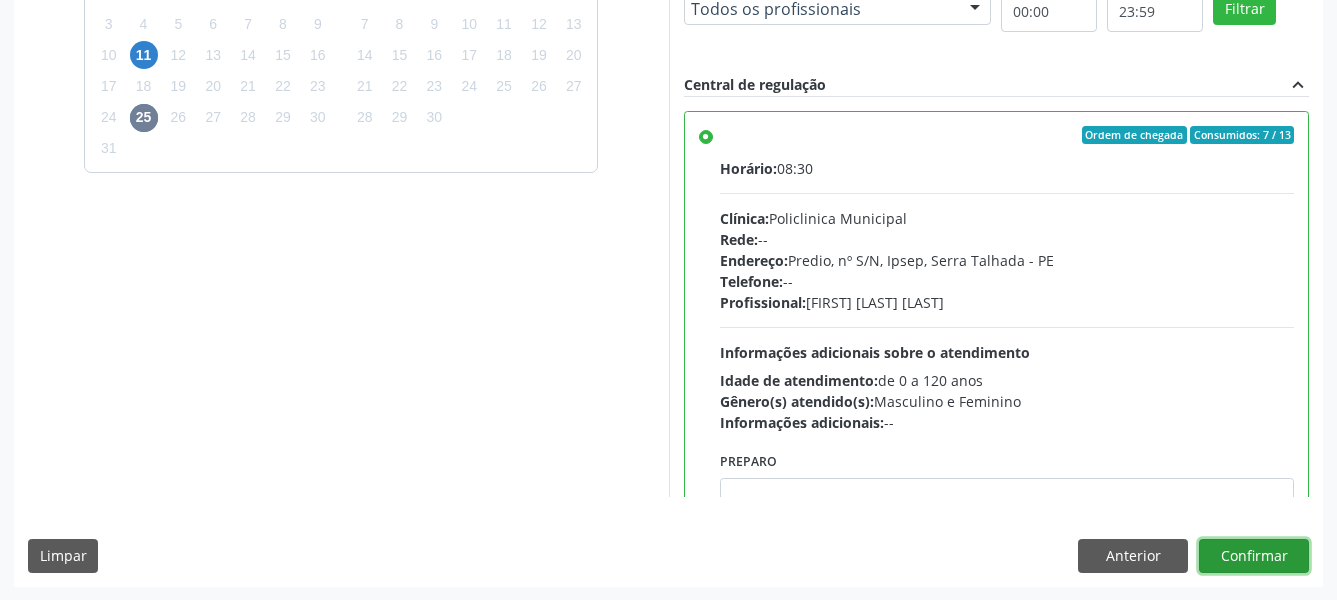 click on "Confirmar" at bounding box center [1254, 556] 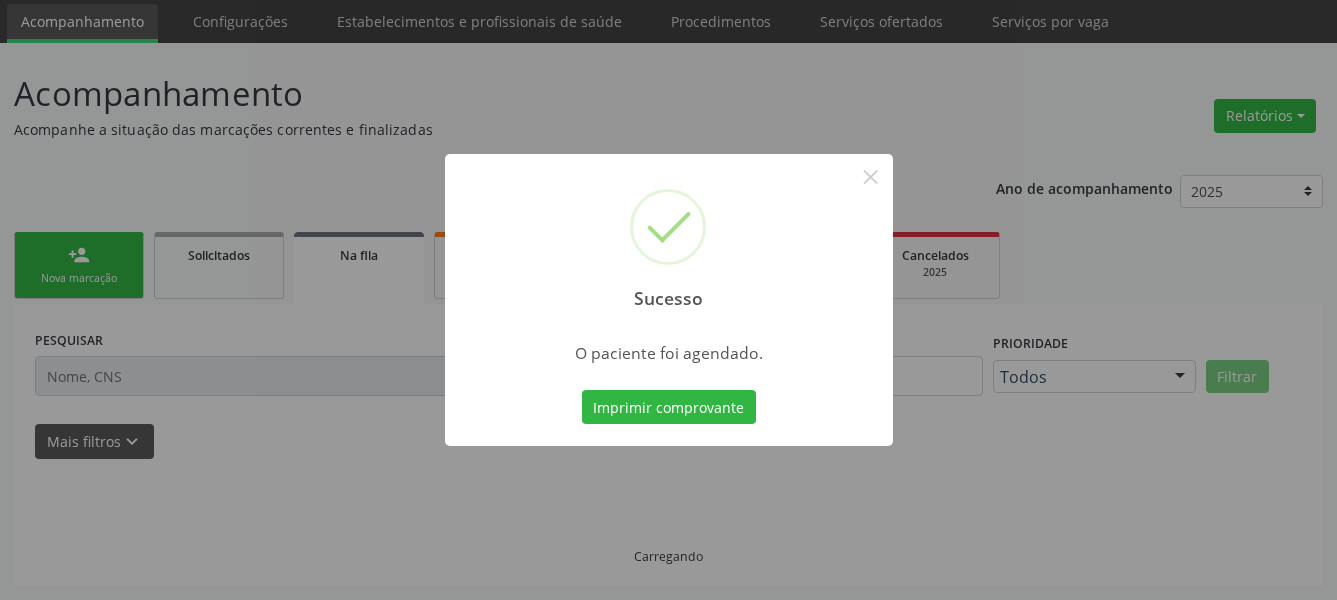 scroll, scrollTop: 66, scrollLeft: 0, axis: vertical 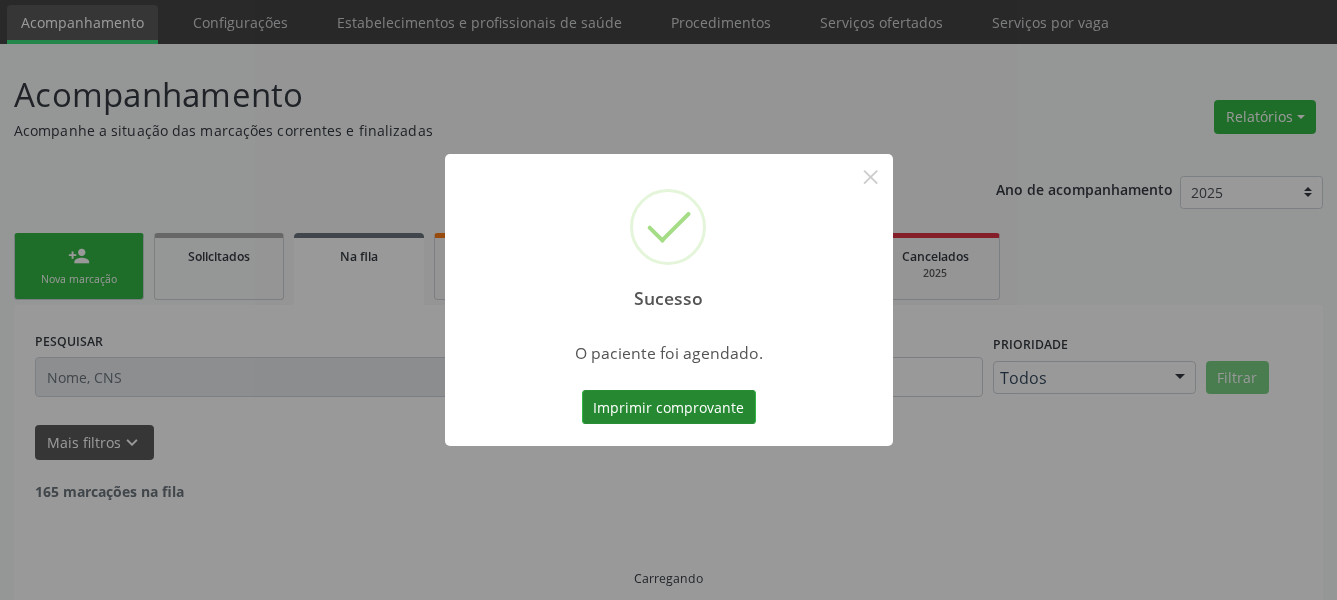 click on "Imprimir comprovante" at bounding box center (669, 407) 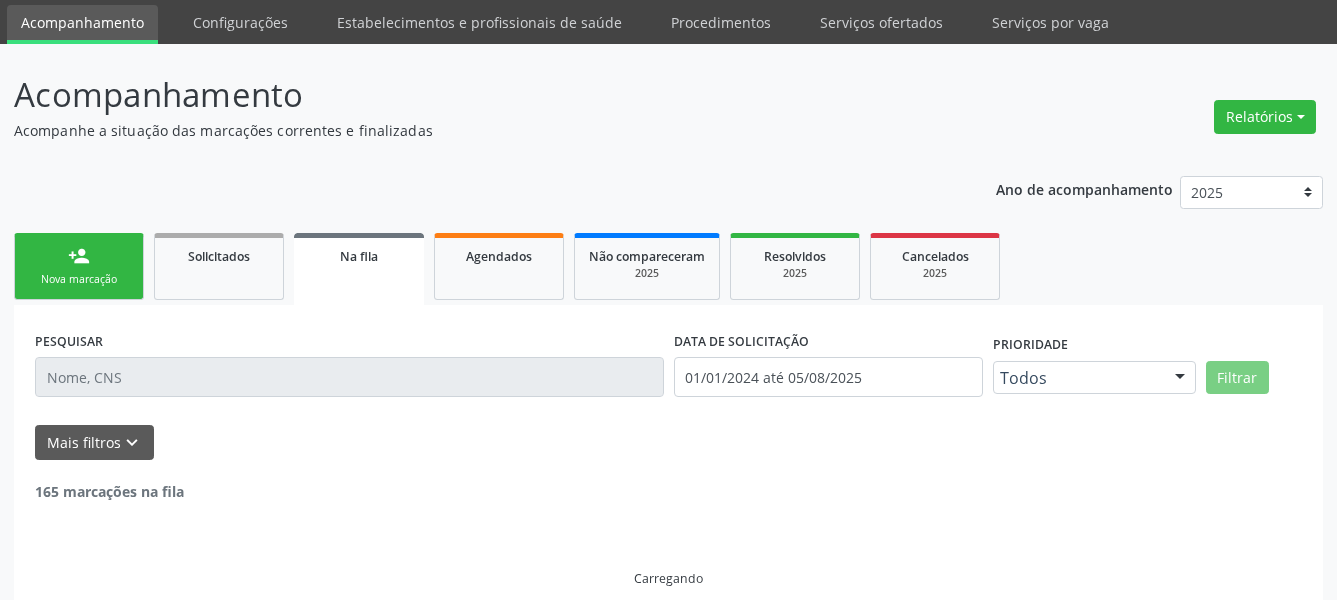scroll, scrollTop: 65, scrollLeft: 0, axis: vertical 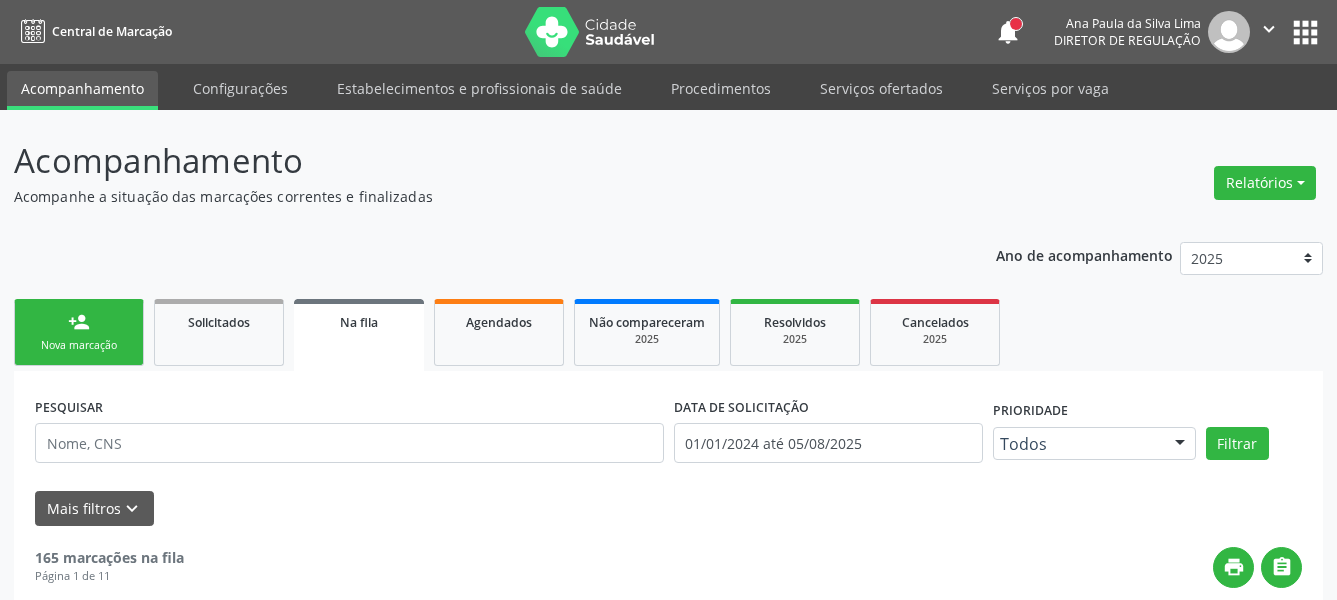 drag, startPoint x: 1312, startPoint y: 22, endPoint x: 1301, endPoint y: 31, distance: 14.21267 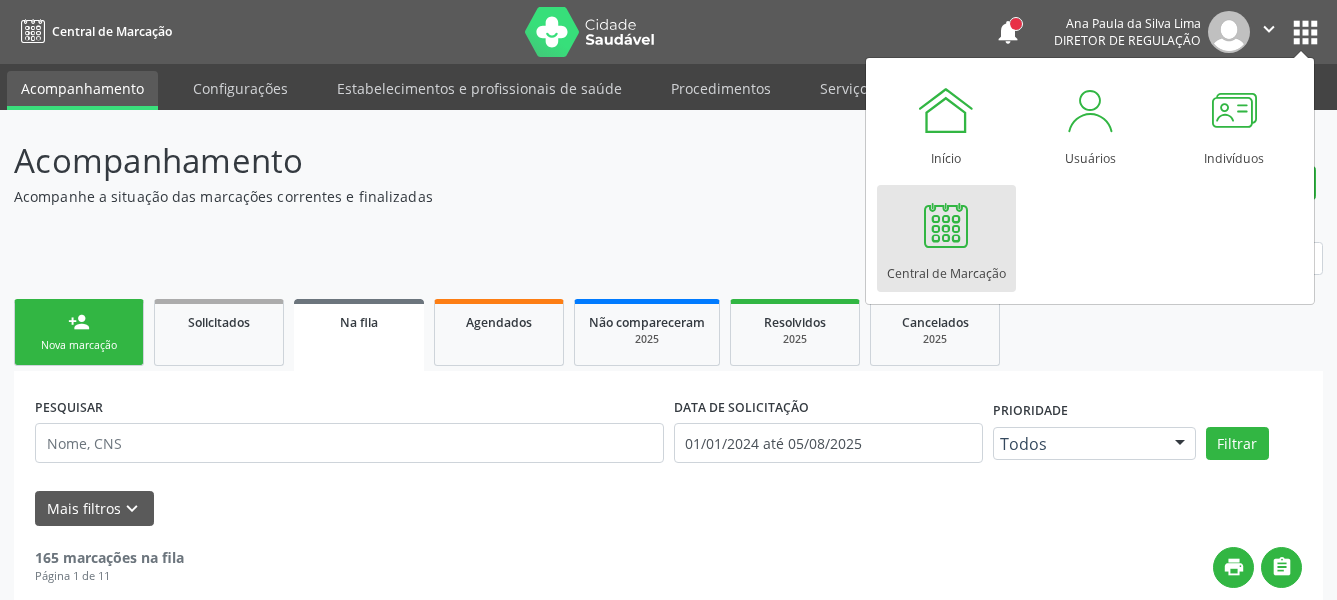 click at bounding box center (946, 225) 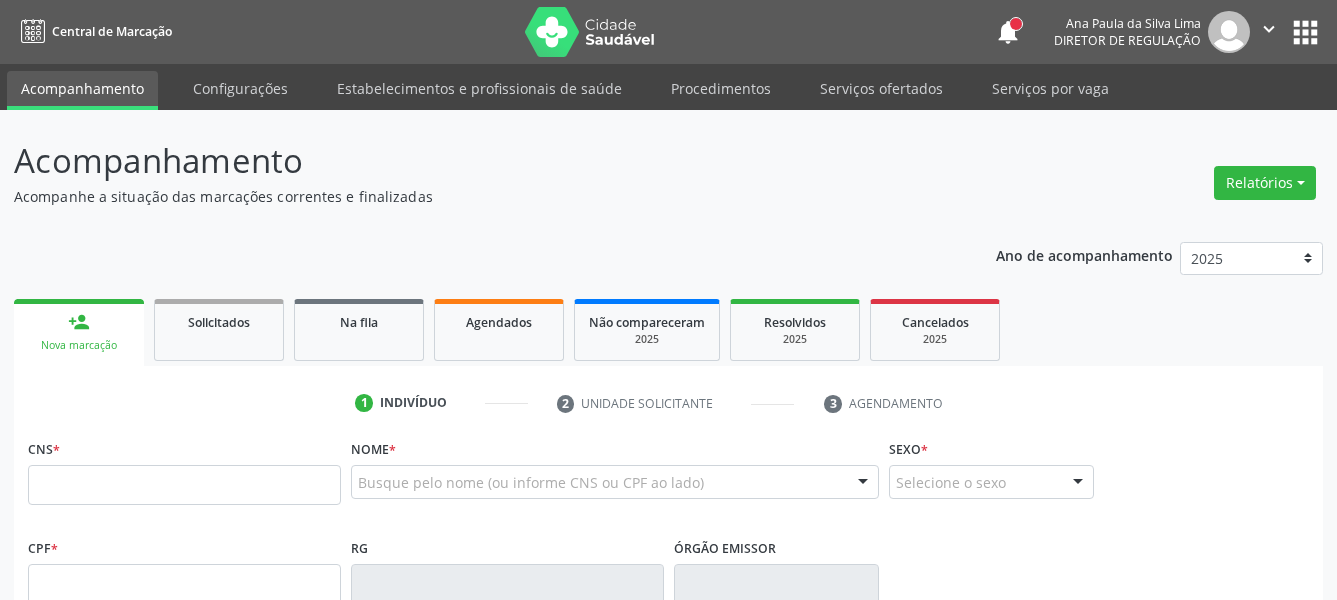 scroll, scrollTop: 0, scrollLeft: 0, axis: both 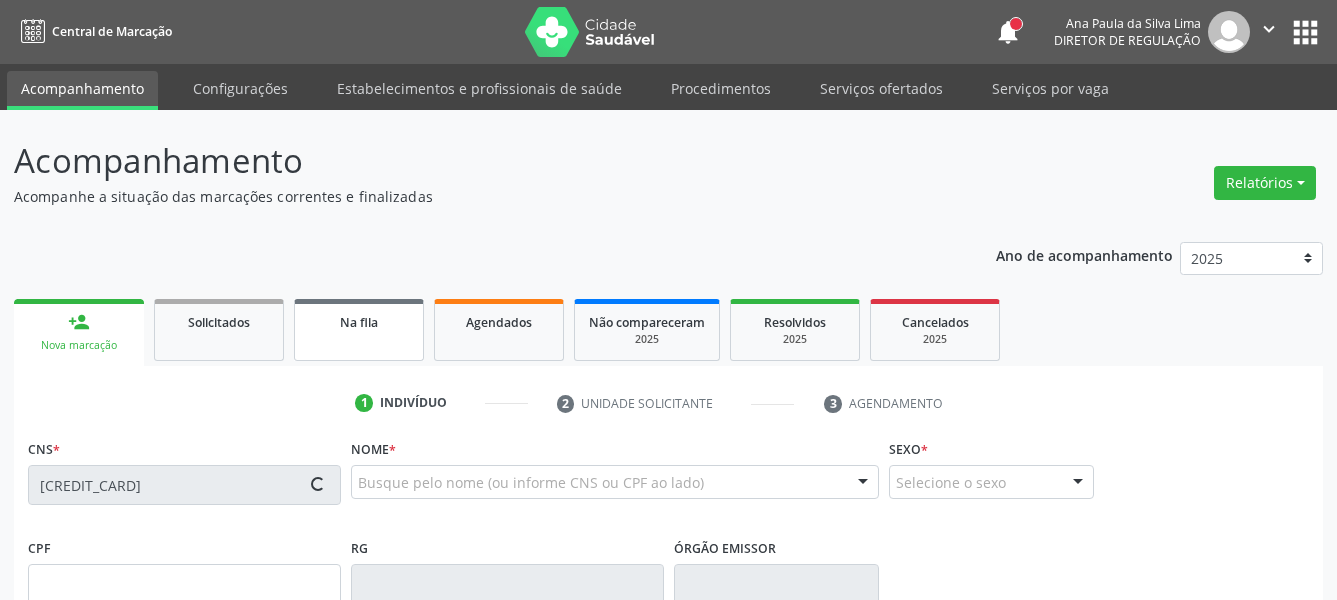 type on "[SSN]" 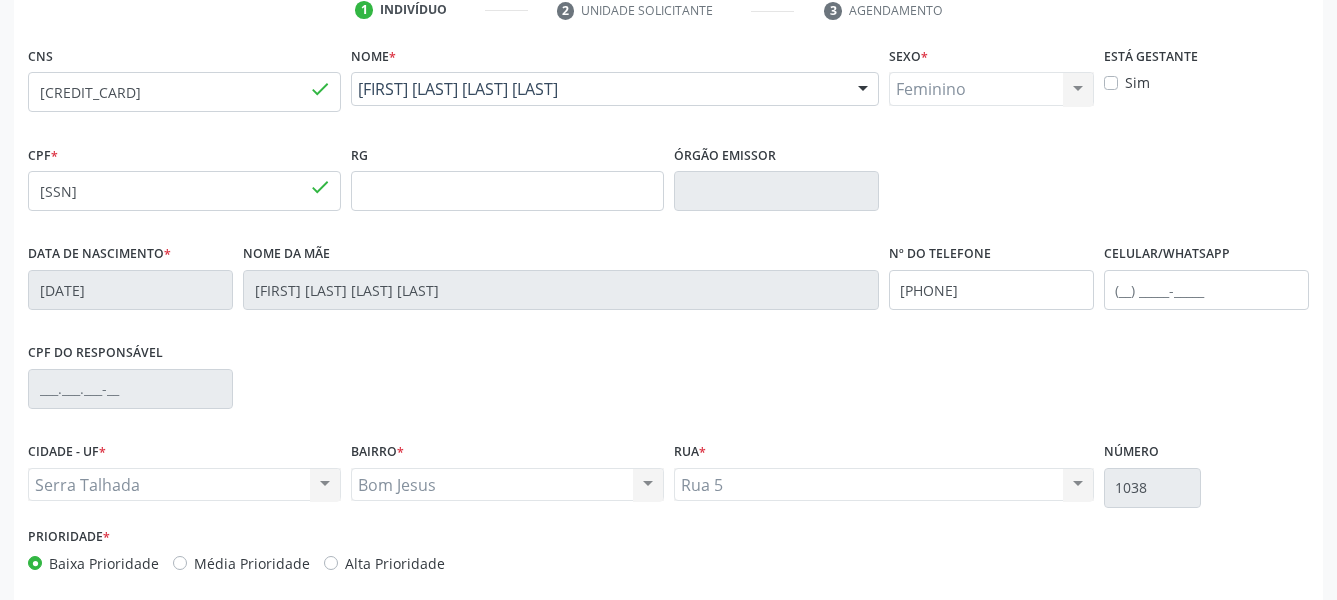 scroll, scrollTop: 484, scrollLeft: 0, axis: vertical 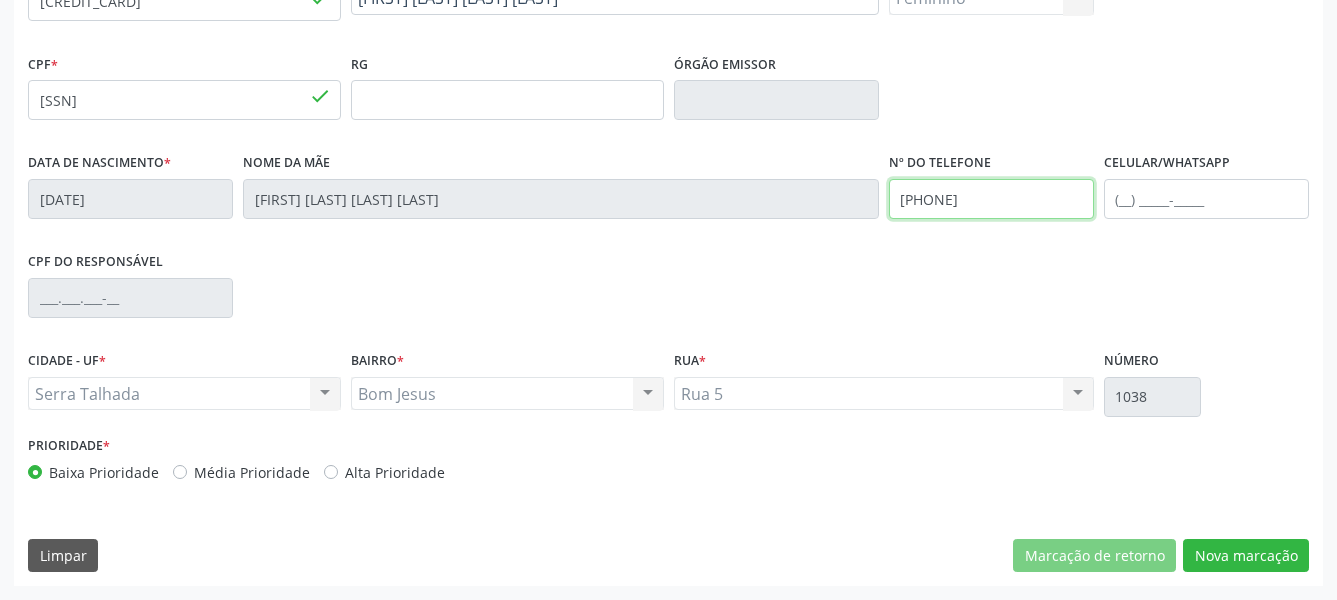 drag, startPoint x: 951, startPoint y: 207, endPoint x: 755, endPoint y: 226, distance: 196.91876 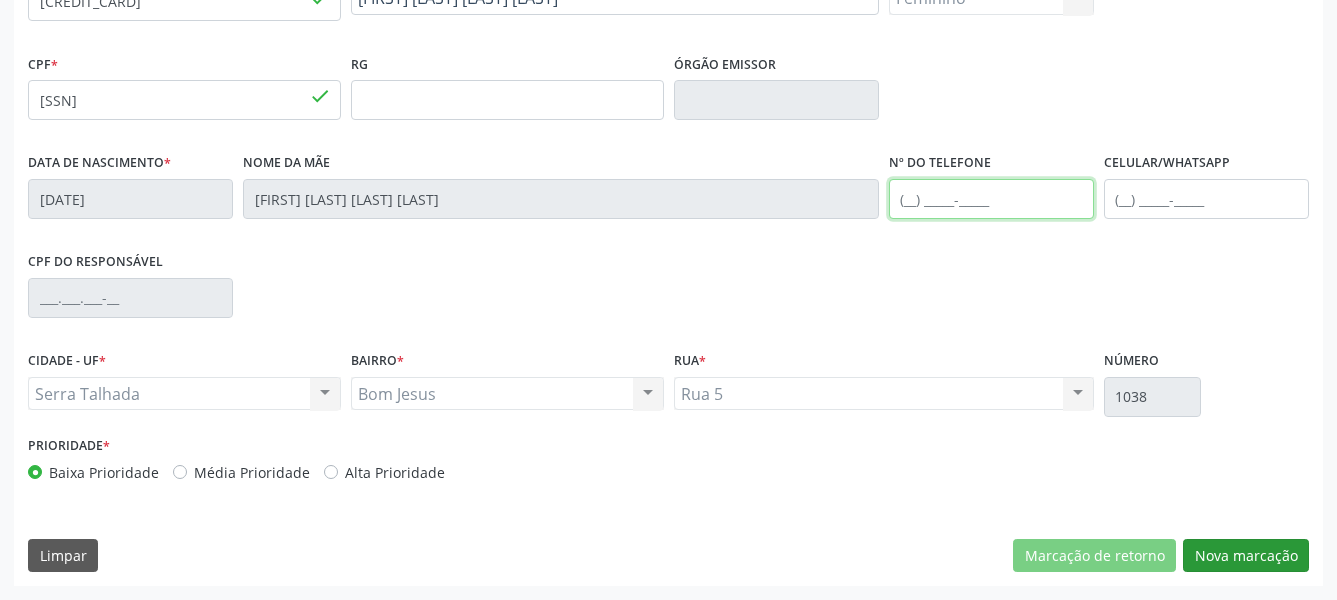 type 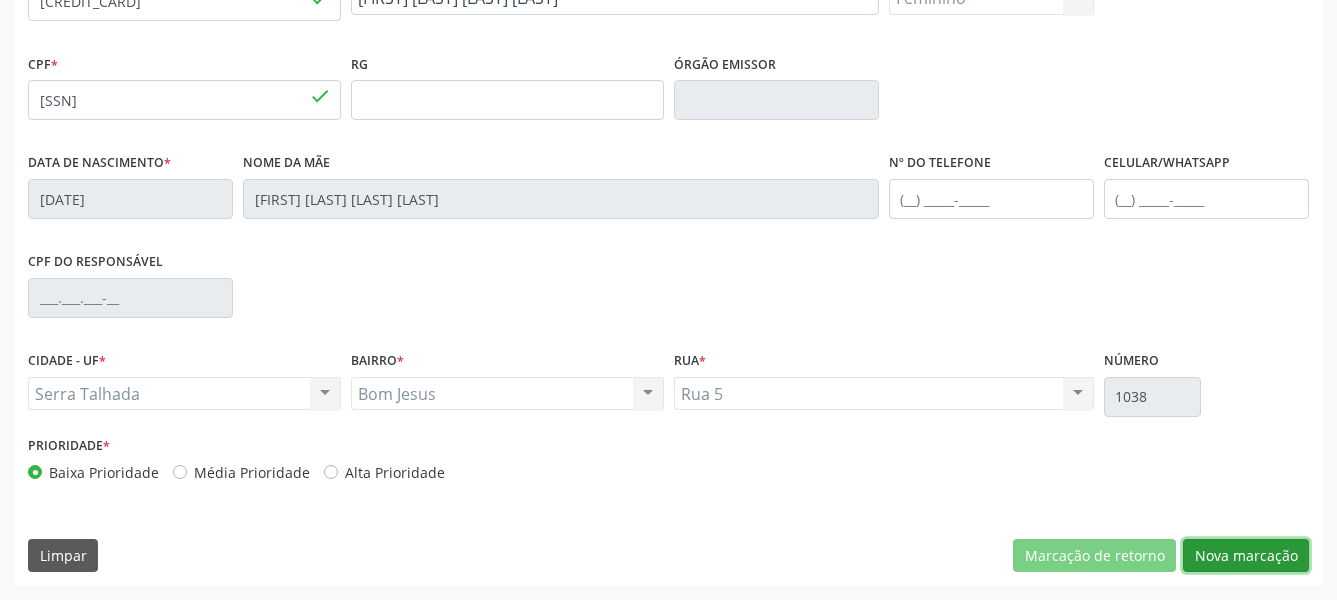 click on "Nova marcação" at bounding box center [1246, 556] 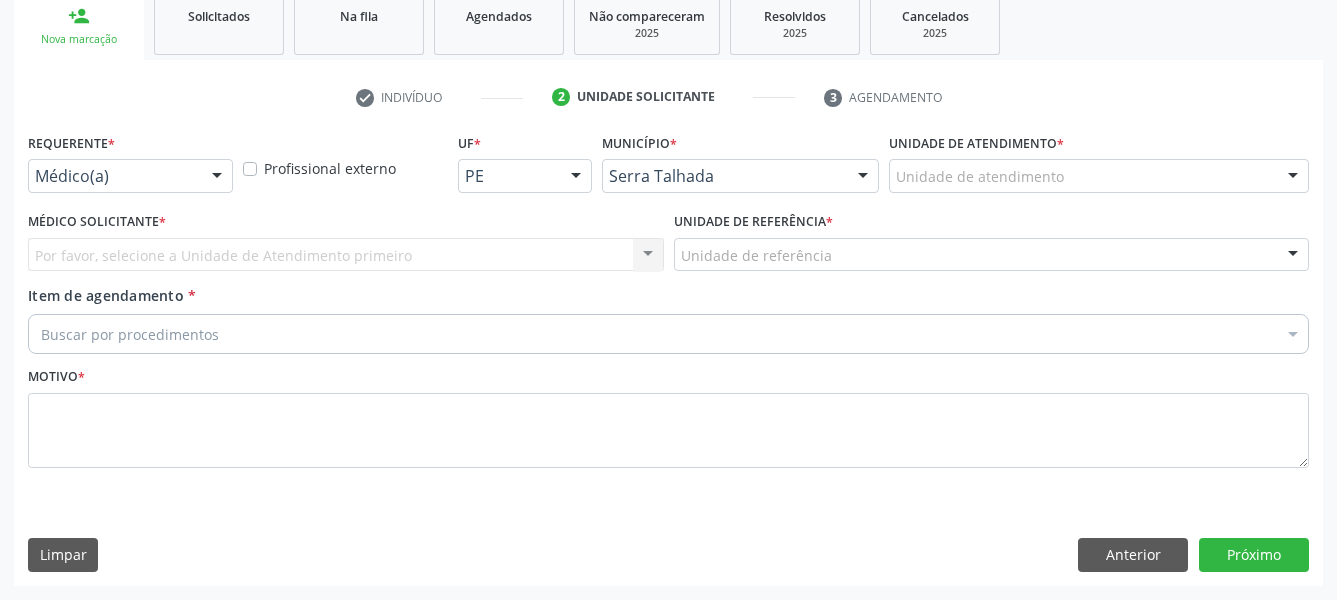 scroll, scrollTop: 322, scrollLeft: 0, axis: vertical 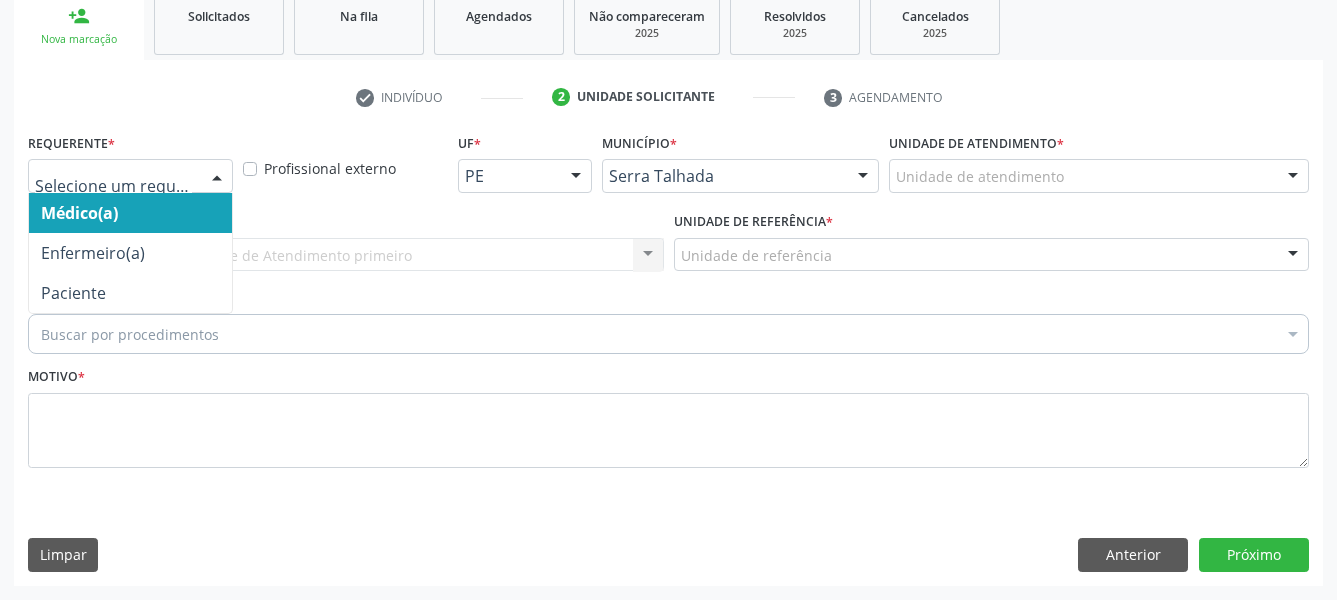drag, startPoint x: 171, startPoint y: 158, endPoint x: 166, endPoint y: 221, distance: 63.1981 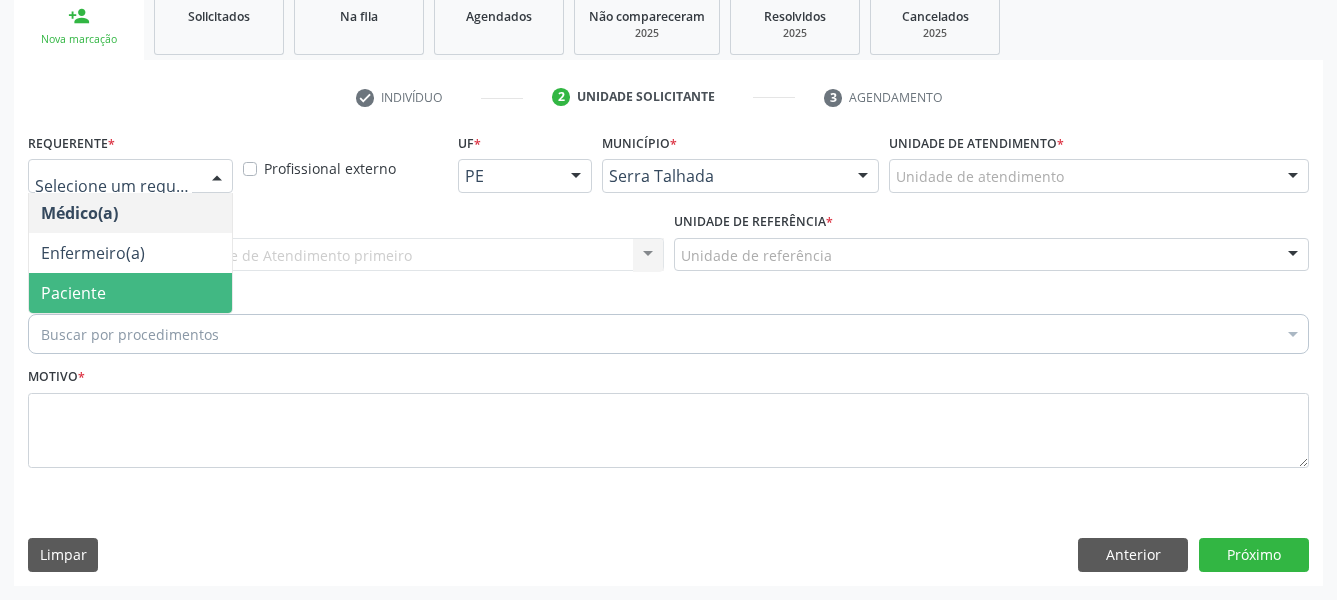 click on "Paciente" at bounding box center (130, 293) 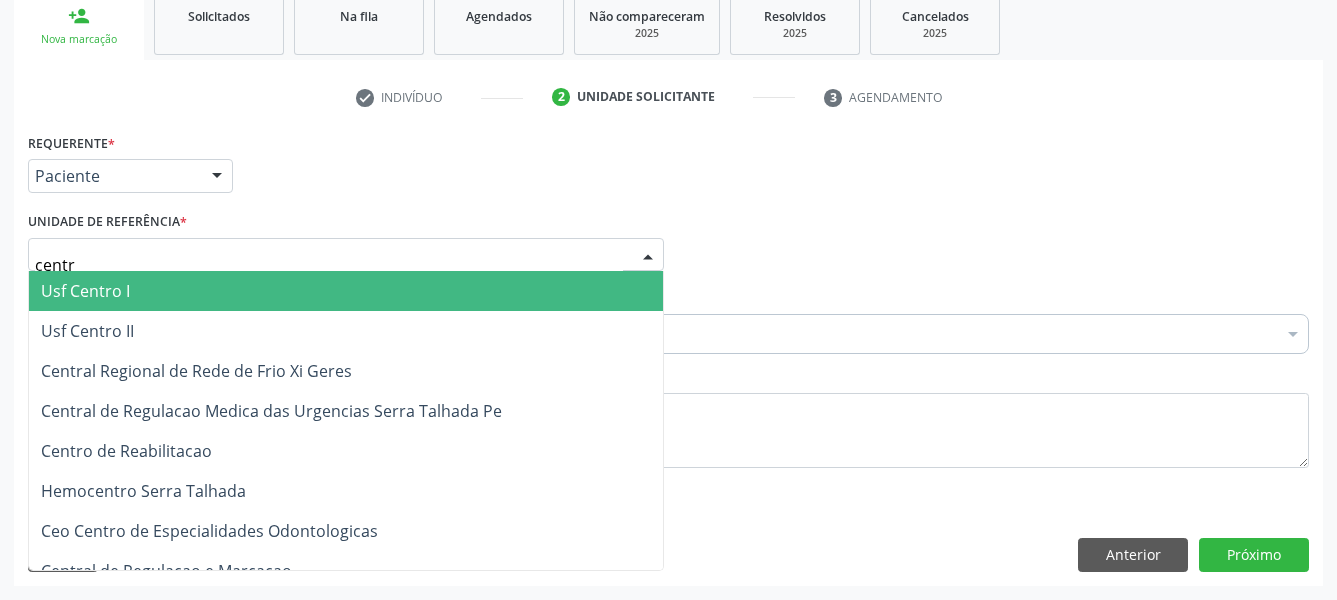 type on "centro" 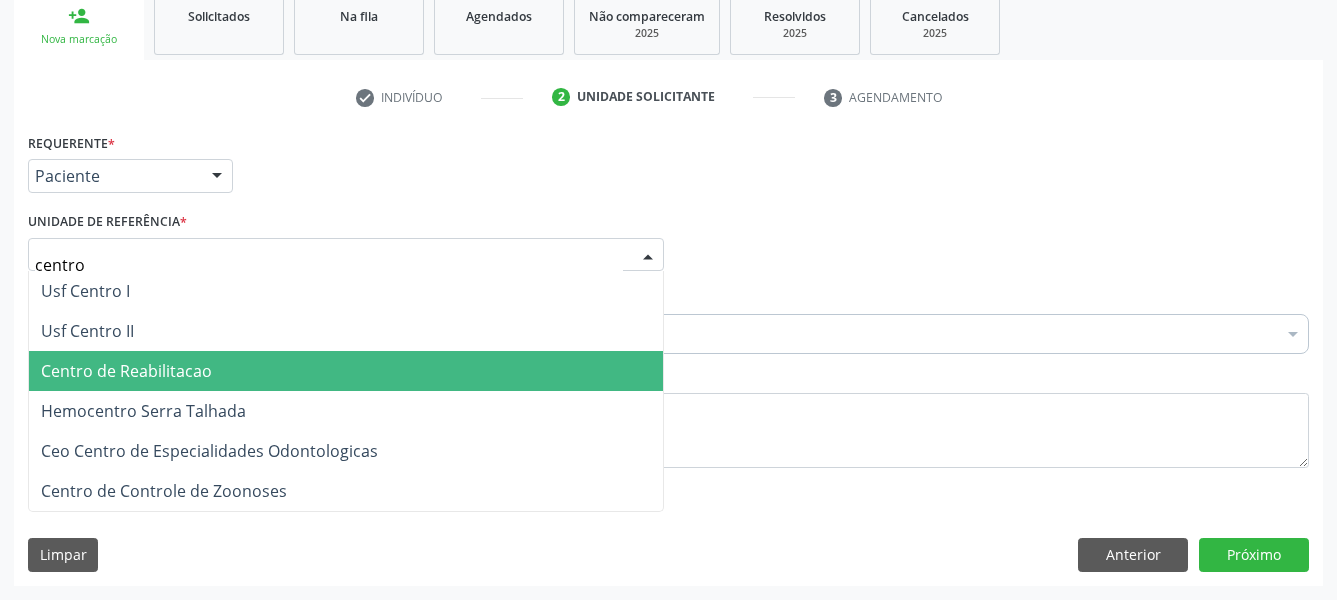 click on "Centro de Reabilitacao" at bounding box center (126, 371) 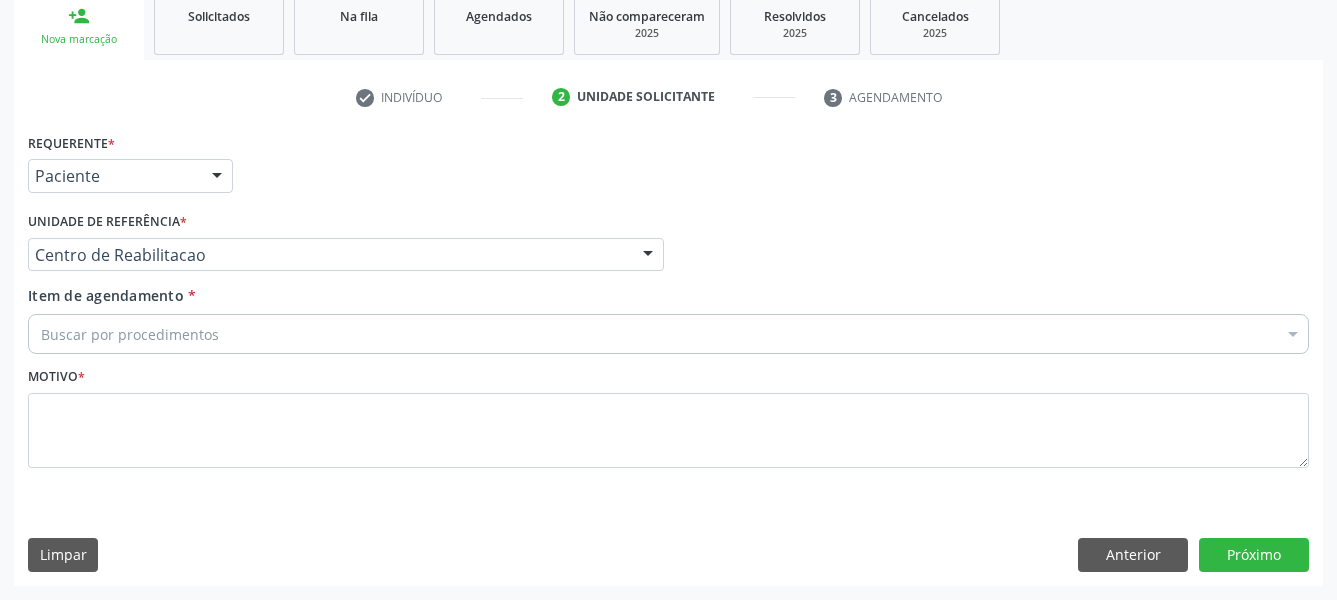 click on "*" at bounding box center (192, 295) 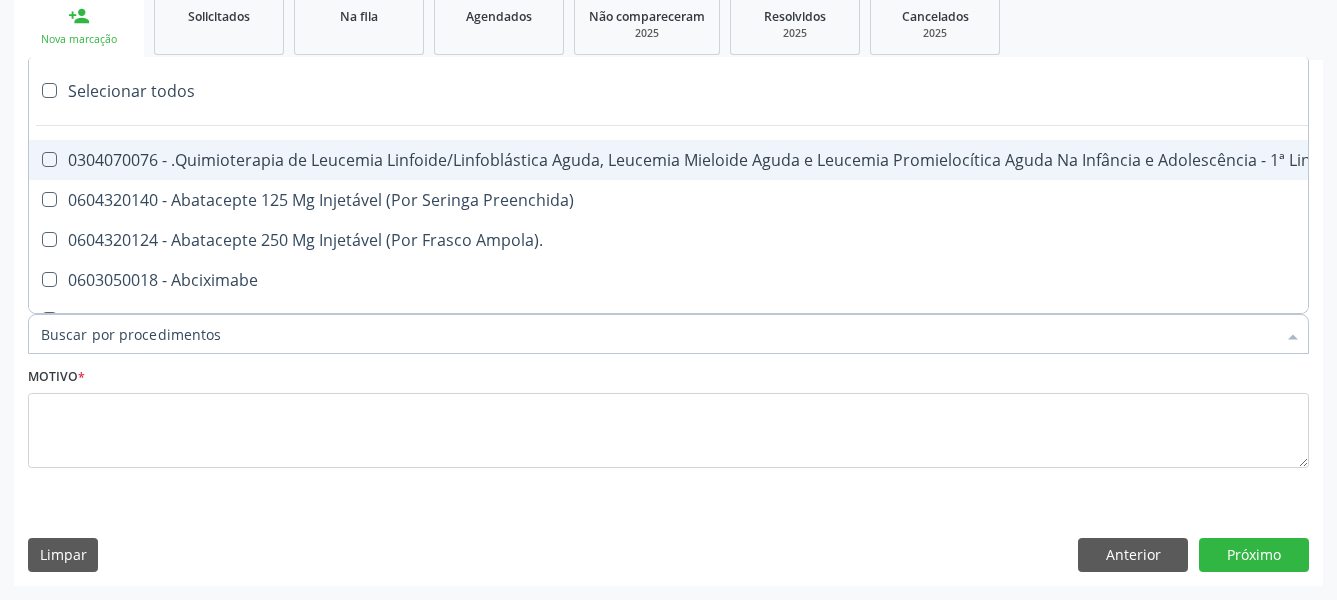 click on "Item de agendamento
*" at bounding box center (658, 334) 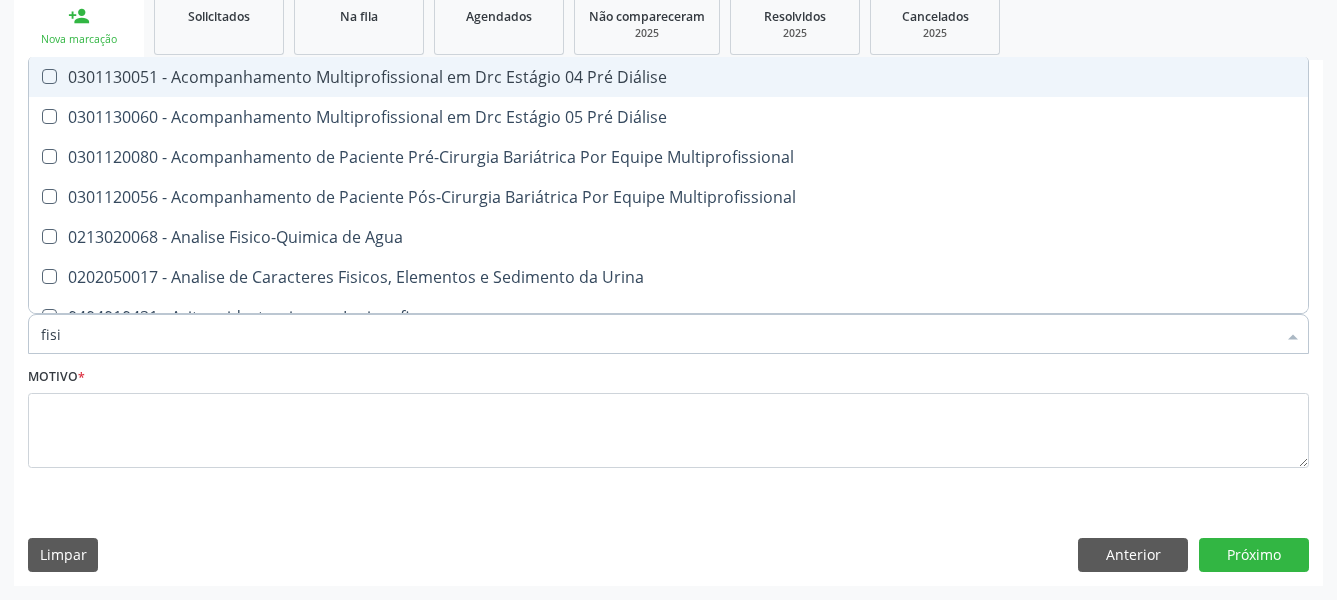 type on "fisio" 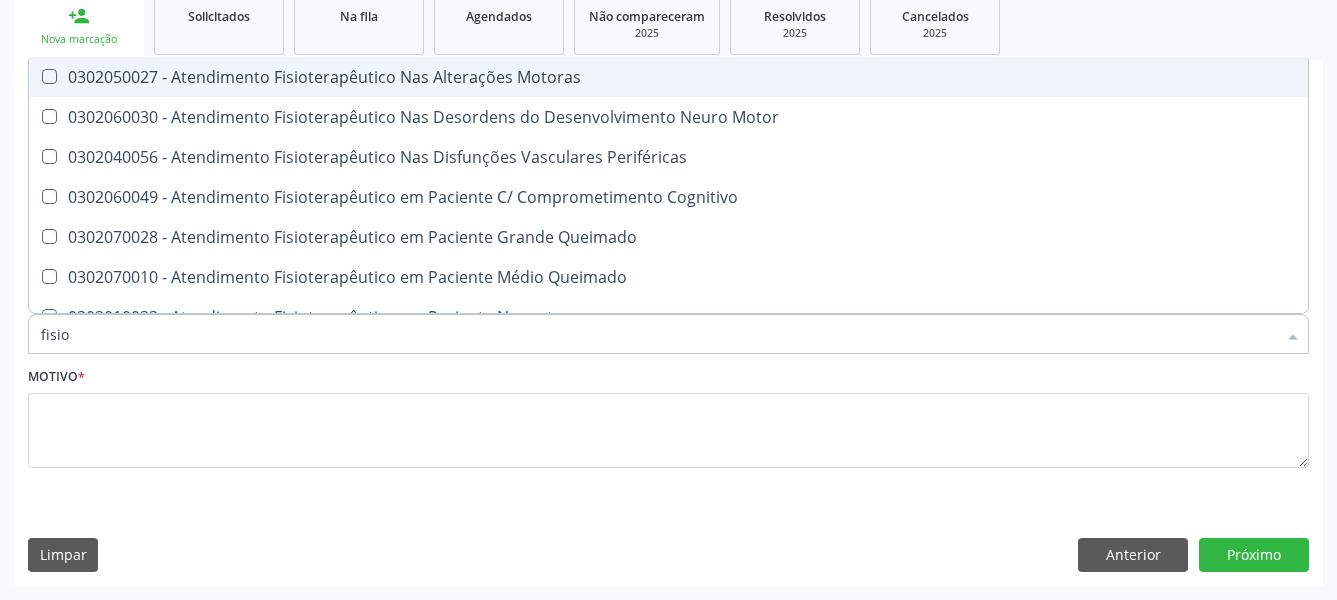 click on "0302050027 - Atendimento Fisioterapêutico Nas Alterações Motoras" at bounding box center [756, 77] 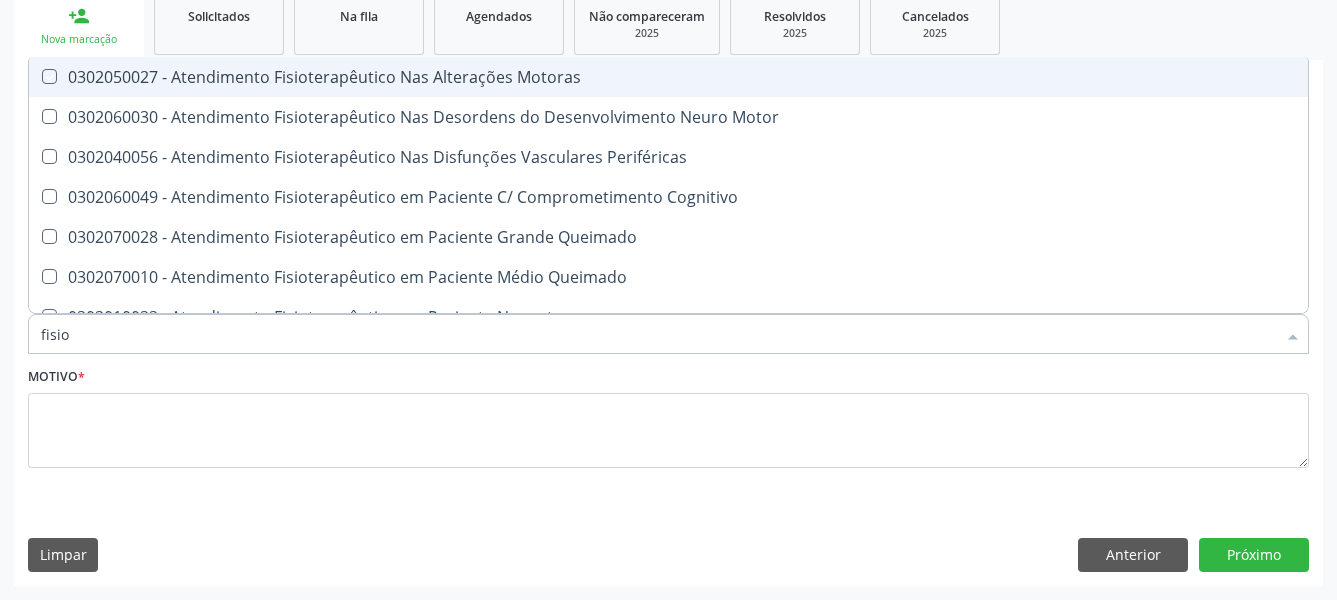 checkbox on "true" 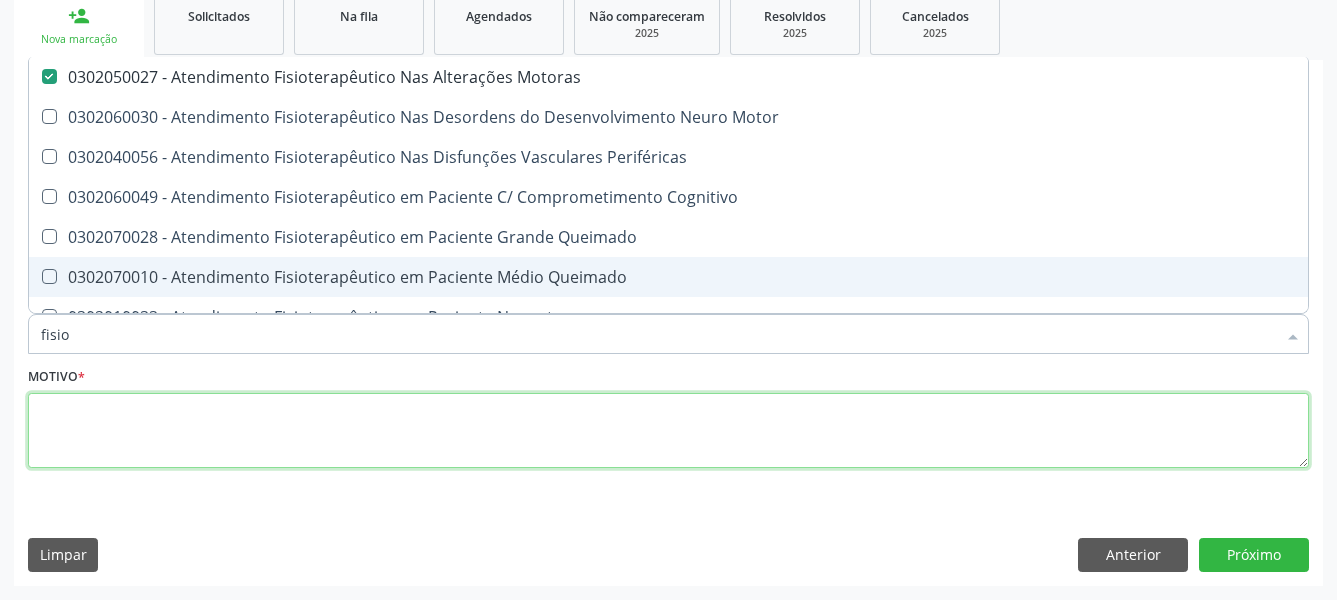 click at bounding box center (668, 431) 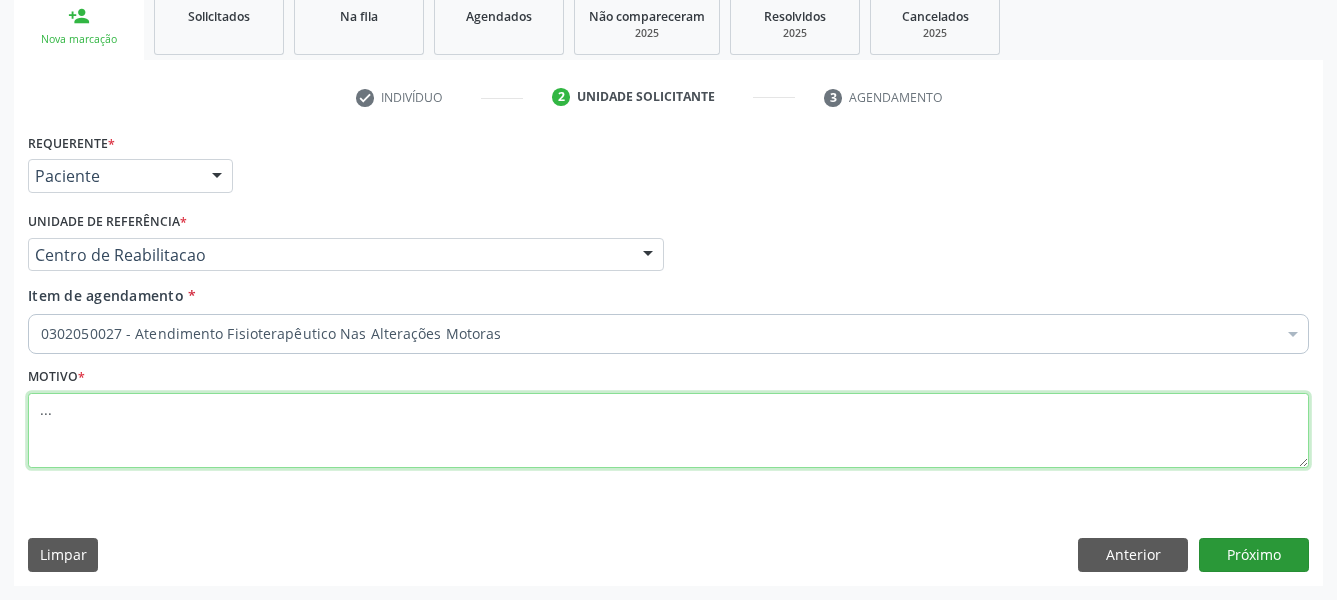type on "..." 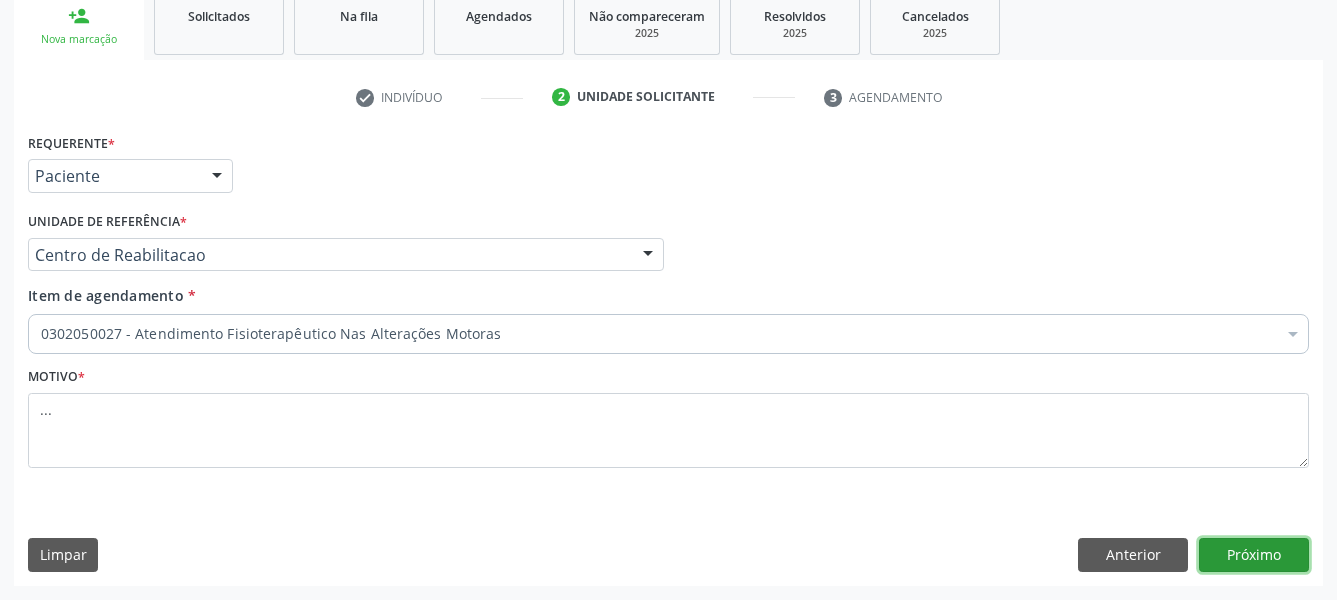 drag, startPoint x: 1246, startPoint y: 557, endPoint x: 895, endPoint y: 487, distance: 357.912 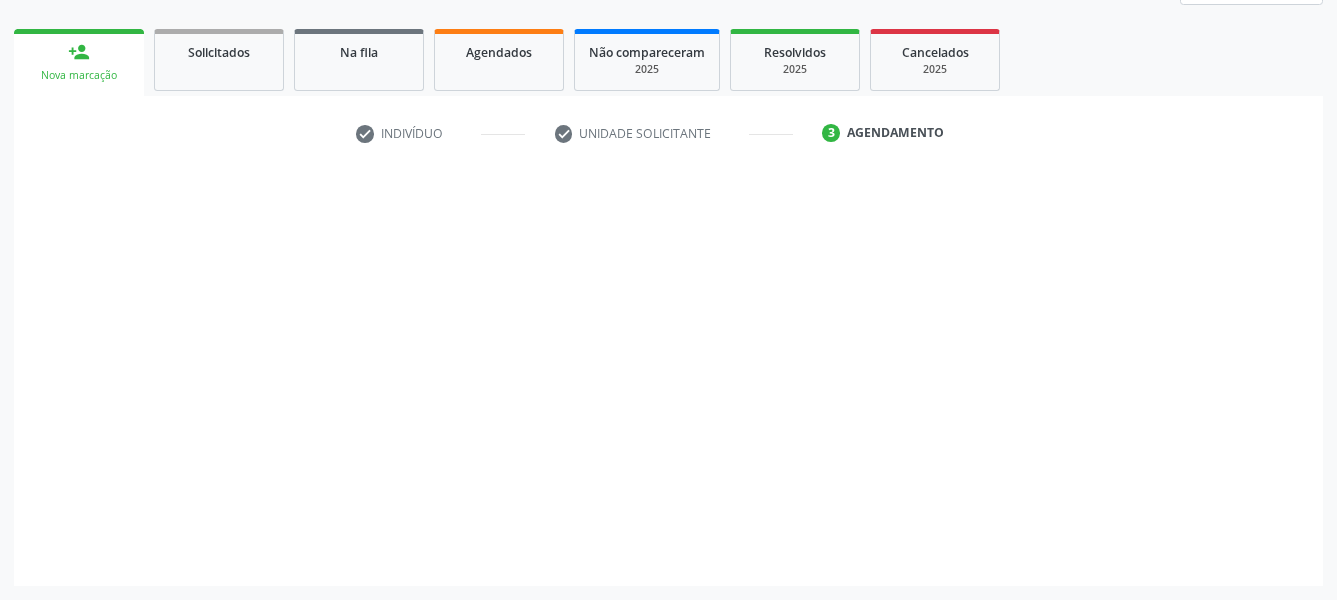 scroll, scrollTop: 270, scrollLeft: 0, axis: vertical 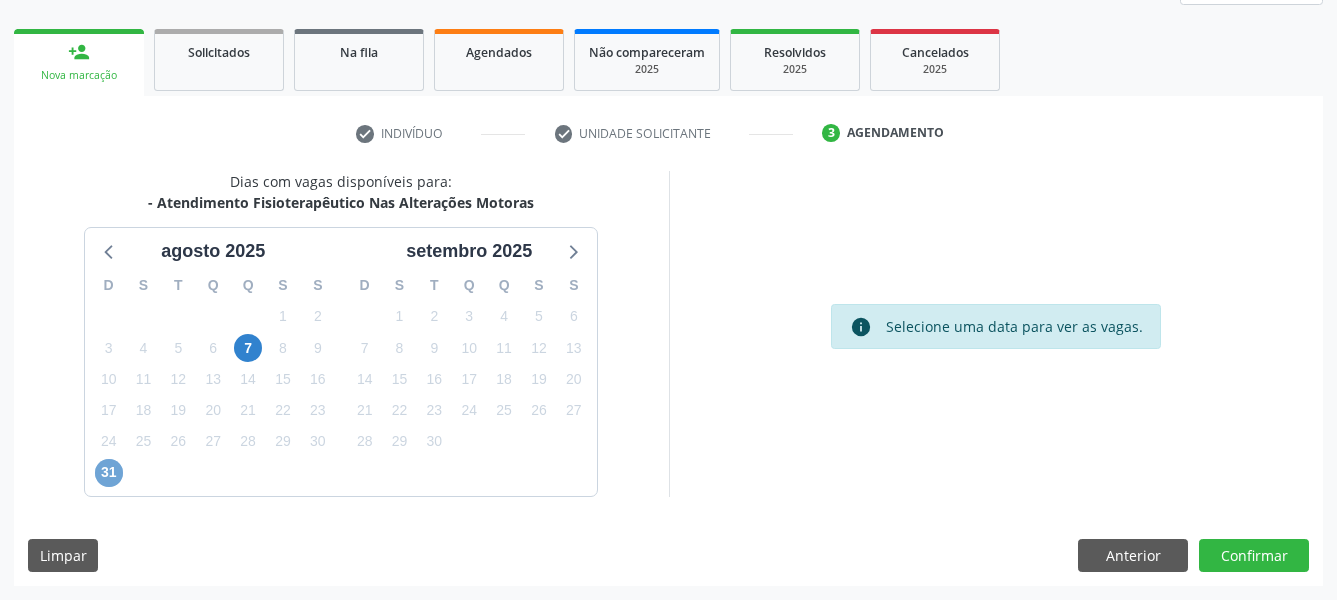drag, startPoint x: 105, startPoint y: 467, endPoint x: 119, endPoint y: 459, distance: 16.124516 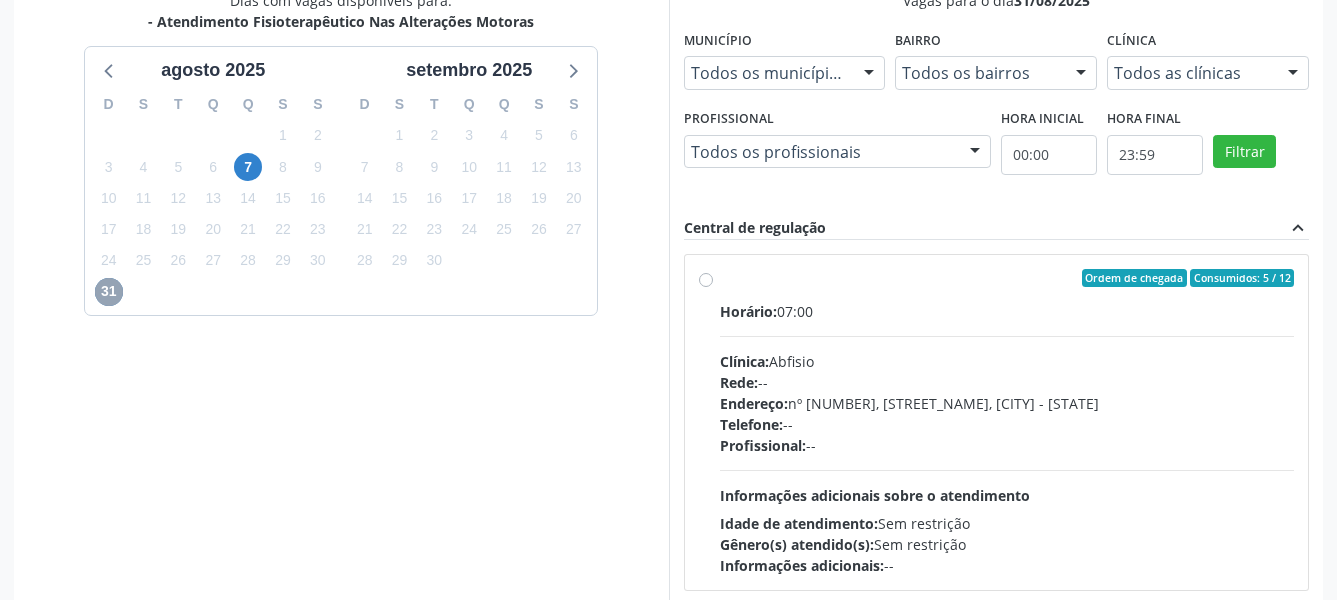 scroll, scrollTop: 474, scrollLeft: 0, axis: vertical 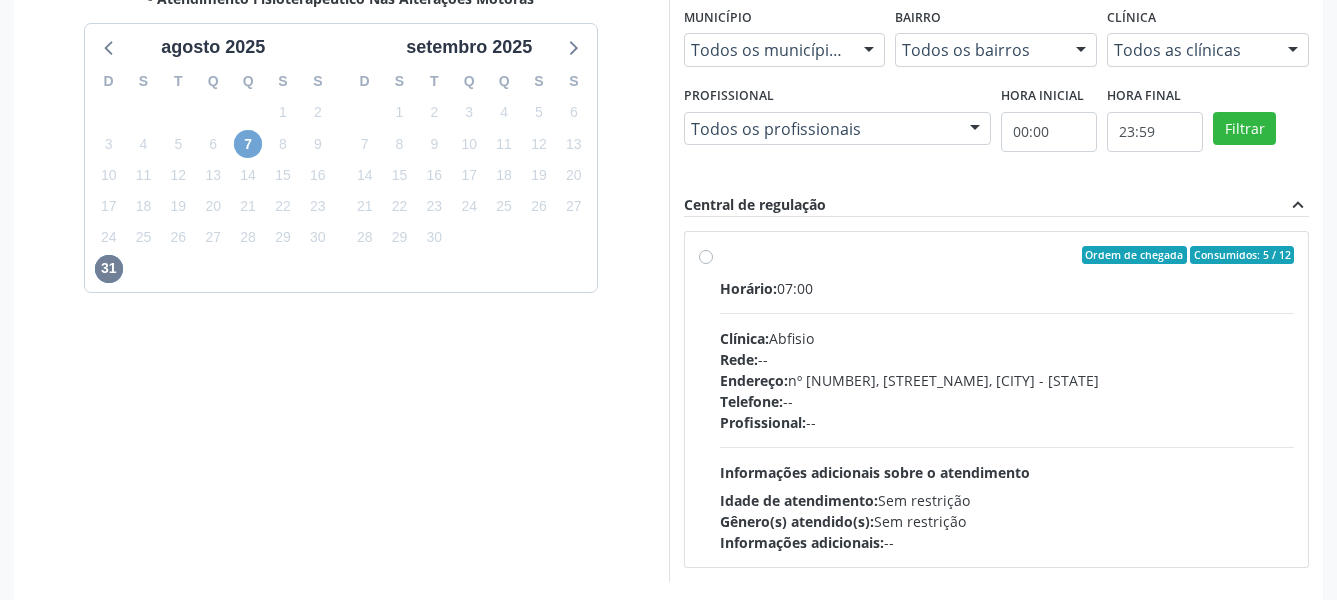 click on "7" at bounding box center (248, 144) 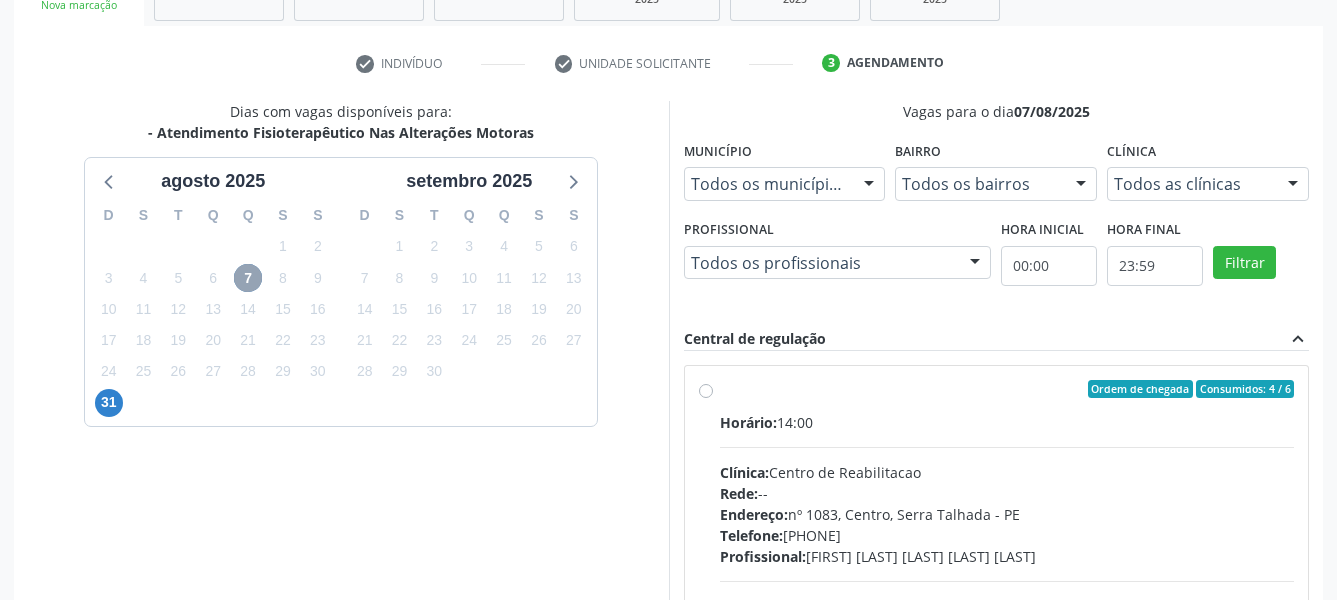 scroll, scrollTop: 372, scrollLeft: 0, axis: vertical 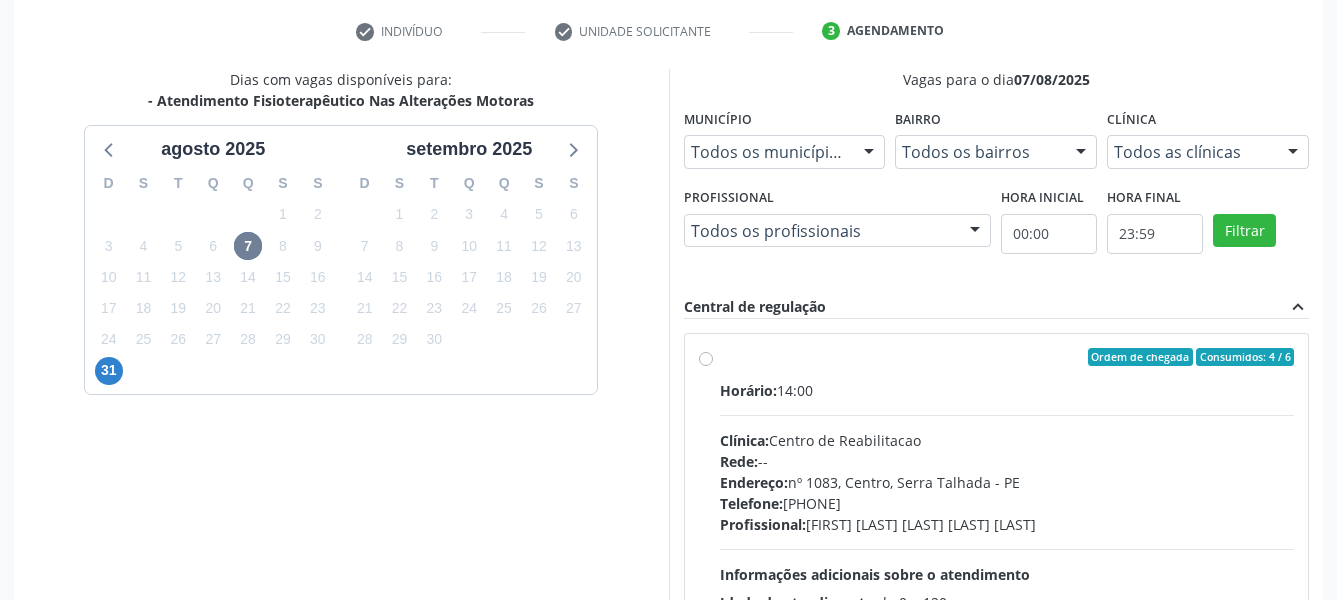 click on "Ordem de chegada
Consumidos: 4 / 6
Horário:   14:00
Clínica:  Centro de Reabilitacao
Rede:
--
Endereço:   nº 1083, Centro, Serra Talhada - PE
Telefone:   (81) 38313112
Profissional:
Amanda Nadielly Pereira de Oliveira Santos
Informações adicionais sobre o atendimento
Idade de atendimento:
de 0 a 120 anos
Gênero(s) atendido(s):
Masculino e Feminino
Informações adicionais:
--" at bounding box center (1007, 501) 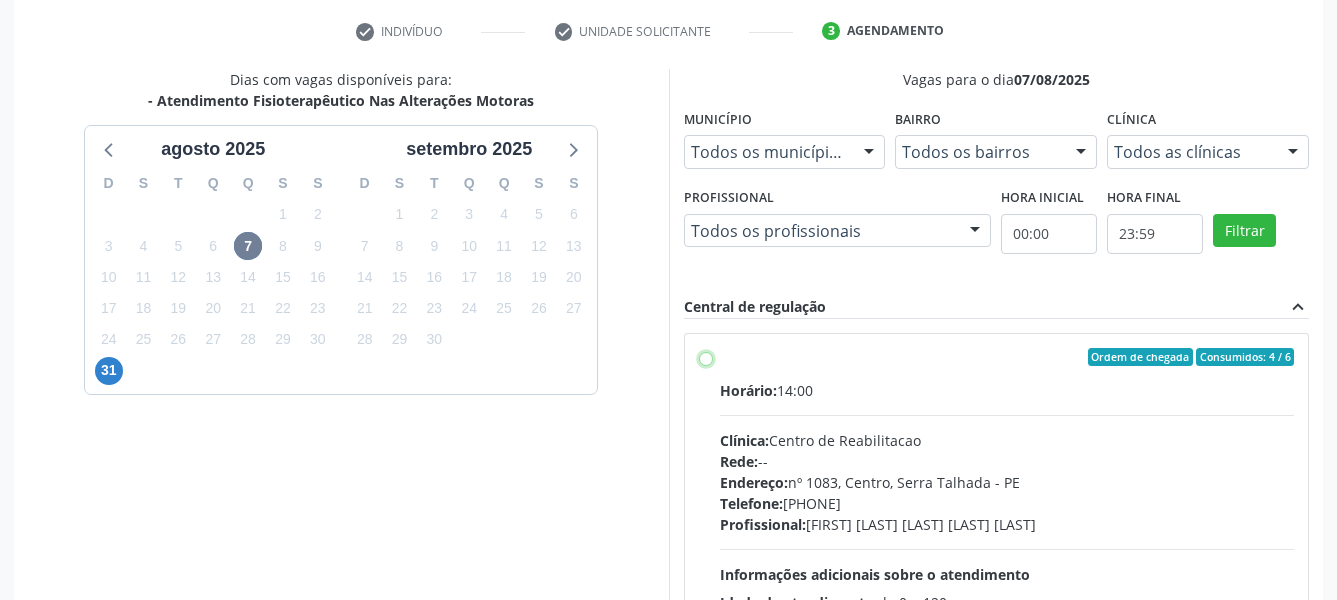 radio on "true" 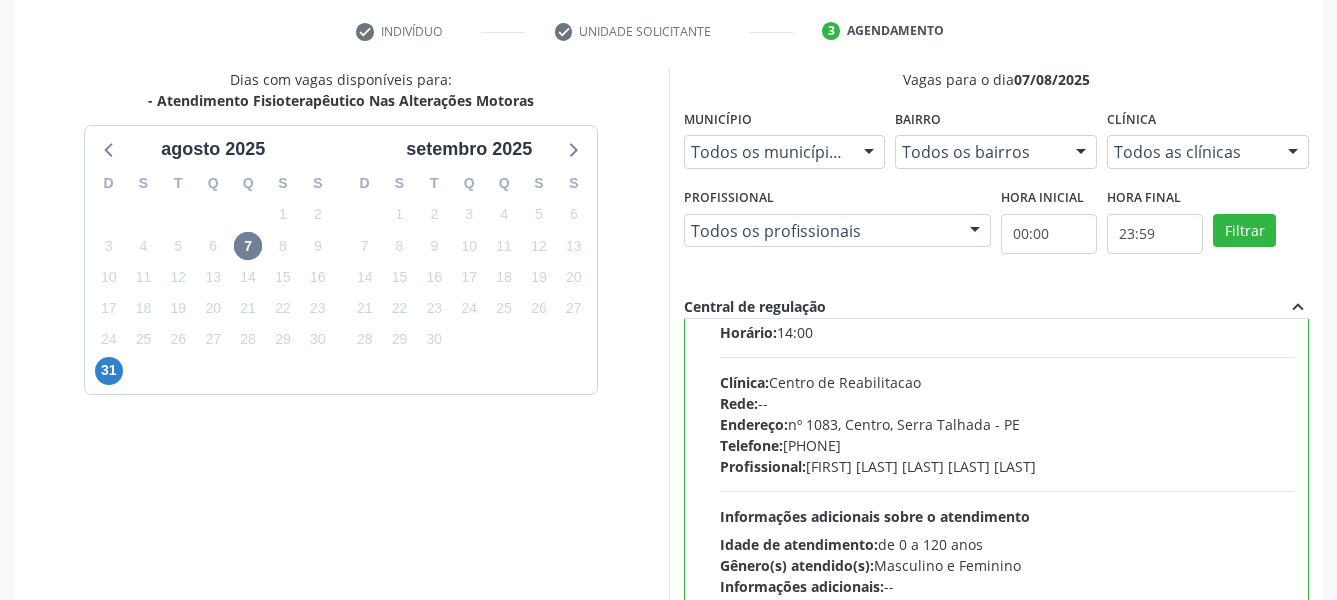 scroll, scrollTop: 99, scrollLeft: 0, axis: vertical 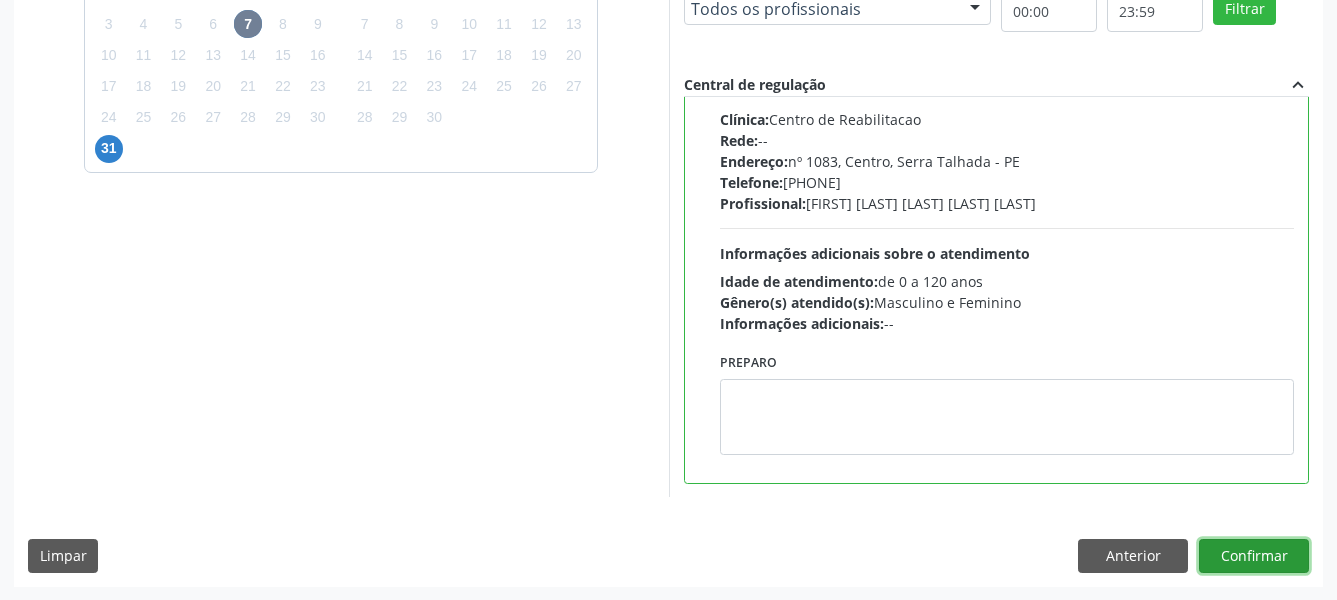 click on "Confirmar" at bounding box center (1254, 556) 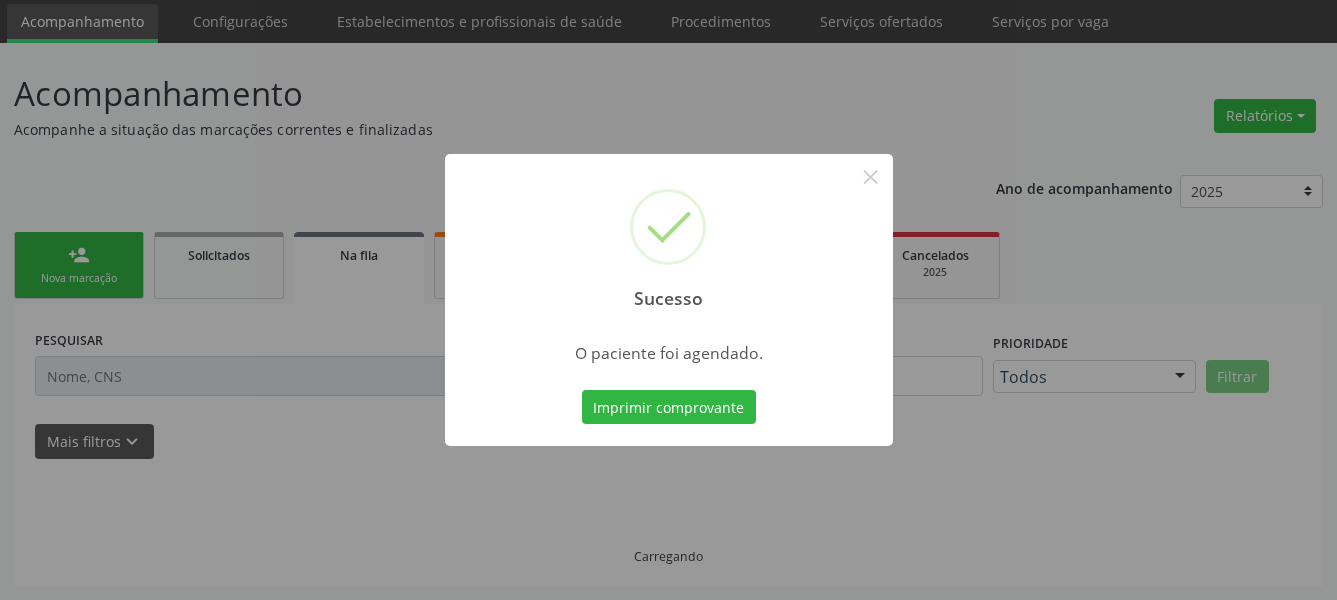 scroll, scrollTop: 66, scrollLeft: 0, axis: vertical 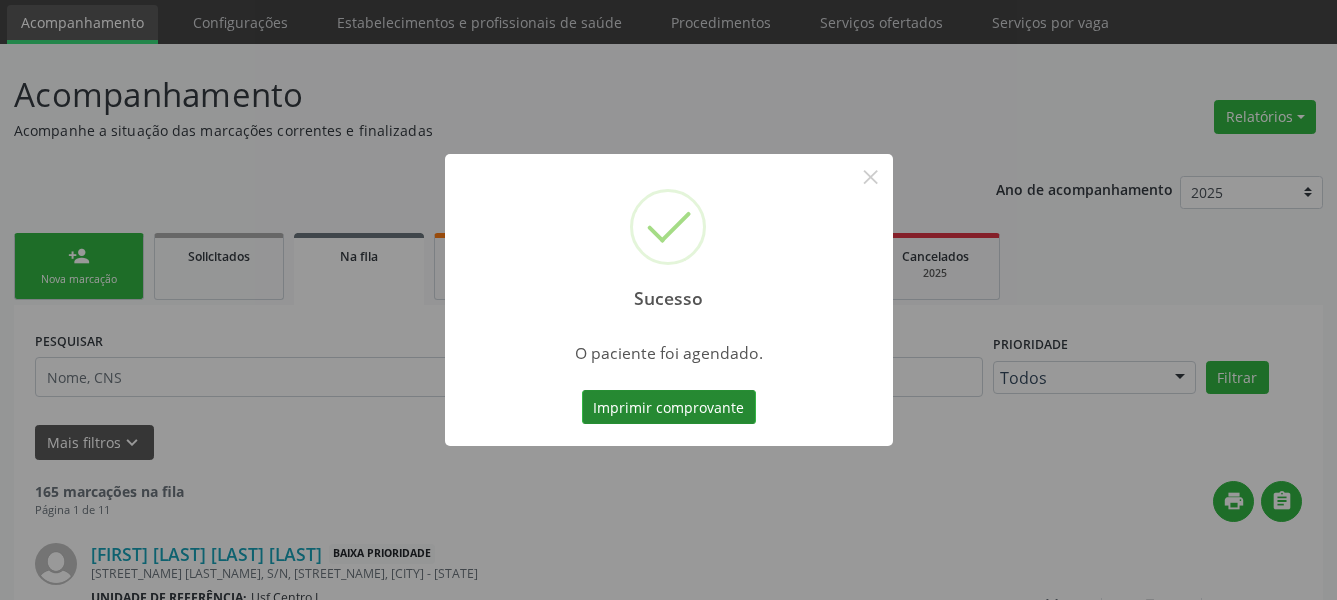 click on "Imprimir comprovante" at bounding box center (669, 407) 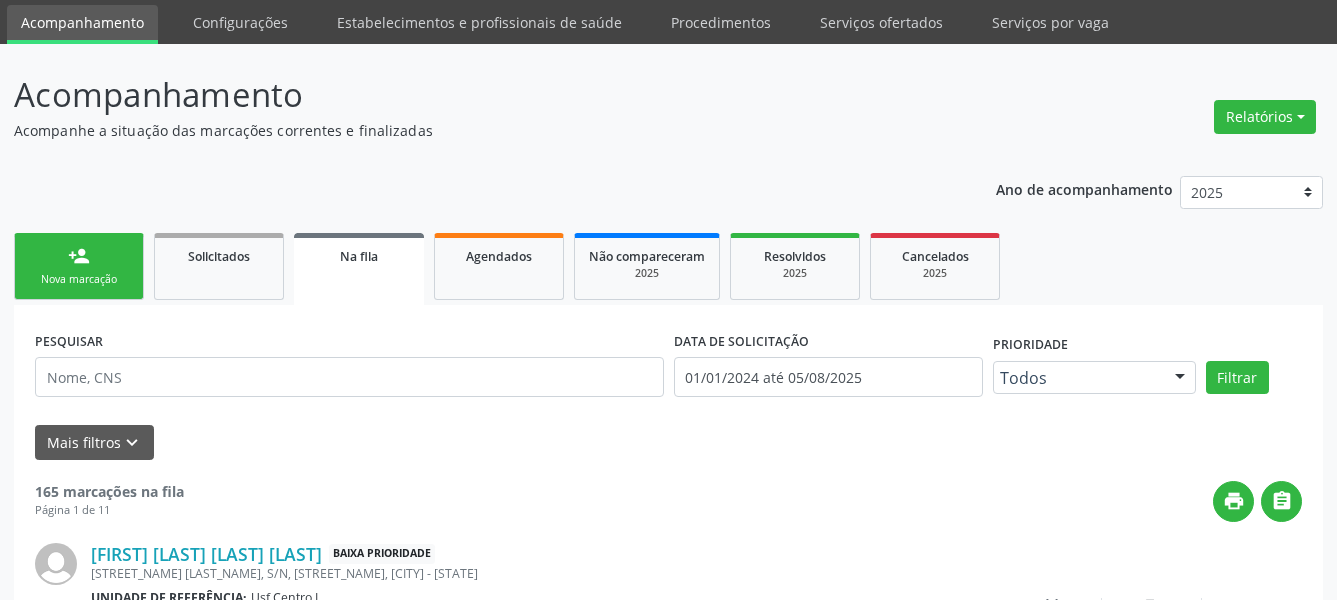 scroll, scrollTop: 65, scrollLeft: 0, axis: vertical 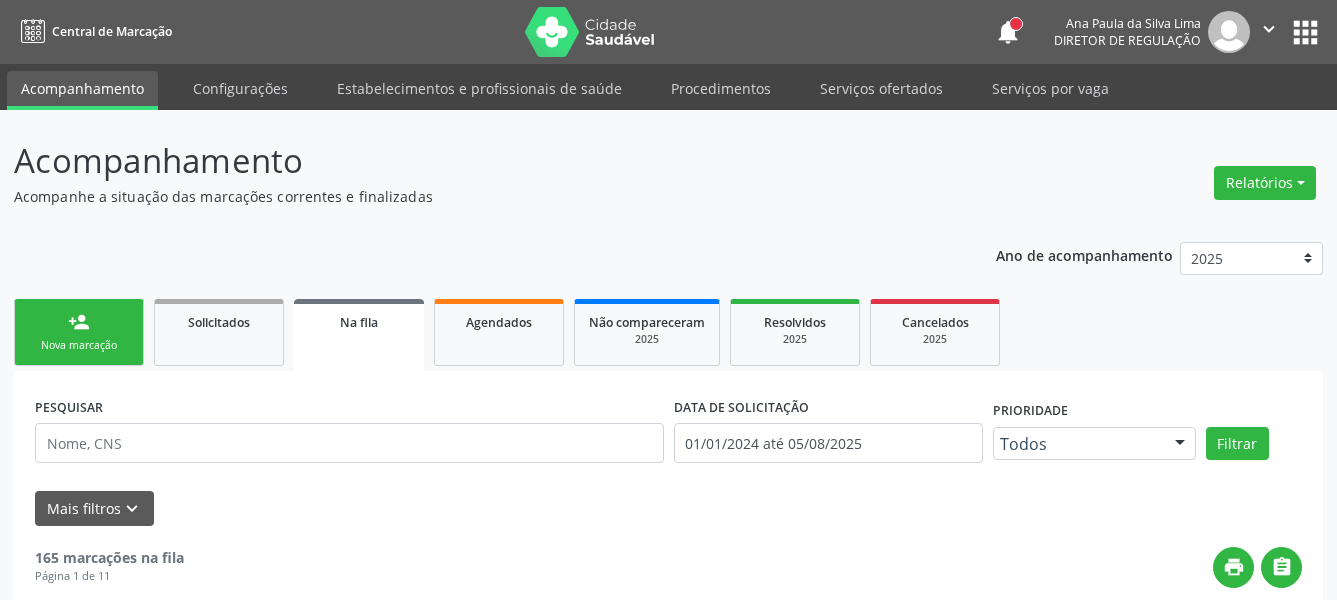 click on "apps" at bounding box center [1305, 32] 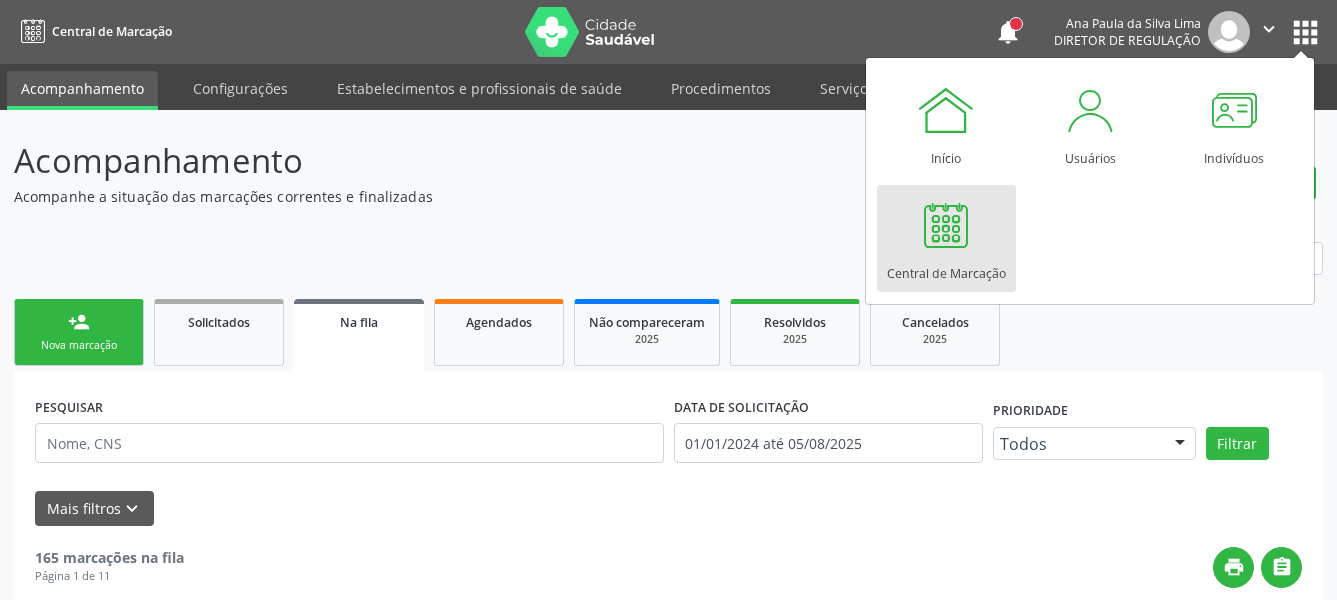 click on "Central de Marcação" at bounding box center (946, 268) 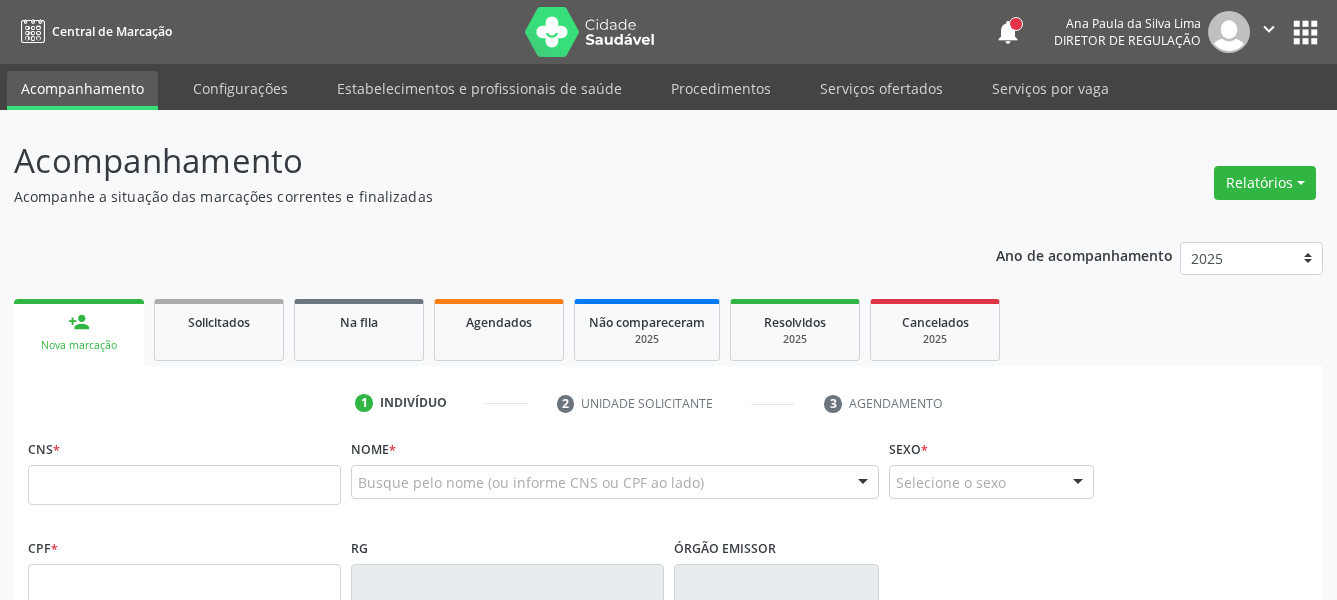 scroll, scrollTop: 0, scrollLeft: 0, axis: both 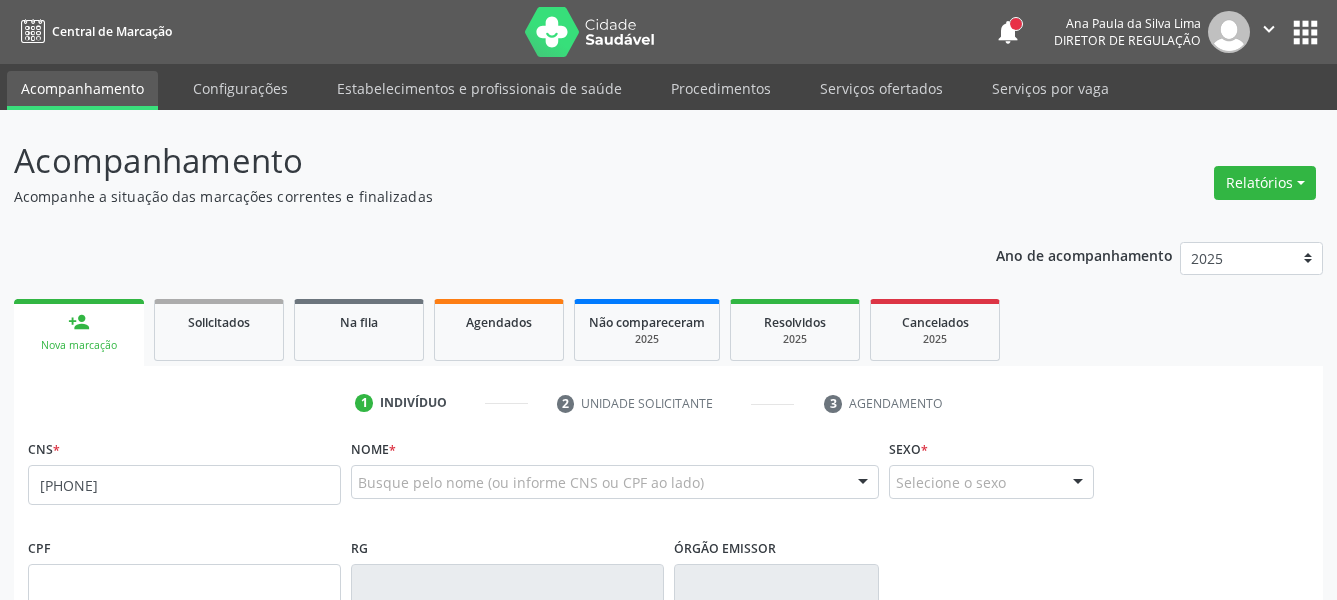 type on "[PHONE]" 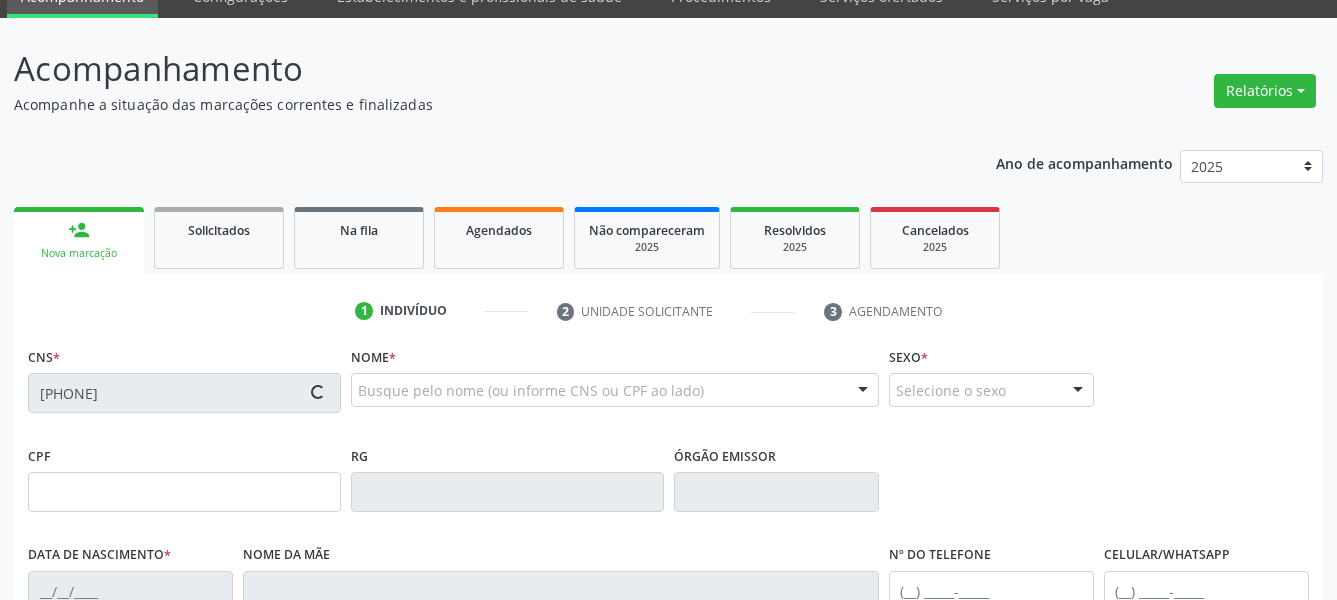 scroll, scrollTop: 102, scrollLeft: 0, axis: vertical 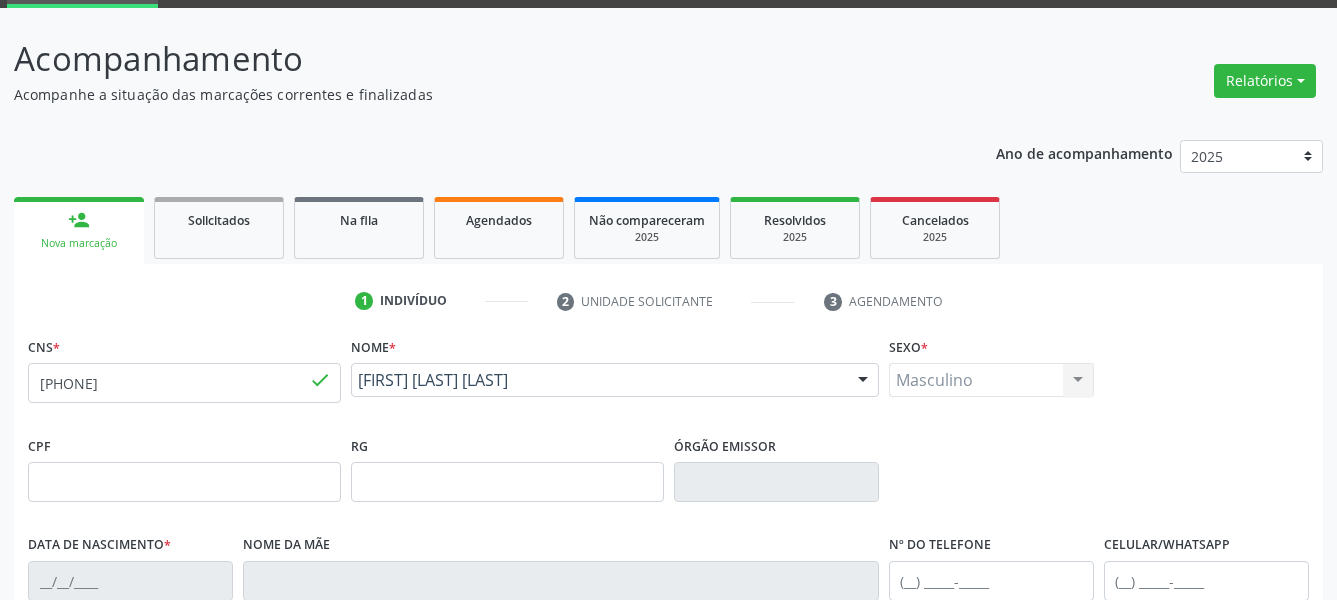 type on "[DATE]" 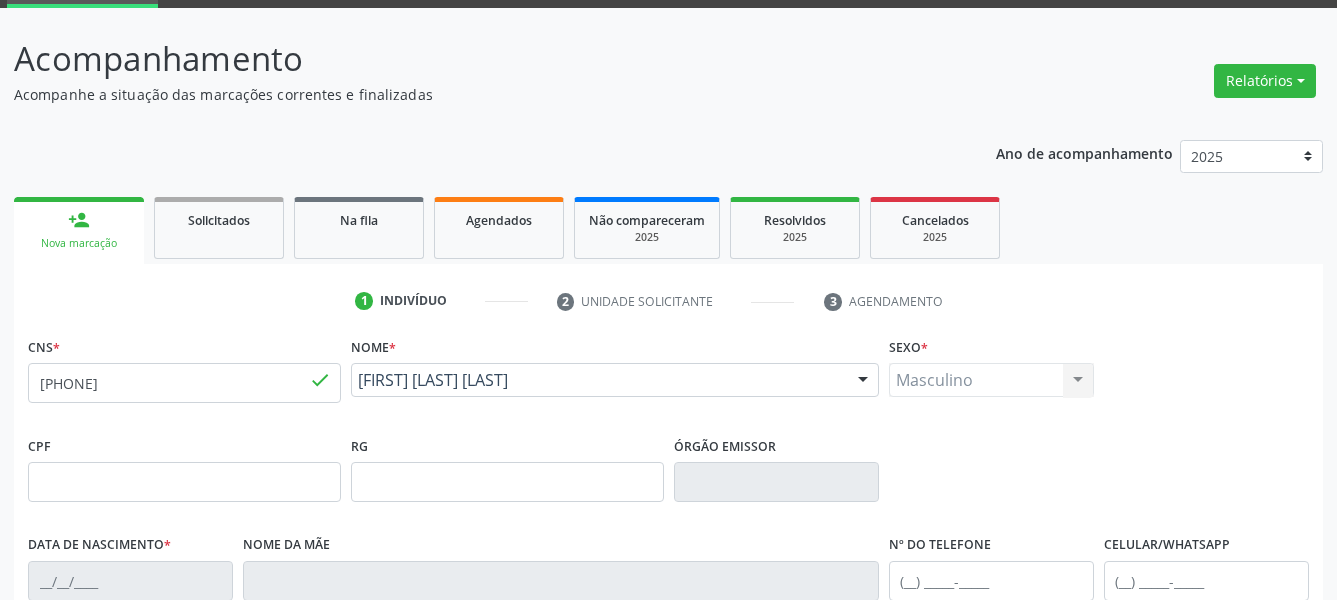 type on "[FIRST] [LAST] [LAST]" 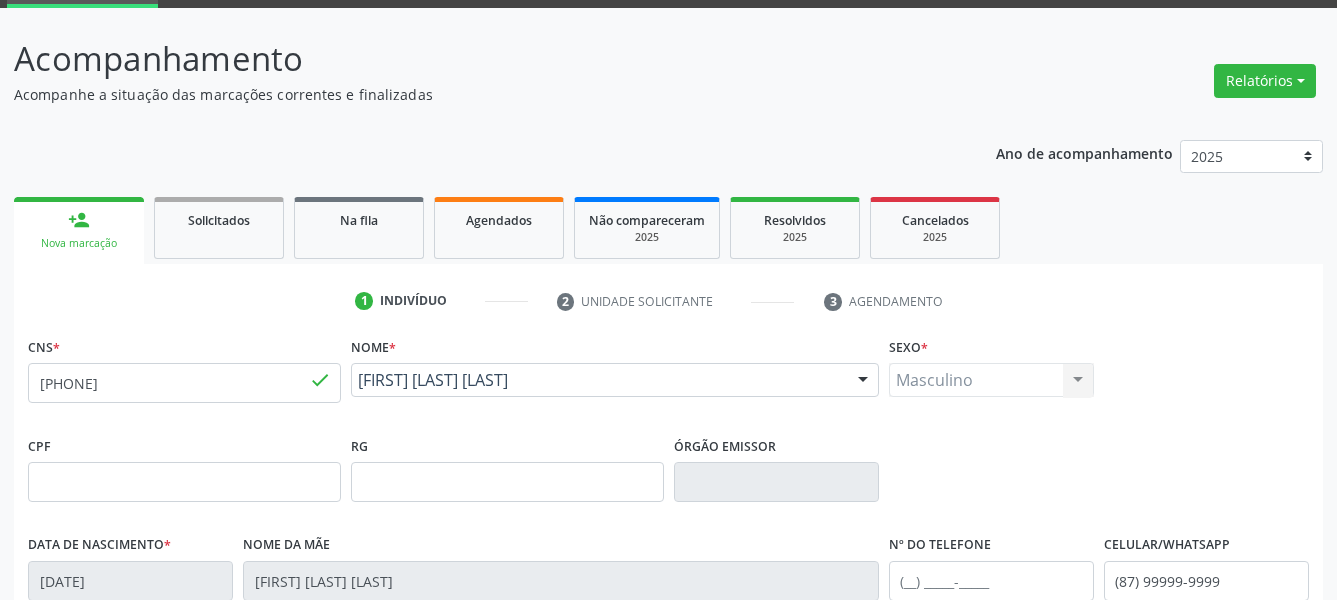 scroll, scrollTop: 408, scrollLeft: 0, axis: vertical 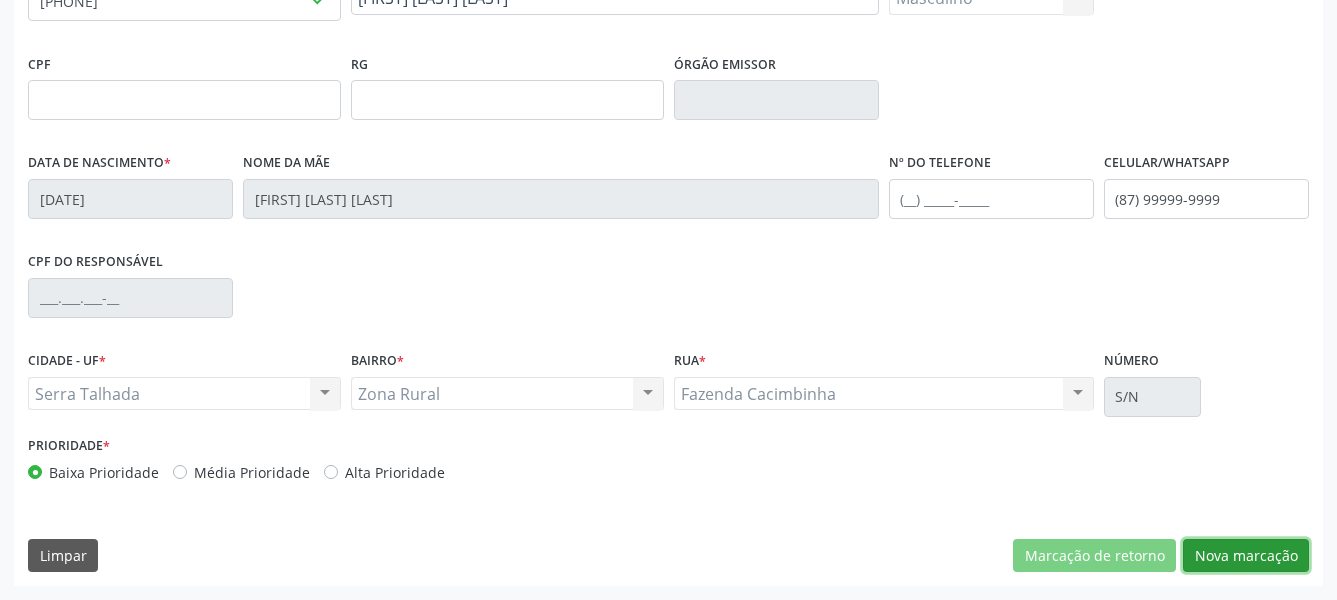 drag, startPoint x: 1243, startPoint y: 553, endPoint x: 1200, endPoint y: 555, distance: 43.046486 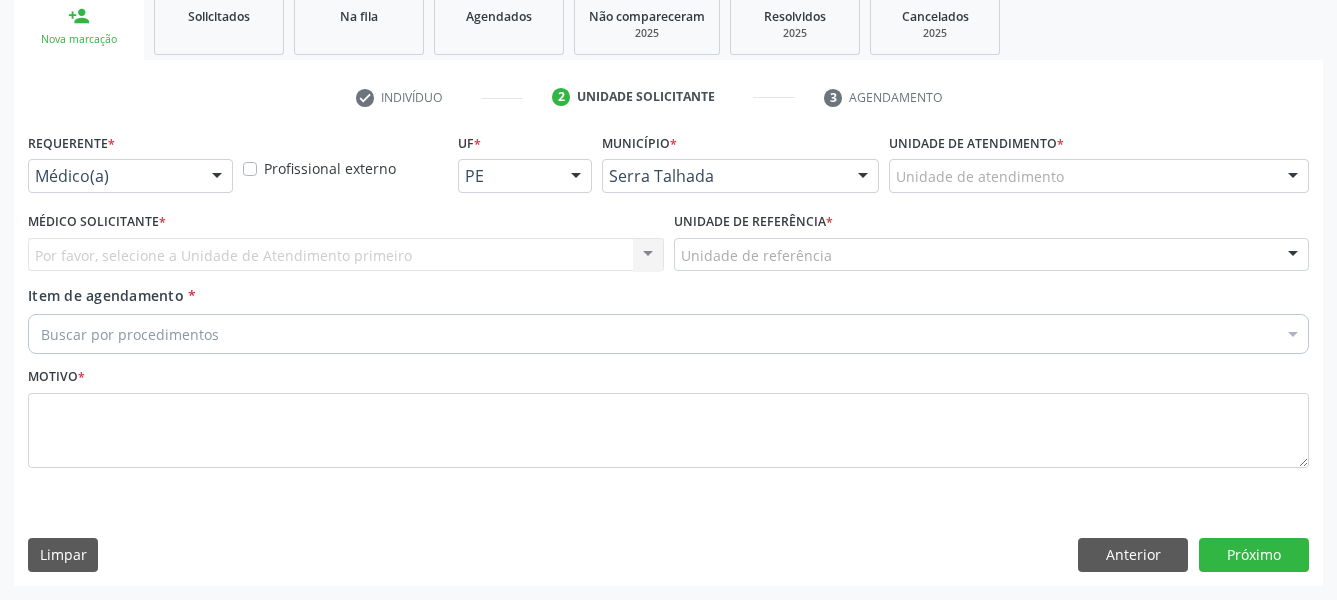 scroll, scrollTop: 322, scrollLeft: 0, axis: vertical 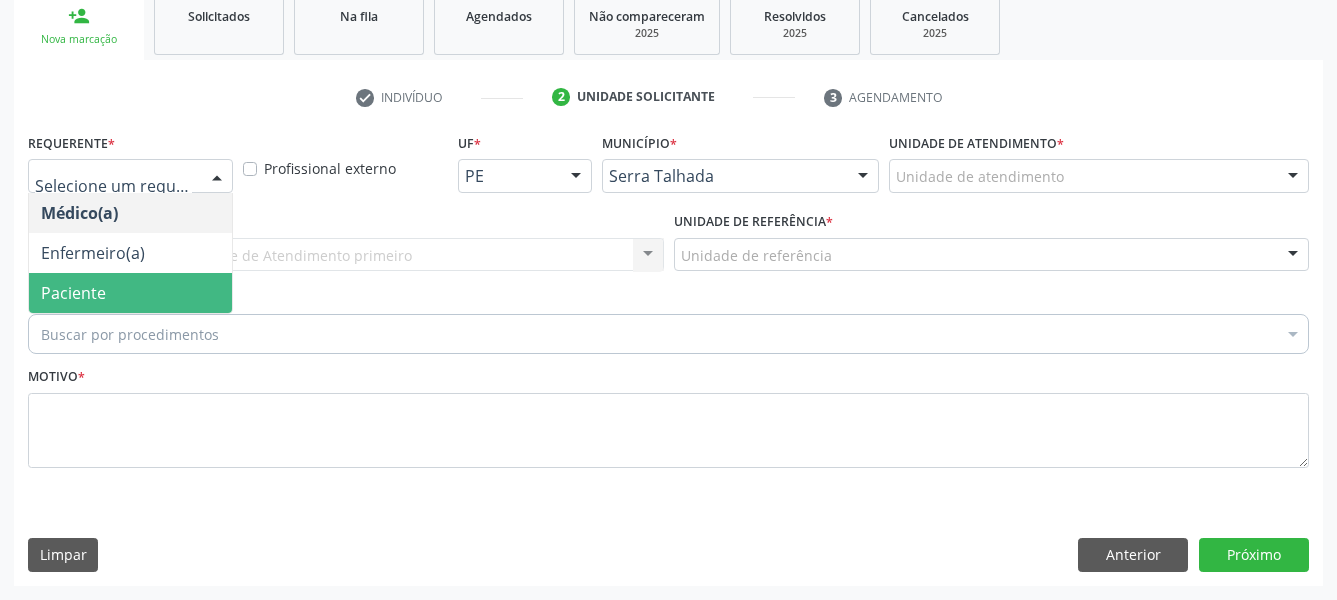 click on "Enfermeiro(a)" at bounding box center [130, 253] 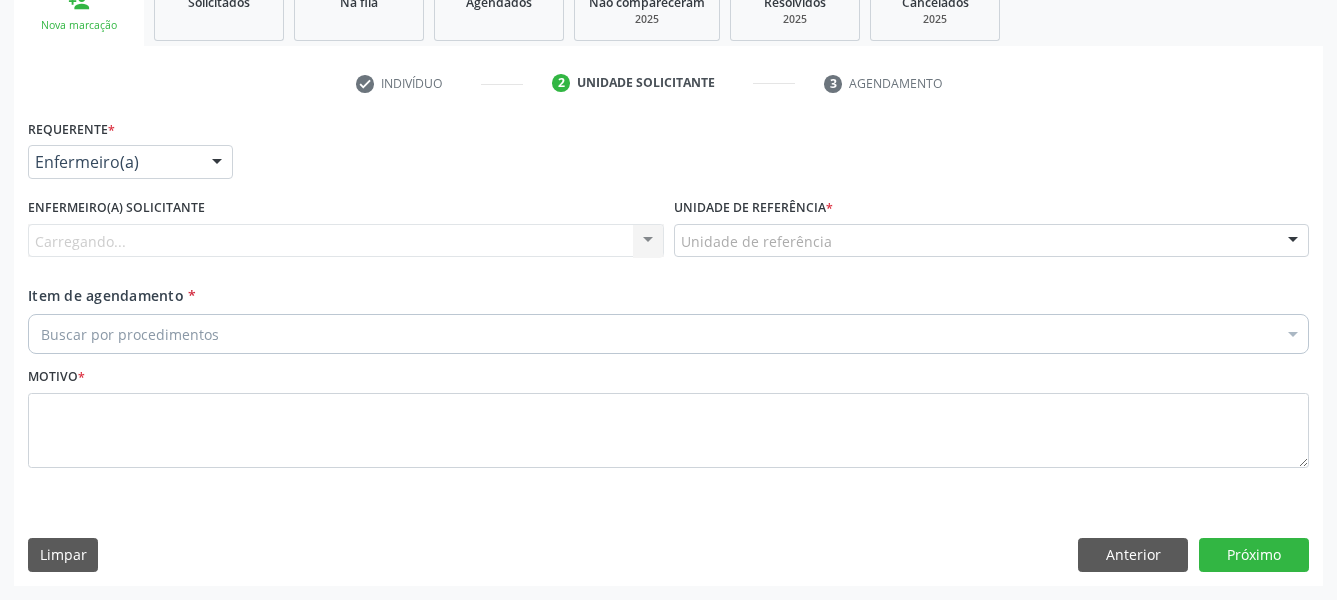 click on "Enfermeiro(a) solicitante
Carregando...
Nenhum resultado encontrado para: "   "
Não há nenhuma opção para ser exibida." at bounding box center [346, 232] 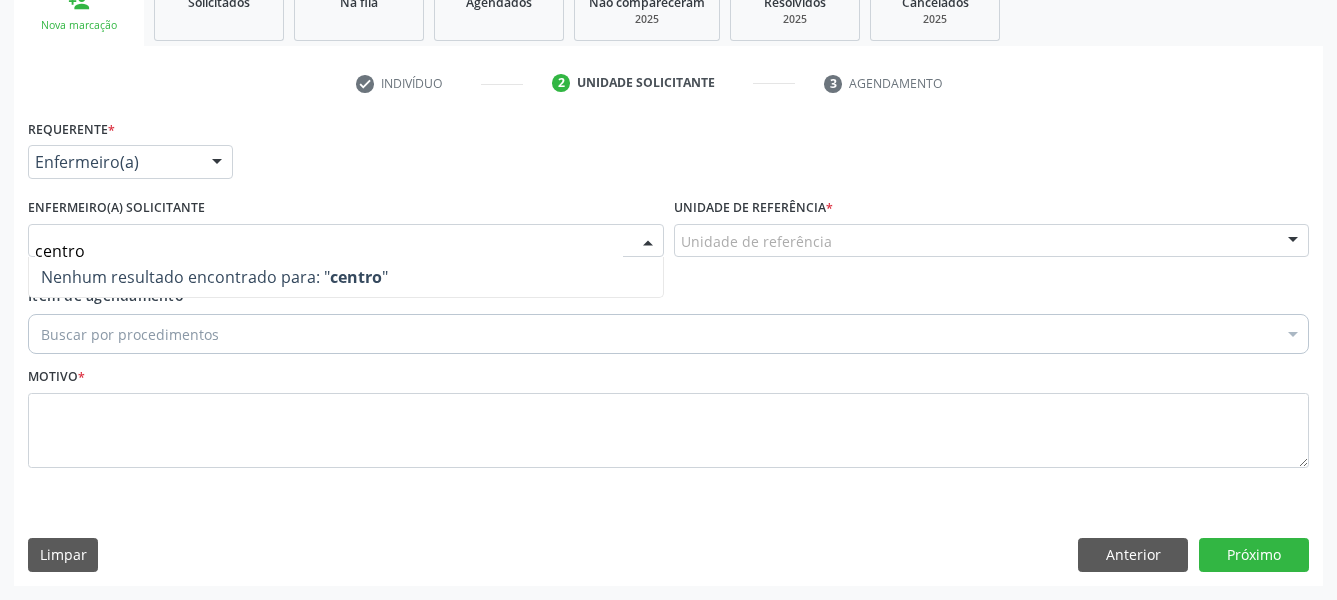 type on "centro" 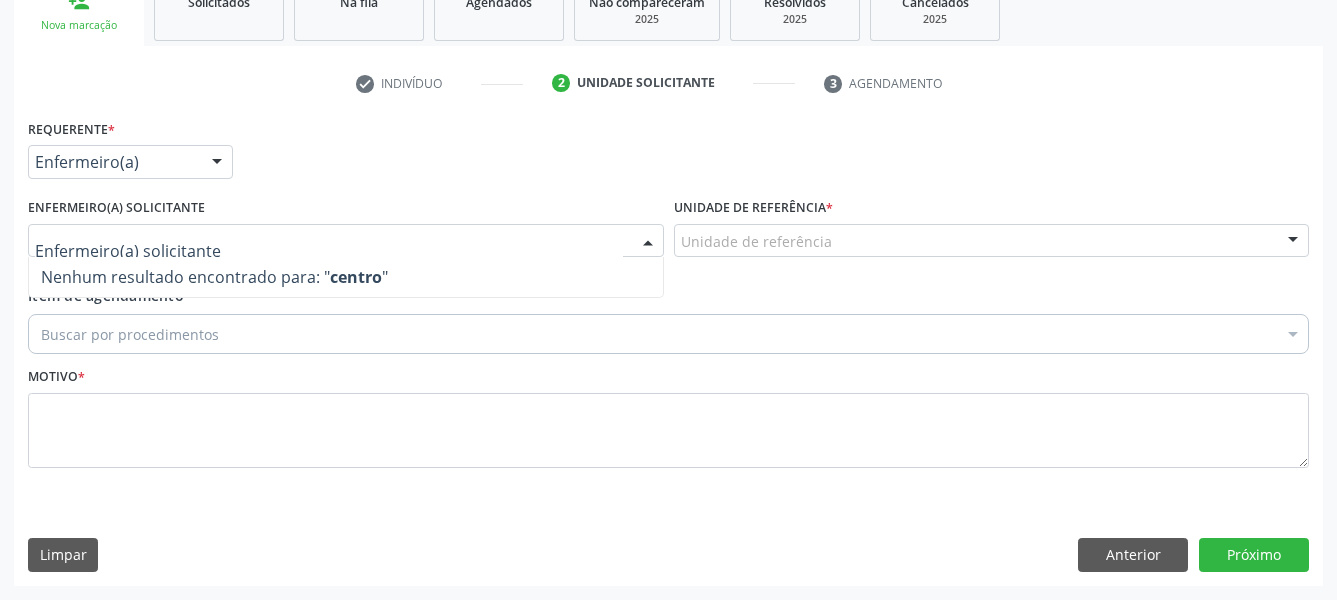 click on "Enfermeiro(a) solicitante
Nenhum resultado encontrado para: " centro   "
Não há nenhuma opção para ser exibida." at bounding box center [346, 225] 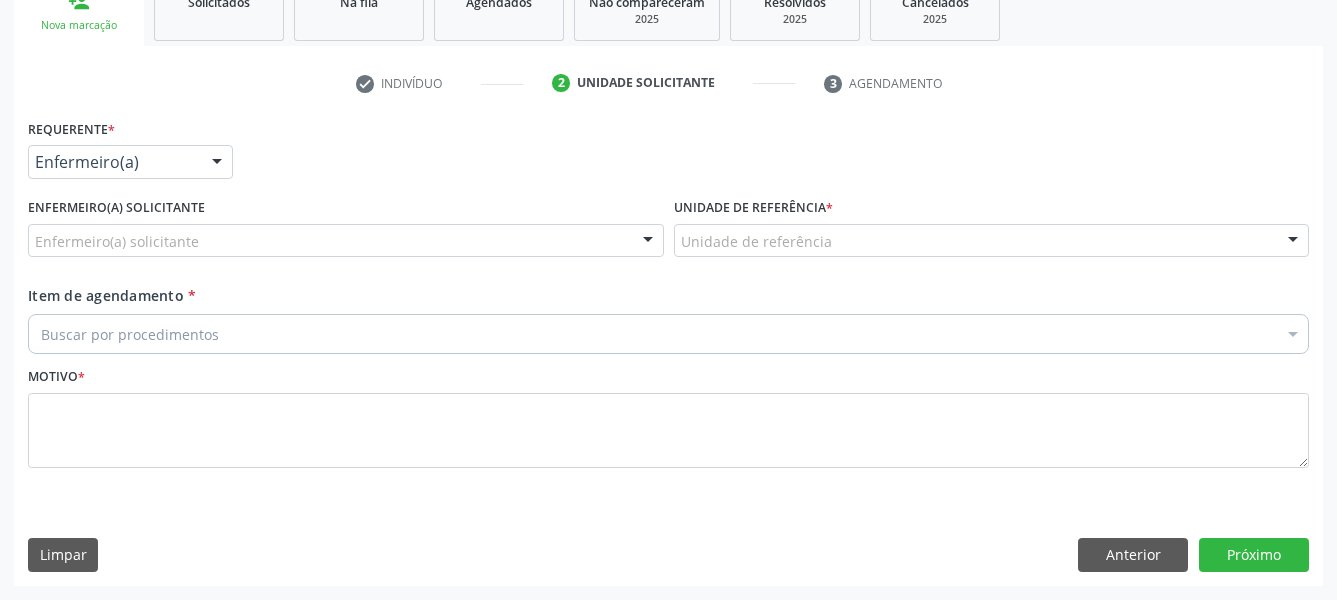 drag, startPoint x: 172, startPoint y: 162, endPoint x: 164, endPoint y: 195, distance: 33.955853 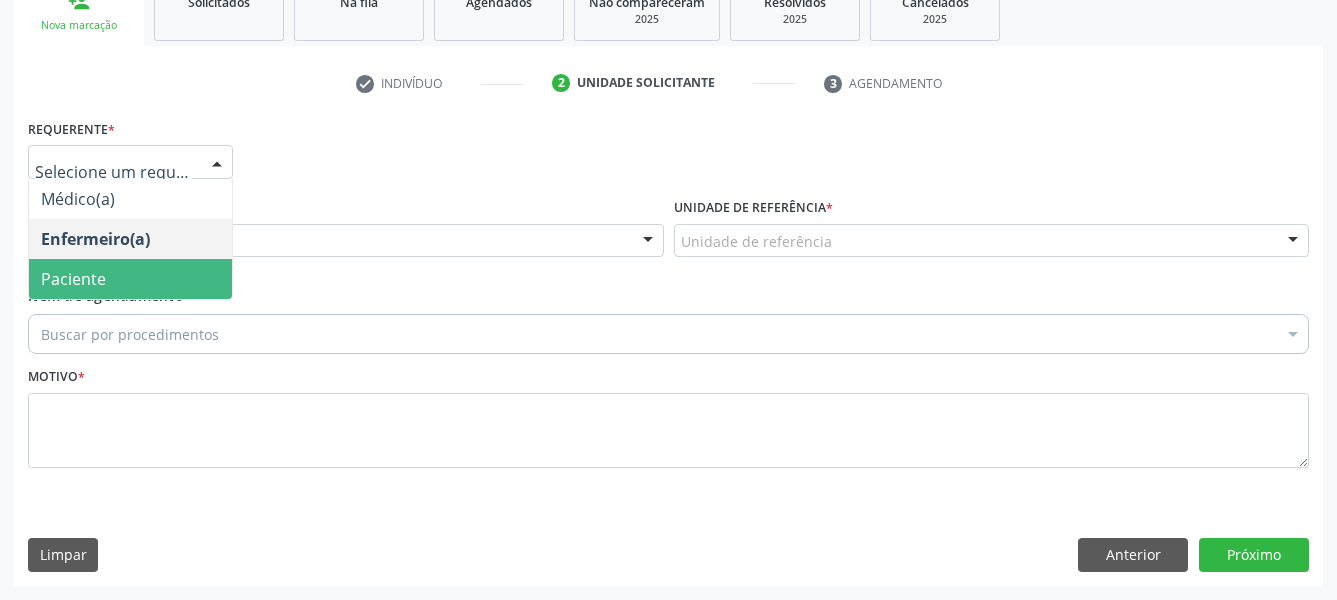 click on "Paciente" at bounding box center (130, 279) 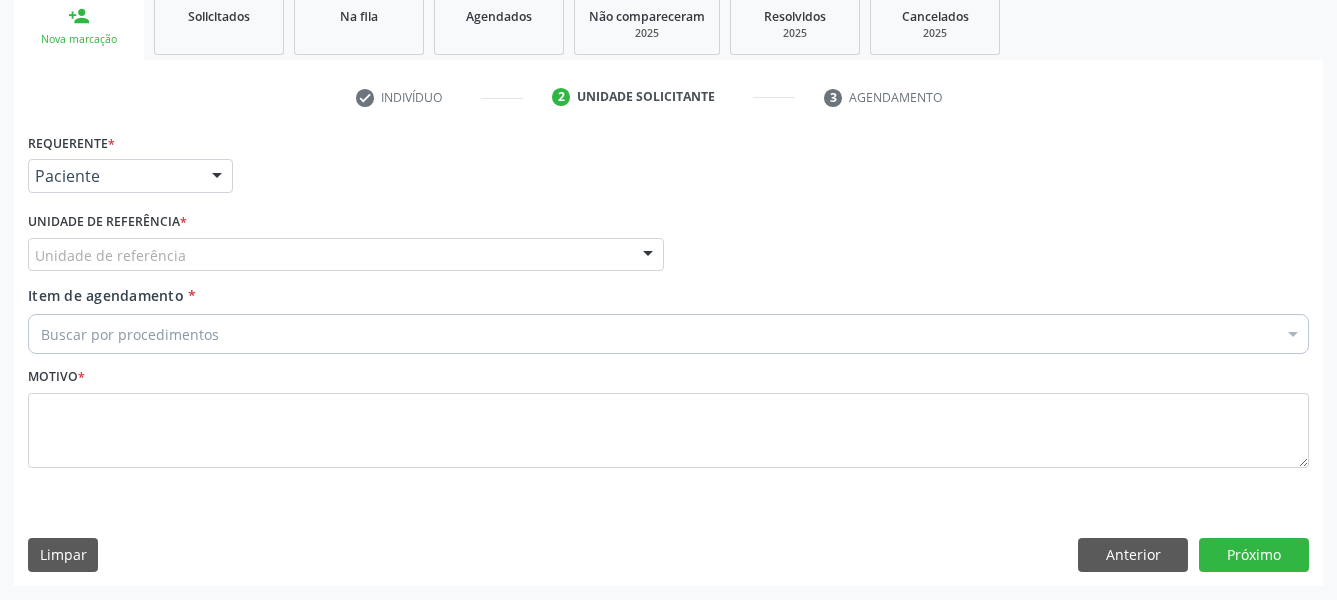 click on "Paciente" at bounding box center [130, 293] 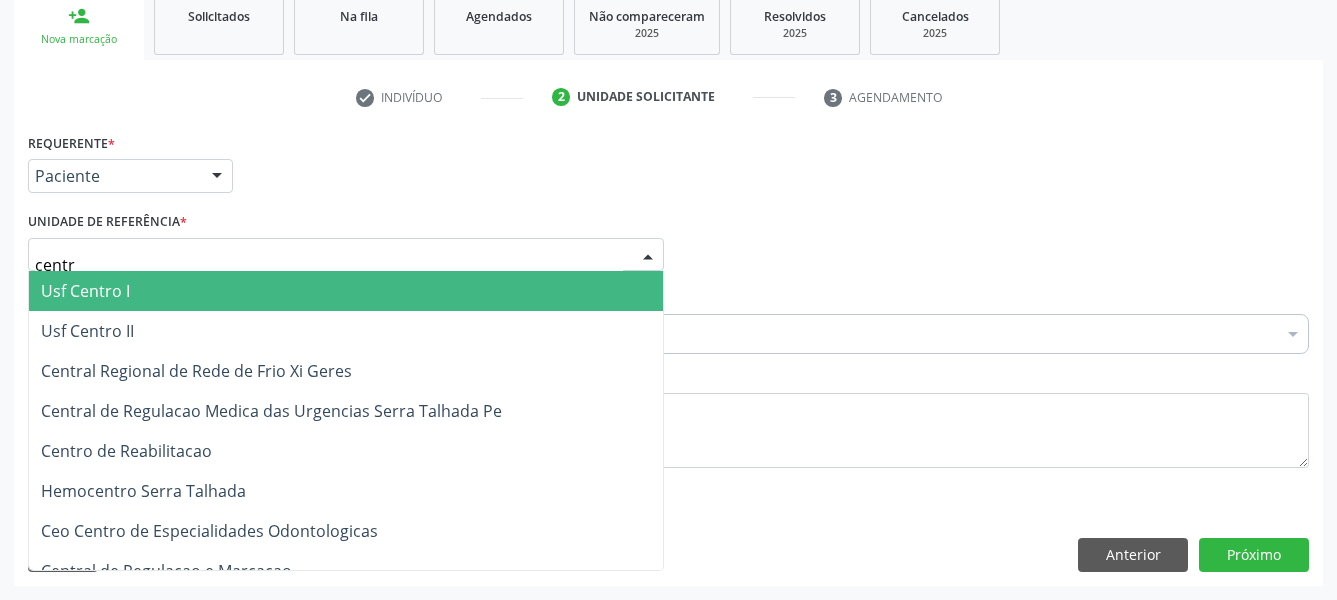 type on "centro" 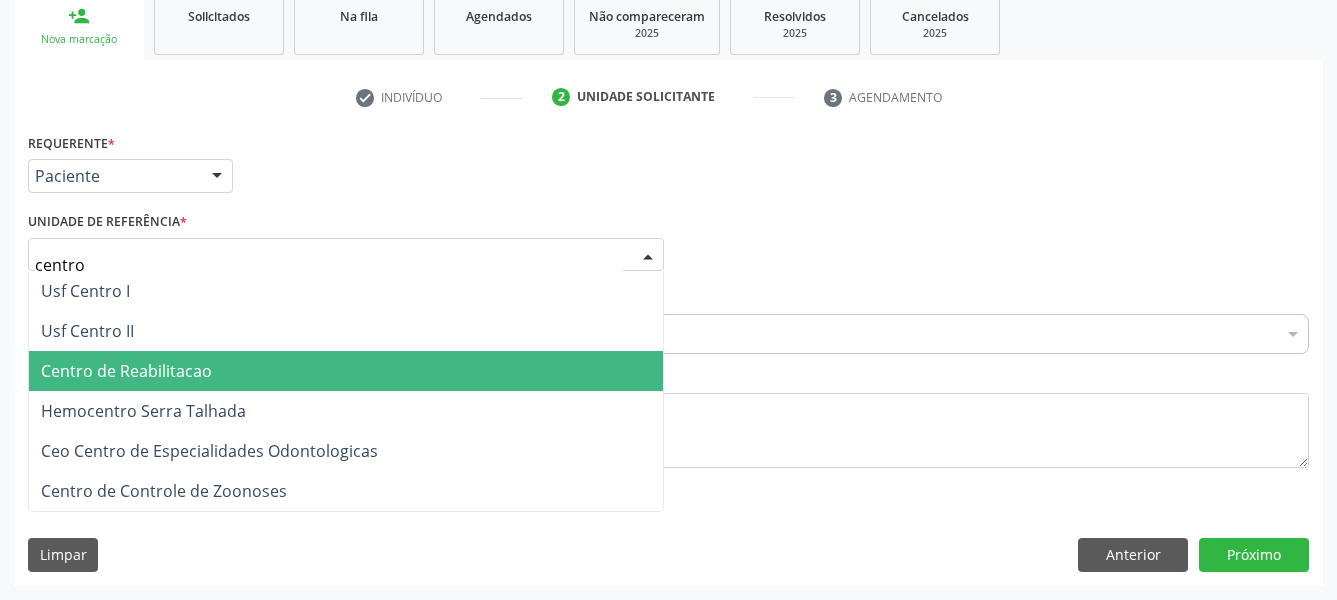 drag, startPoint x: 156, startPoint y: 366, endPoint x: 159, endPoint y: 339, distance: 27.166155 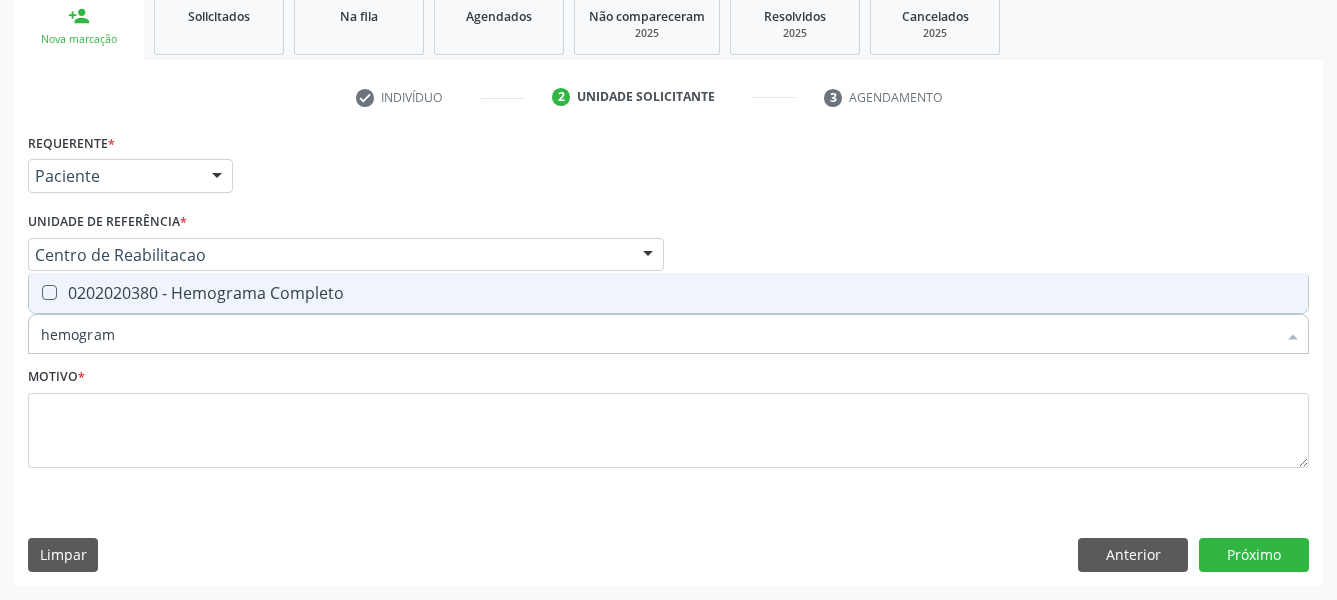 type on "hemograma" 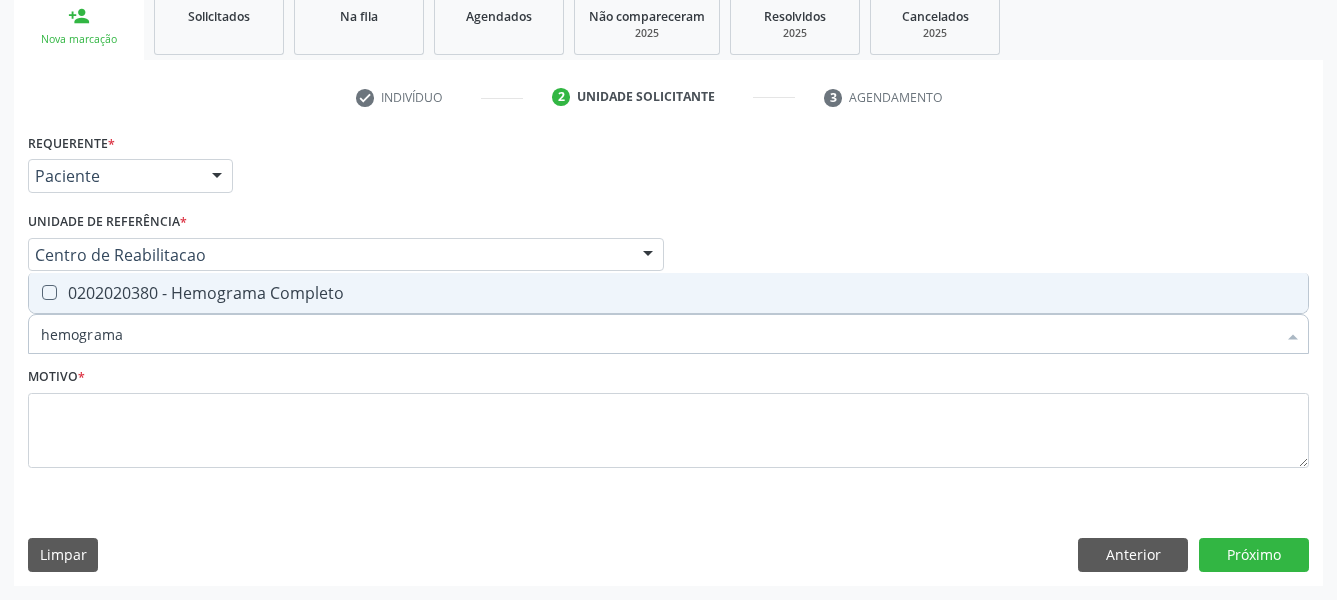 click on "Selecionar todos
0202020380 - Hemograma Completo
Nenhum resultado encontrado para: " hemograma  "
Não há nenhuma opção para ser exibida." at bounding box center (668, 293) 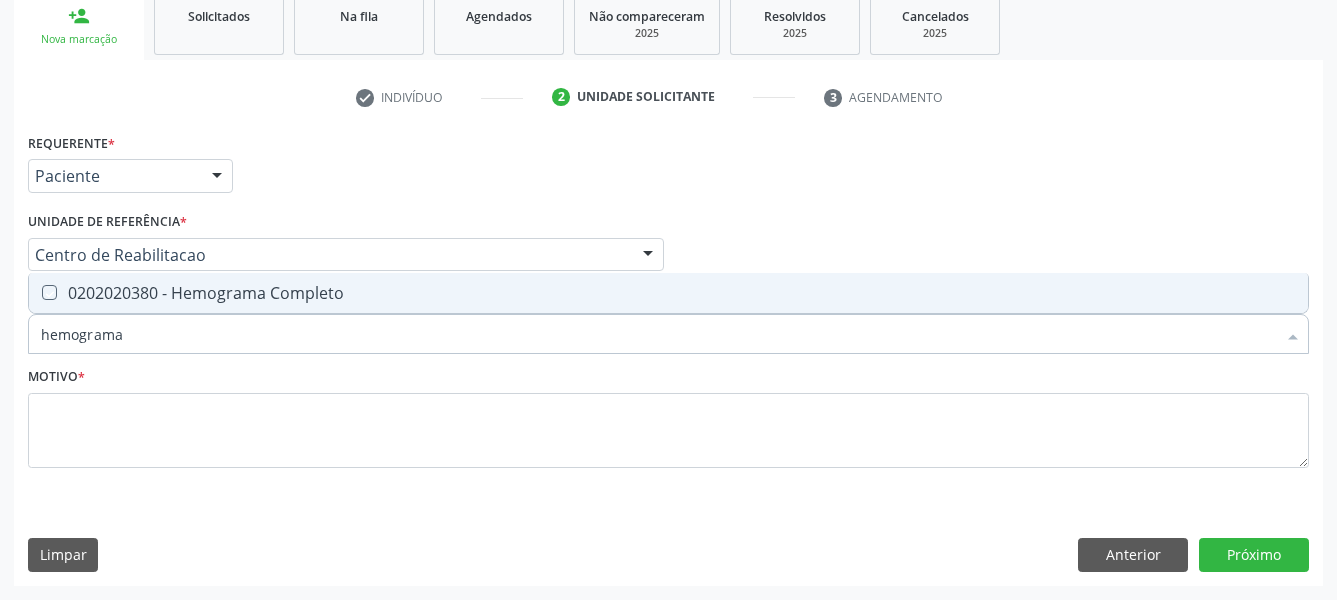 checkbox on "true" 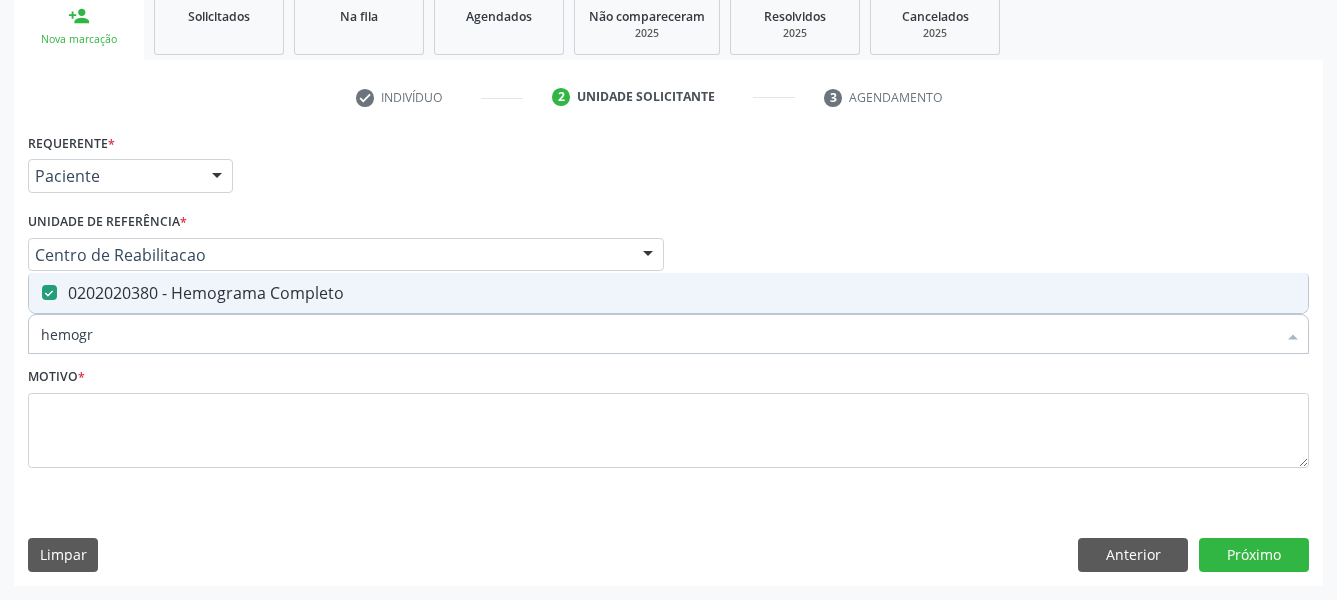 type on "hemog" 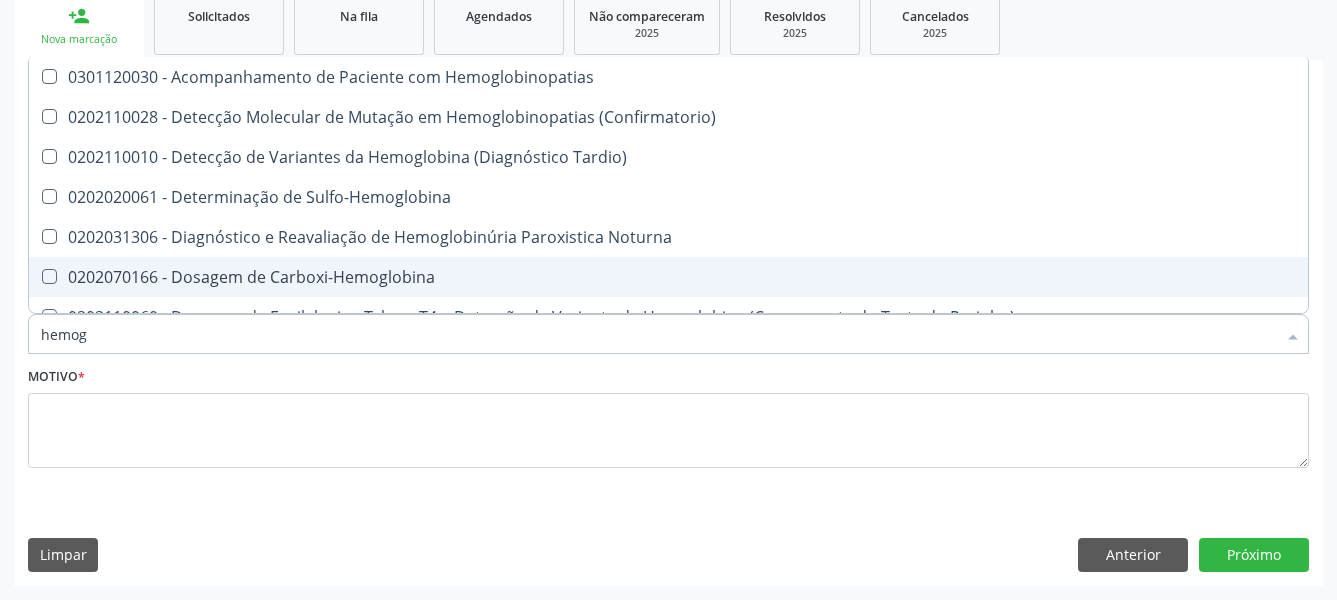 type on "hemo" 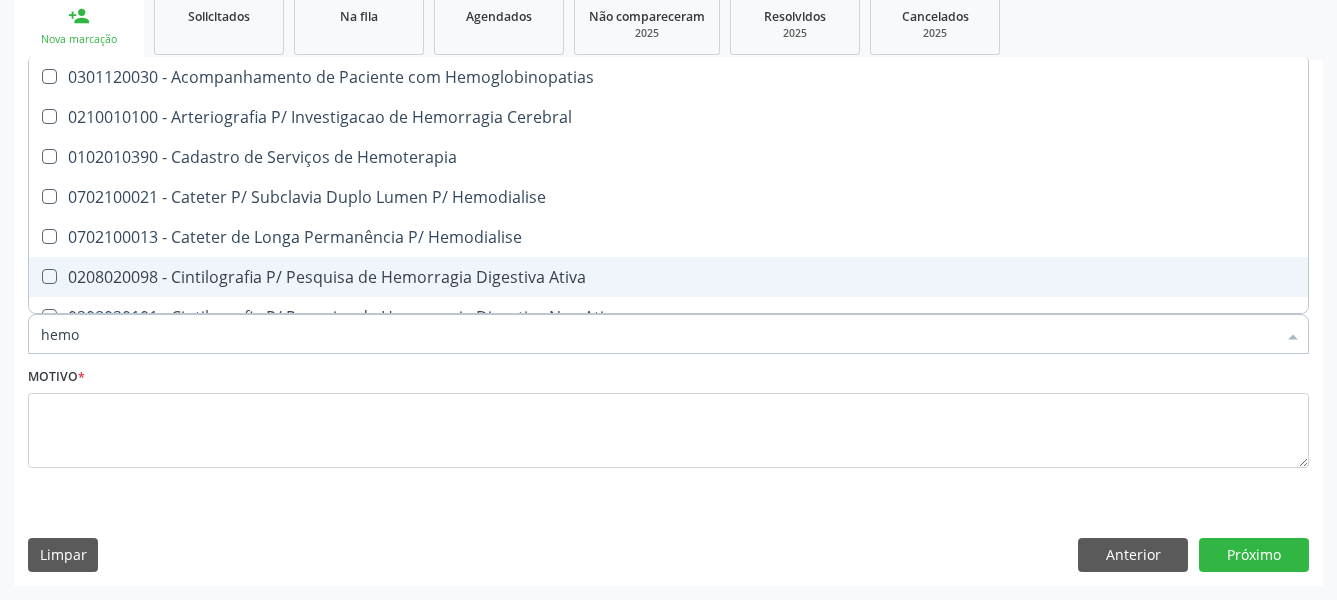 type on "hem" 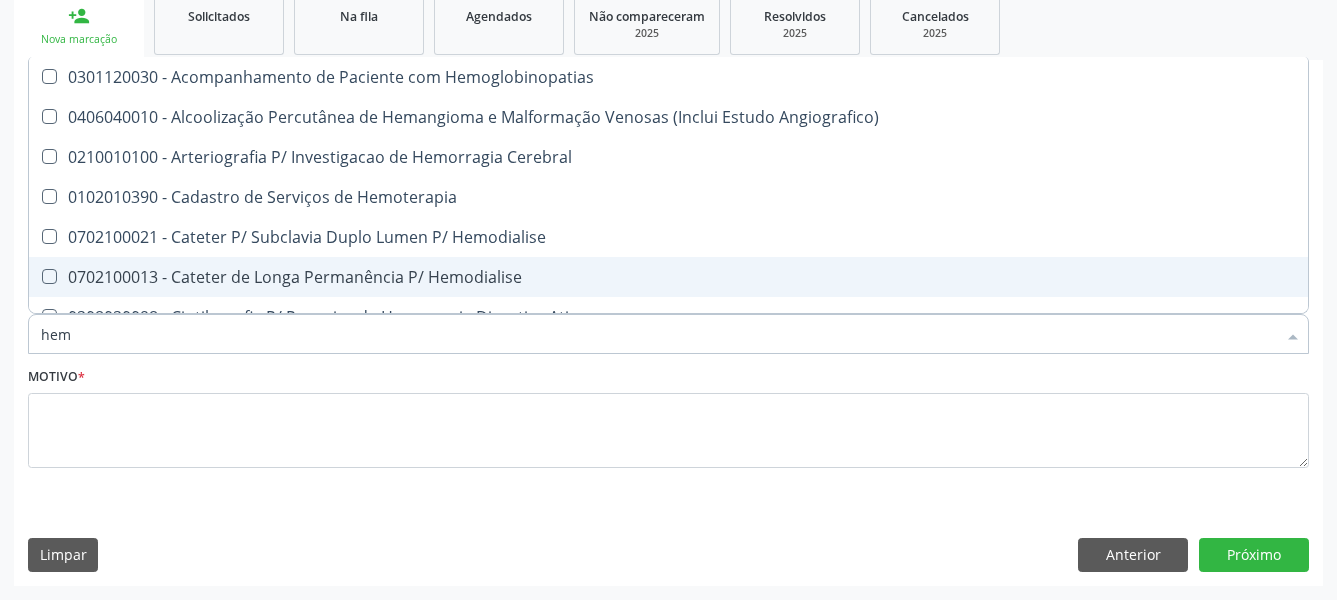 type on "he" 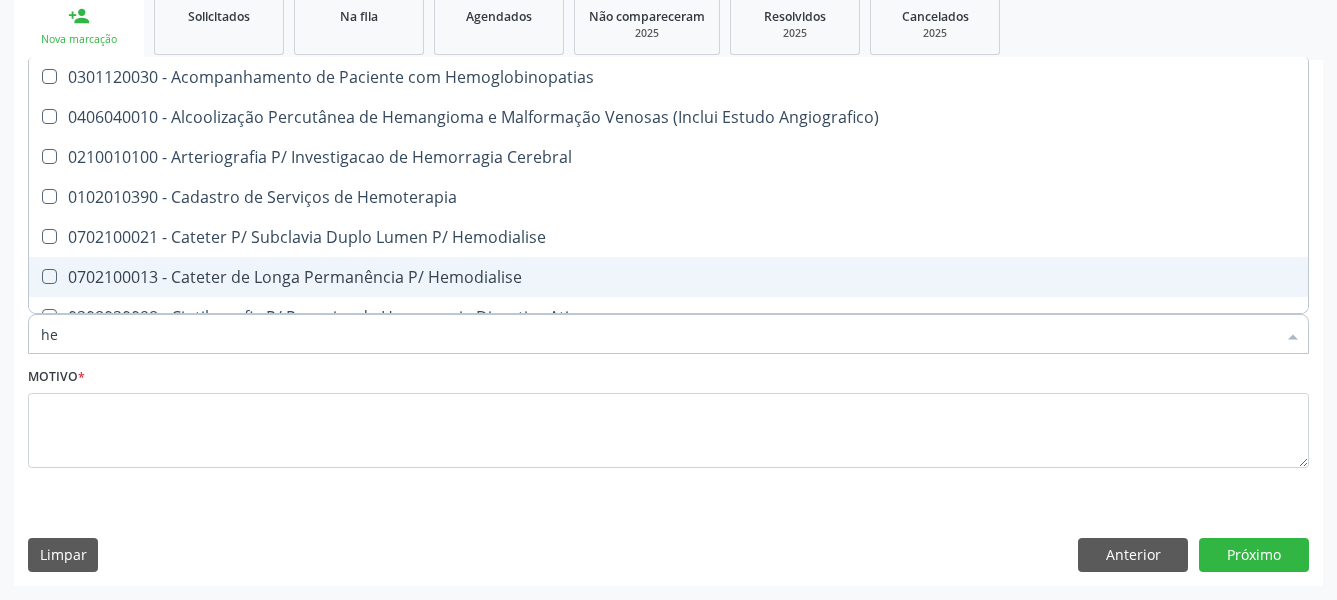 type on "h" 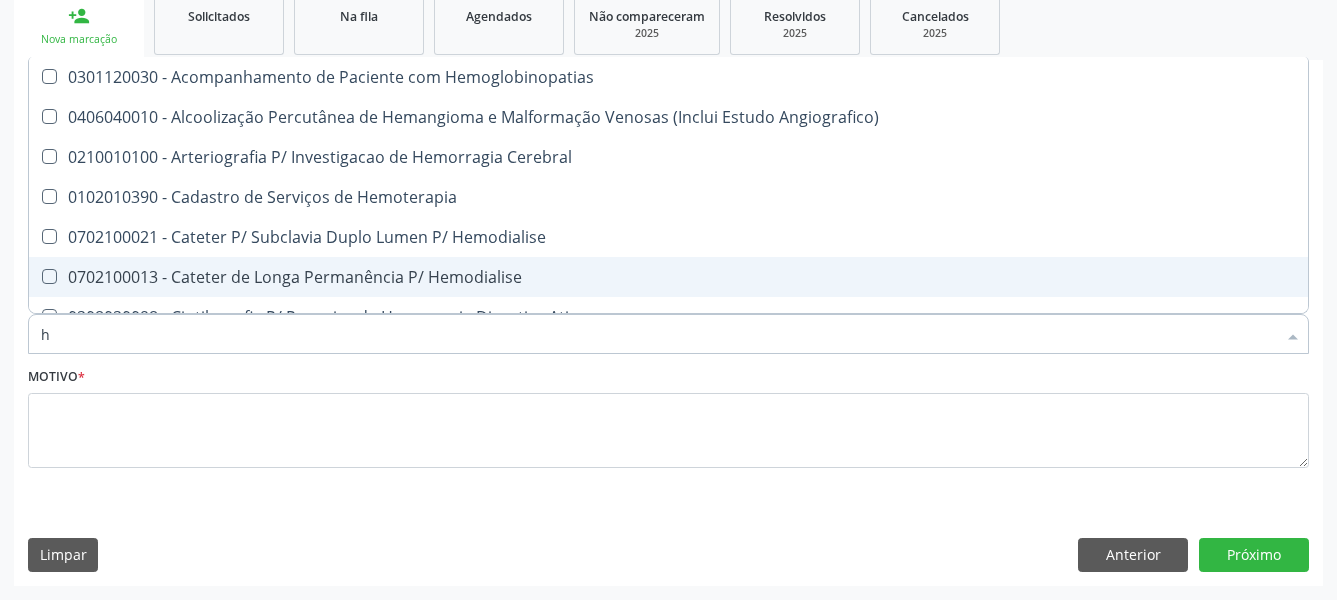 type 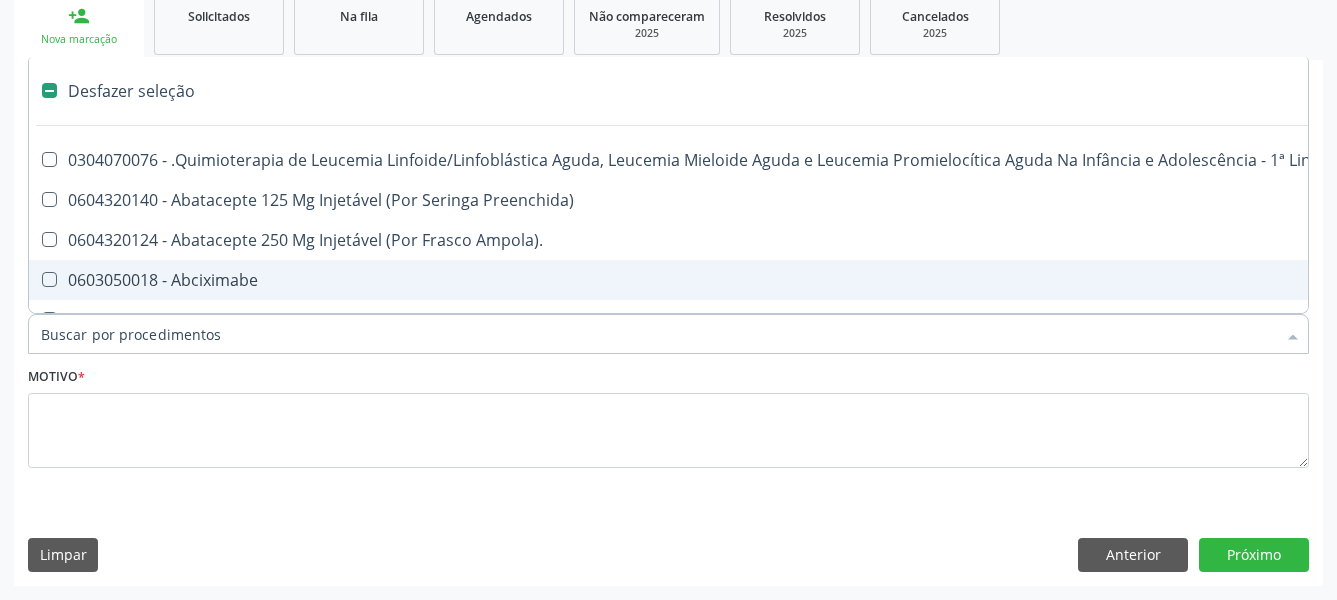 checkbox on "false" 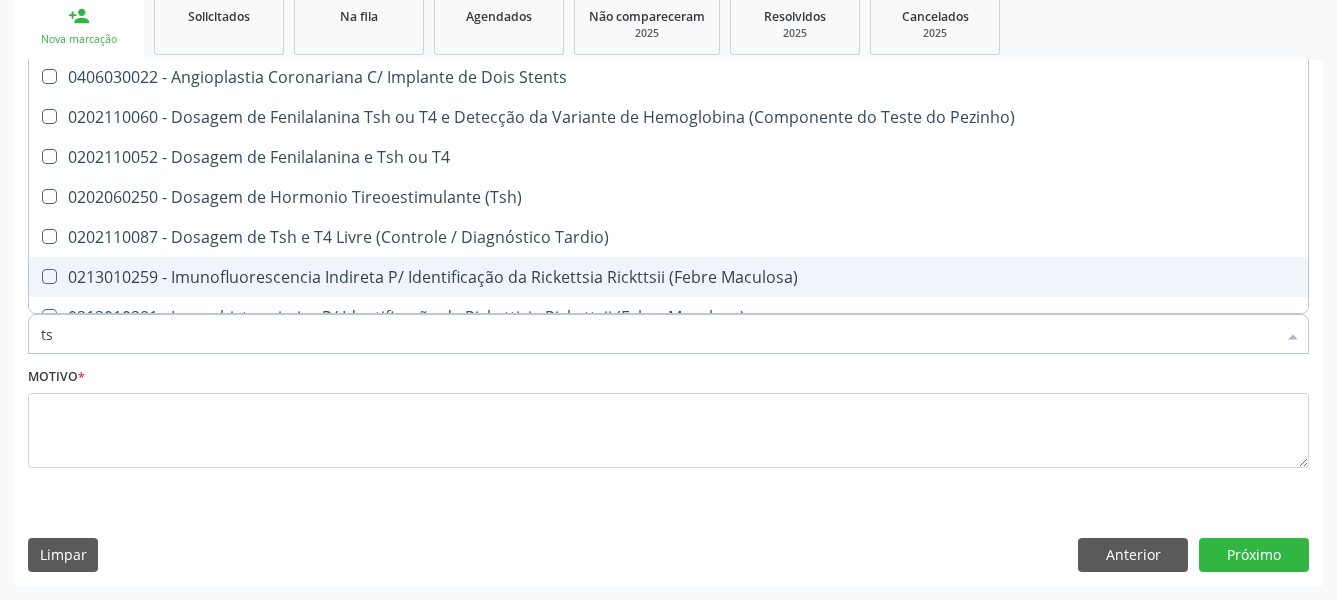 type on "tsh" 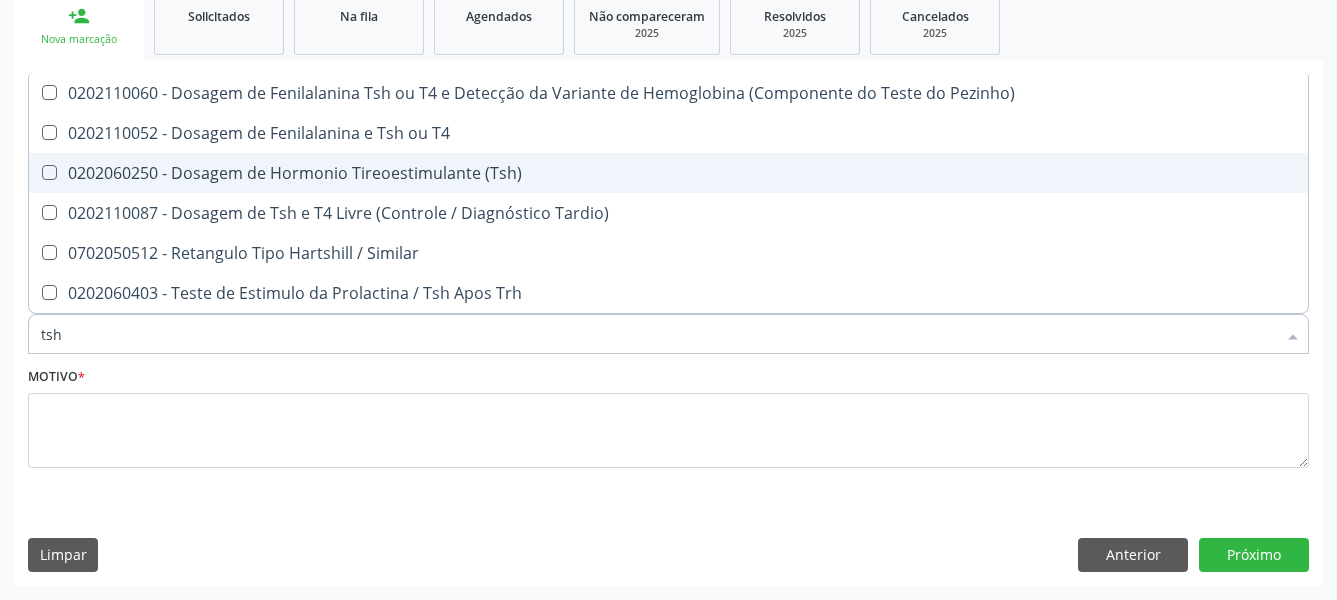 click on "0202060250 - Dosagem de Hormonio Tireoestimulante (Tsh)" at bounding box center (668, 173) 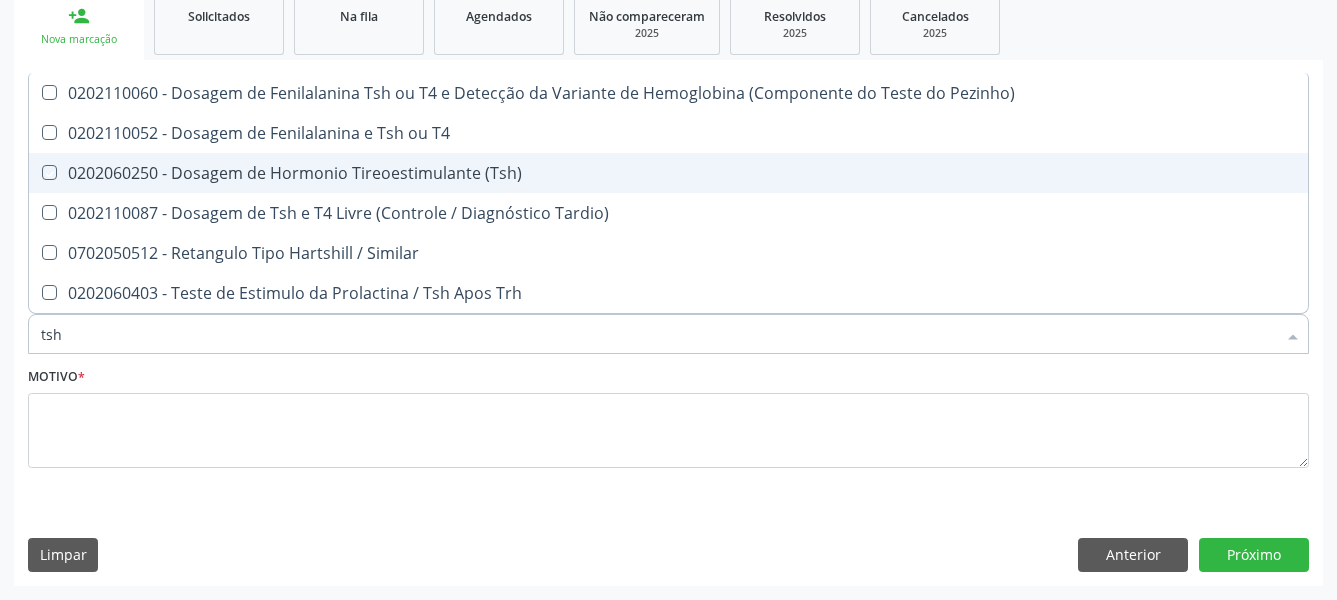 checkbox on "true" 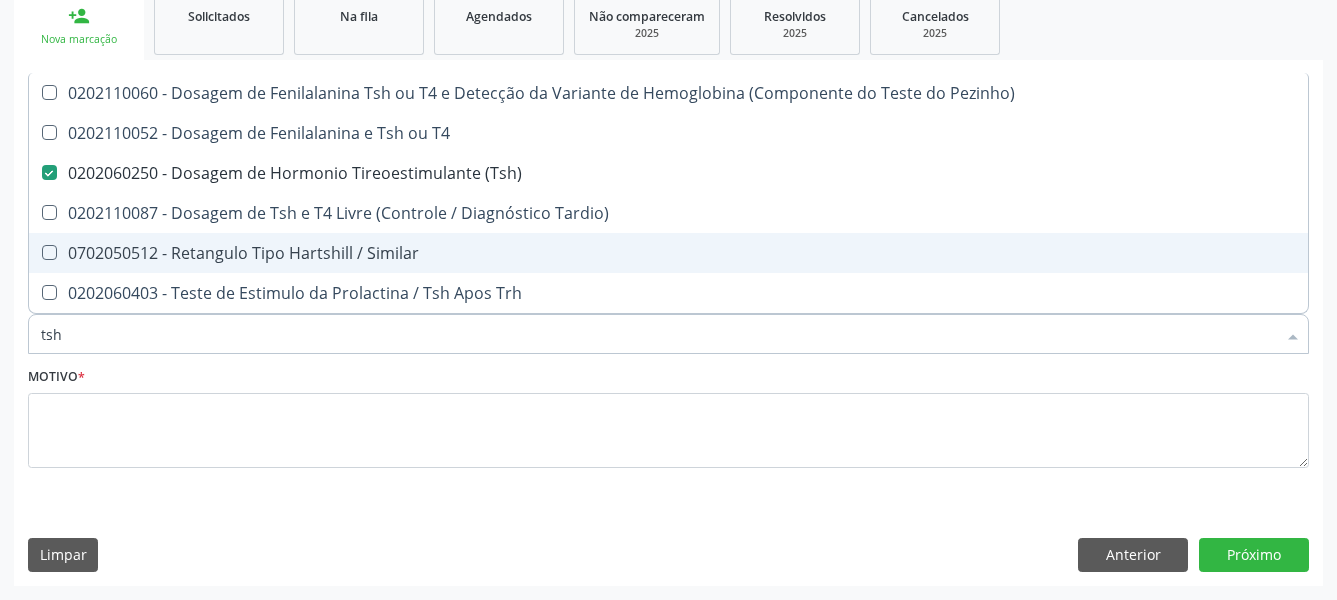 type on "ts" 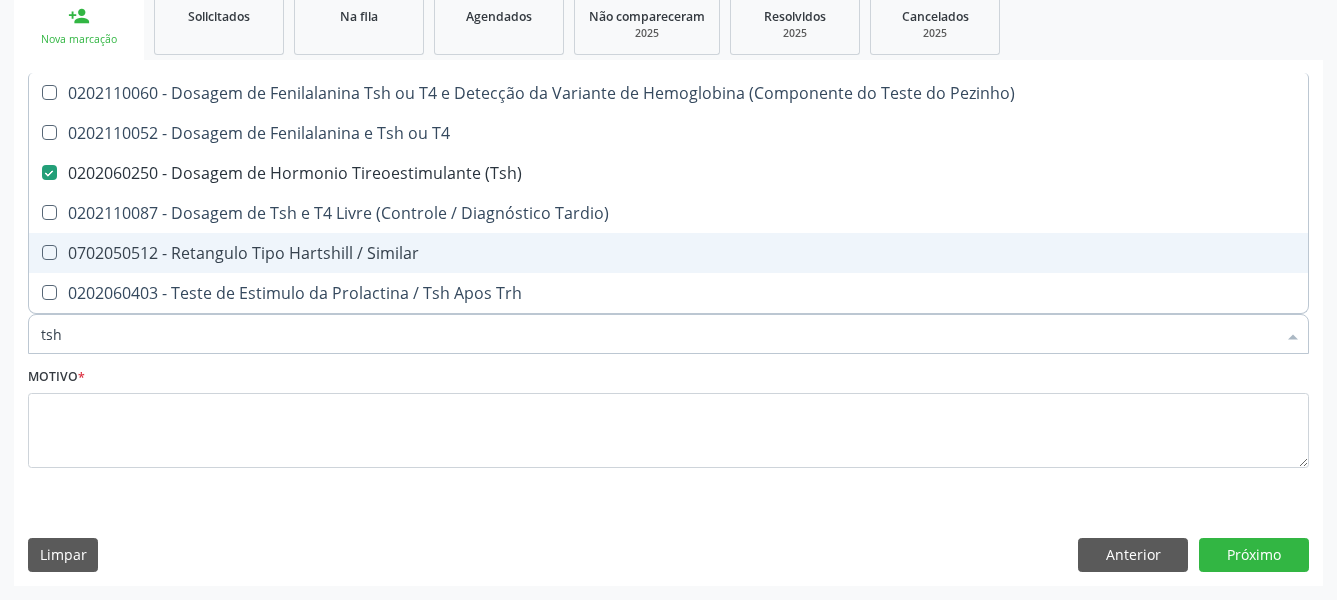 checkbox on "false" 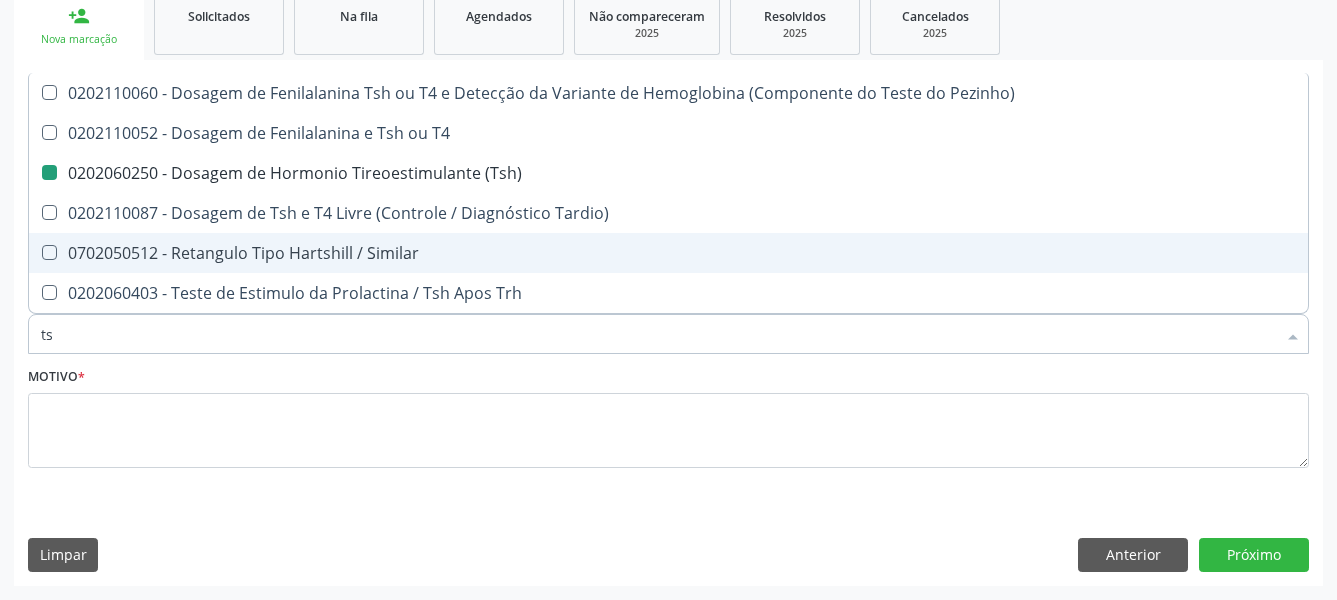 type on "t" 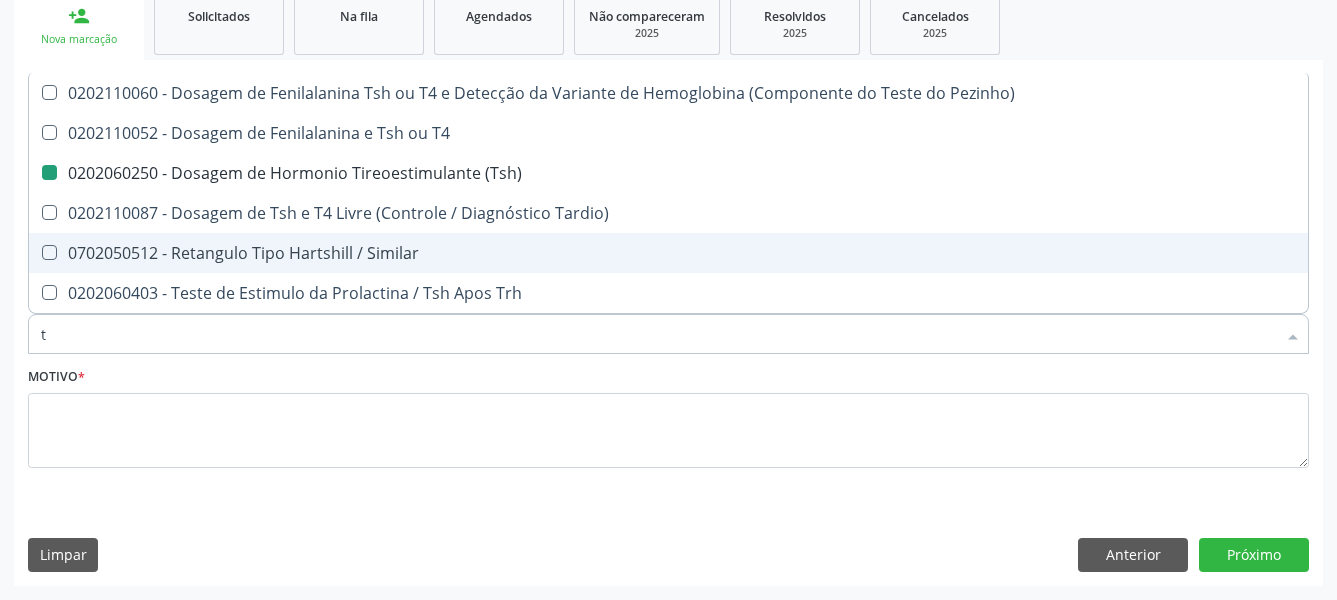 type 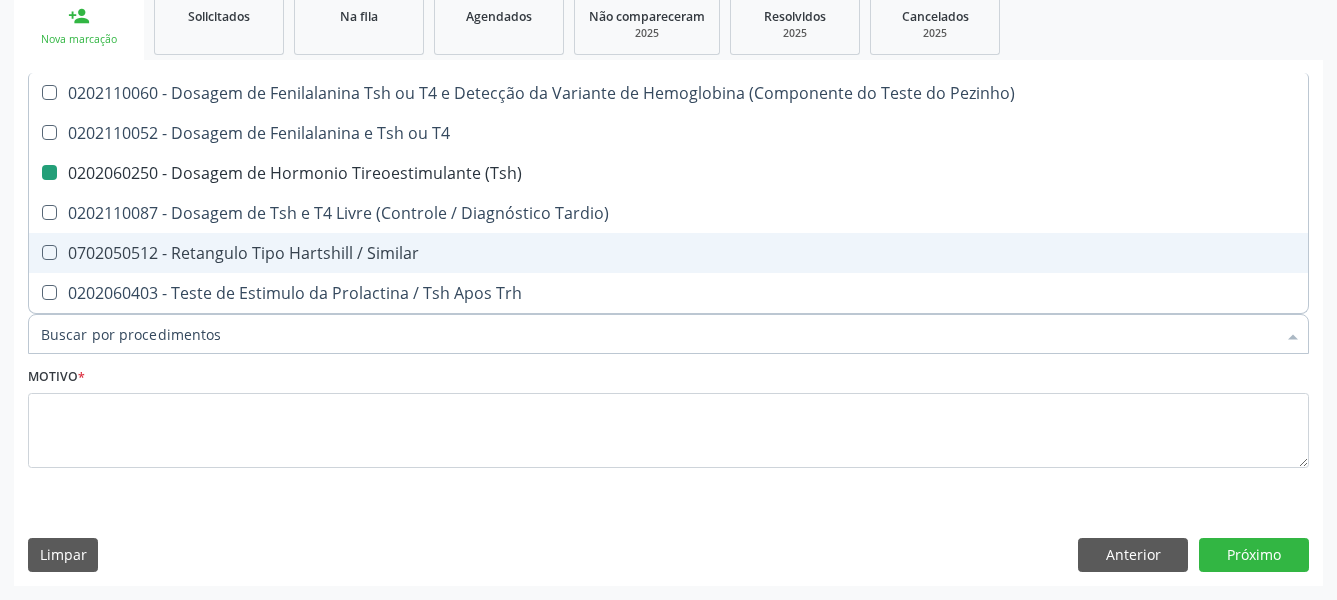 checkbox on "false" 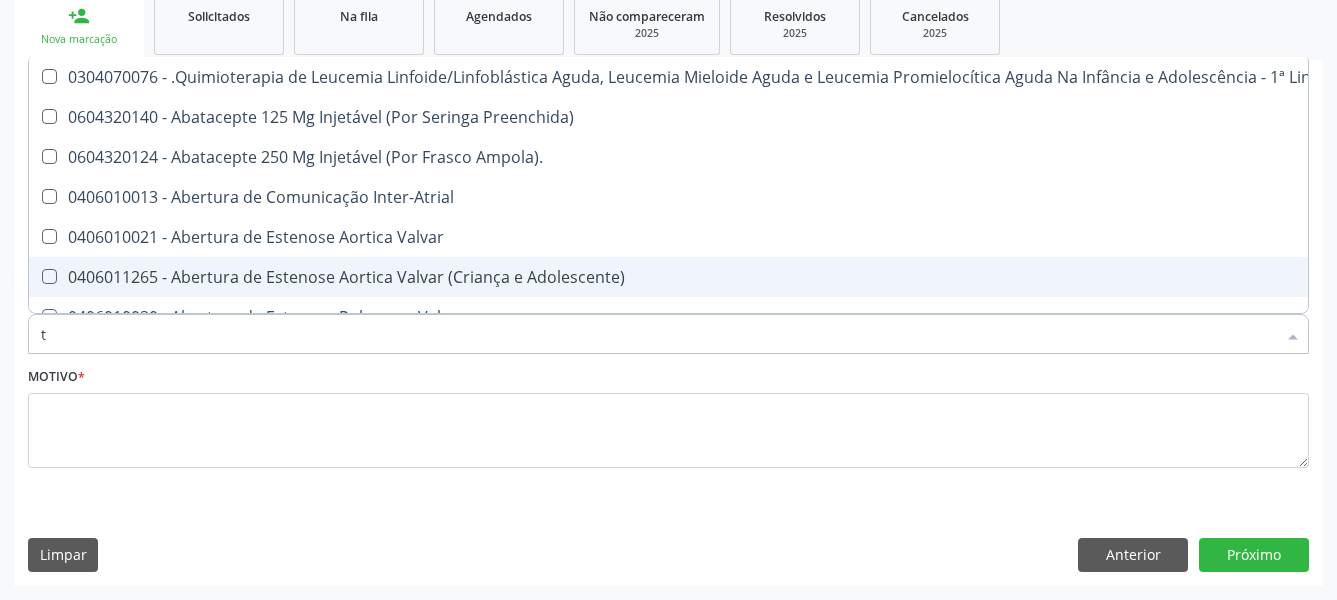 type on "t4" 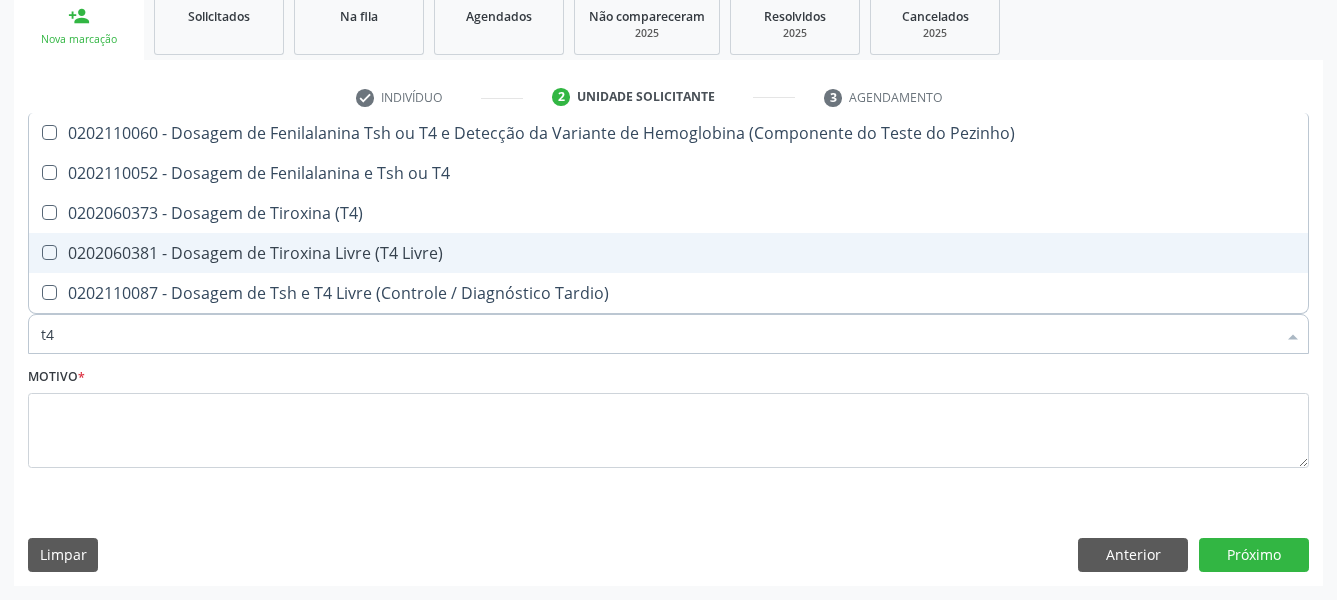 click on "0202060381 - Dosagem de Tiroxina Livre (T4 Livre)" at bounding box center (668, 253) 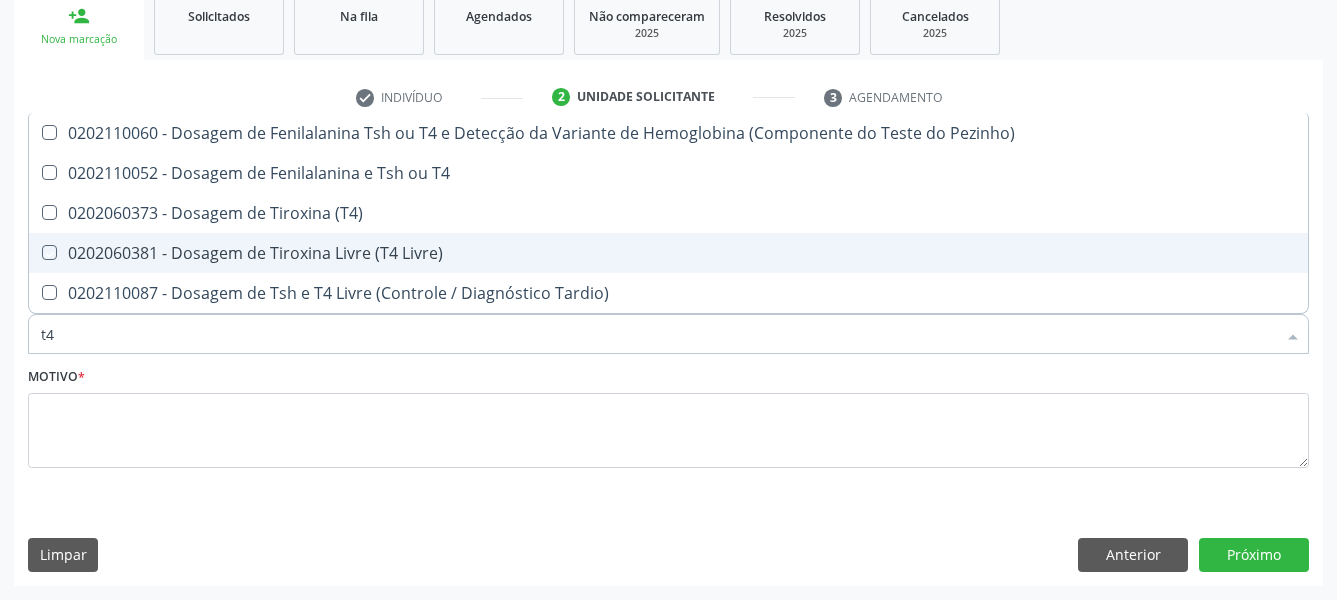 checkbox on "true" 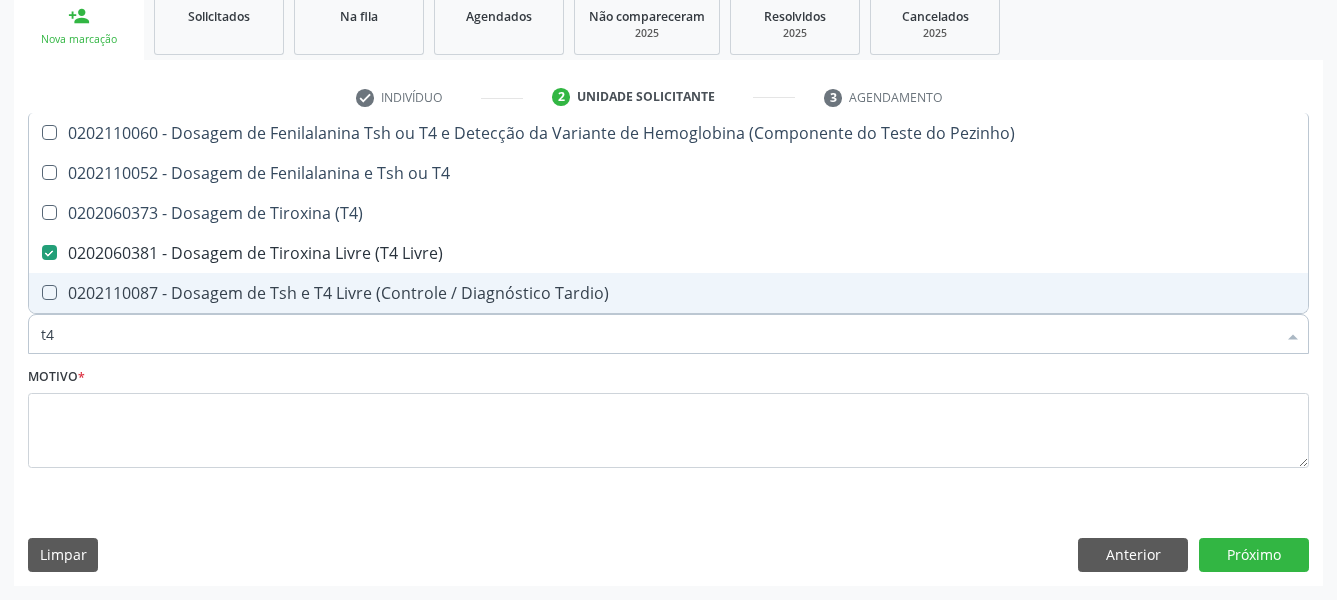 type on "t" 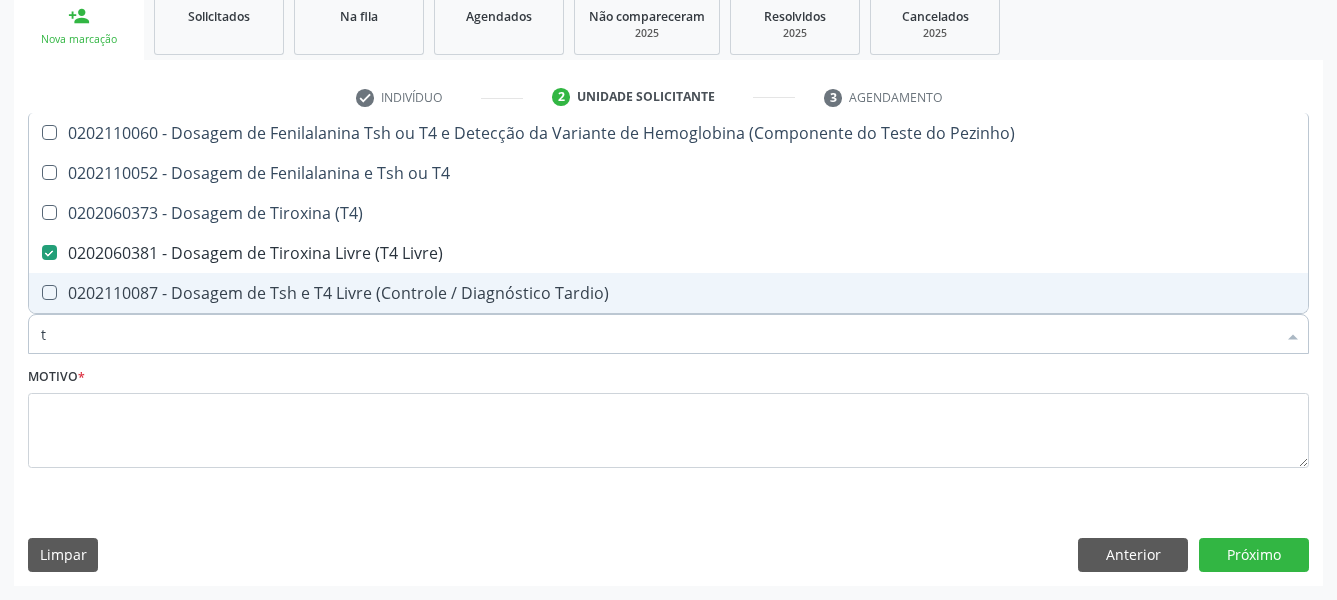 type 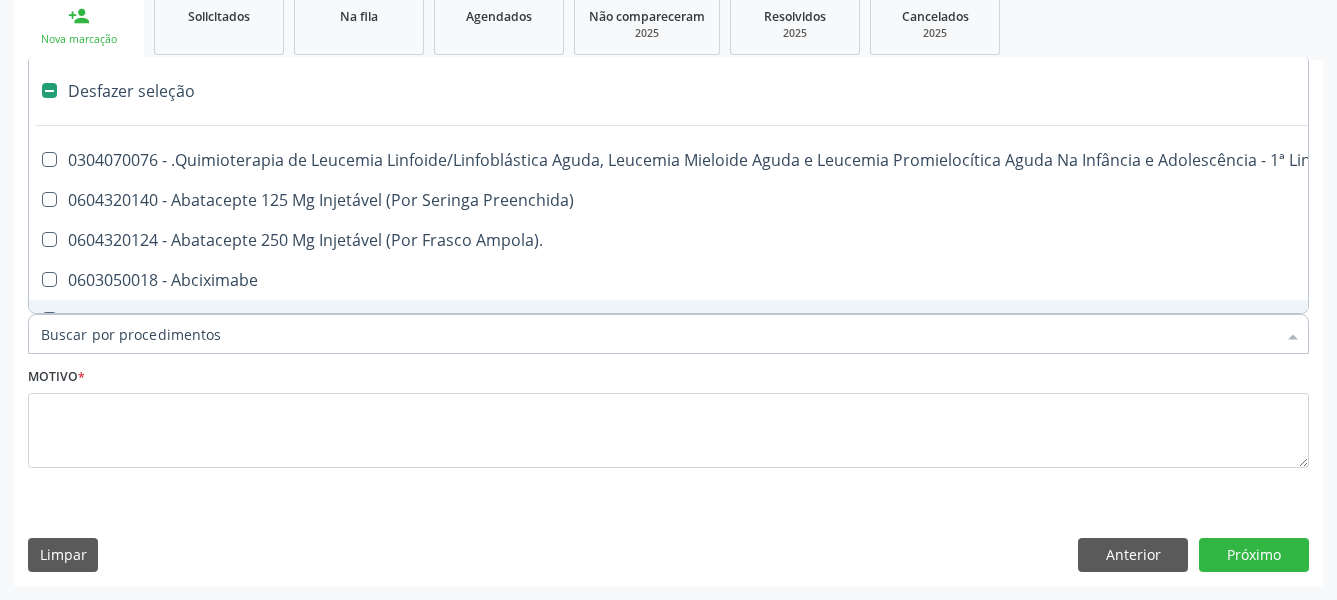 checkbox on "false" 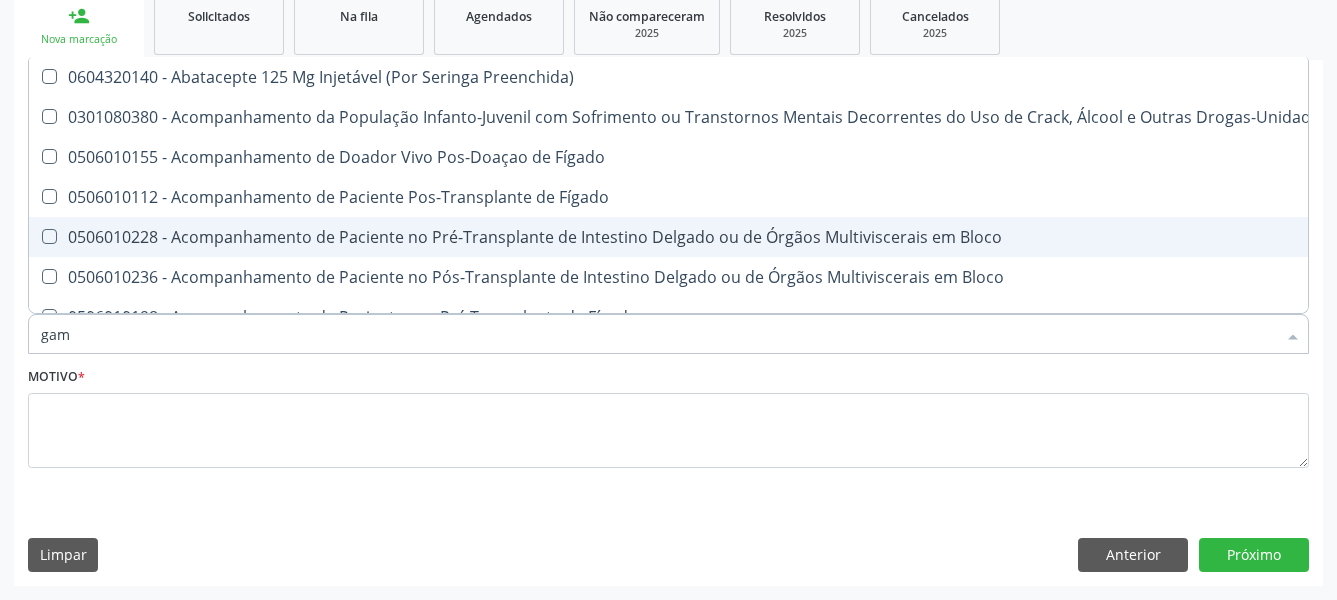 type on "gama" 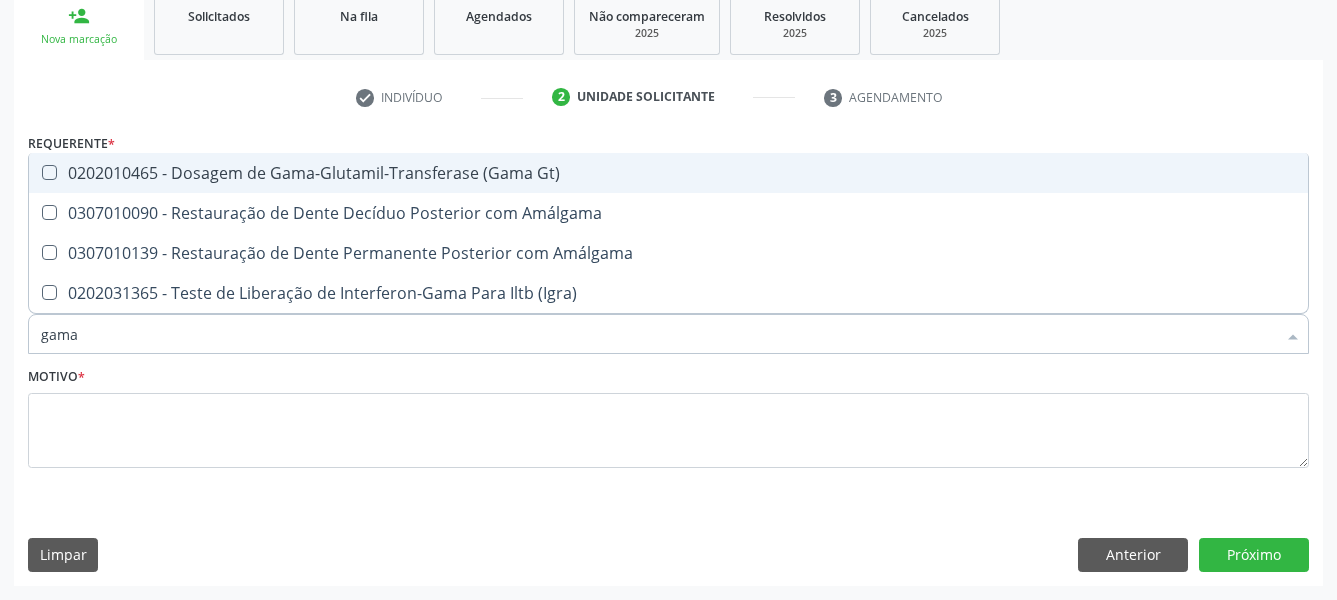 click on "0202010465 - Dosagem de Gama-Glutamil-Transferase (Gama Gt)" at bounding box center [668, 173] 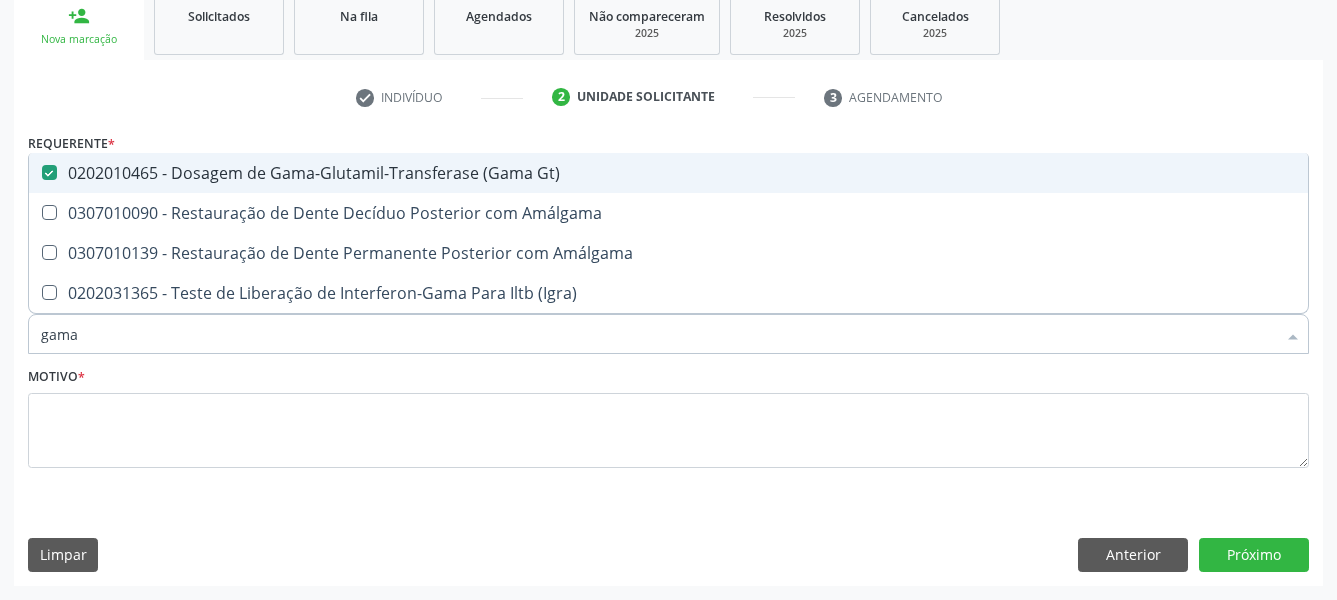 checkbox on "true" 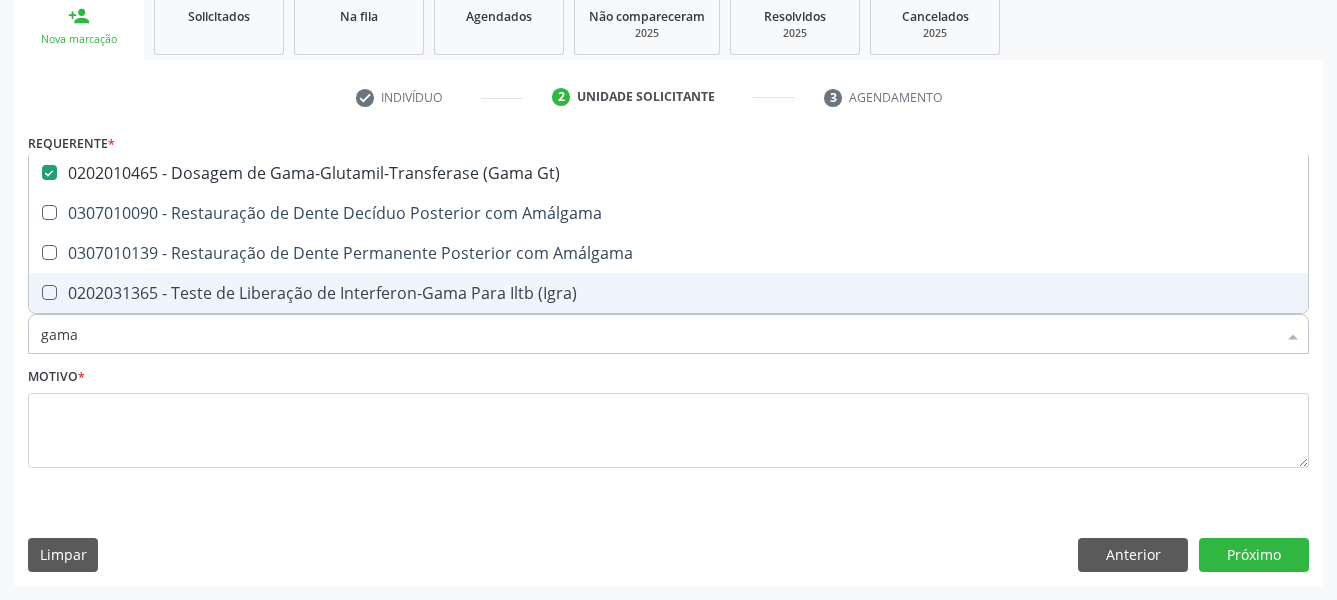 type on "gam" 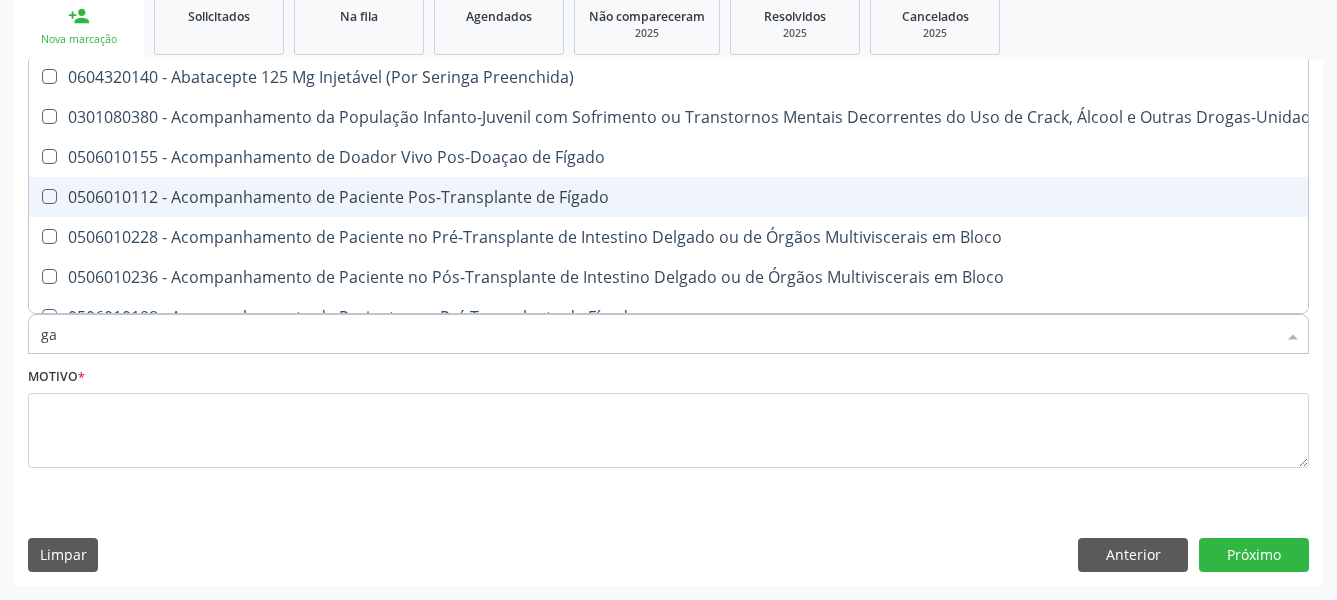 type on "g" 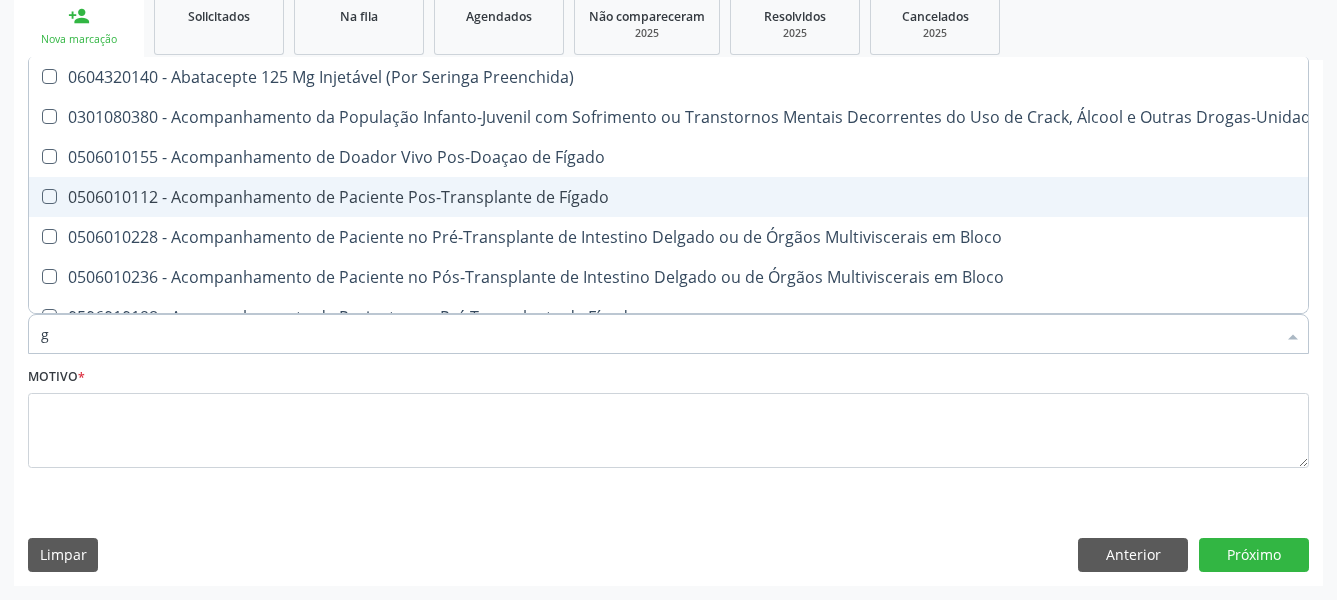 checkbox on "false" 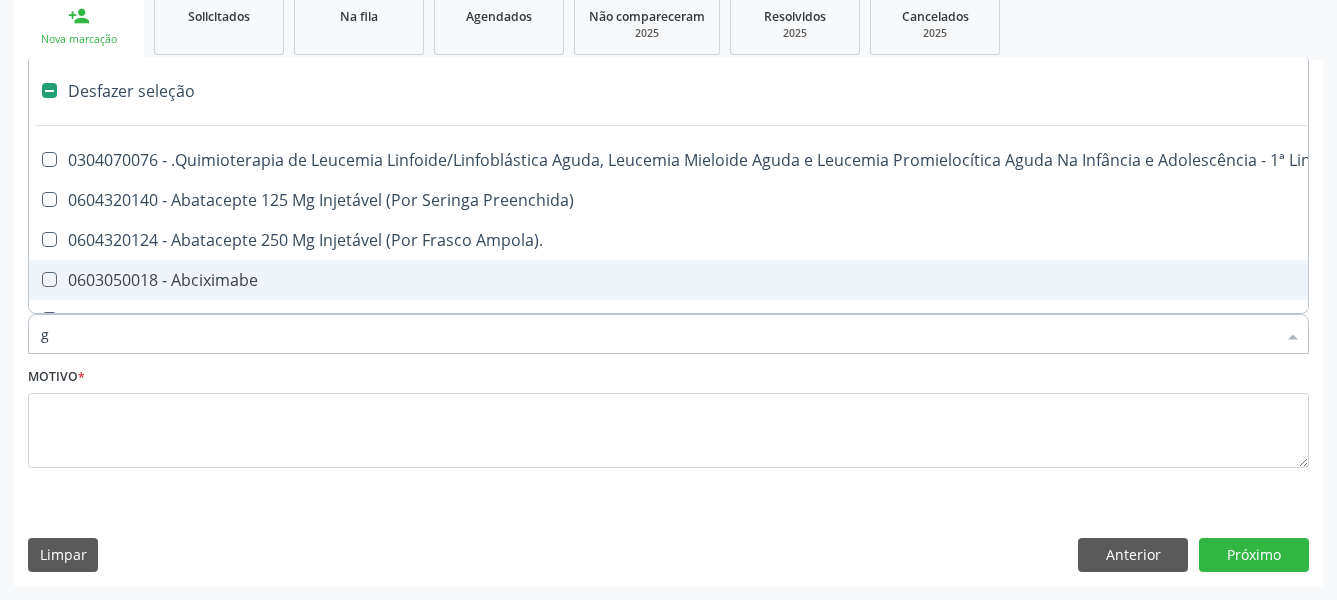 type on "gl" 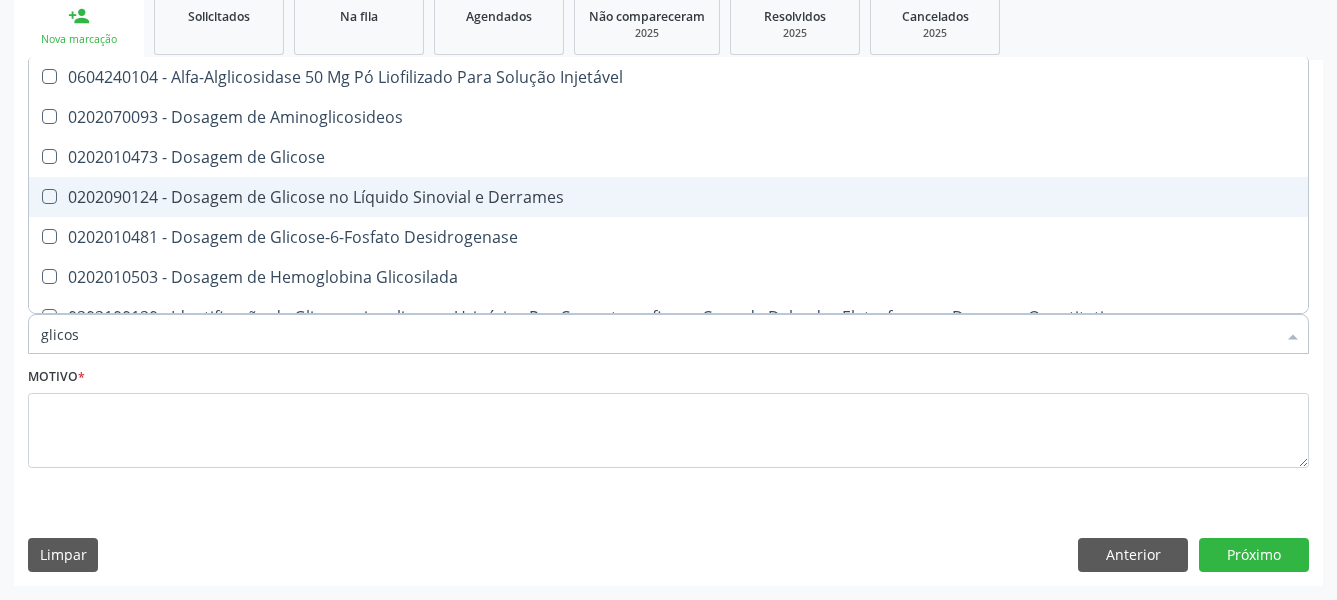 type on "glicose" 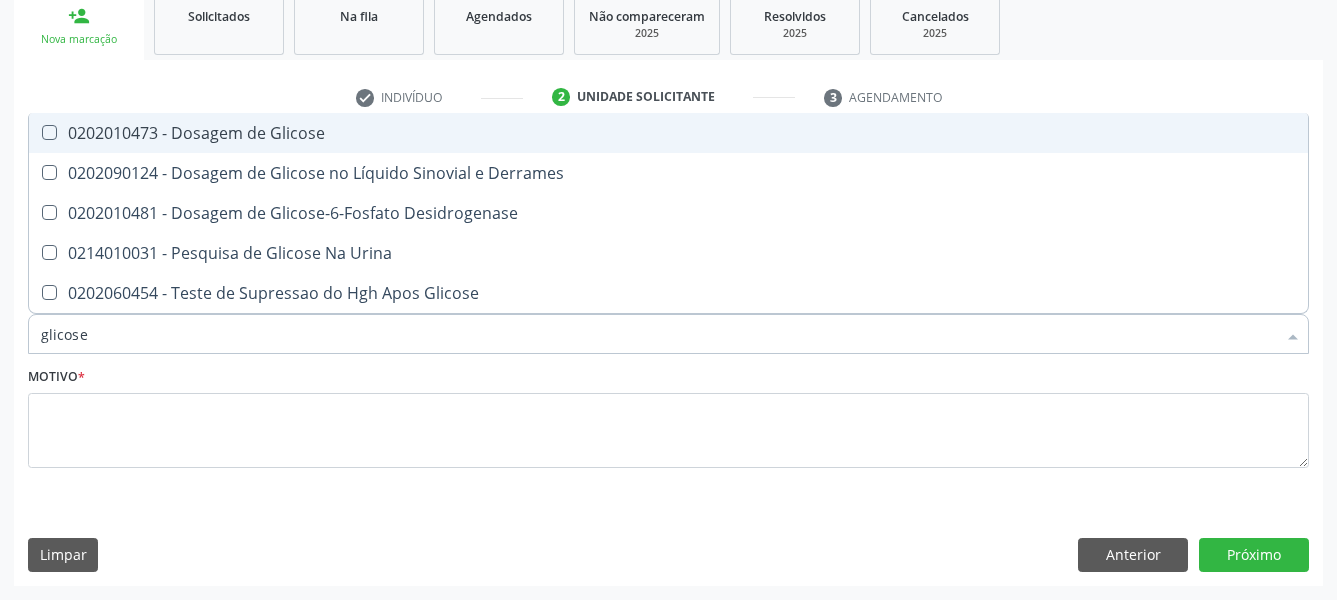 click on "0202010473 - Dosagem de Glicose" at bounding box center (668, 133) 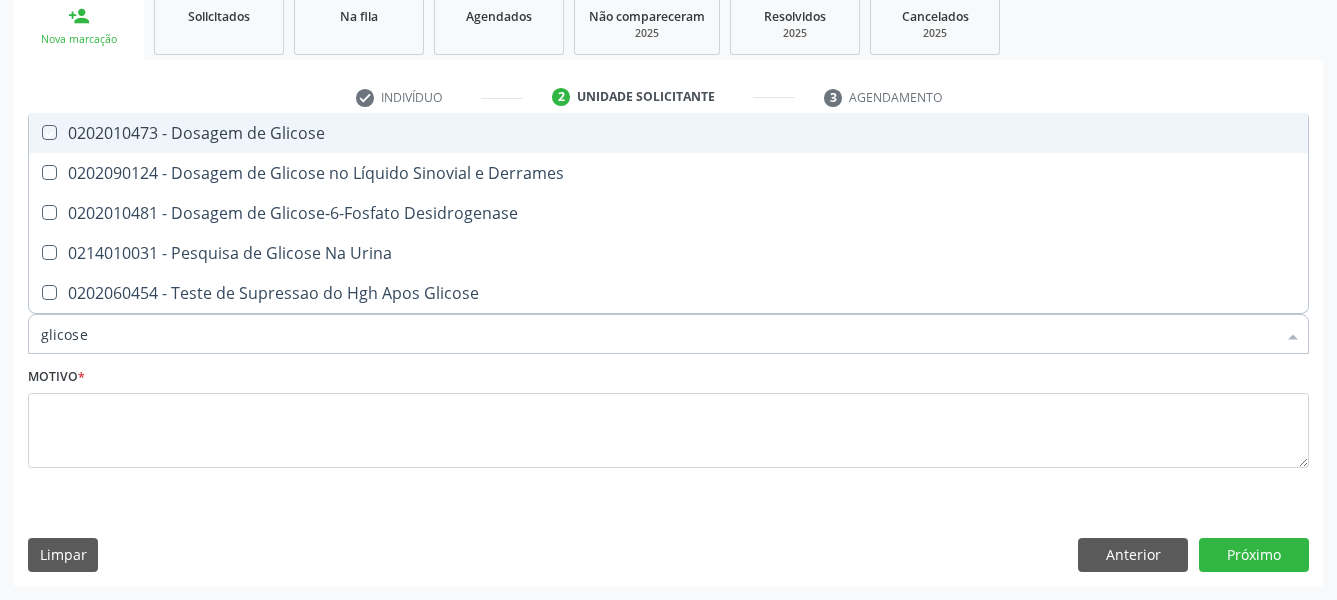 checkbox on "true" 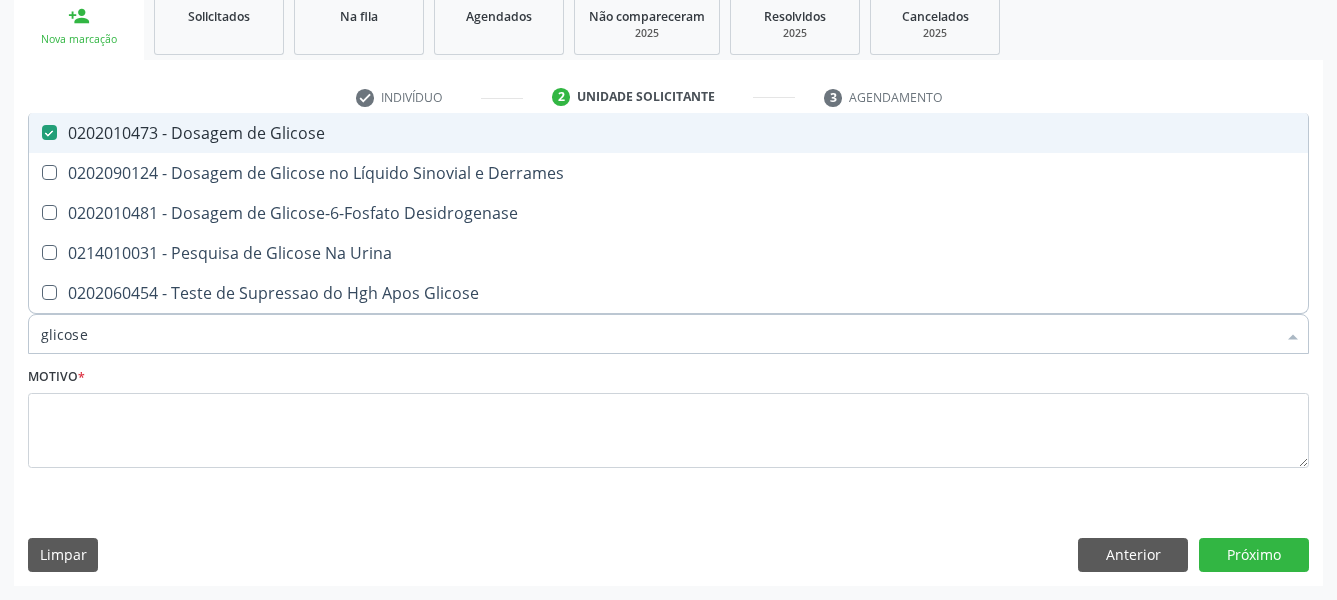 type on "glicos" 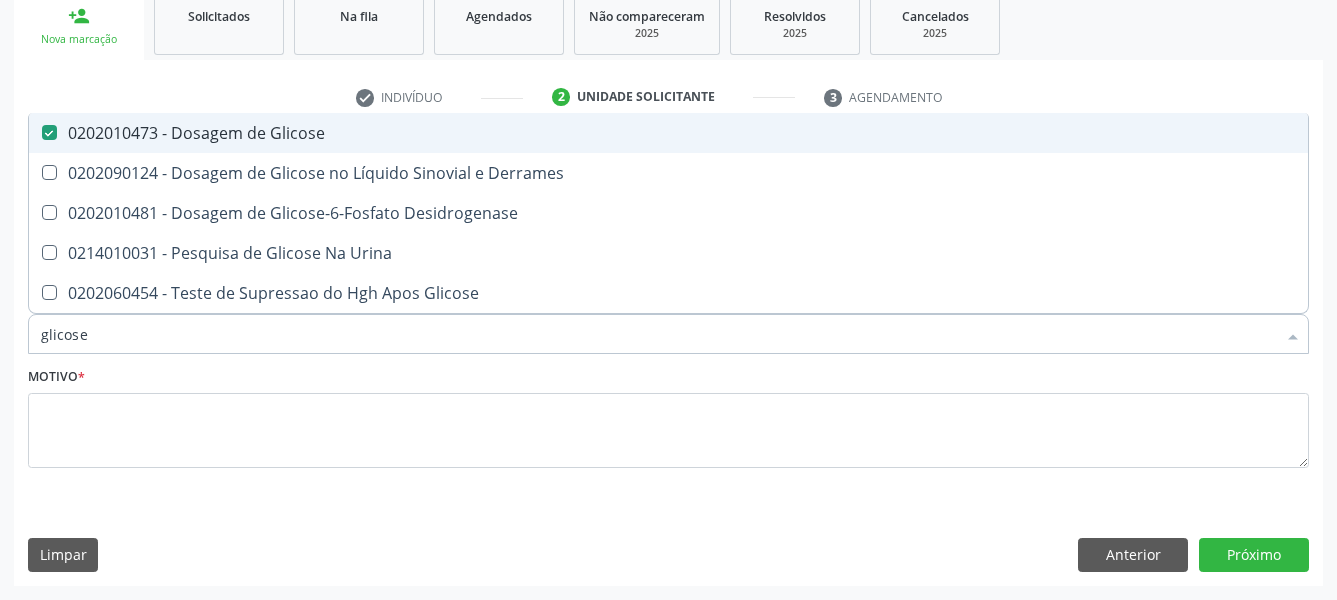 checkbox on "true" 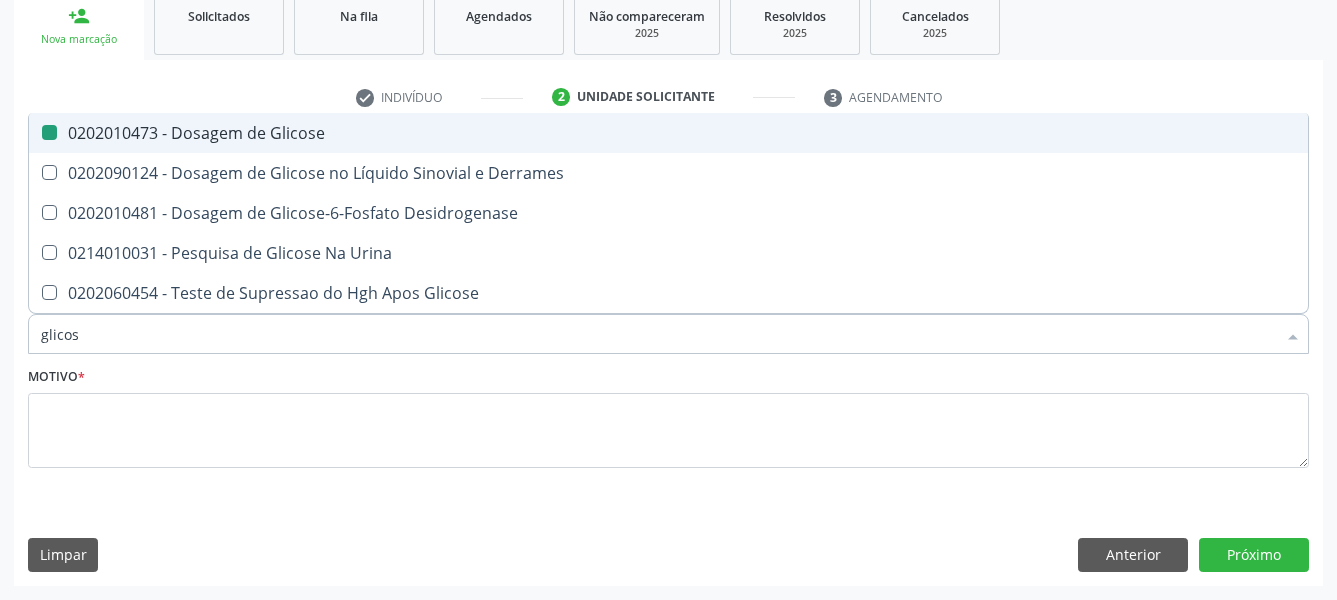 type on "glico" 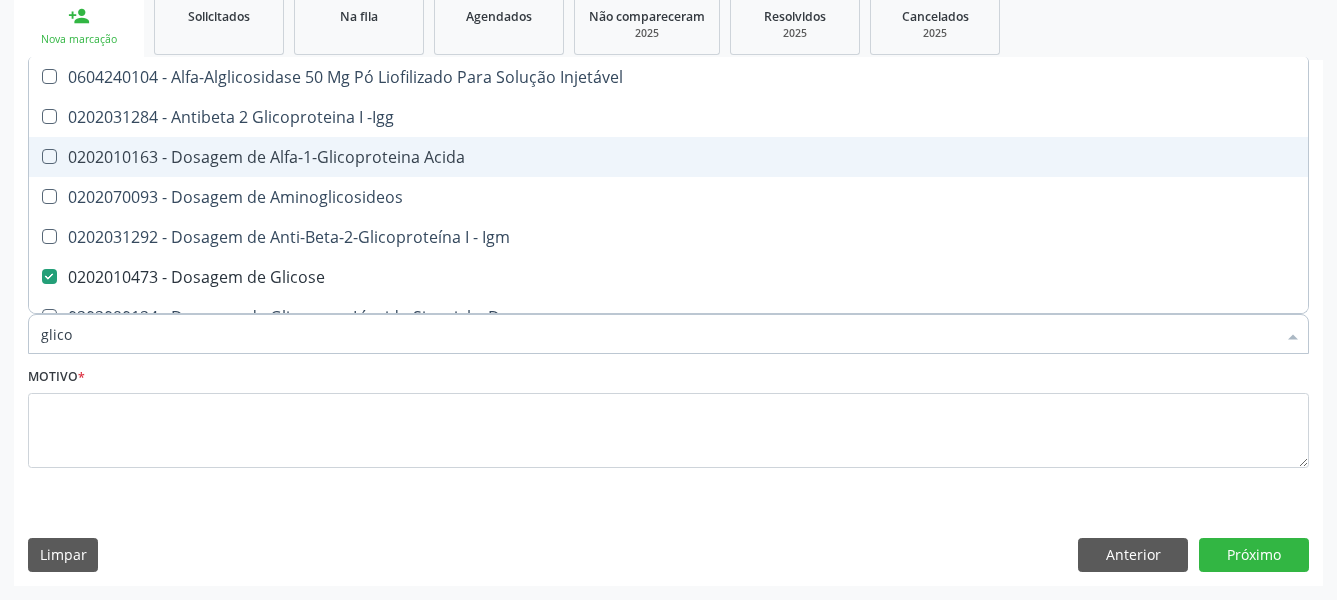 type on "glic" 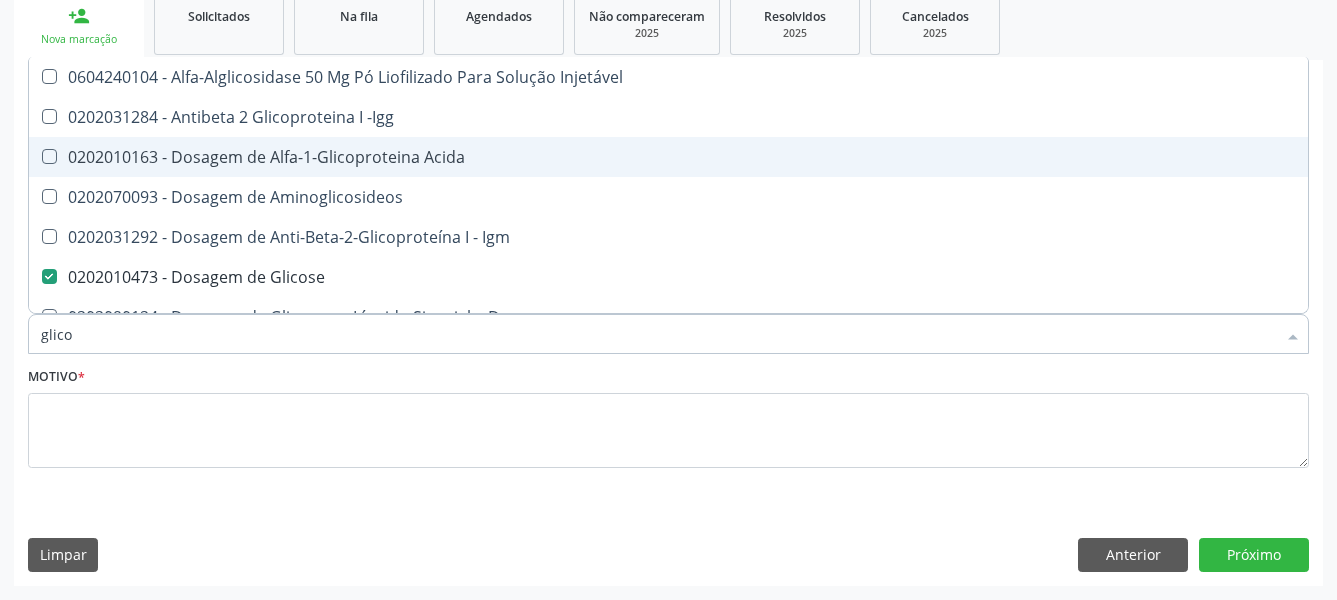 checkbox on "false" 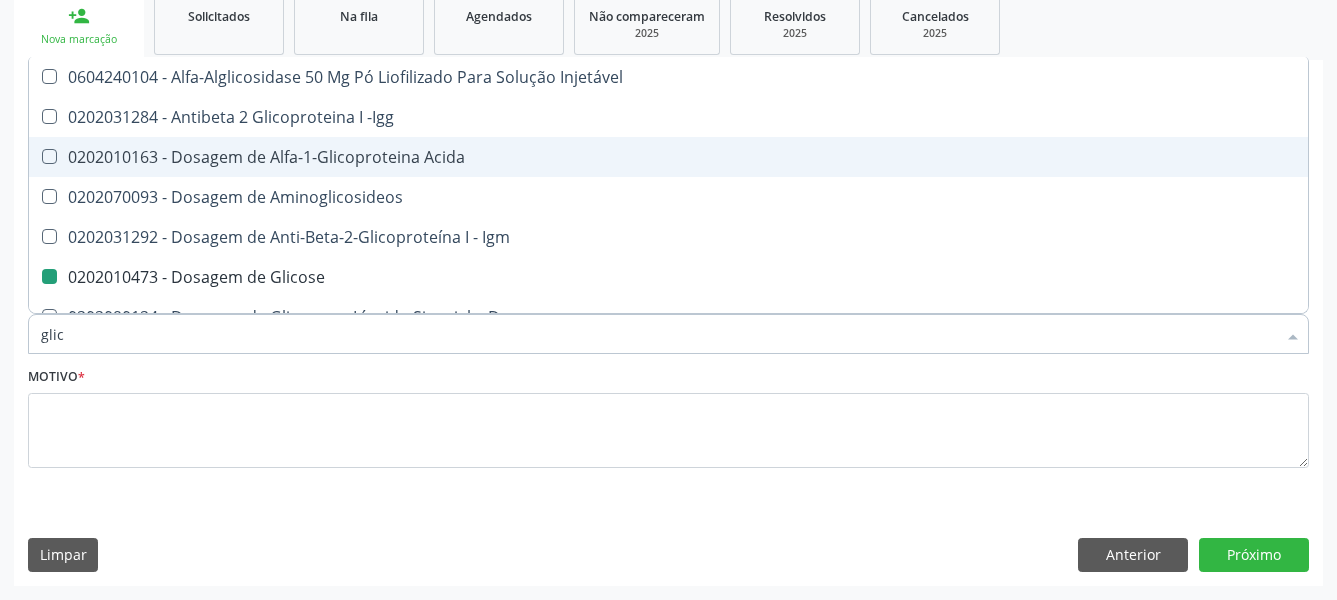 type on "gli" 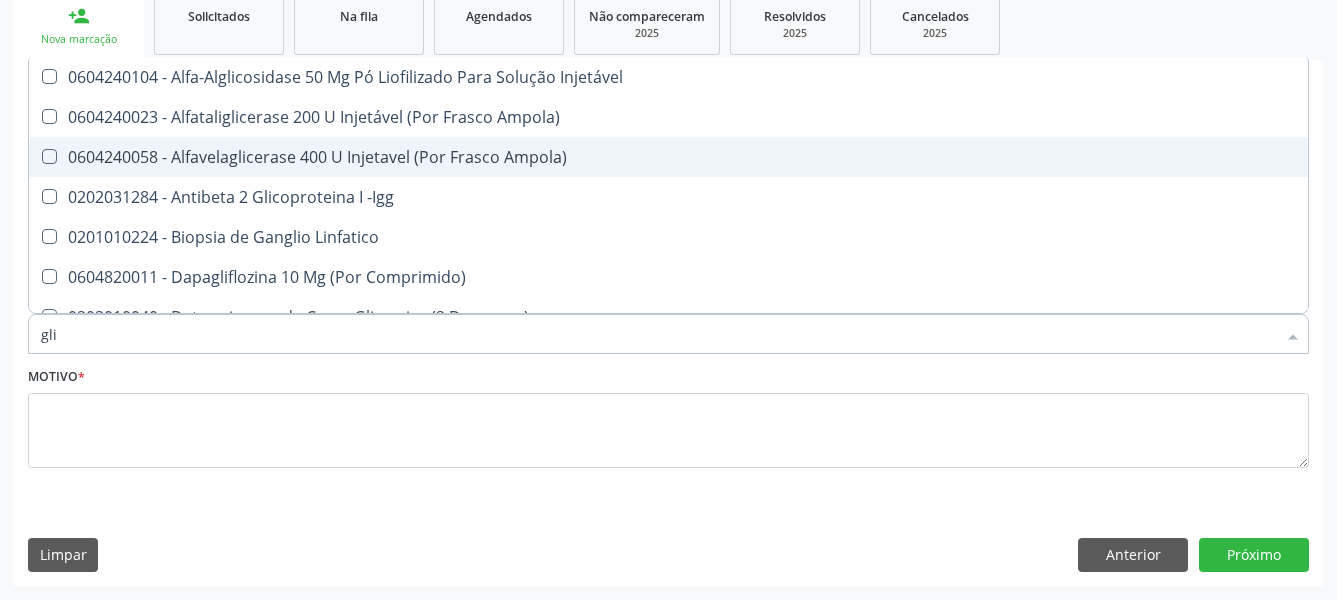 type on "gl" 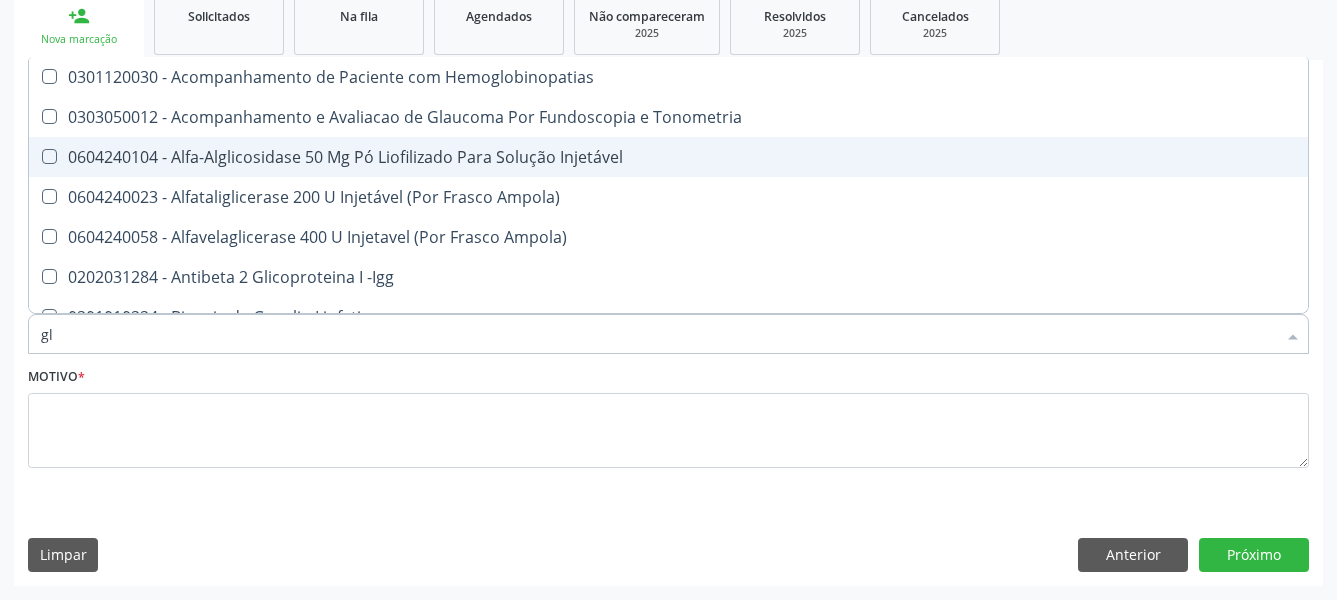 type on "g" 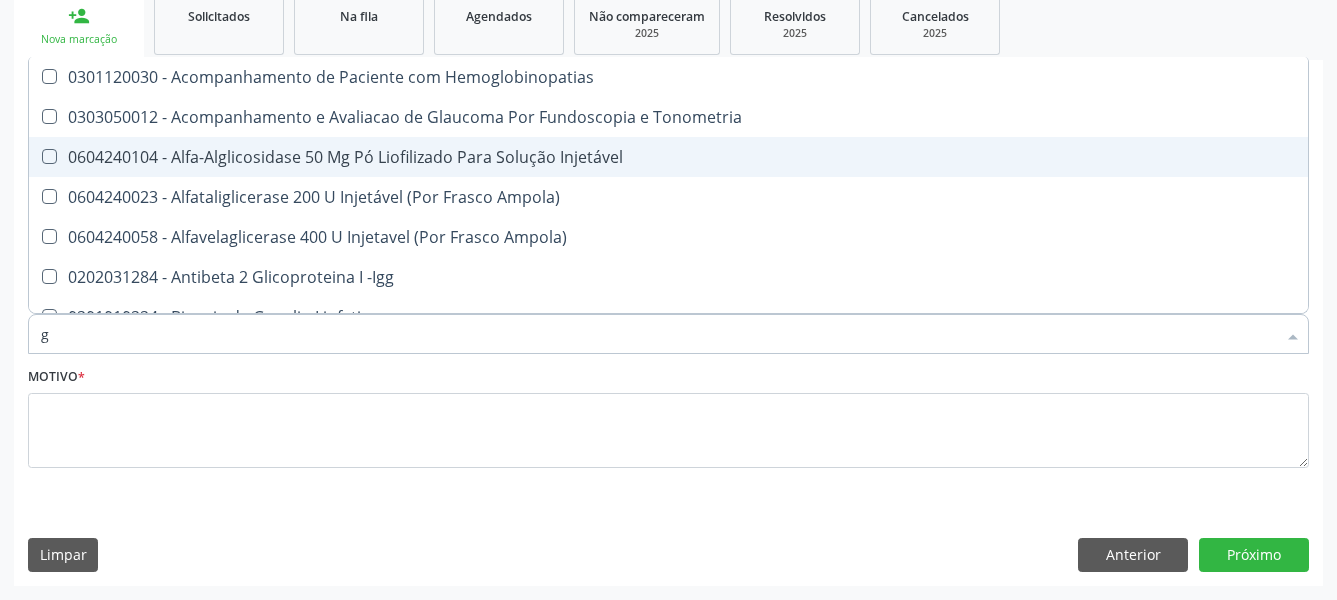 type 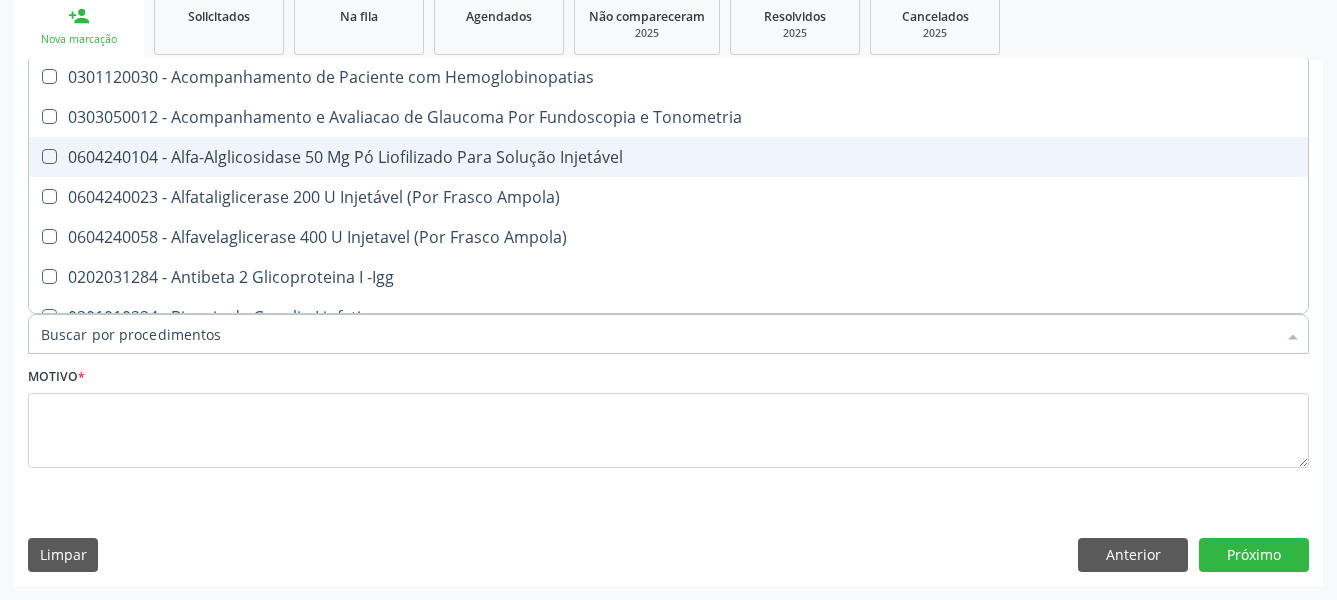 checkbox on "false" 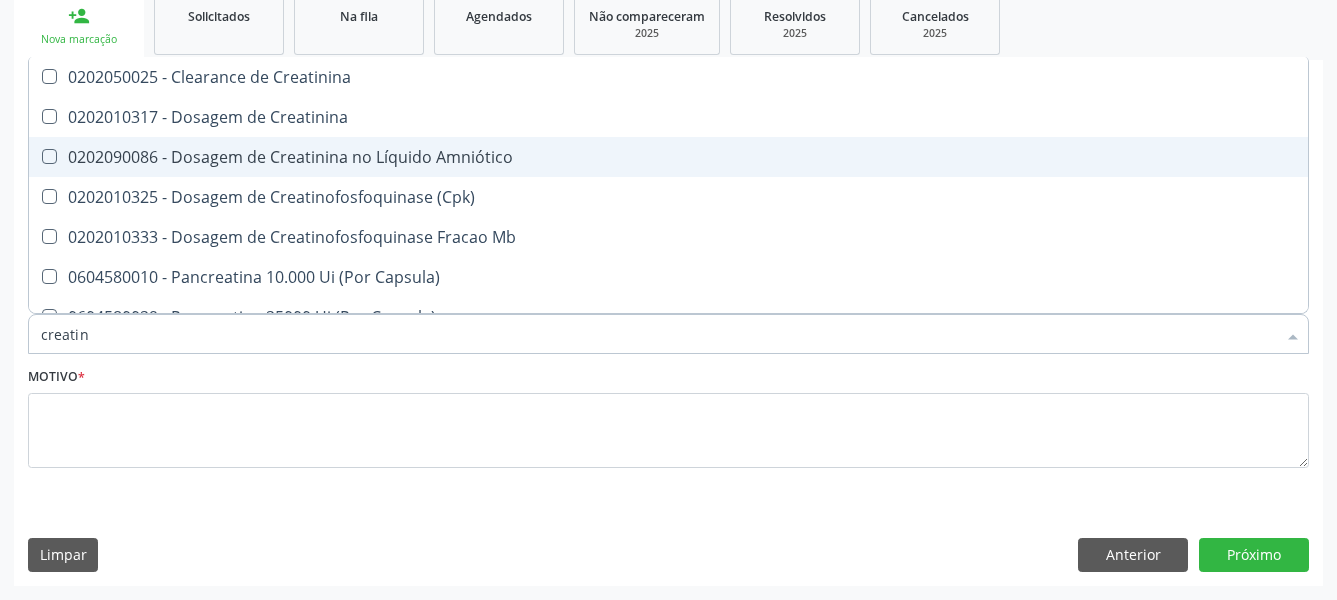 type on "creatini" 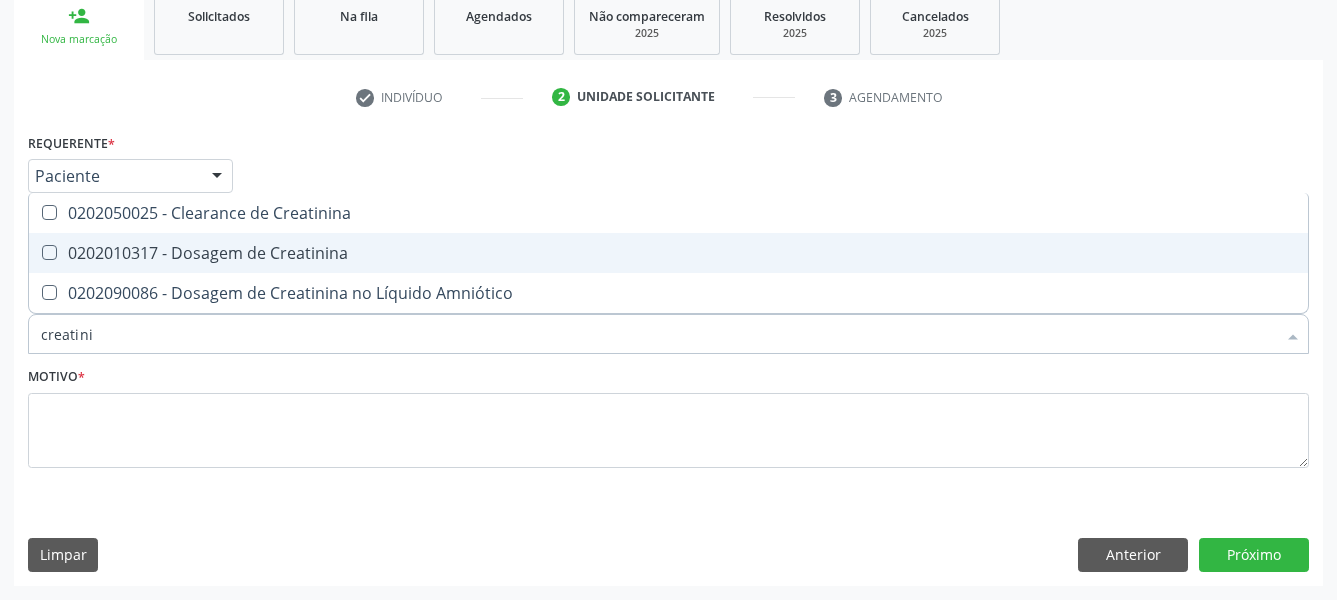click on "0202010317 - Dosagem de Creatinina" at bounding box center [668, 253] 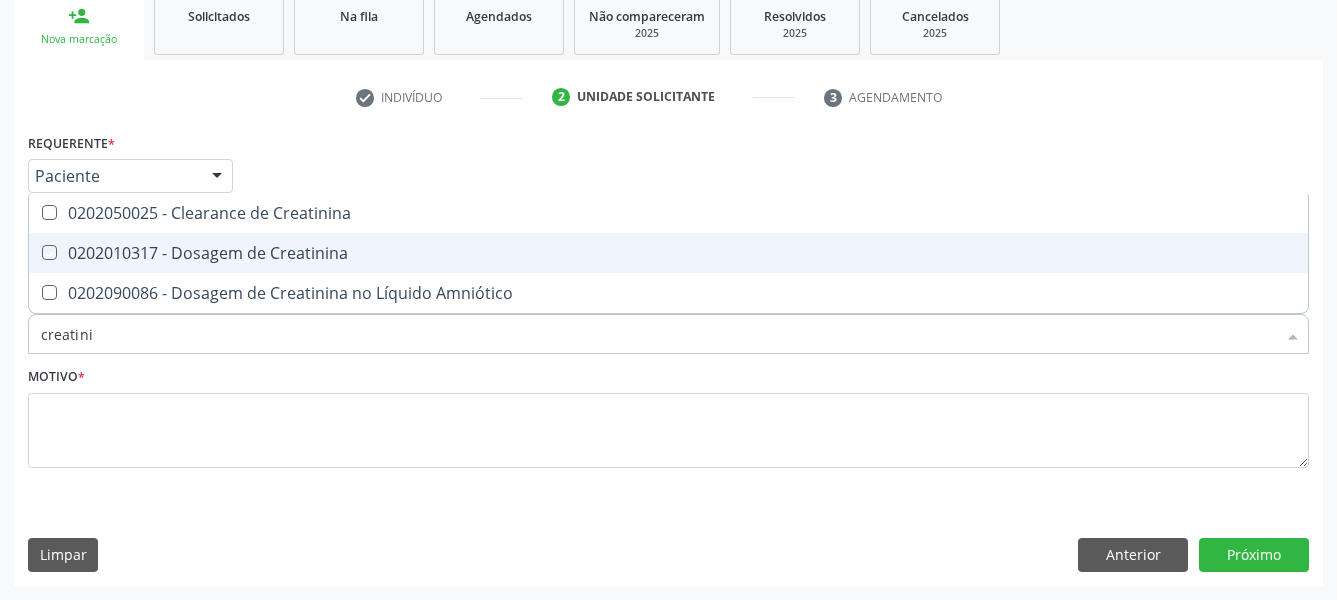 checkbox on "true" 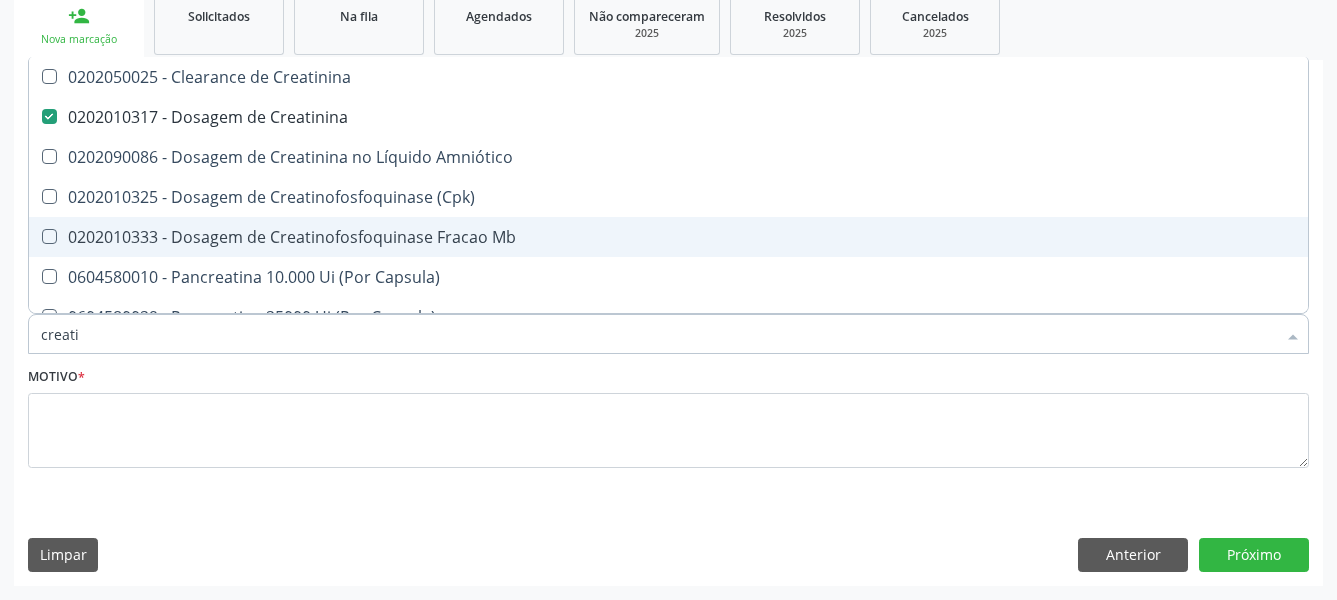 type on "creat" 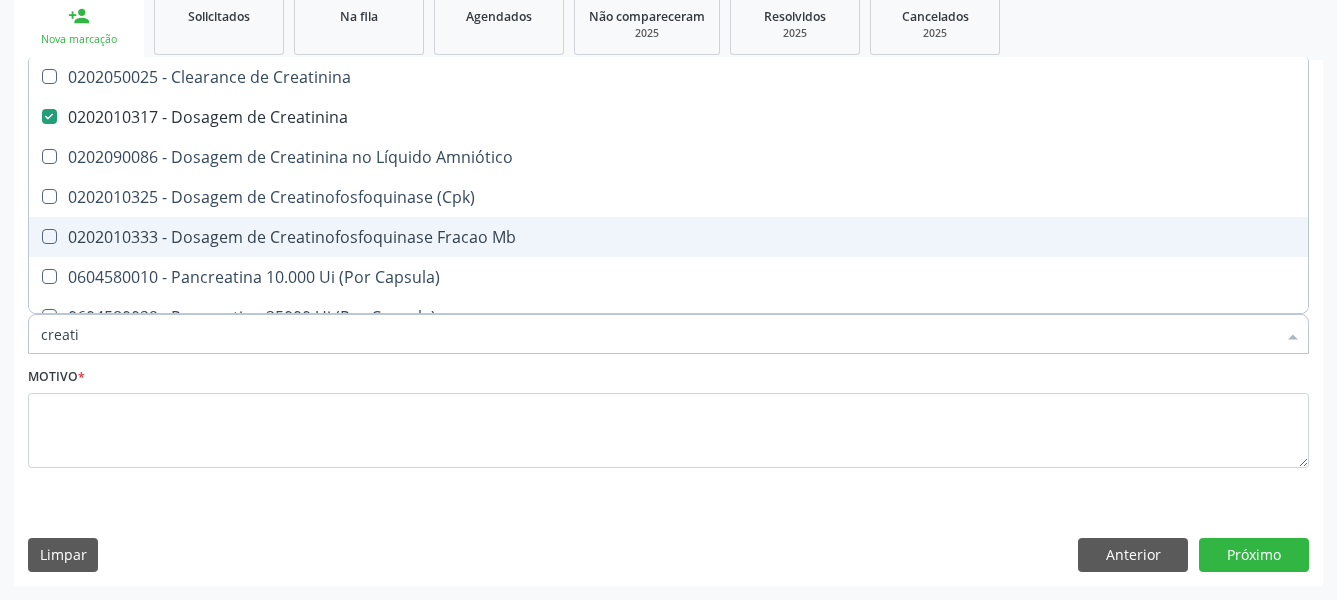 checkbox on "false" 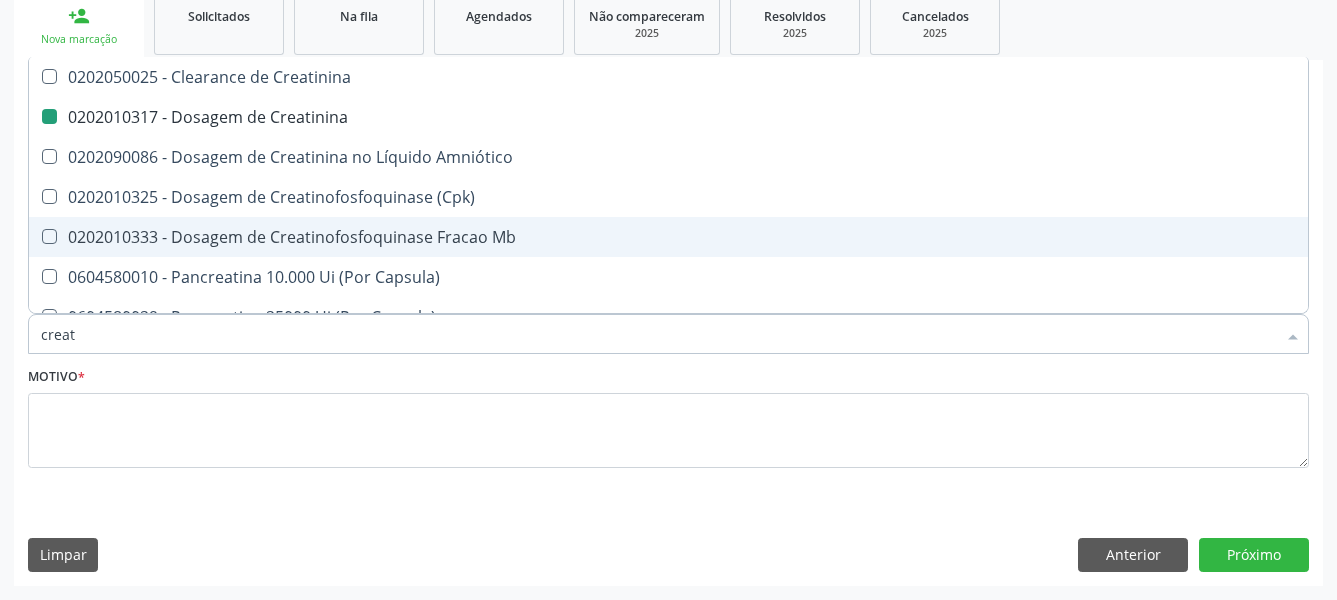 type on "crea" 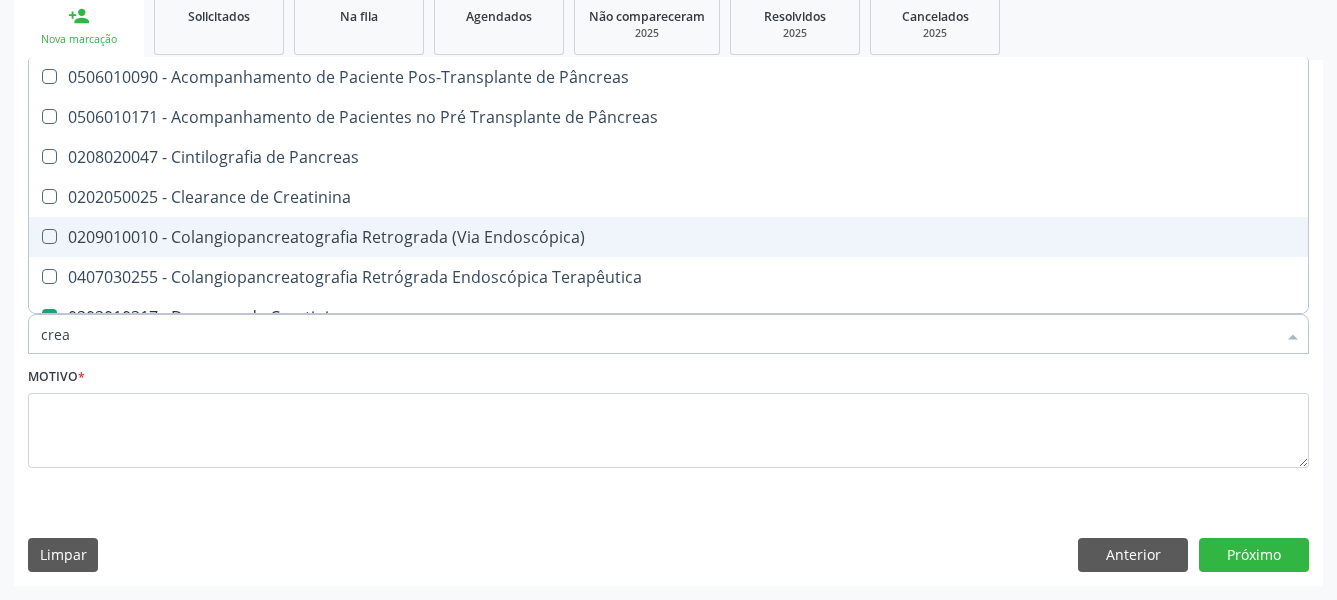 type on "cre" 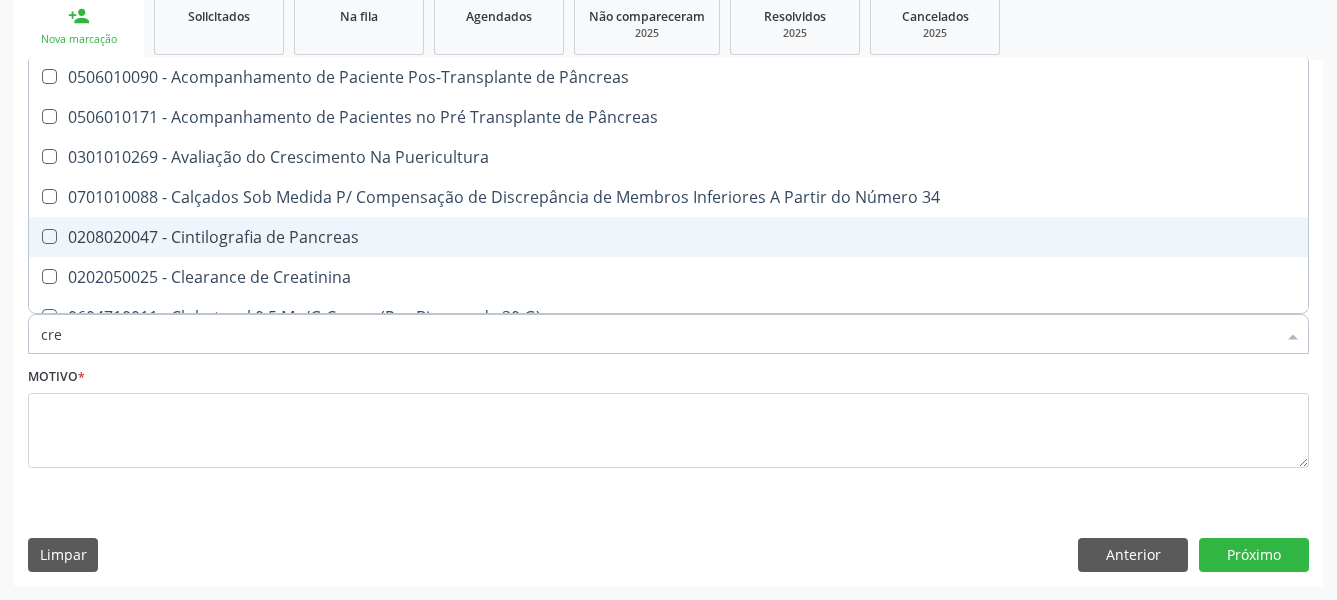 type on "cr" 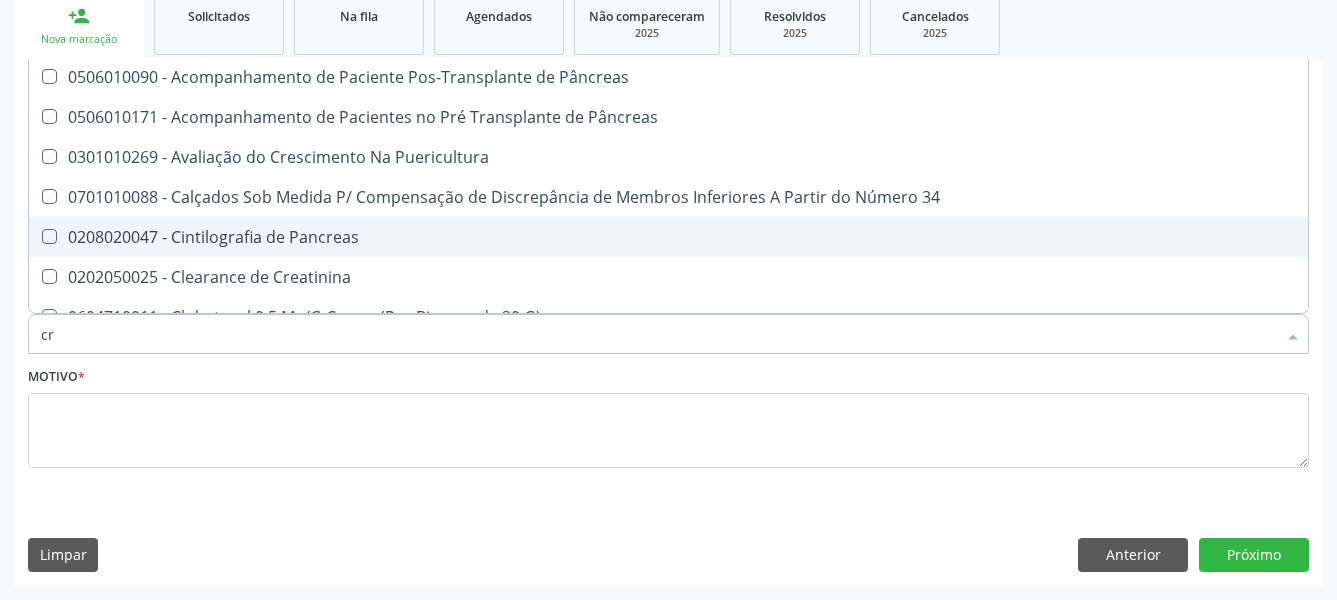 checkbox on "false" 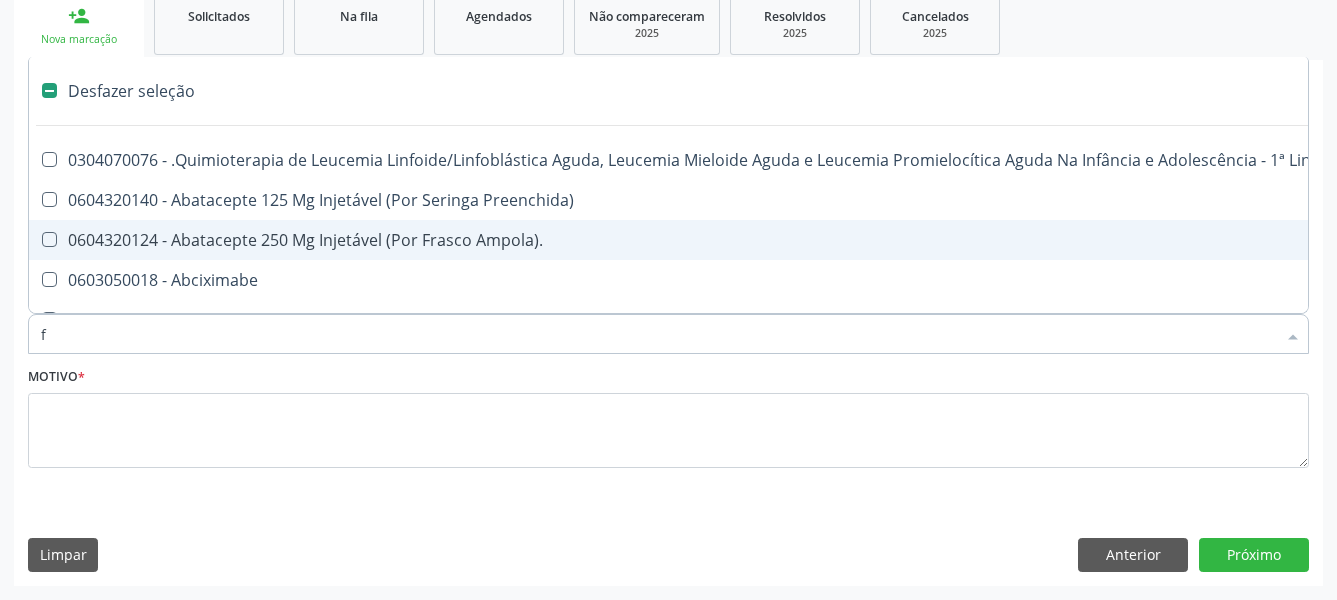 type on "fe" 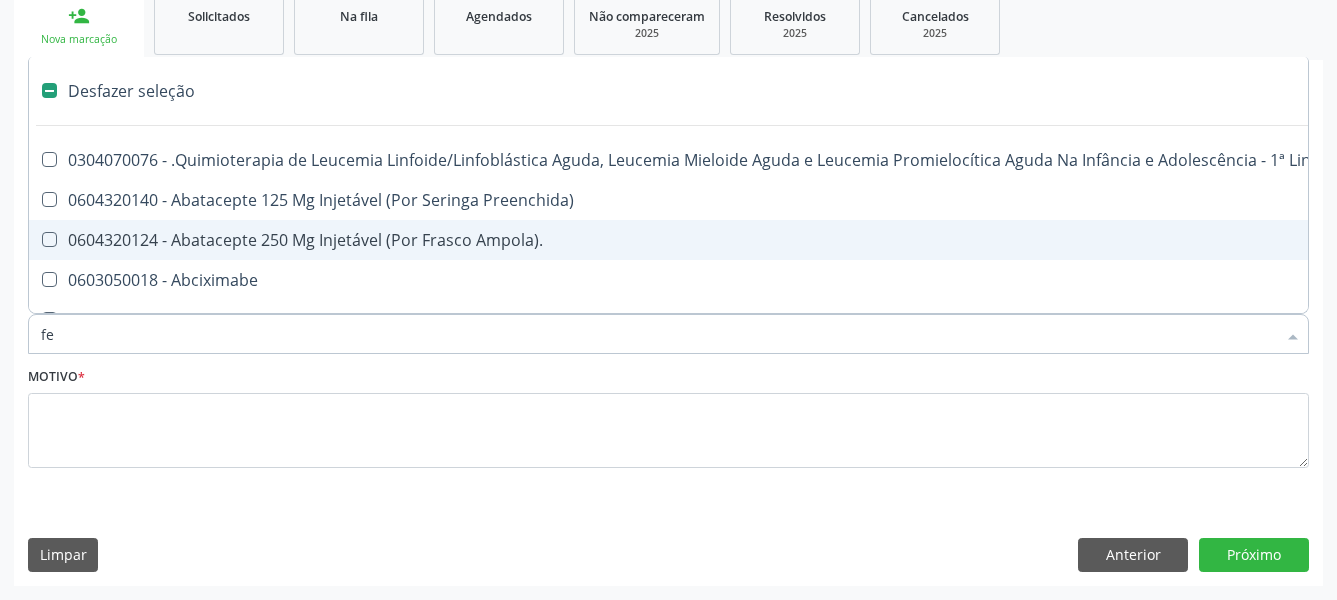checkbox on "true" 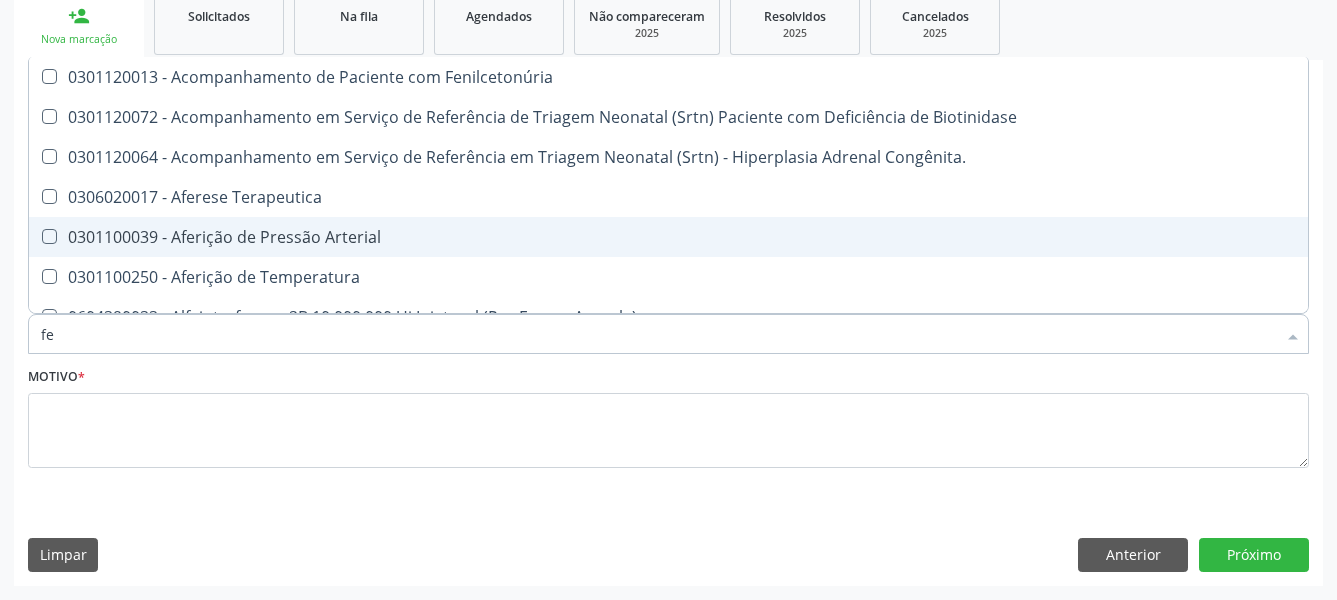 type on "fer" 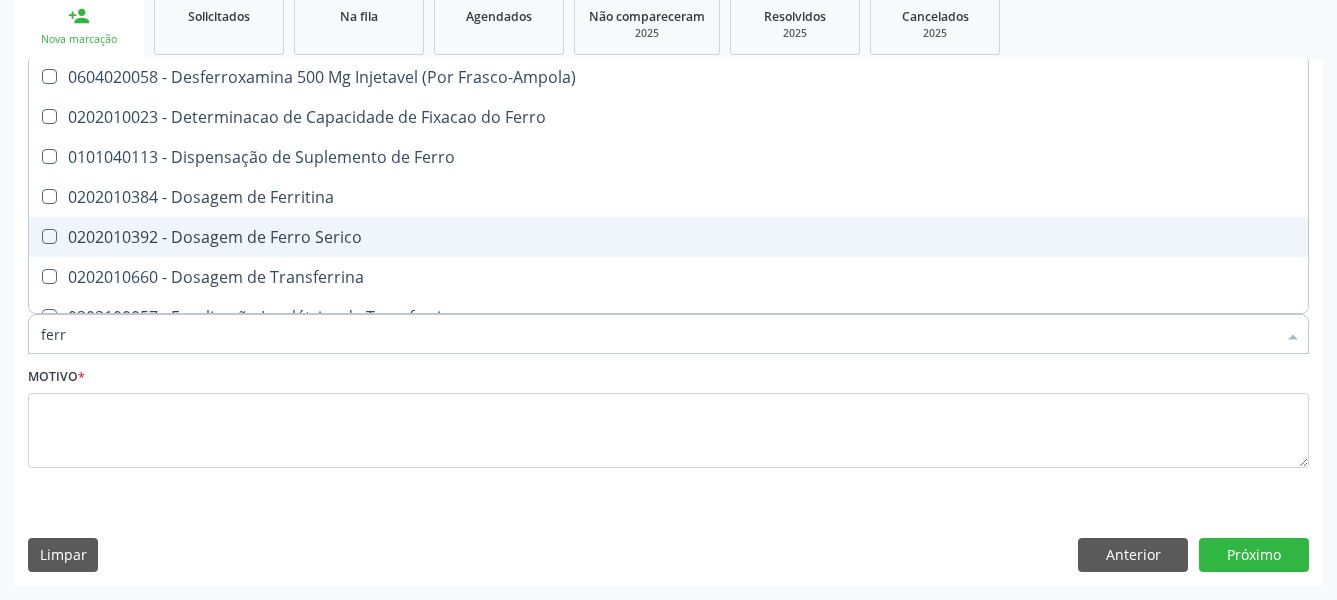 type on "ferro" 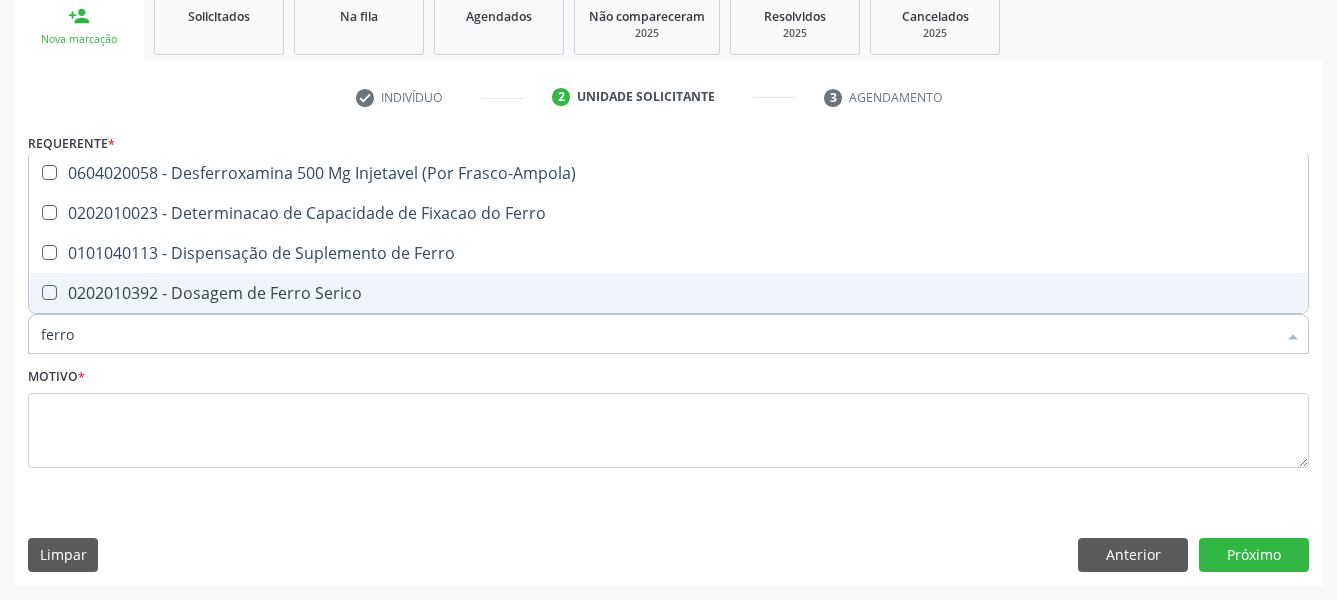 click on "0202010392 - Dosagem de Ferro Serico" at bounding box center [668, 293] 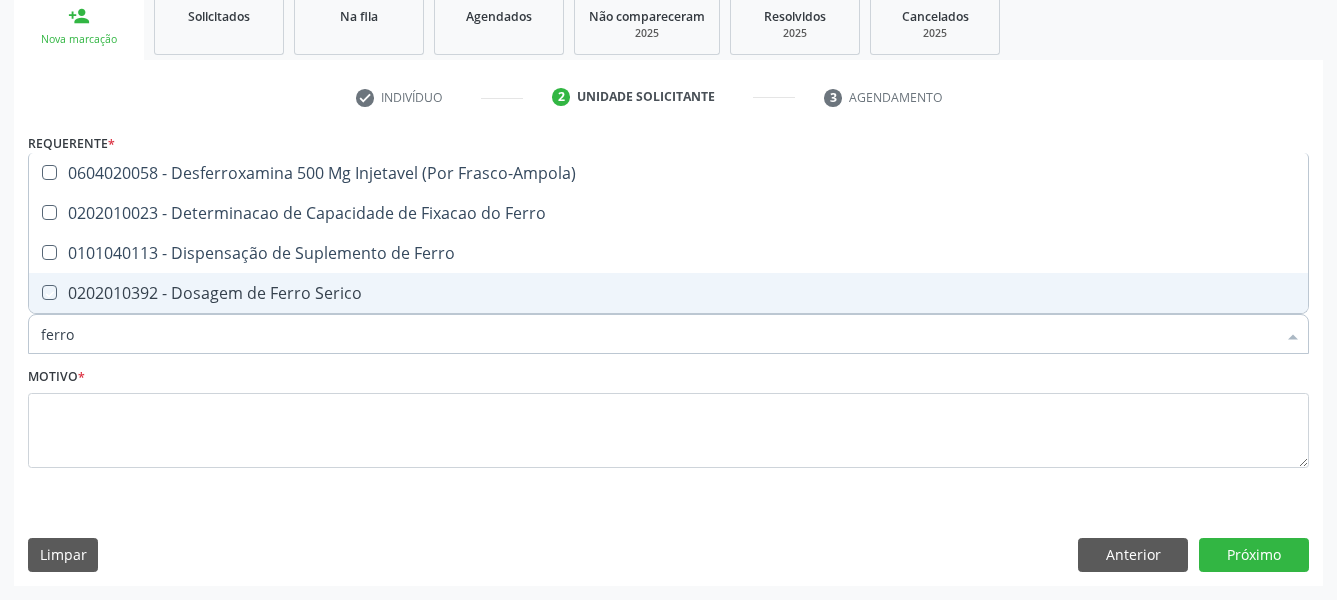 checkbox on "true" 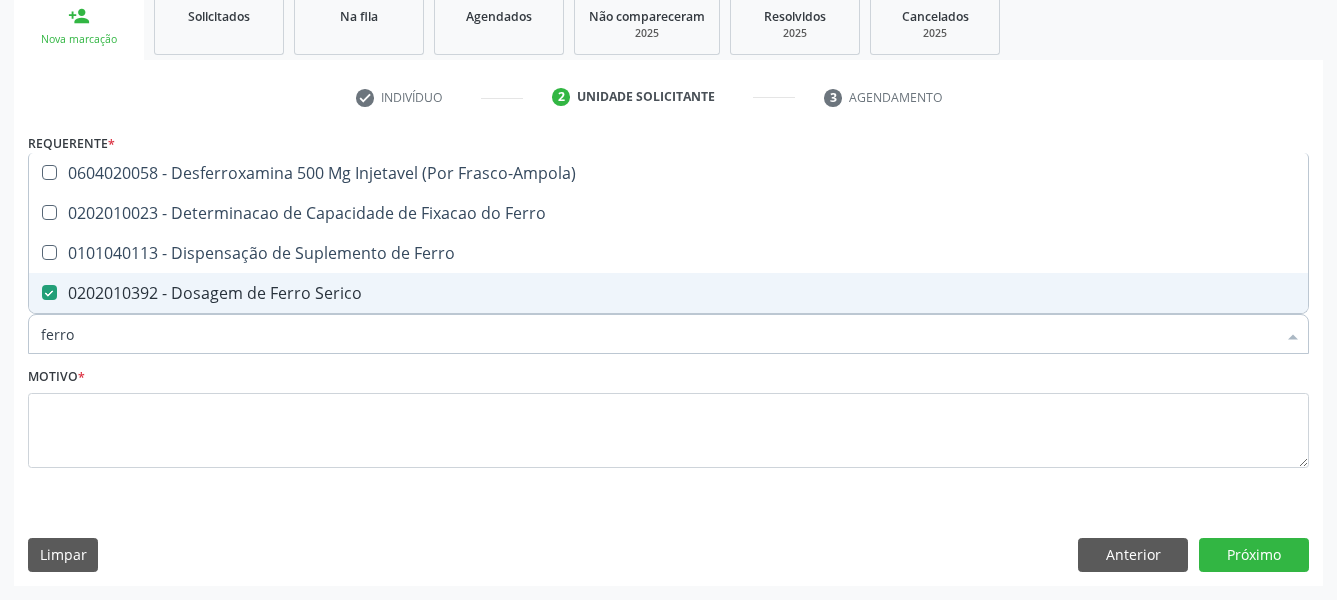 type on "ferr" 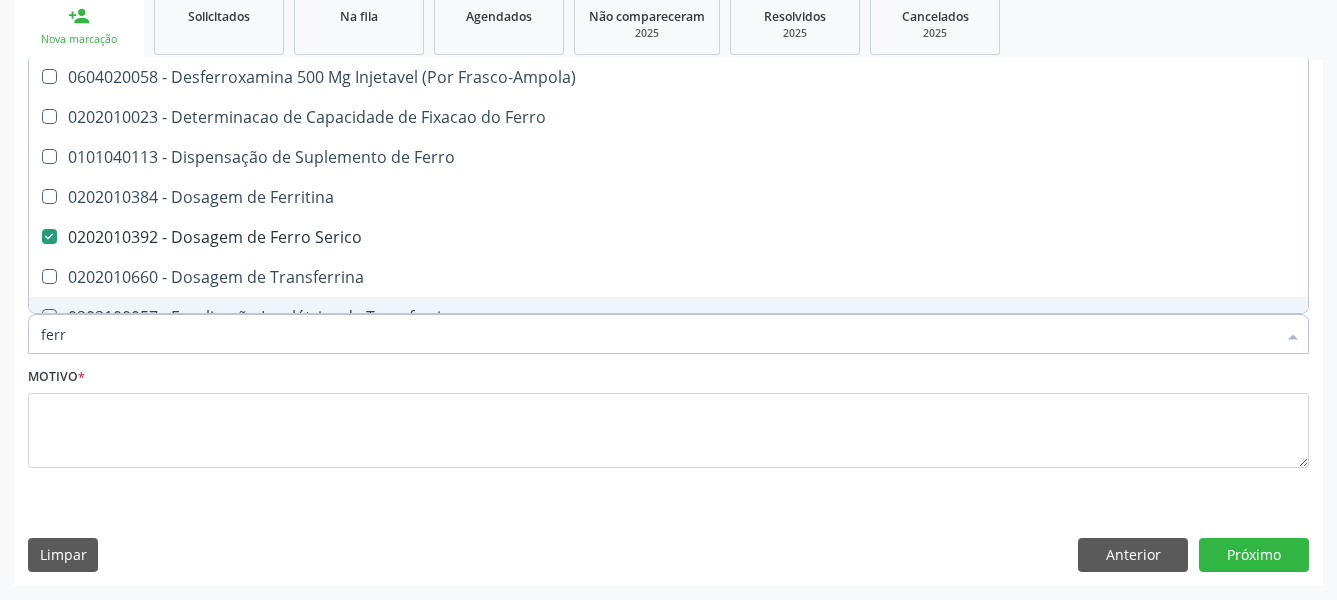 type on "fer" 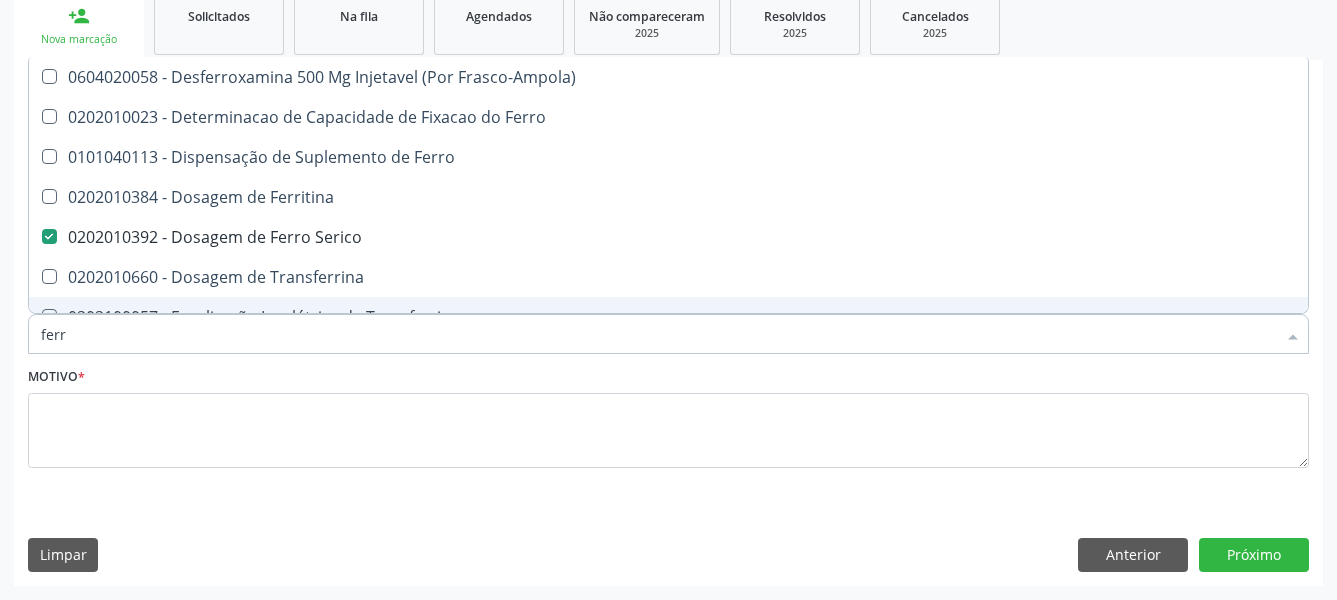 checkbox on "false" 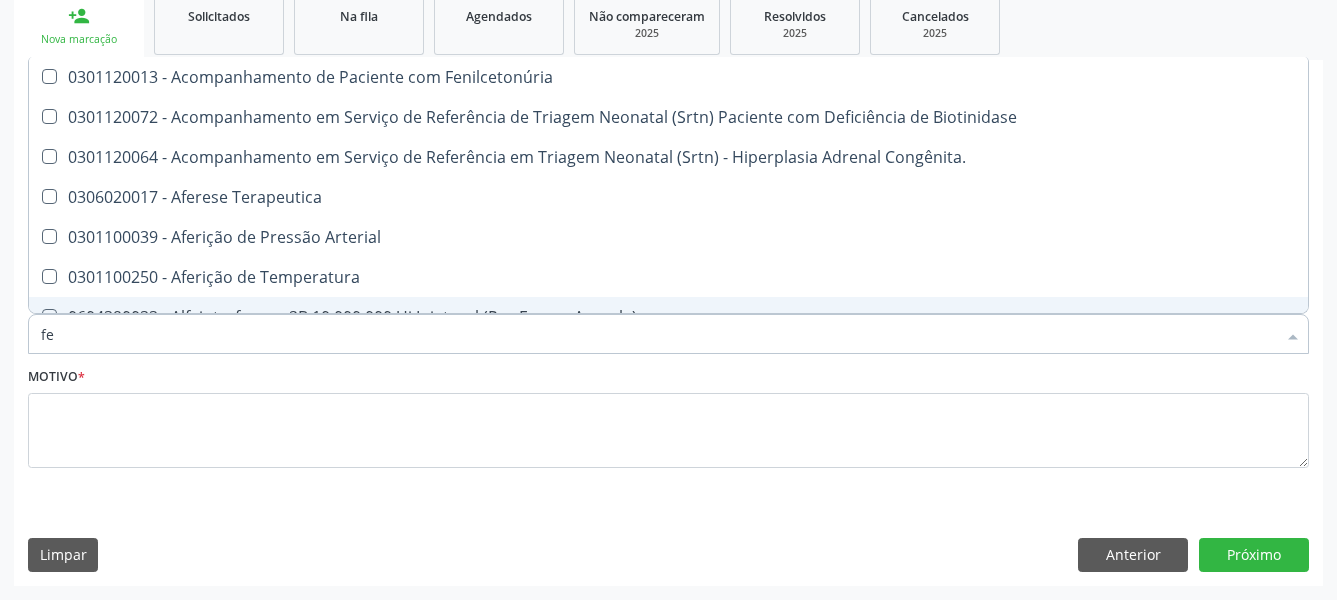 type on "f" 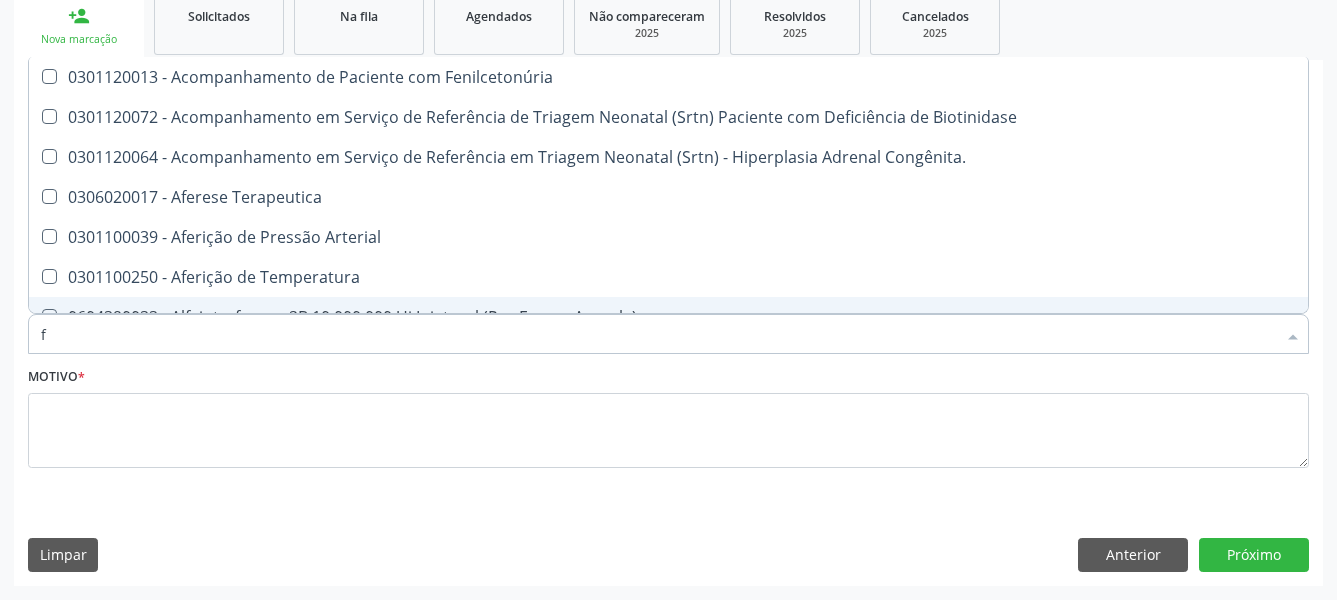 checkbox on "false" 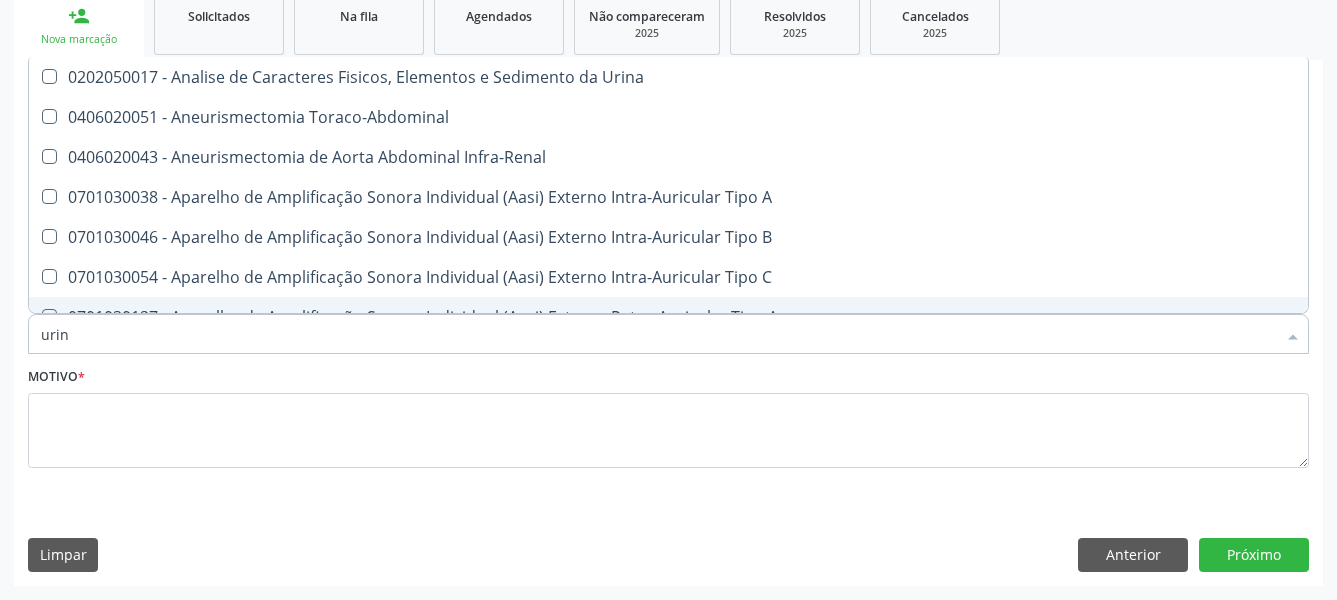 type on "urina" 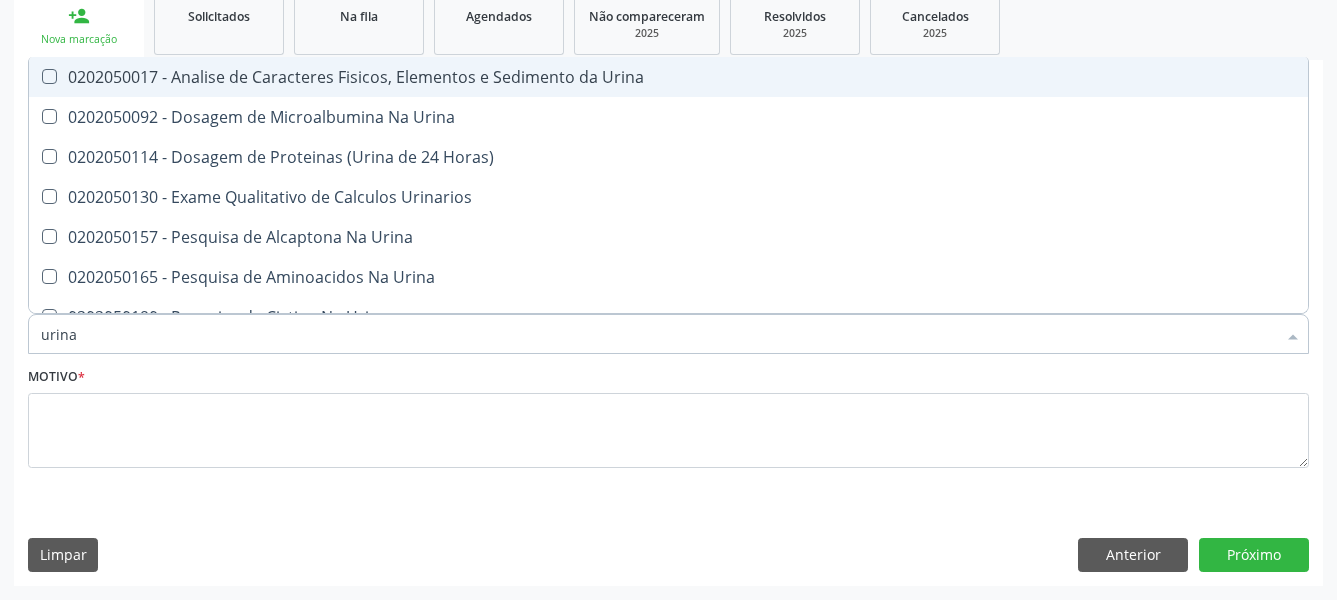 click on "0202050017 - Analise de Caracteres Fisicos, Elementos e Sedimento da Urina" at bounding box center [668, 77] 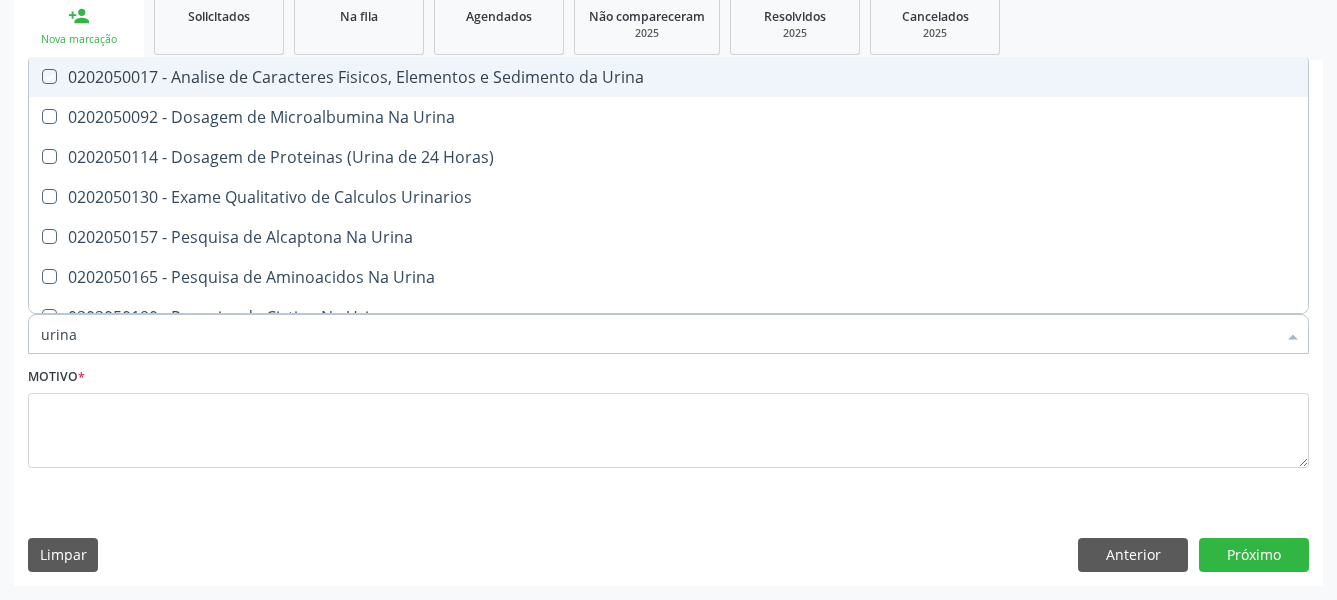 checkbox on "true" 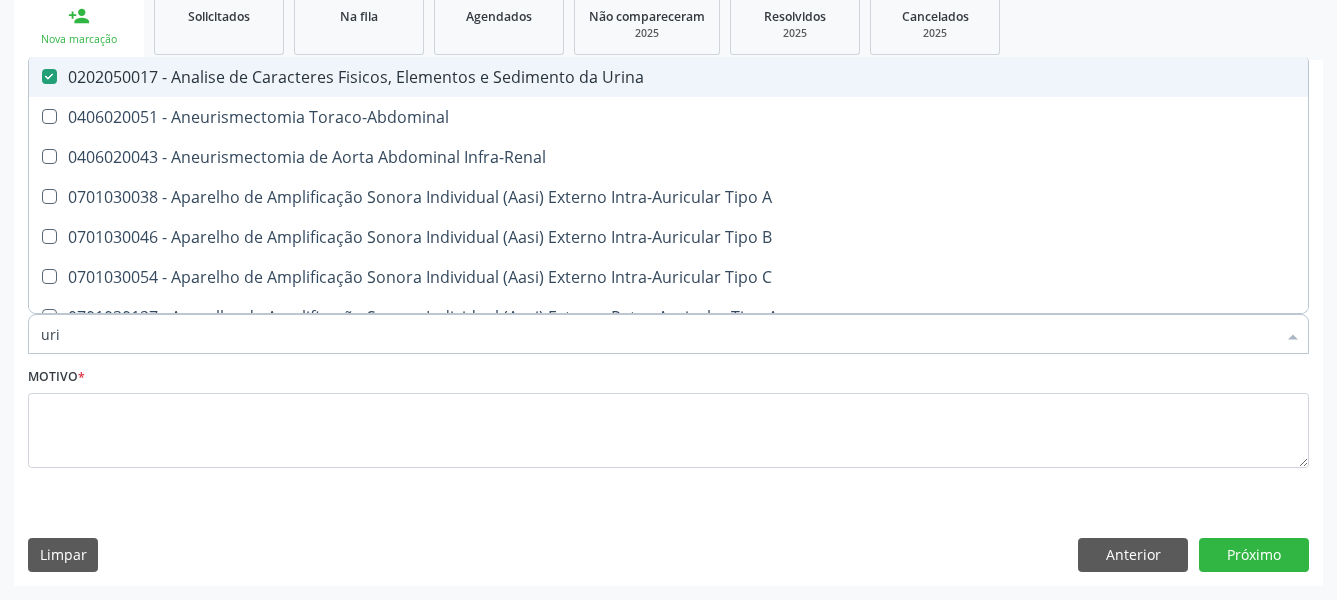 type on "ur" 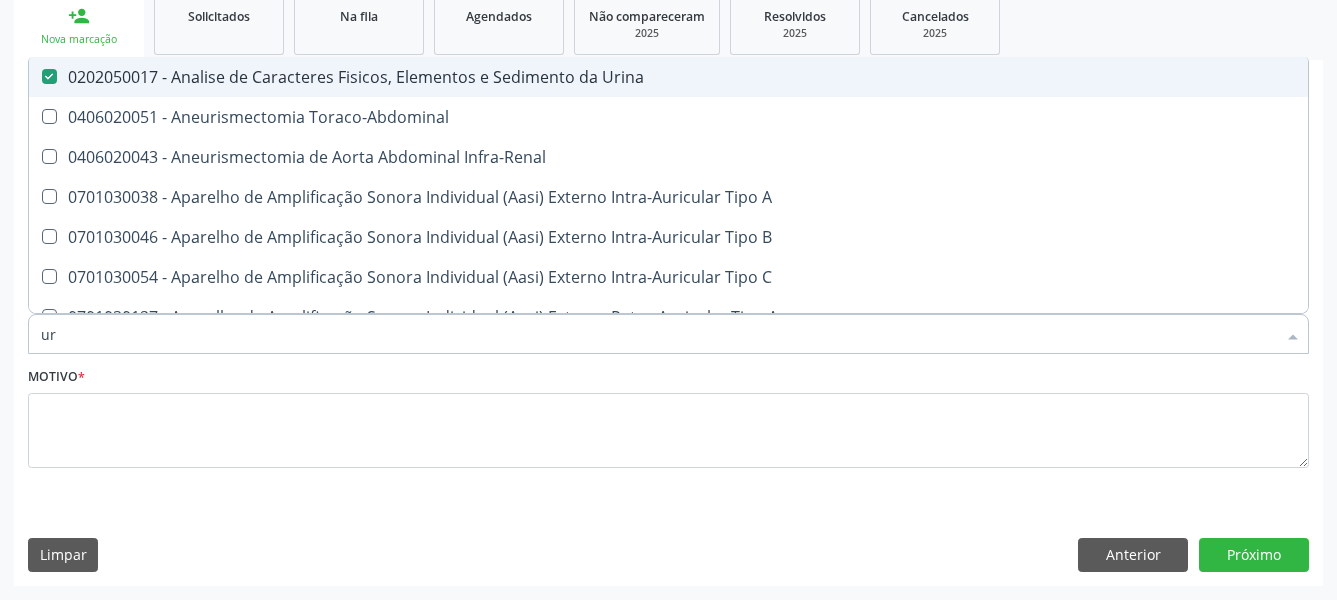 checkbox on "false" 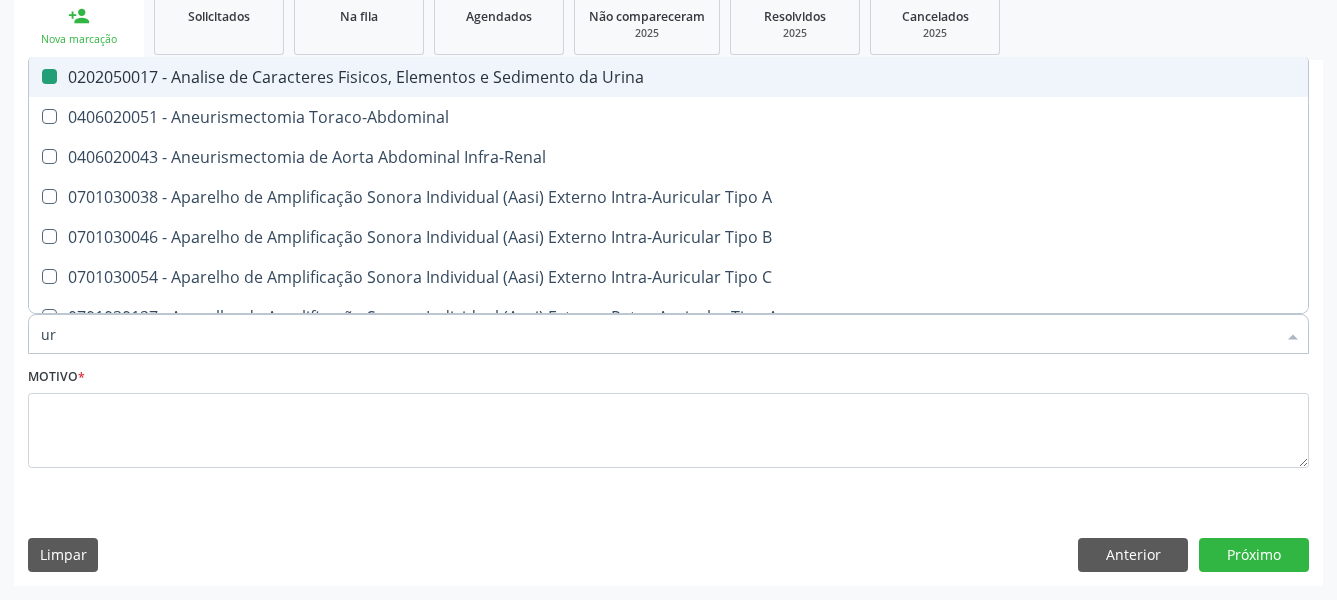 type on "u" 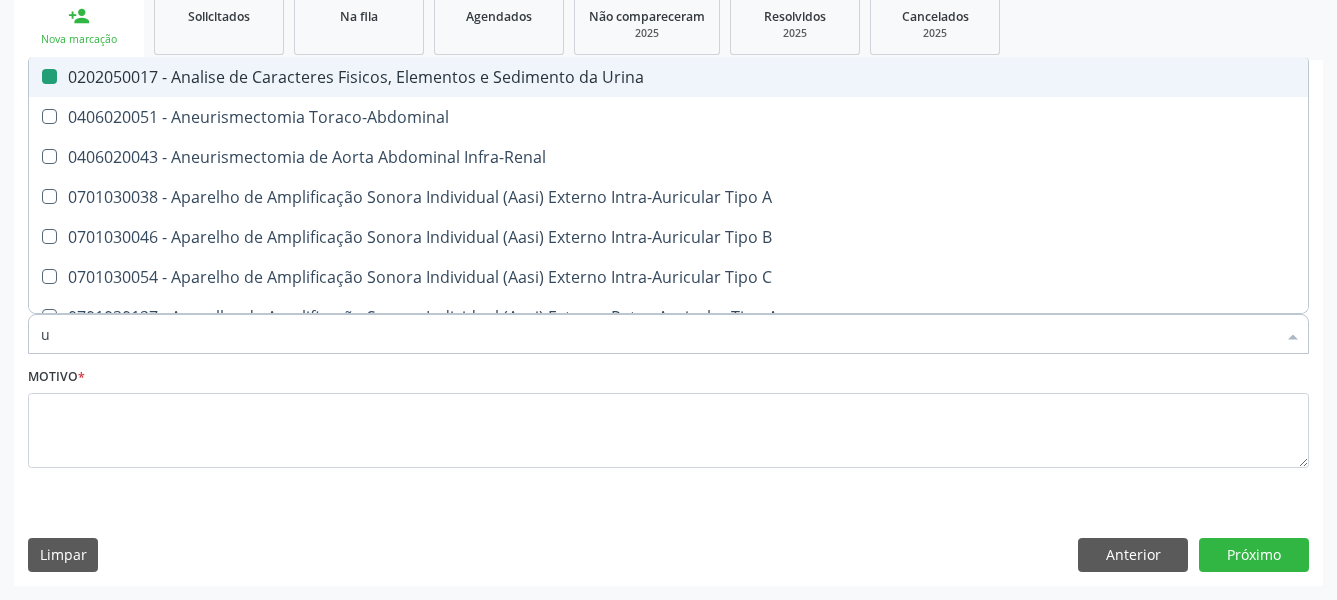checkbox on "false" 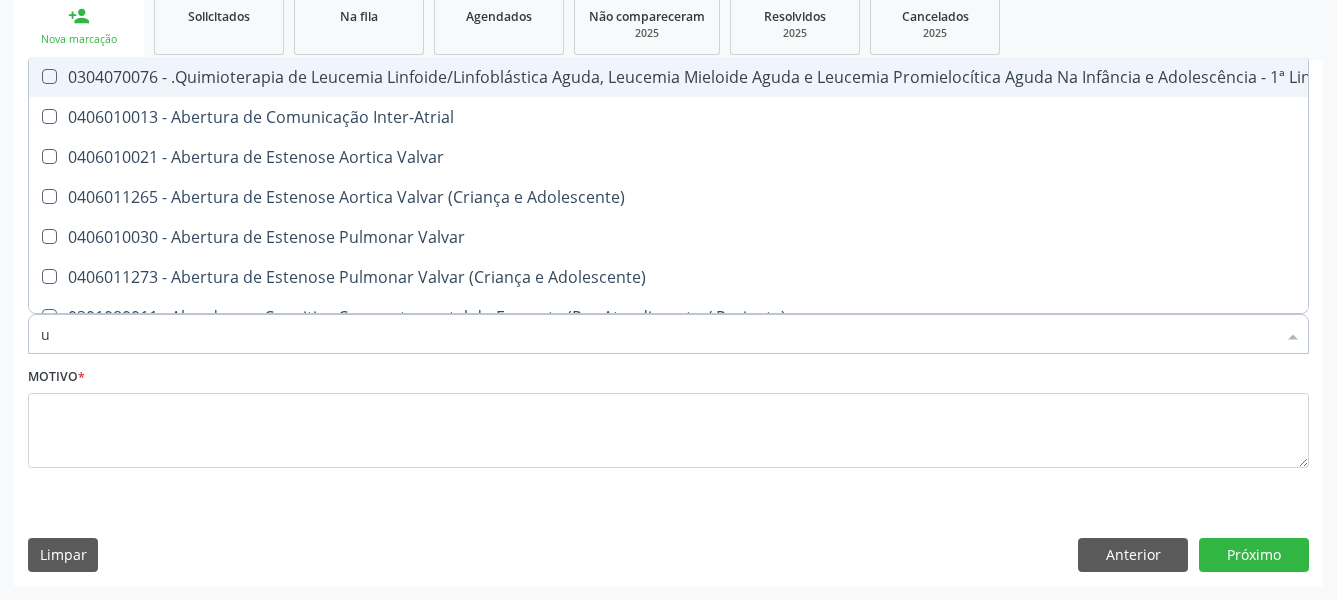 type 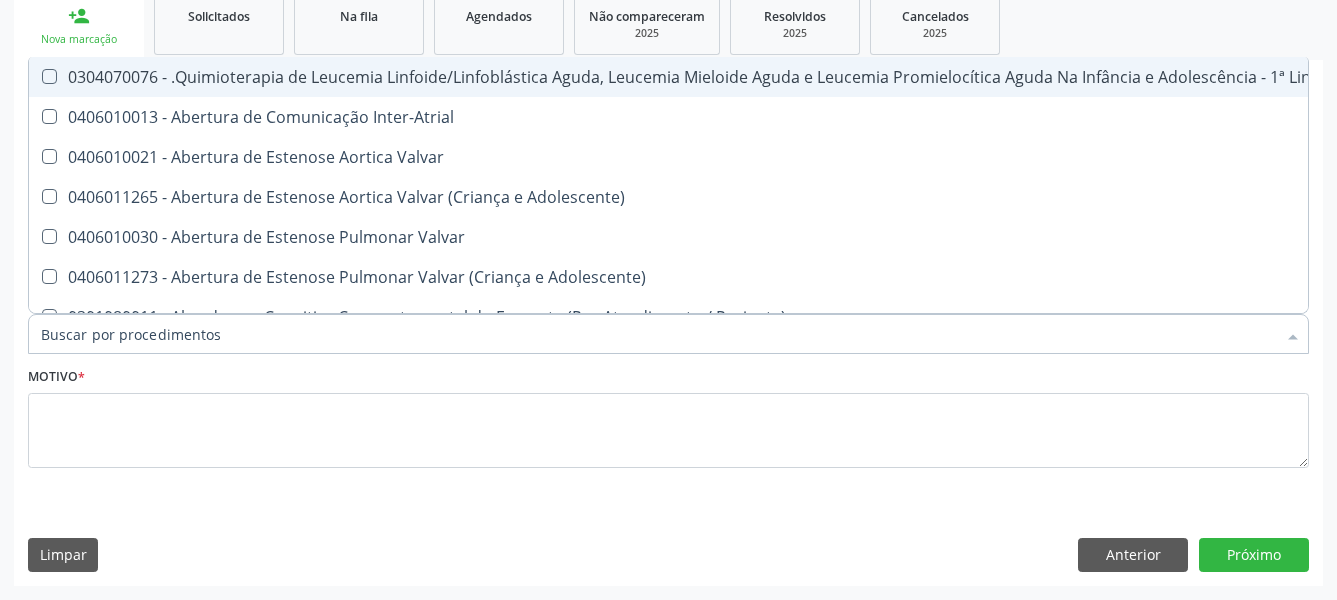 checkbox on "false" 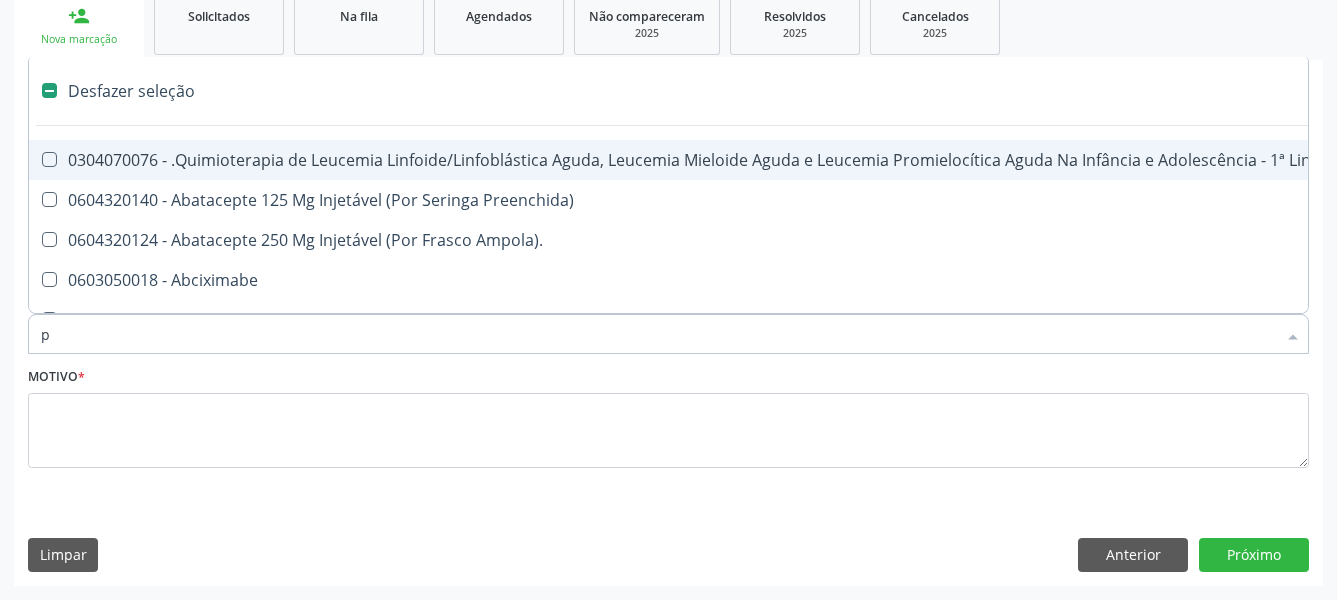 type on "pa" 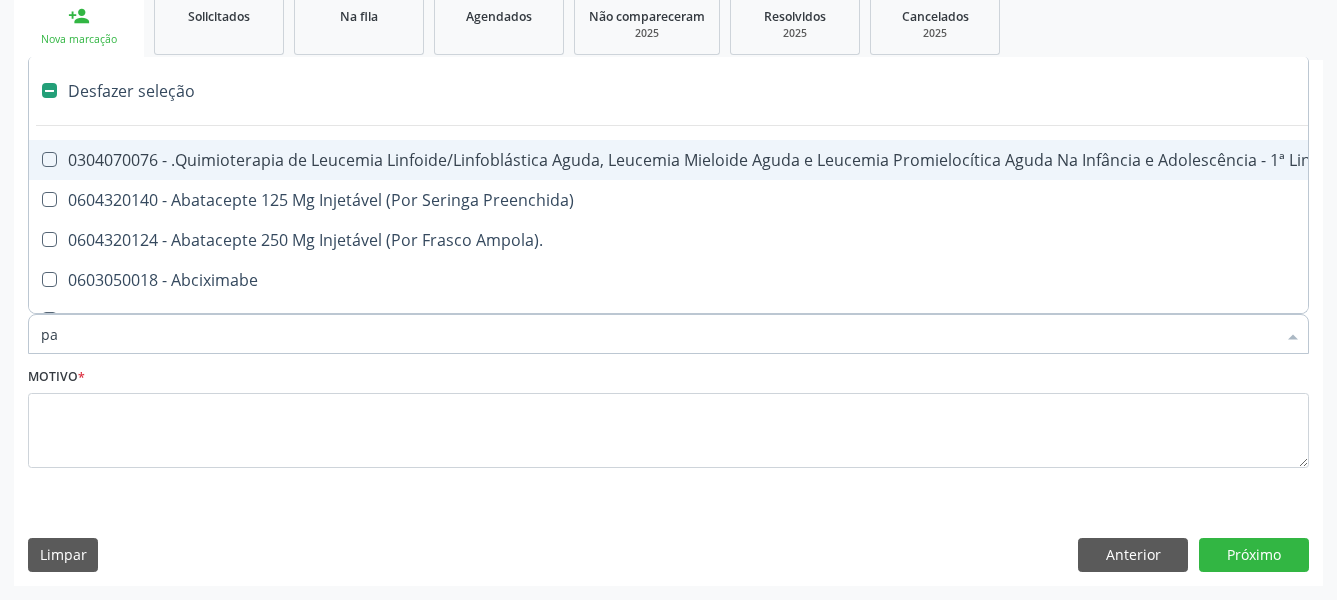 checkbox on "false" 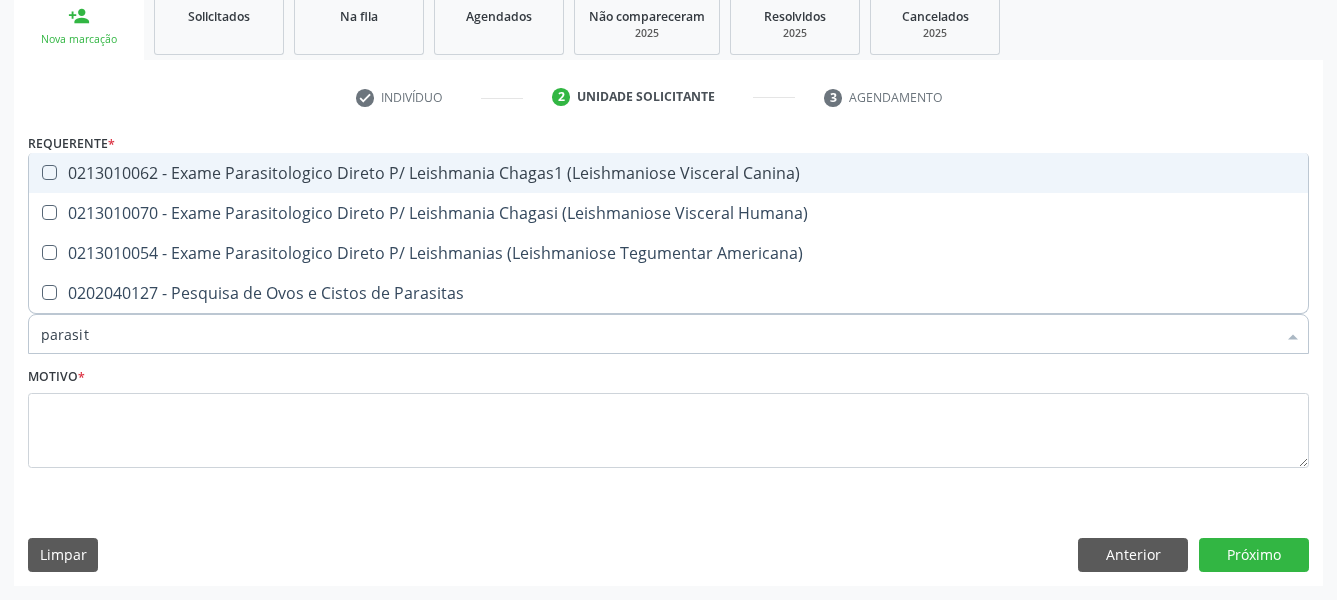 type on "parasita" 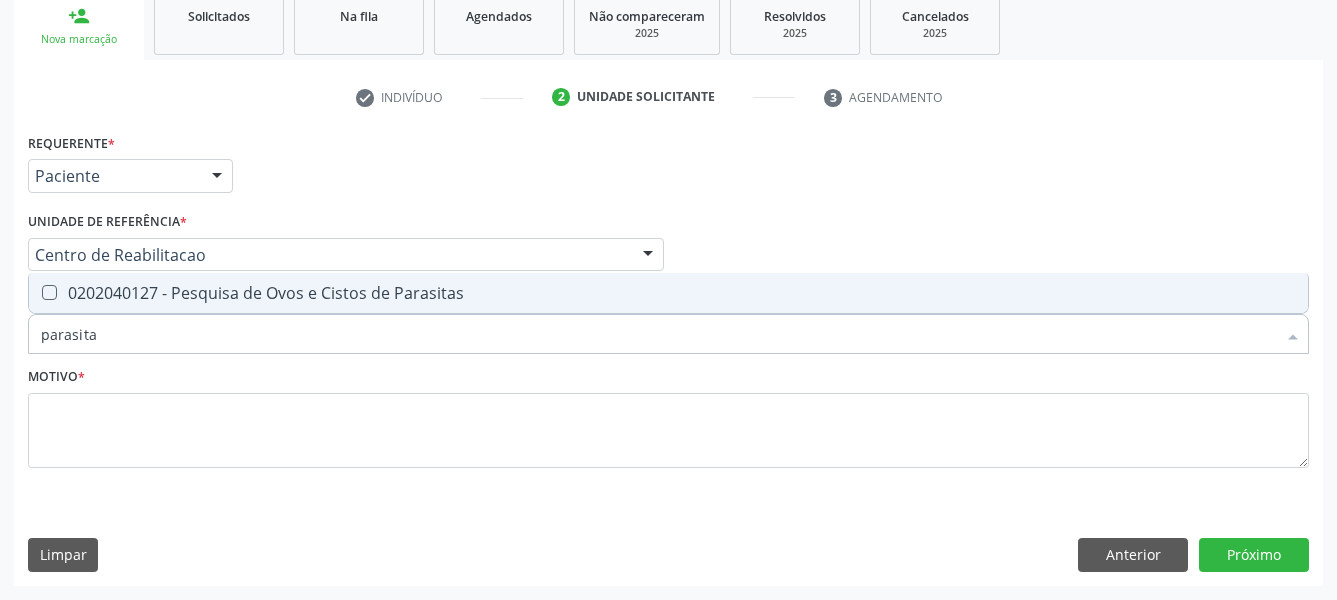 click on "0202040127 - Pesquisa de Ovos e Cistos de Parasitas" at bounding box center [668, 293] 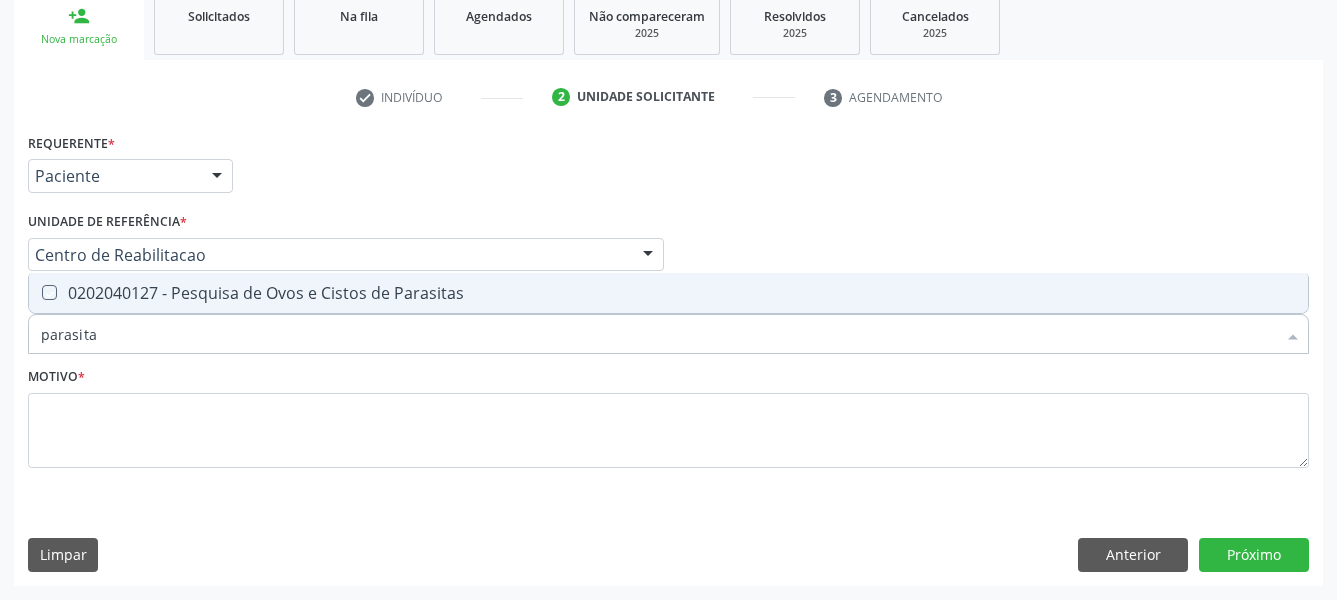 checkbox on "true" 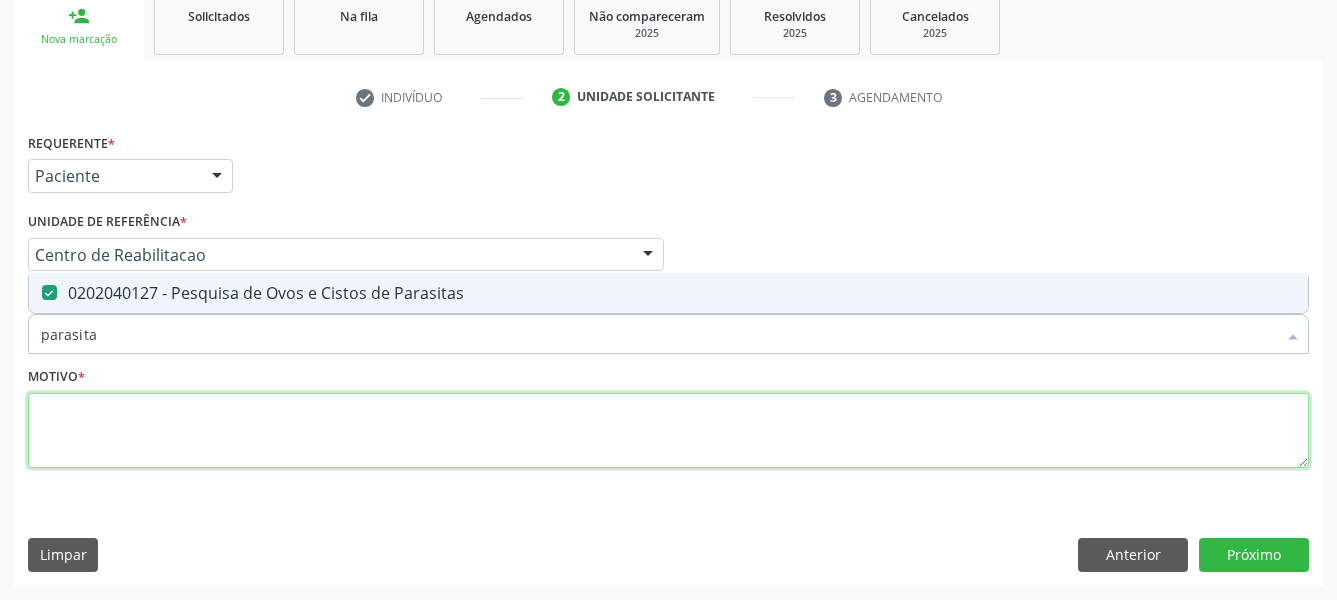 click at bounding box center (668, 431) 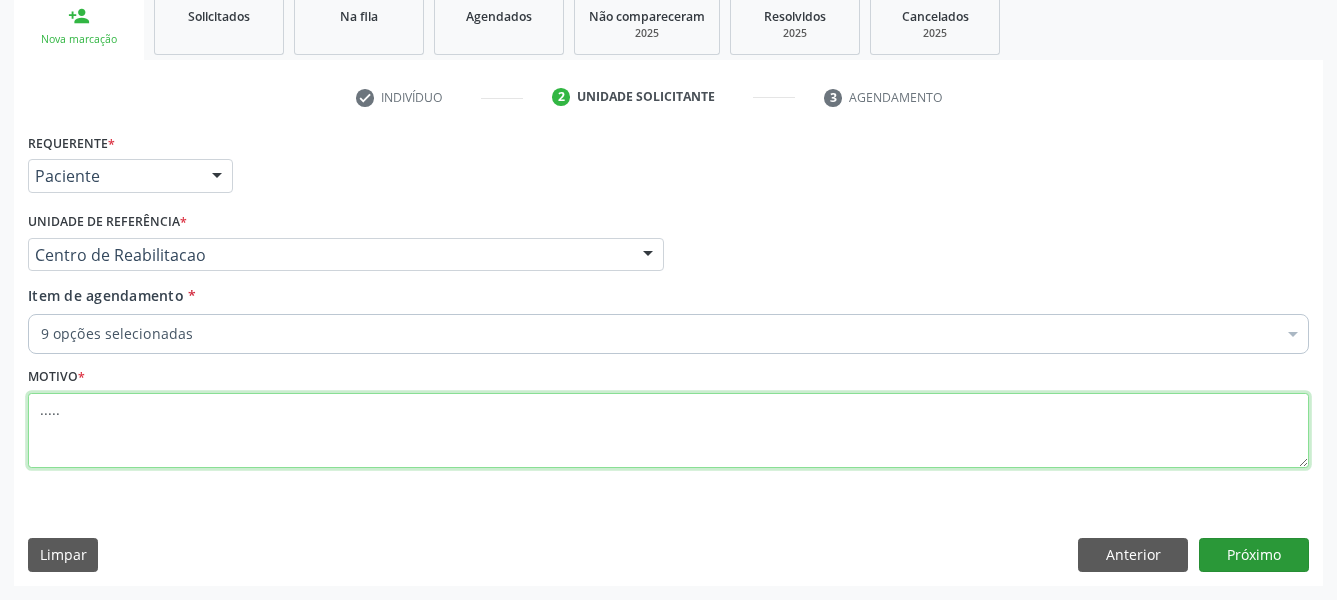 type on "....." 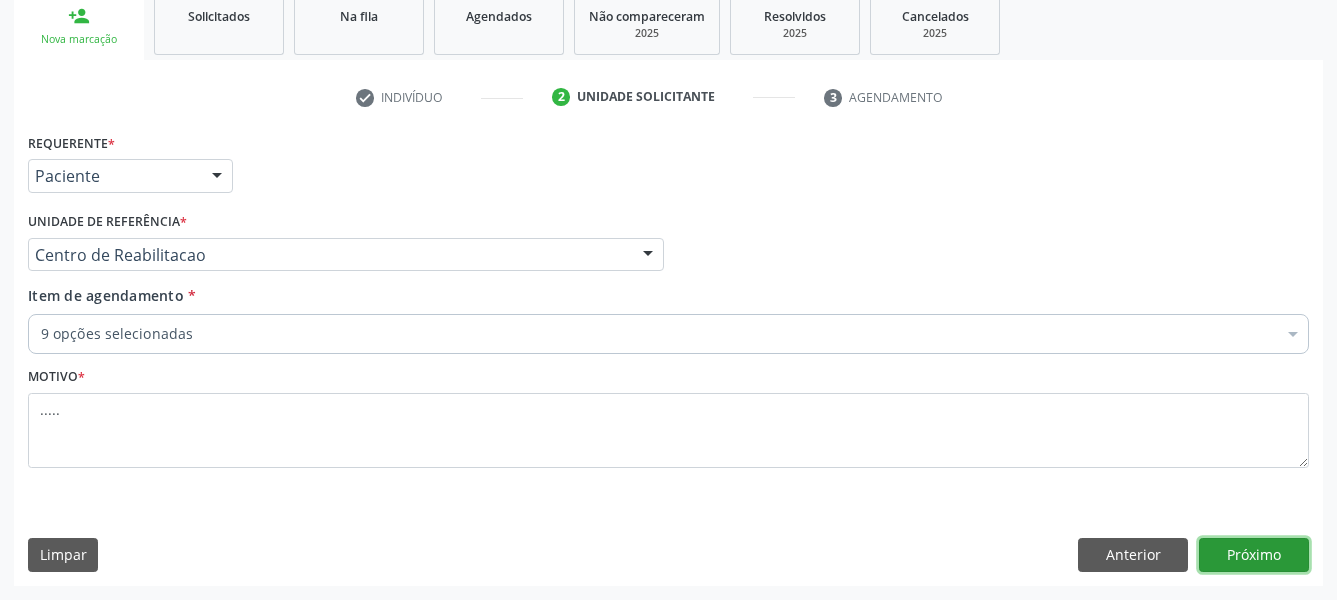 click on "Próximo" at bounding box center (1254, 555) 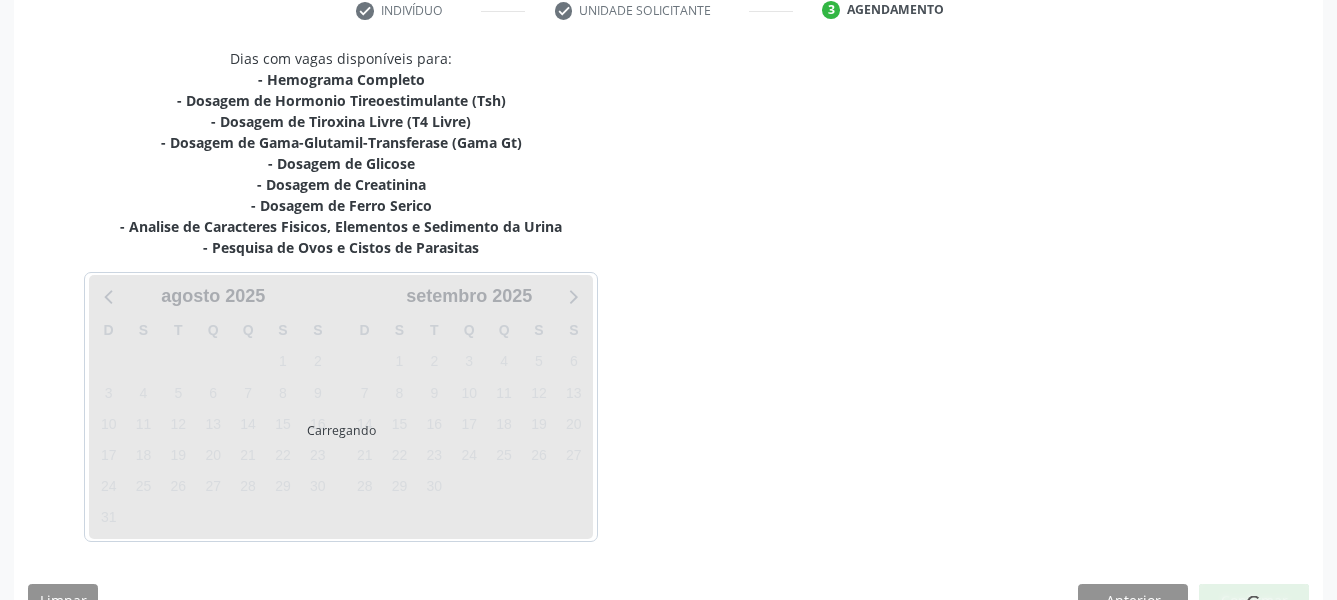 scroll, scrollTop: 438, scrollLeft: 0, axis: vertical 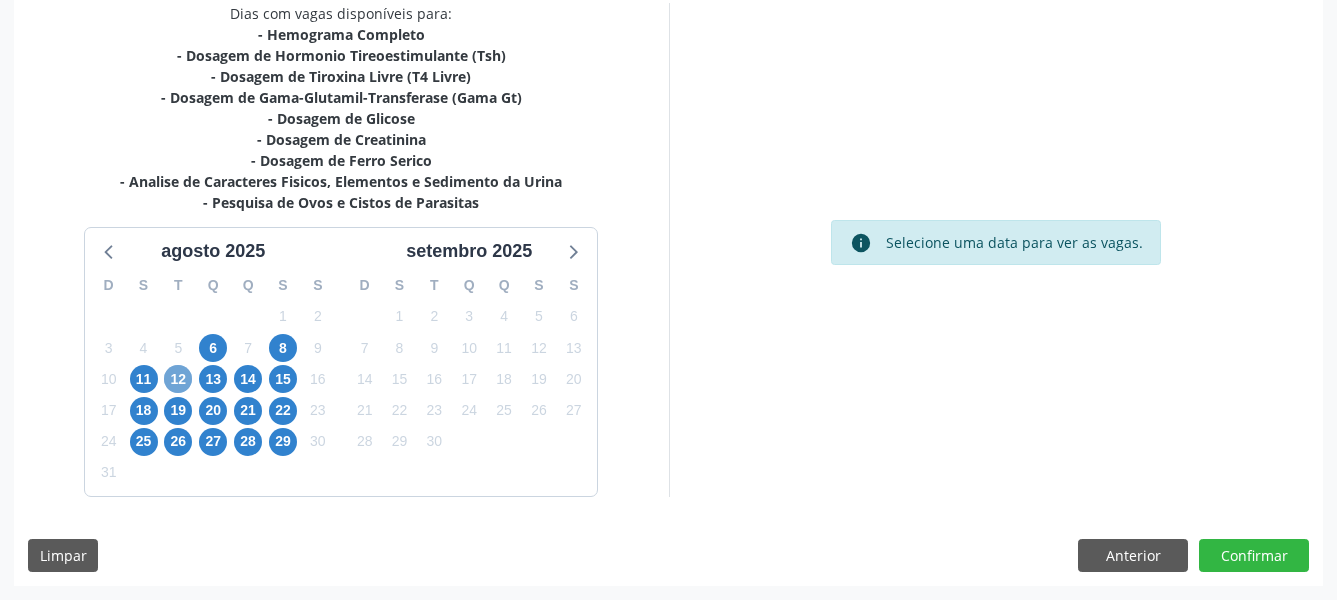 click on "12" at bounding box center (178, 379) 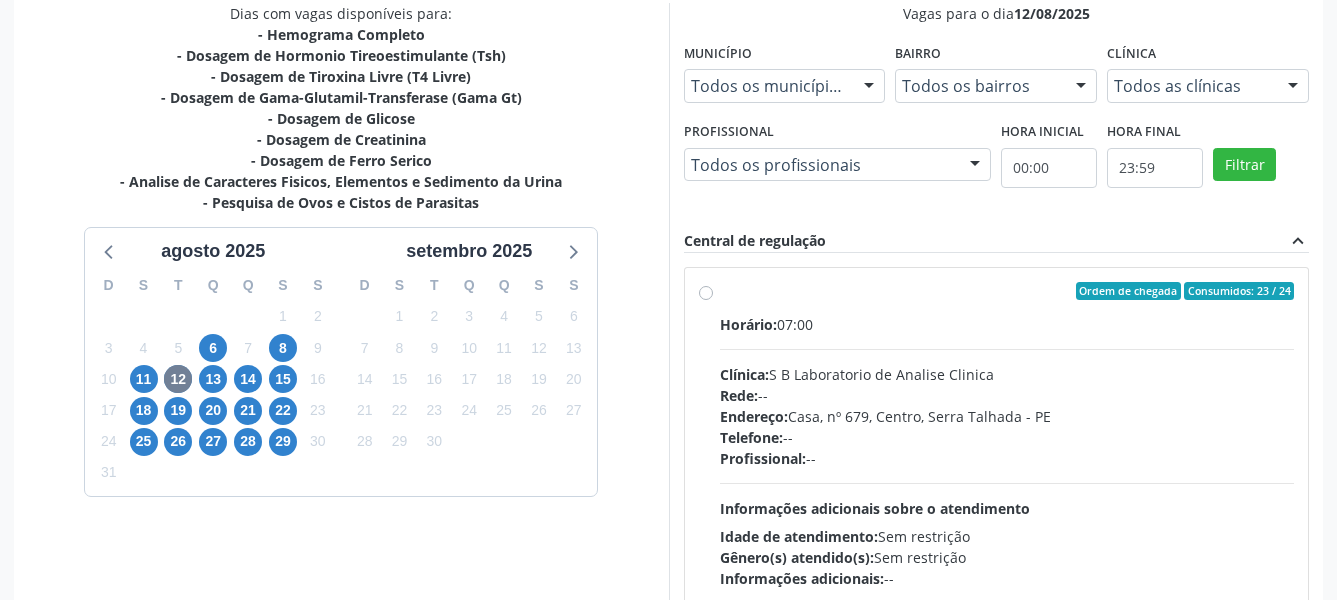 click on "Ordem de chegada
Consumidos: 23 / 24
Horário:   07:00
Clínica:  S B Laboratorio de Analise Clinica
Rede:
--
Endereço:   Casa, nº 679, Centro, Serra Talhada - PE
Telefone:   --
Profissional:
--
Informações adicionais sobre o atendimento
Idade de atendimento:
Sem restrição
Gênero(s) atendido(s):
Sem restrição
Informações adicionais:
--" at bounding box center (1007, 435) 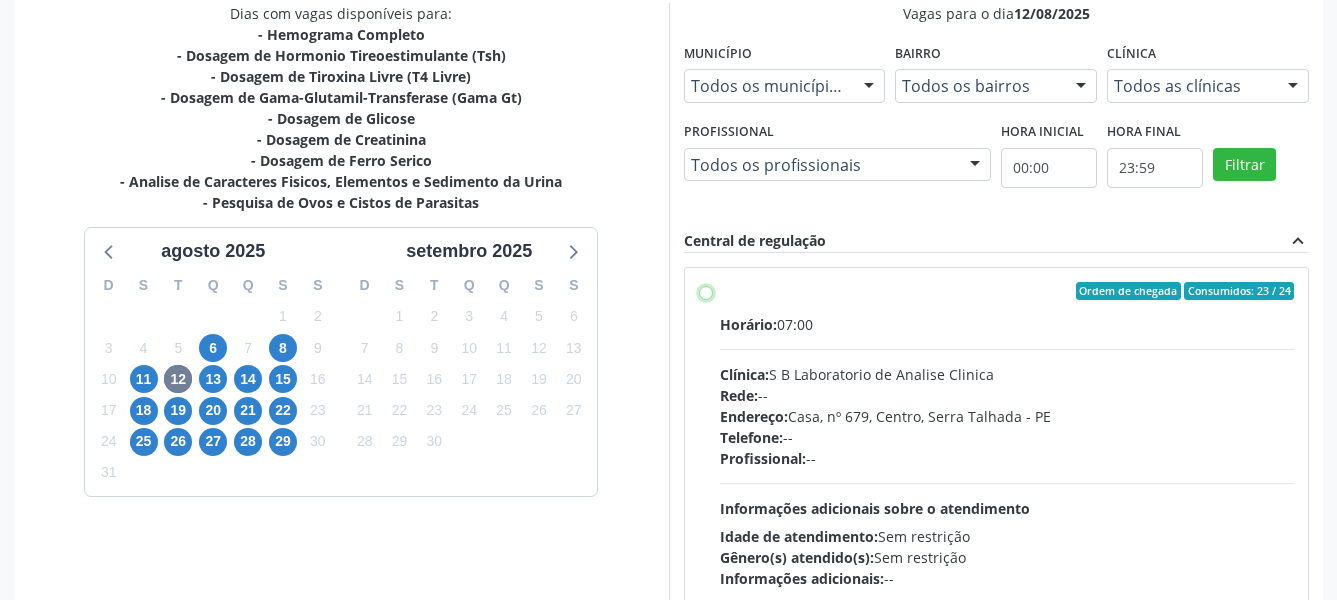 radio on "true" 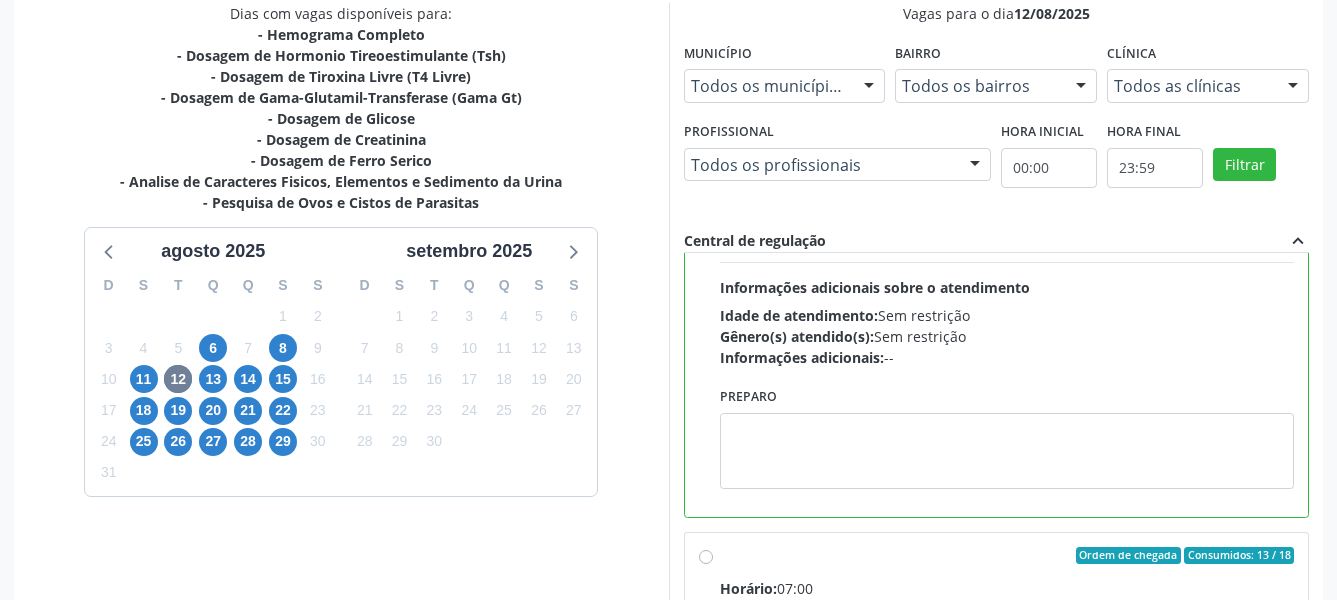 scroll, scrollTop: 450, scrollLeft: 0, axis: vertical 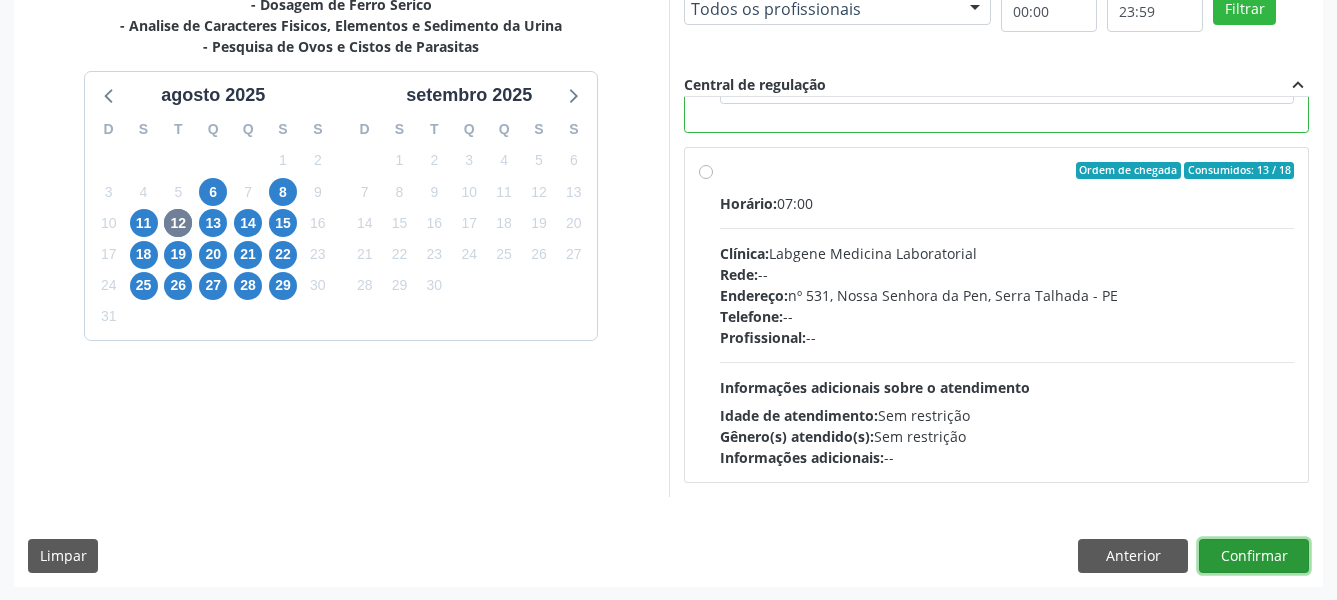 click on "Confirmar" at bounding box center (1254, 556) 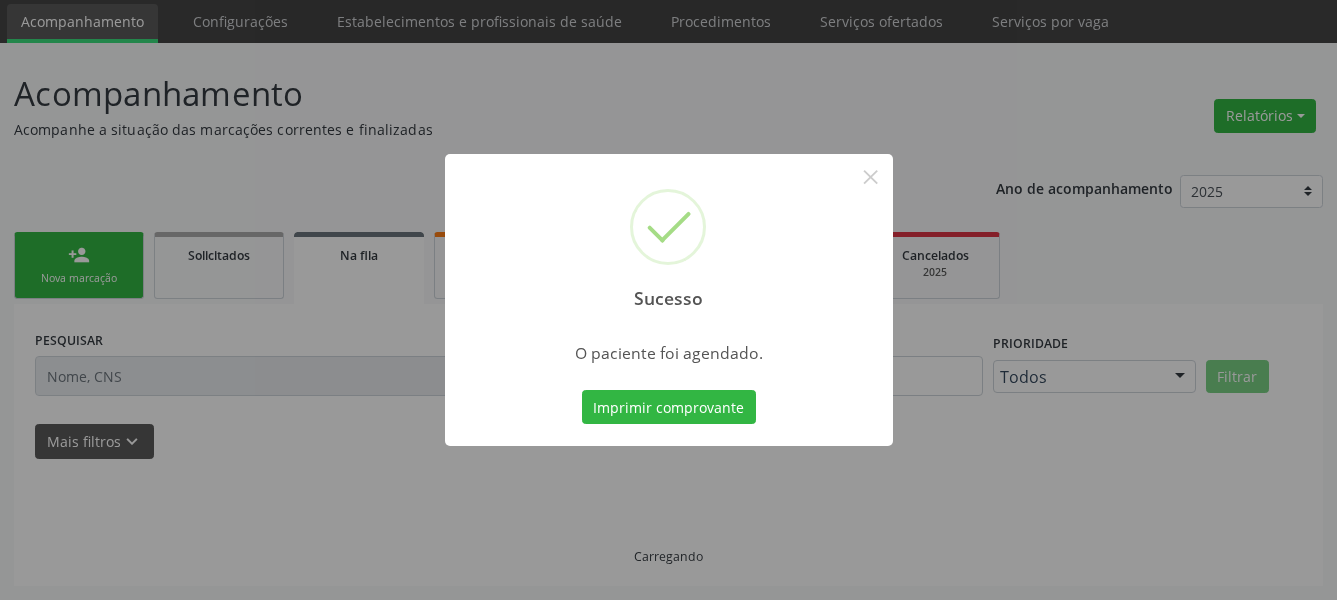 scroll, scrollTop: 66, scrollLeft: 0, axis: vertical 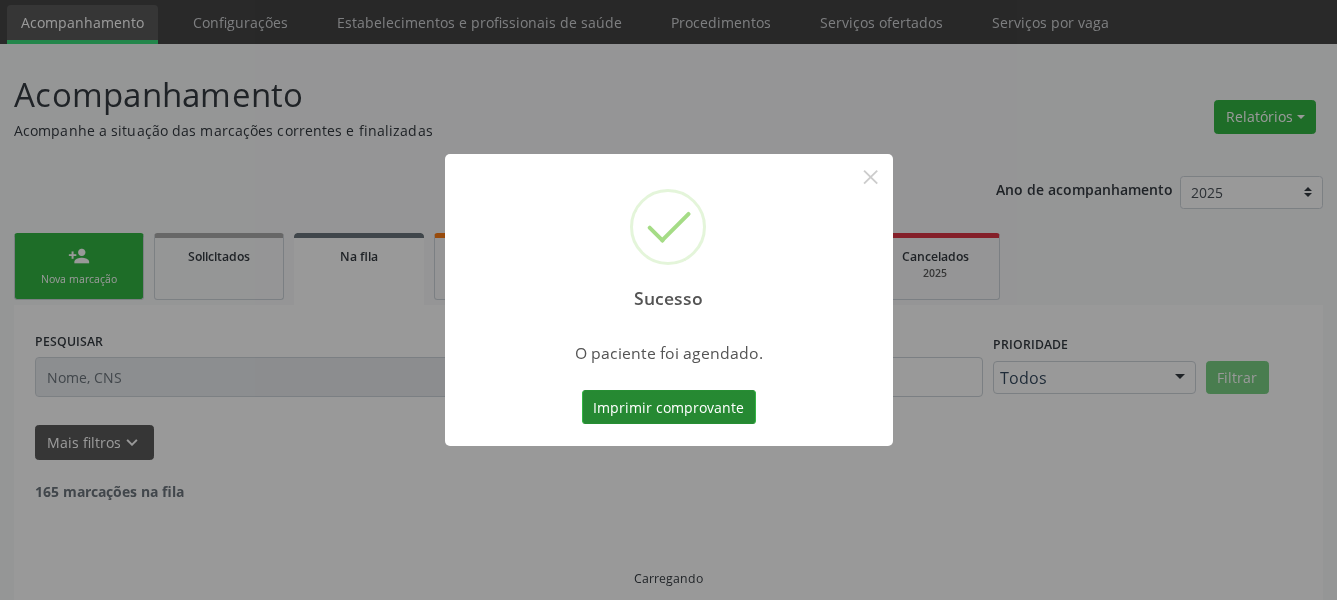 click on "Imprimir comprovante" at bounding box center [669, 407] 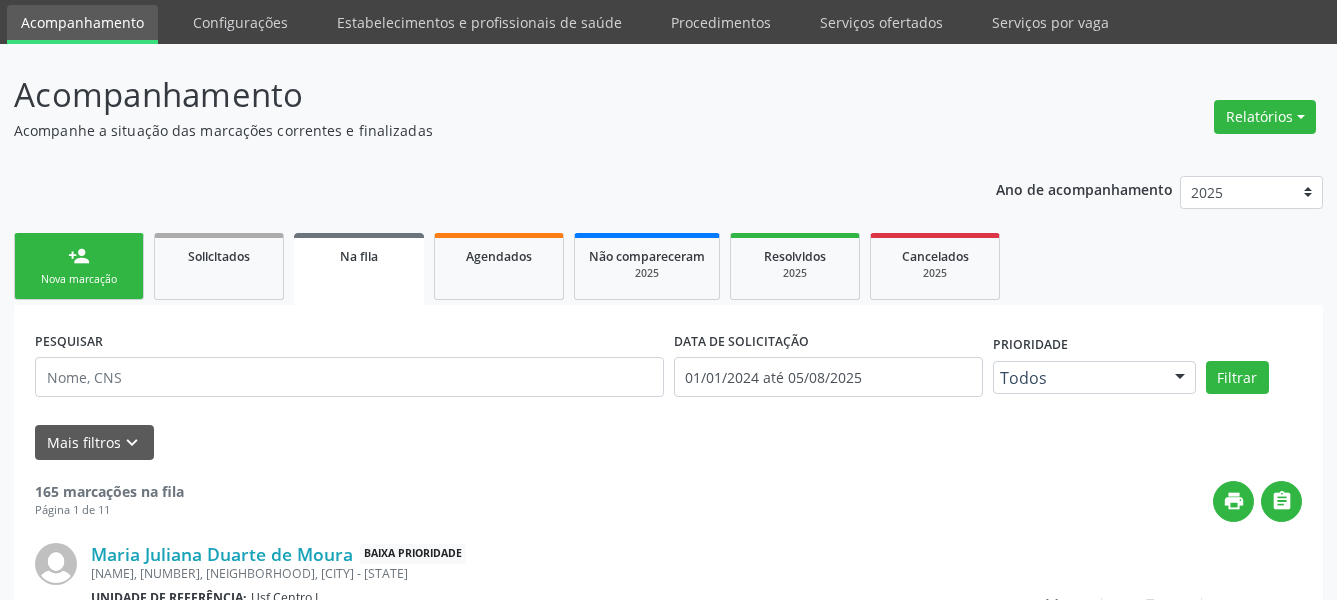 scroll, scrollTop: 65, scrollLeft: 0, axis: vertical 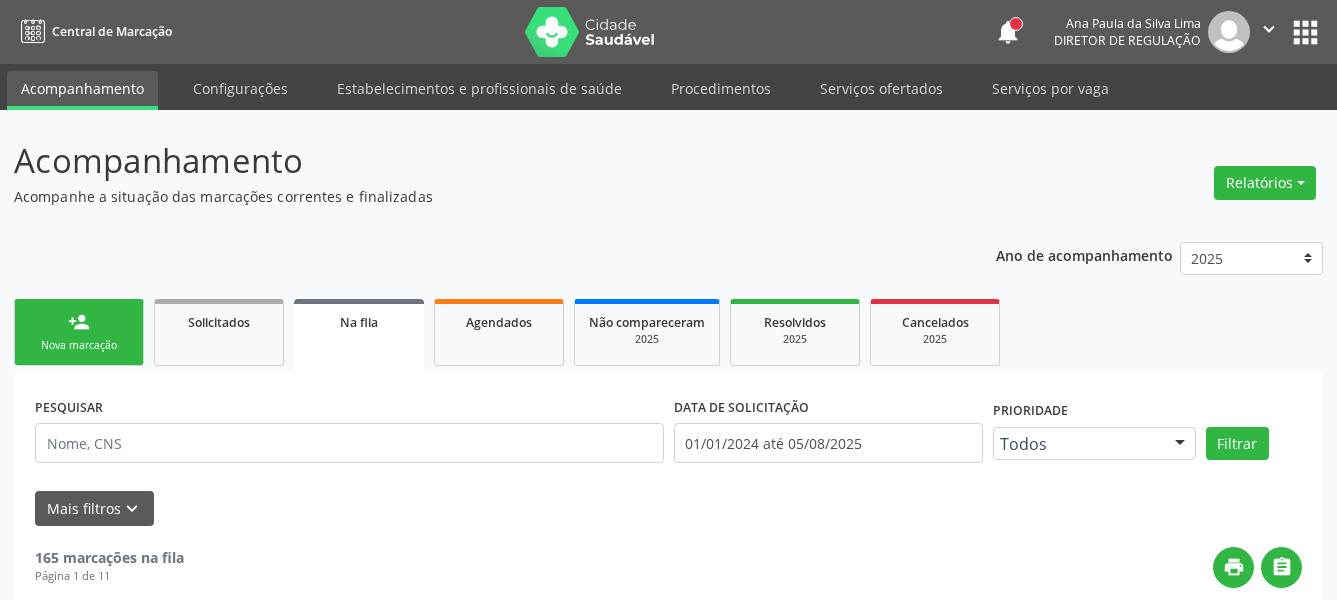 click on "apps" at bounding box center (1305, 32) 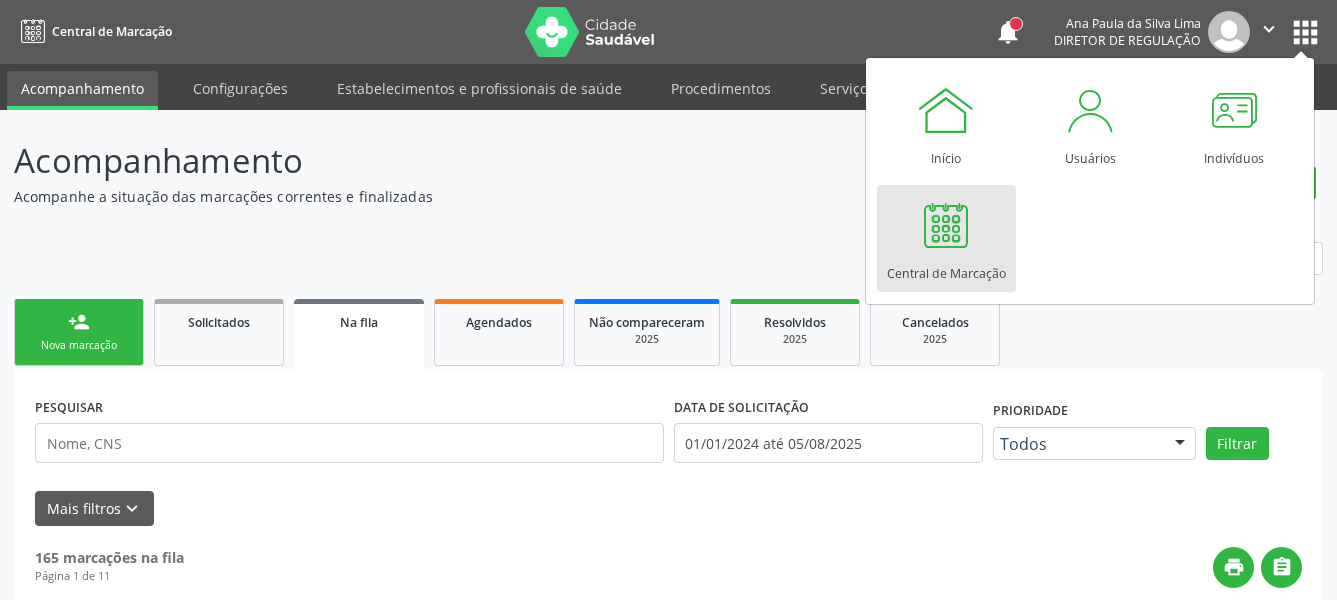 click at bounding box center (946, 225) 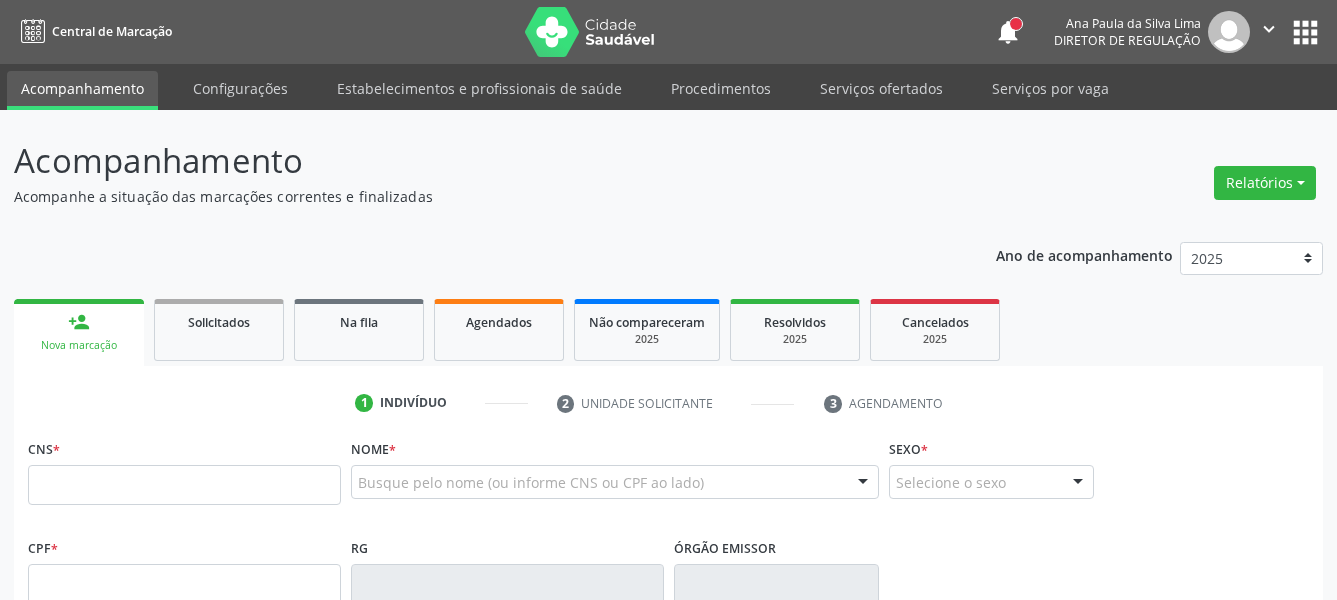scroll, scrollTop: 0, scrollLeft: 0, axis: both 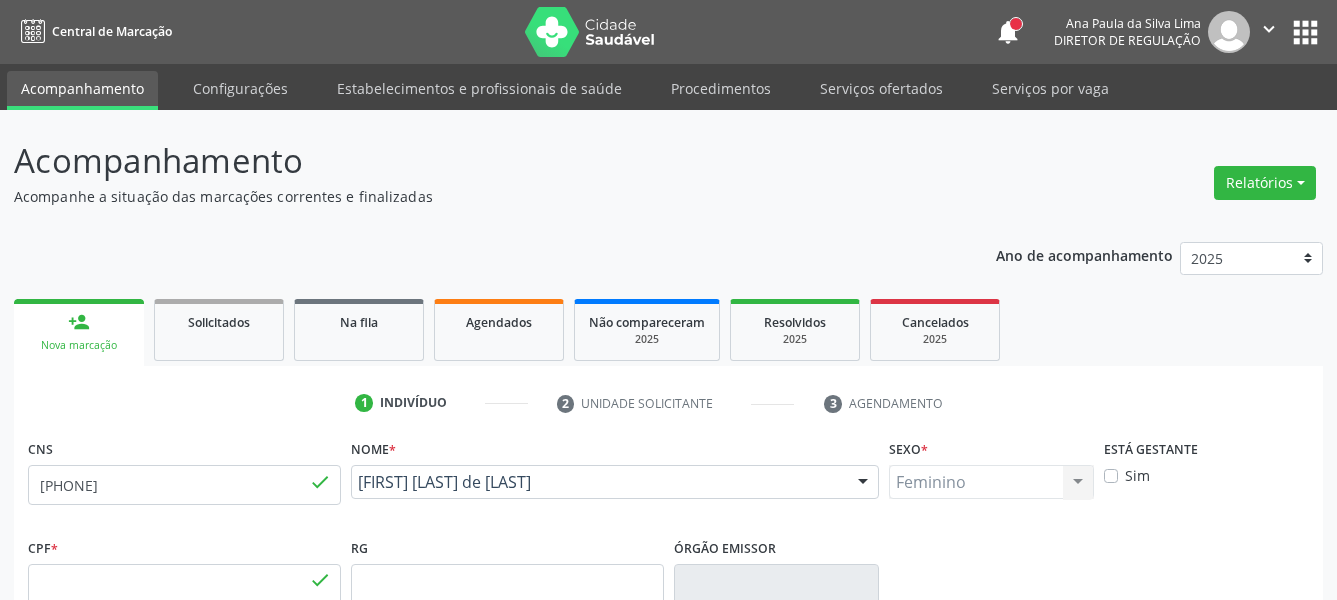 type on "[CPF]" 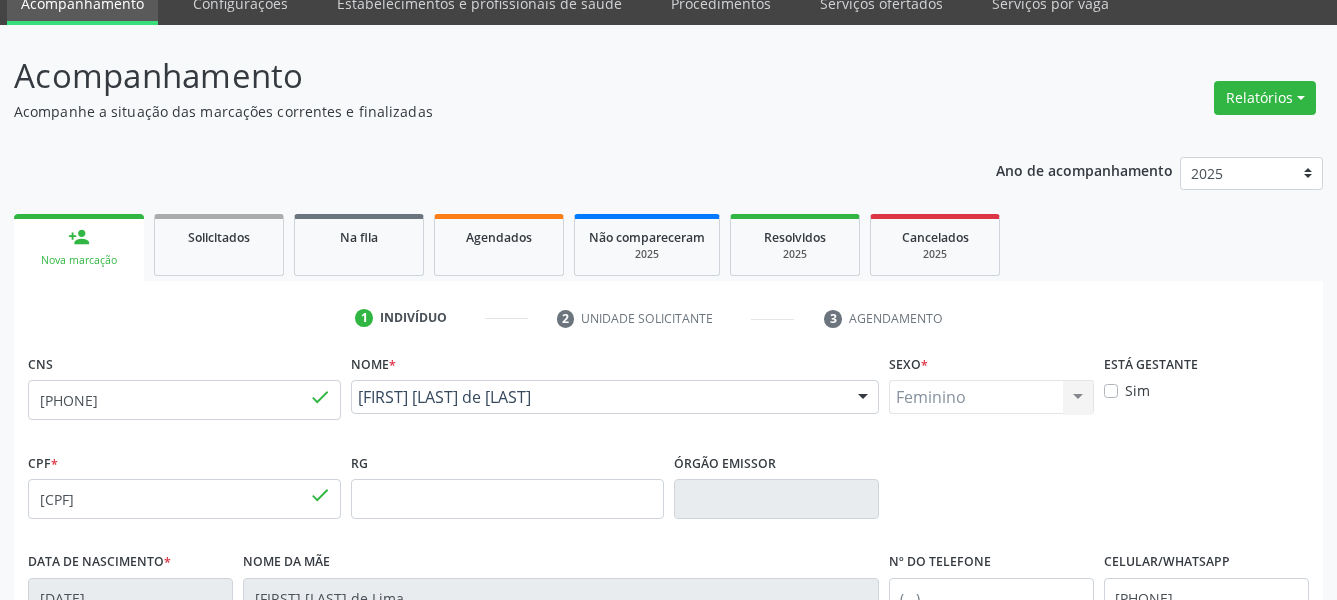 scroll, scrollTop: 408, scrollLeft: 0, axis: vertical 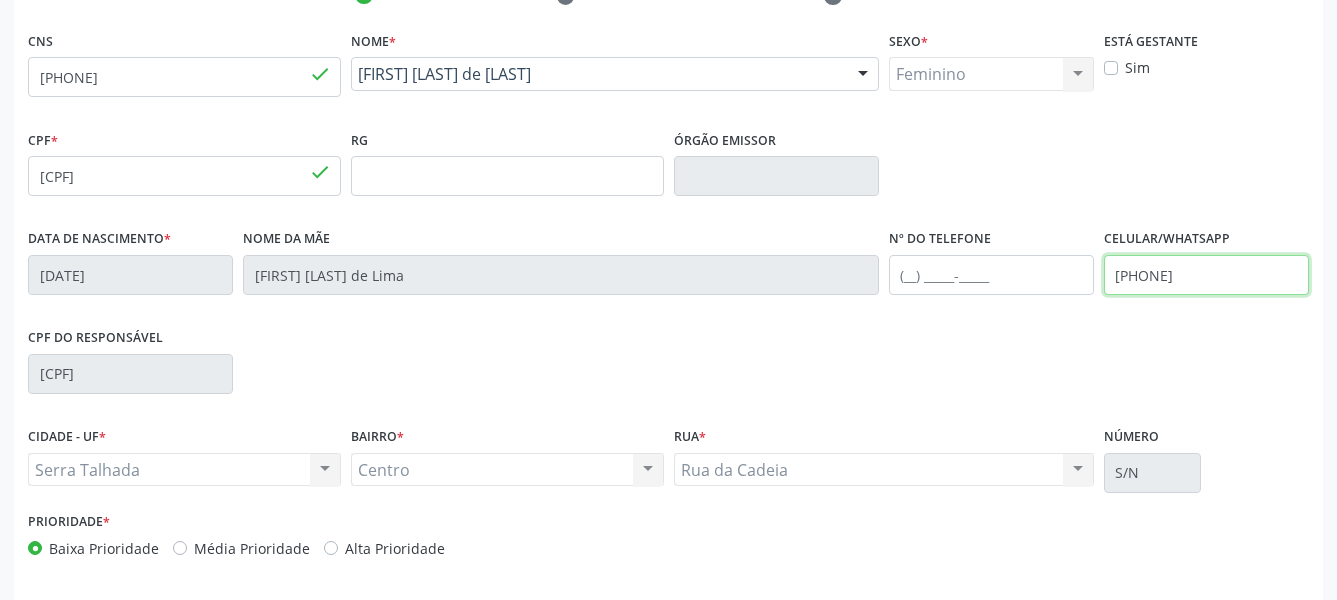 drag, startPoint x: 1230, startPoint y: 284, endPoint x: 881, endPoint y: 338, distance: 353.15295 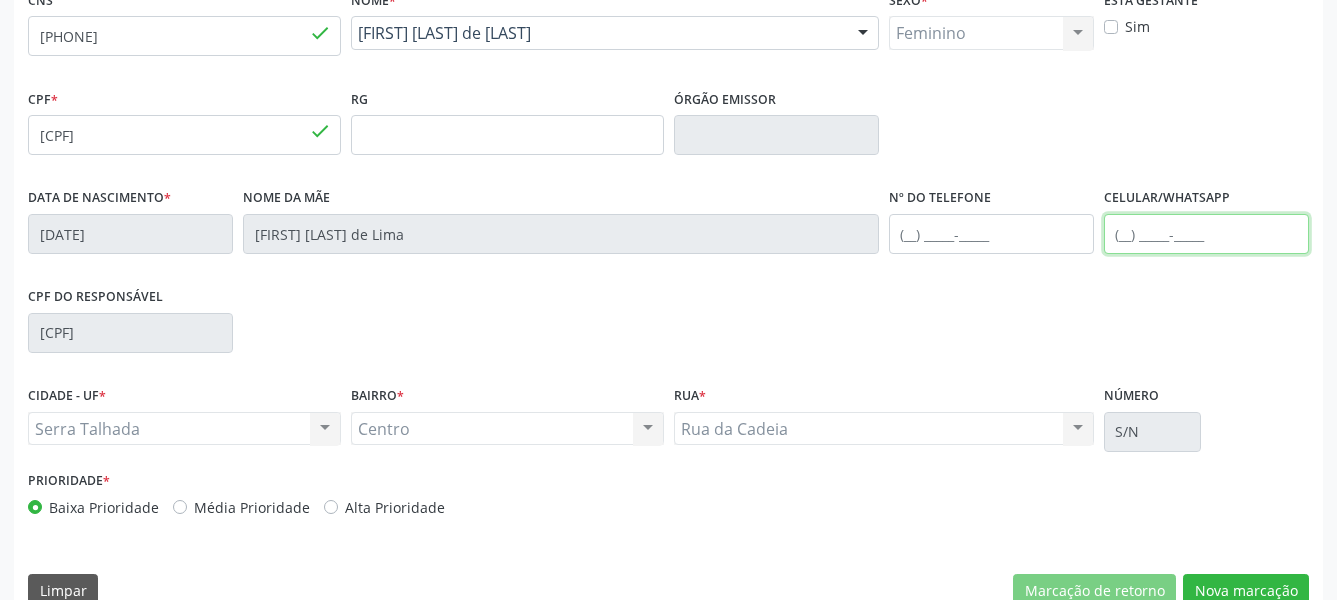scroll, scrollTop: 484, scrollLeft: 0, axis: vertical 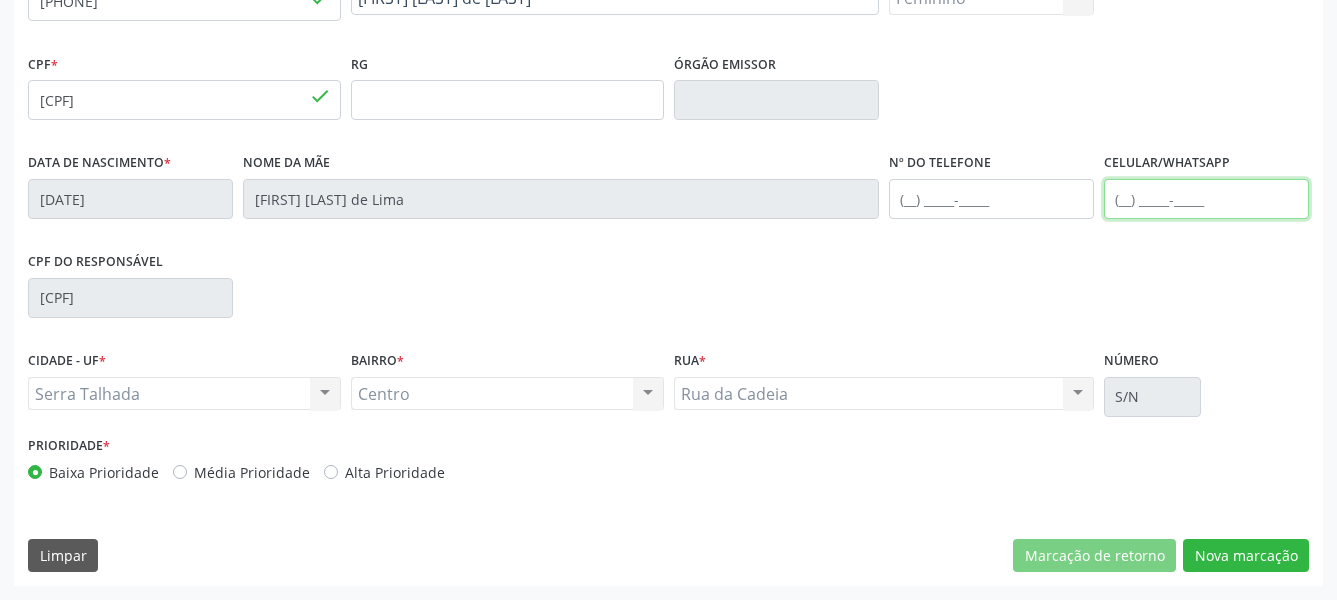 type 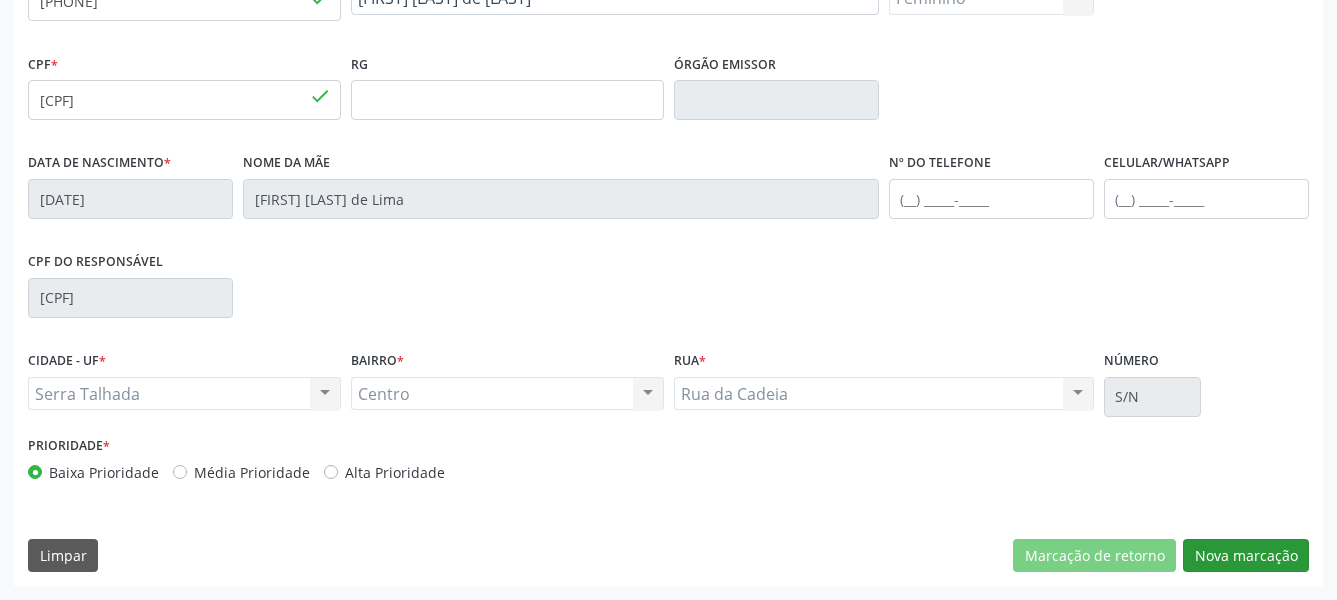 drag, startPoint x: 1310, startPoint y: 548, endPoint x: 1301, endPoint y: 554, distance: 10.816654 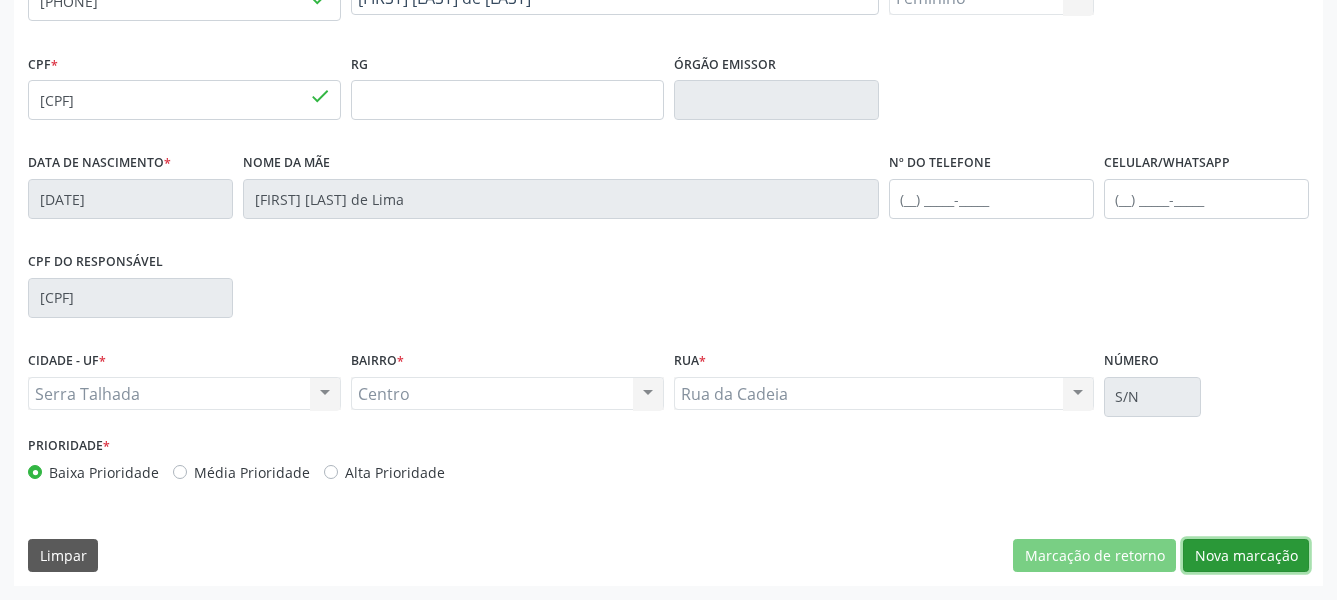 click on "Nova marcação" at bounding box center (1246, 556) 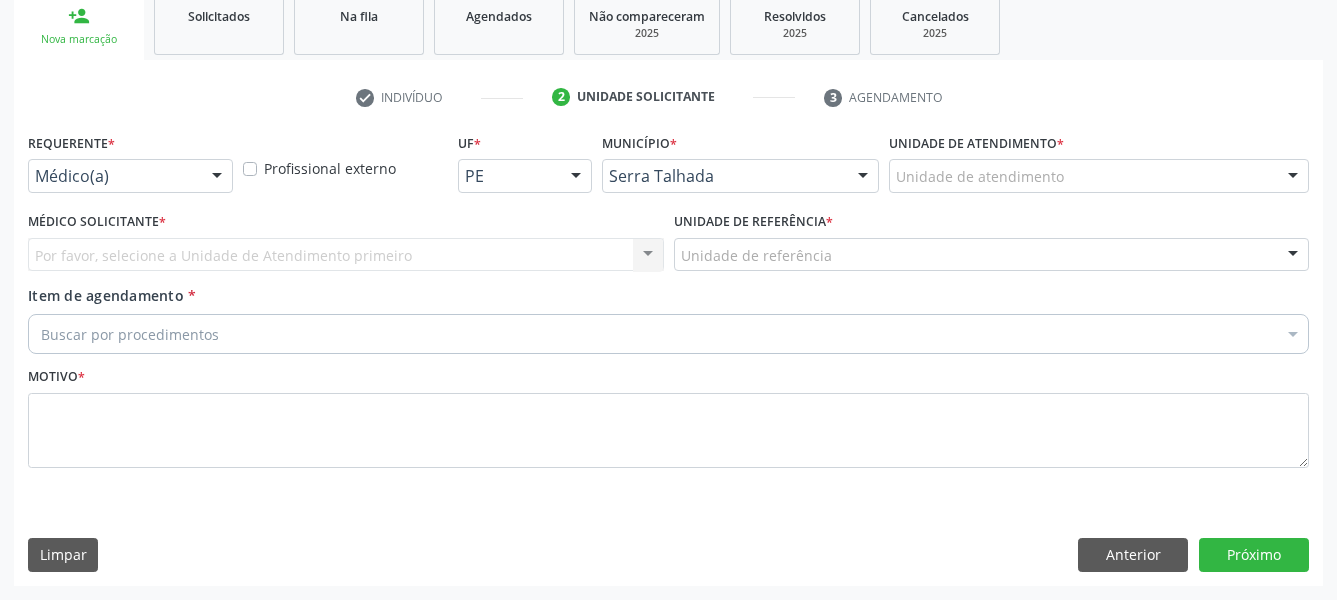 scroll, scrollTop: 322, scrollLeft: 0, axis: vertical 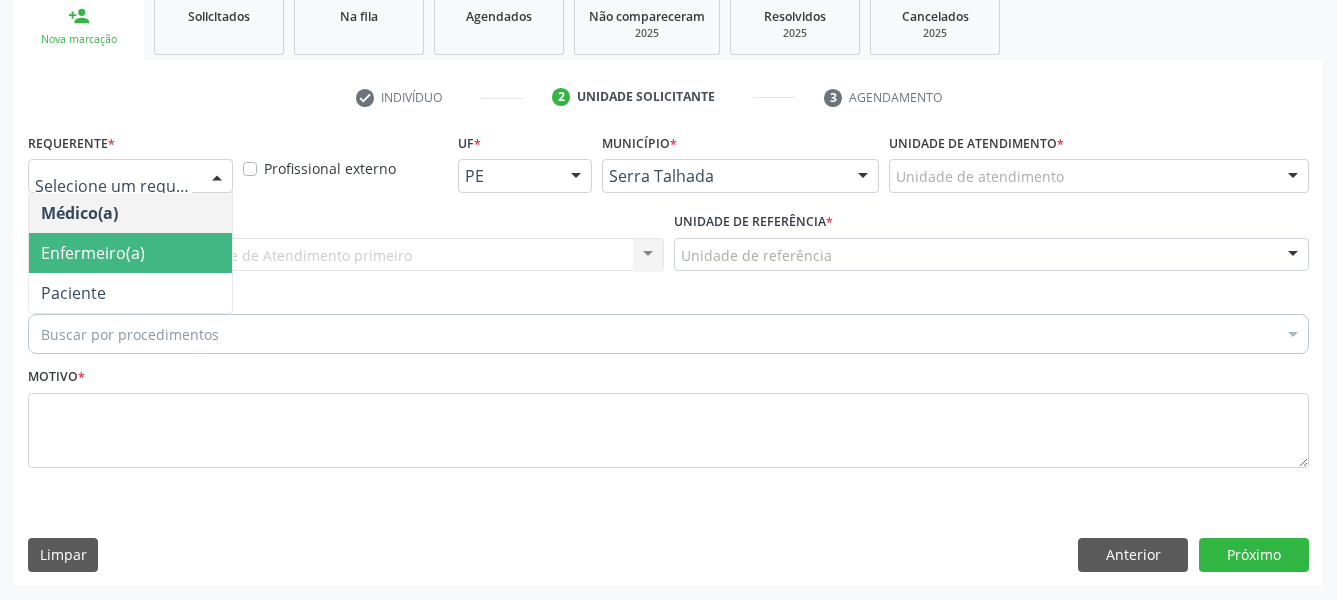drag, startPoint x: 106, startPoint y: 239, endPoint x: 124, endPoint y: 188, distance: 54.08327 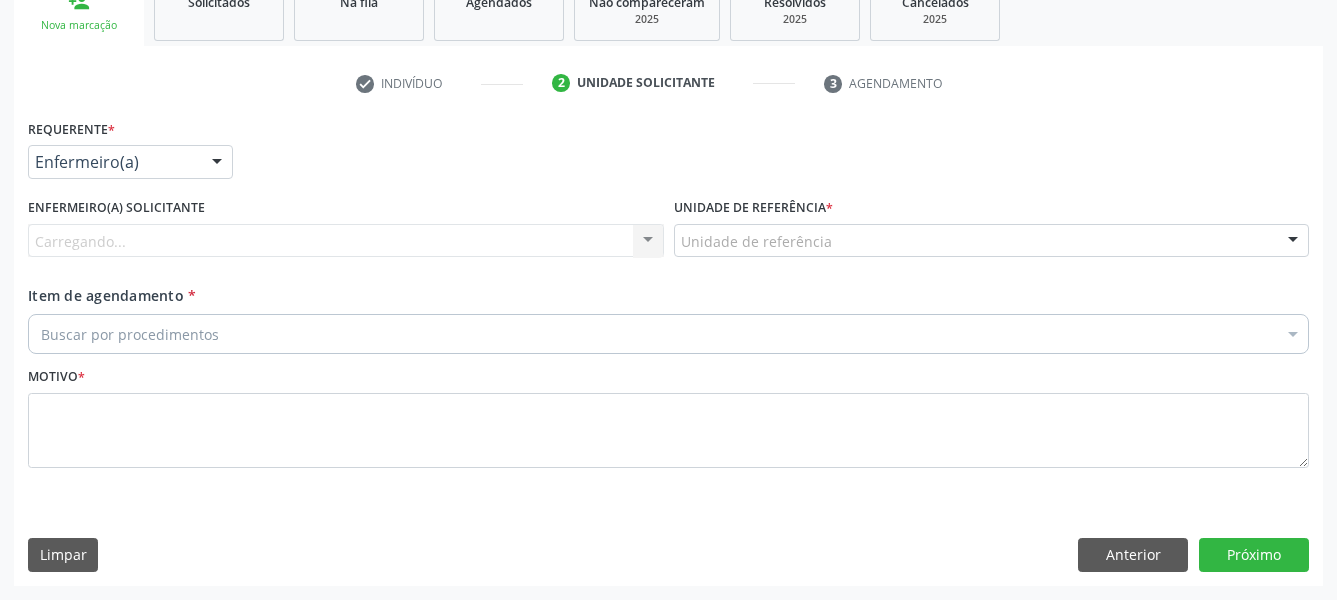 click on "Enfermeiro(a)" at bounding box center (130, 162) 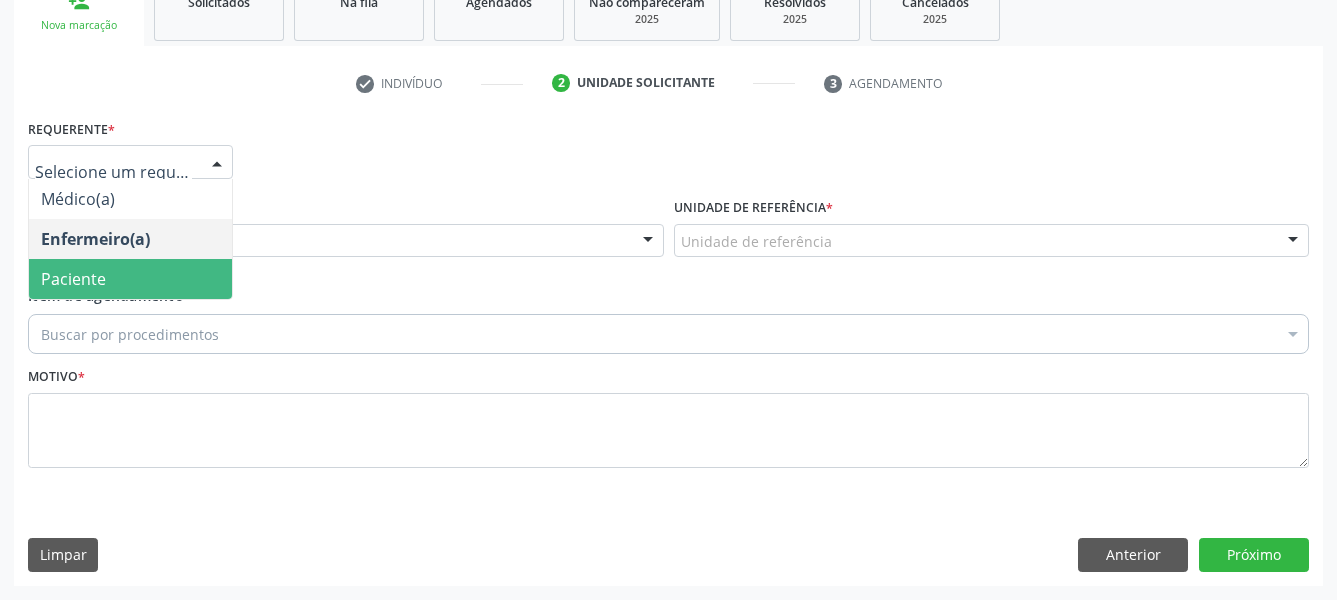 click on "Paciente" at bounding box center [130, 279] 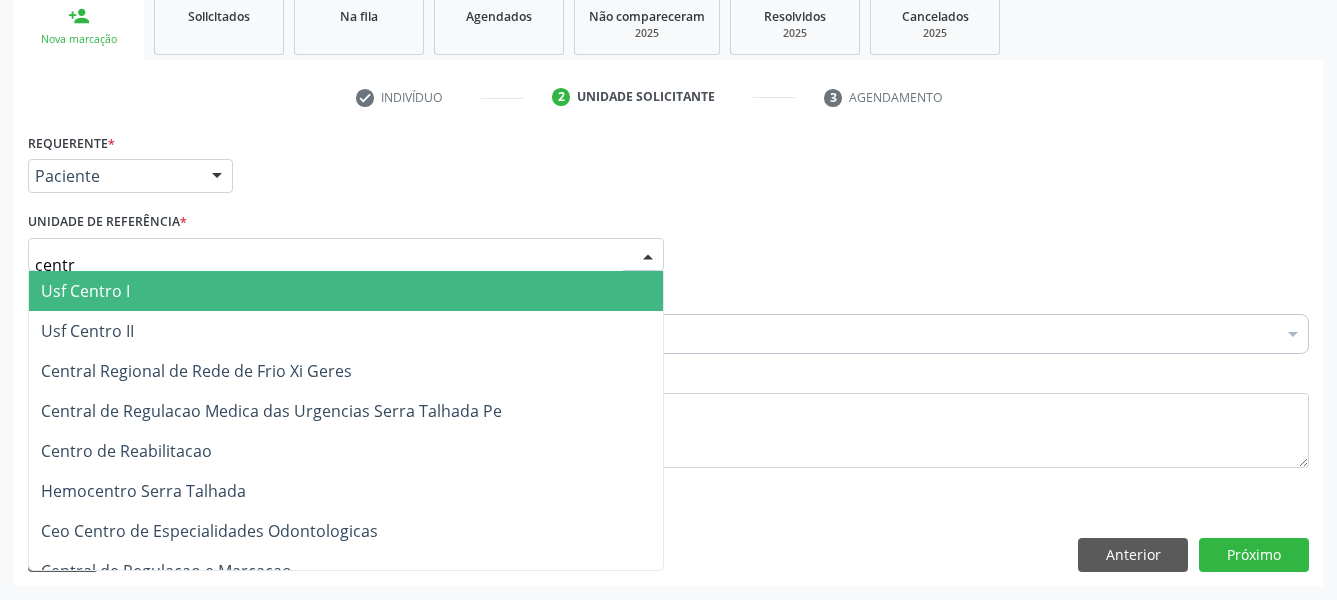 type on "centro" 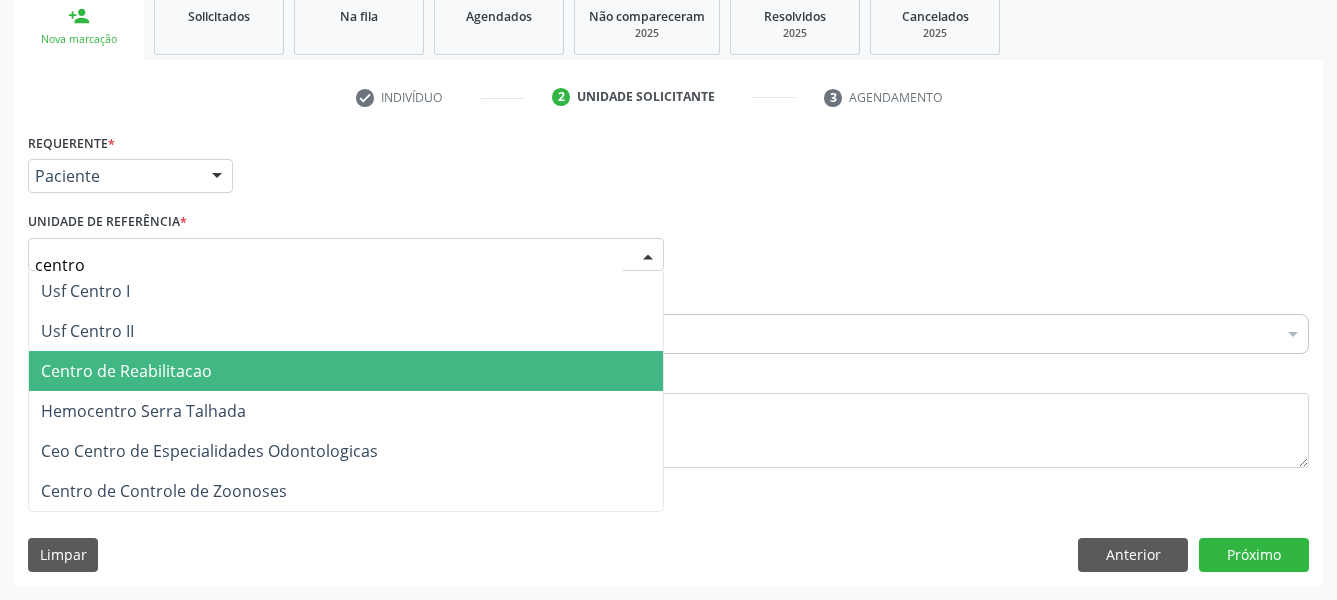 click on "Centro de Reabilitacao" at bounding box center [126, 371] 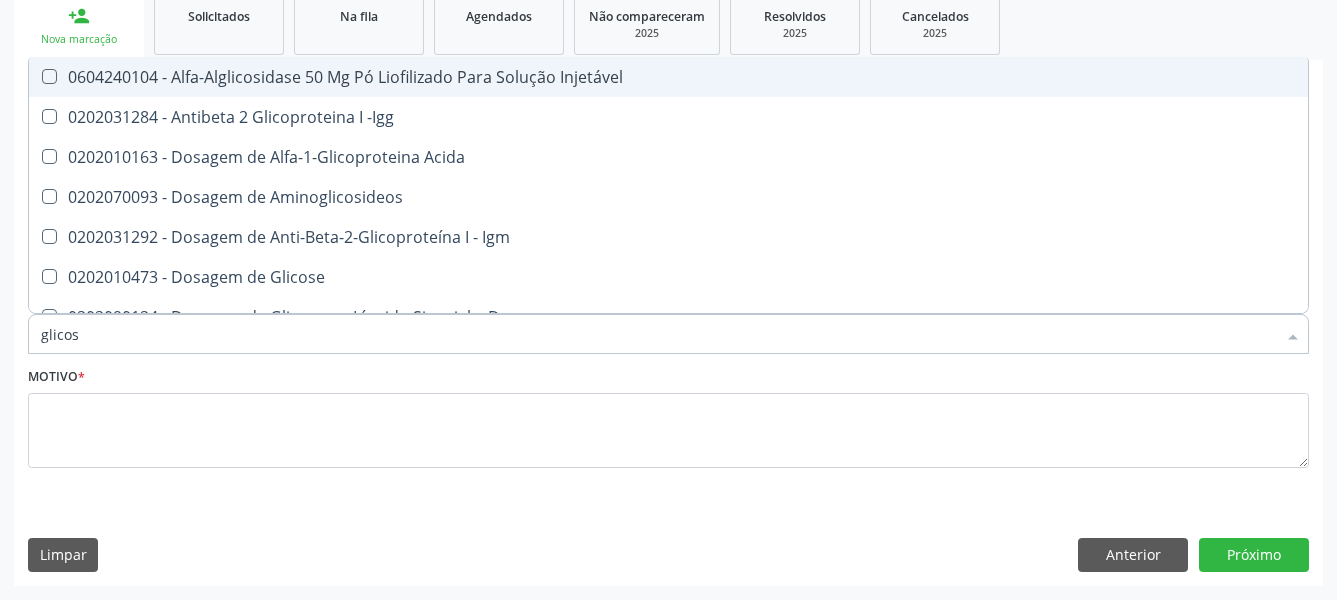 type on "glicose" 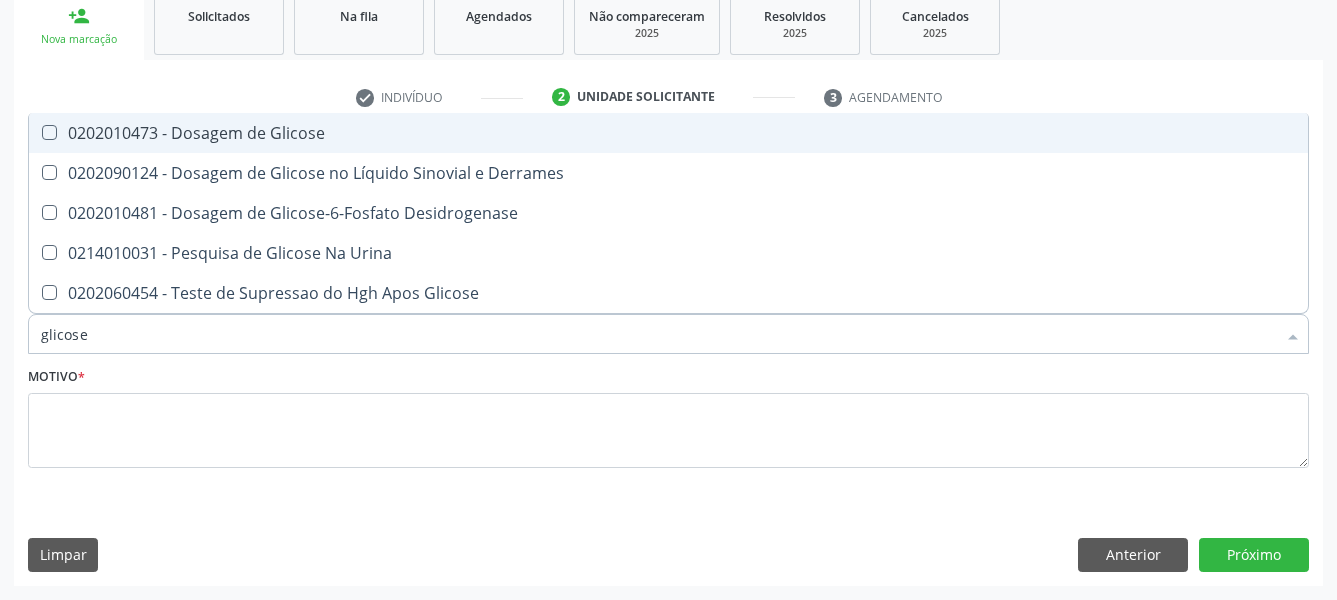 click on "0202010473 - Dosagem de Glicose" at bounding box center [668, 133] 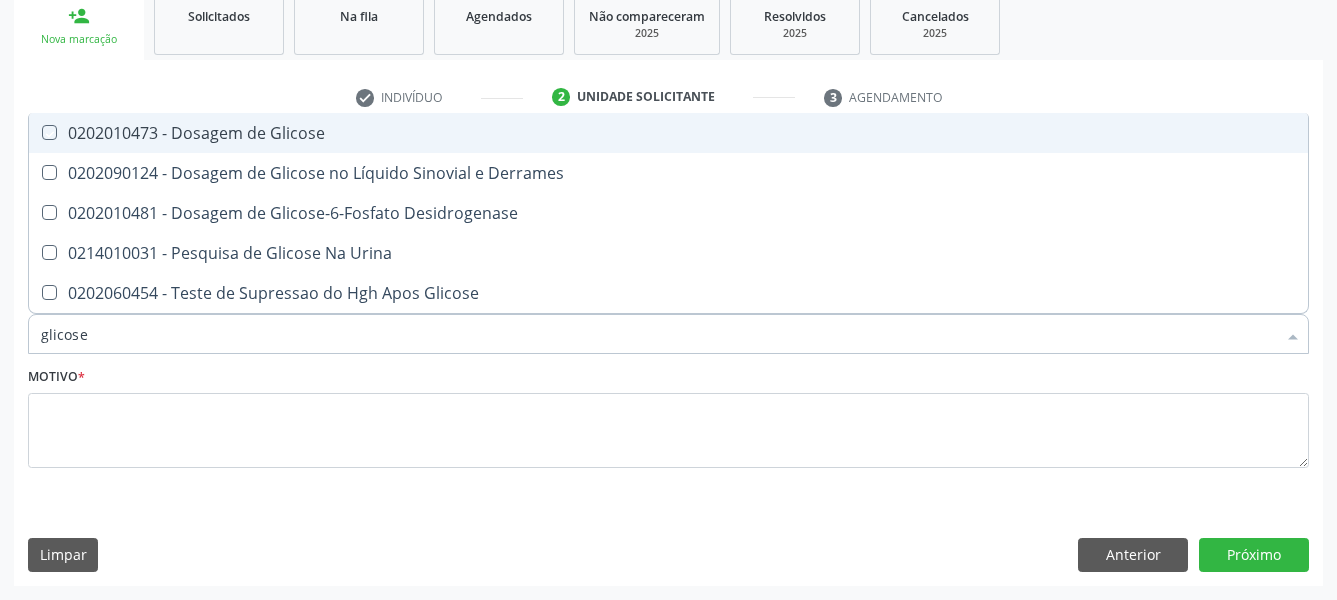 checkbox on "true" 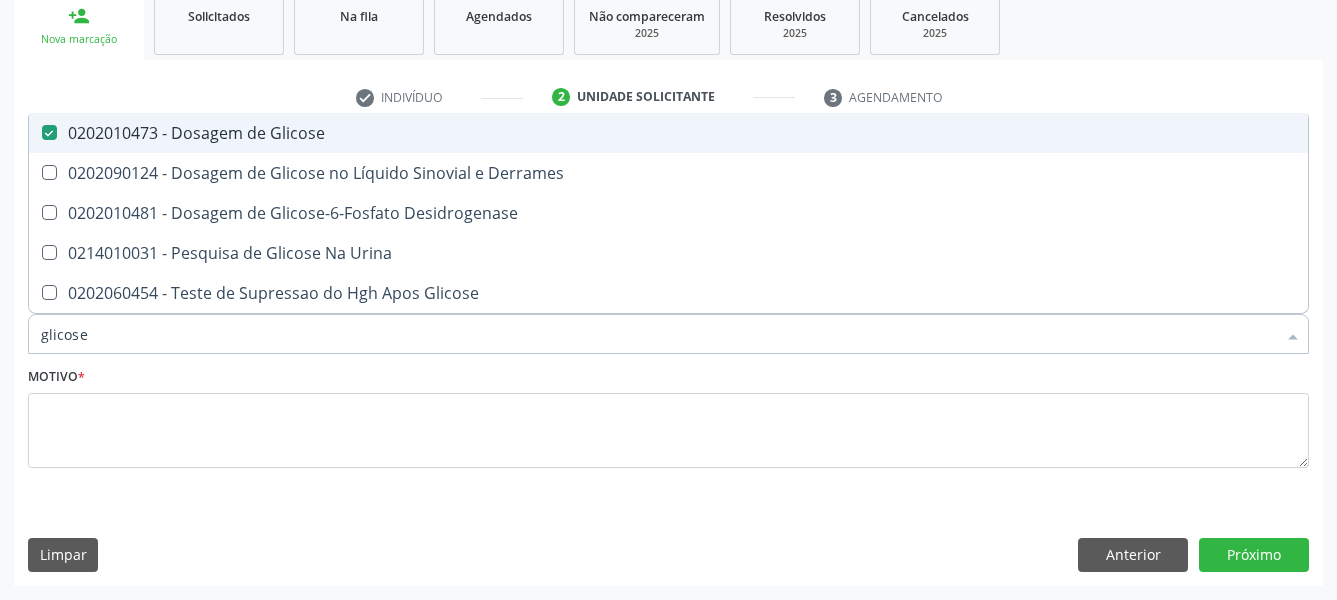 type on "glicos" 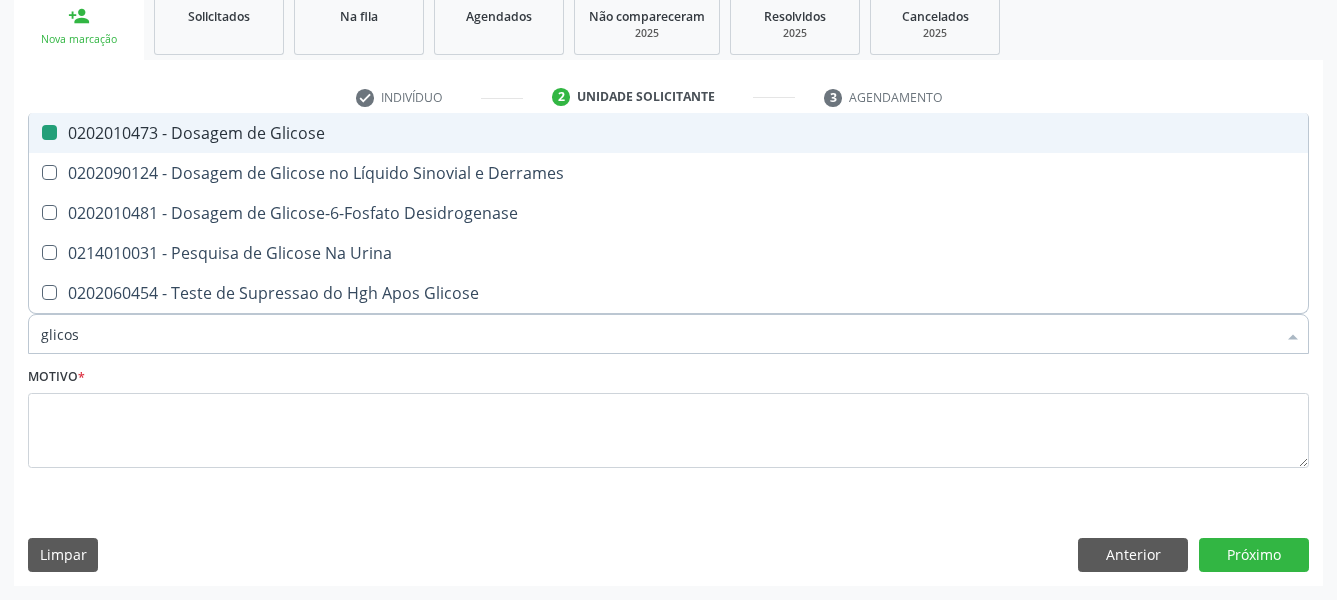 type on "glico" 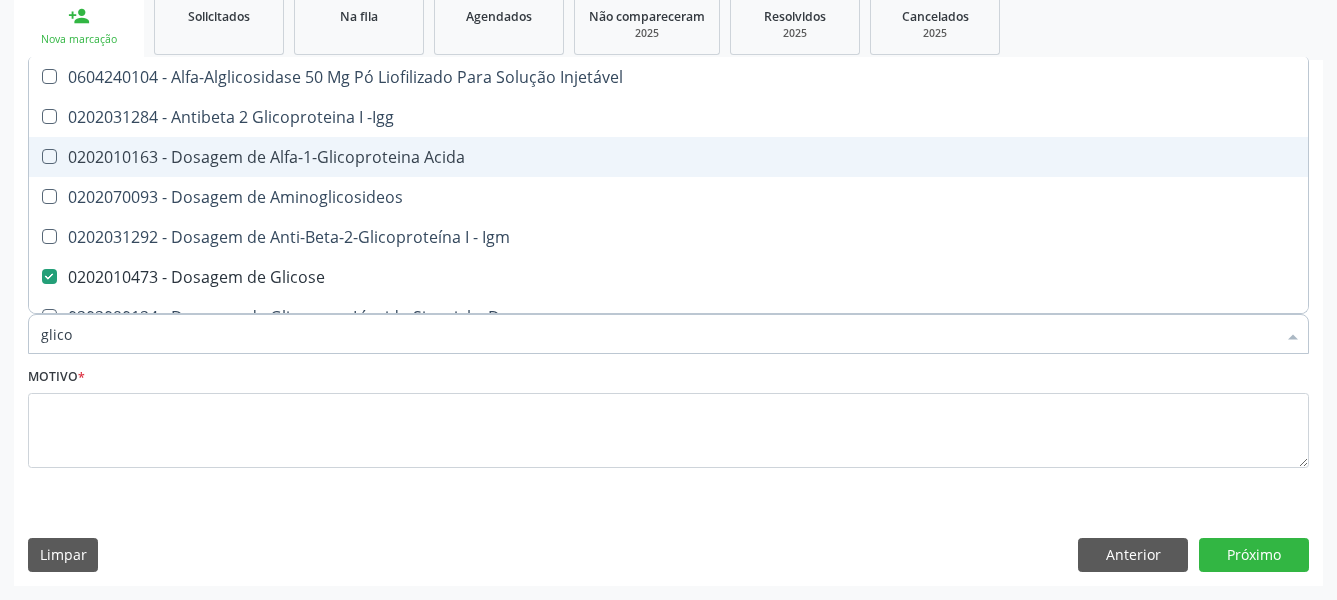 type on "glic" 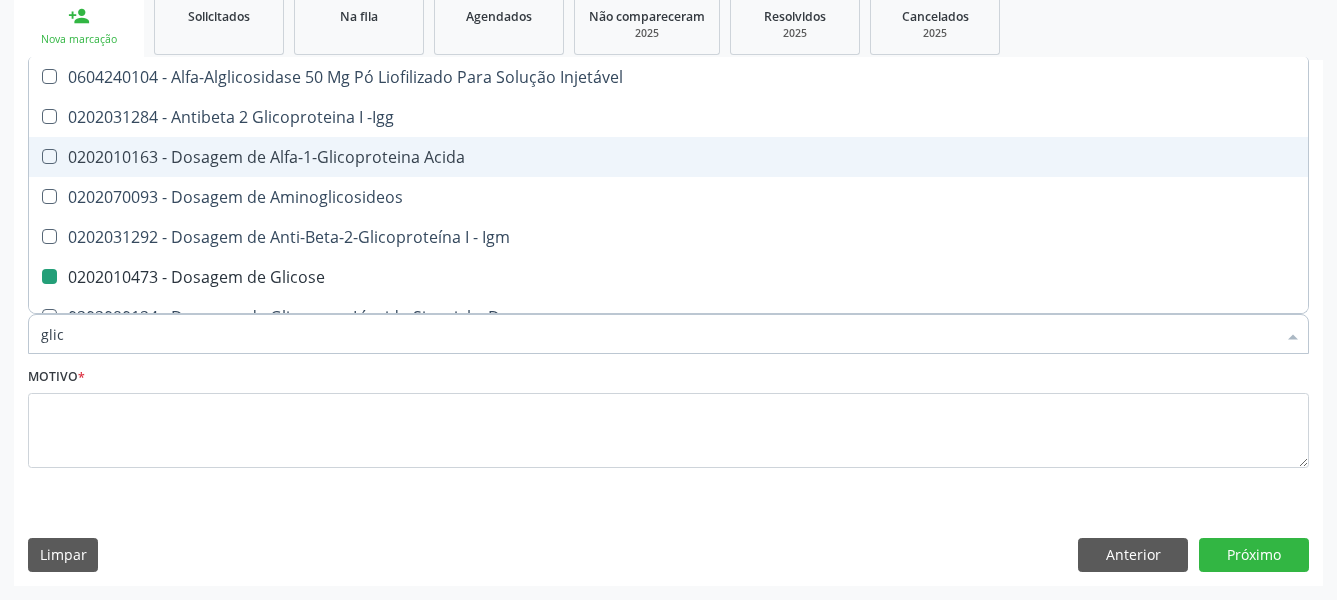 type on "gli" 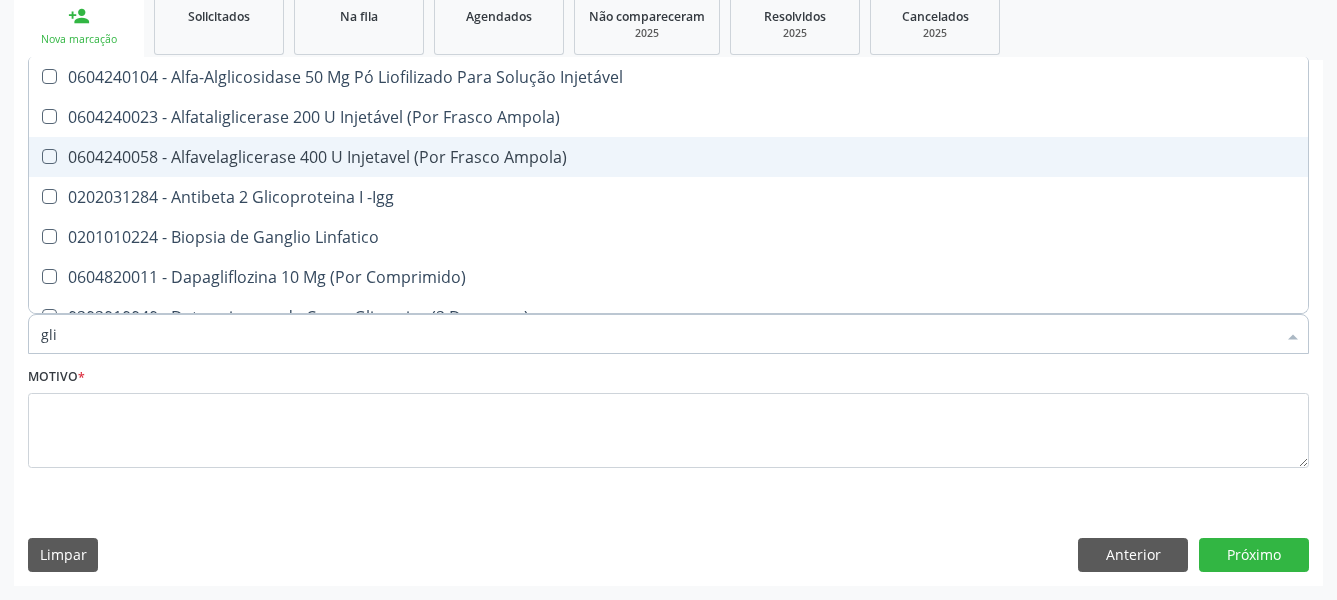 type on "gl" 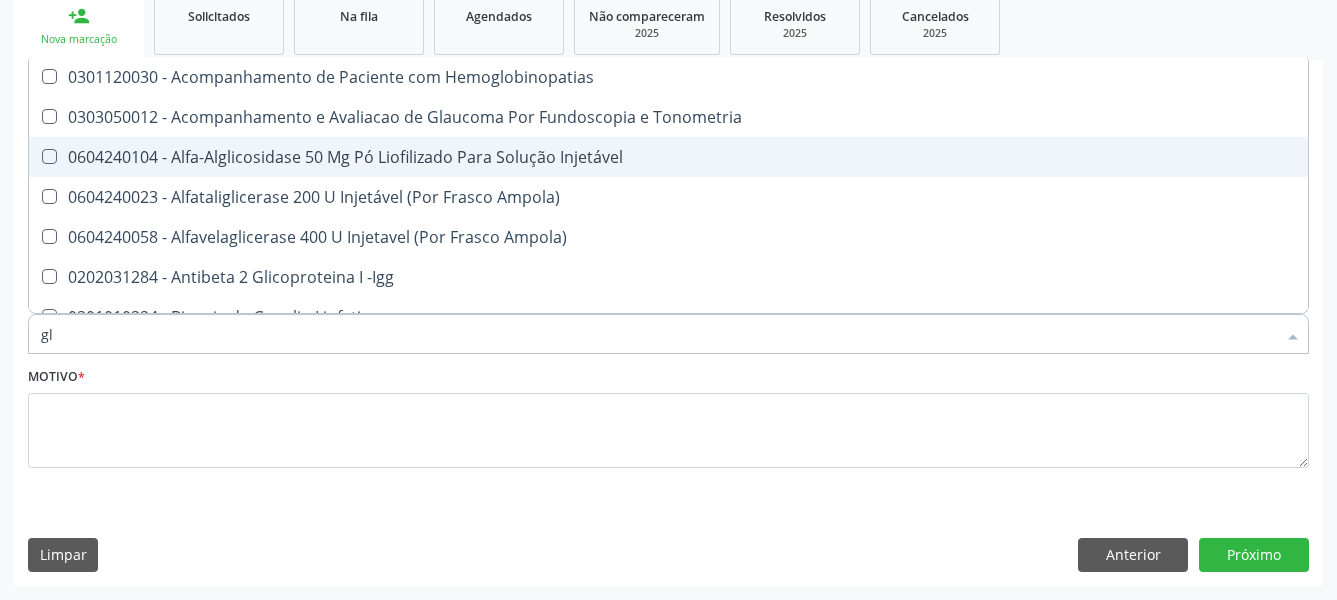 type on "g" 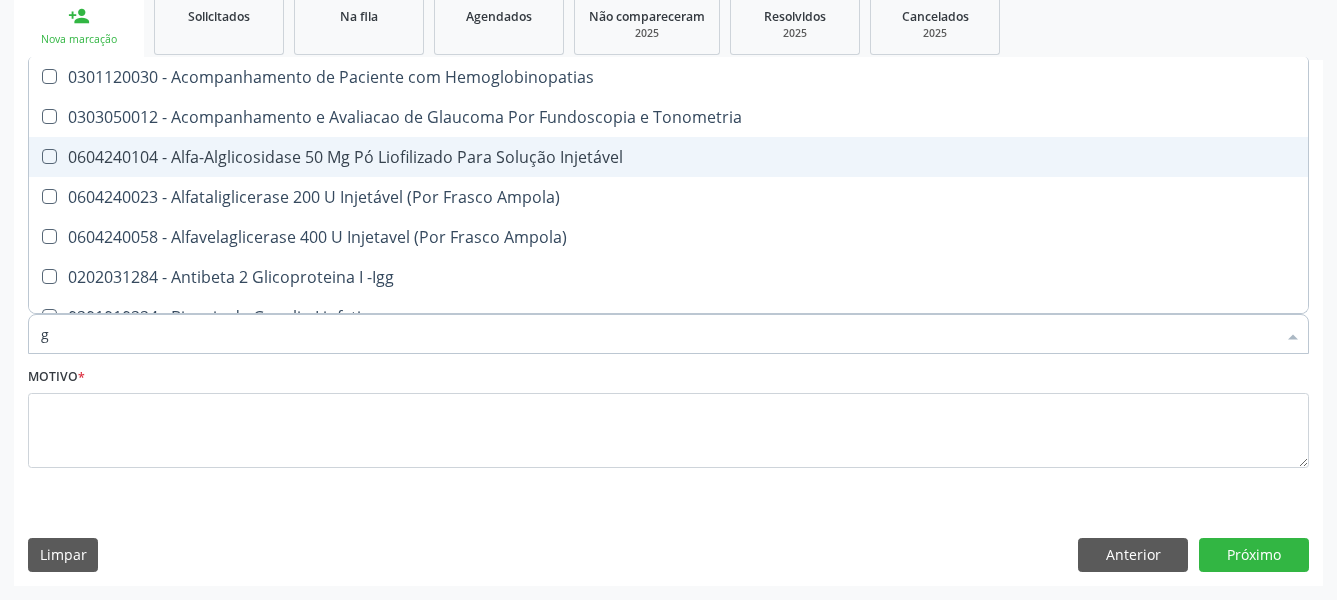 checkbox on "false" 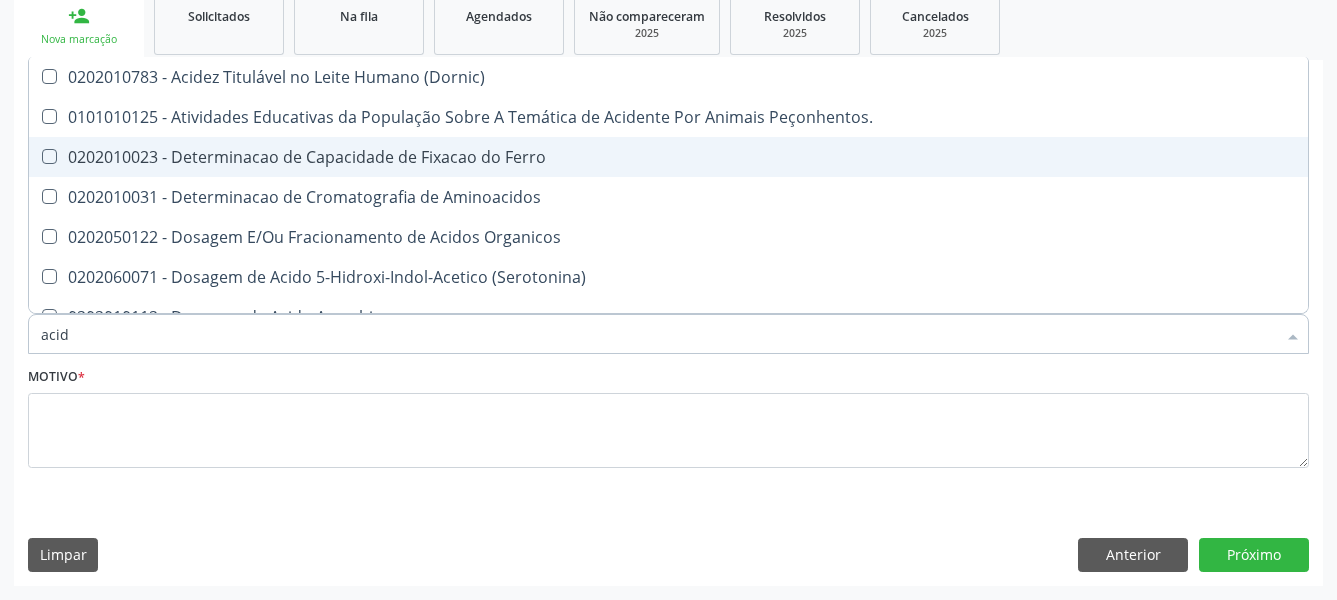 type on "acido" 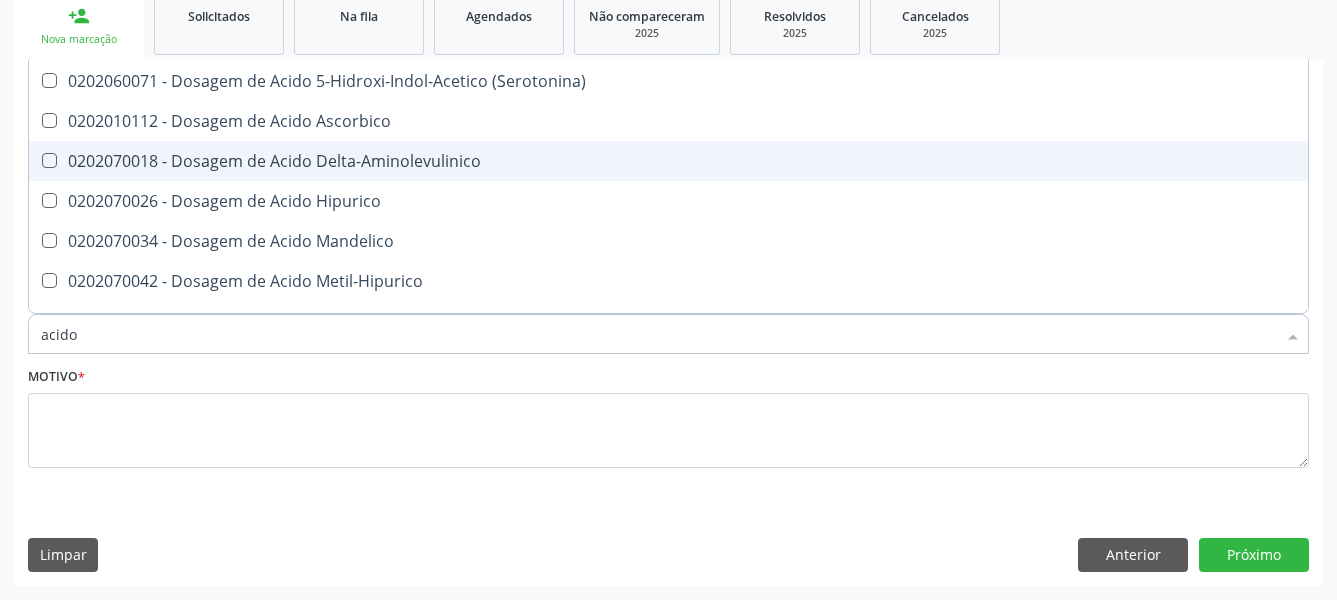 scroll, scrollTop: 132, scrollLeft: 0, axis: vertical 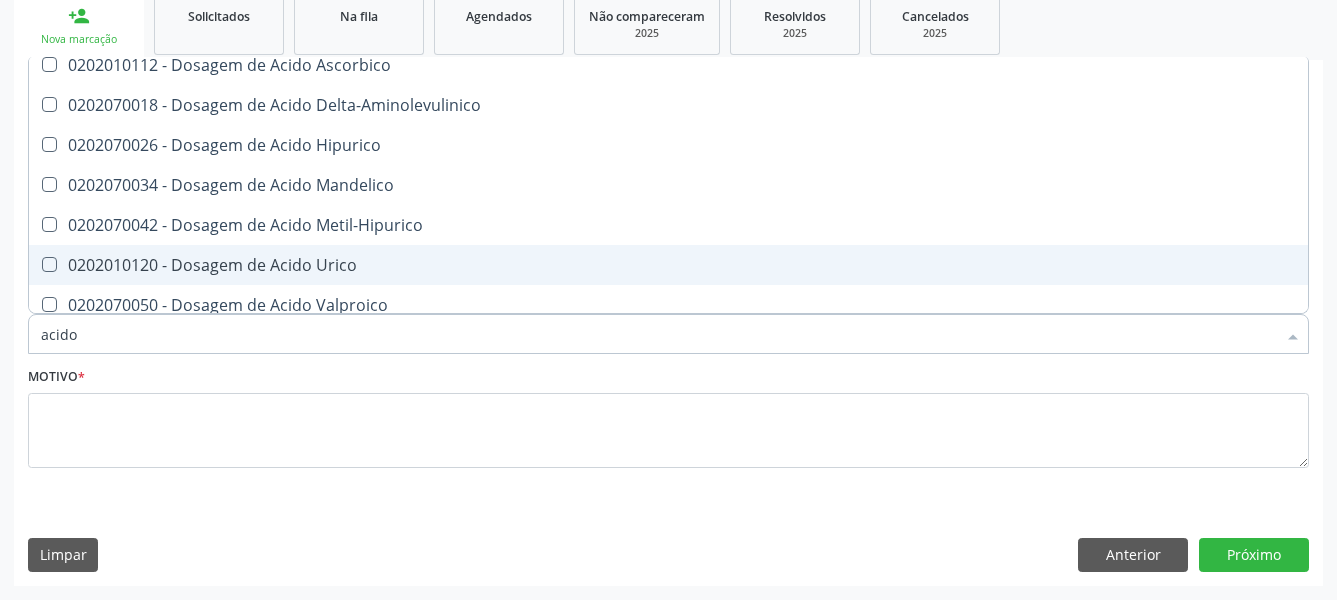 click on "0202010120 - Dosagem de Acido Urico" at bounding box center [668, 265] 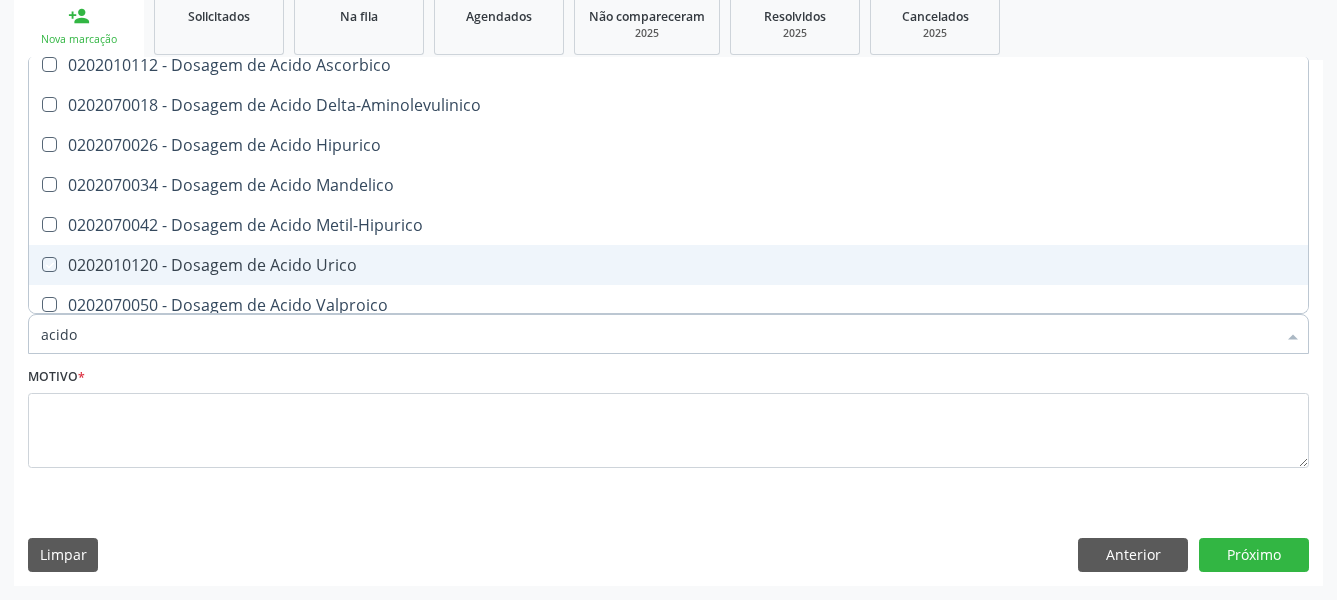 checkbox on "true" 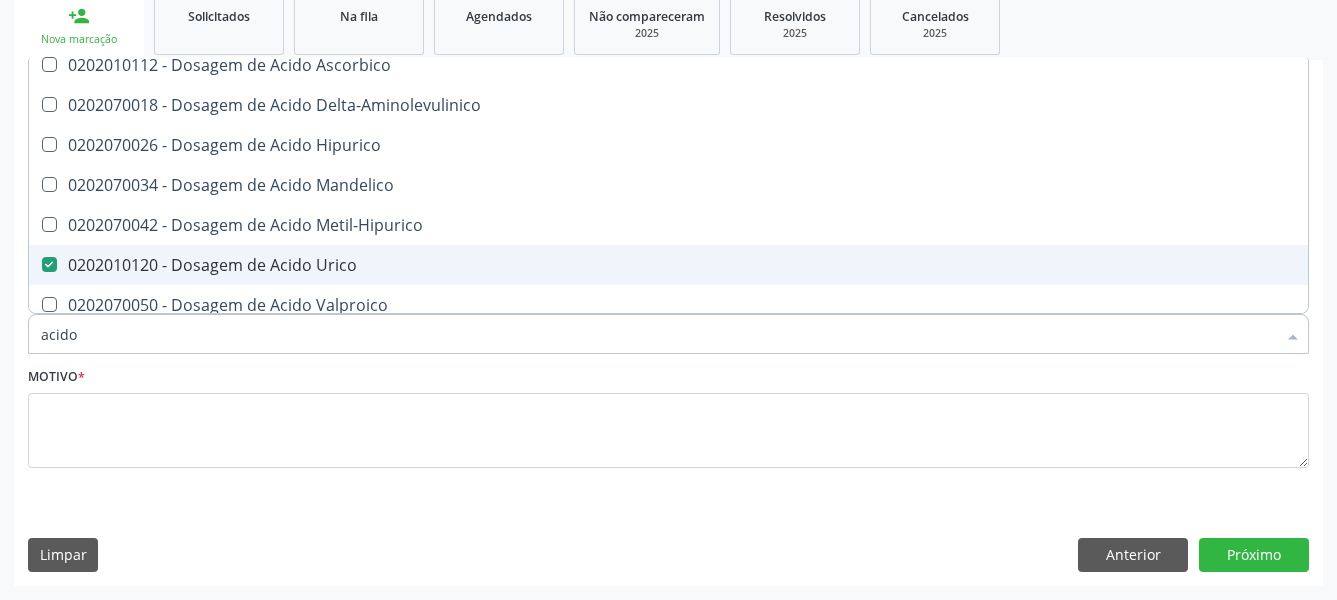 type on "acid" 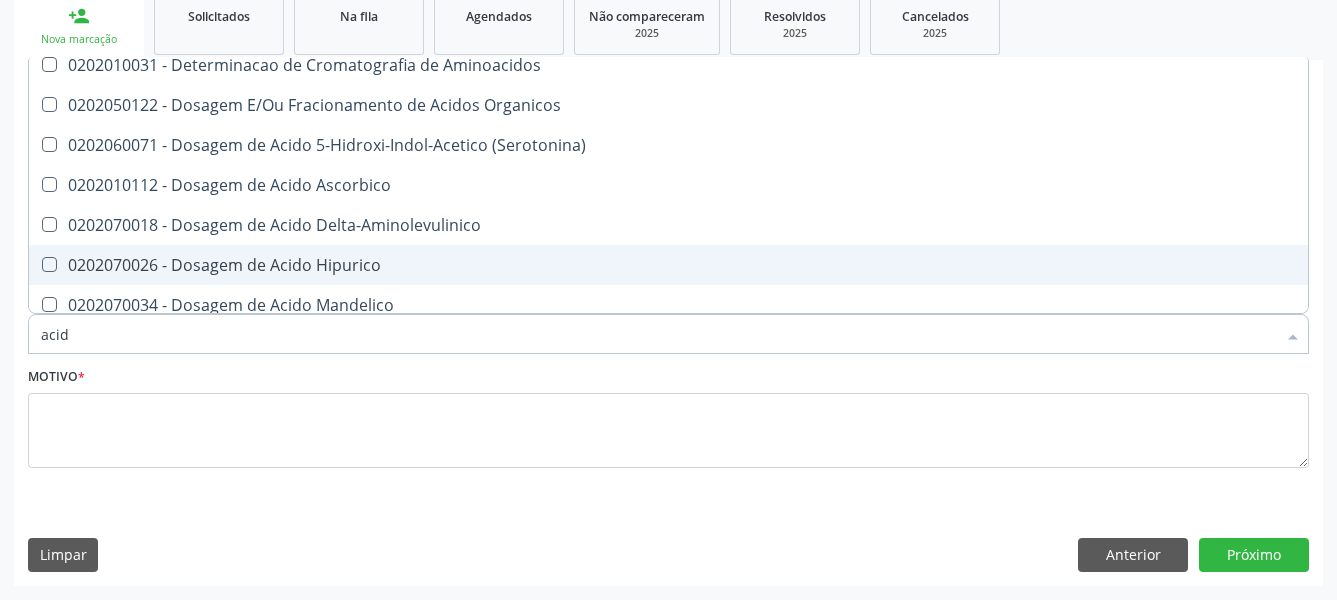 type on "aci" 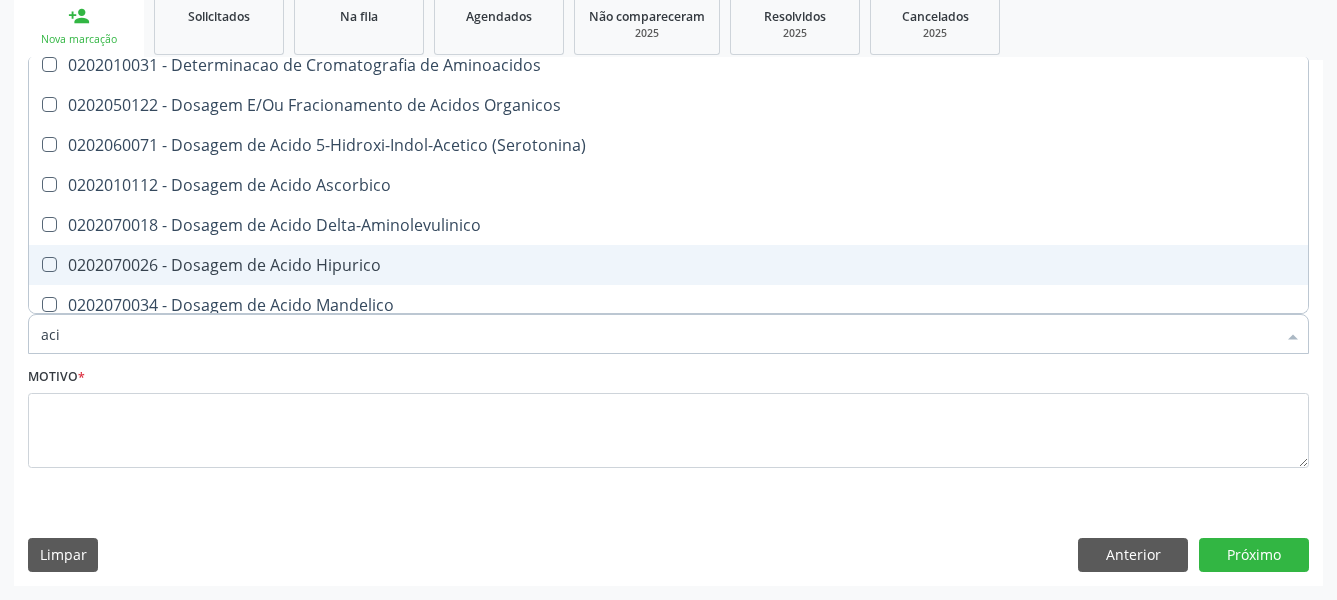 checkbox on "false" 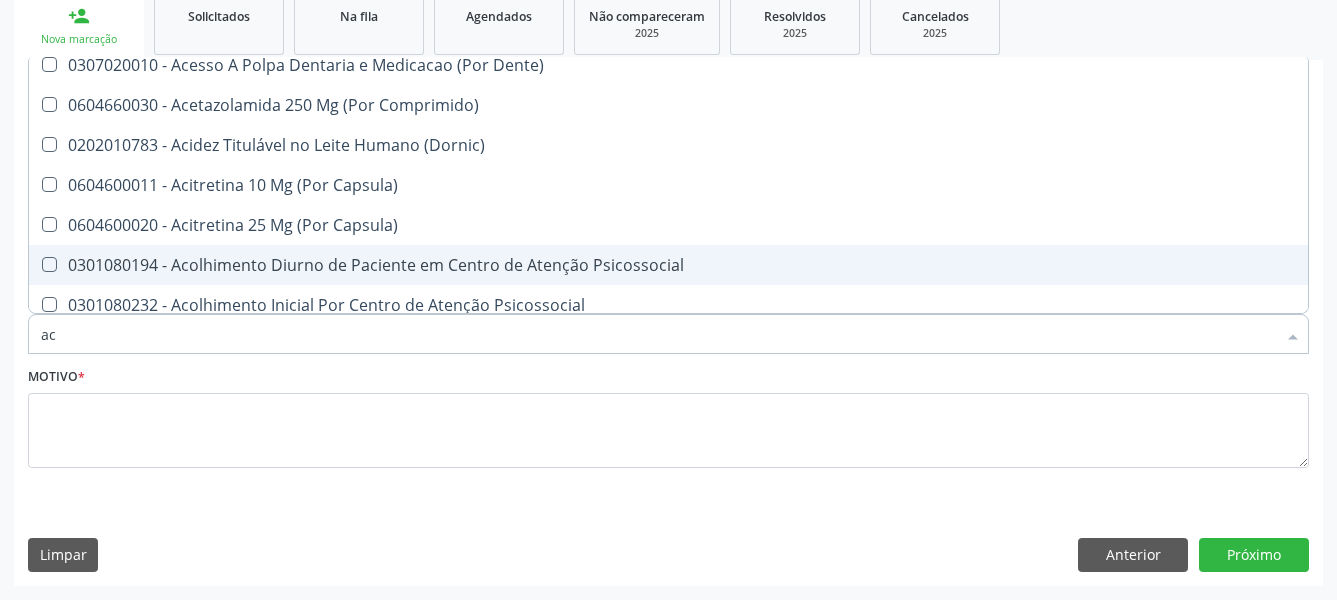 type on "a" 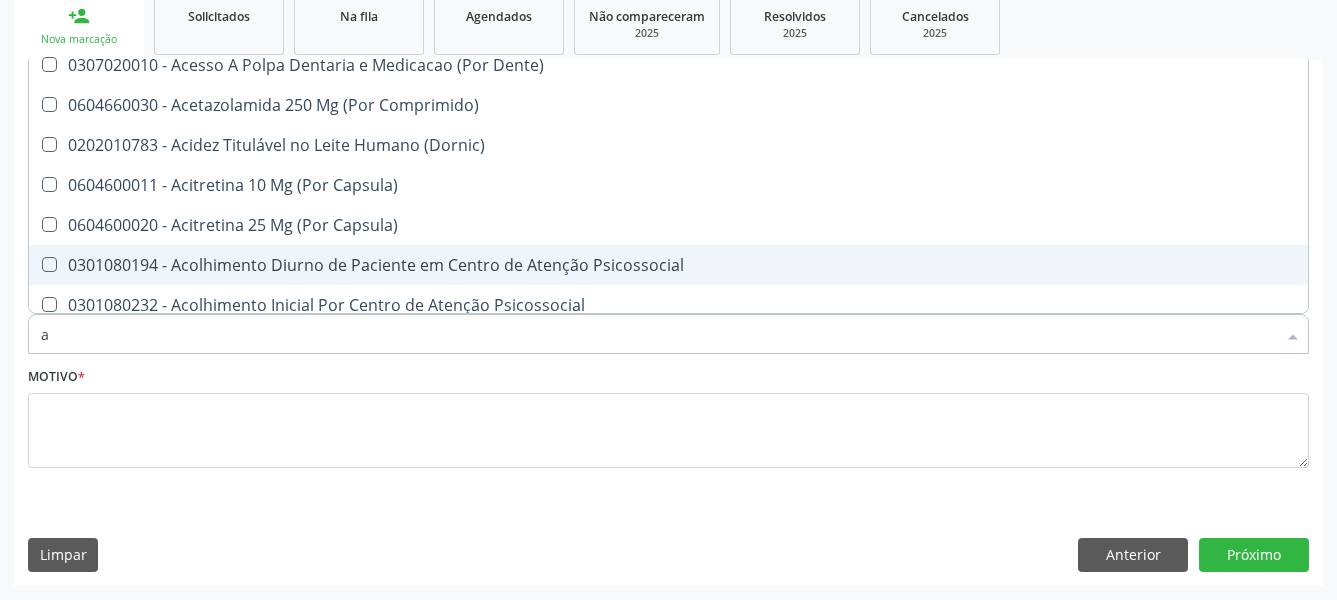 type 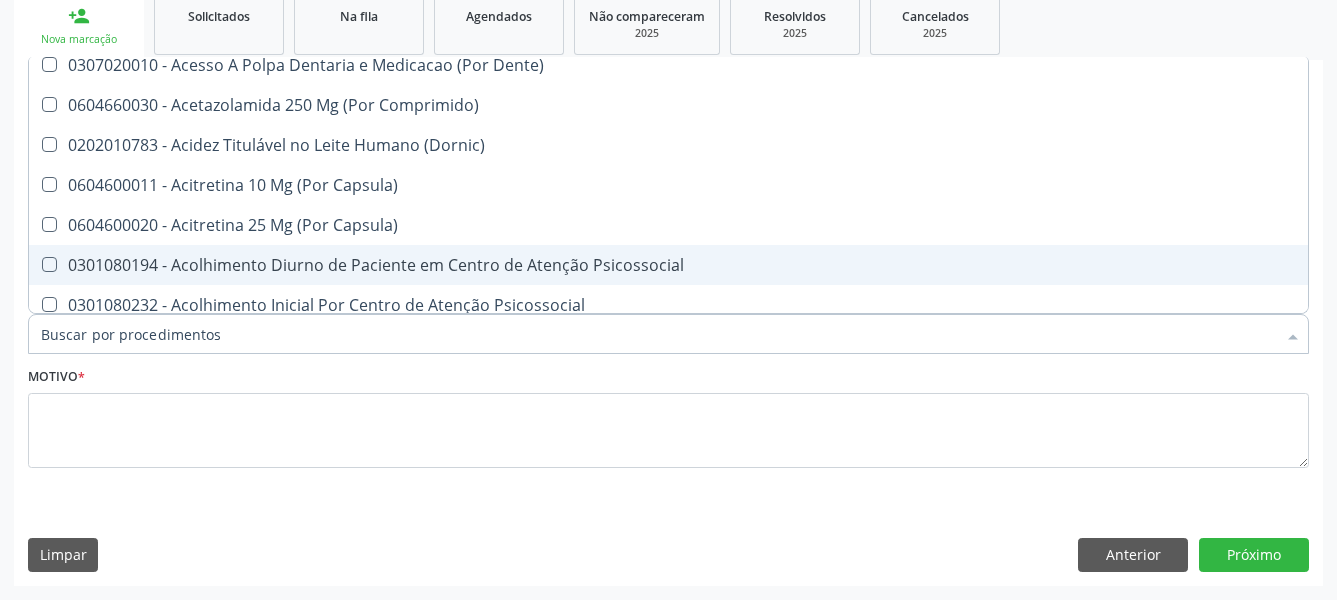 checkbox on "false" 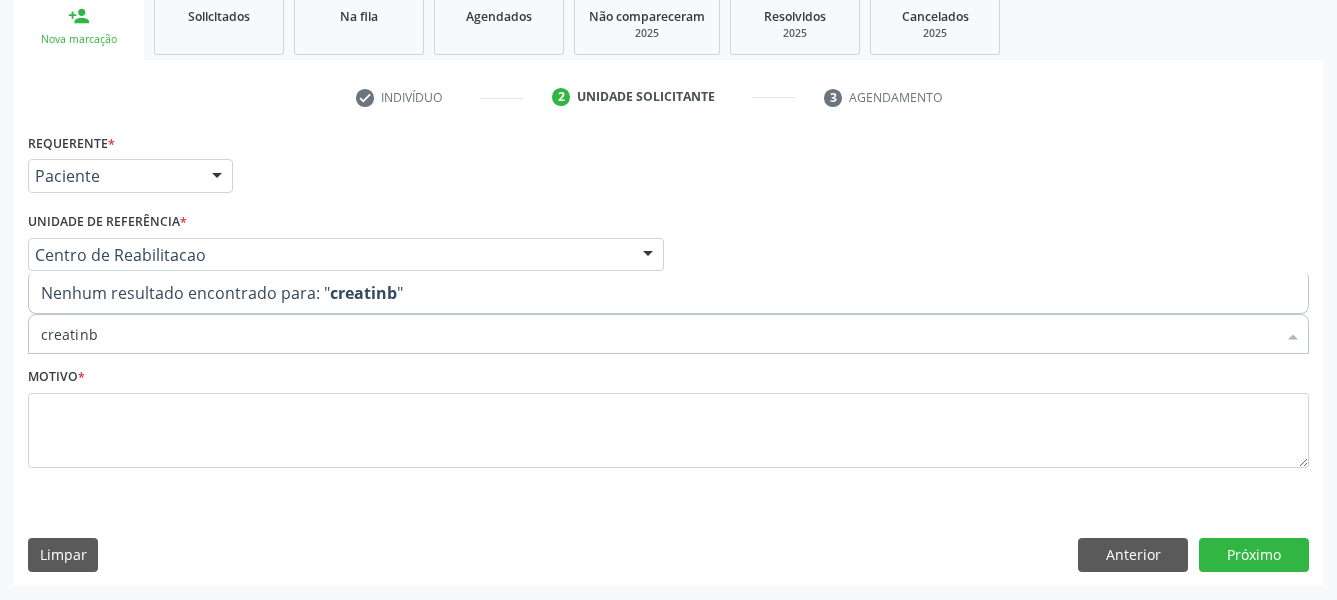 scroll, scrollTop: 0, scrollLeft: 0, axis: both 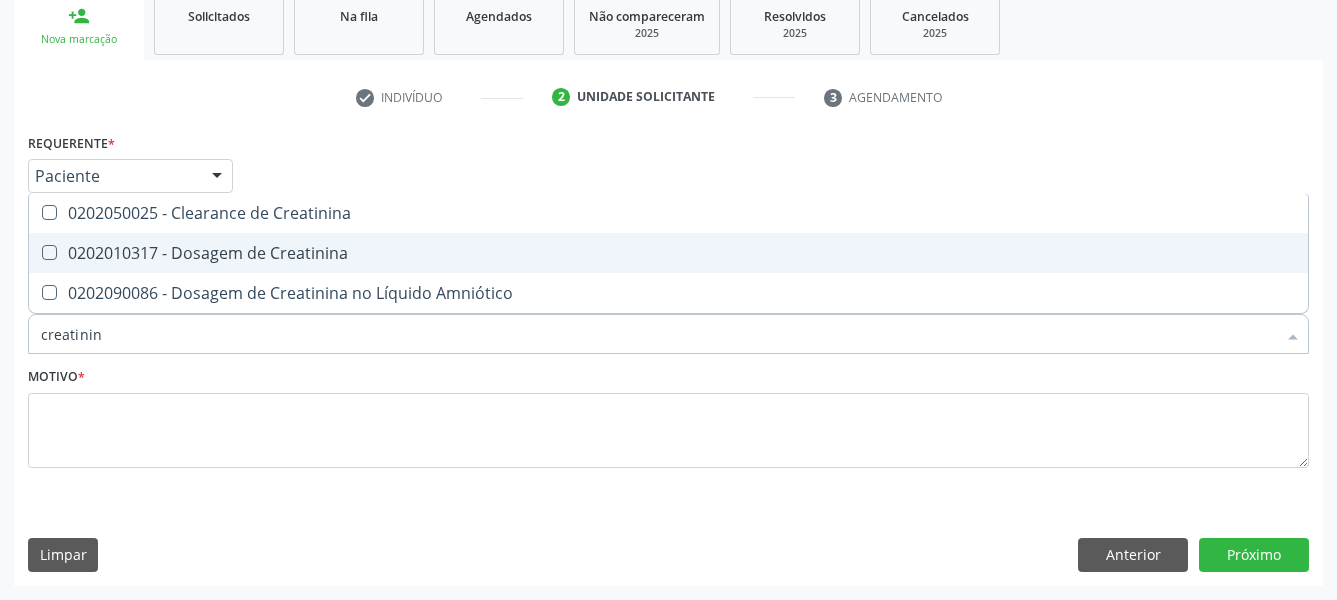 type on "creatinina" 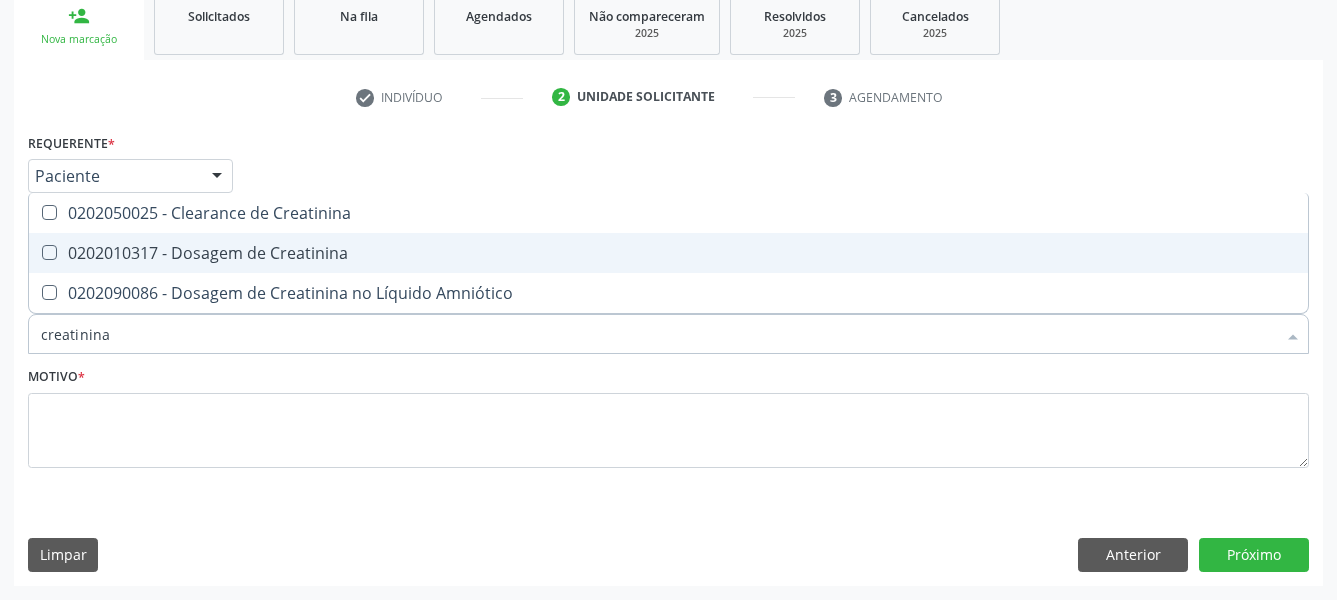 click on "0202010317 - Dosagem de Creatinina" at bounding box center (668, 253) 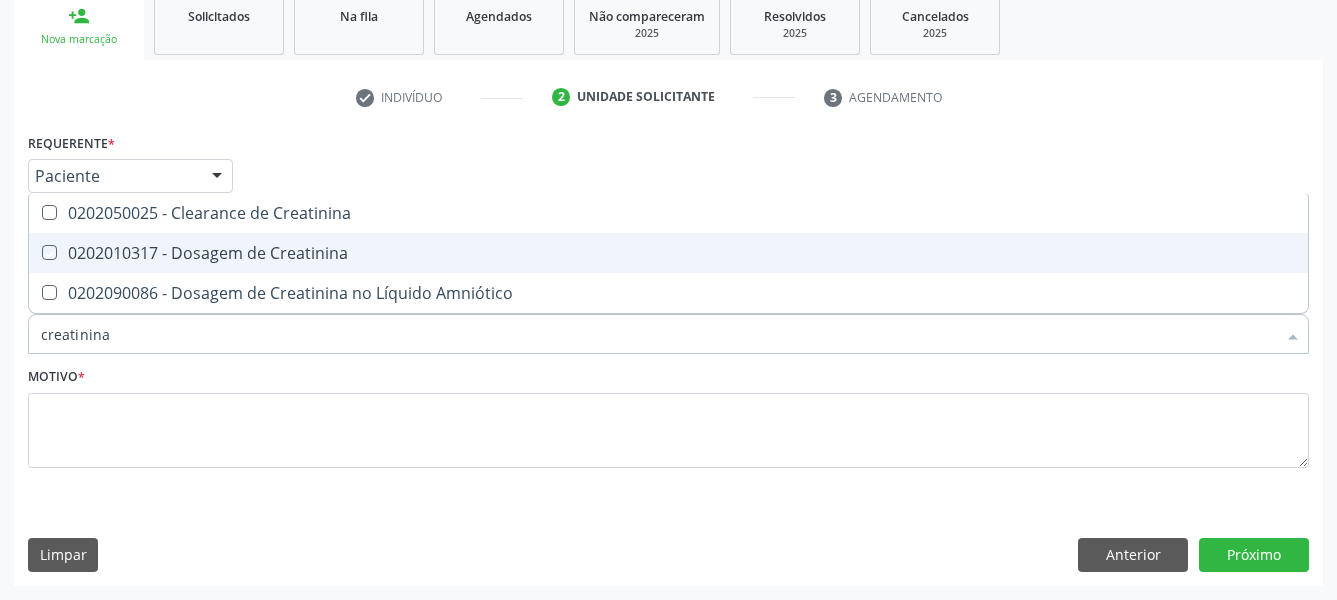 checkbox on "true" 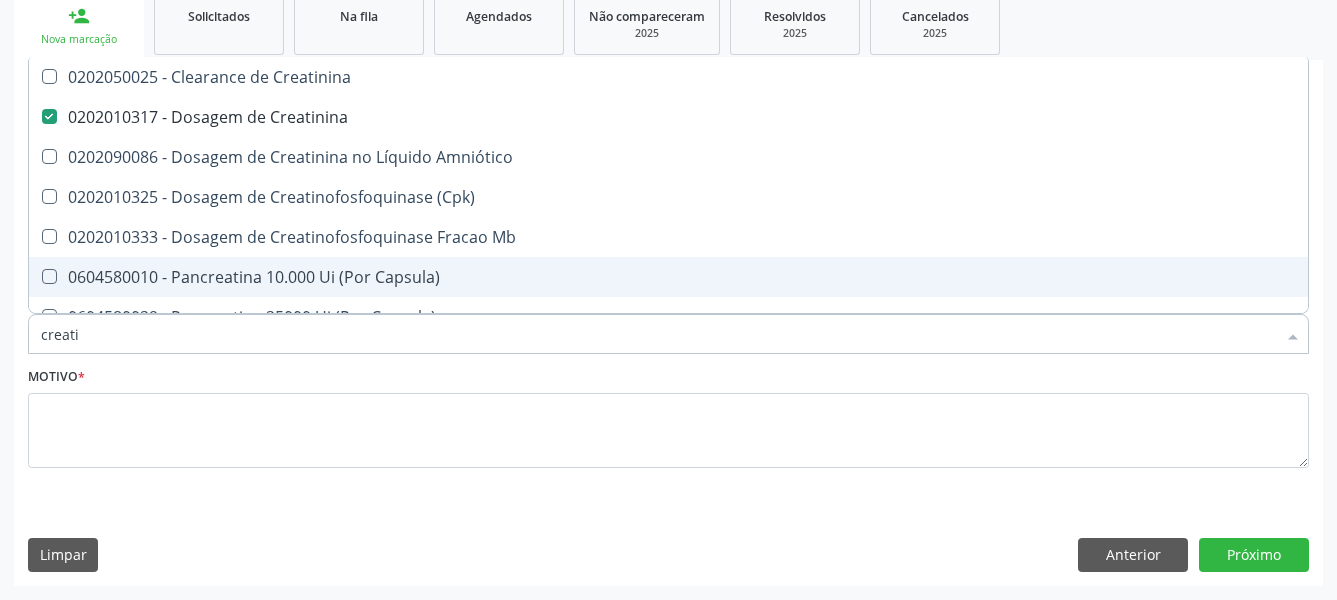 type on "creat" 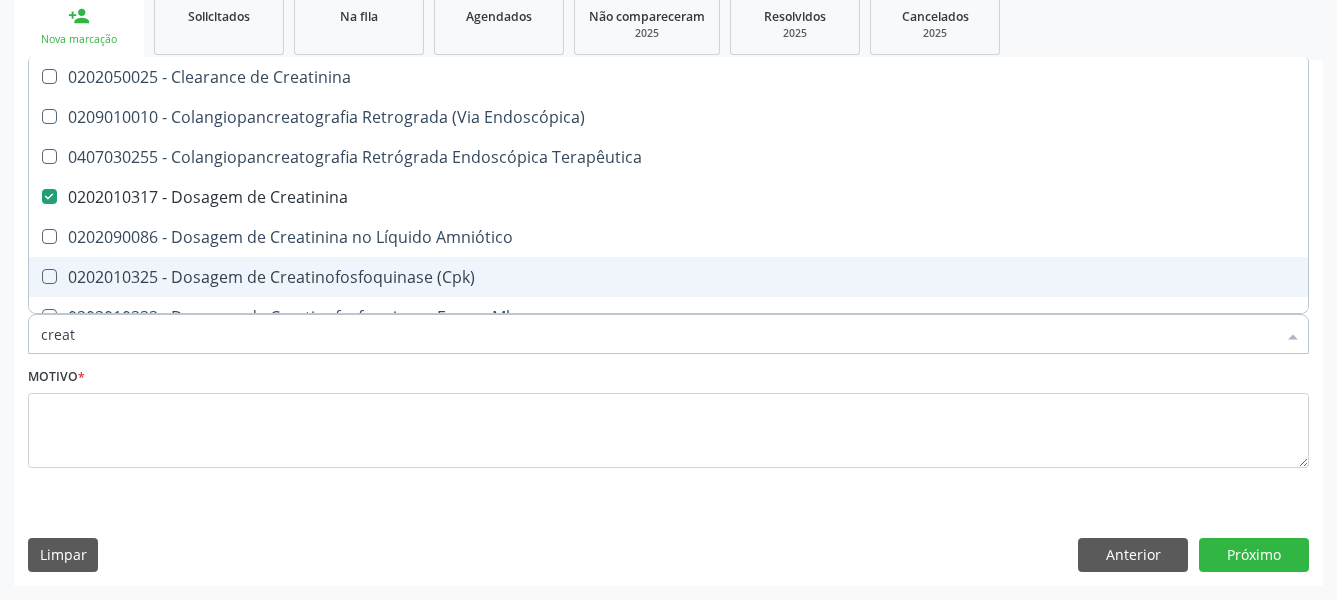 type on "crea" 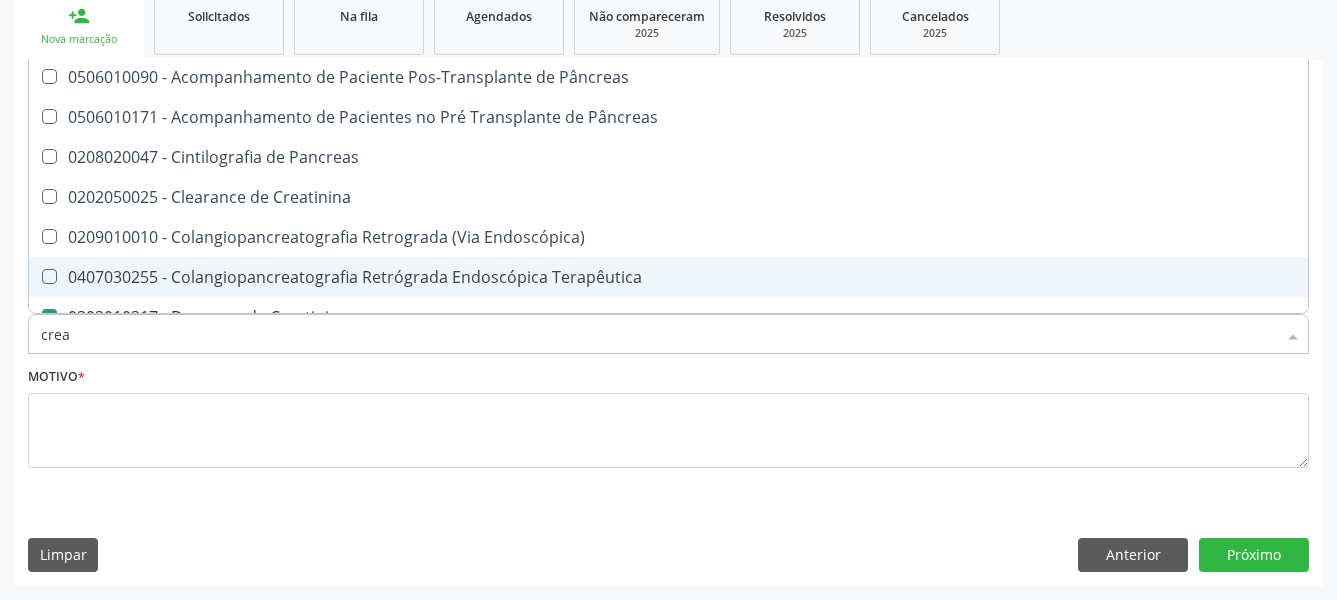 type on "cre" 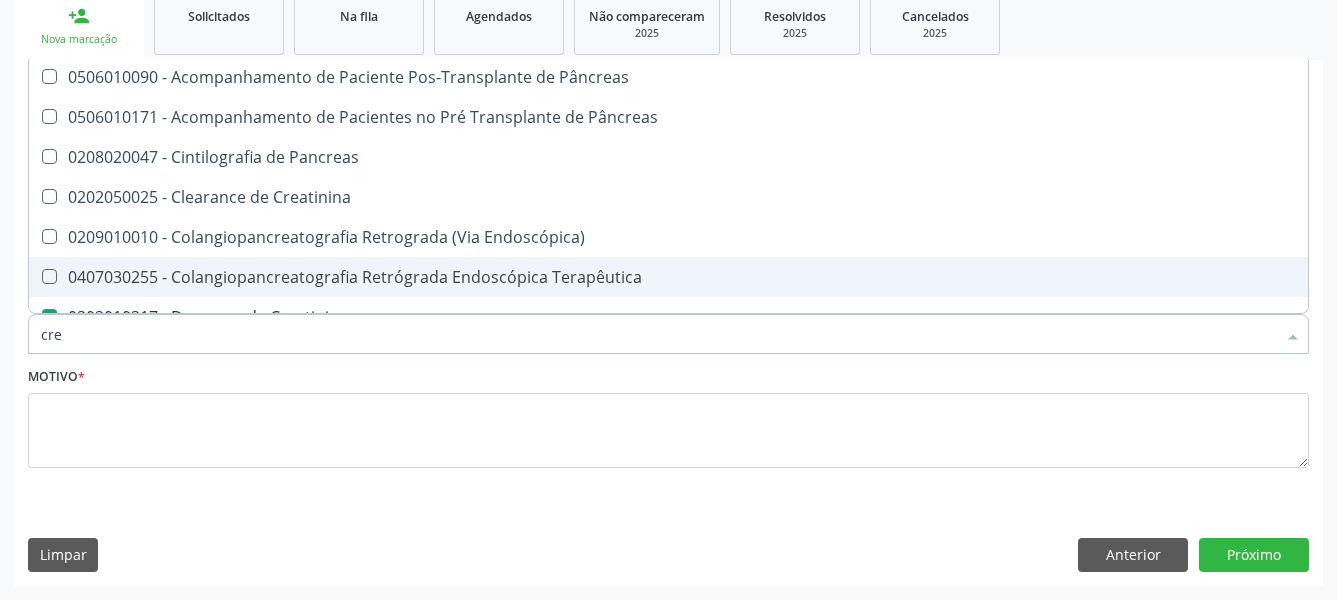 type on "cr" 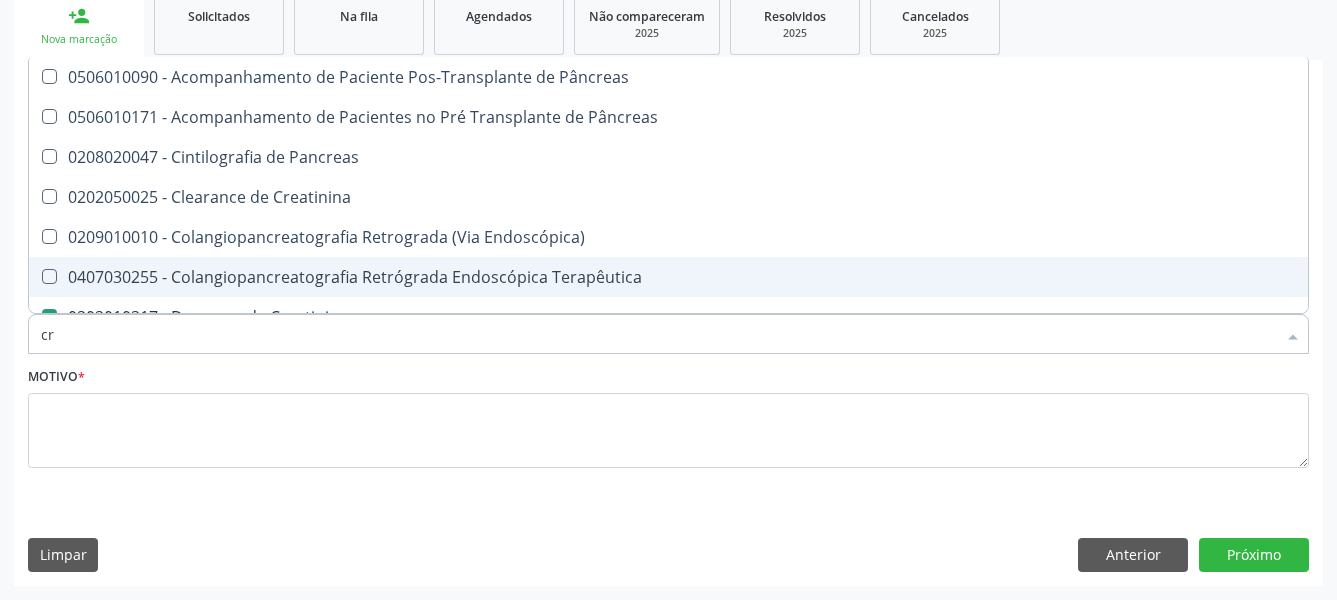 type on "c" 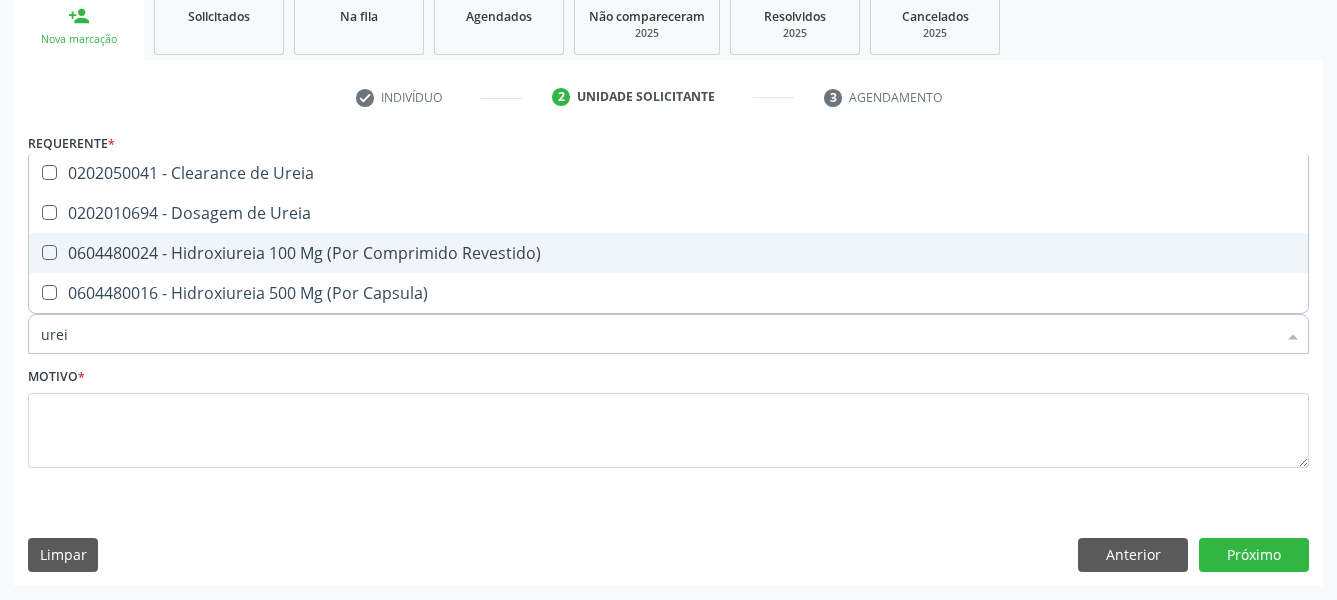 type on "ureia" 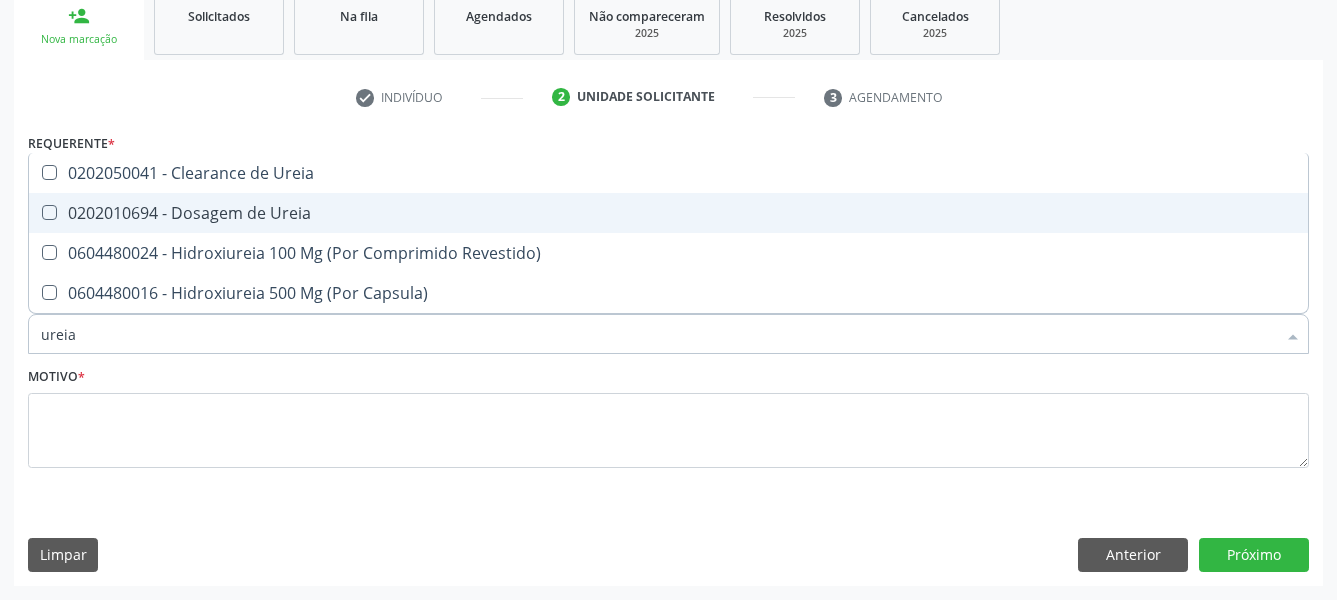 click on "0202010694 - Dosagem de Ureia" at bounding box center (668, 213) 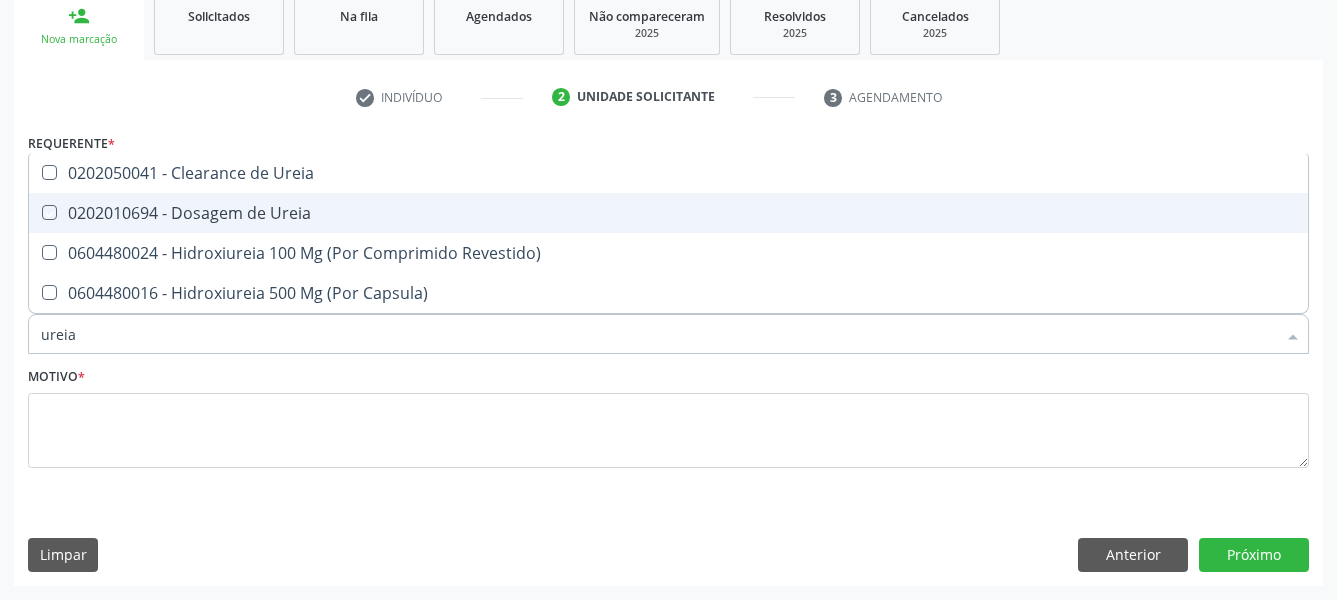 checkbox on "true" 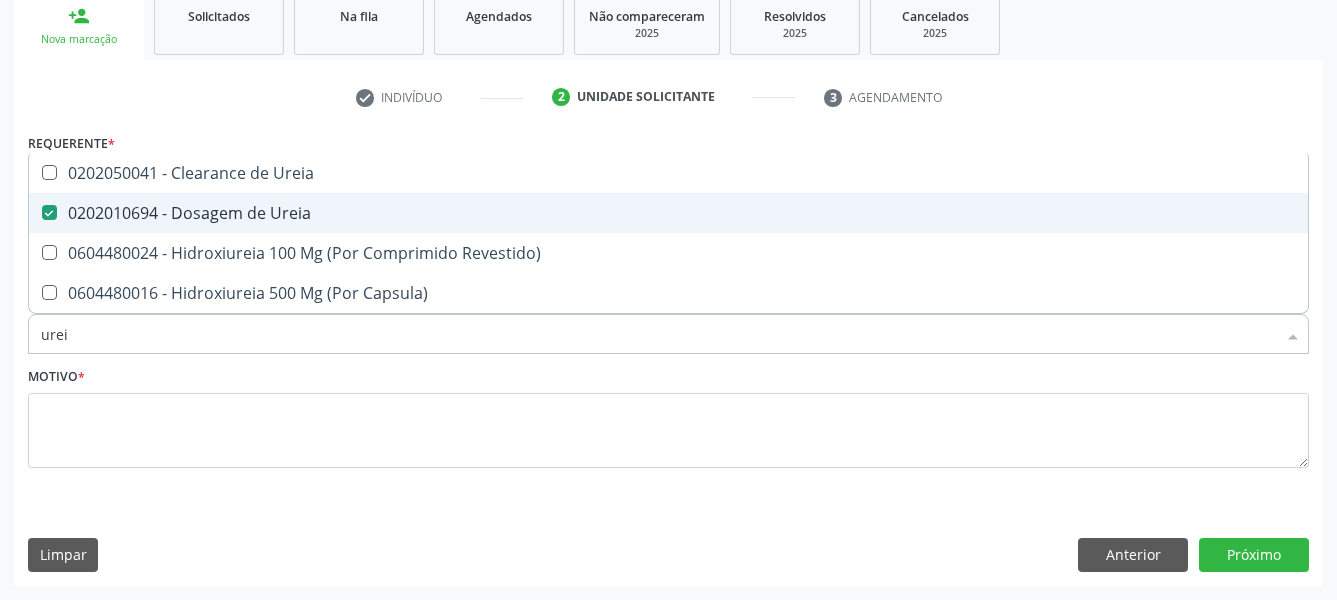 type on "ure" 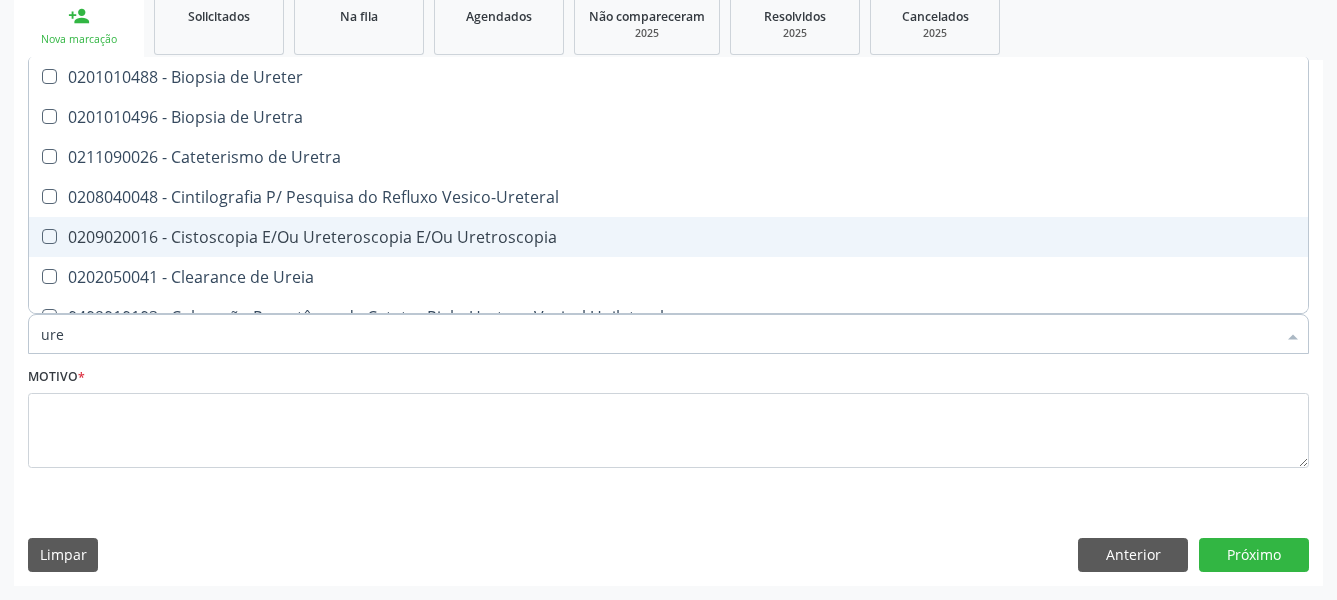 type on "ur" 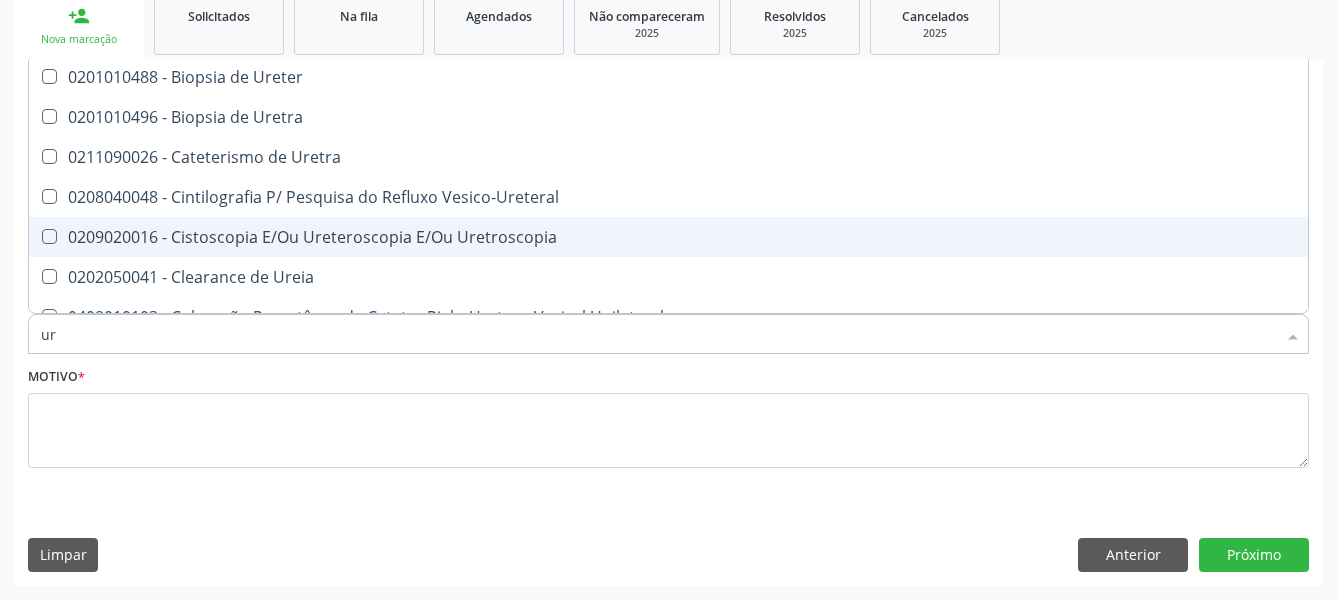 checkbox on "false" 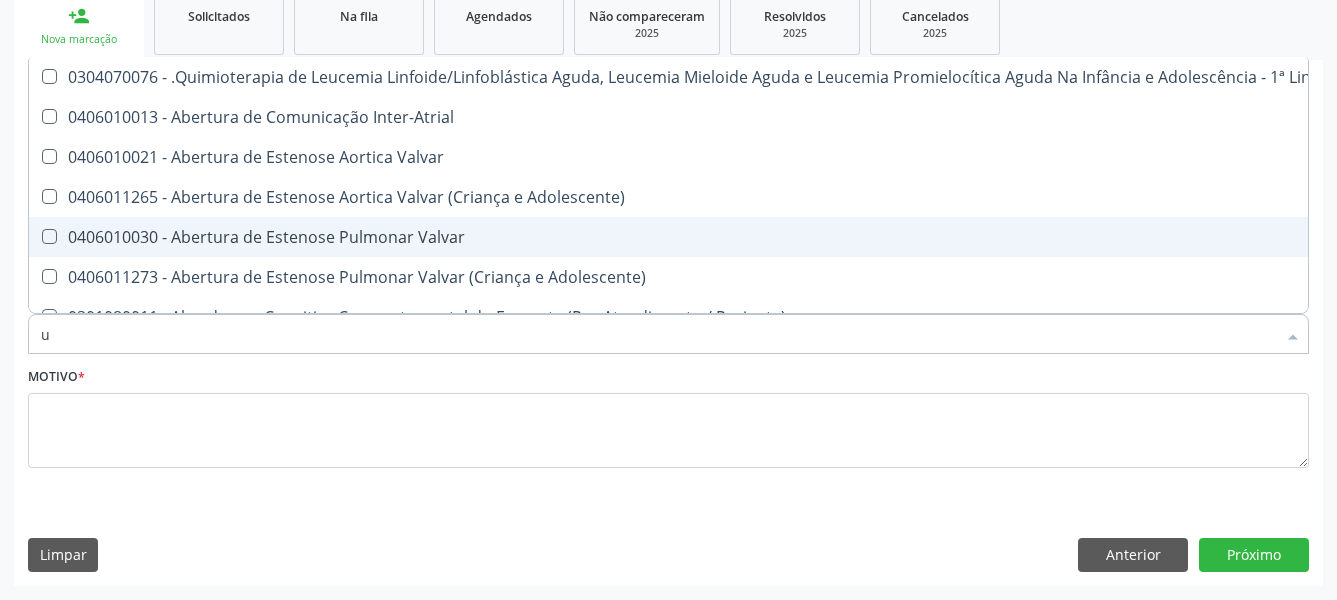 type 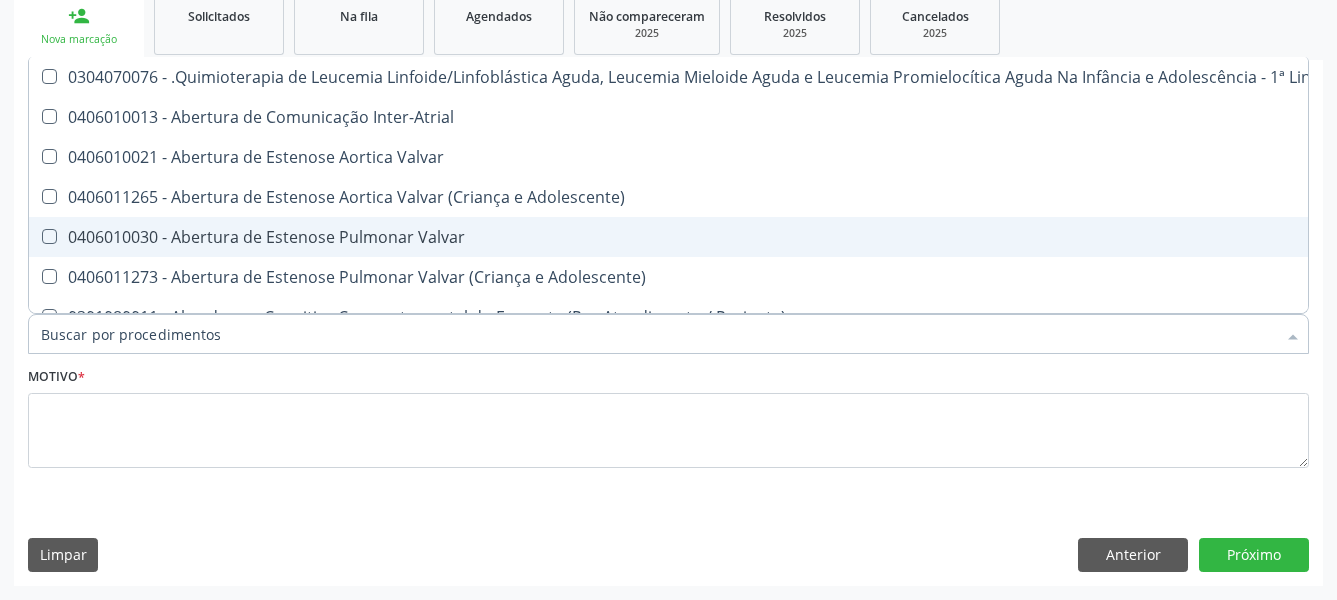 checkbox on "false" 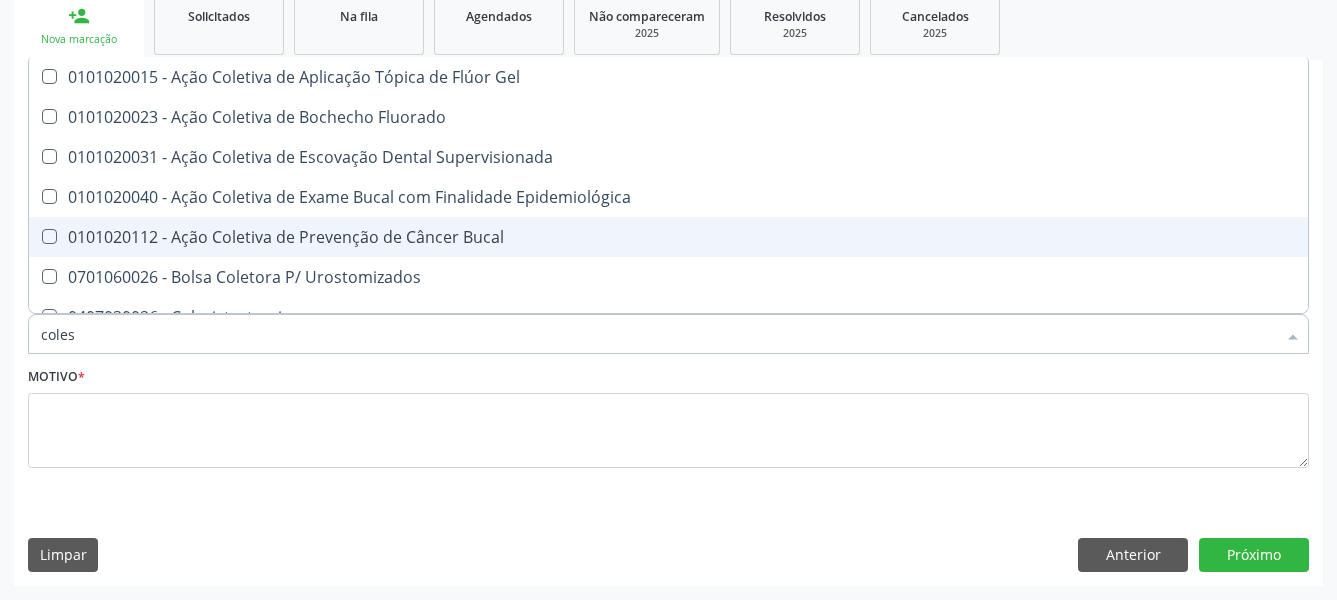 type on "colest" 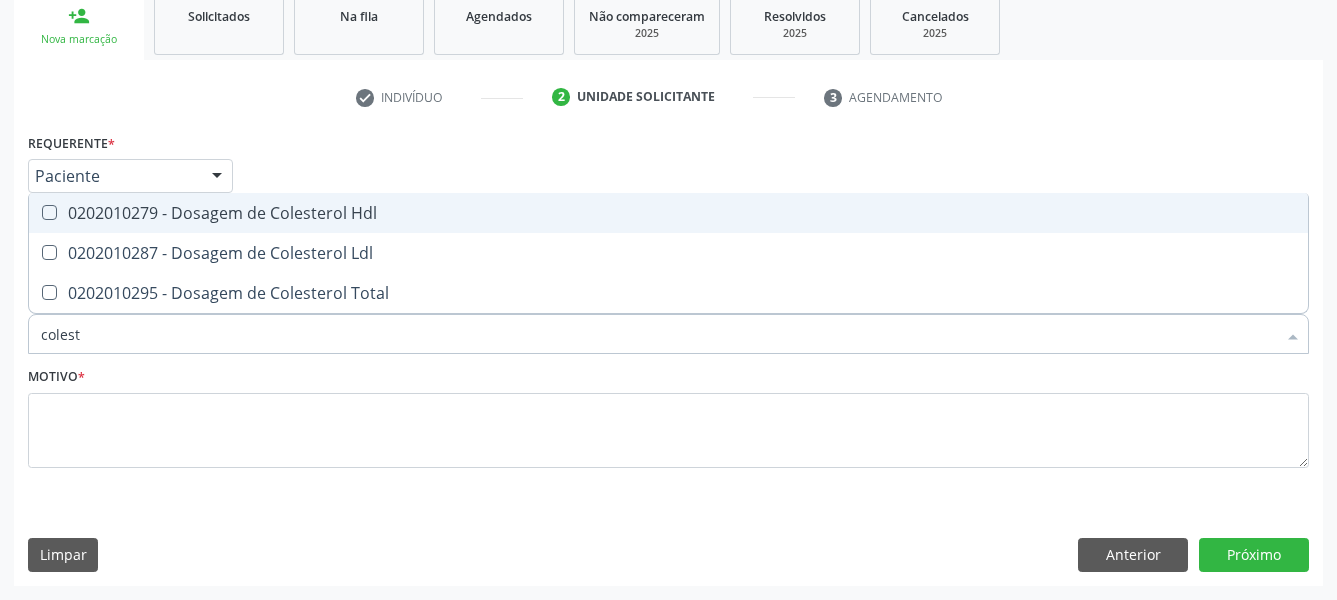 click on "0202010279 - Dosagem de Colesterol Hdl" at bounding box center (668, 213) 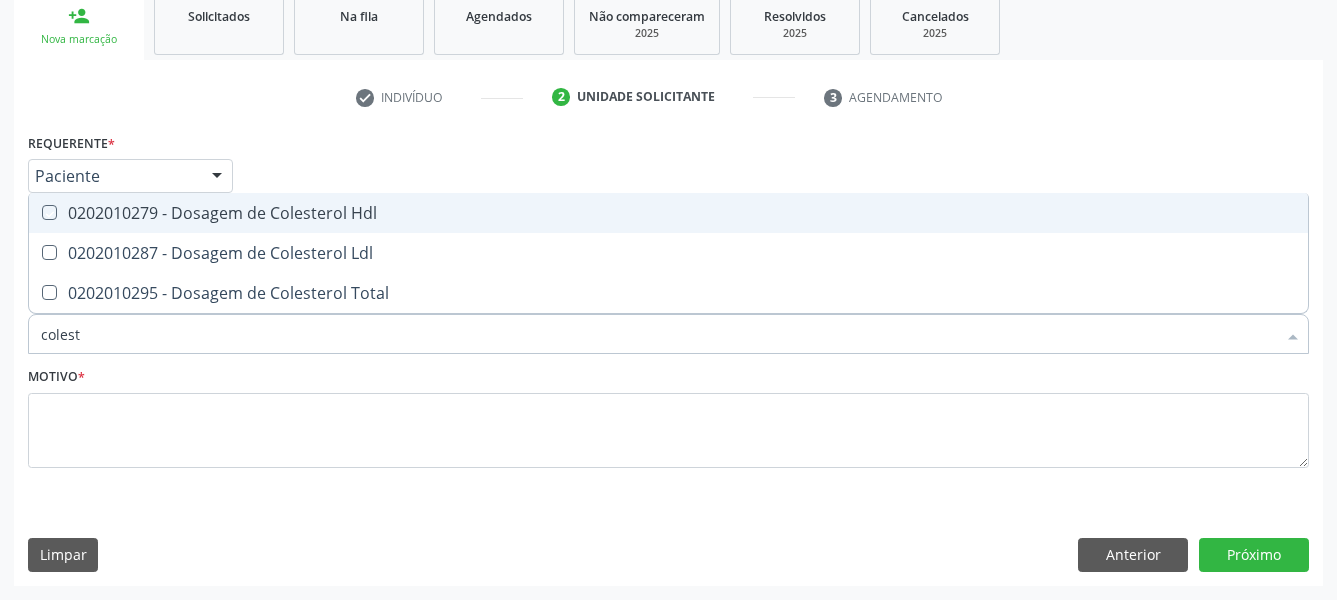 checkbox on "true" 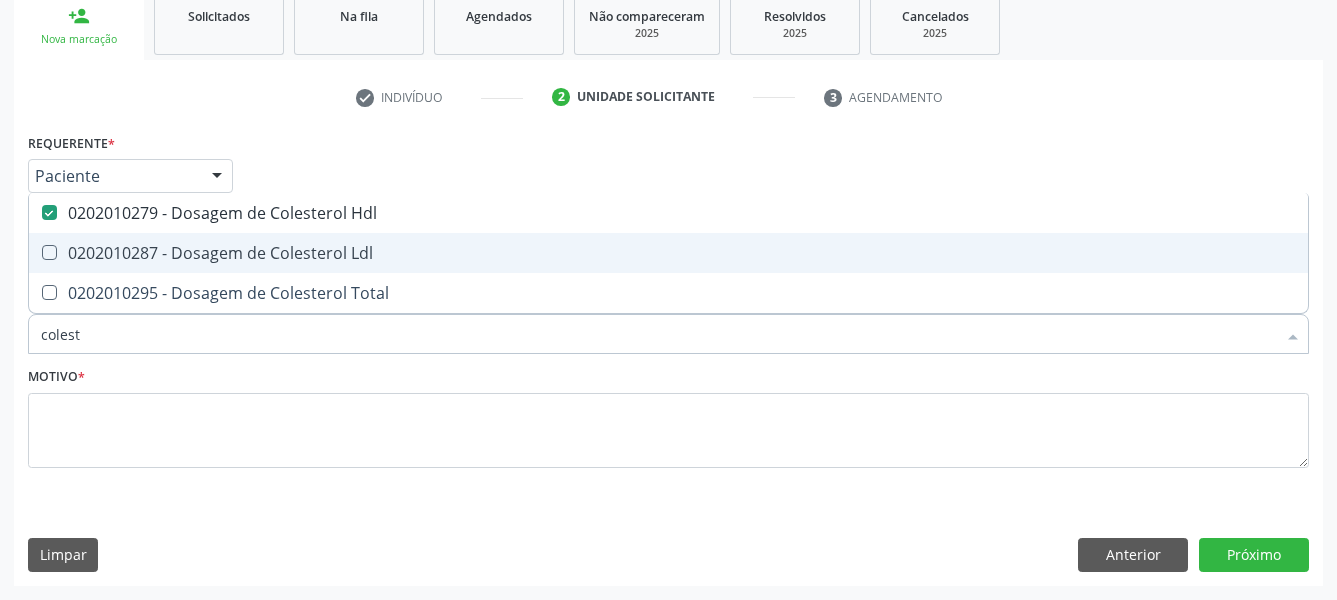 click on "0202010287 - Dosagem de Colesterol Ldl" at bounding box center [668, 253] 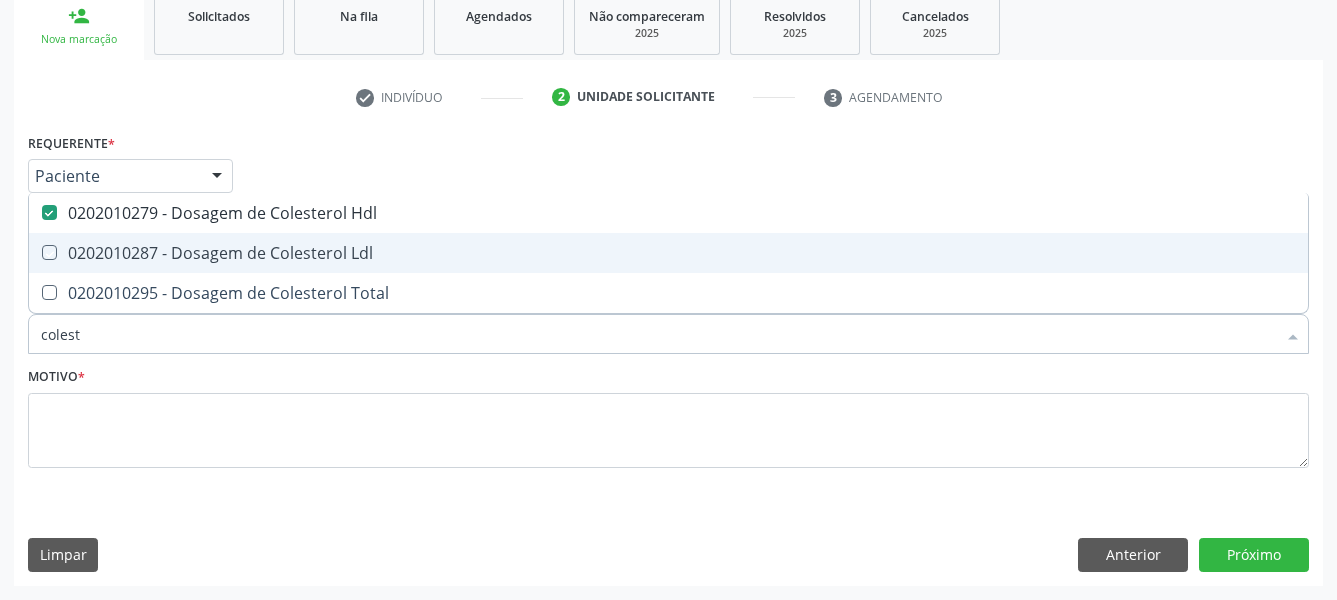 checkbox on "true" 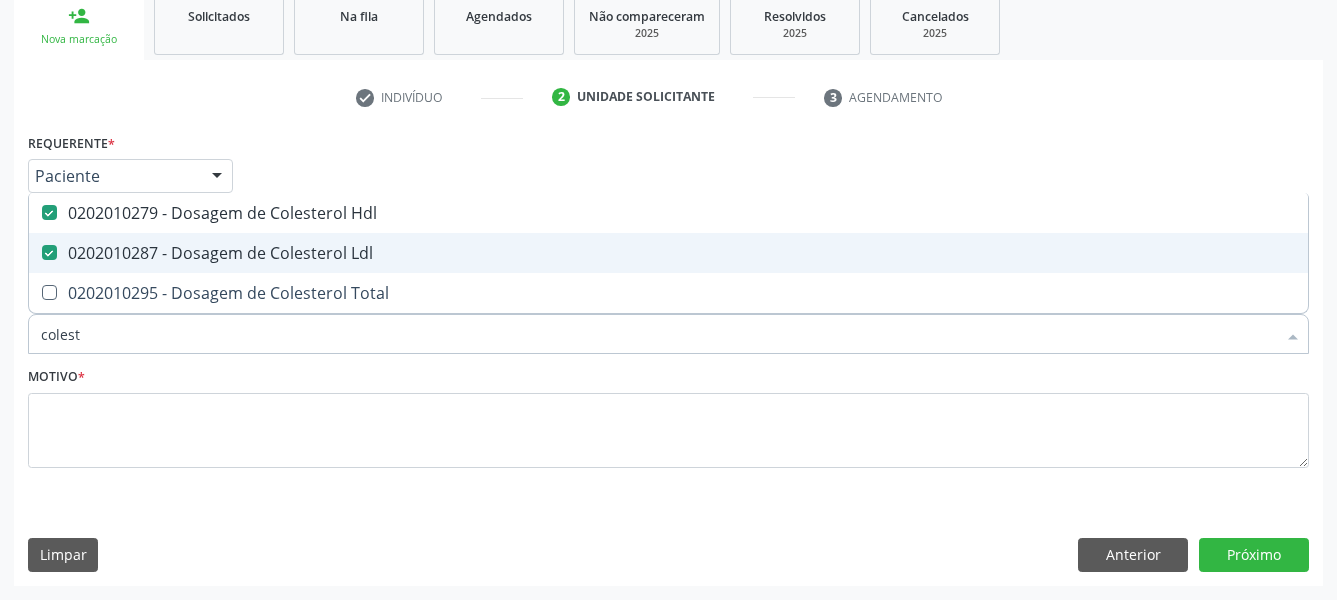 click on "0202010295 - Dosagem de Colesterol Total" at bounding box center (668, 293) 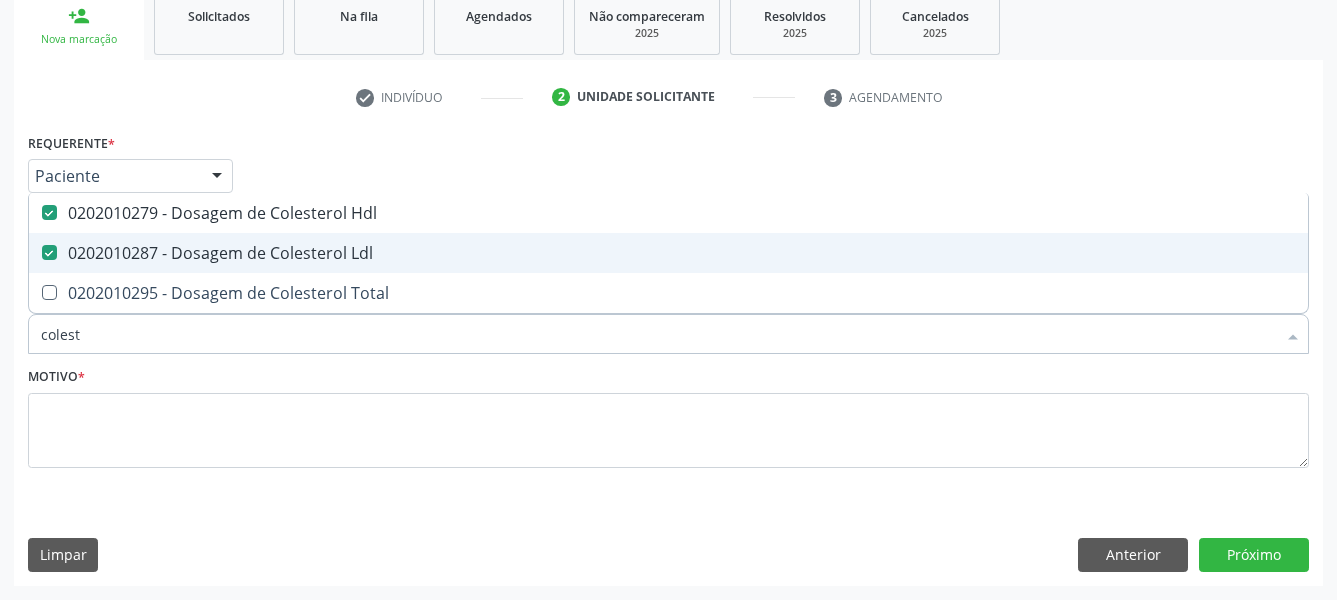 checkbox on "true" 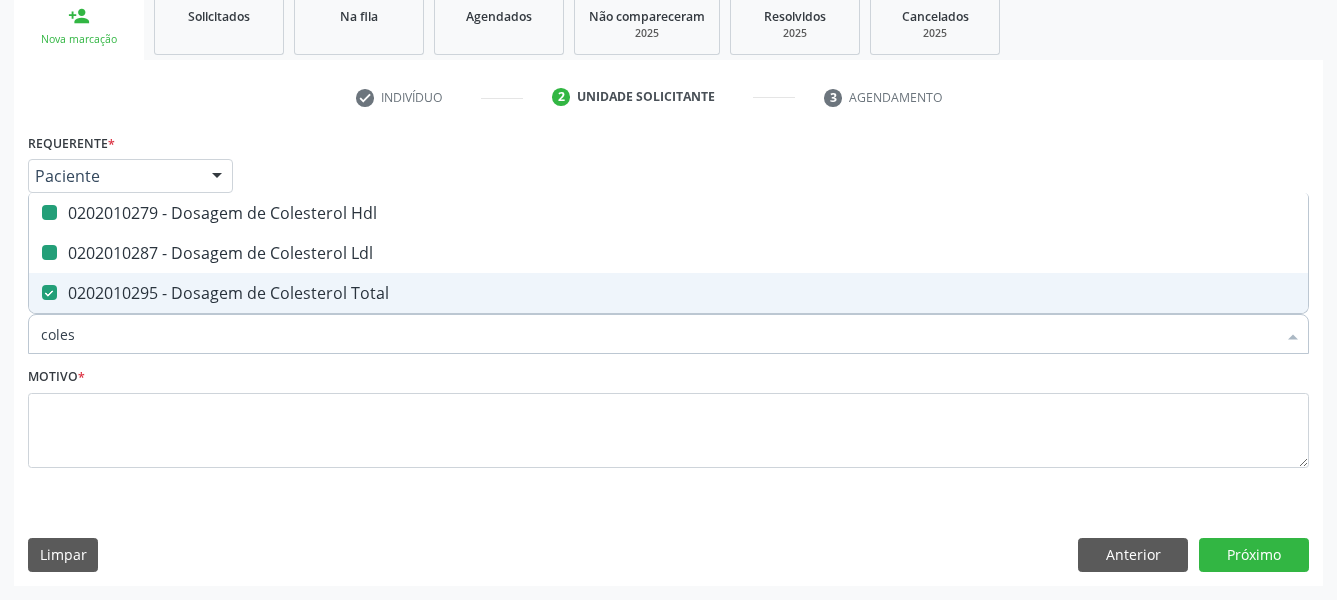 type on "cole" 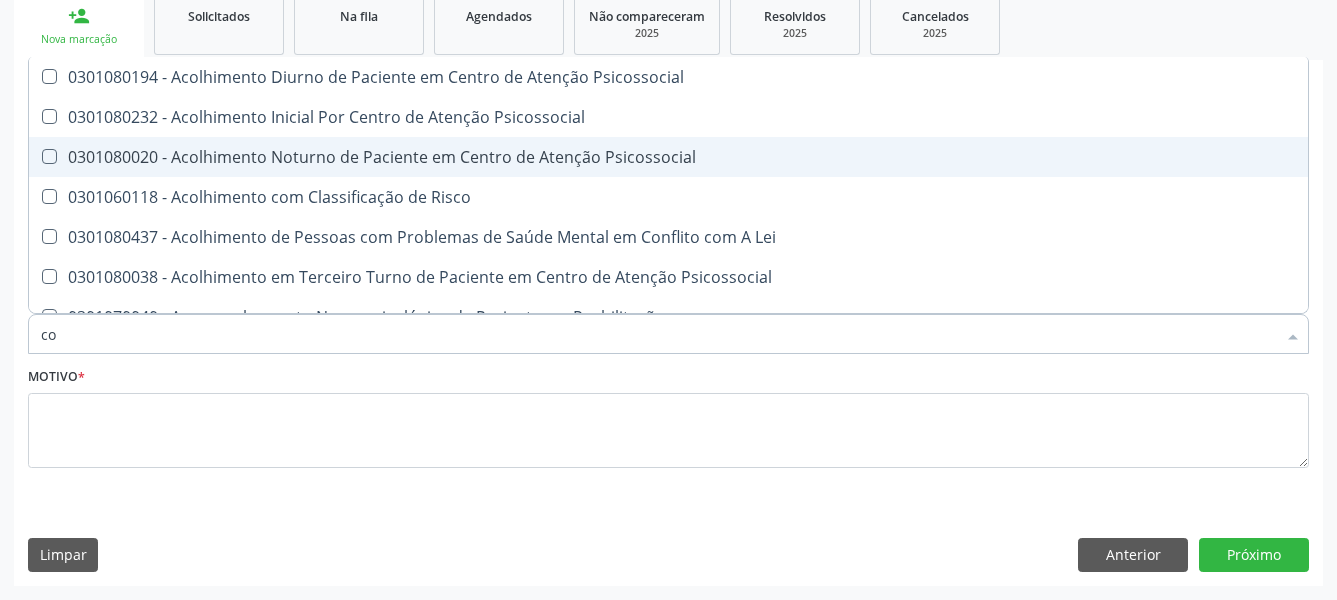 type on "c" 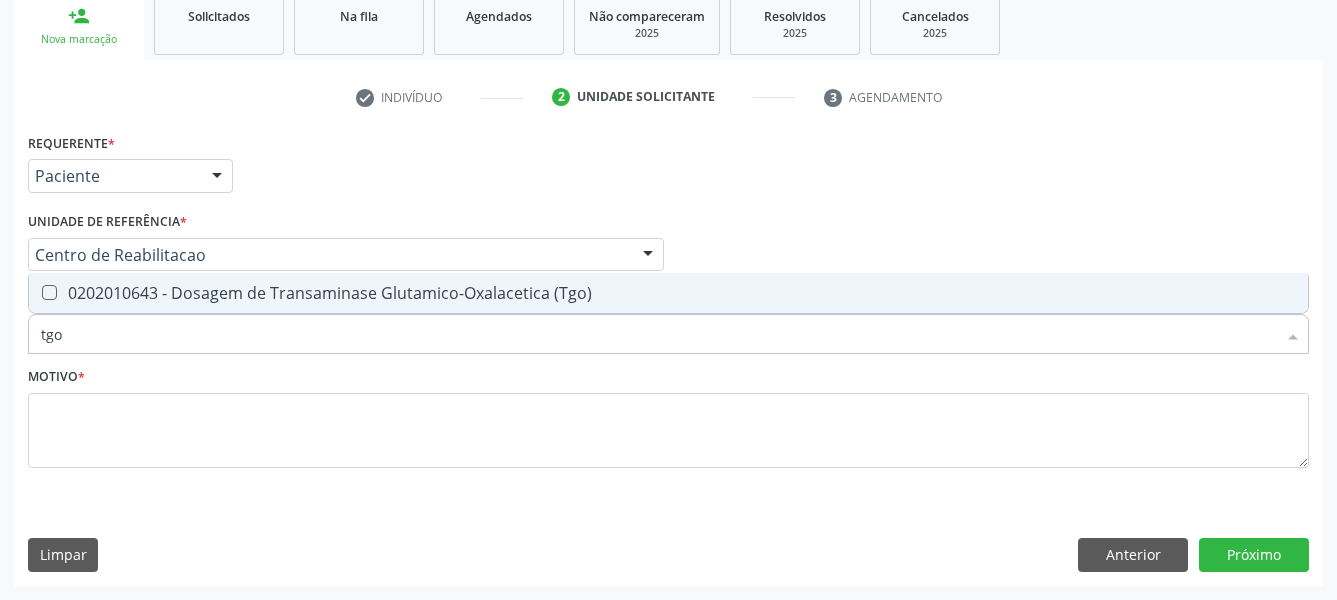 click on "Requerente
*
Paciente         Médico(a)   Enfermeiro(a)   Paciente
Nenhum resultado encontrado para: "   "
Não há nenhuma opção para ser exibida.
UF
PE         PE
Nenhum resultado encontrado para: "   "
Não há nenhuma opção para ser exibida.
Município
Serra Talhada         Serra Talhada
Nenhum resultado encontrado para: "   "
Não há nenhuma opção para ser exibida.
Médico Solicitante
Por favor, selecione a Unidade de Atendimento primeiro
Nenhum resultado encontrado para: "   "
Não há nenhuma opção para ser exibida.
Unidade de referência
*
Centro de Reabilitacao         Usf do Mutirao   Usf Cohab   Usf Caicarinha da Penha Tauapiranga   Posto de Saude Bernardo Vieira   Usf Borborema   Usf Bom Jesus I   Usf Ipsep   Usf Sao Cristovao" at bounding box center [668, 312] 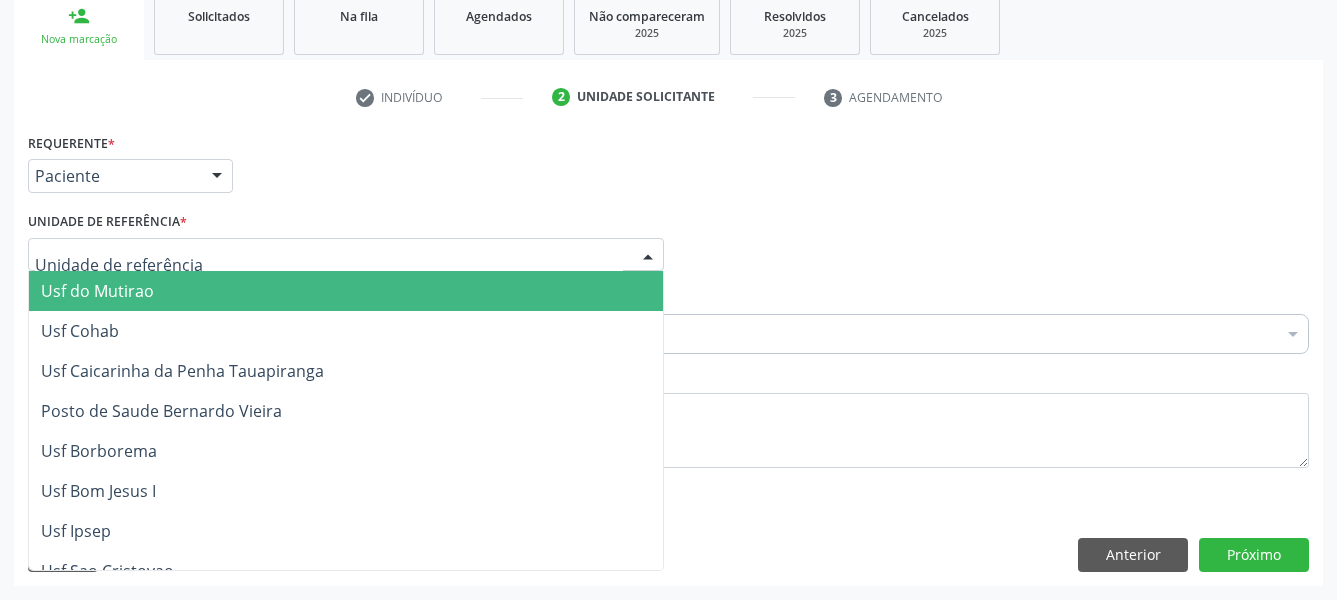 click on "0202010694 - Dosagem de Ureia" at bounding box center [819, 304] 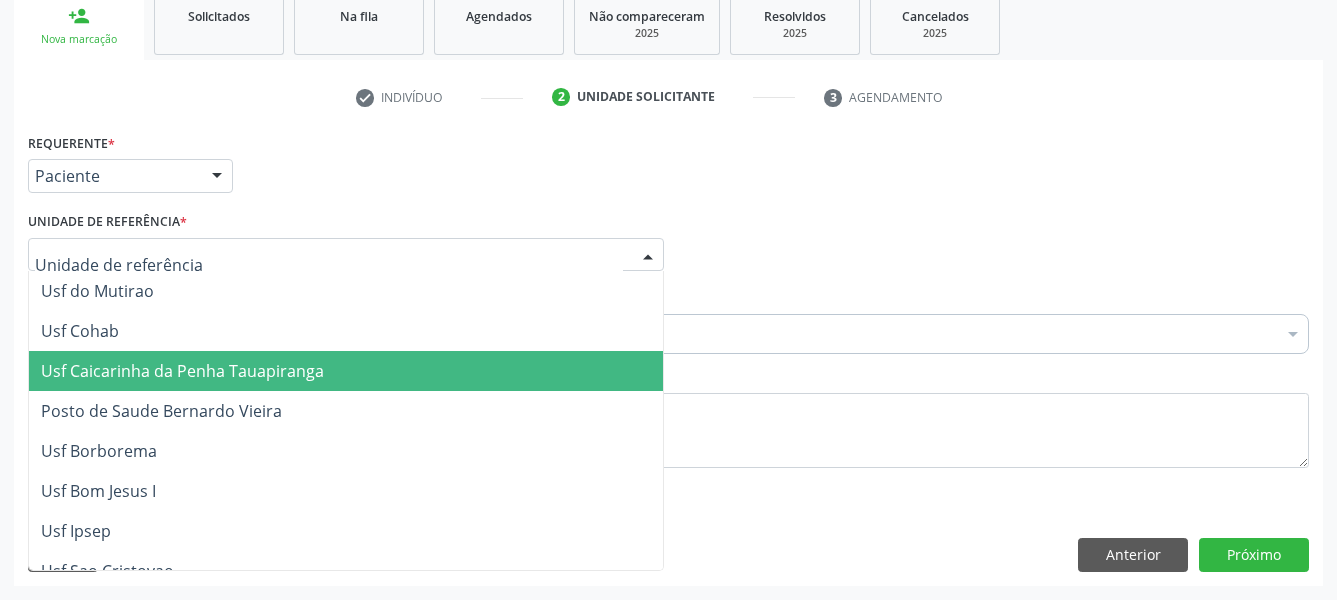 drag, startPoint x: 823, startPoint y: 259, endPoint x: 814, endPoint y: 269, distance: 13.453624 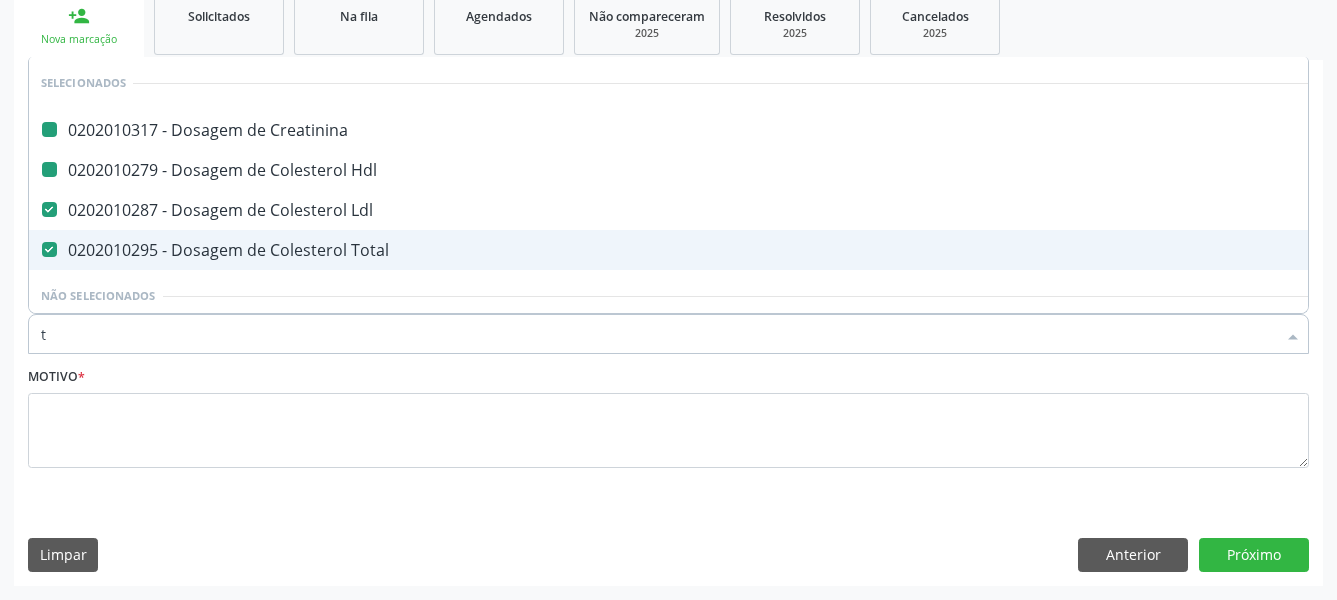 type on "tg" 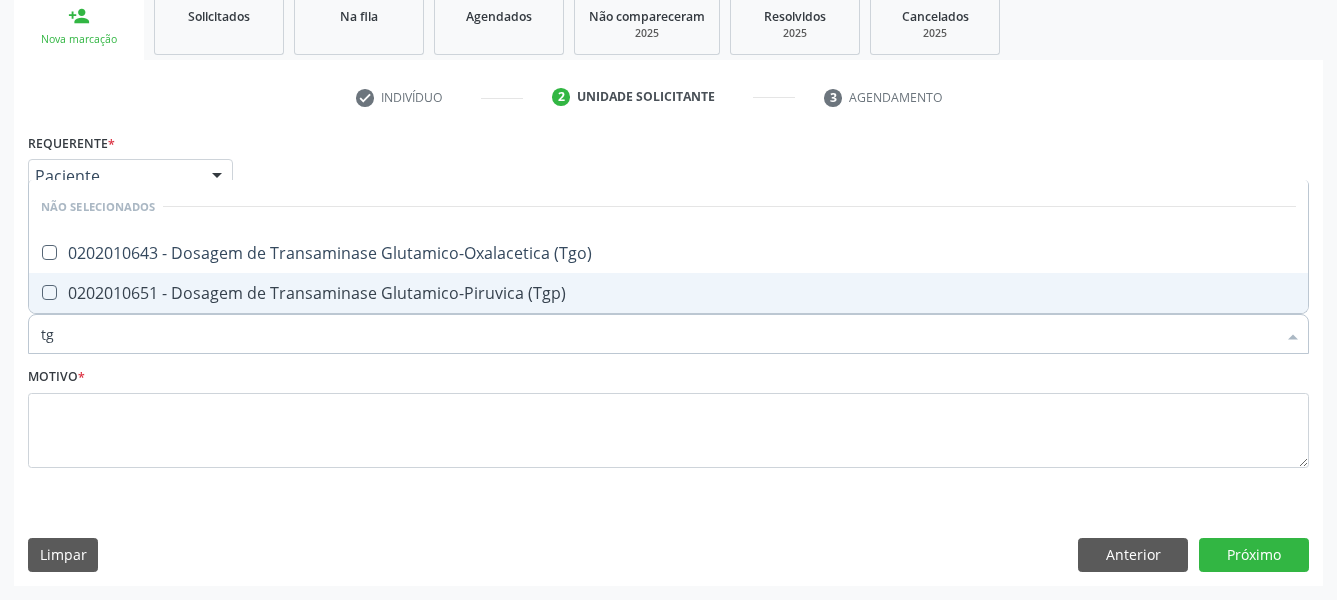 type on "tgo" 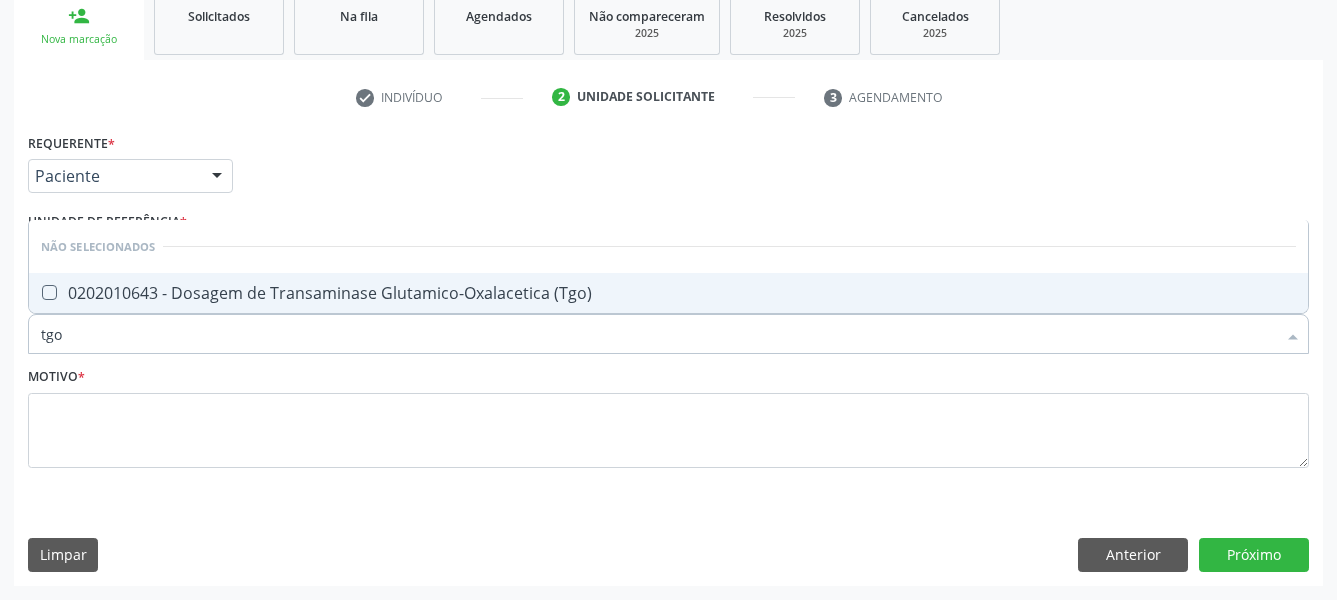 click on "0202010643 - Dosagem de Transaminase Glutamico-Oxalacetica (Tgo)" at bounding box center (668, 293) 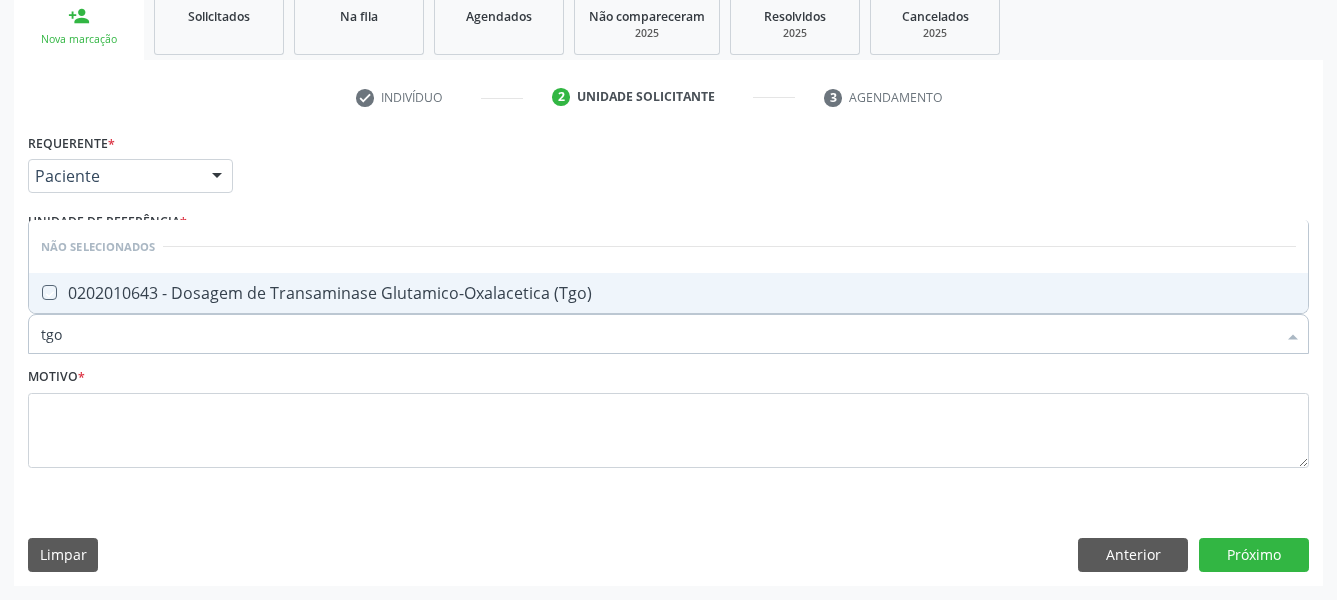 checkbox on "true" 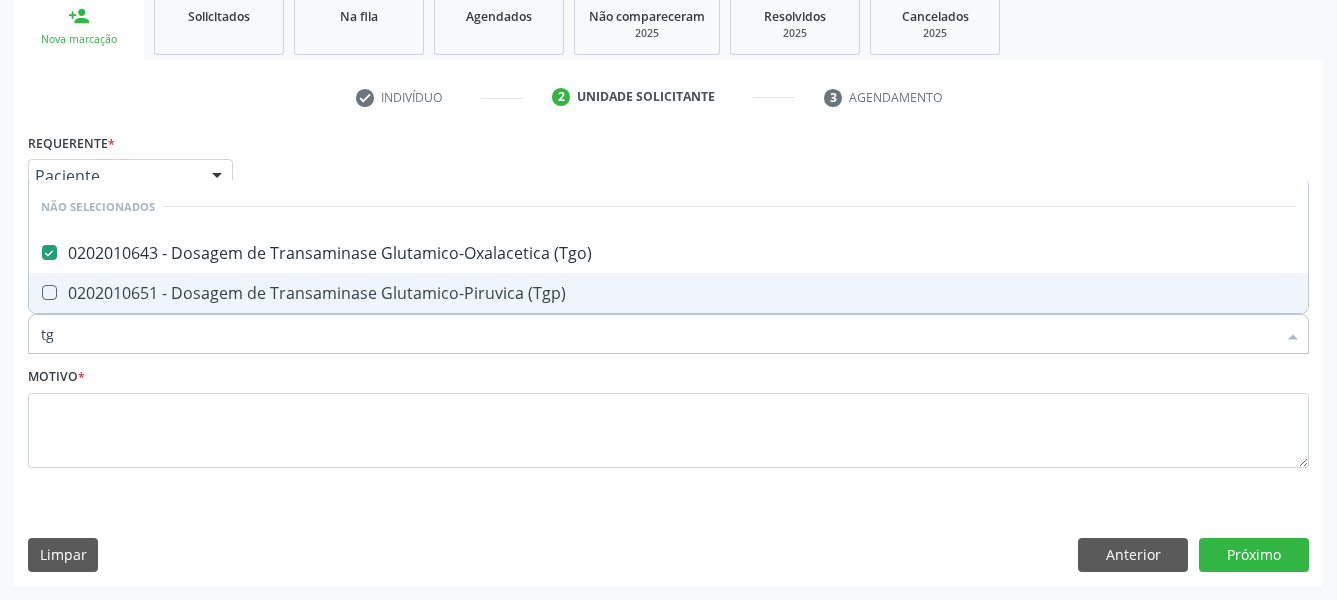 type on "tgp" 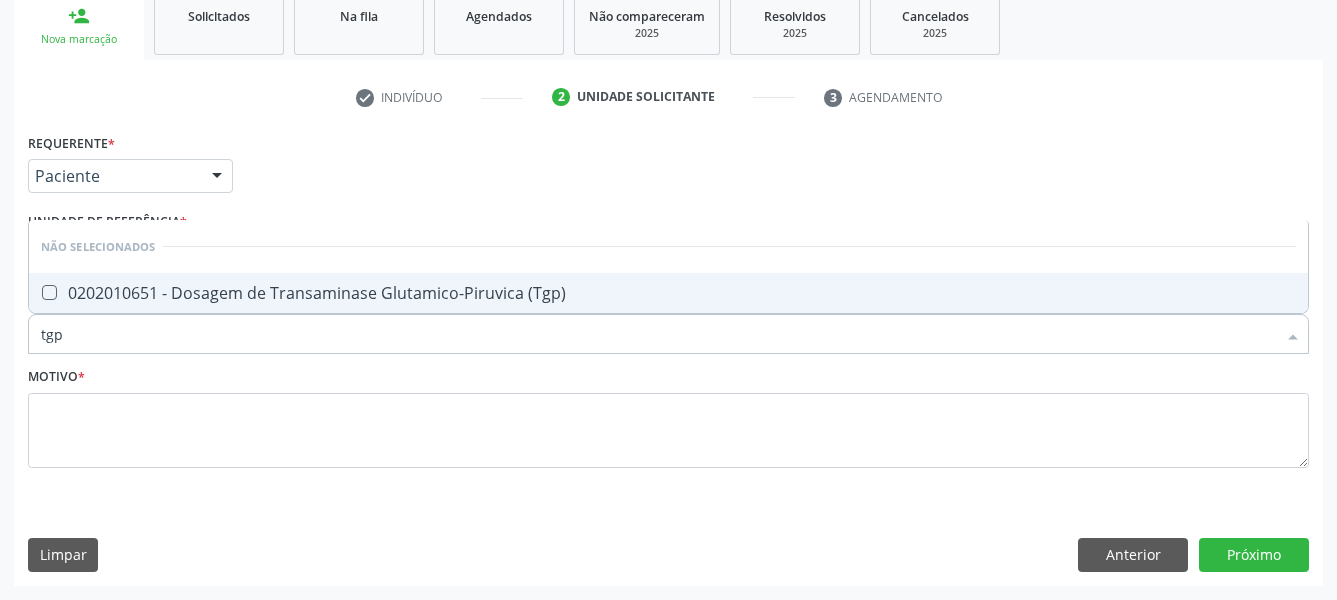 click on "0202010651 - Dosagem de Transaminase Glutamico-Piruvica (Tgp)" at bounding box center (668, 293) 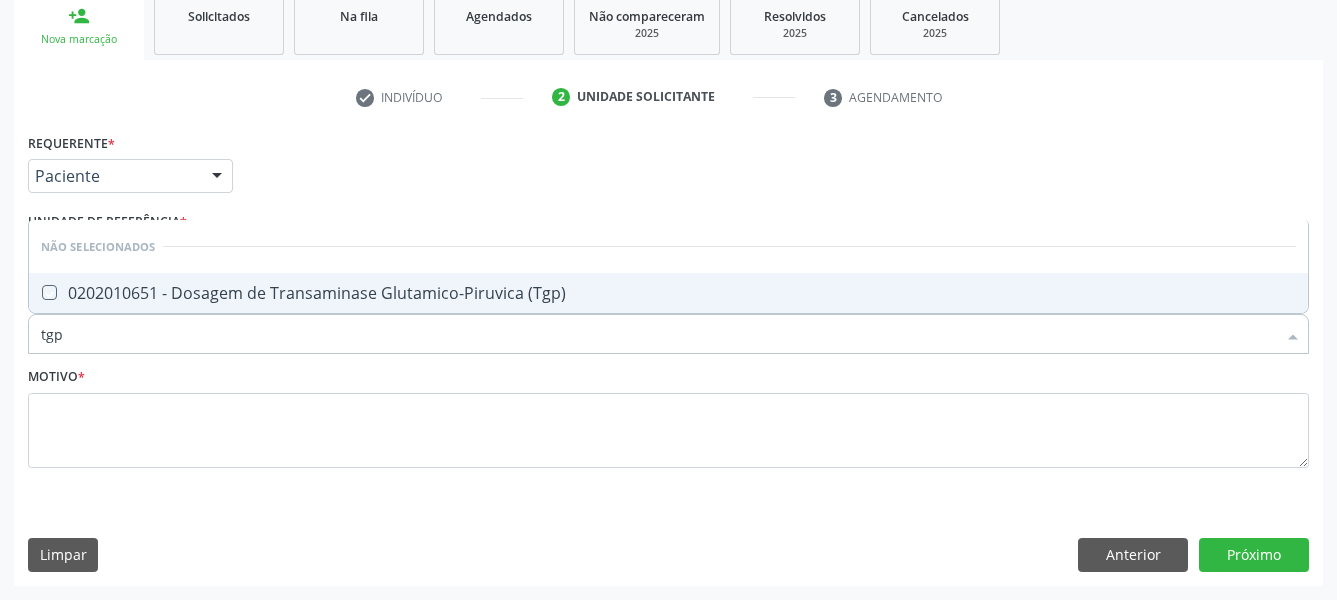 checkbox on "true" 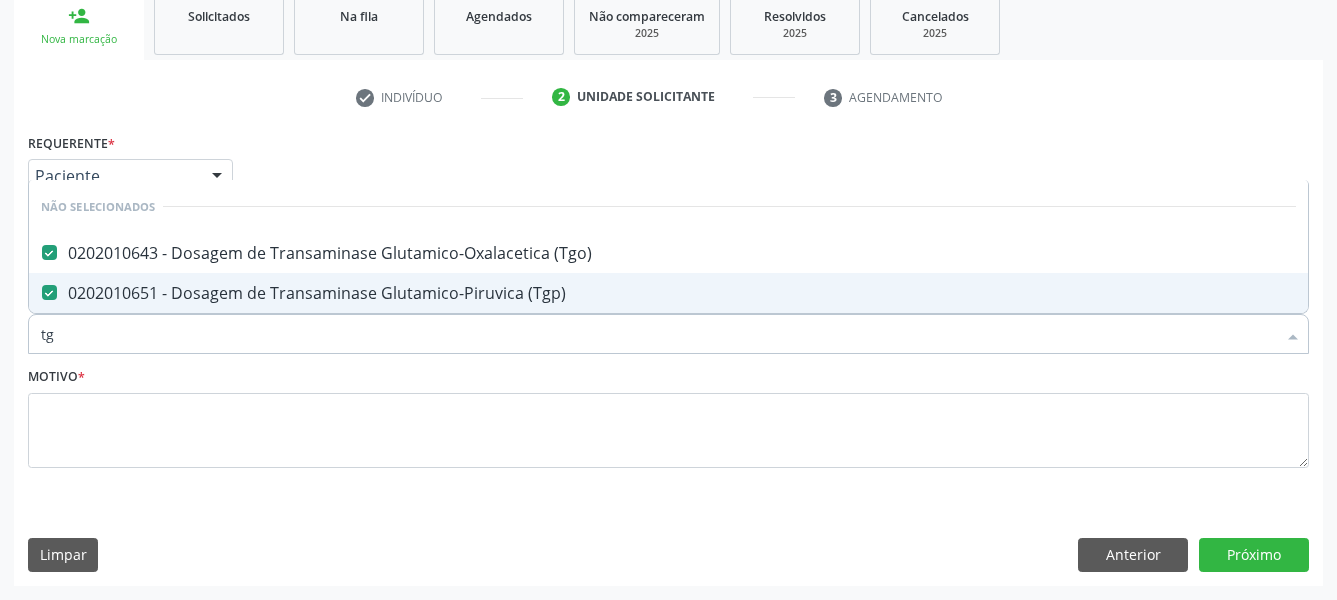 type on "t" 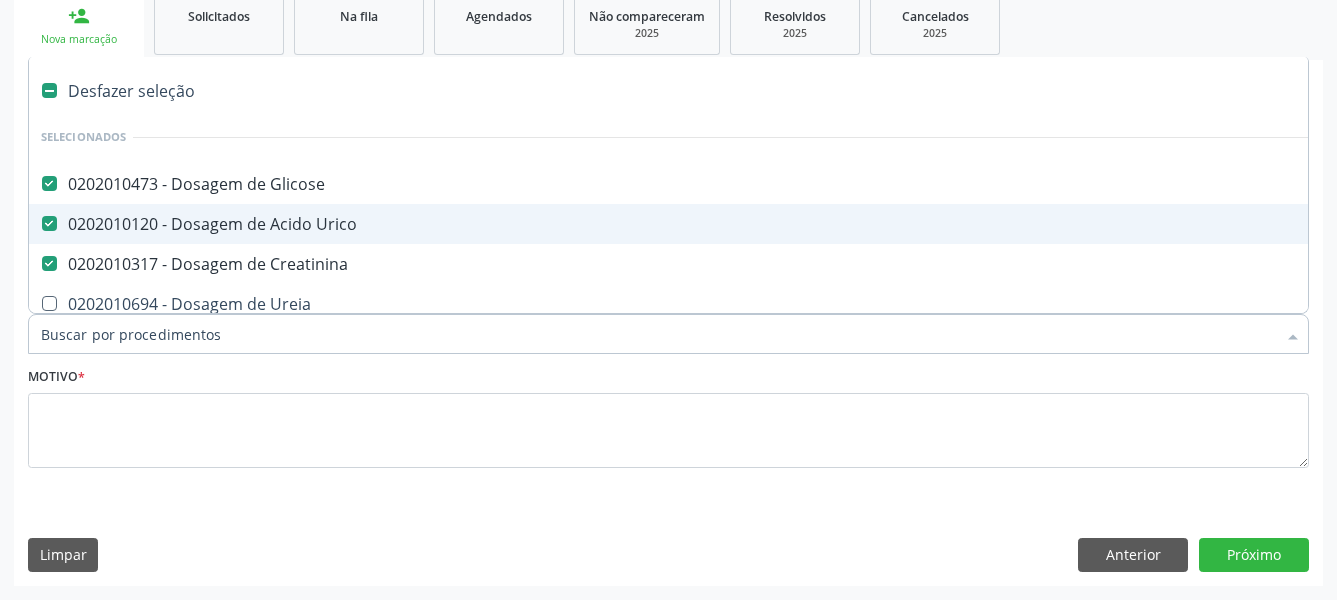 type on "t" 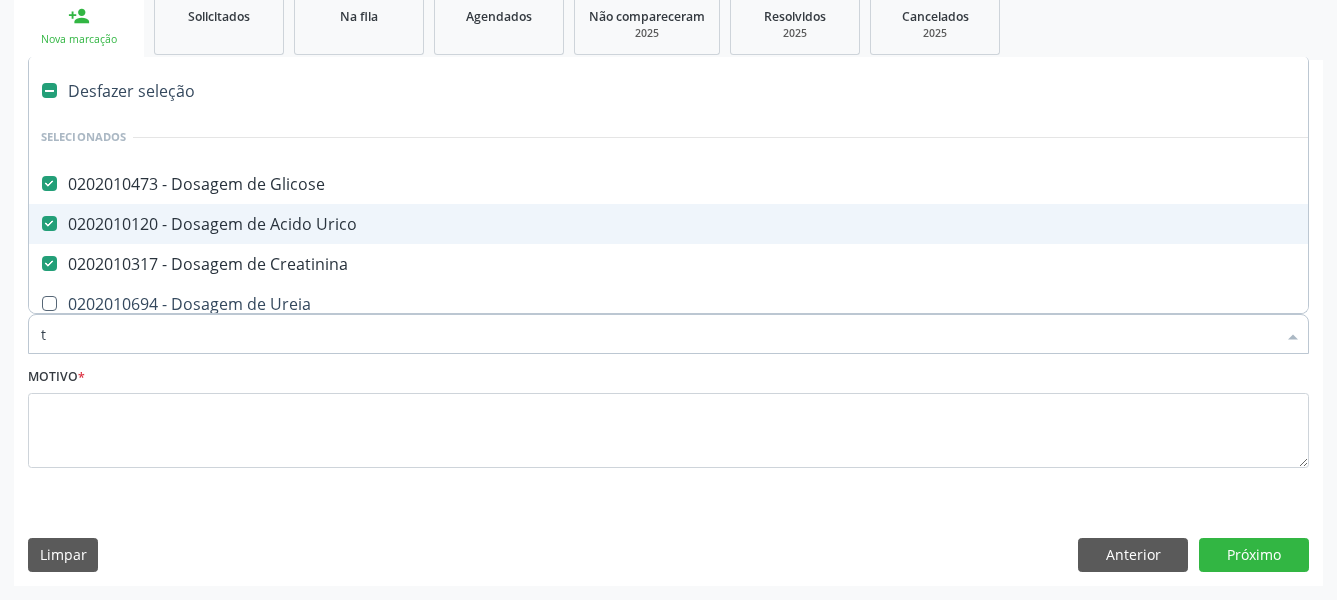 checkbox on "true" 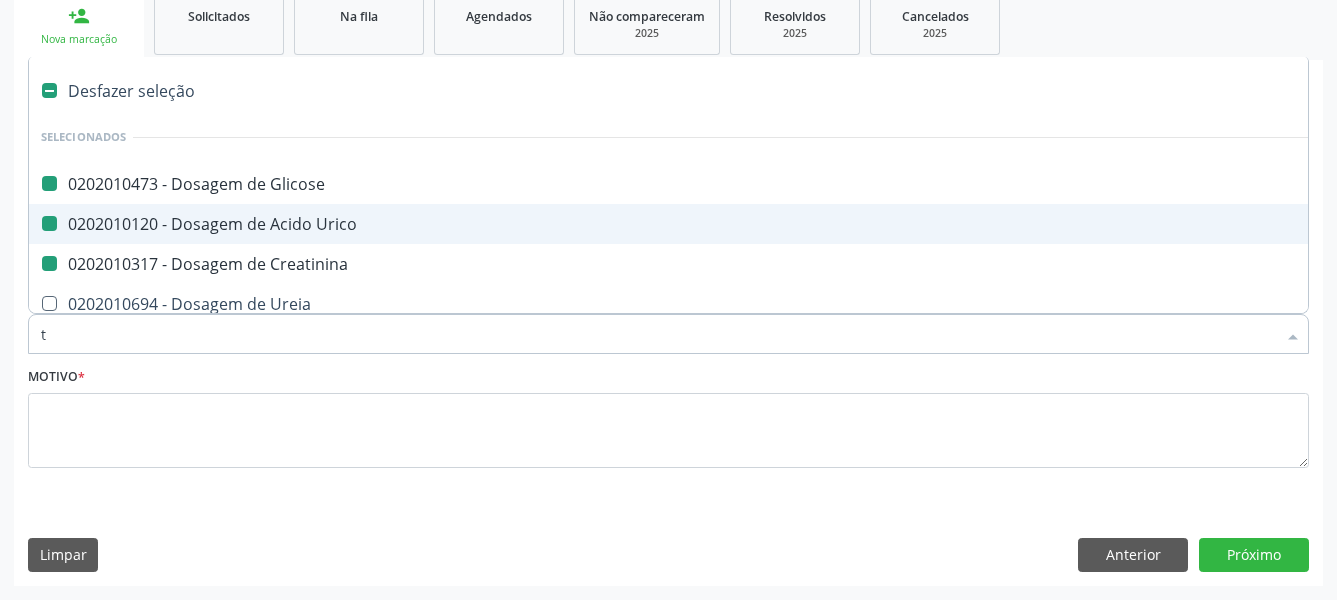 type on "tr" 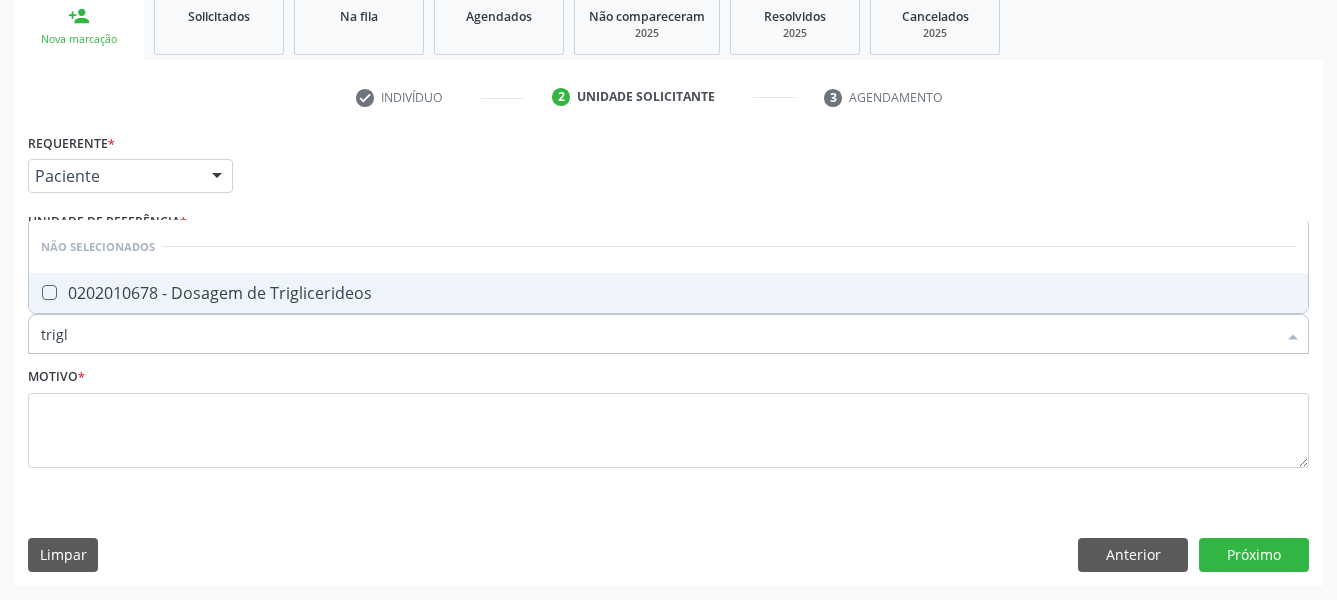 type on "trigli" 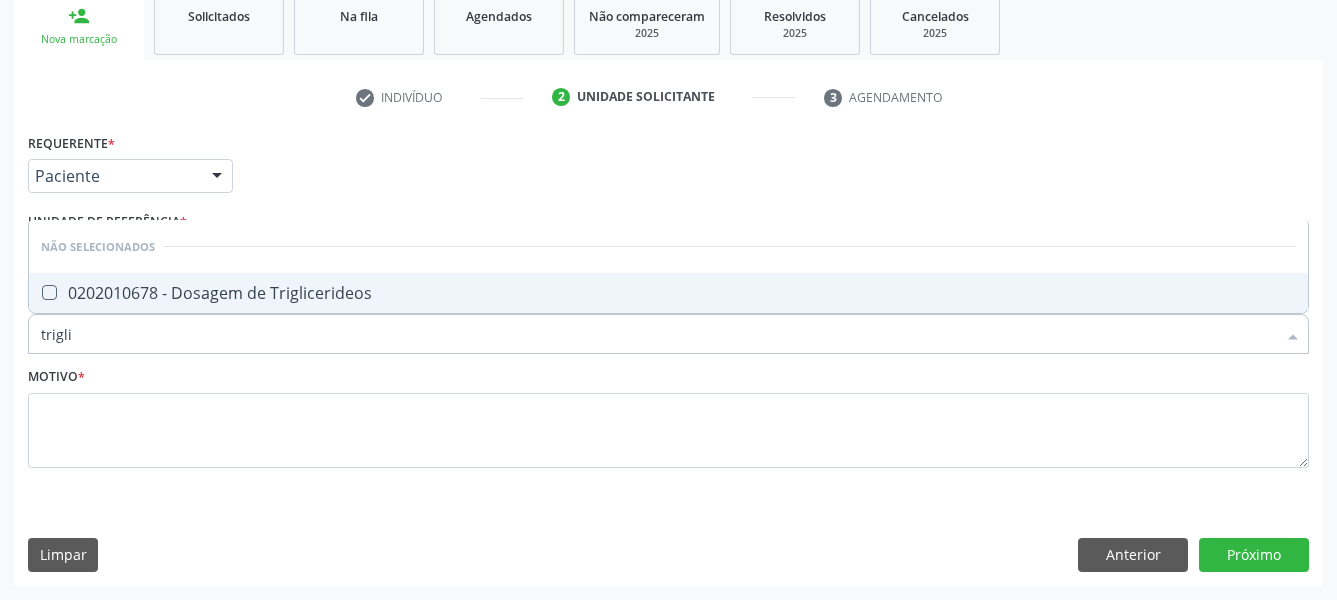 click on "0202010678 - Dosagem de Triglicerideos" at bounding box center [668, 293] 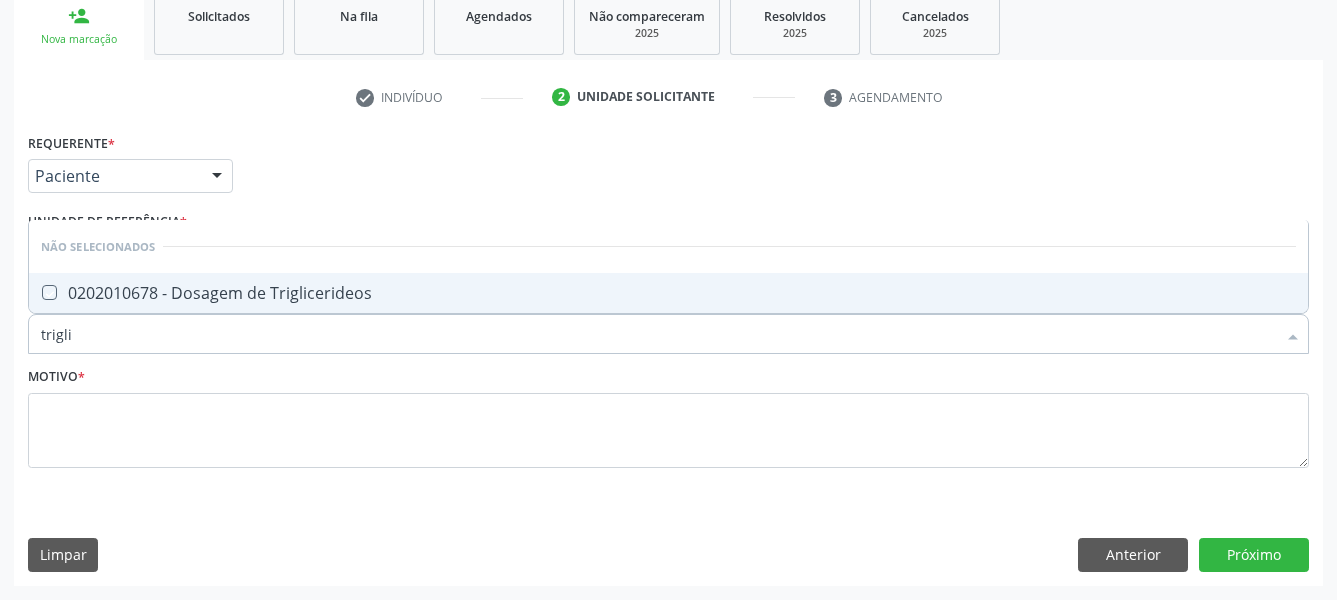 checkbox on "true" 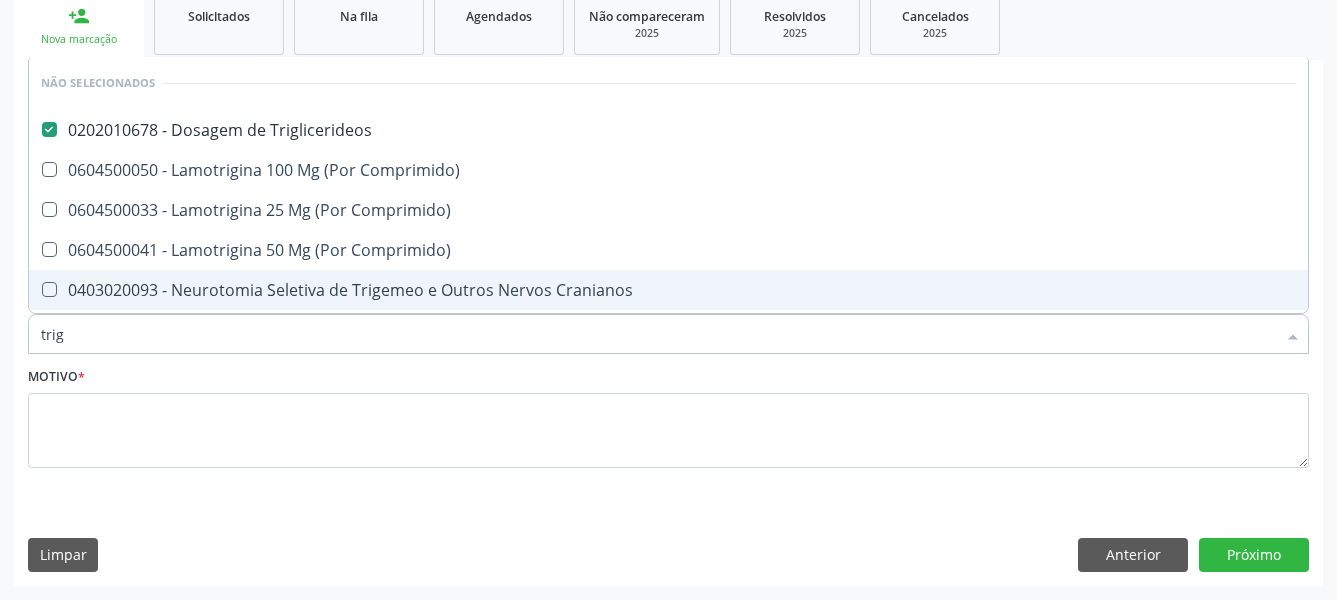 type on "tri" 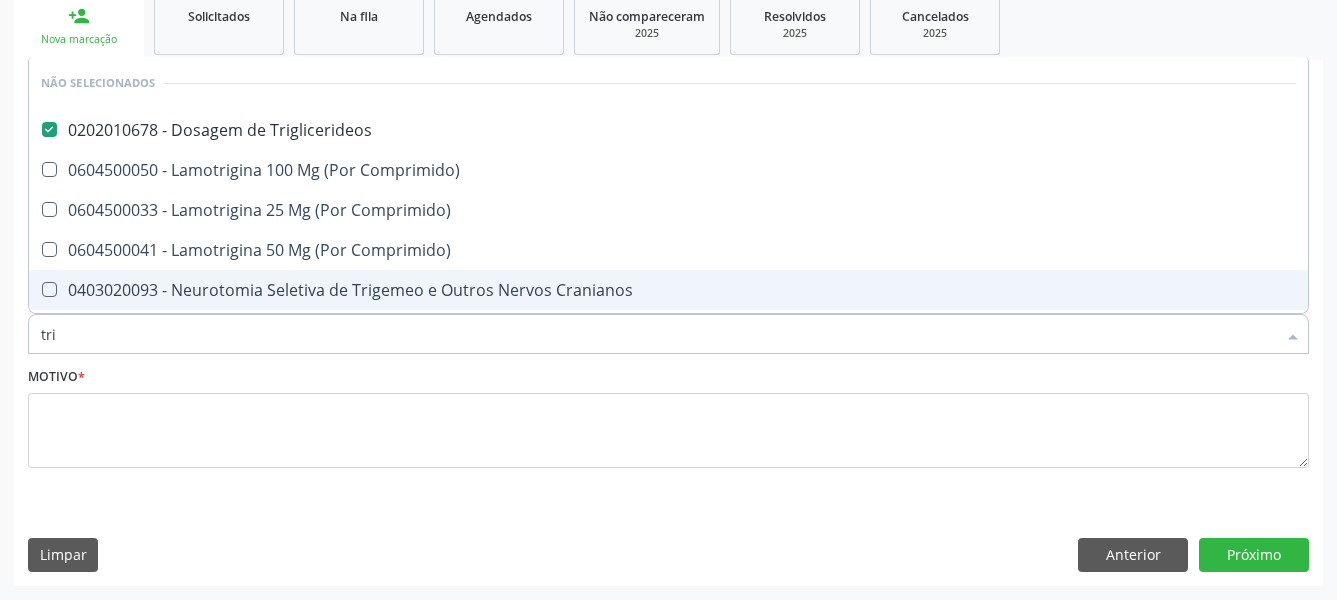 checkbox on "false" 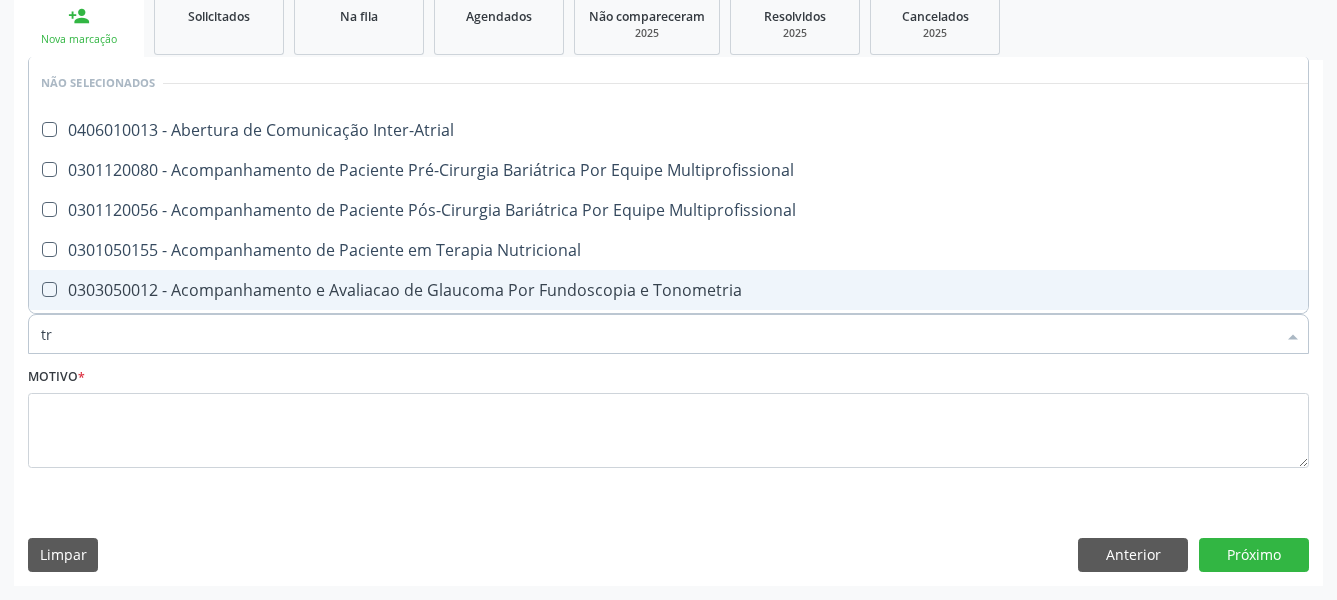 type on "t" 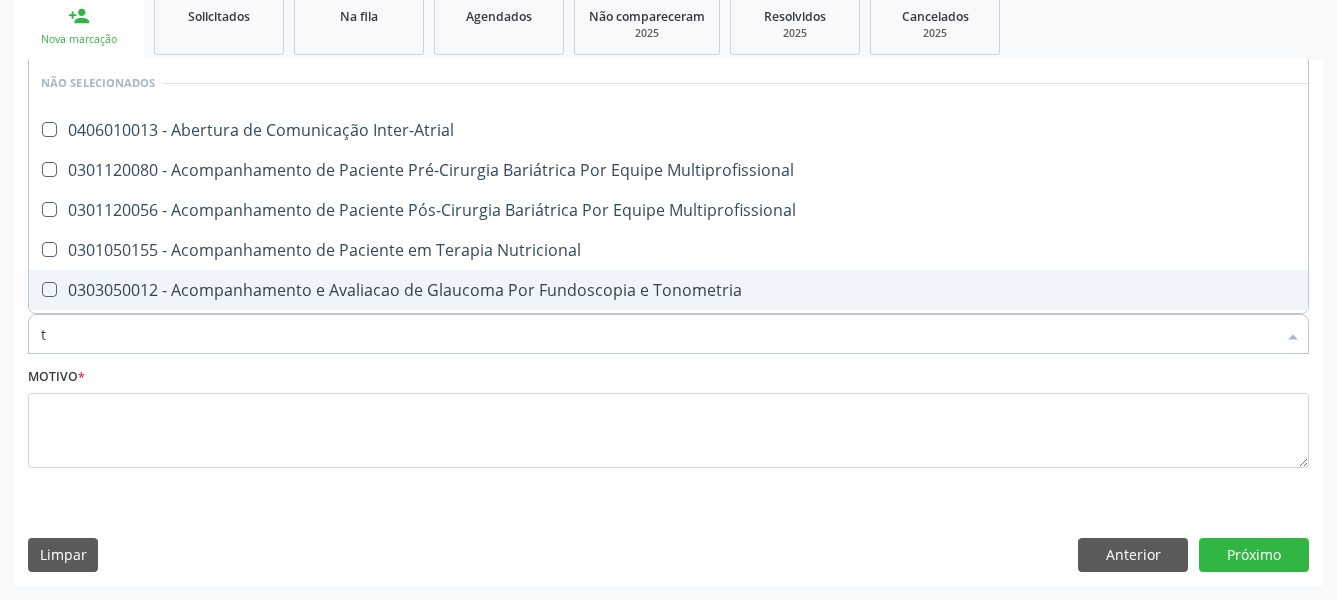 checkbox on "true" 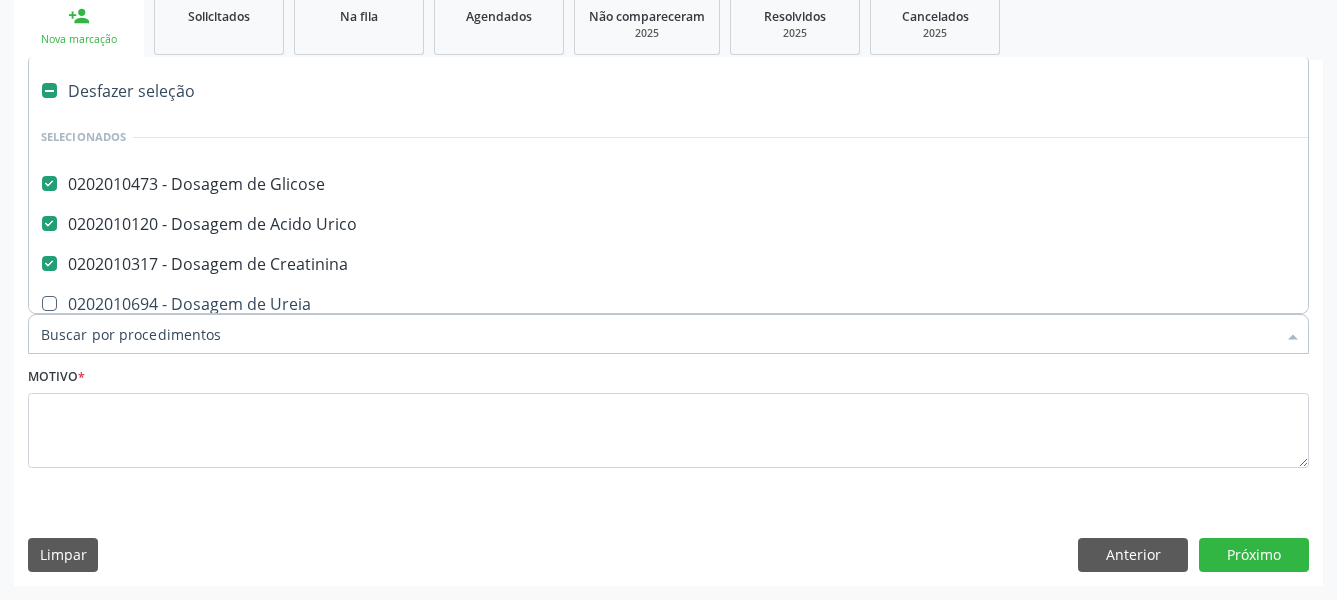 checkbox on "false" 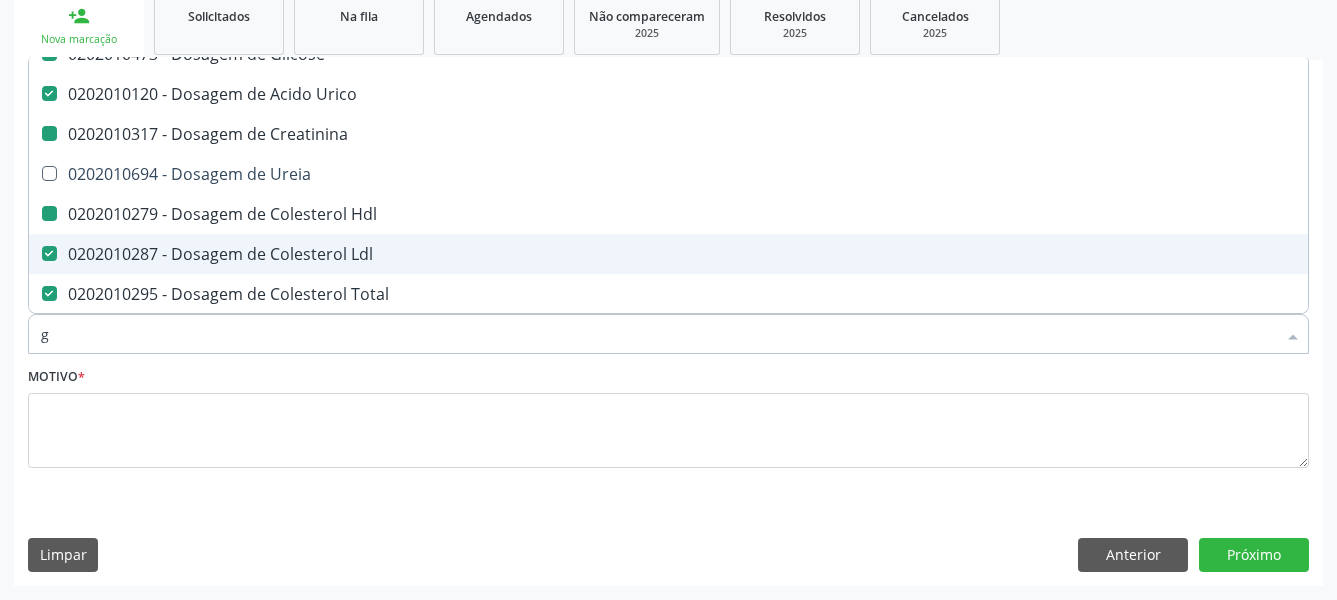 type on "gl" 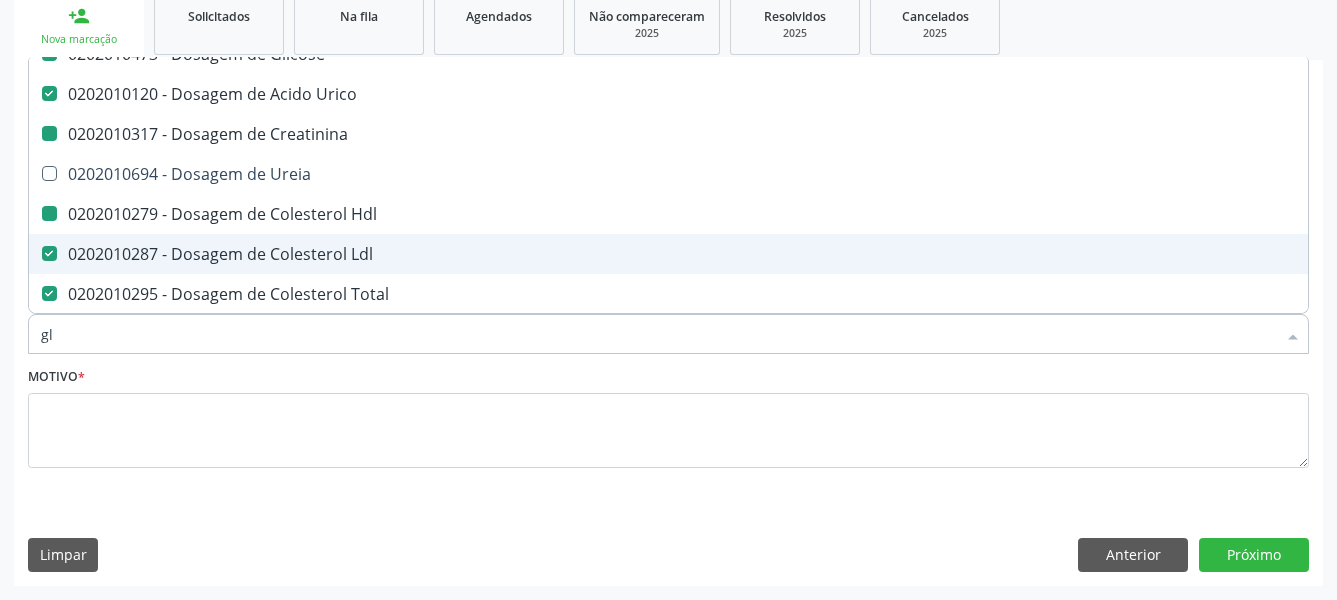 checkbox on "false" 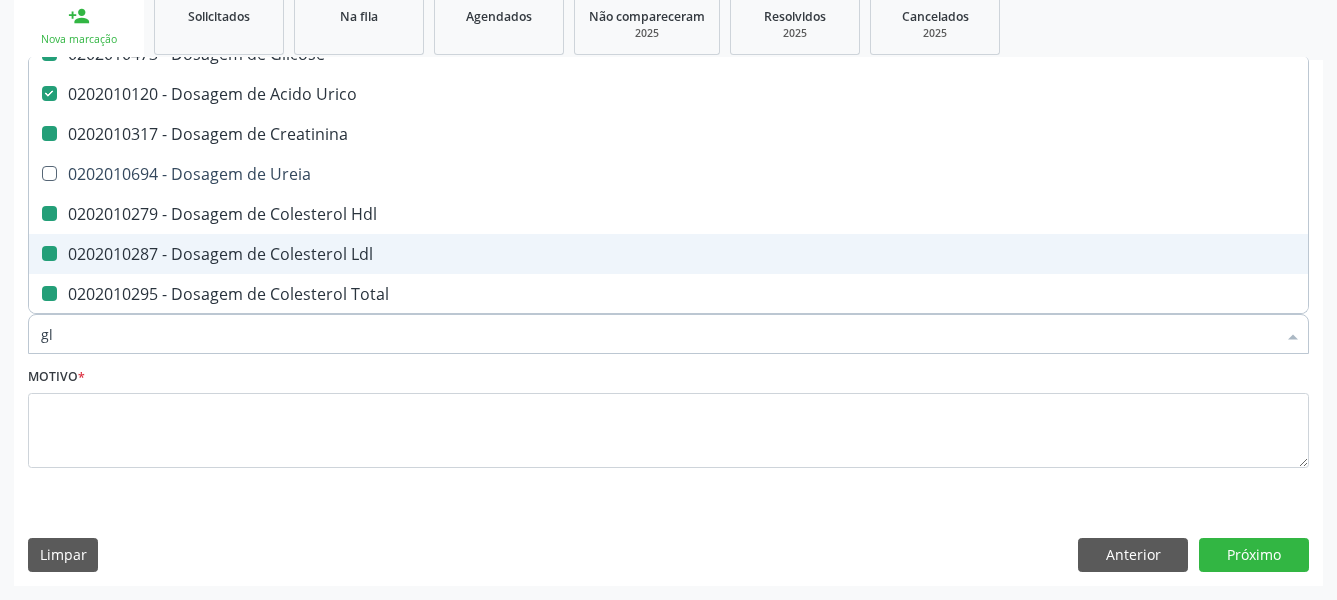 scroll, scrollTop: 22, scrollLeft: 0, axis: vertical 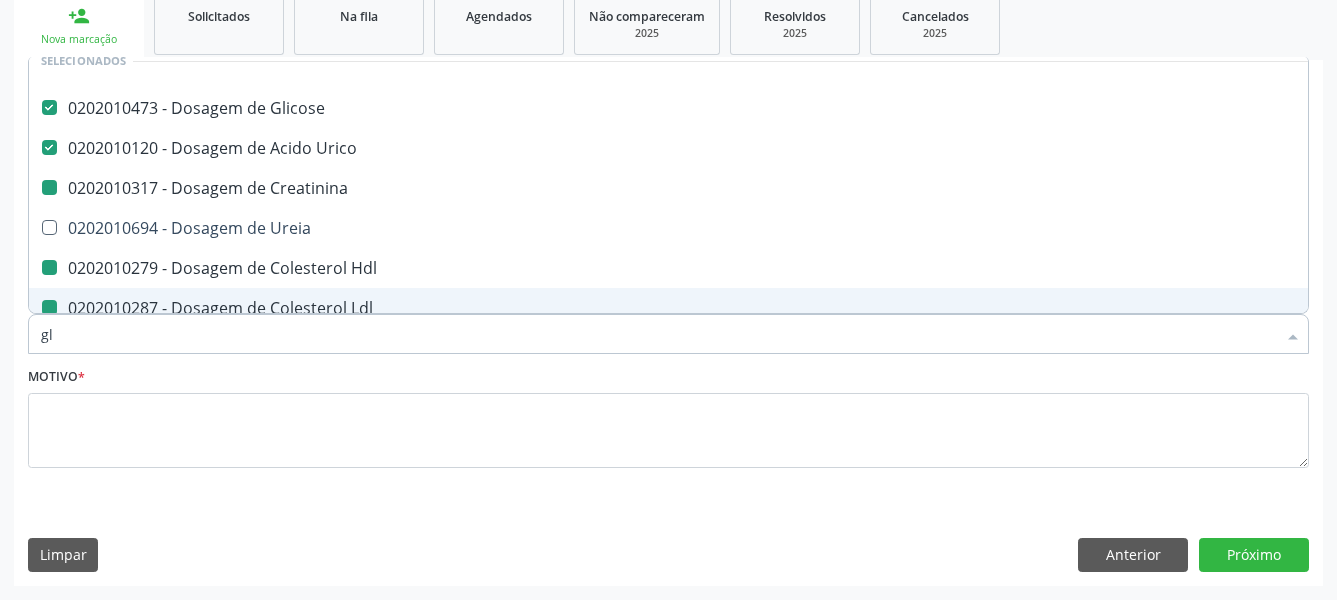 type on "gli" 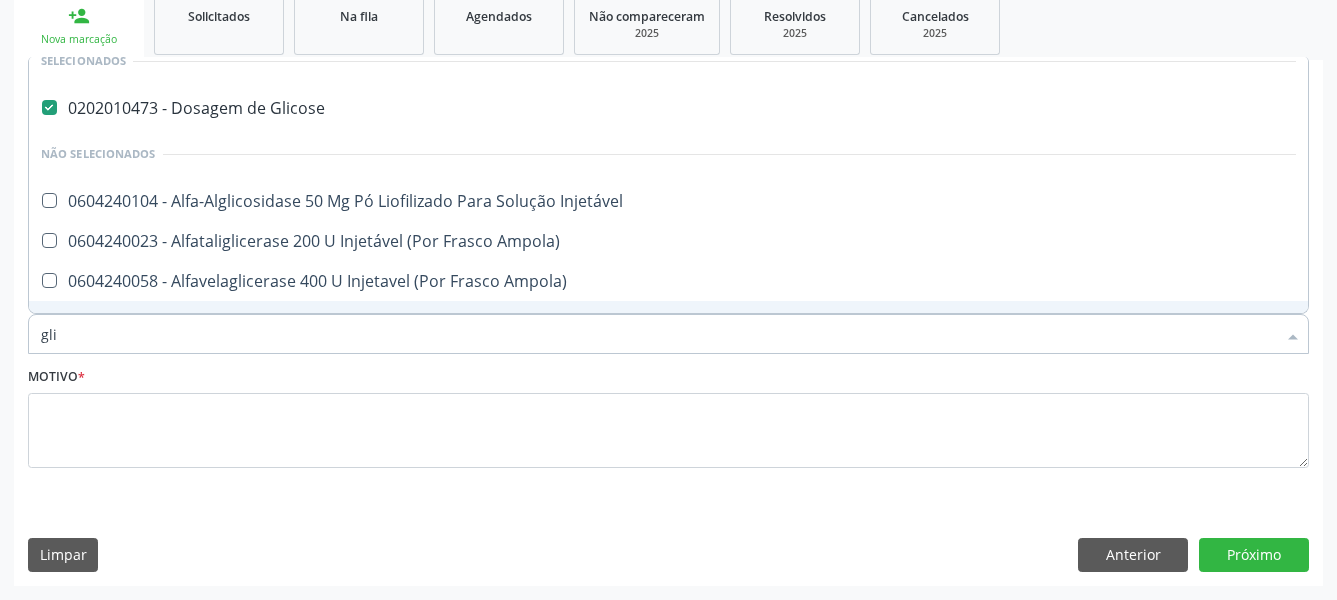 type on "glic" 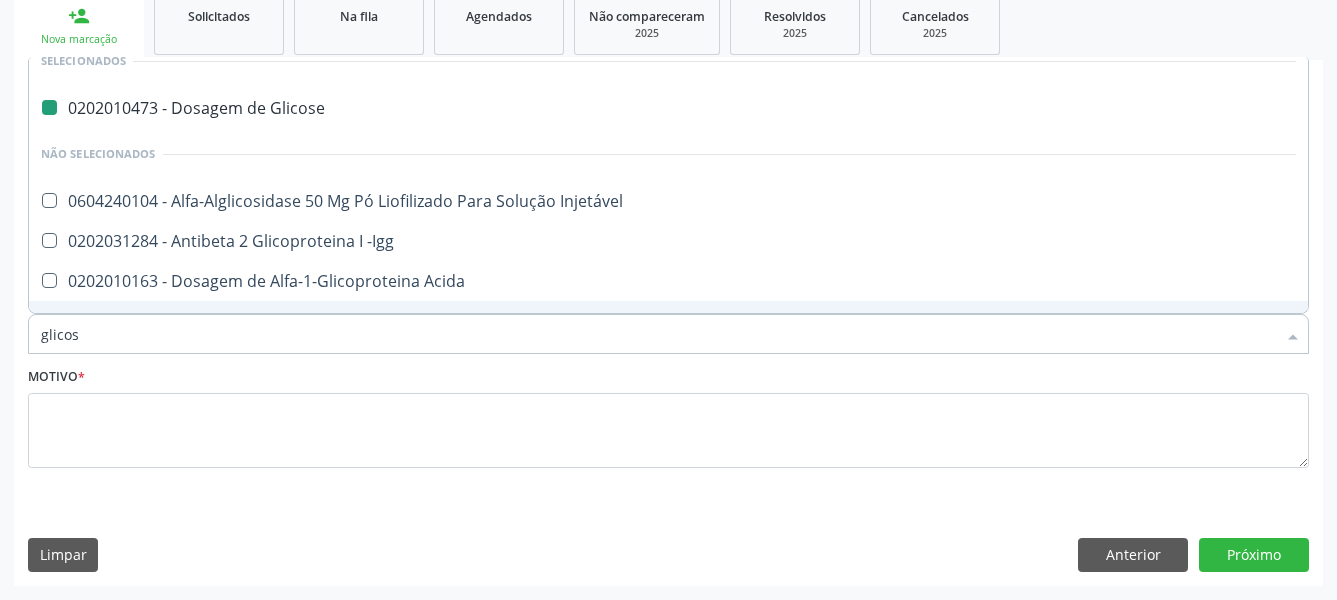 type on "glicosi" 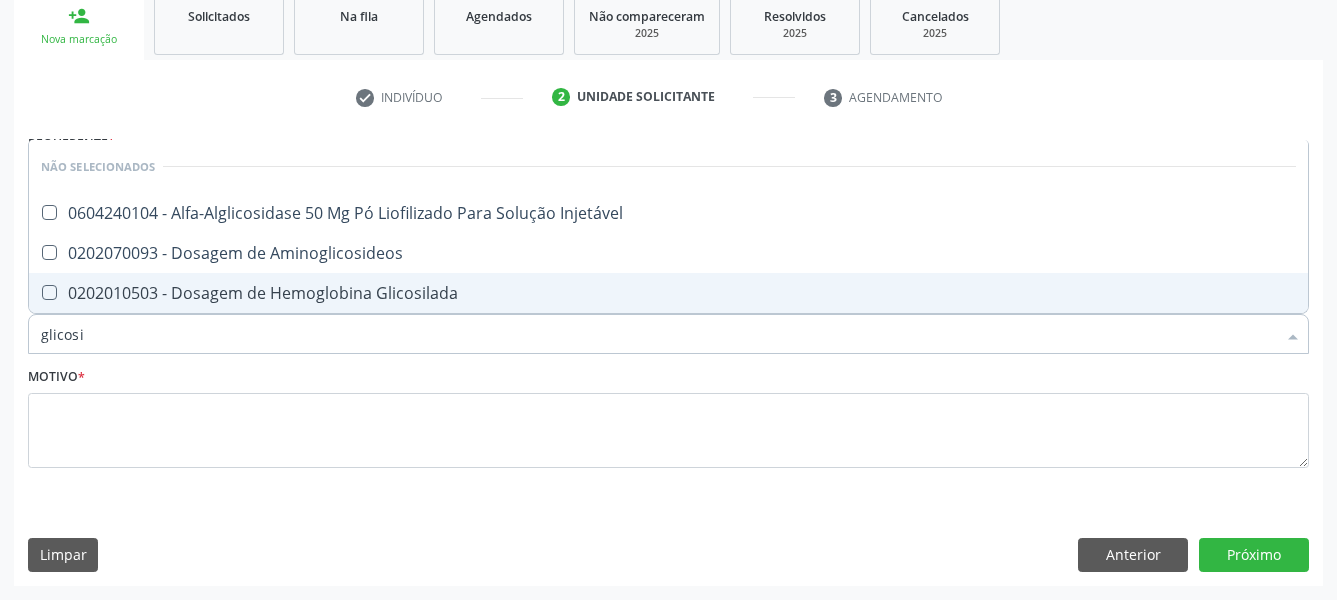 scroll, scrollTop: 0, scrollLeft: 0, axis: both 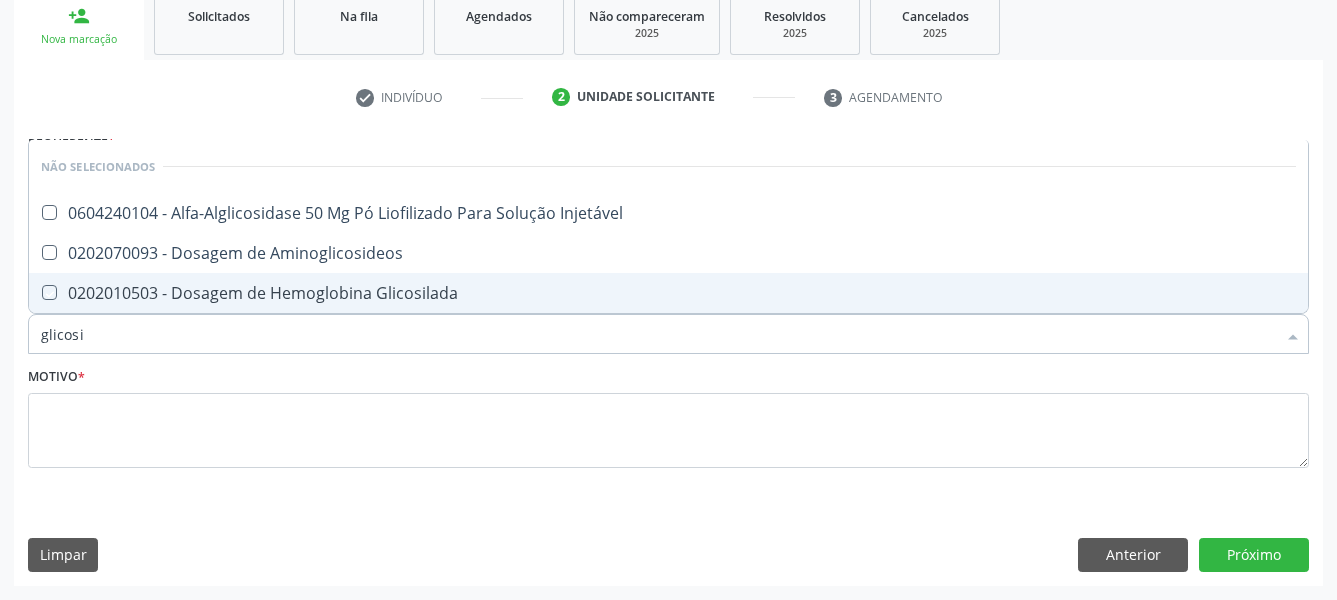 checkbox on "true" 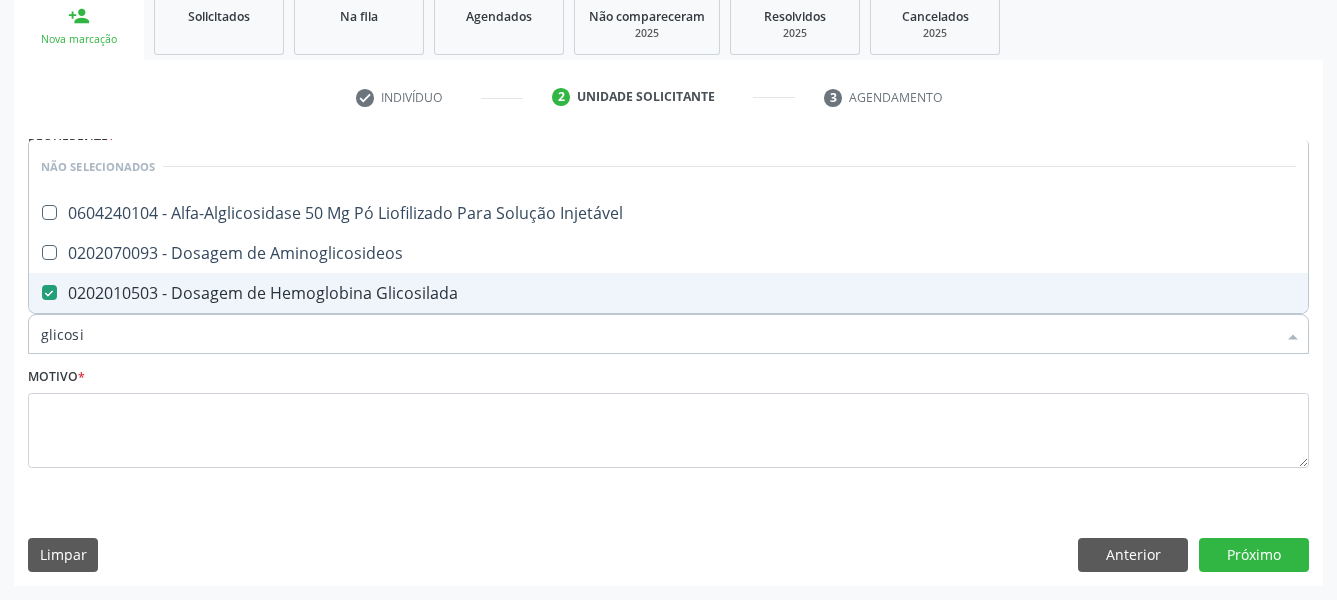 type on "glicos" 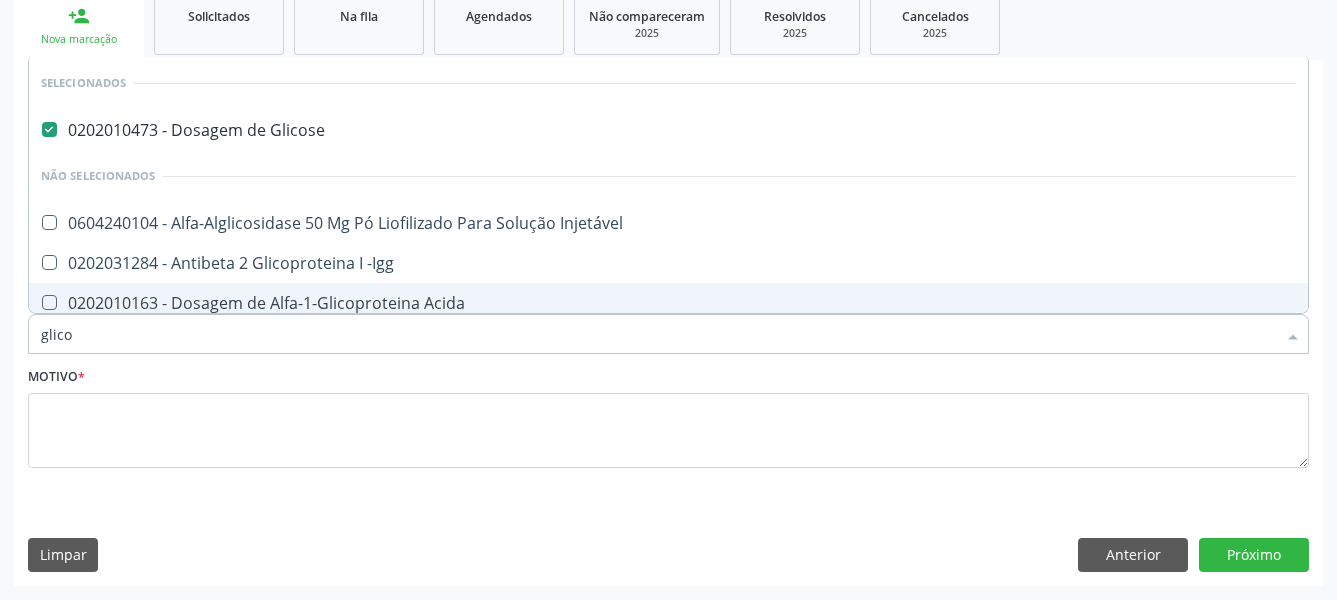 type on "glic" 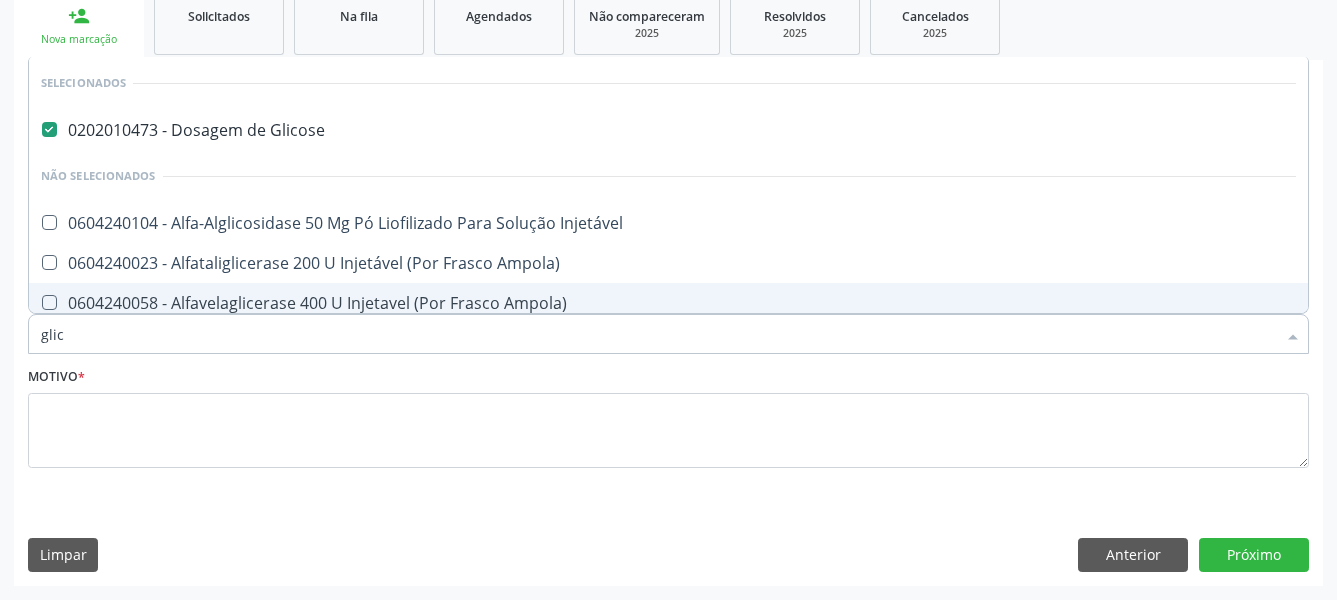 type on "gli" 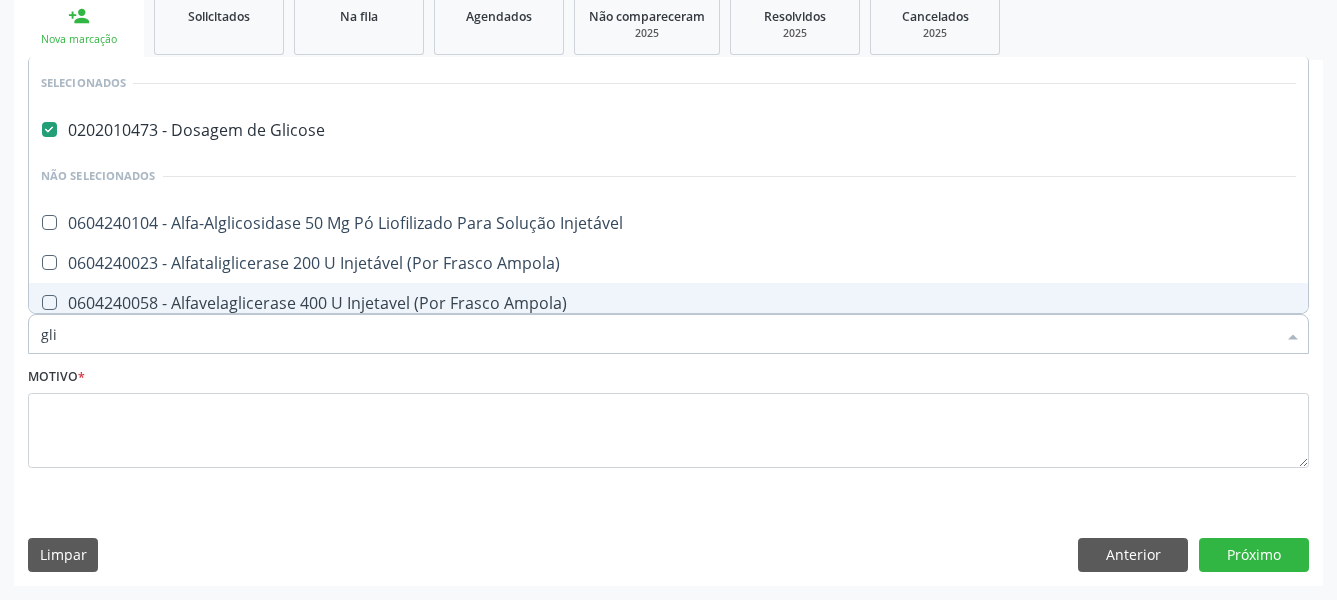 type on "gl" 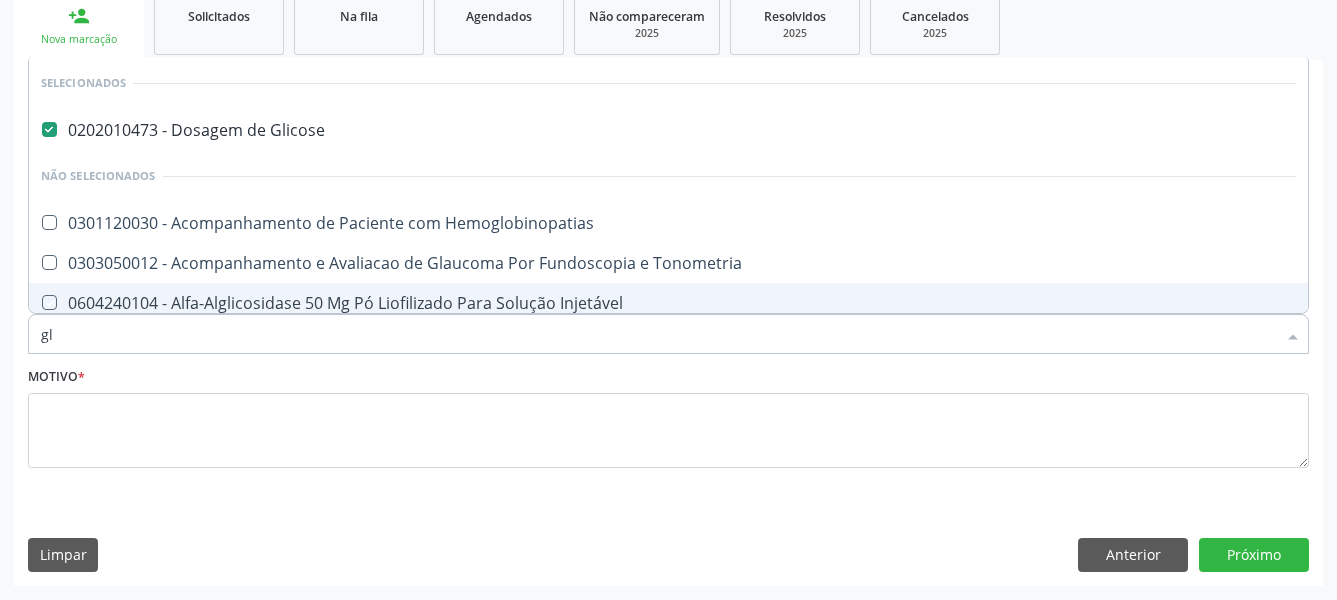 type on "g" 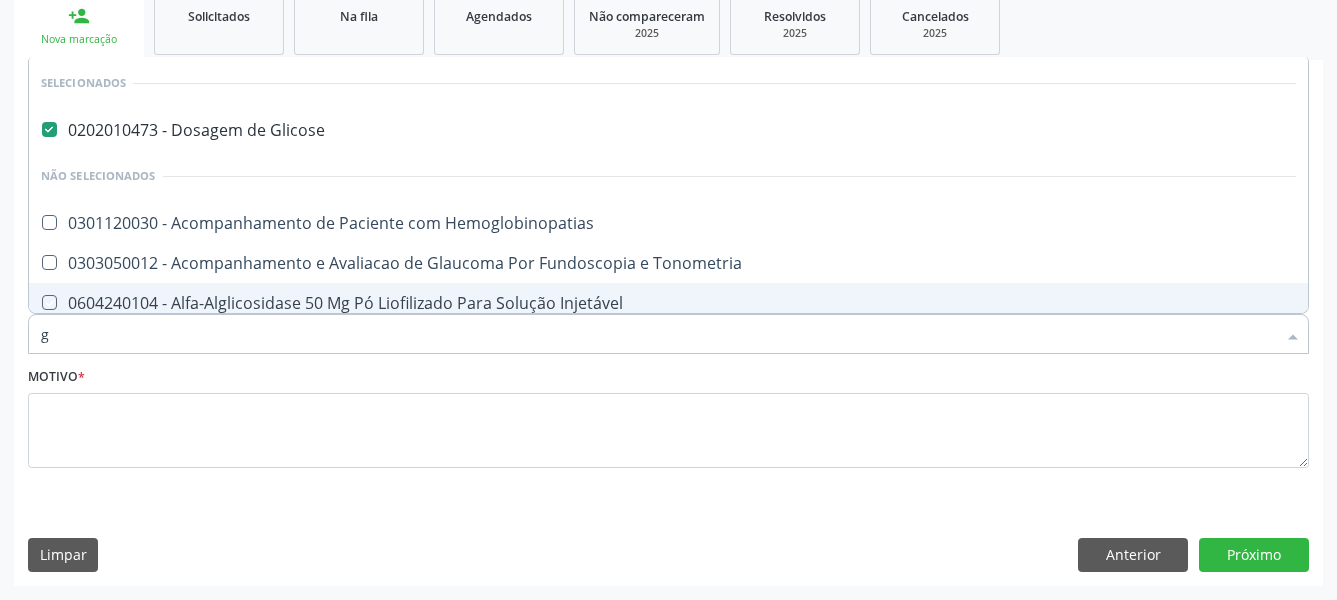 type 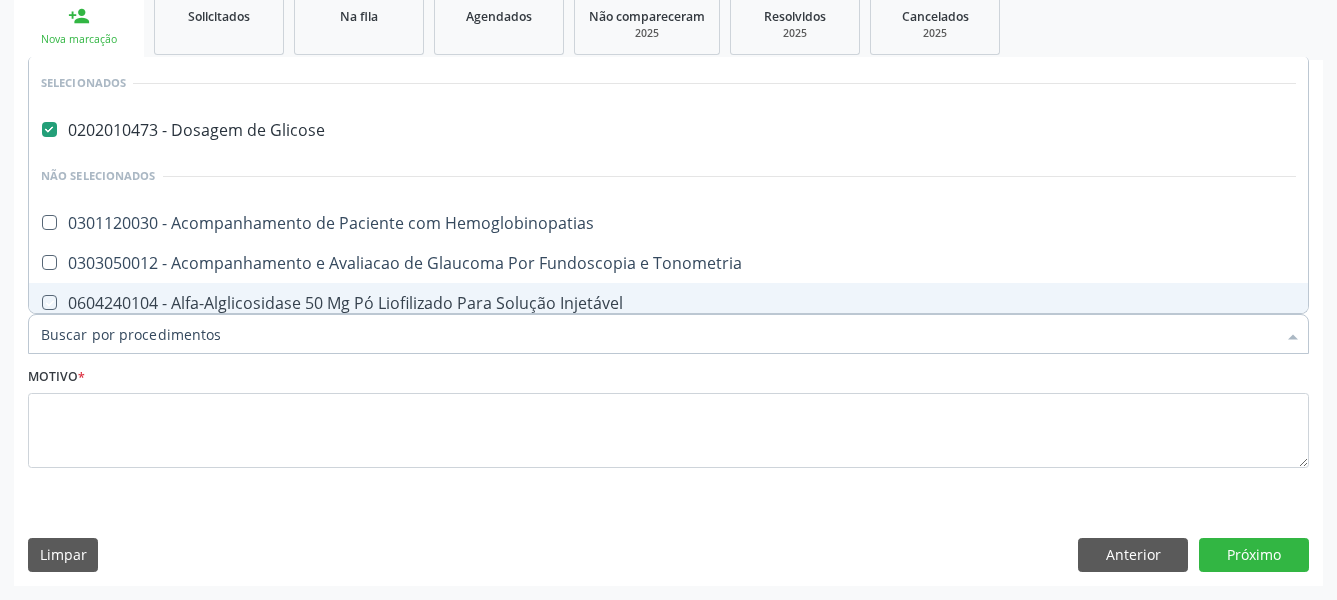 checkbox on "true" 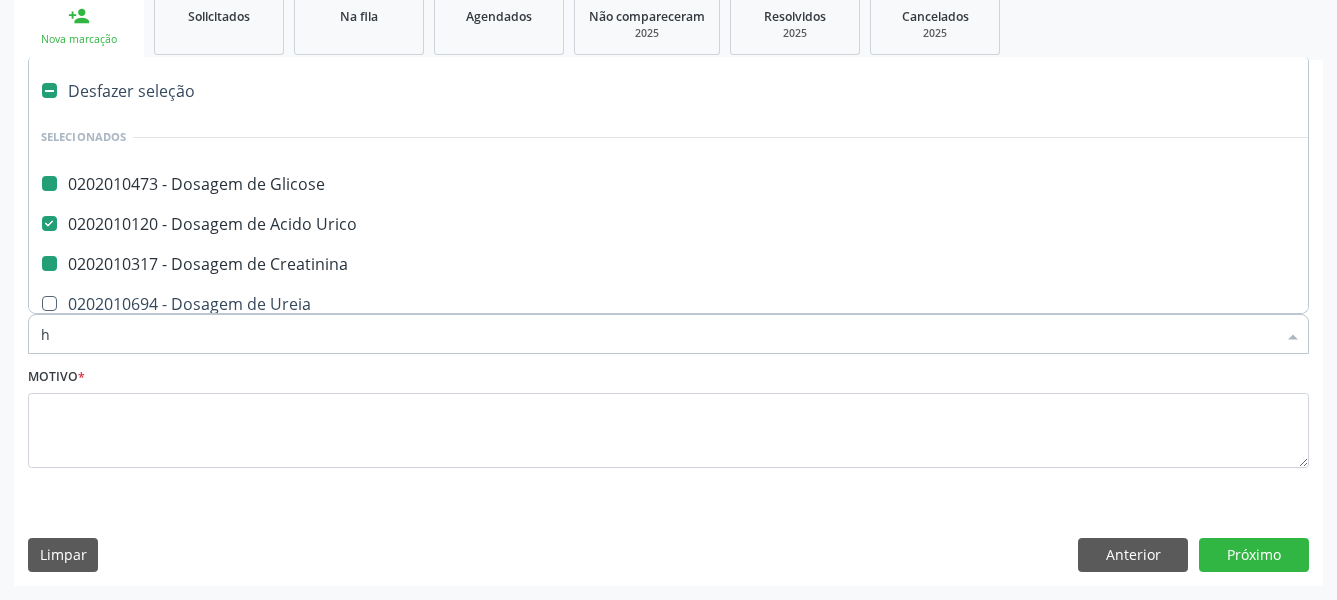 type on "he" 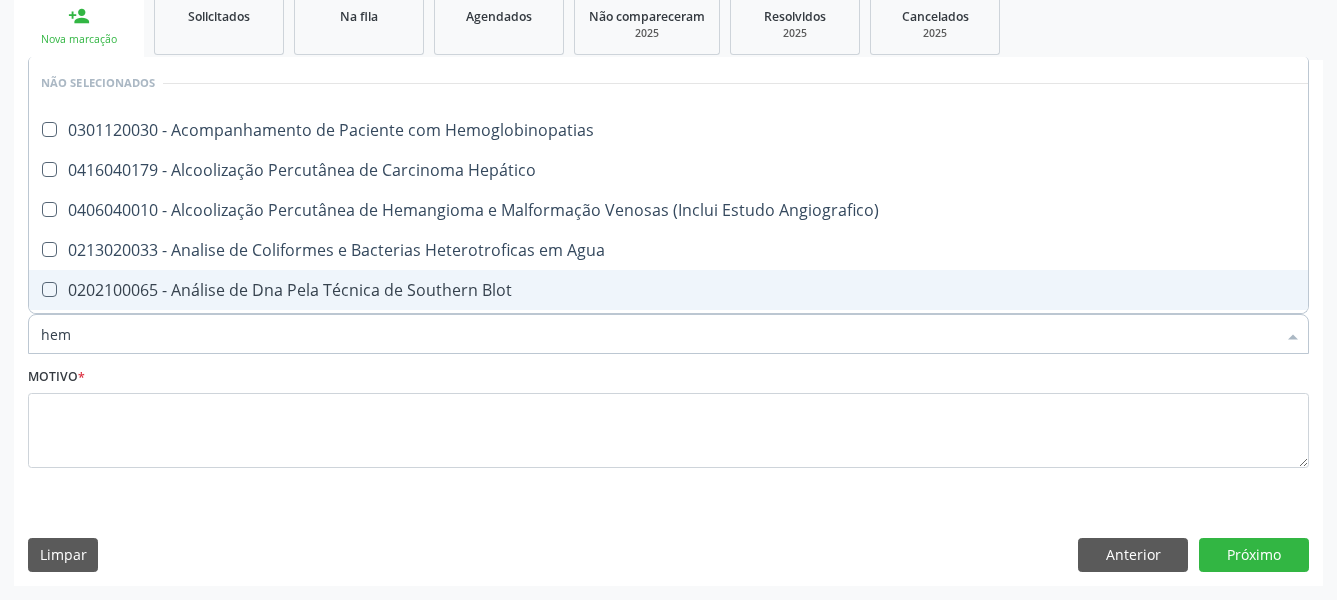 type on "hemo" 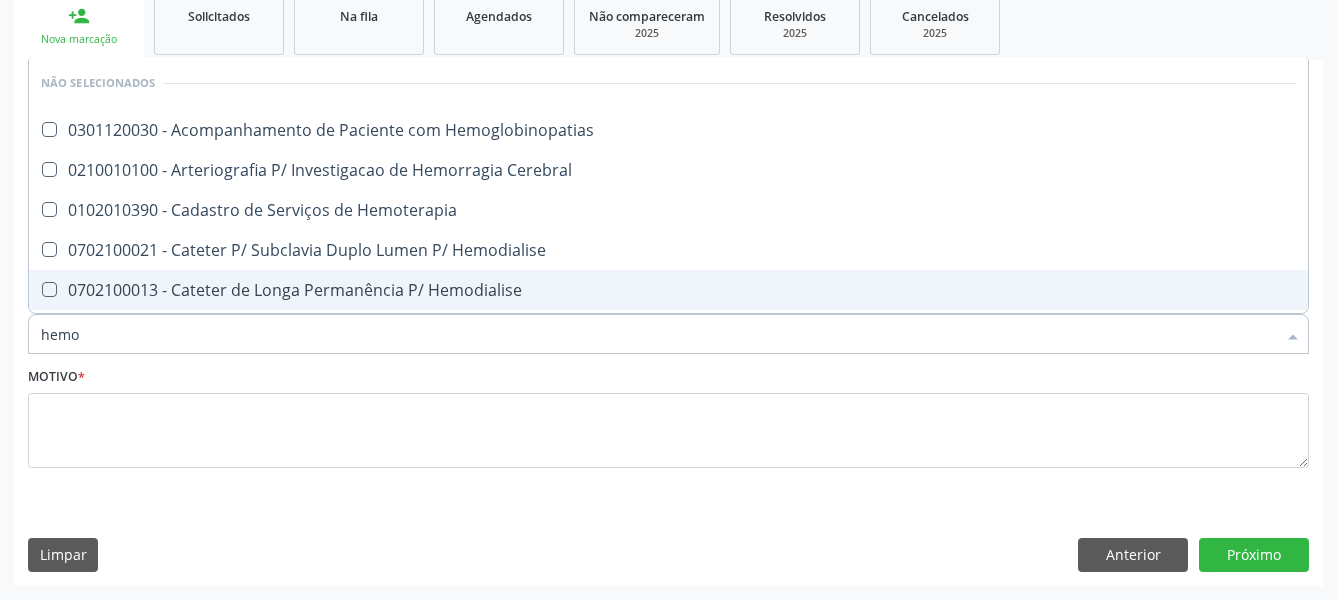 type on "hemog" 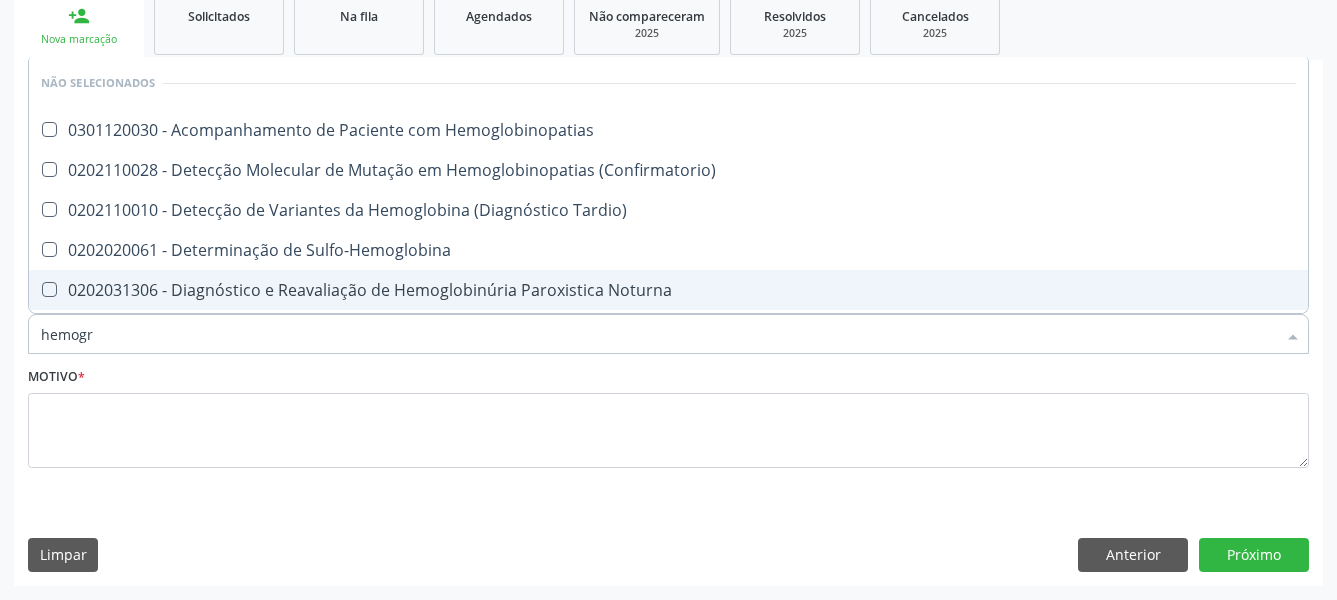 type on "hemogra" 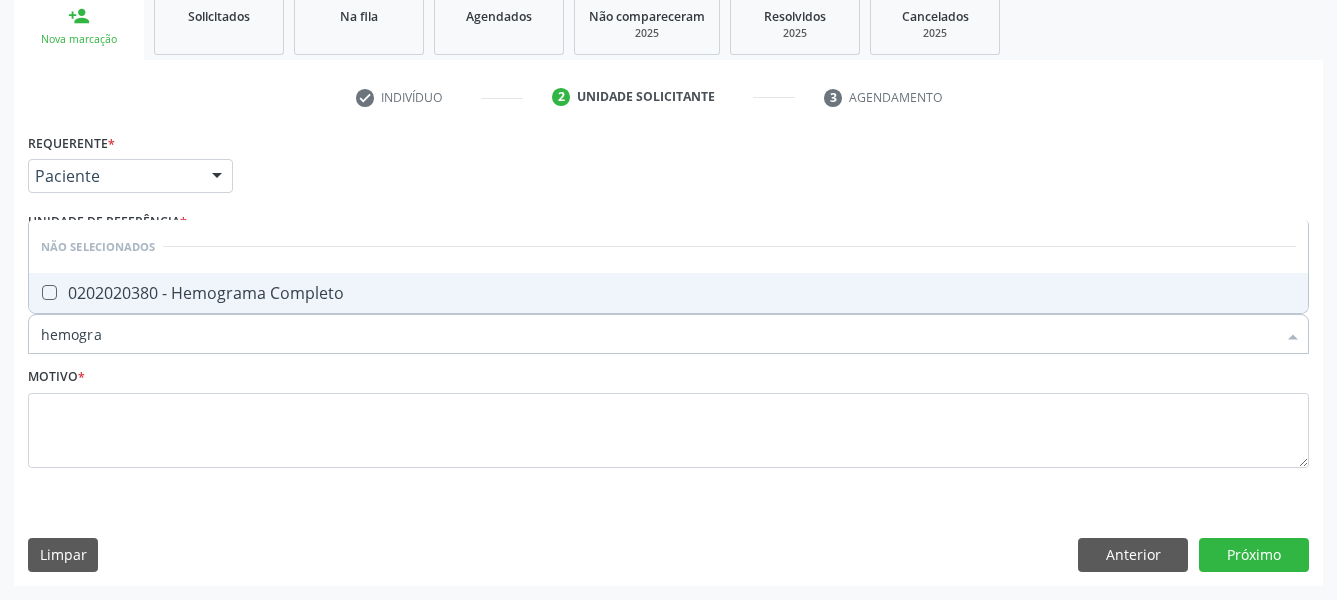 click on "0202020380 - Hemograma Completo" at bounding box center [668, 293] 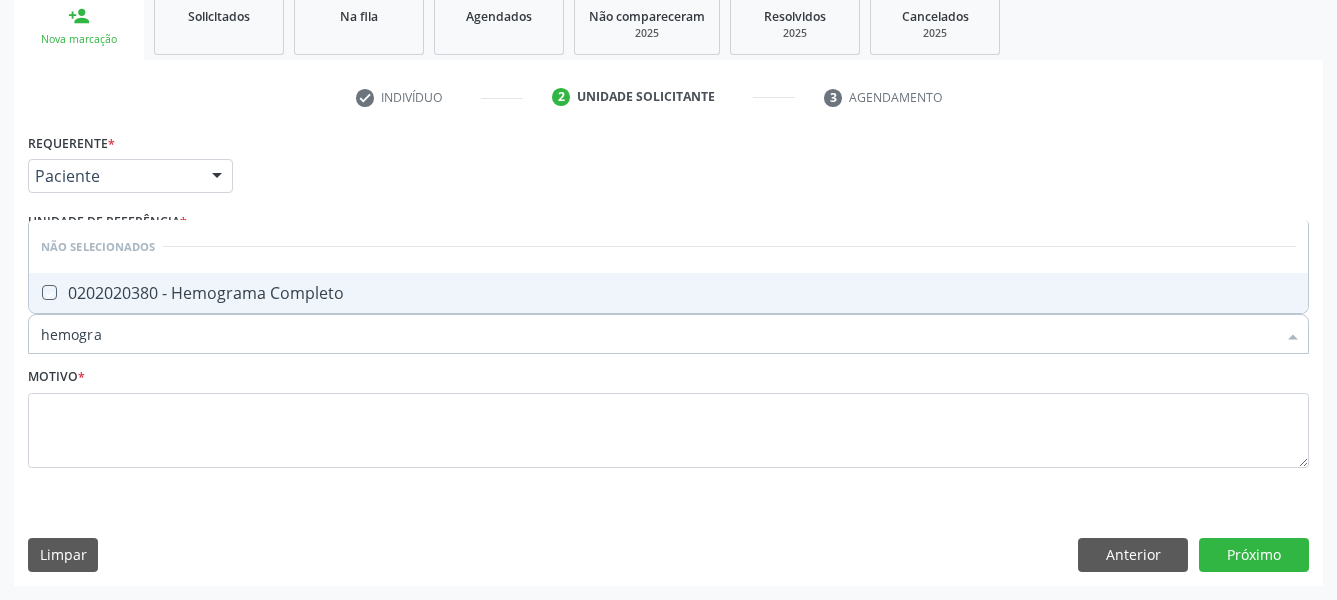 checkbox on "true" 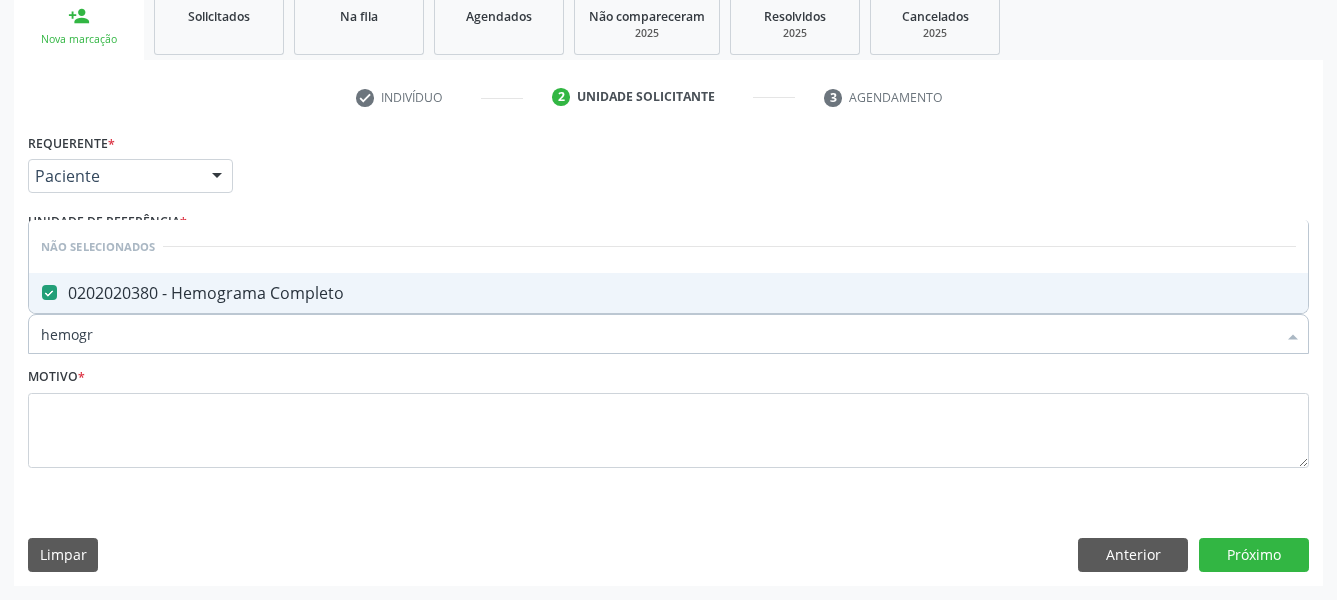 type on "hemog" 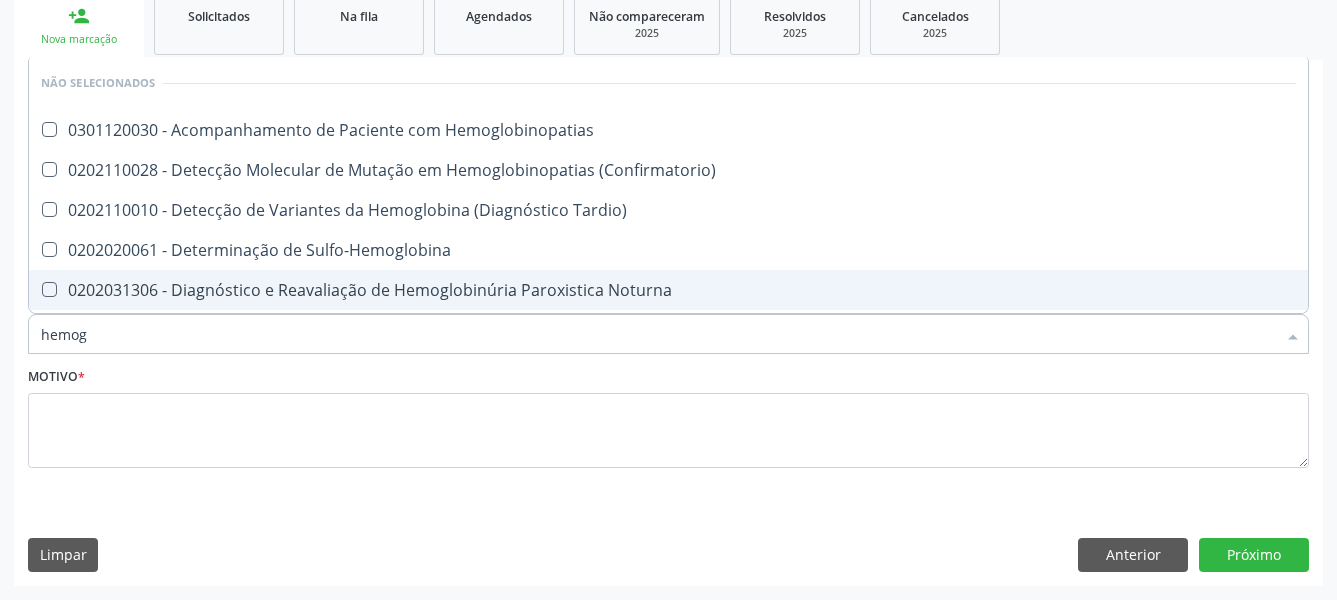 type on "hemo" 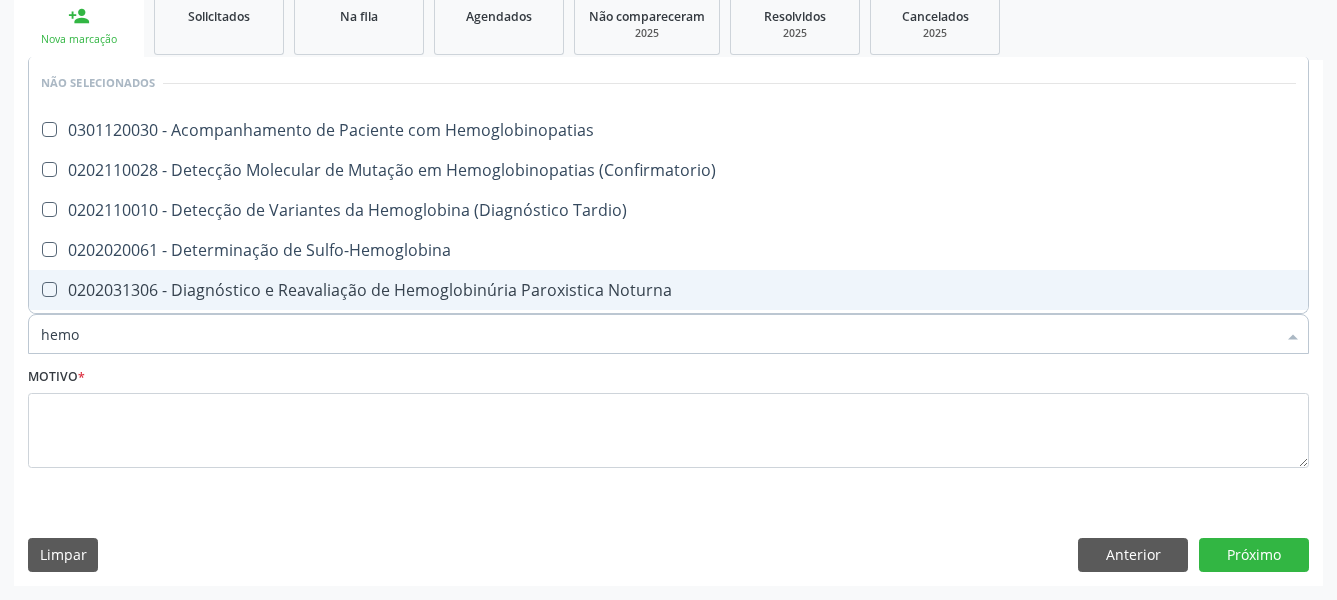 checkbox on "false" 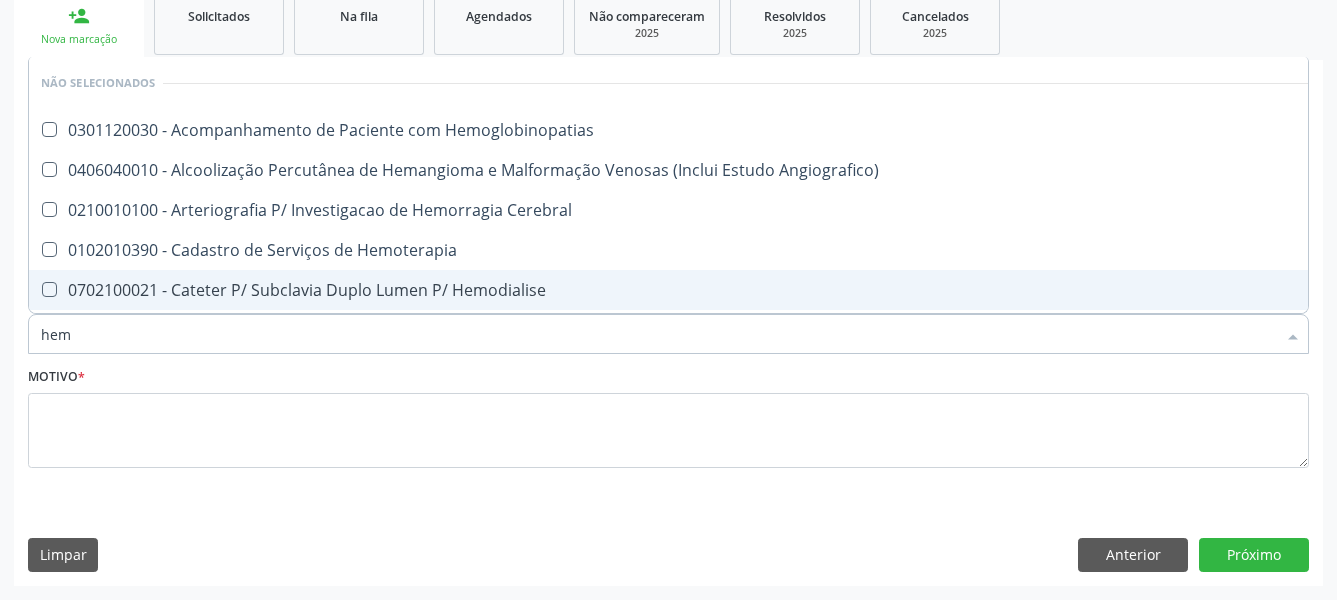 type on "he" 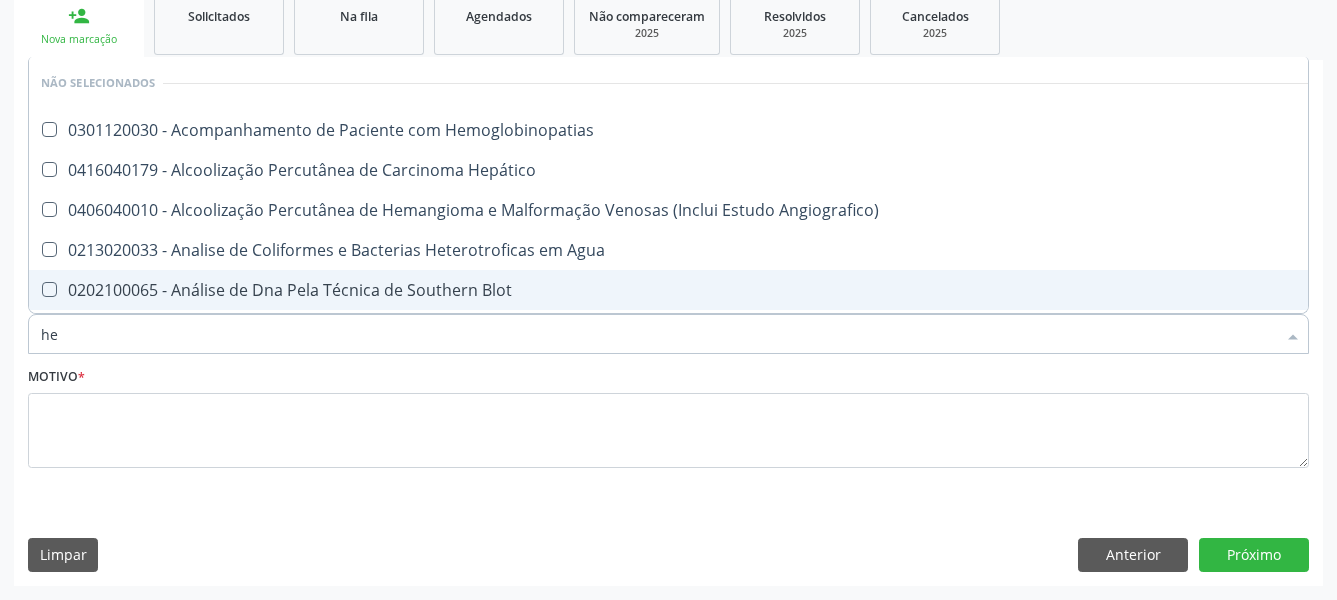 type on "h" 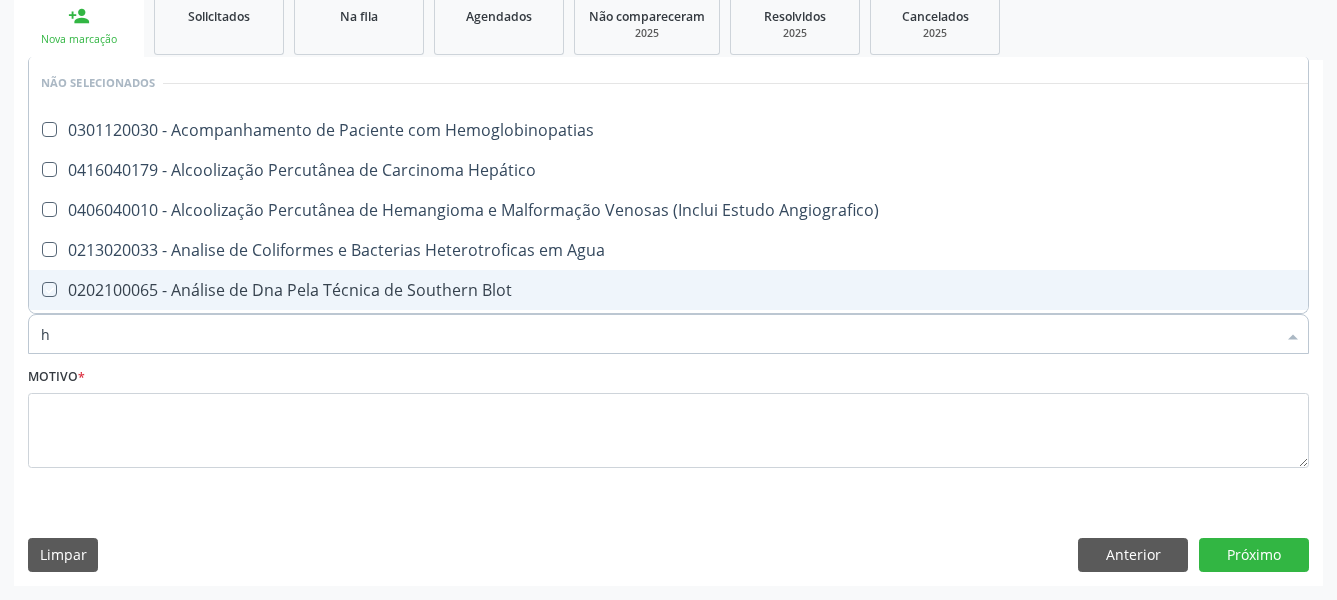 type 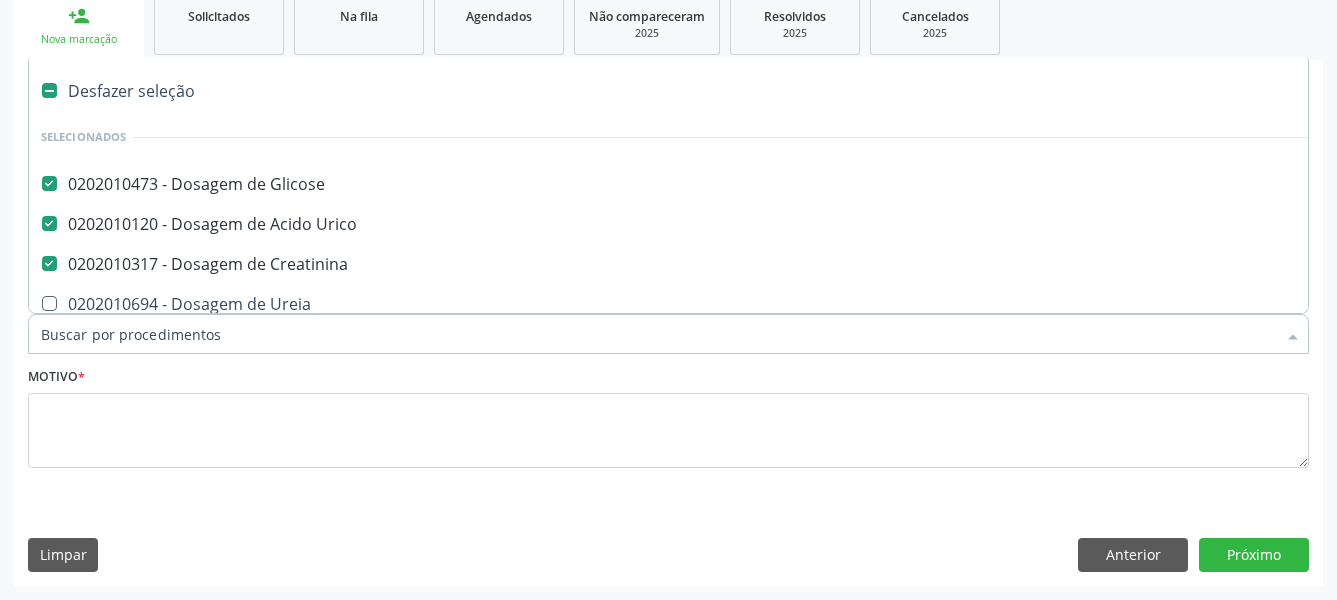 type on "t" 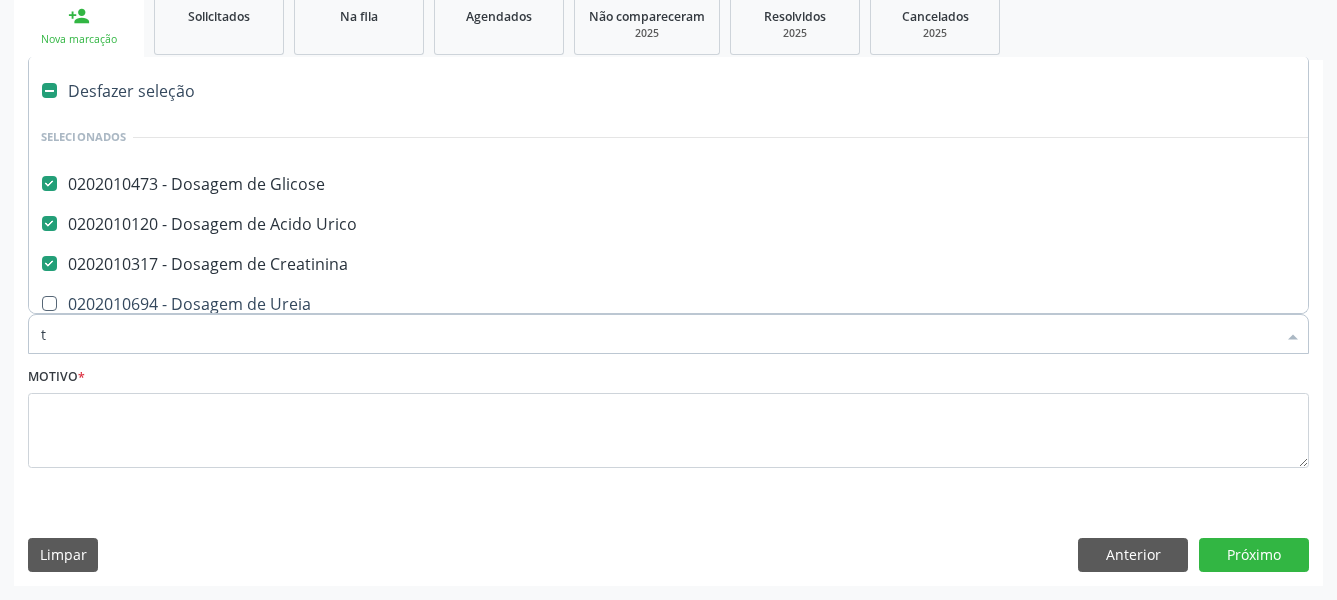 checkbox on "true" 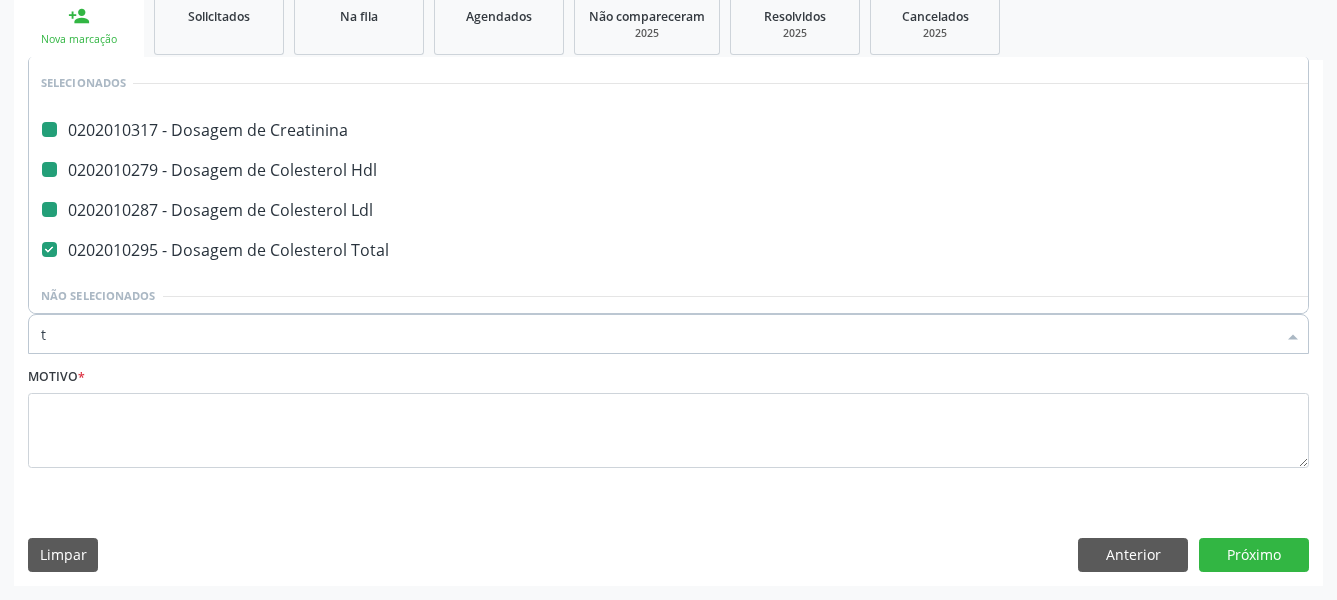 type on "t4" 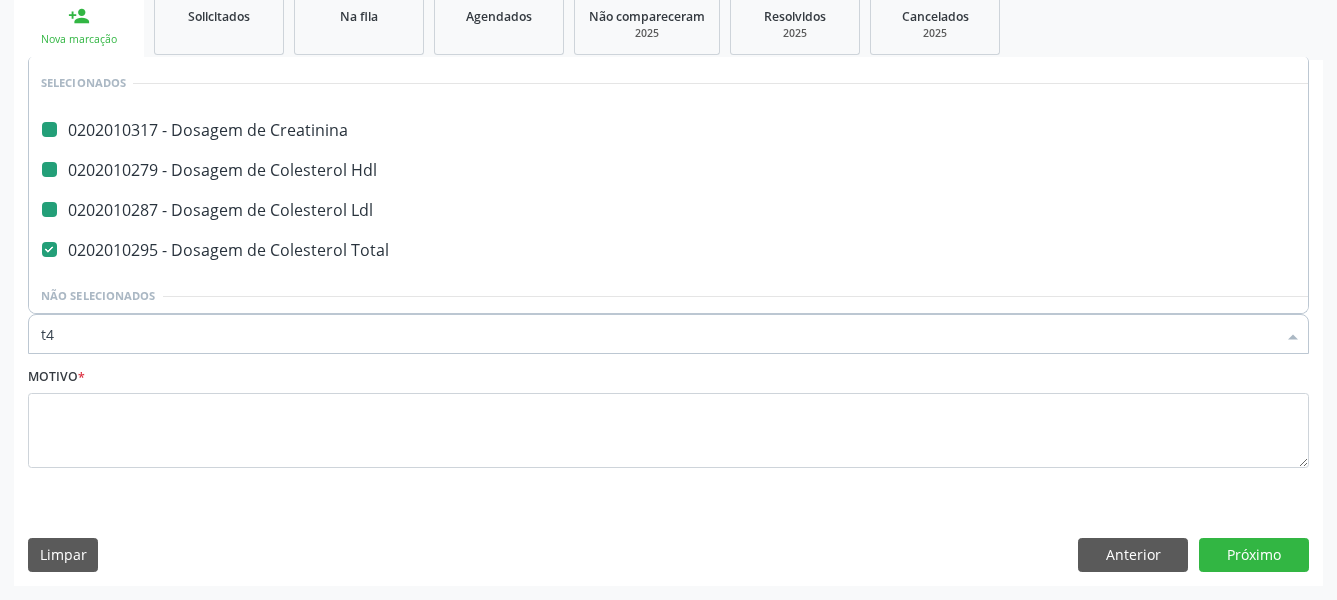 checkbox on "false" 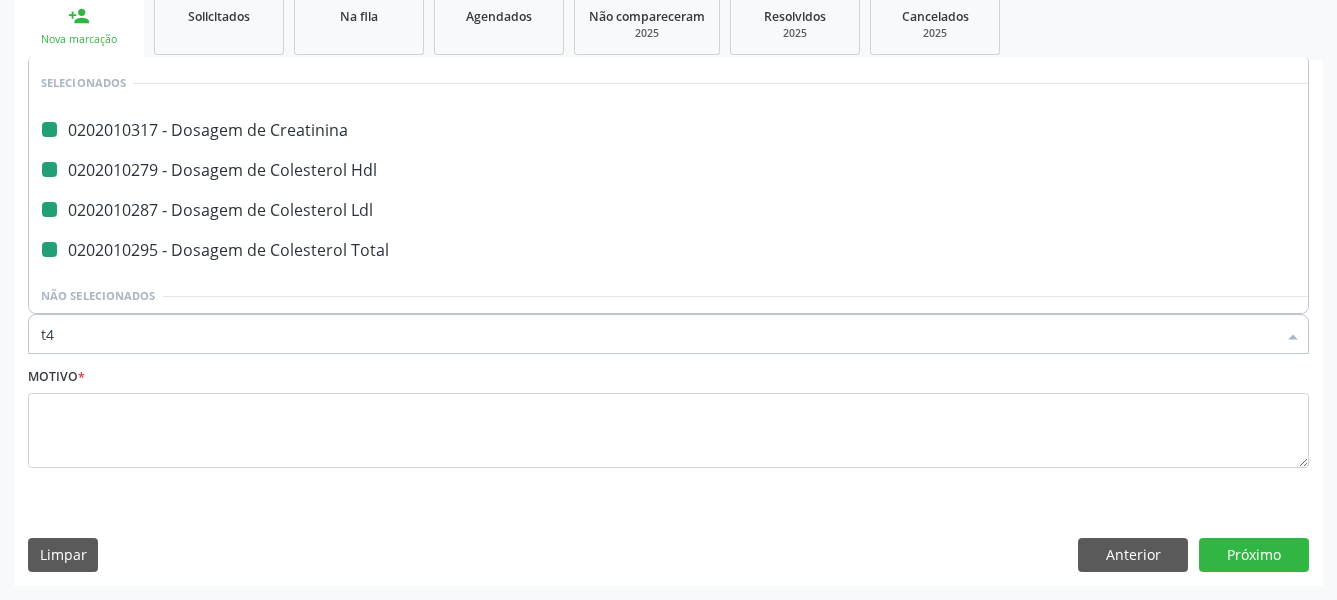 scroll, scrollTop: 0, scrollLeft: 0, axis: both 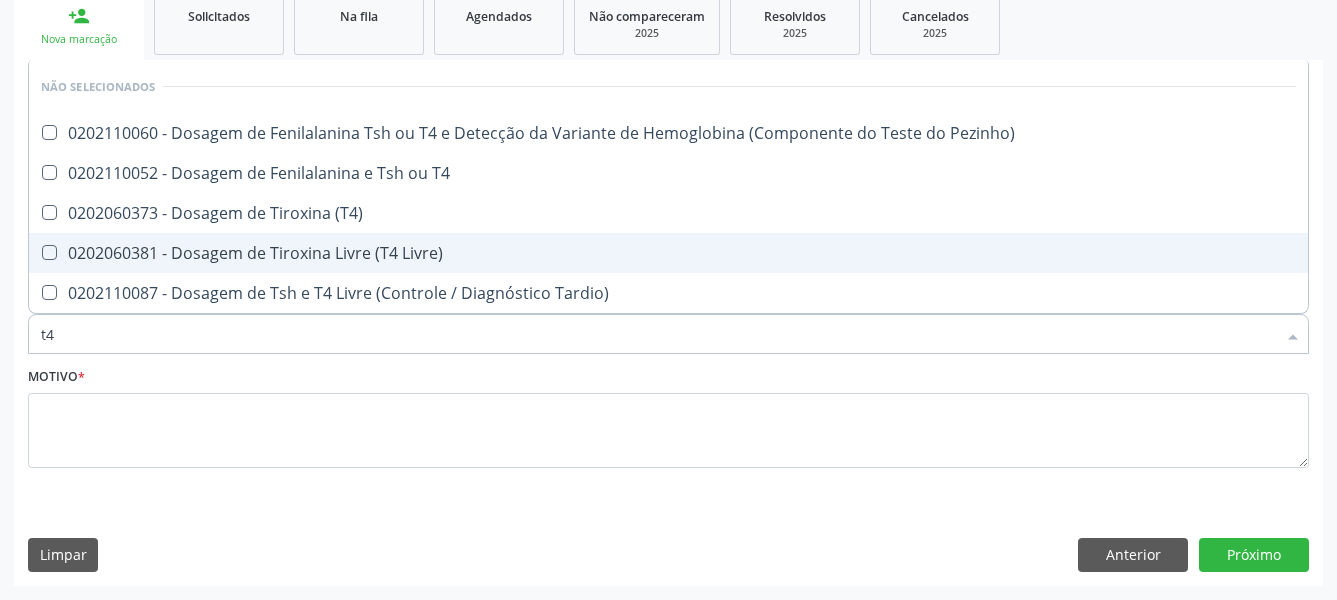 click on "0202060381 - Dosagem de Tiroxina Livre (T4 Livre)" at bounding box center (668, 253) 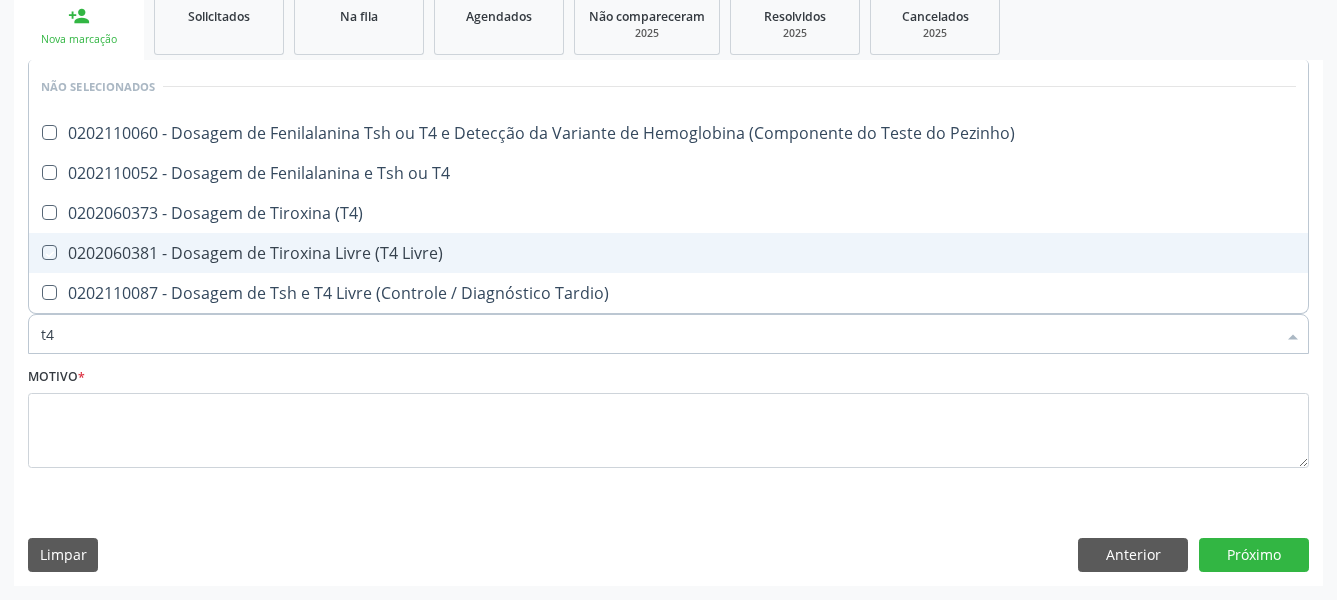 checkbox on "true" 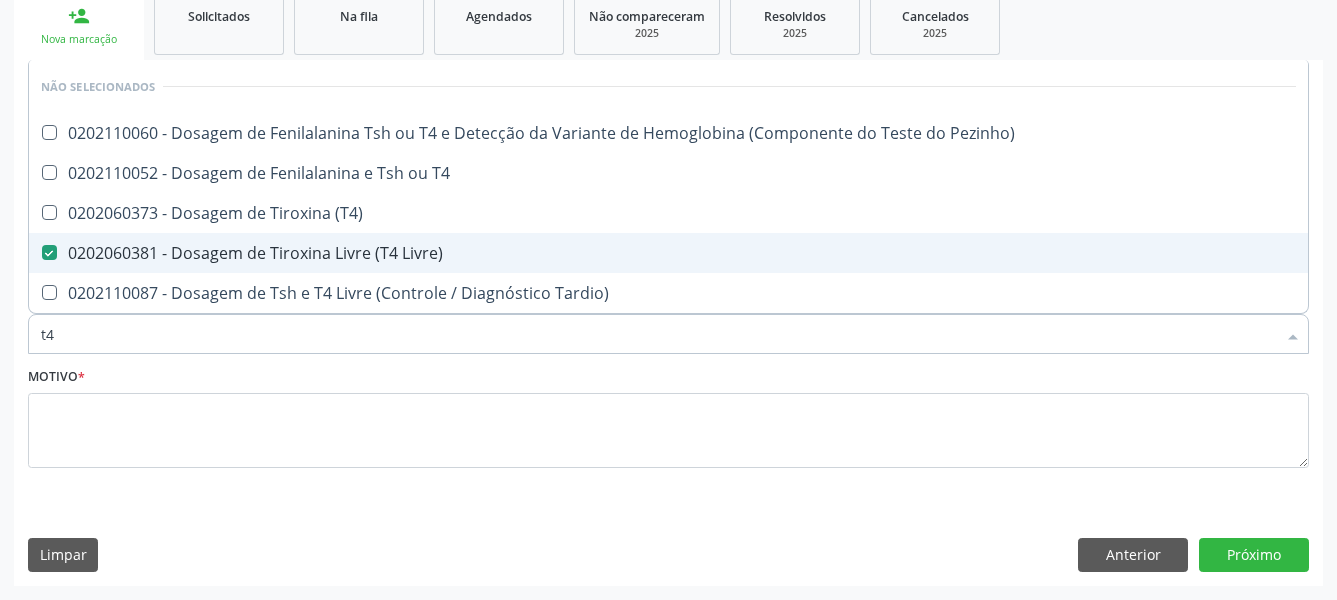 type on "t" 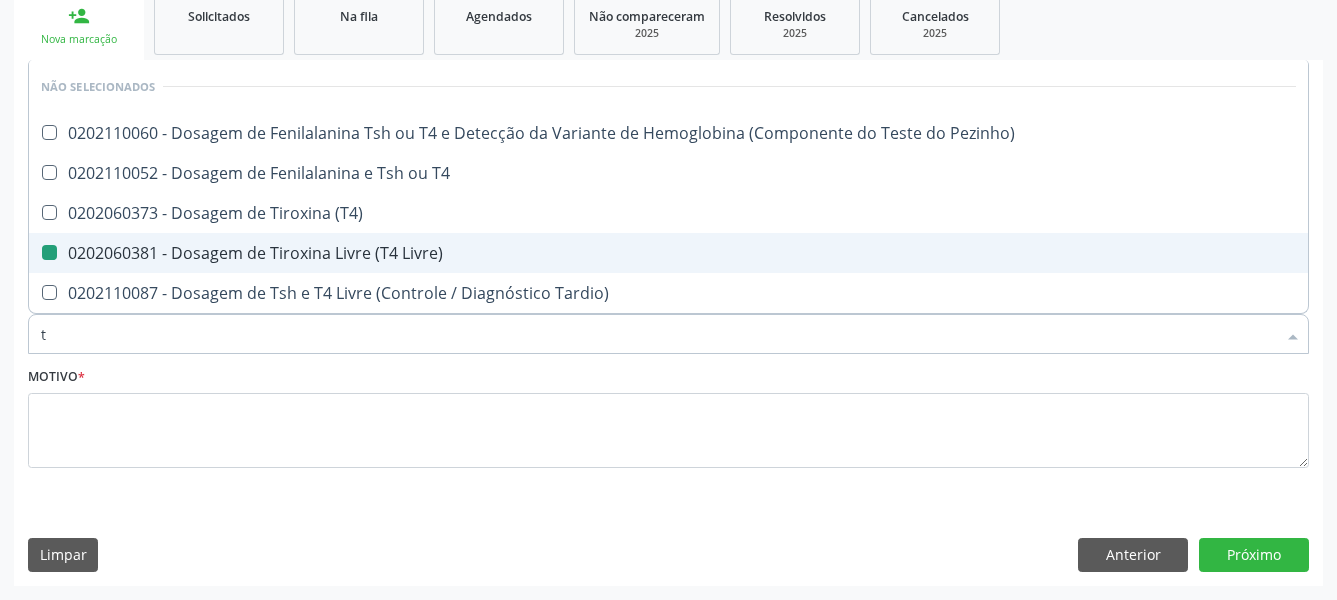 type 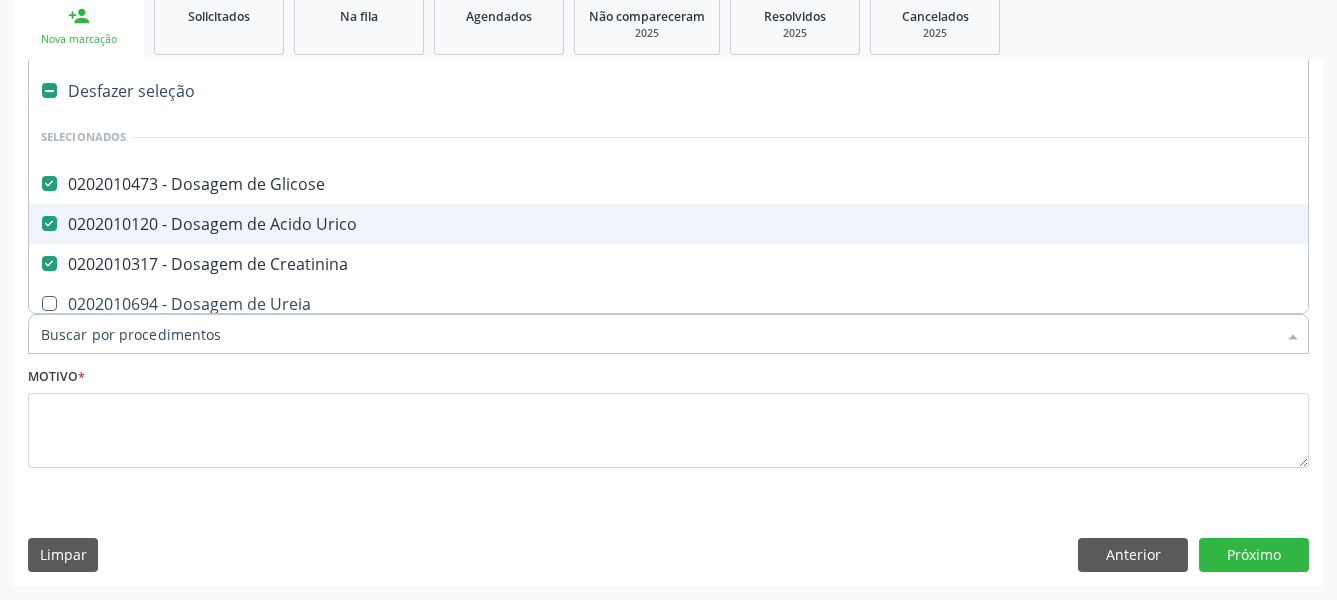 type on "t" 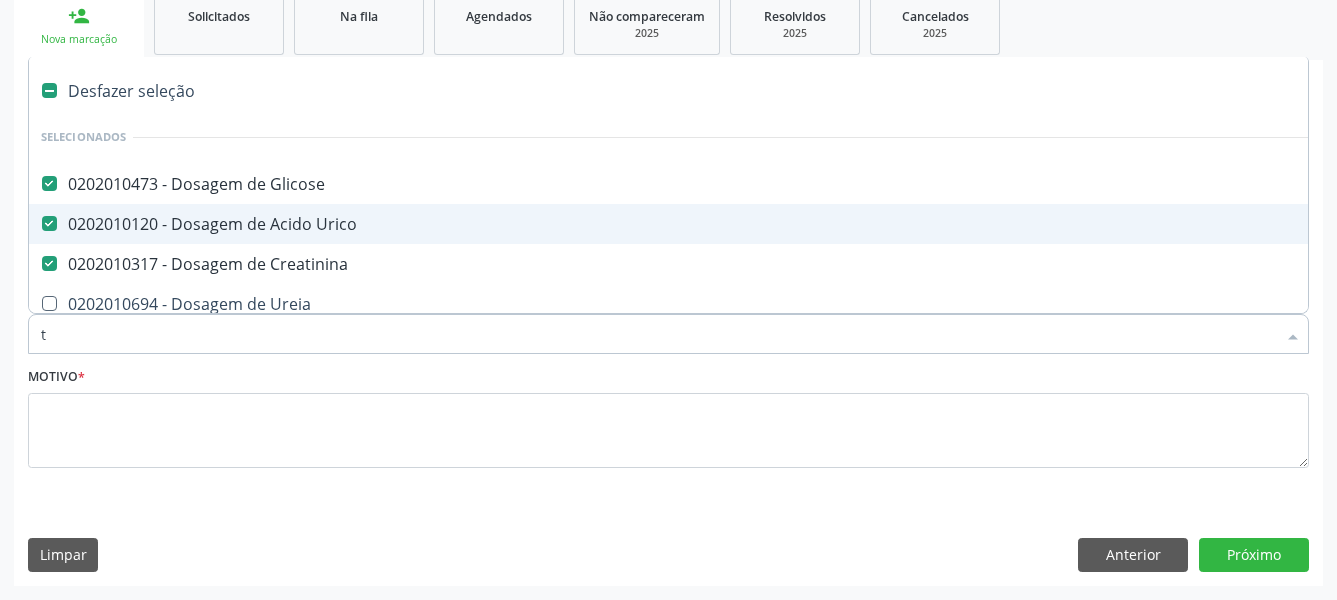 checkbox on "true" 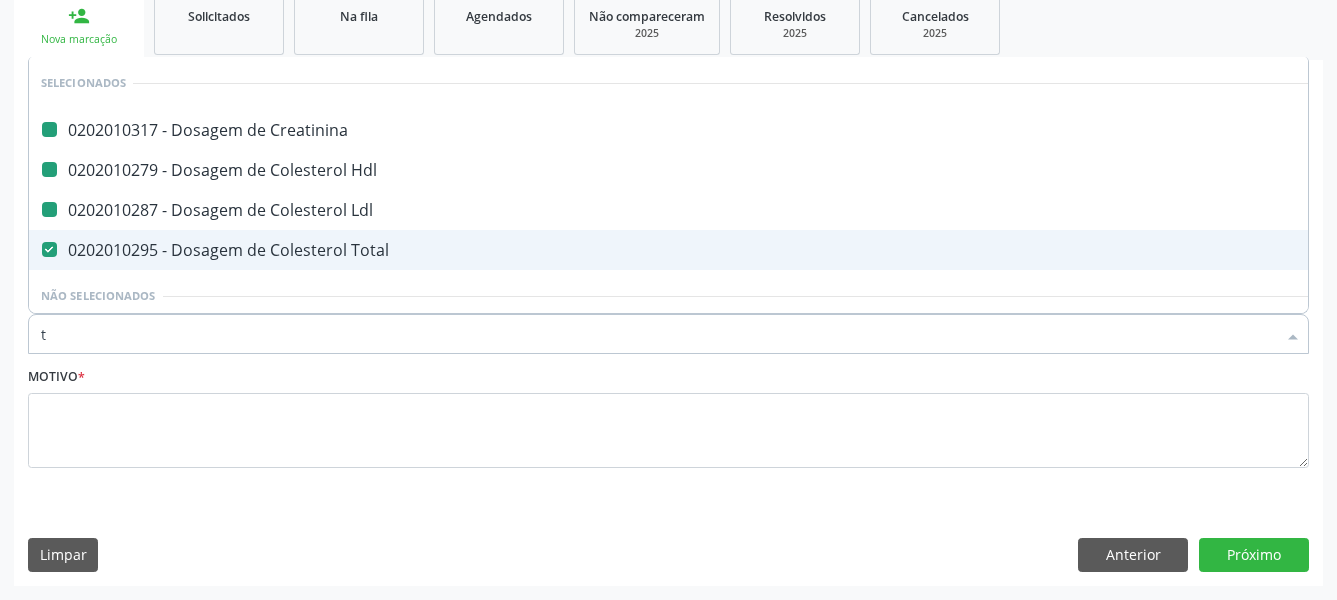 type on "ts" 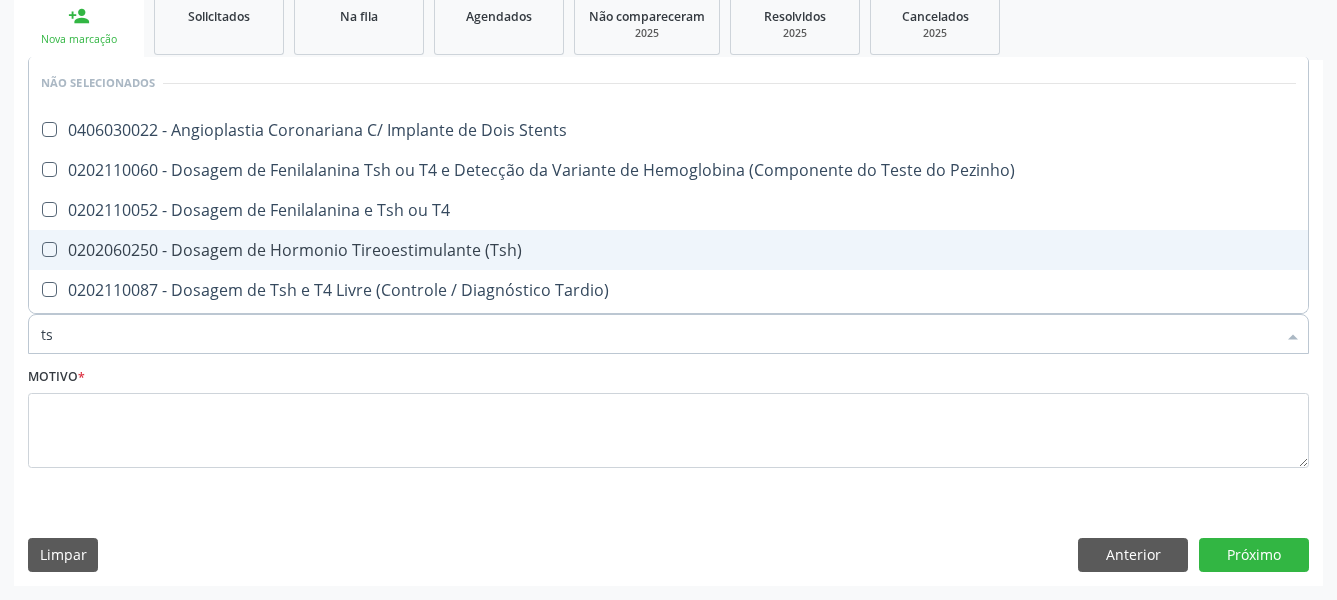 type on "tsh" 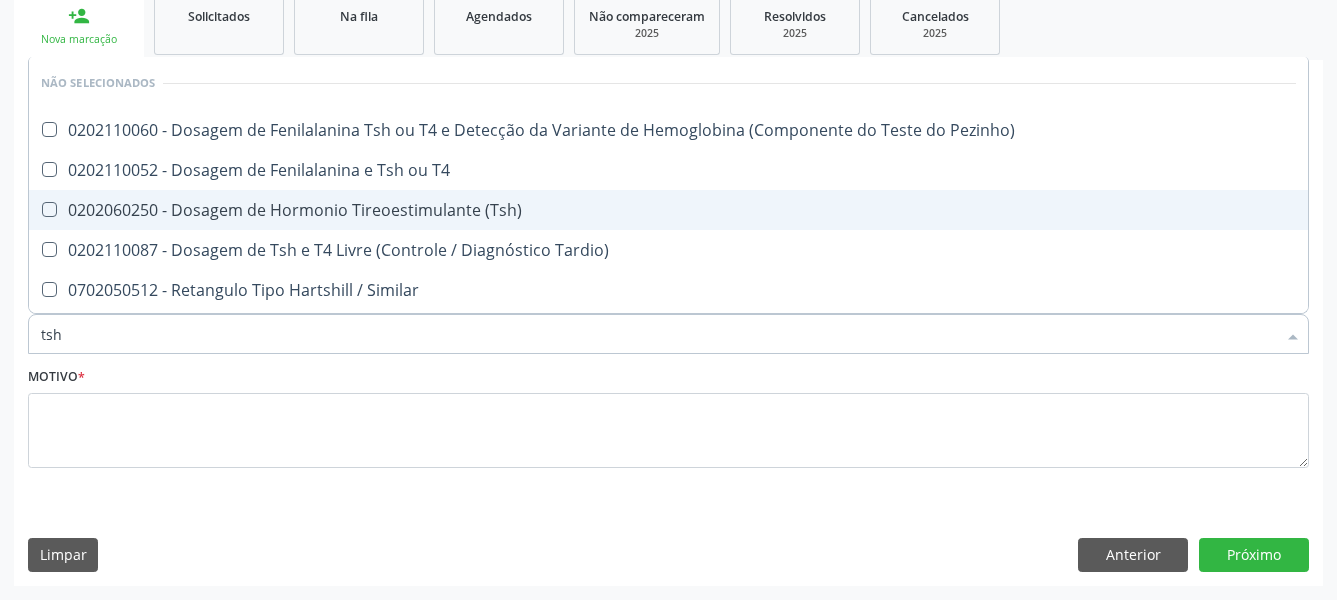 click on "0202060250 - Dosagem de Hormonio Tireoestimulante (Tsh)" at bounding box center (668, 210) 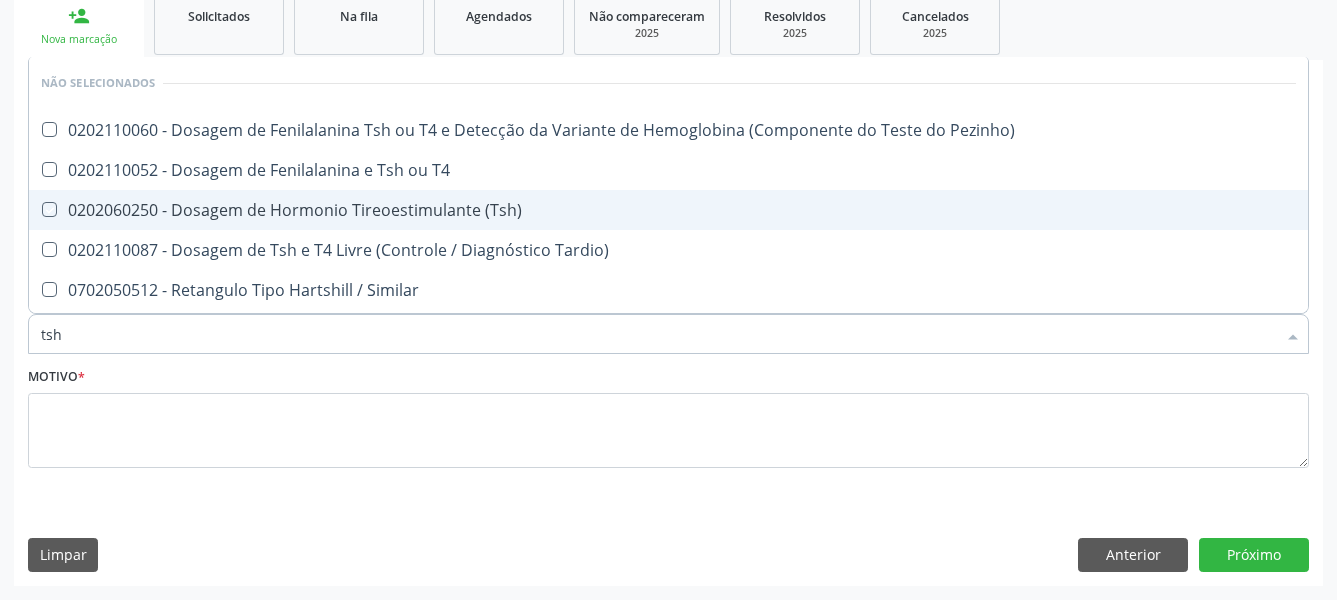 checkbox on "true" 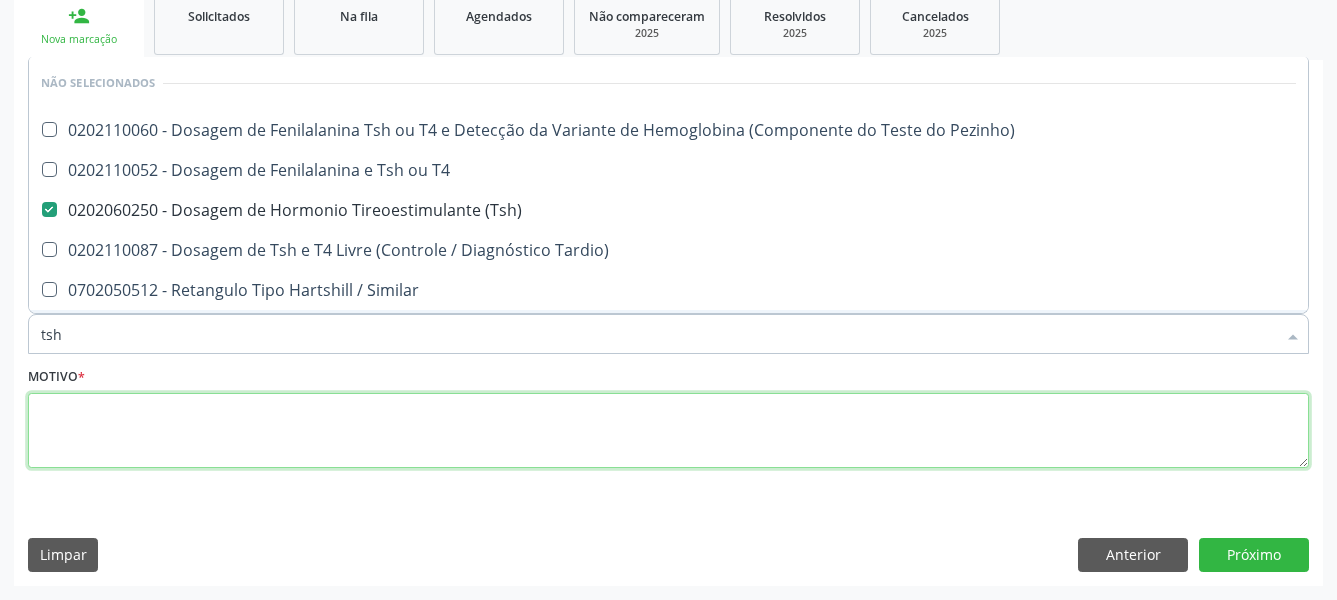 click at bounding box center (668, 431) 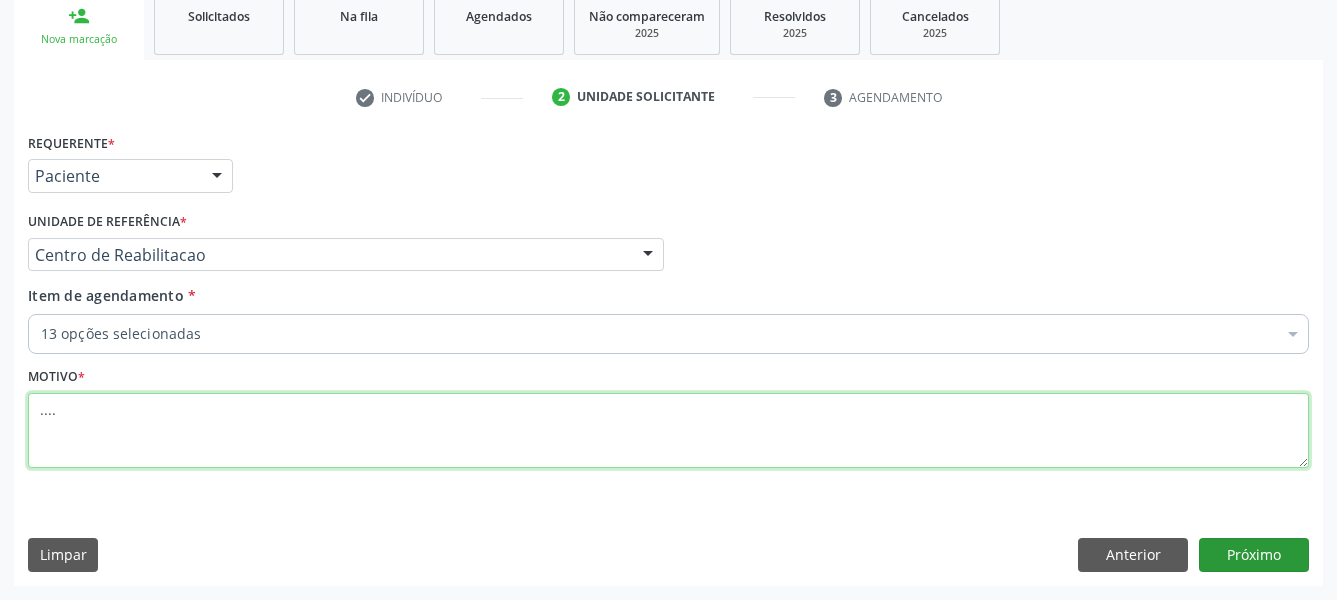 type 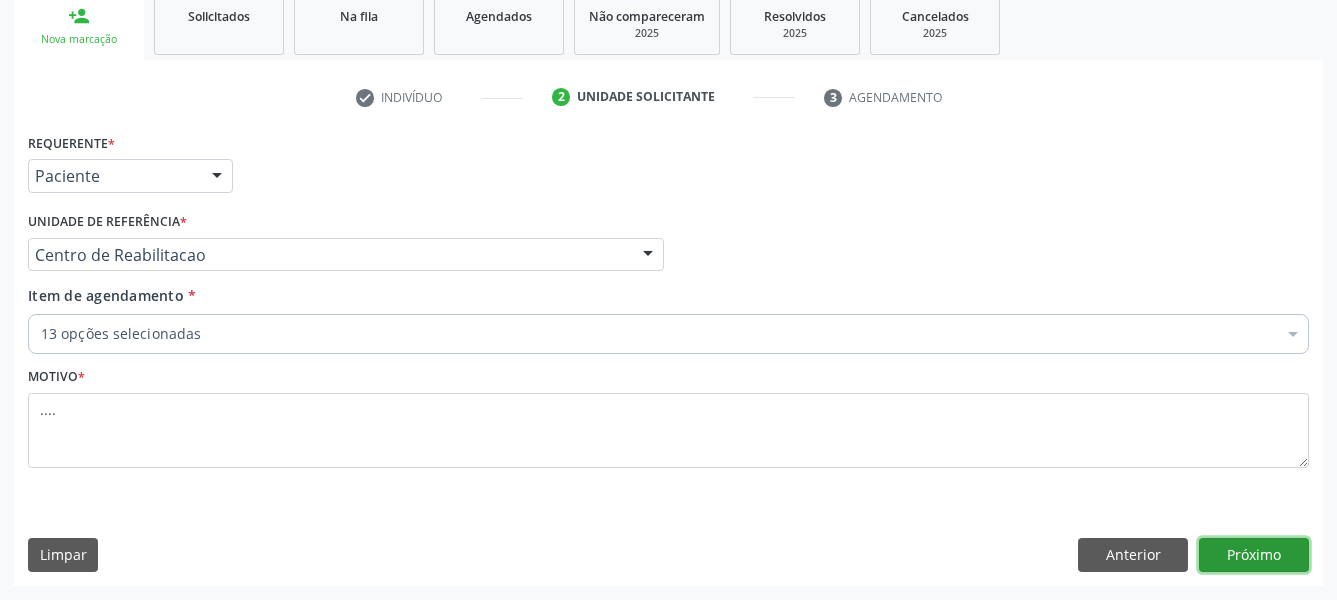 click on "Próximo" at bounding box center [1254, 555] 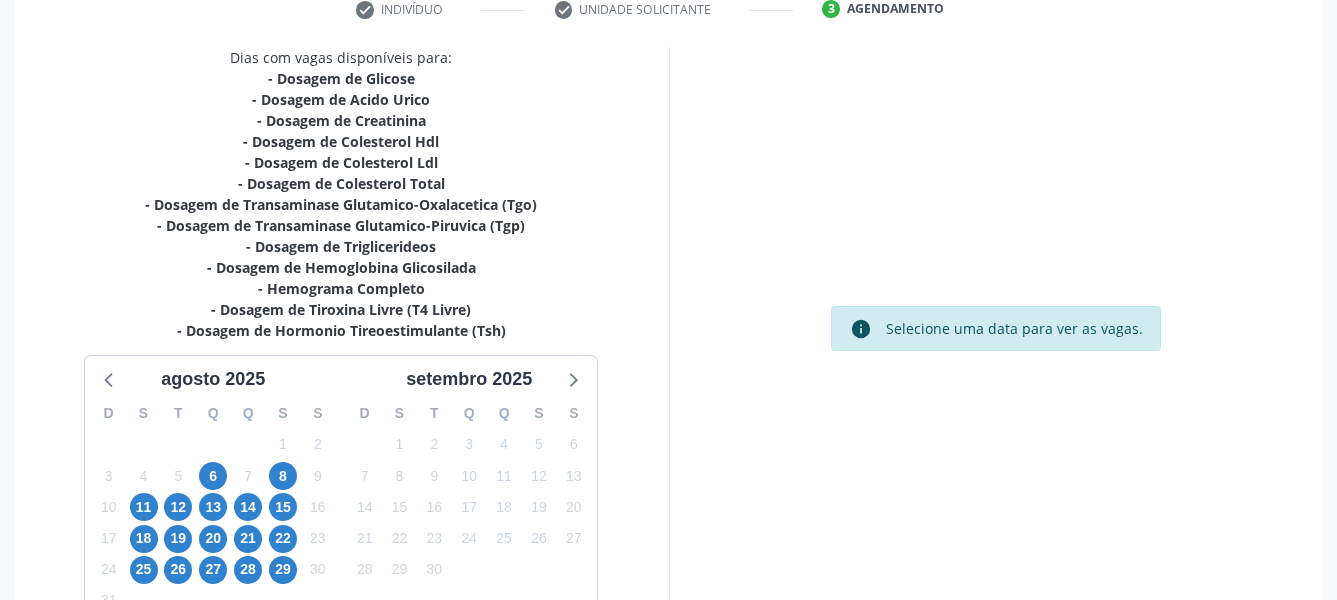 scroll, scrollTop: 522, scrollLeft: 0, axis: vertical 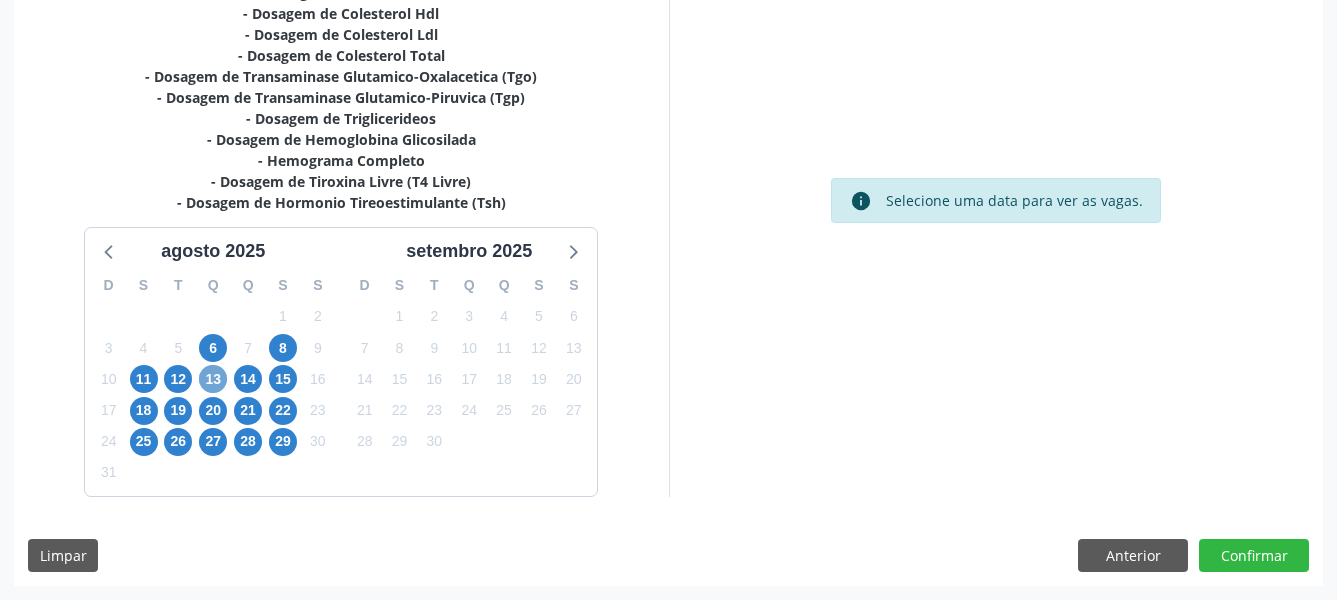 click on "13" at bounding box center (213, 379) 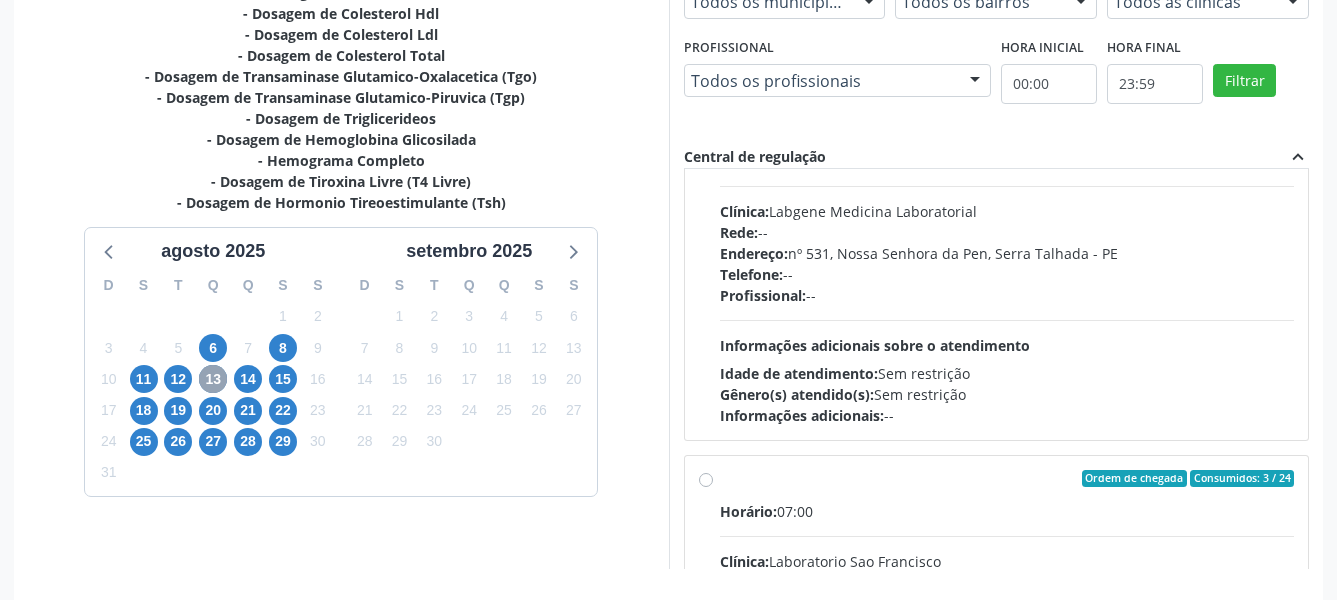 scroll, scrollTop: 114, scrollLeft: 0, axis: vertical 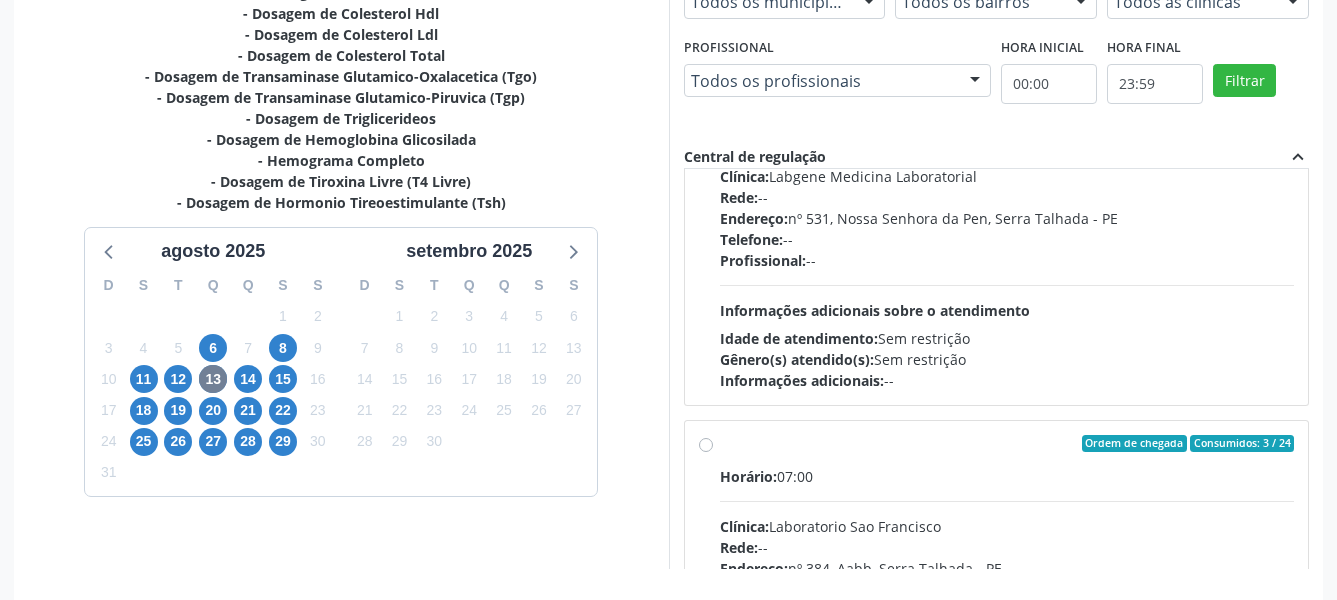 click on "Ordem de chegada
Consumidos: 3 / 24
Horário:   07:00
Clínica:  Laboratorio Sao Francisco
Rede:
--
Endereço:   nº 384, Aabb, Serra Talhada - PE
Telefone:   38312142
Profissional:
--
Informações adicionais sobre o atendimento
Idade de atendimento:
Sem restrição
Gênero(s) atendido(s):
Sem restrição
Informações adicionais:
--" at bounding box center (1007, 588) 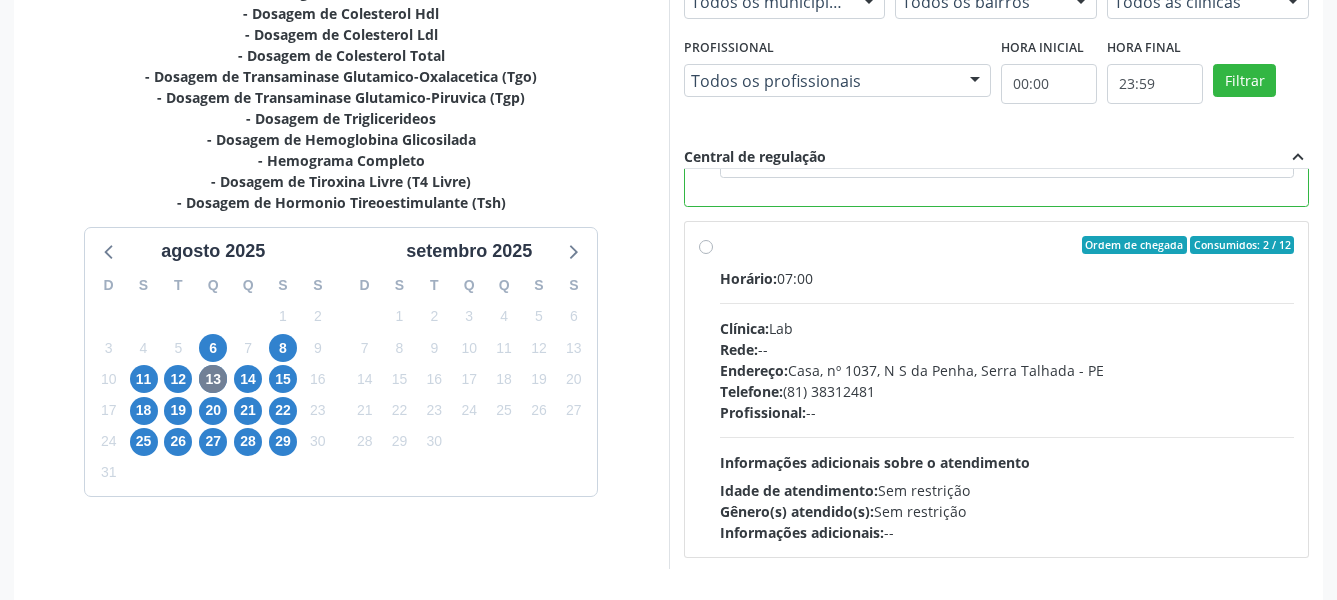 scroll, scrollTop: 800, scrollLeft: 0, axis: vertical 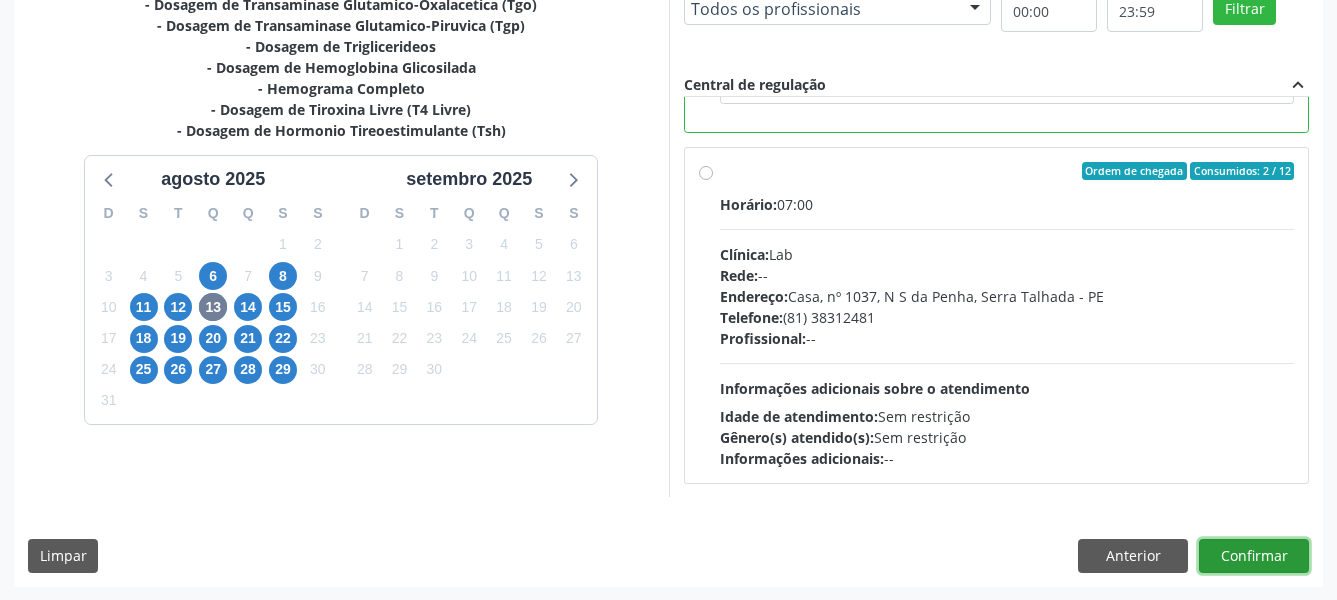 click on "Confirmar" at bounding box center (1254, 556) 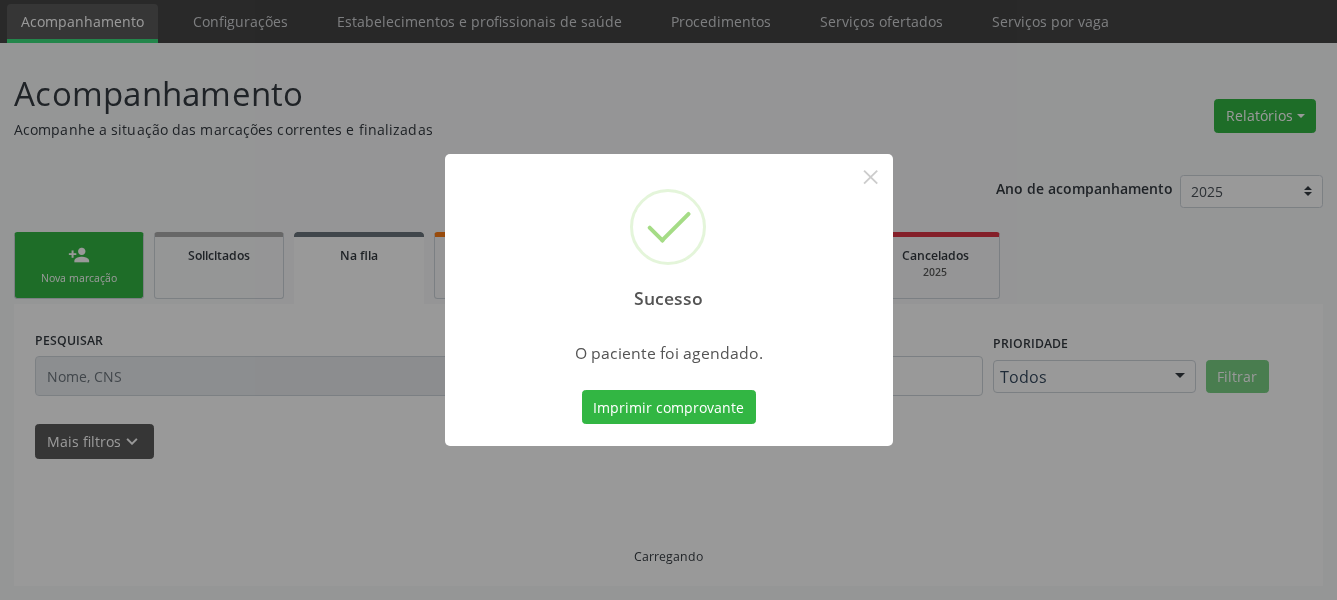 scroll, scrollTop: 66, scrollLeft: 0, axis: vertical 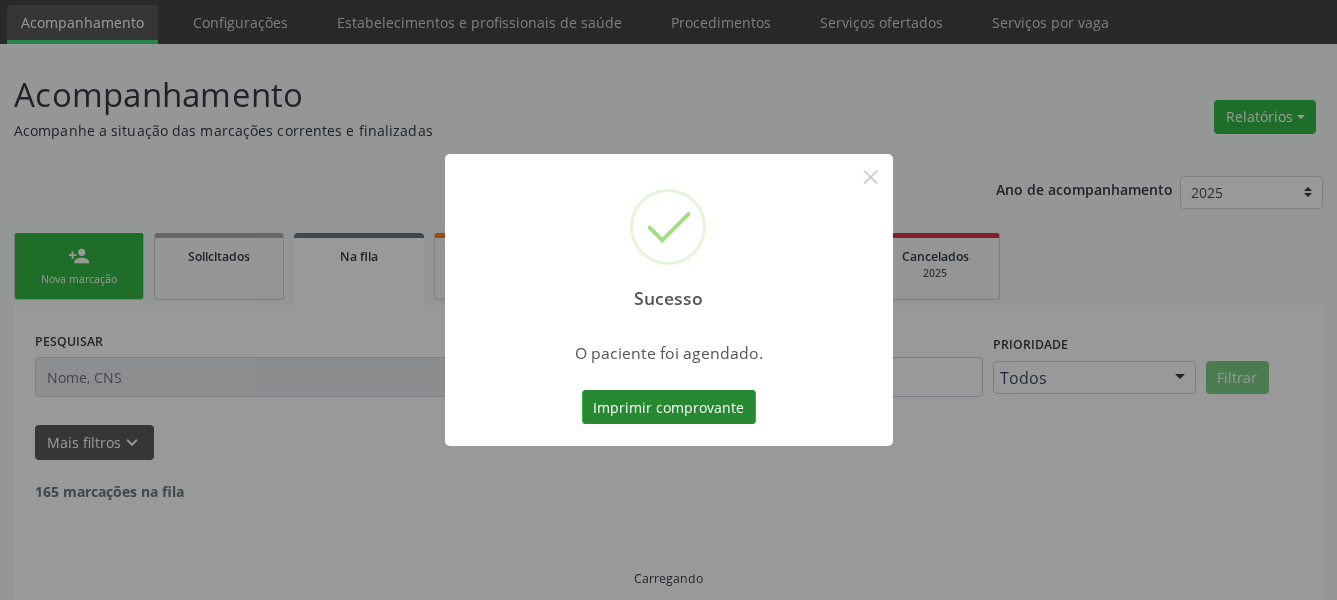 click on "Imprimir comprovante" at bounding box center [669, 407] 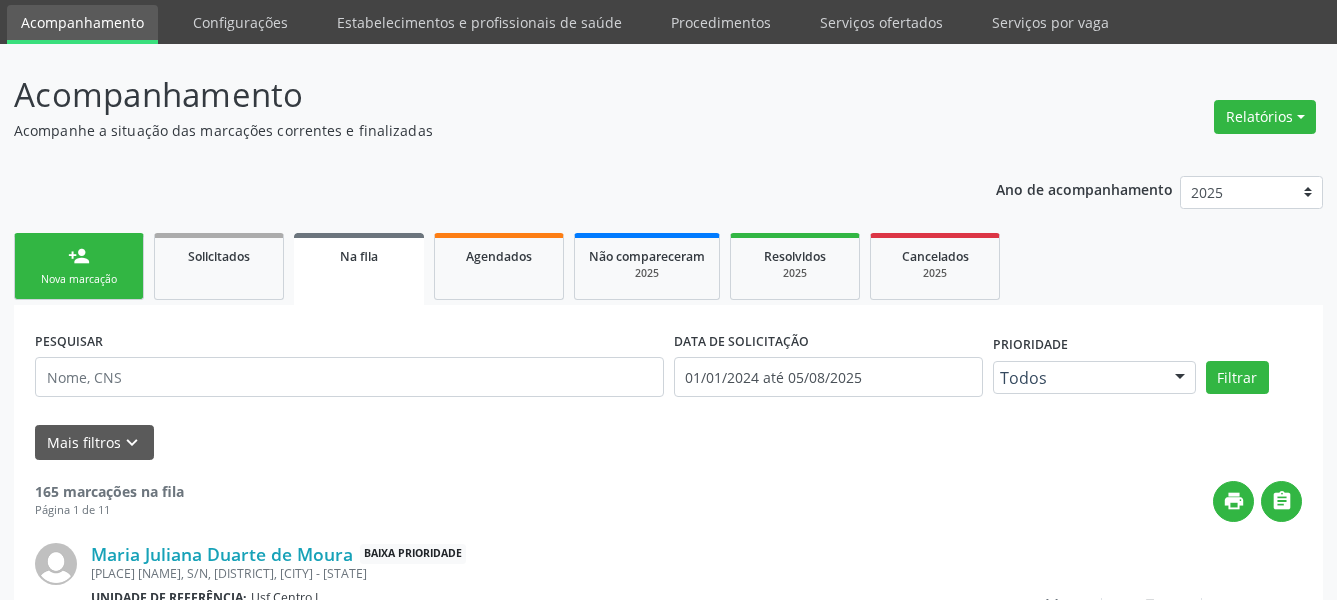 scroll, scrollTop: 65, scrollLeft: 0, axis: vertical 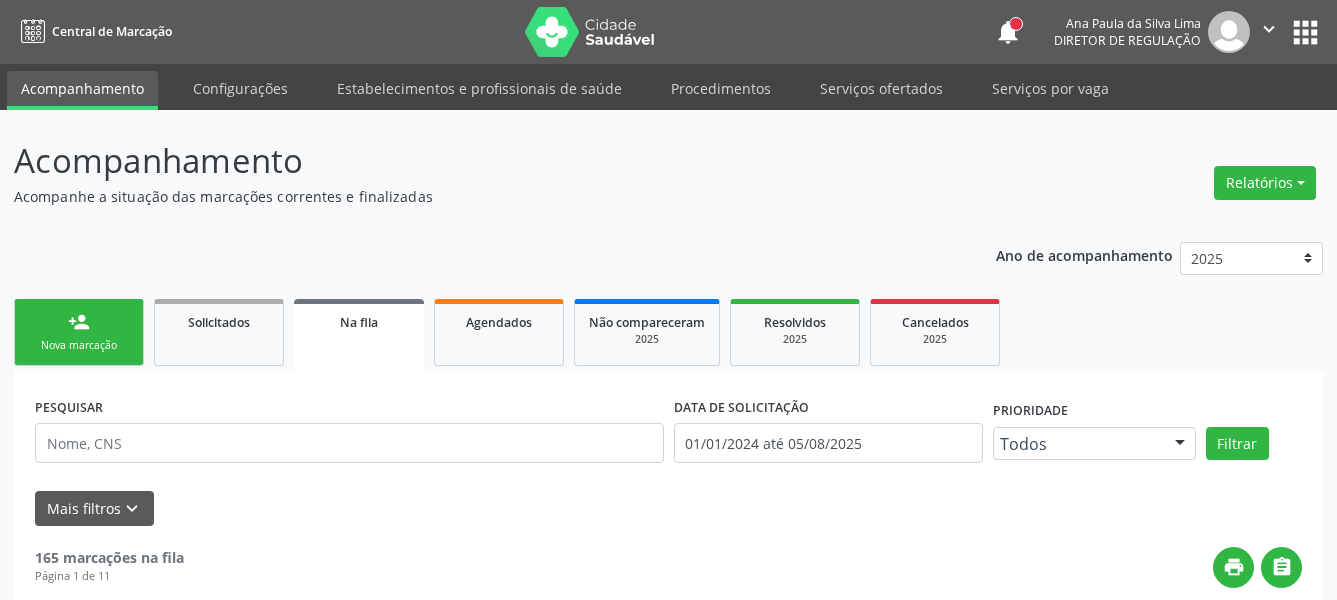 click on "apps" at bounding box center [1305, 32] 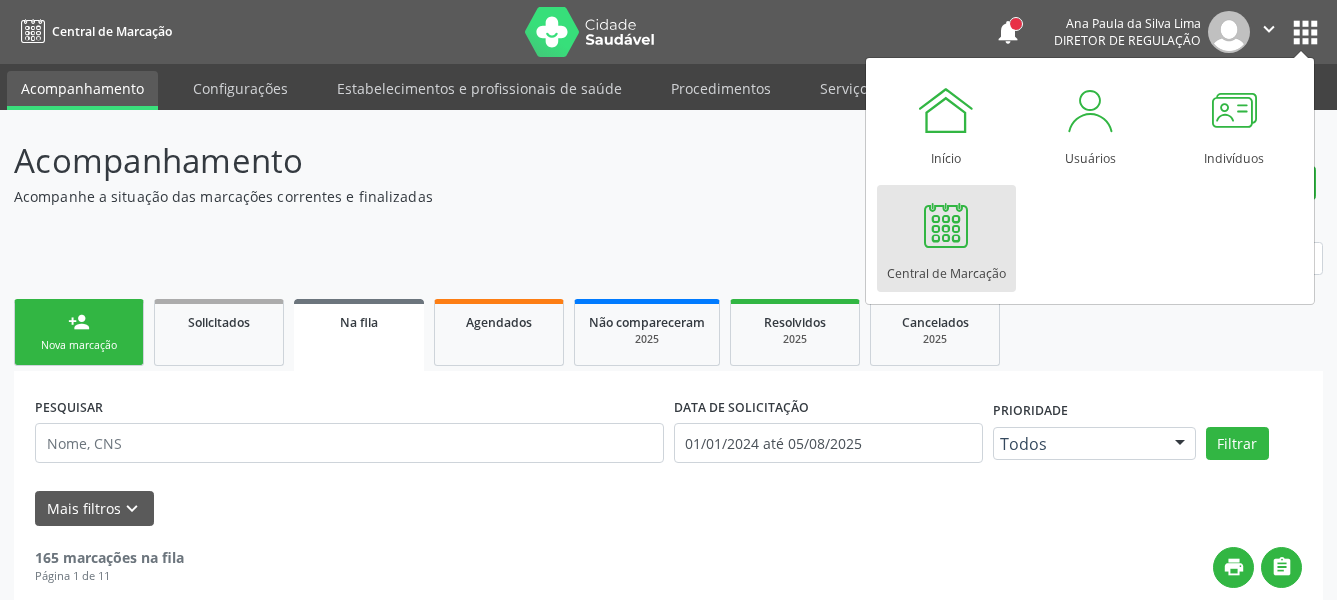 click at bounding box center (946, 225) 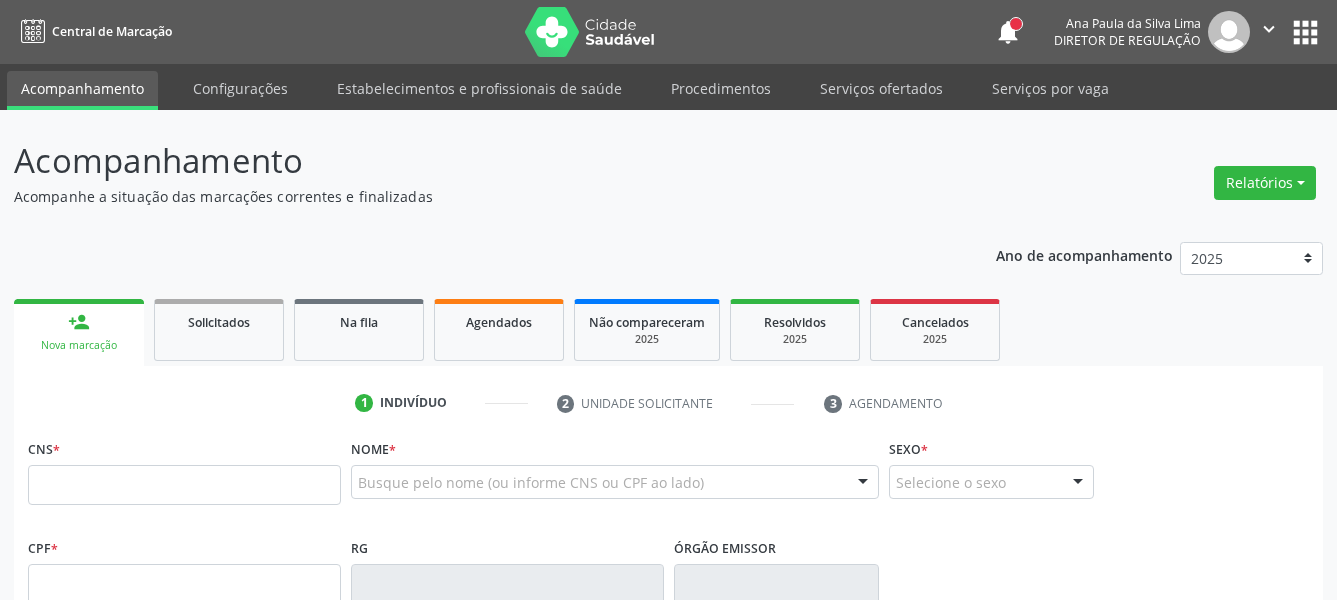 scroll, scrollTop: 0, scrollLeft: 0, axis: both 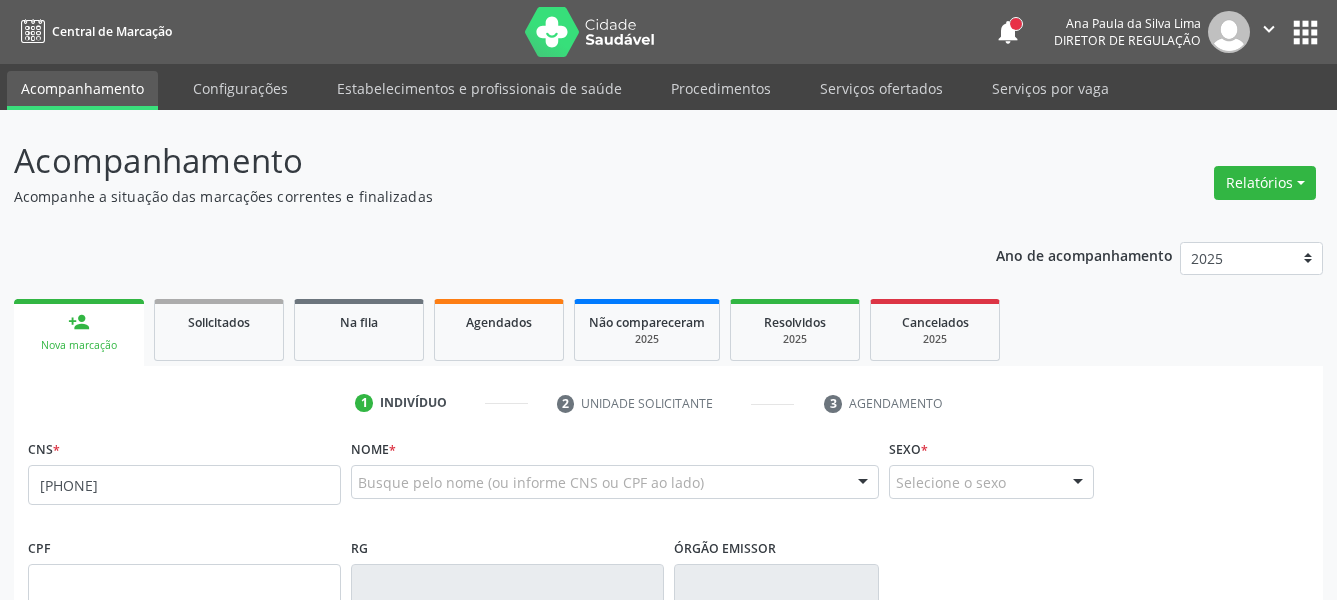 type on "[PHONE]" 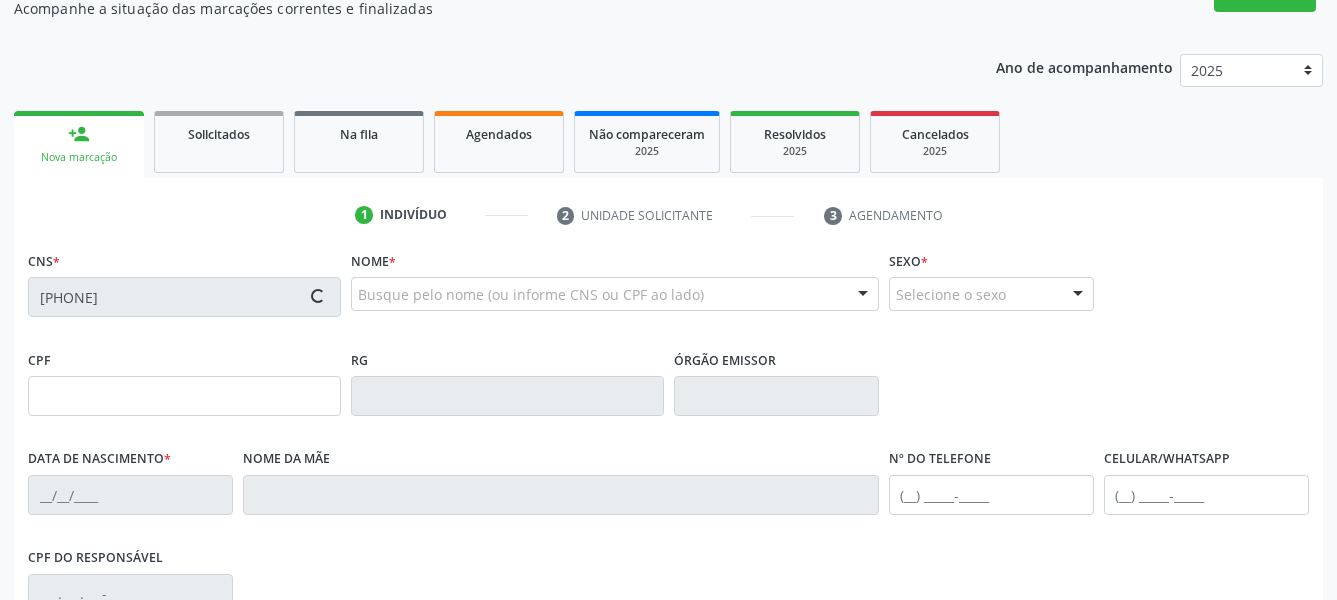 scroll, scrollTop: 204, scrollLeft: 0, axis: vertical 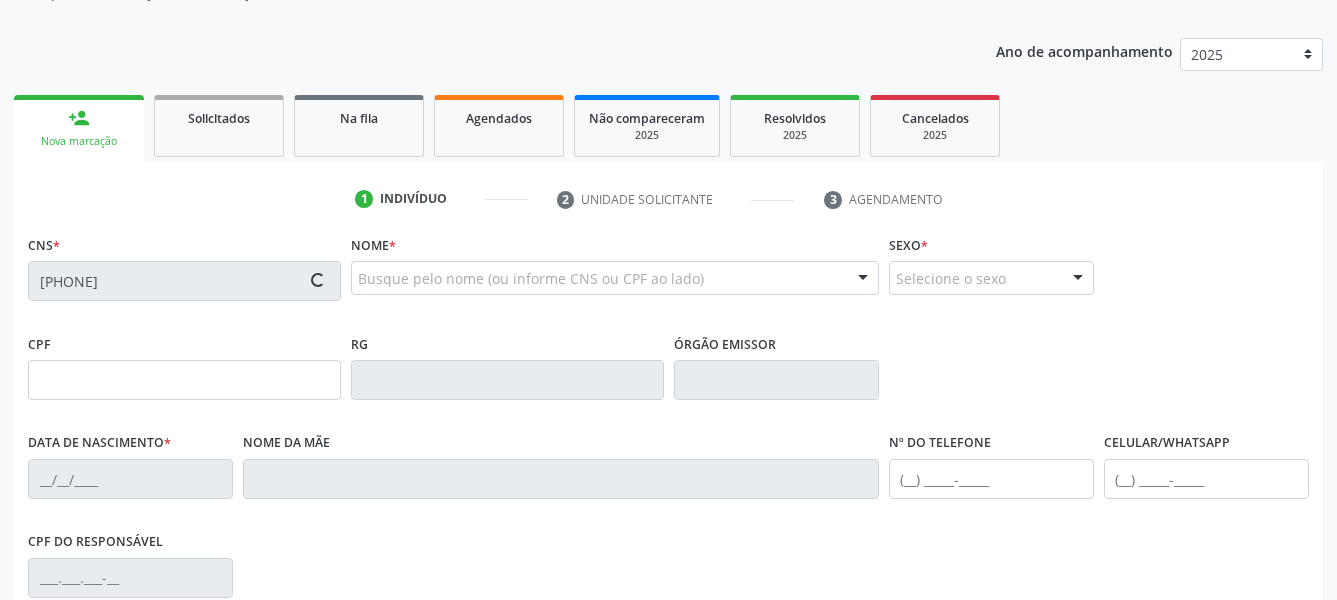type on "[DATE]" 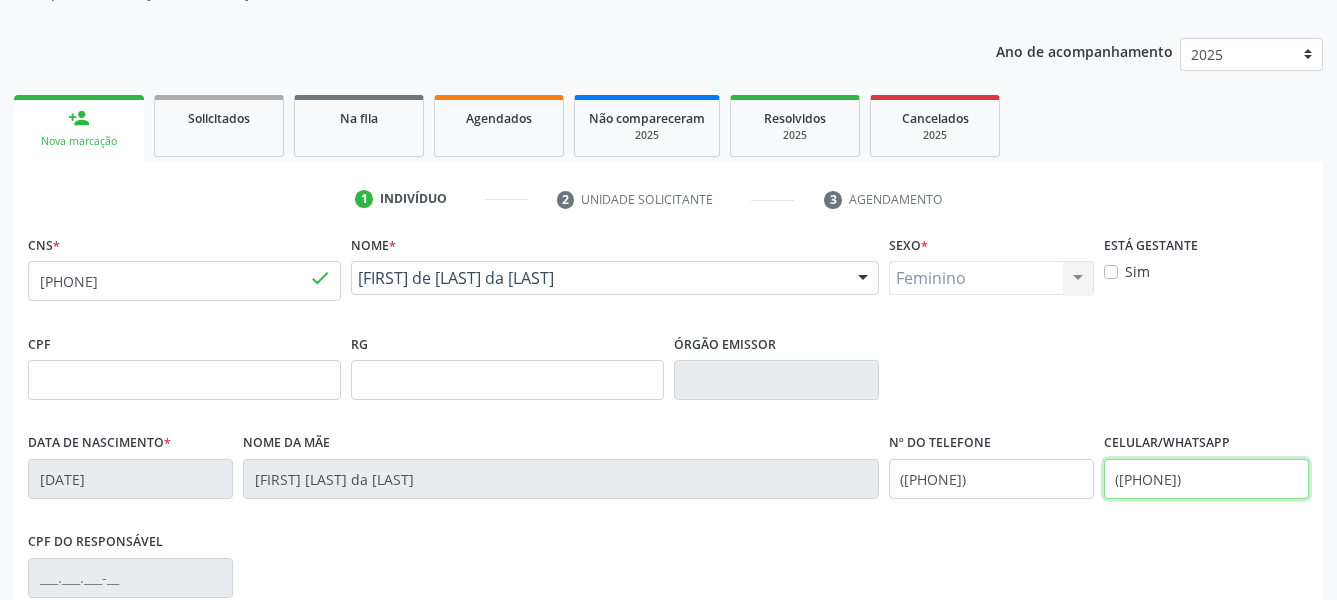 drag, startPoint x: 1041, startPoint y: 483, endPoint x: 963, endPoint y: 494, distance: 78.77182 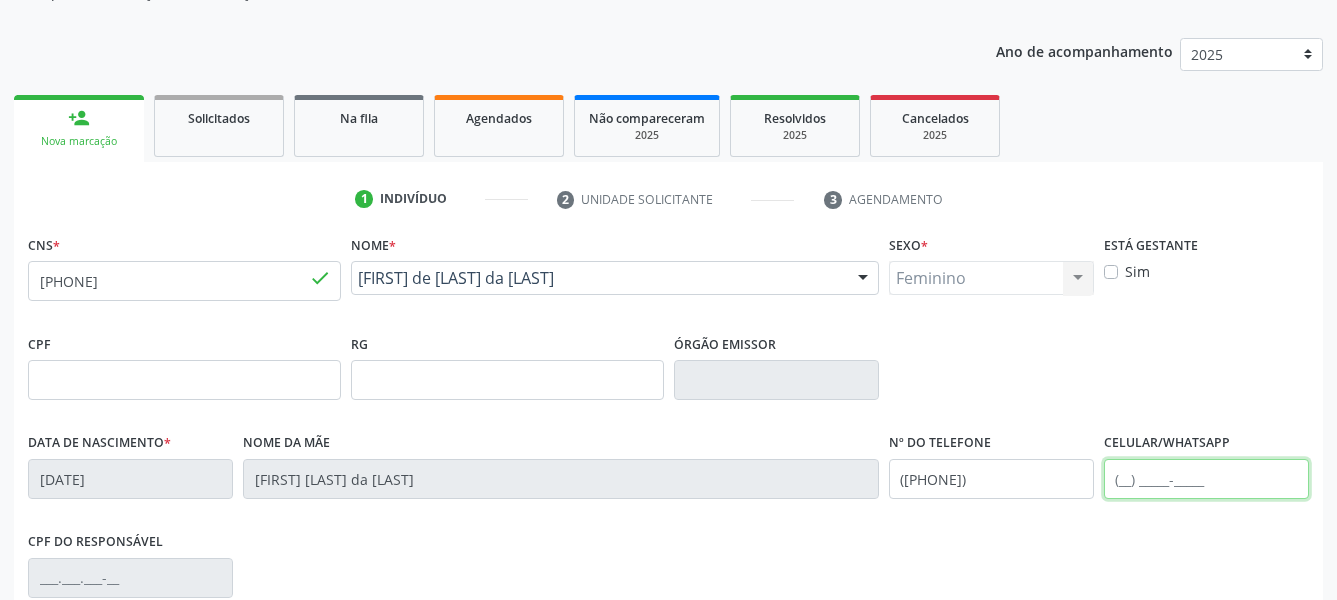 type 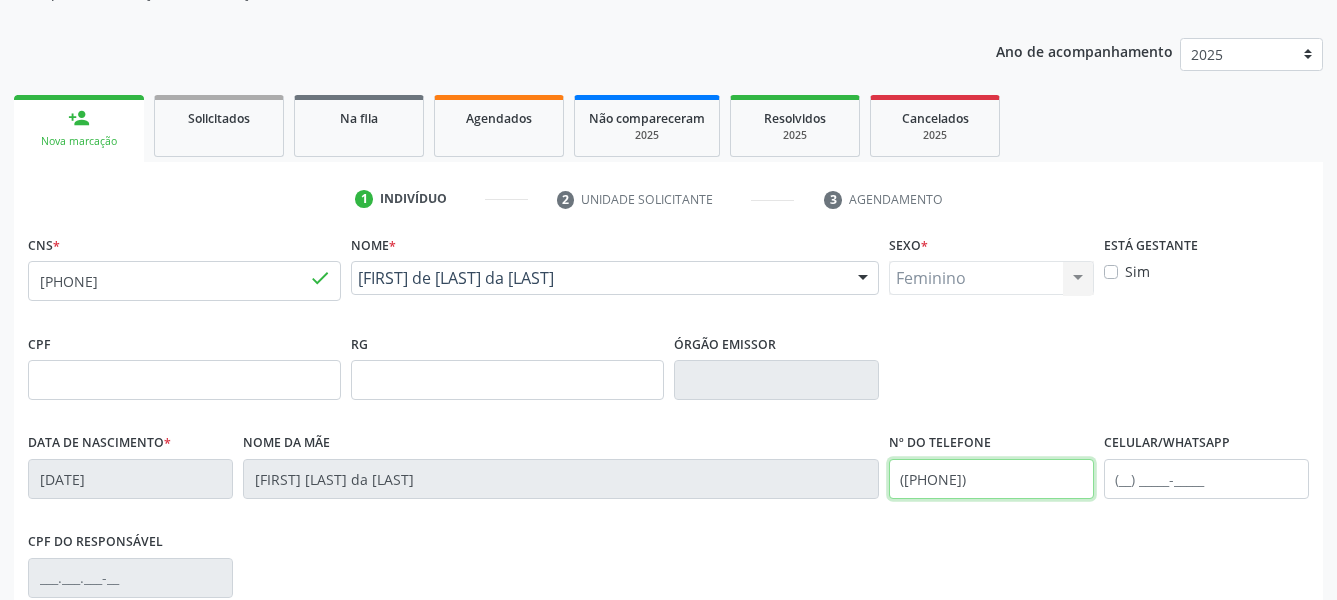drag, startPoint x: 1028, startPoint y: 478, endPoint x: 865, endPoint y: 481, distance: 163.0276 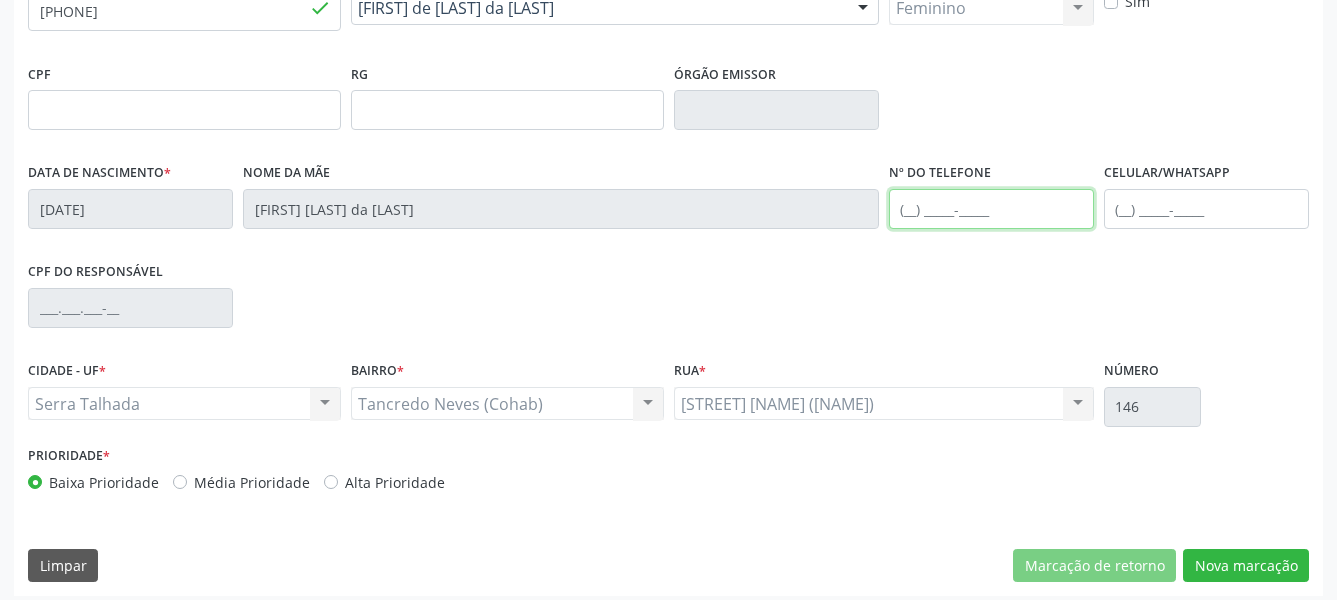 scroll, scrollTop: 484, scrollLeft: 0, axis: vertical 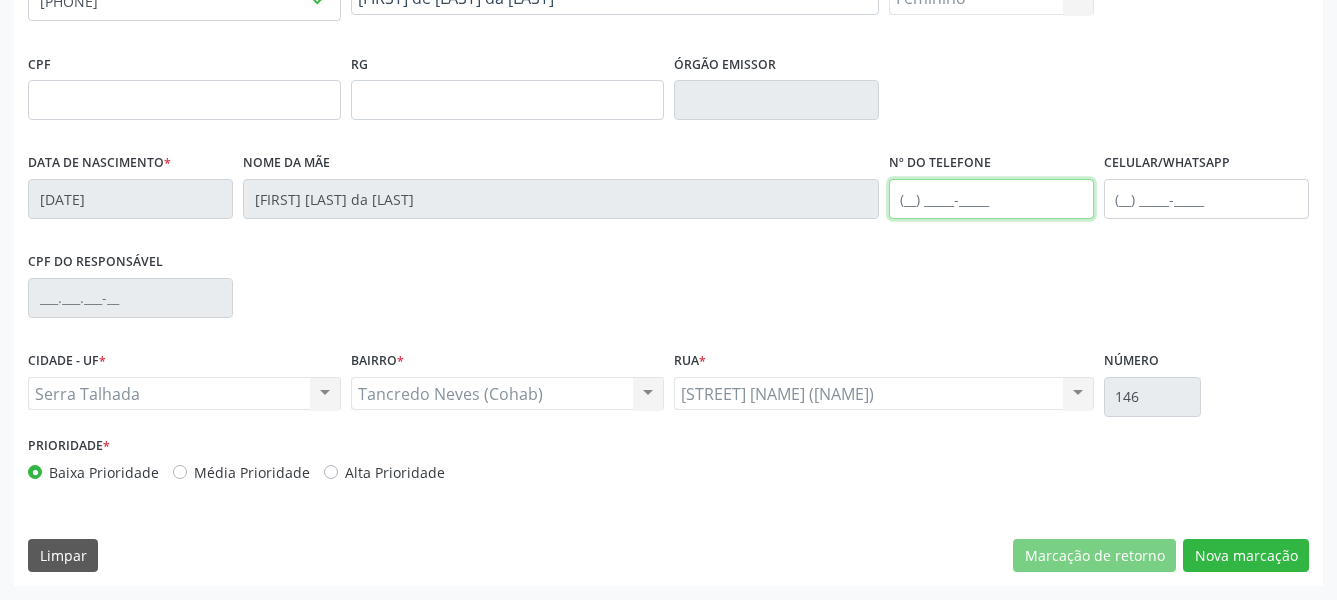 type 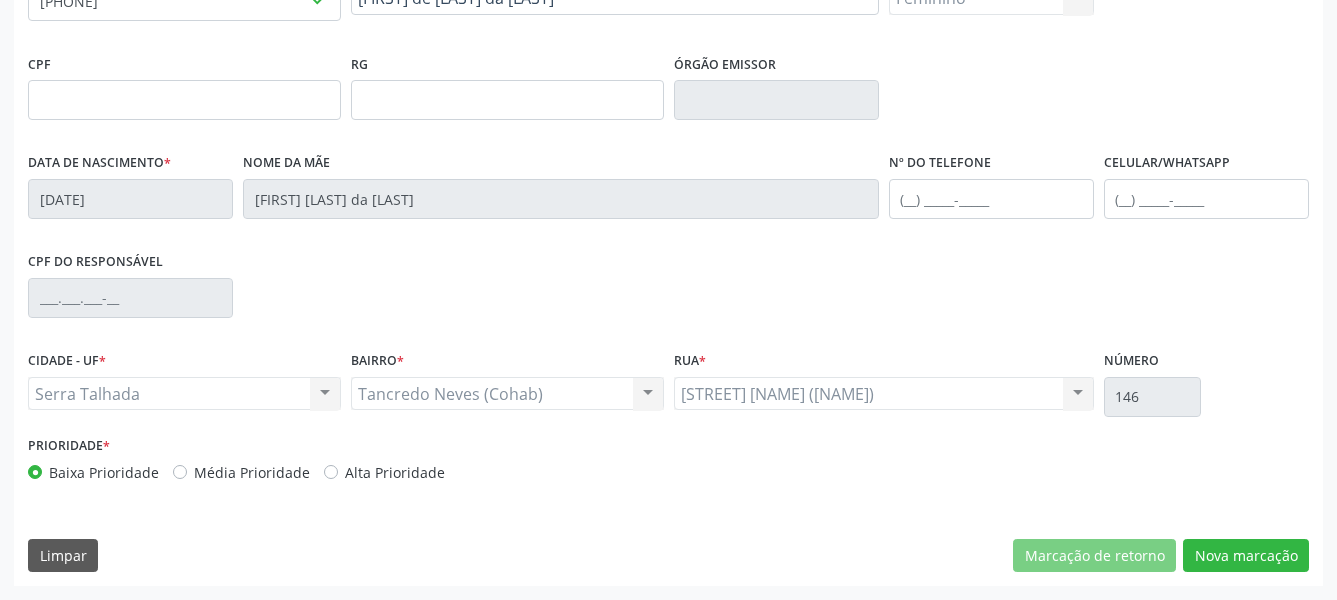 click on "CNS
*
[PHONE]       done
Nome
*
[FIRST] de [LAST] da [LAST]
[FIRST] de [LAST] da [LAST]
CNS:
[PHONE]
CPF:    --   Nascimento:
[DATE]
Nenhum resultado encontrado para: "   "
Digite o nome
Sexo
*
Feminino         Masculino   Feminino
Nenhum resultado encontrado para: "   "
Não há nenhuma opção para ser exibida.
Está gestante
Sim
CPF
RG
Órgão emissor
Data de nascimento
*
[DATE]
Nome da mãe
[FIRST] [LAST] da [LAST]
Nº do Telefone
Celular/WhatsApp
CPF do responsável
CIDADE - UF
*
[CITY]         [CITY]       "" at bounding box center [668, 268] 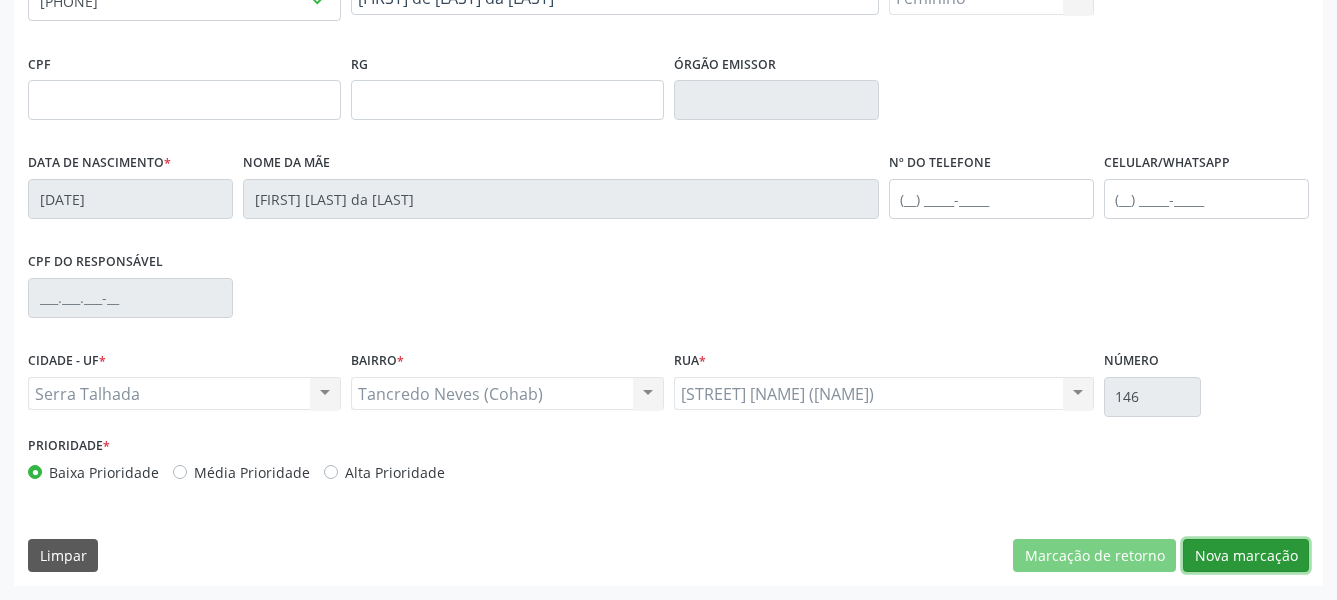 click on "Nova marcação" at bounding box center (1246, 556) 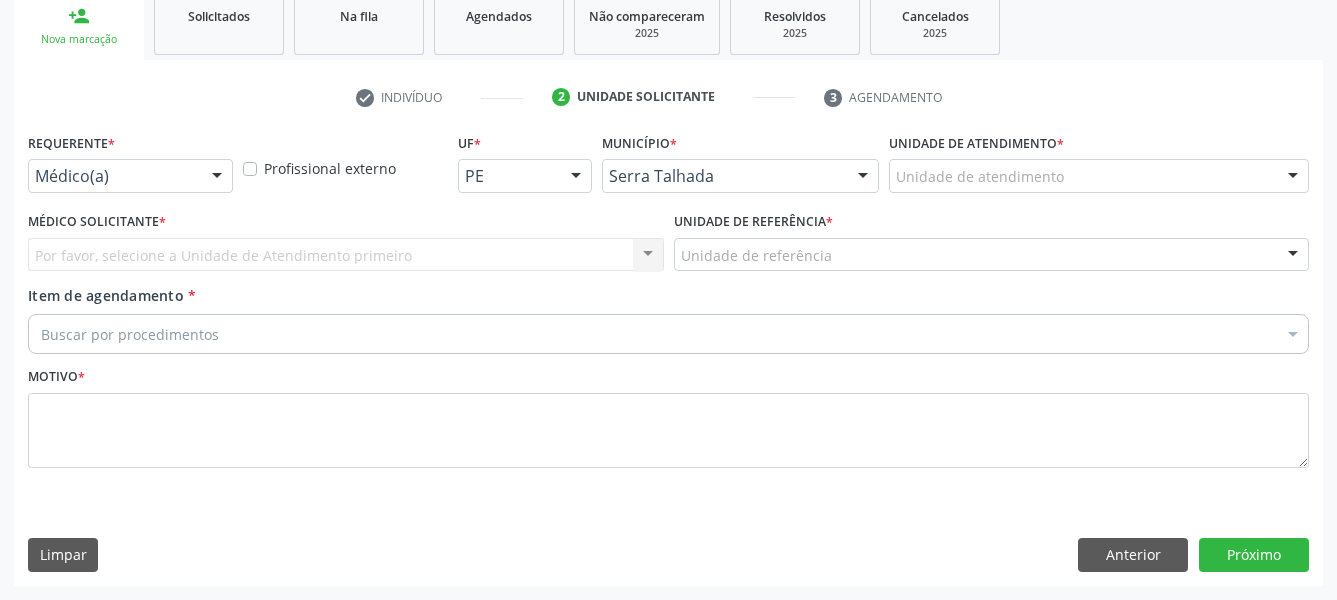 scroll, scrollTop: 322, scrollLeft: 0, axis: vertical 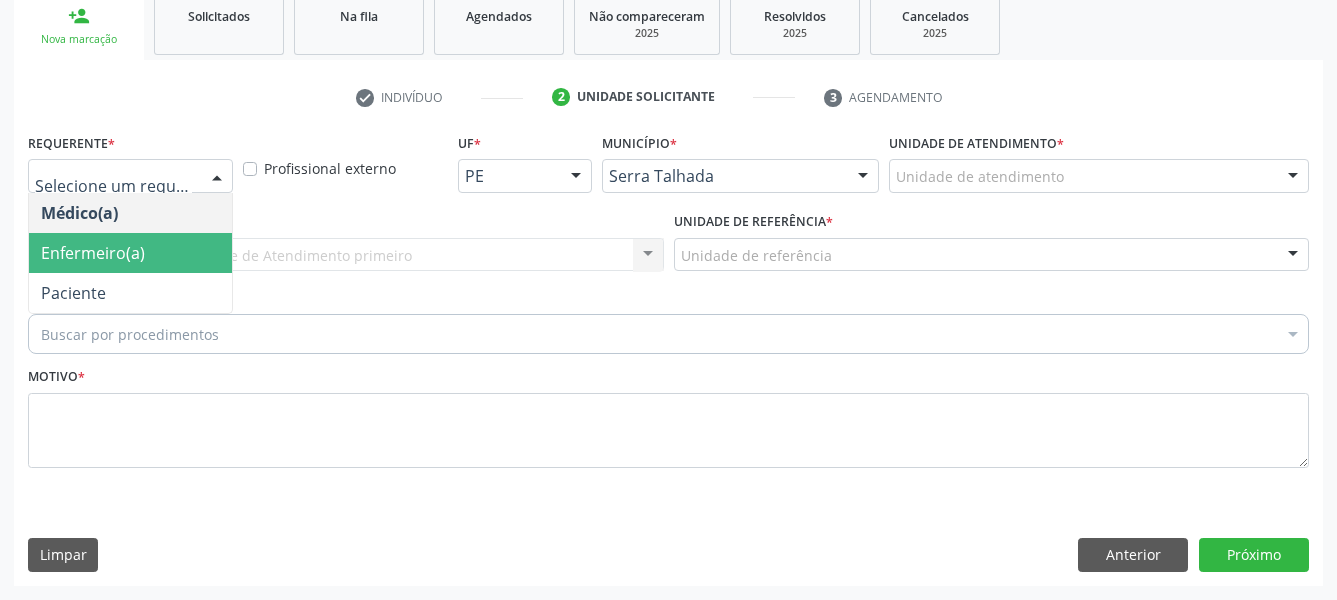 drag, startPoint x: 143, startPoint y: 267, endPoint x: 163, endPoint y: 249, distance: 26.907248 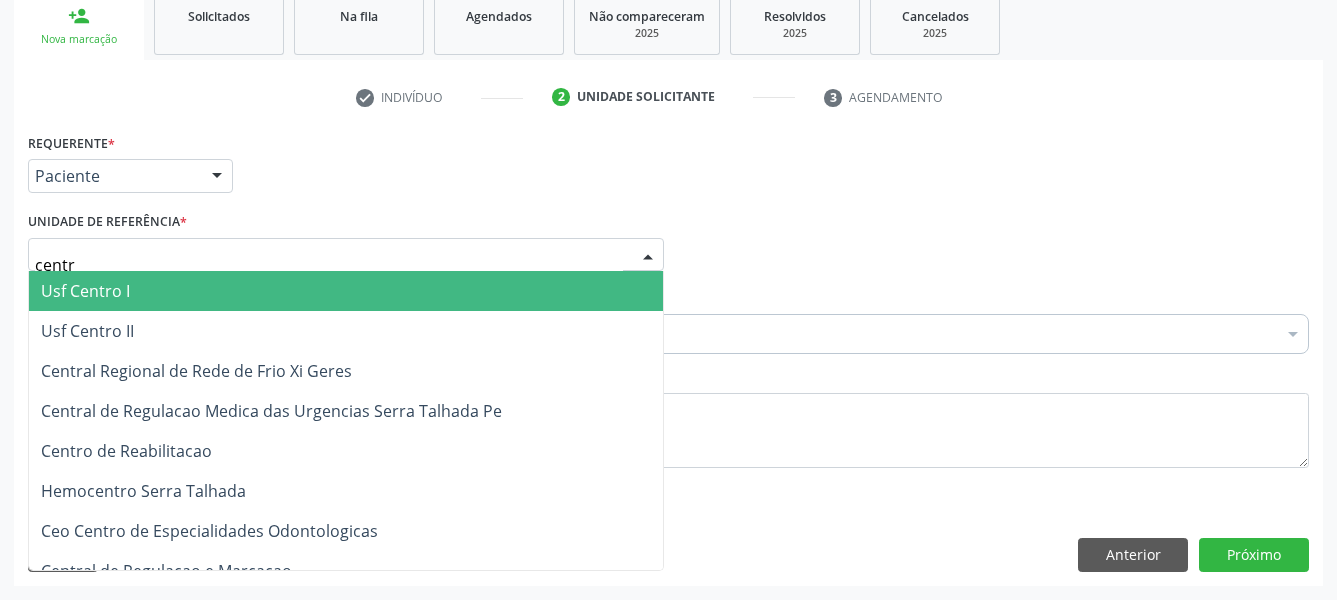 type on "centro" 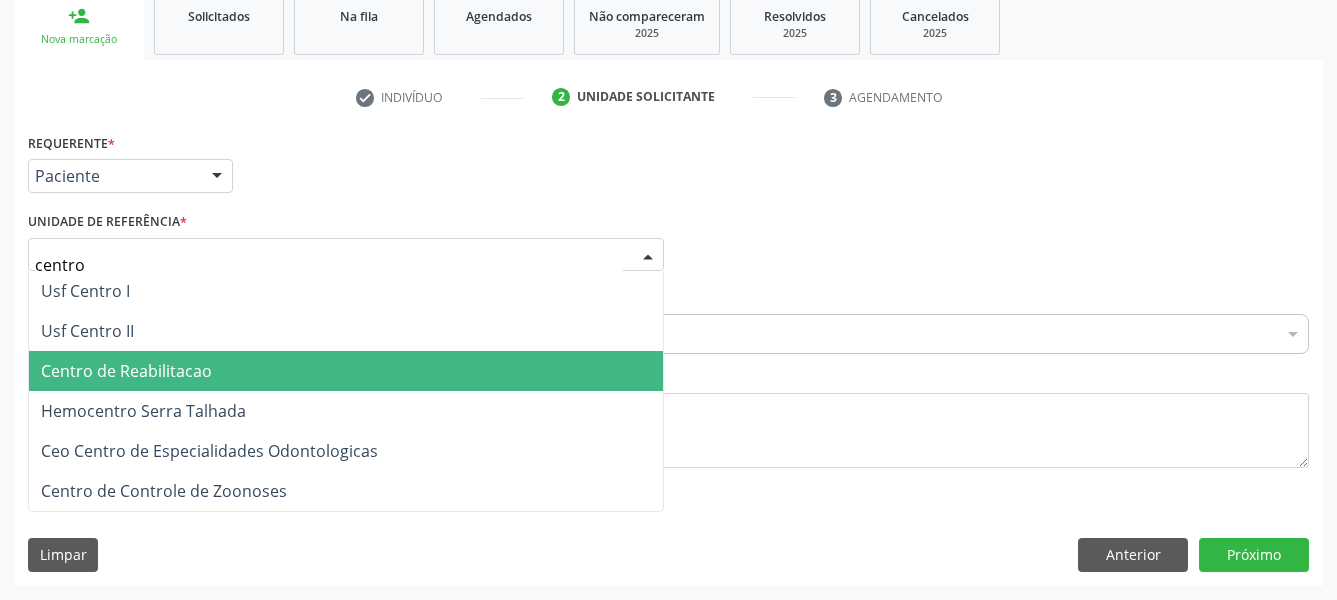 click on "Centro de Reabilitacao" at bounding box center (126, 371) 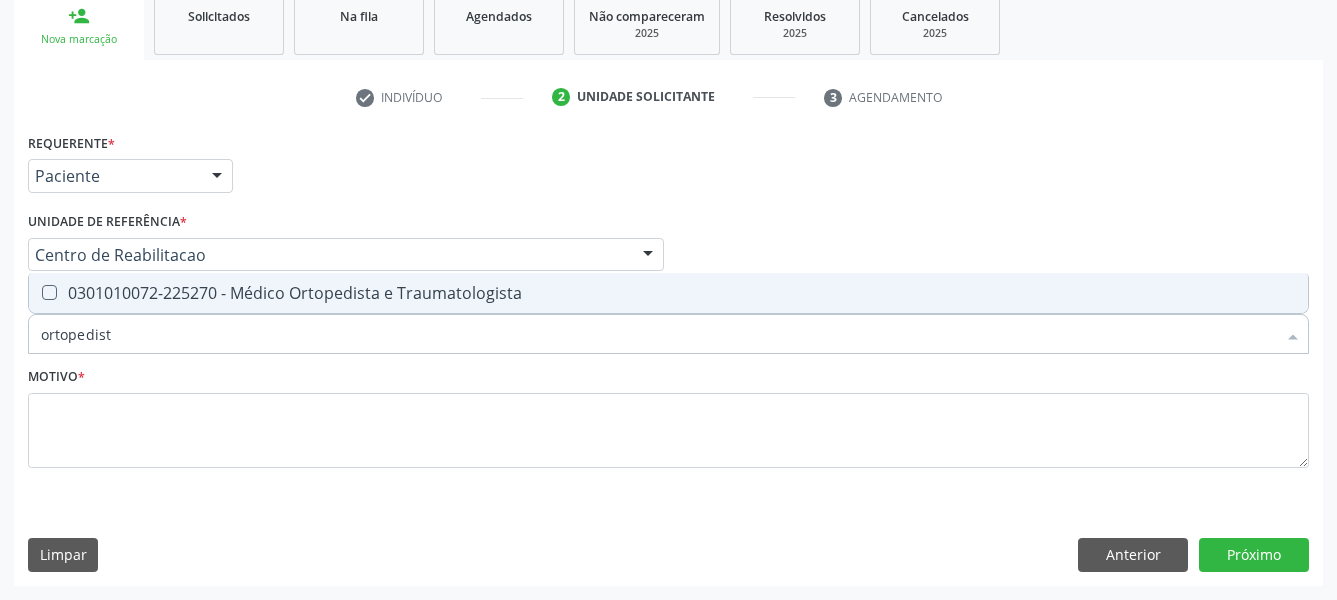 type on "ortopedista" 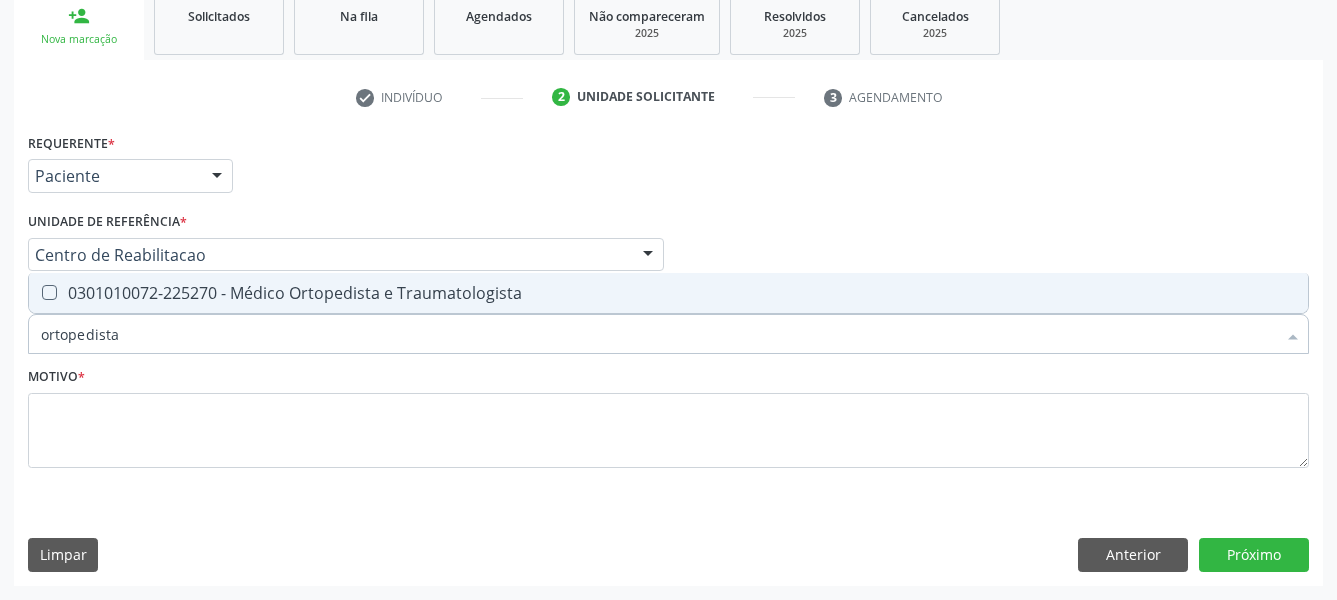 click on "0301010072-225270 - Médico Ortopedista e Traumatologista" at bounding box center [668, 293] 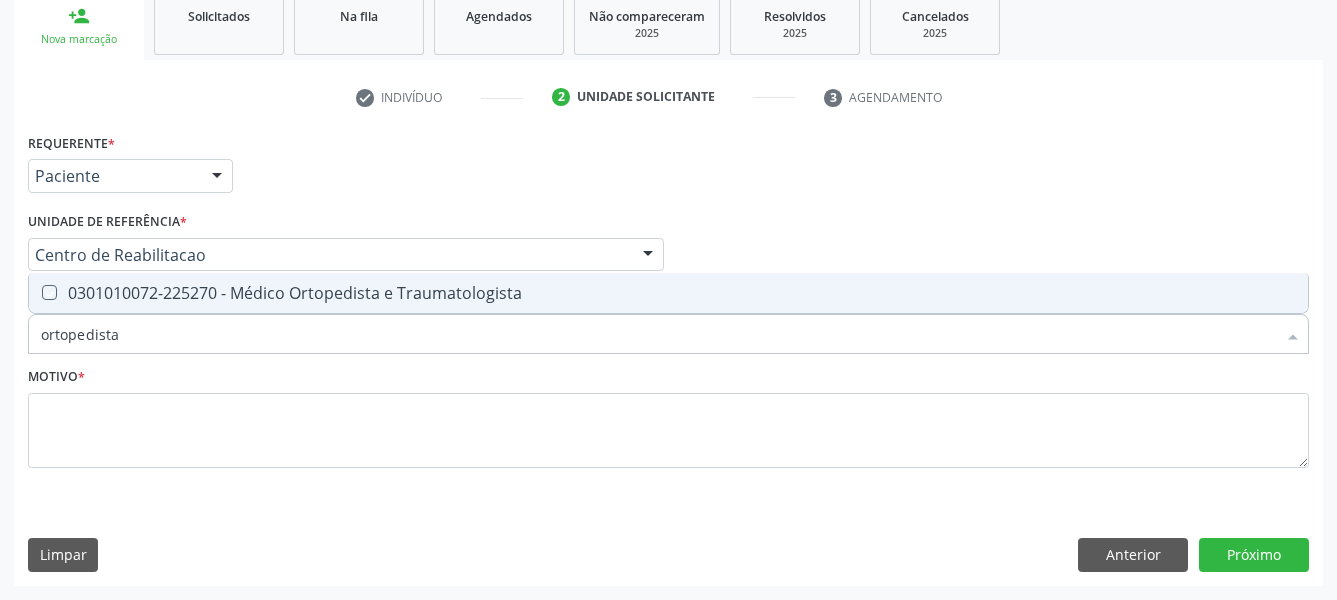 checkbox on "true" 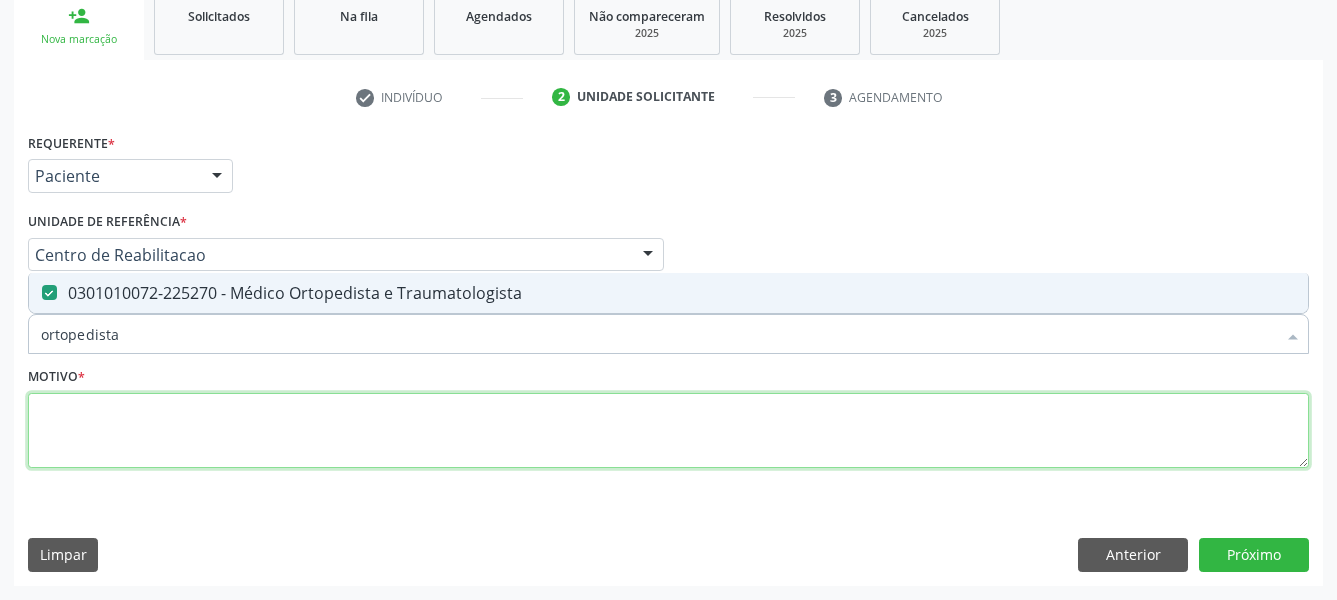 click at bounding box center (668, 431) 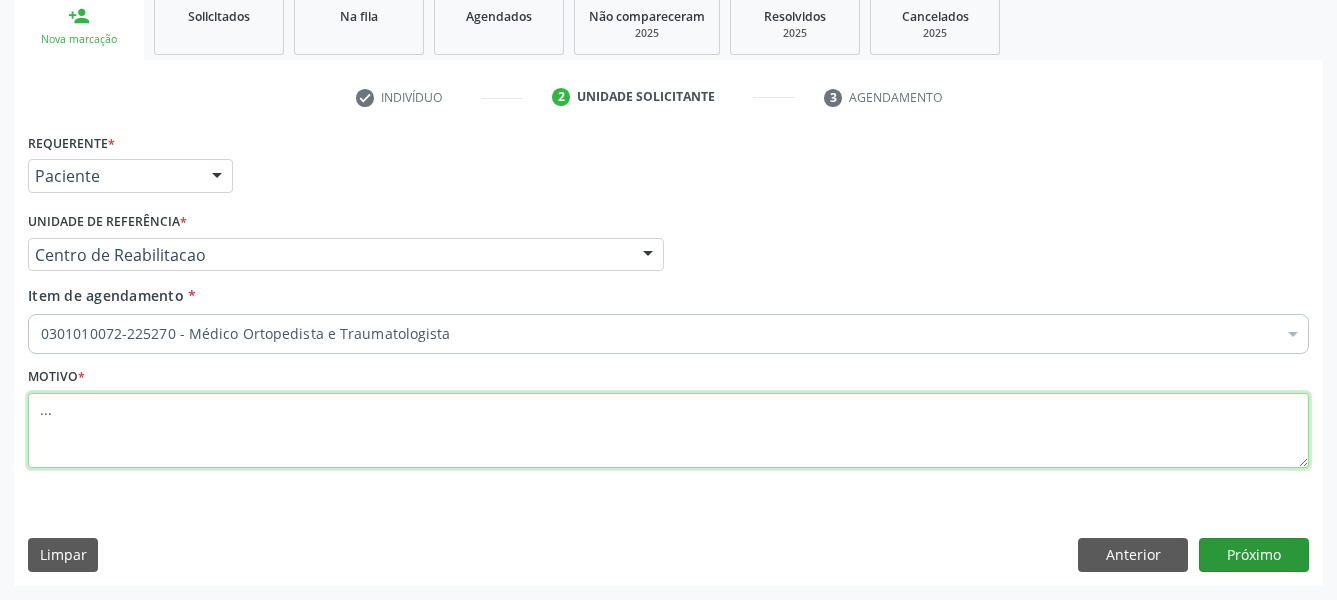 type on "..." 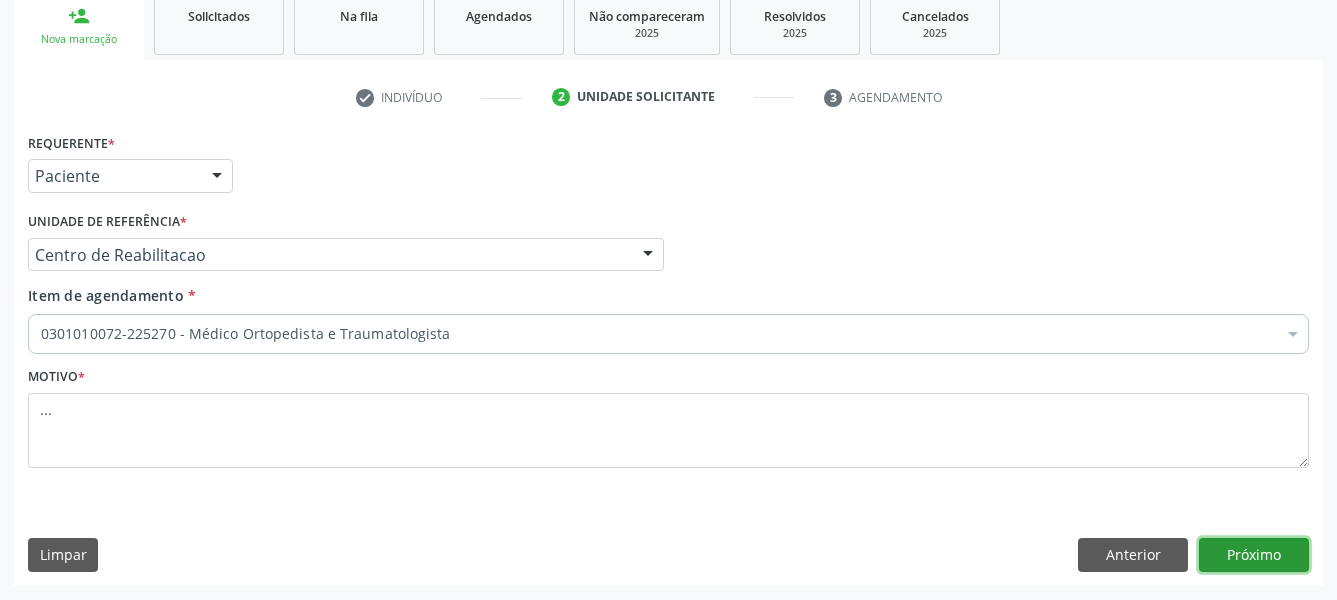 click on "Próximo" at bounding box center (1254, 555) 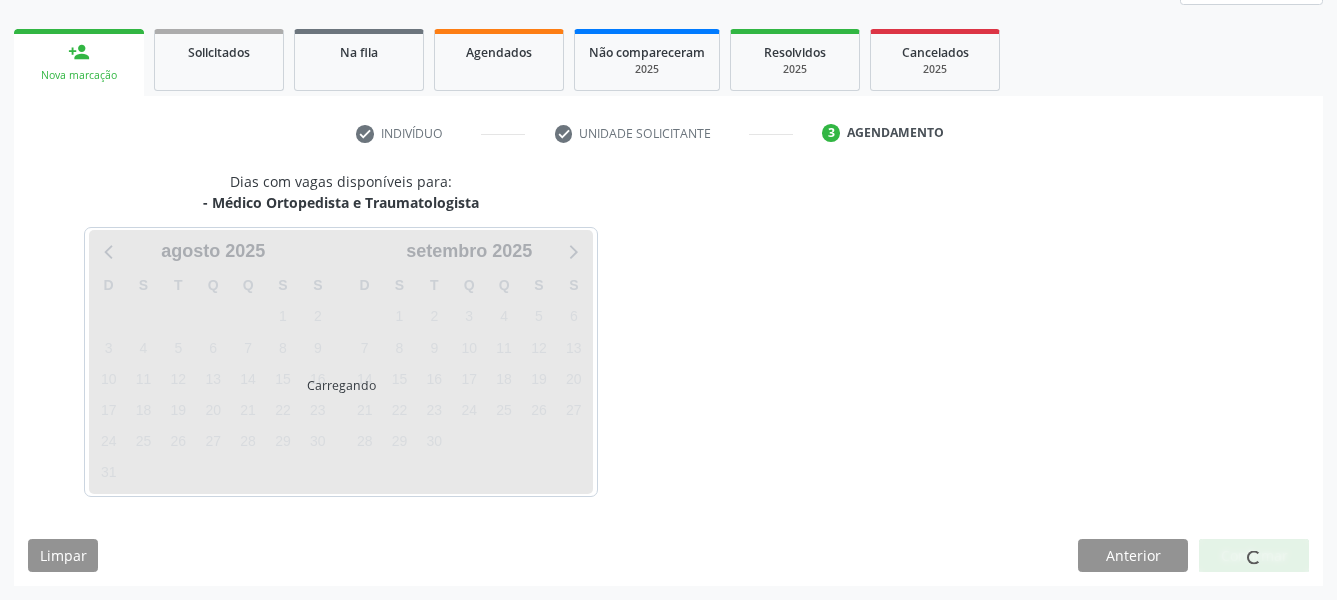 scroll, scrollTop: 270, scrollLeft: 0, axis: vertical 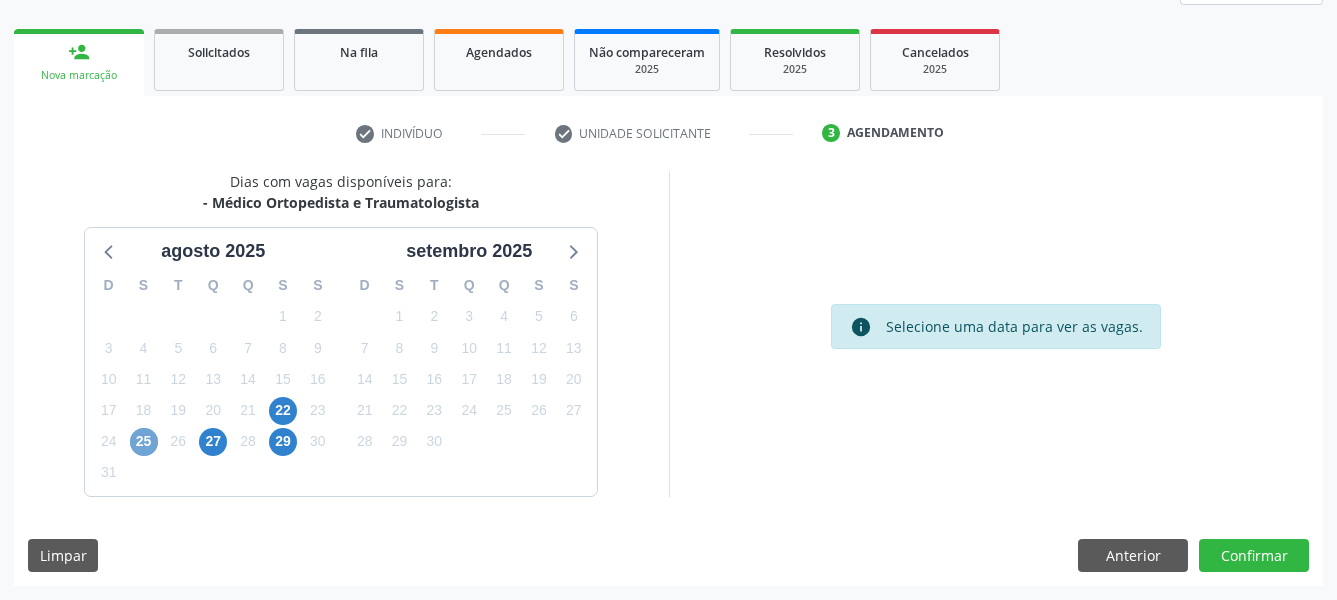 click on "25" at bounding box center (144, 442) 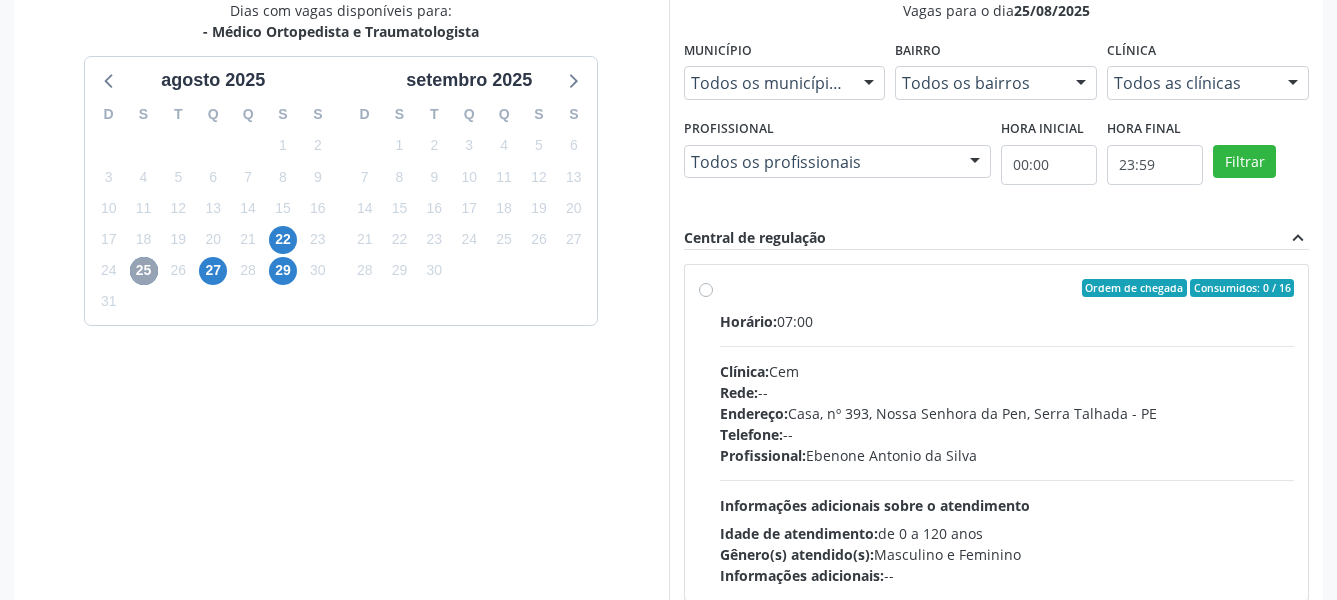 scroll, scrollTop: 559, scrollLeft: 0, axis: vertical 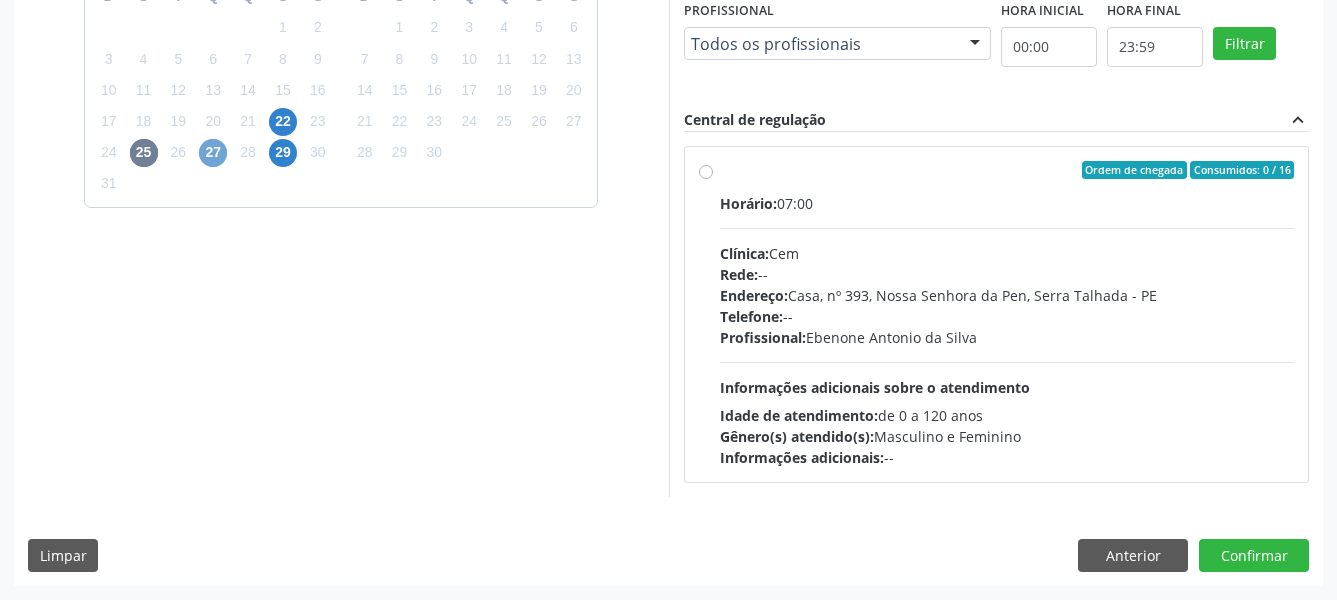 click on "27" at bounding box center [213, 153] 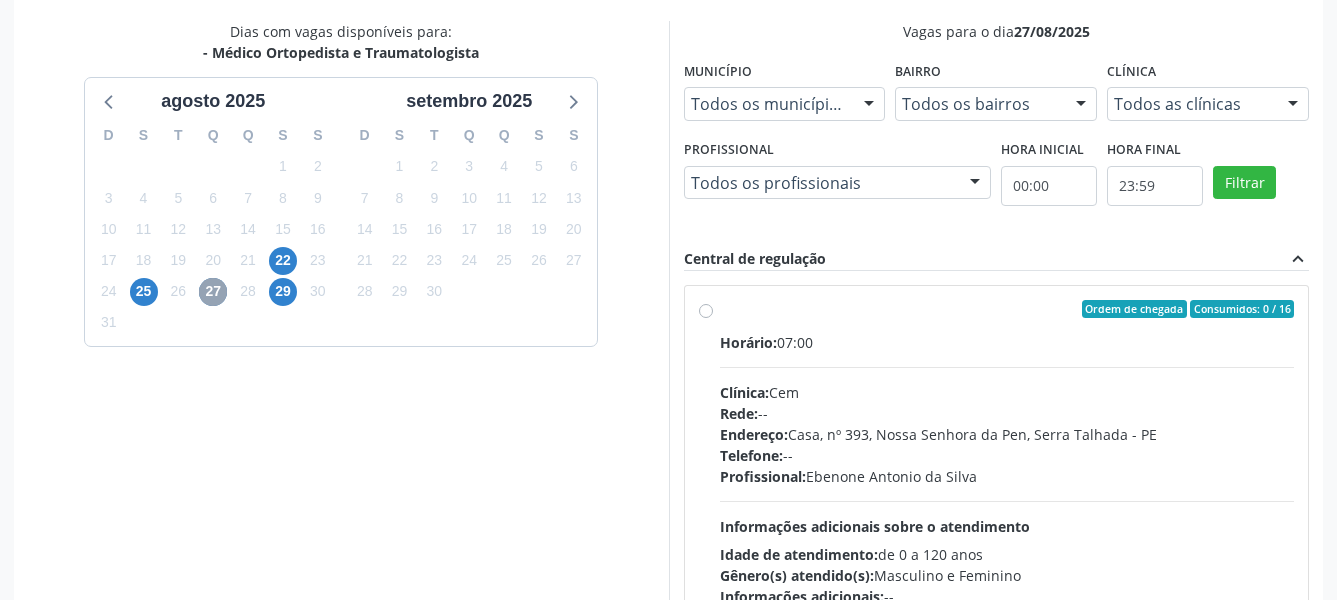 scroll, scrollTop: 559, scrollLeft: 0, axis: vertical 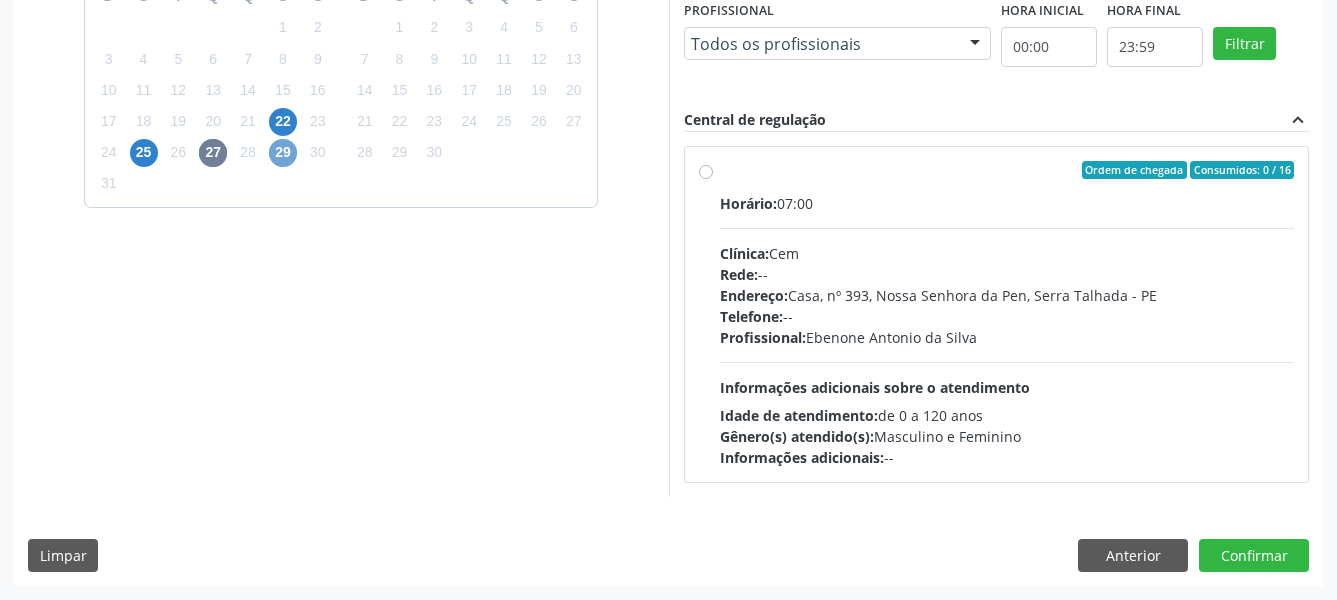 drag, startPoint x: 286, startPoint y: 152, endPoint x: 353, endPoint y: 182, distance: 73.409805 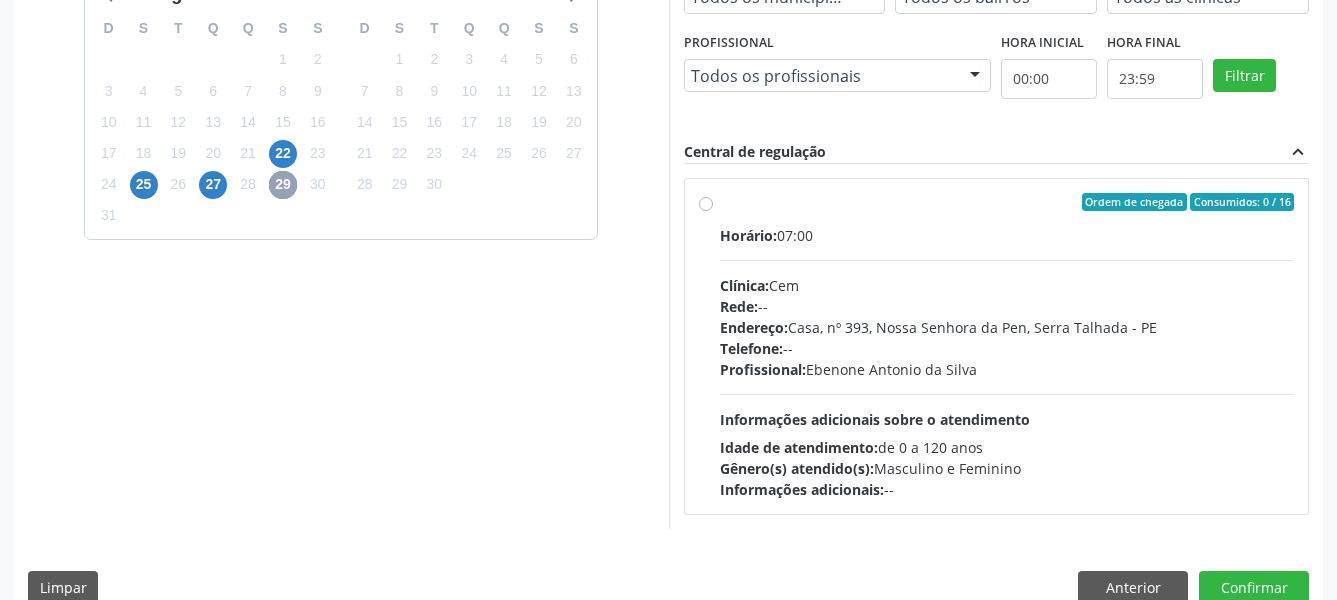 scroll, scrollTop: 559, scrollLeft: 0, axis: vertical 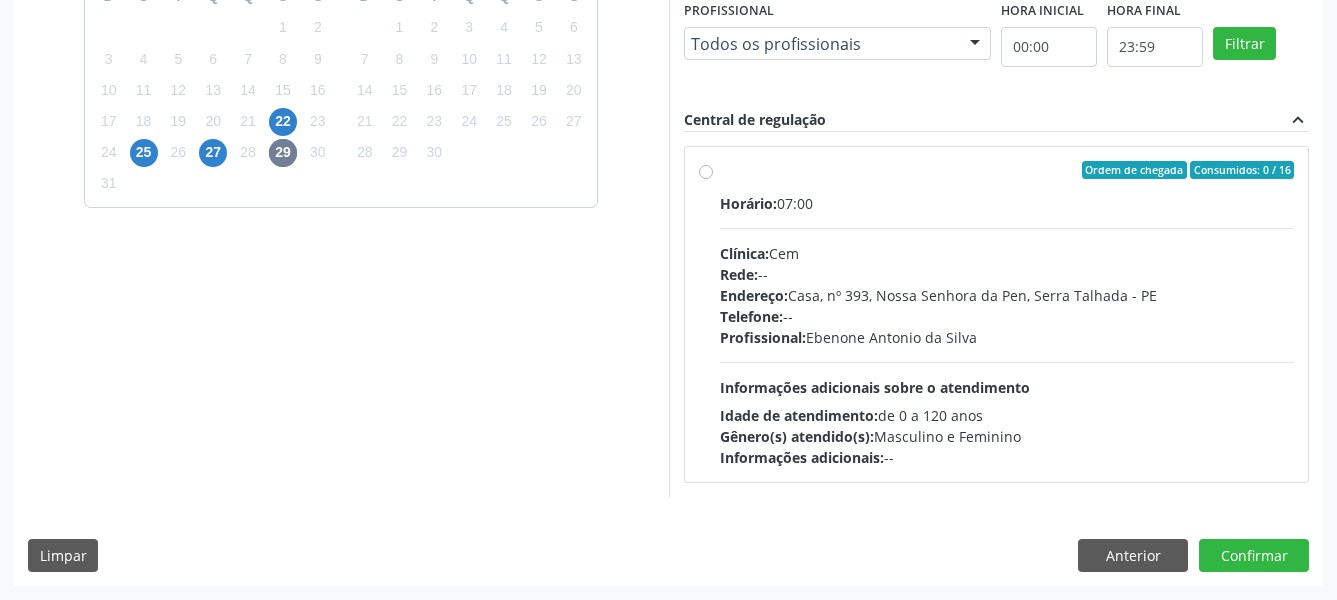 click on "Ordem de chegada
Consumidos: 0 / 16
Horário:   07:00
Clínica:  Cem
Rede:
--
Endereço:   Casa, nº 393, Nossa Senhora da Pen, Serra Talhada - PE
Telefone:   --
Profissional:
Ebenone Antonio da Silva
Informações adicionais sobre o atendimento
Idade de atendimento:
de 0 a 120 anos
Gênero(s) atendido(s):
Masculino e Feminino
Informações adicionais:
--" at bounding box center [1007, 314] 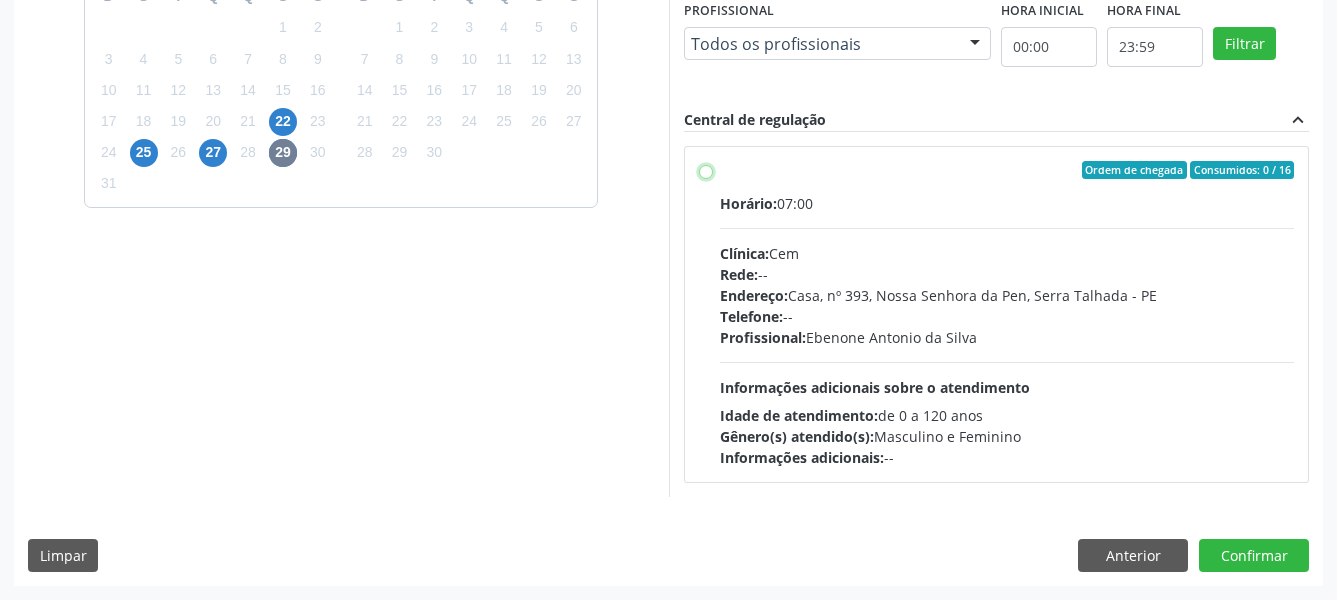 radio on "true" 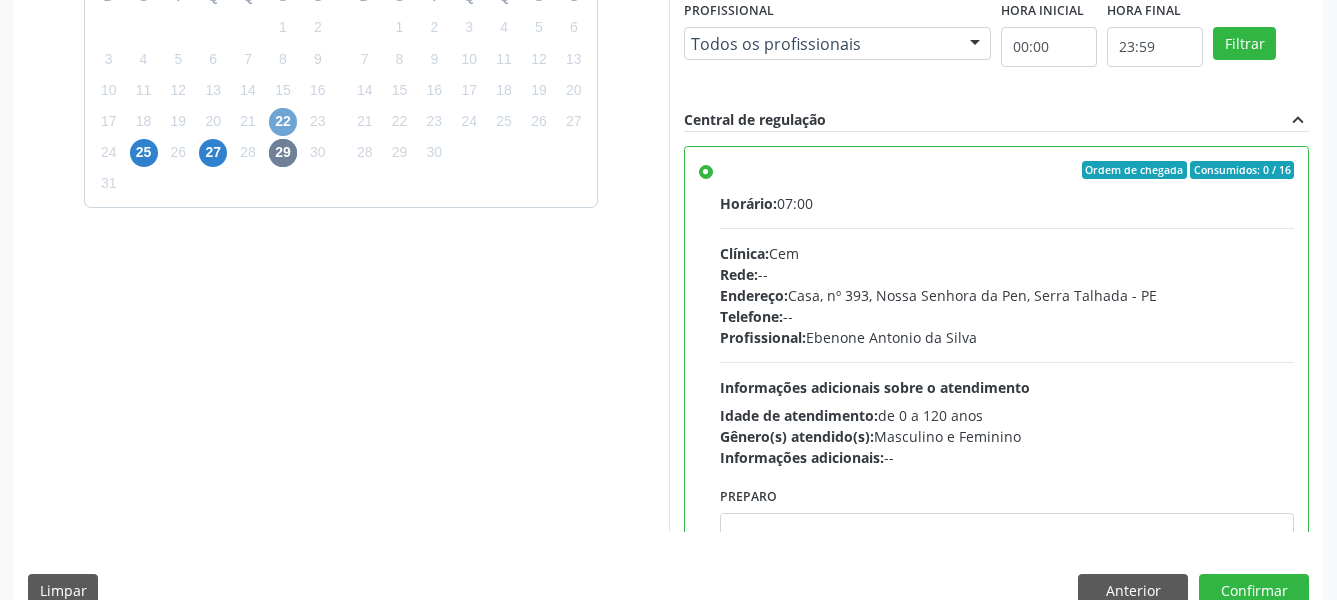 click on "22" at bounding box center [283, 122] 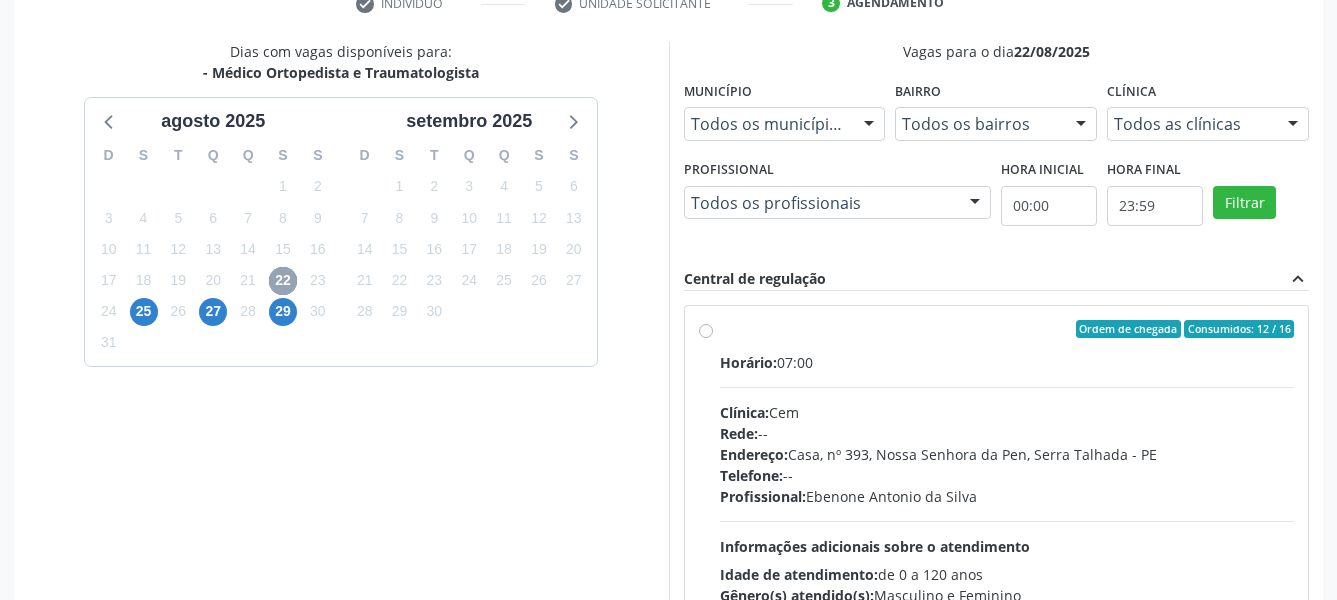 scroll, scrollTop: 474, scrollLeft: 0, axis: vertical 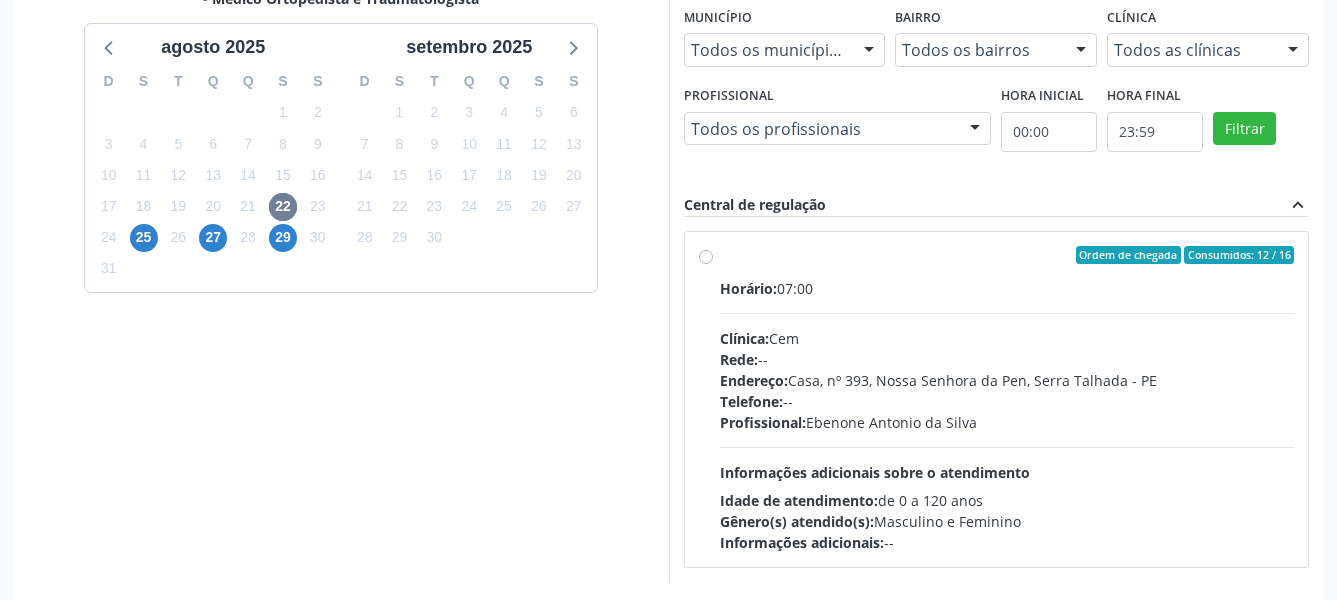 click on "Ordem de chegada
Consumidos: 12 / 16
Horário:   07:00
Clínica:  Cem
Rede:
--
Endereço:   Casa, nº [NUMBER], [NEIGHBORHOOD] da [NEIGHBORHOOD], [CITY] - [STATE]
Telefone:   --
Profissional:
[FIRST] [LAST] da [LAST]
Informações adicionais sobre o atendimento
Idade de atendimento:
de 0 a 120 anos
Gênero(s) atendido(s):
Masculino e Feminino
Informações adicionais:
--" at bounding box center [1007, 399] 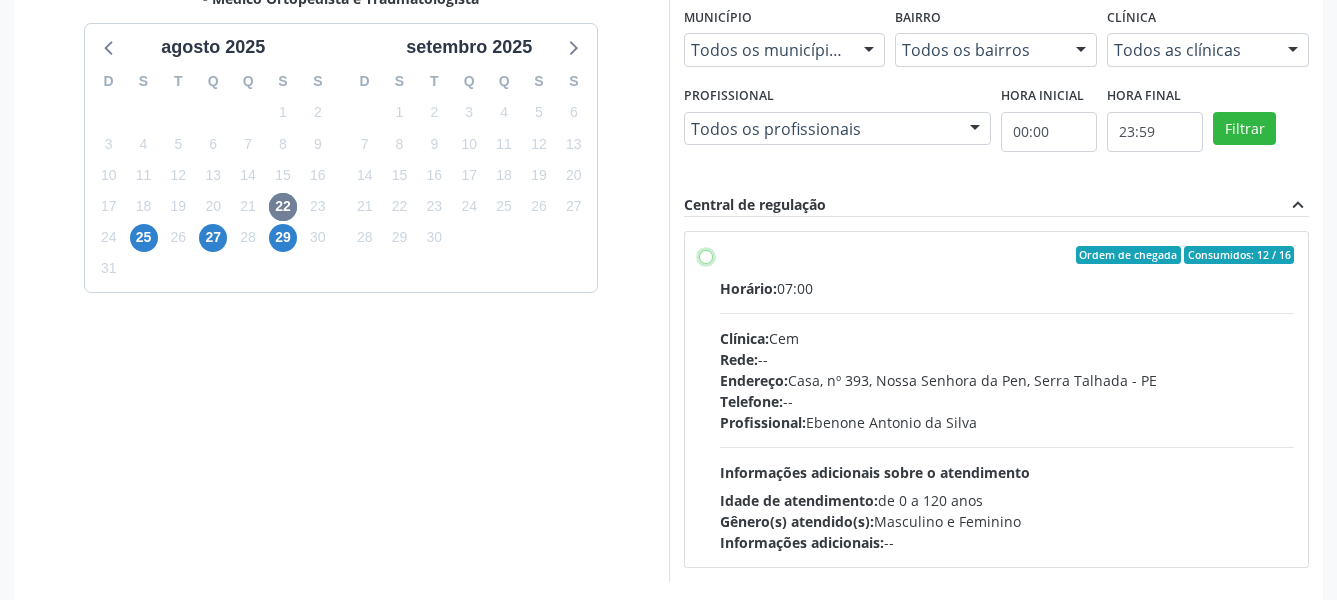 radio on "true" 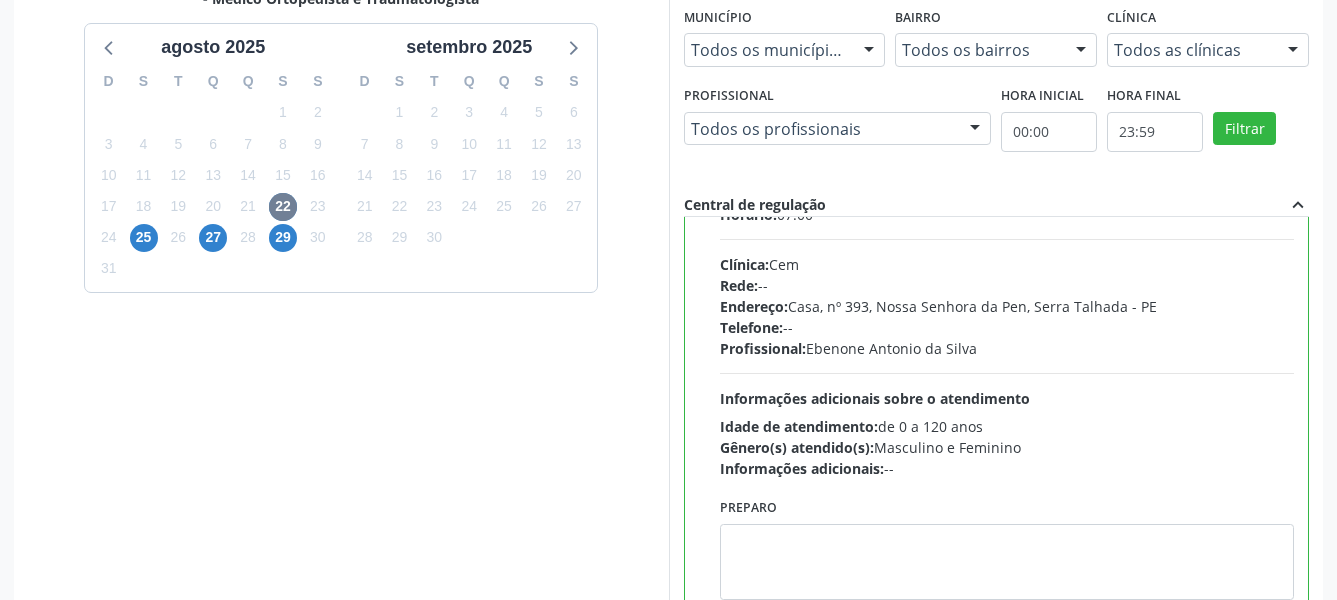 scroll, scrollTop: 99, scrollLeft: 0, axis: vertical 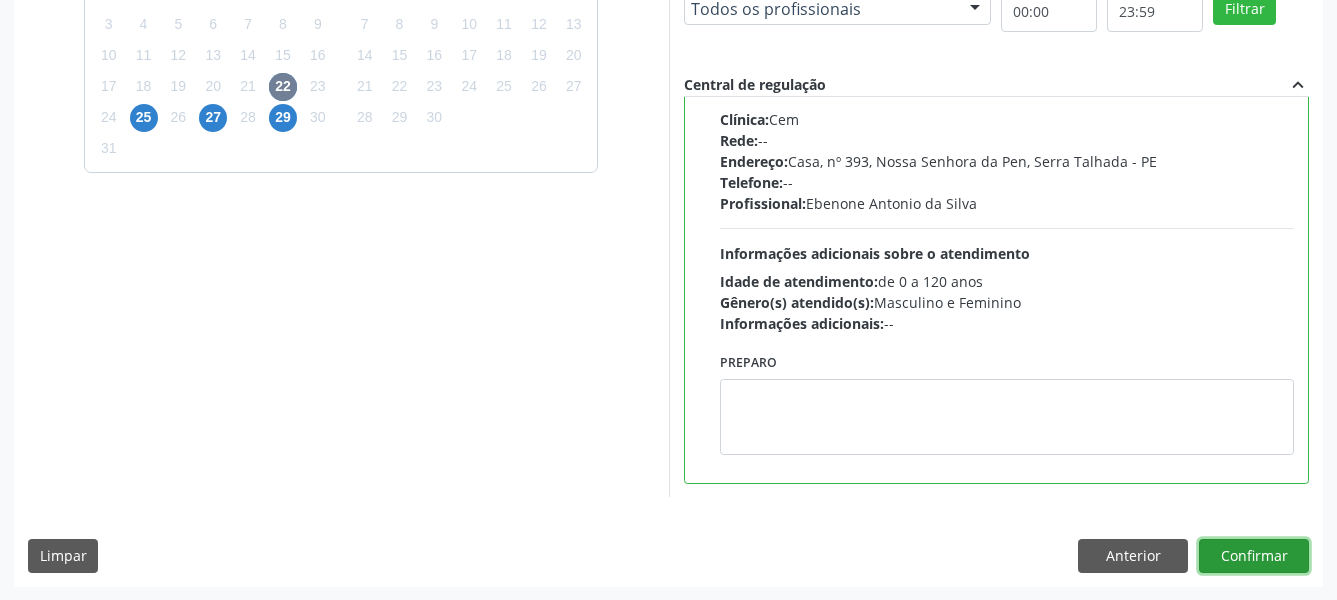 click on "Confirmar" at bounding box center [1254, 556] 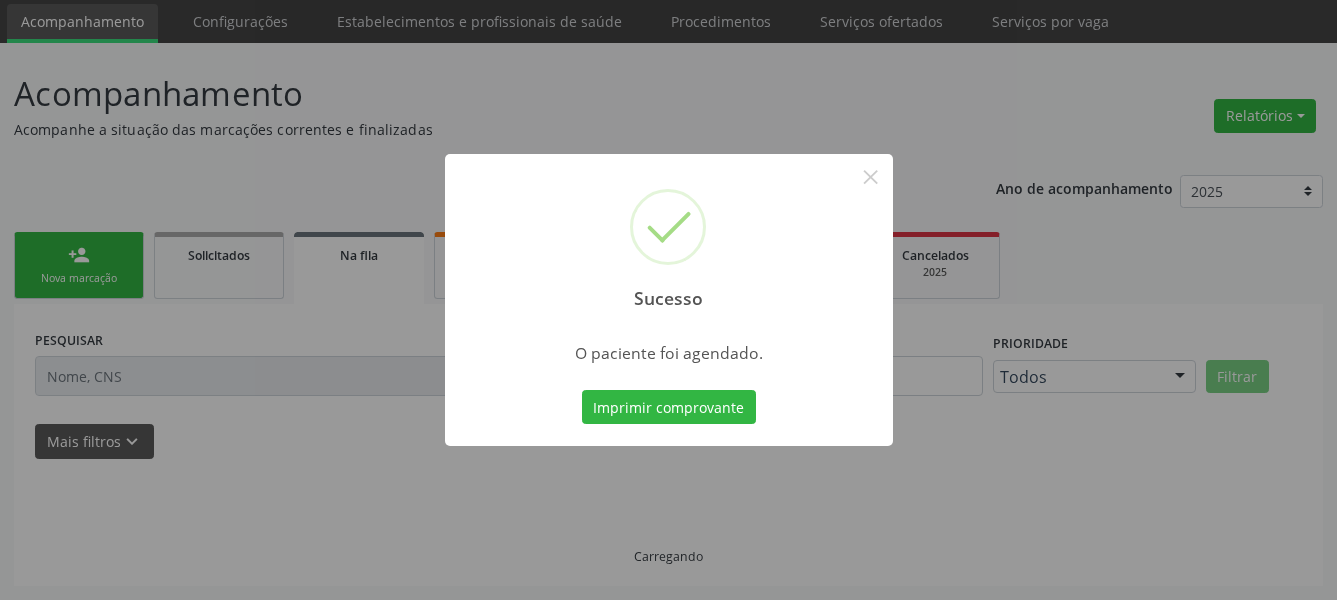 scroll, scrollTop: 66, scrollLeft: 0, axis: vertical 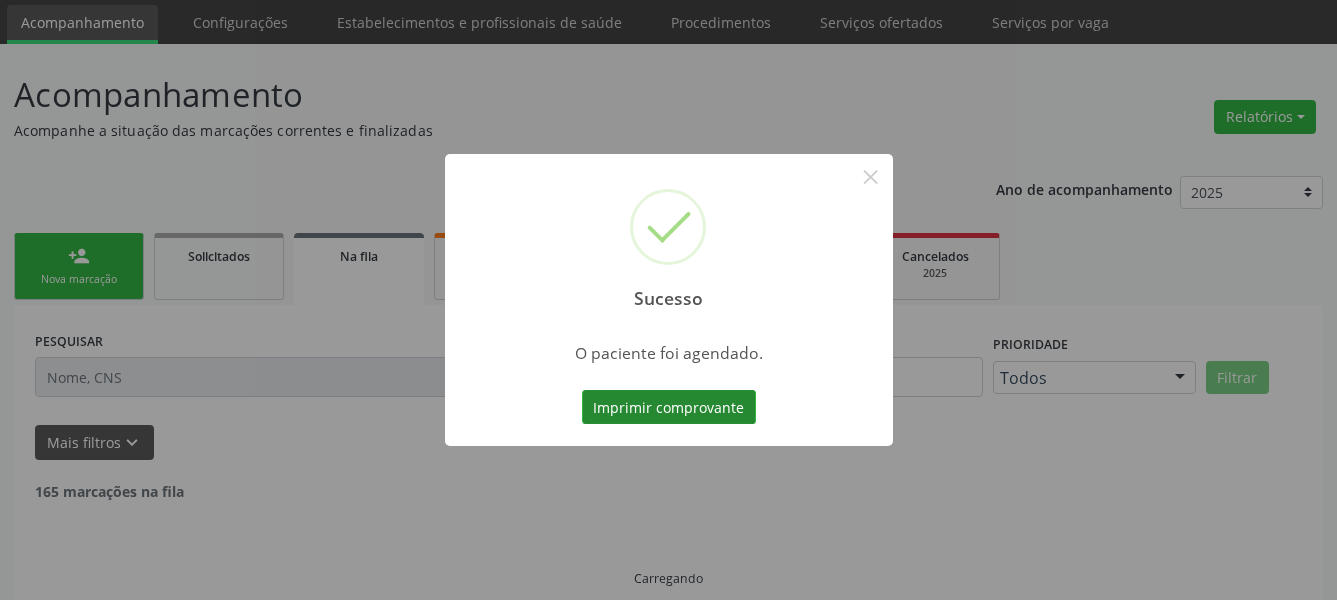 click on "Imprimir comprovante" at bounding box center [669, 407] 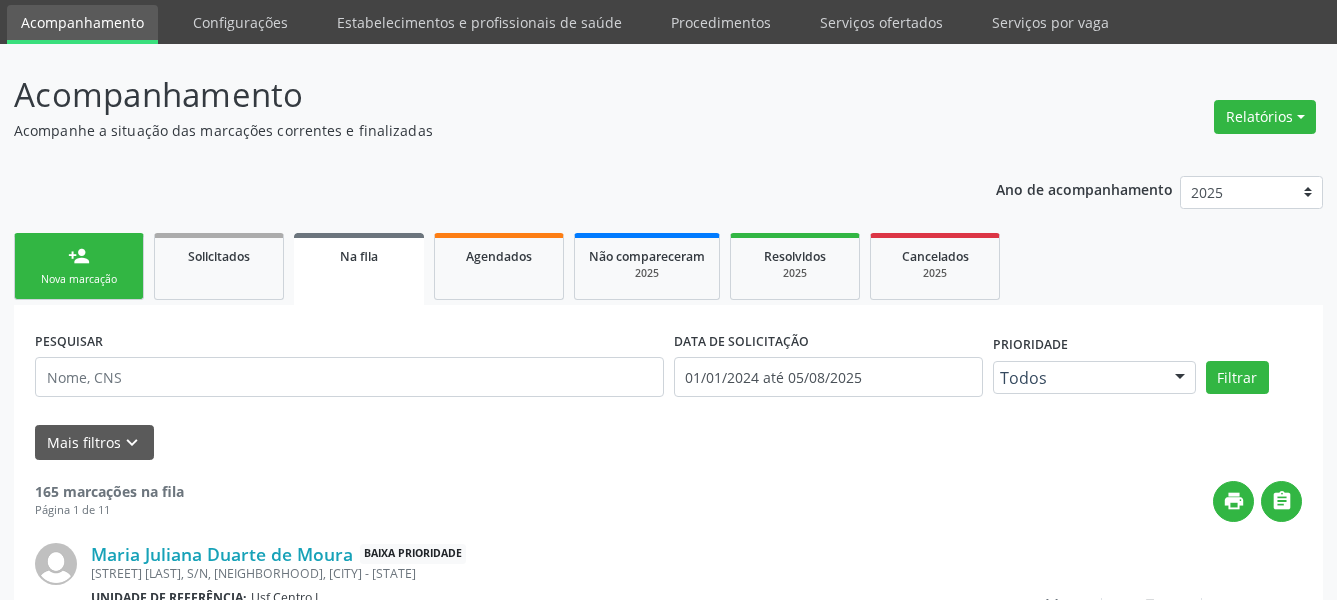 scroll, scrollTop: 65, scrollLeft: 0, axis: vertical 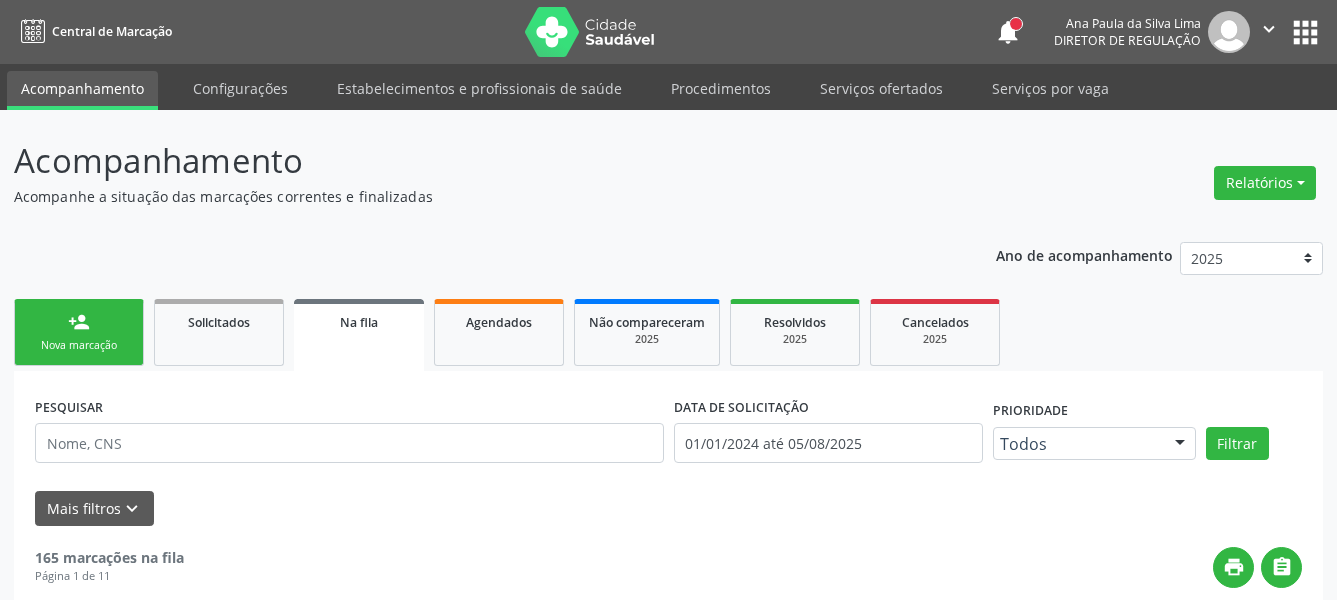 click on "apps" at bounding box center [1305, 32] 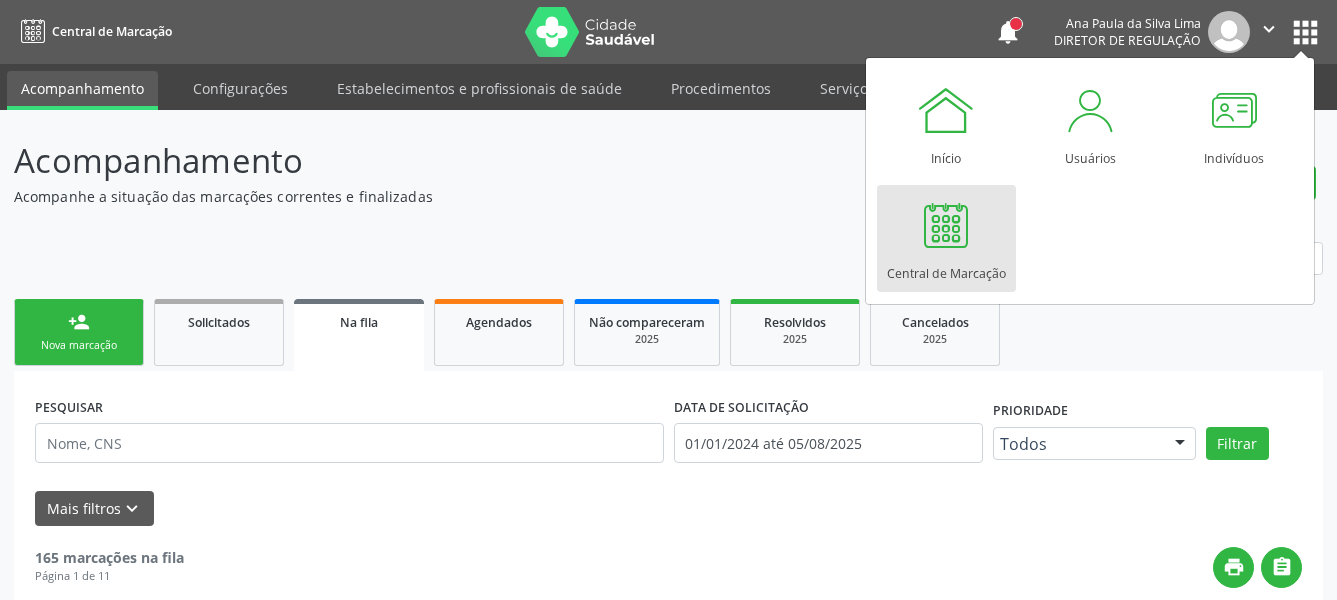 click on "Central de Marcação" at bounding box center (946, 268) 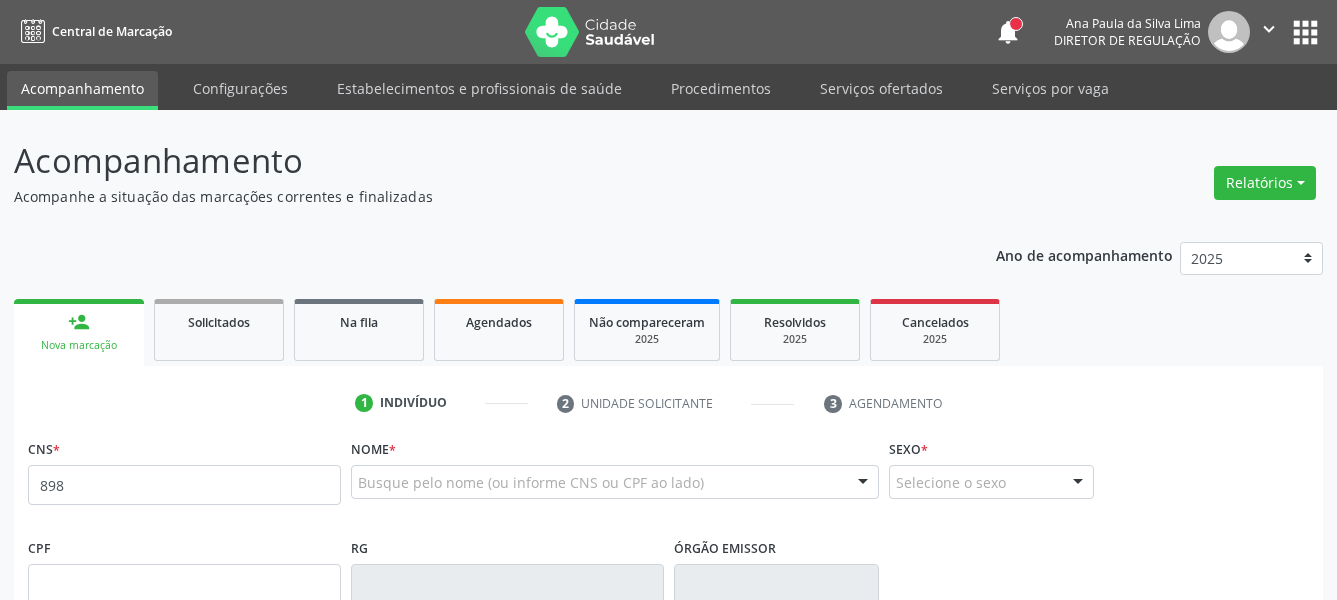scroll, scrollTop: 0, scrollLeft: 0, axis: both 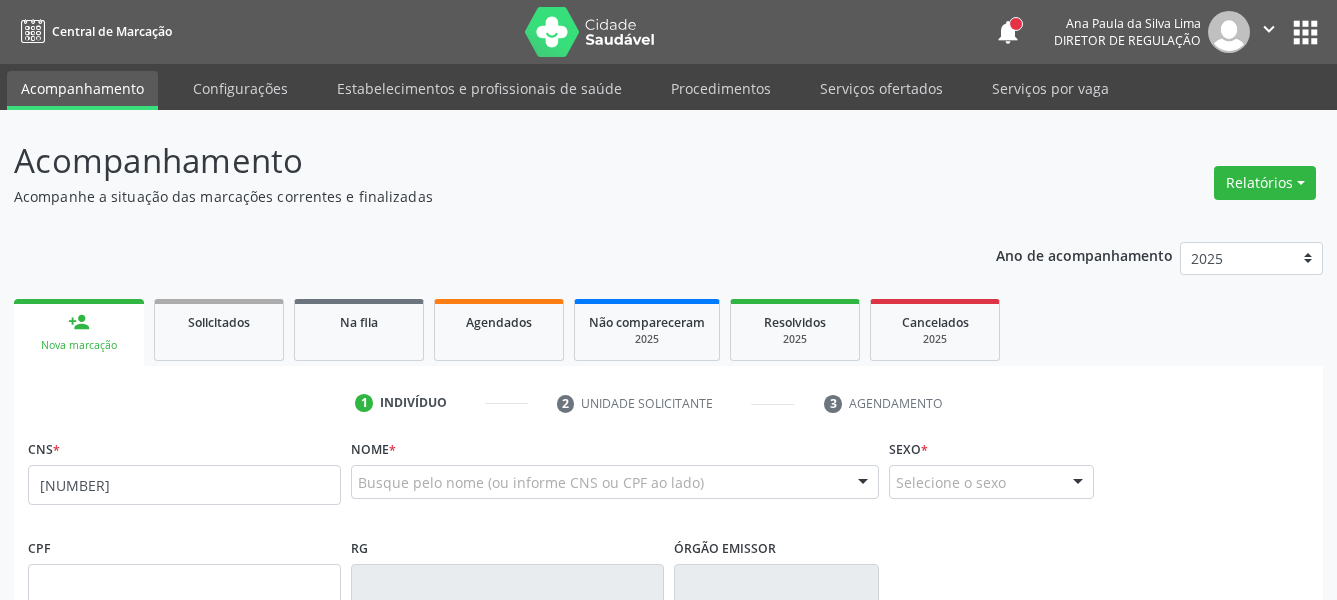 type on "[NUMBER]" 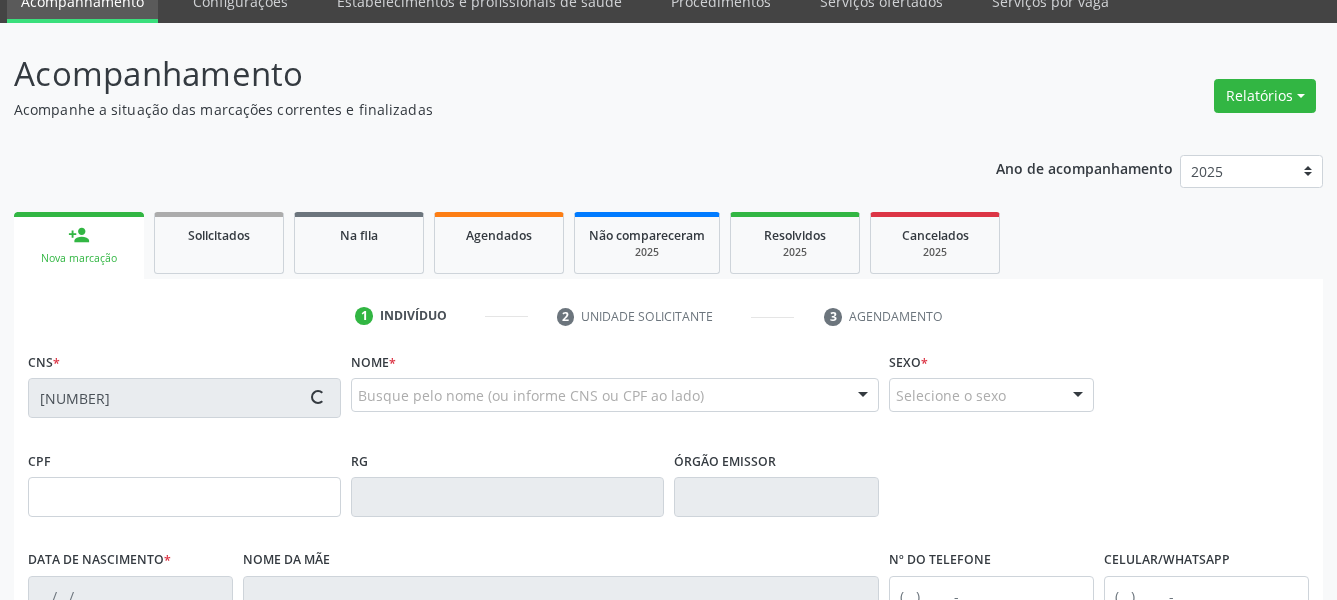 scroll, scrollTop: 102, scrollLeft: 0, axis: vertical 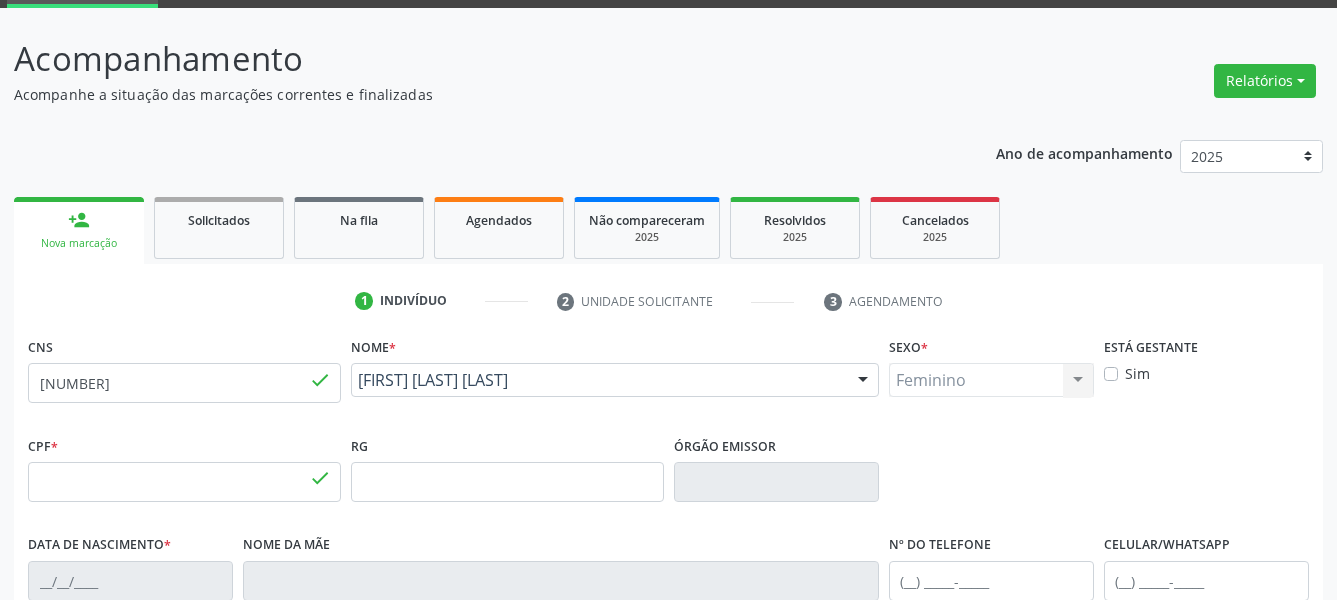 type on "[NUMBER]" 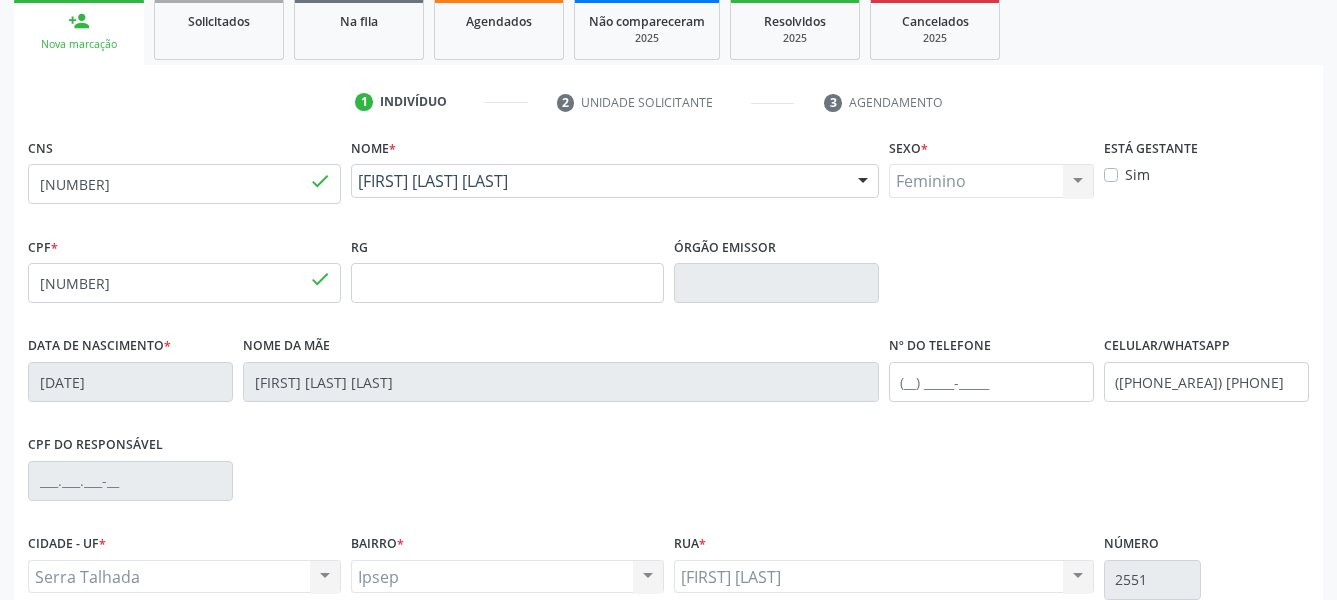 scroll, scrollTop: 306, scrollLeft: 0, axis: vertical 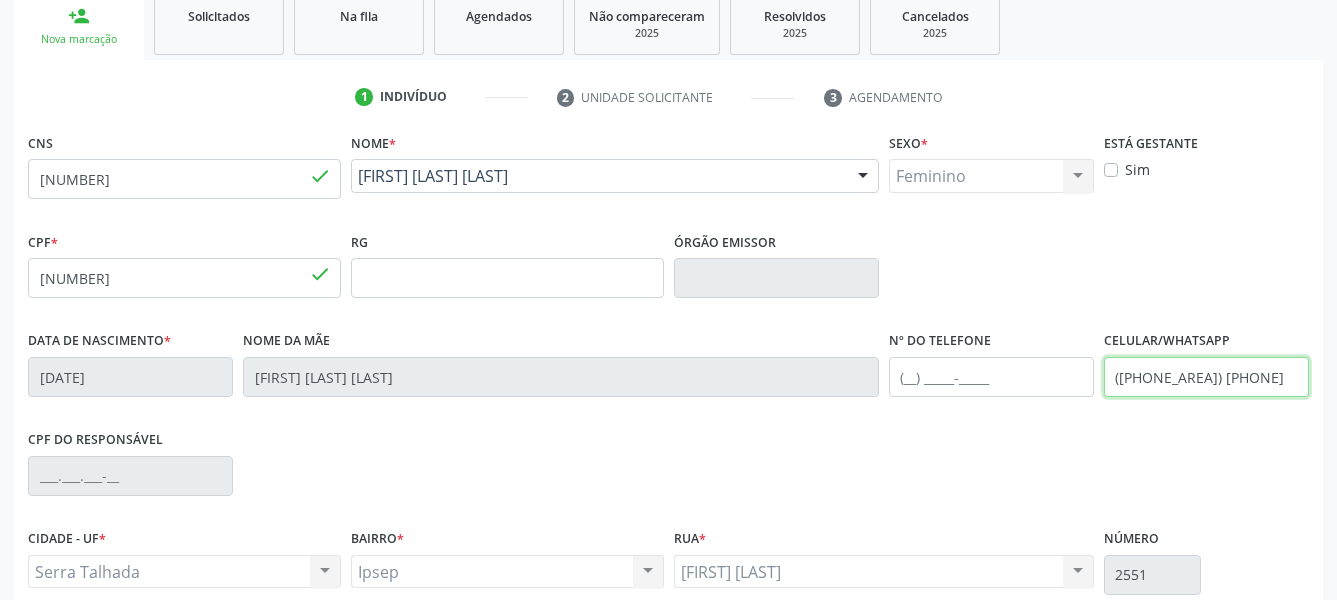 drag, startPoint x: 1175, startPoint y: 382, endPoint x: 948, endPoint y: 414, distance: 229.24442 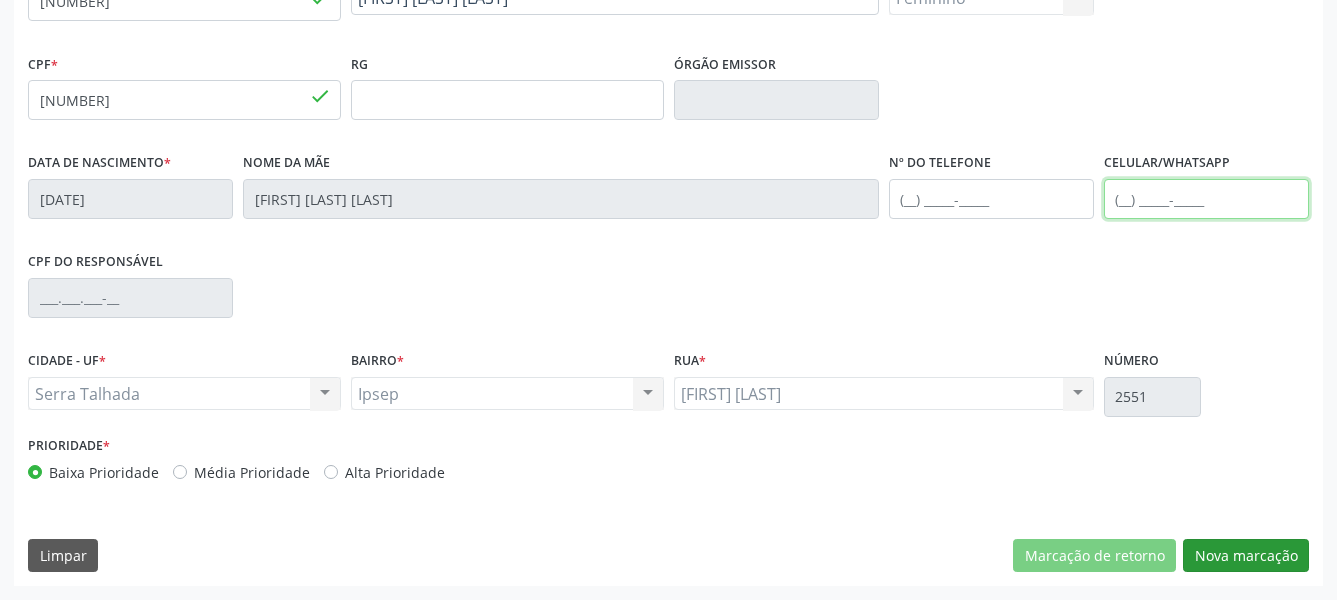 type 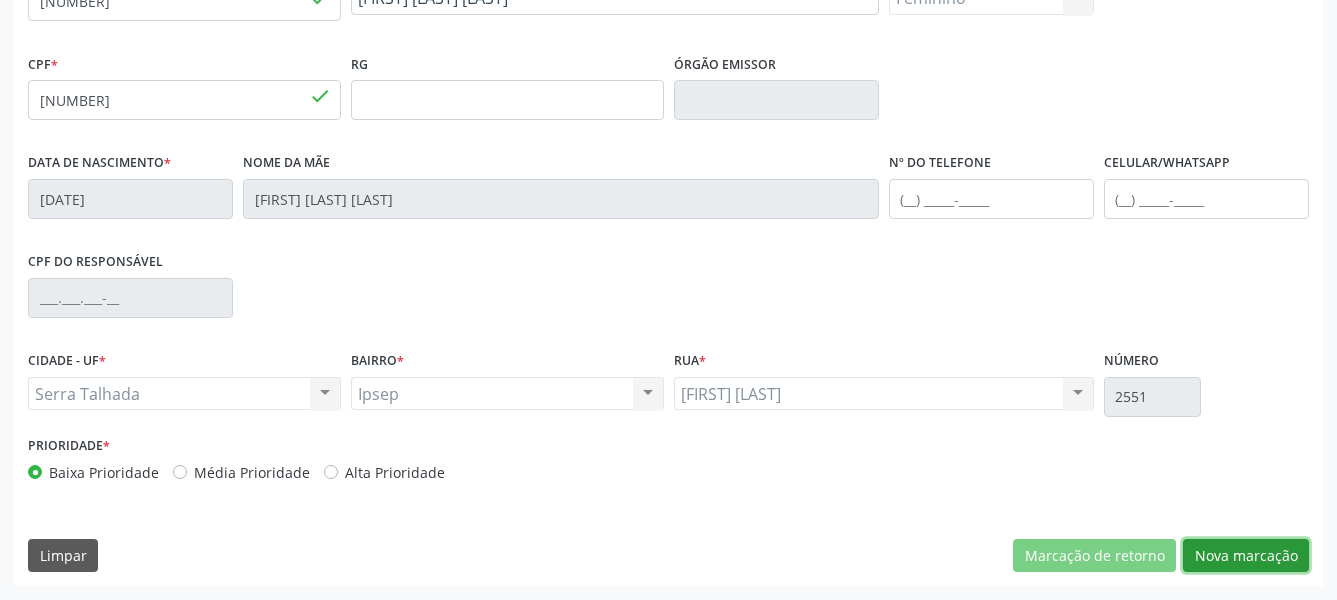 click on "Nova marcação" at bounding box center [1246, 556] 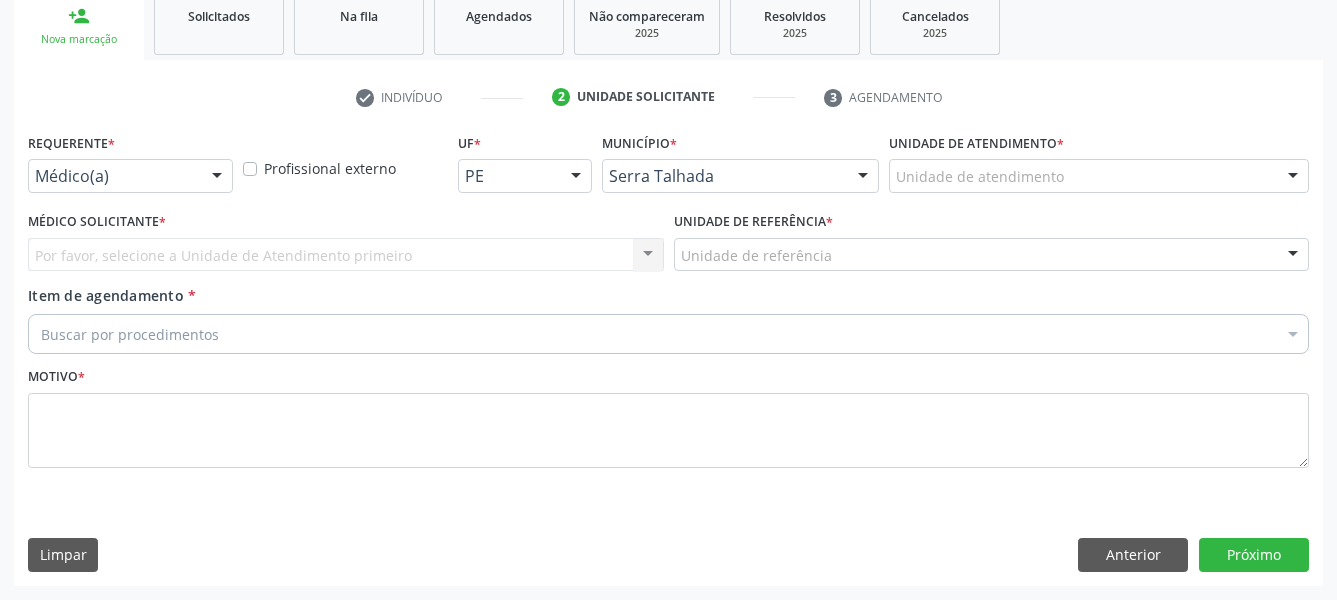scroll, scrollTop: 322, scrollLeft: 0, axis: vertical 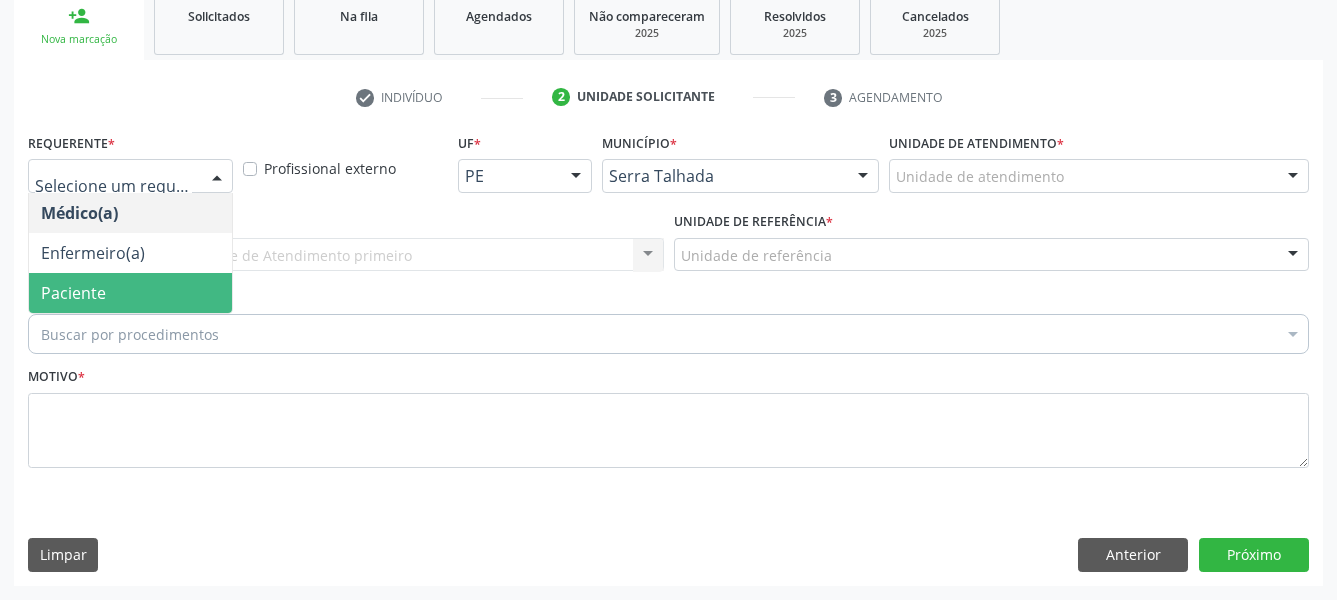 click on "Paciente" at bounding box center (73, 293) 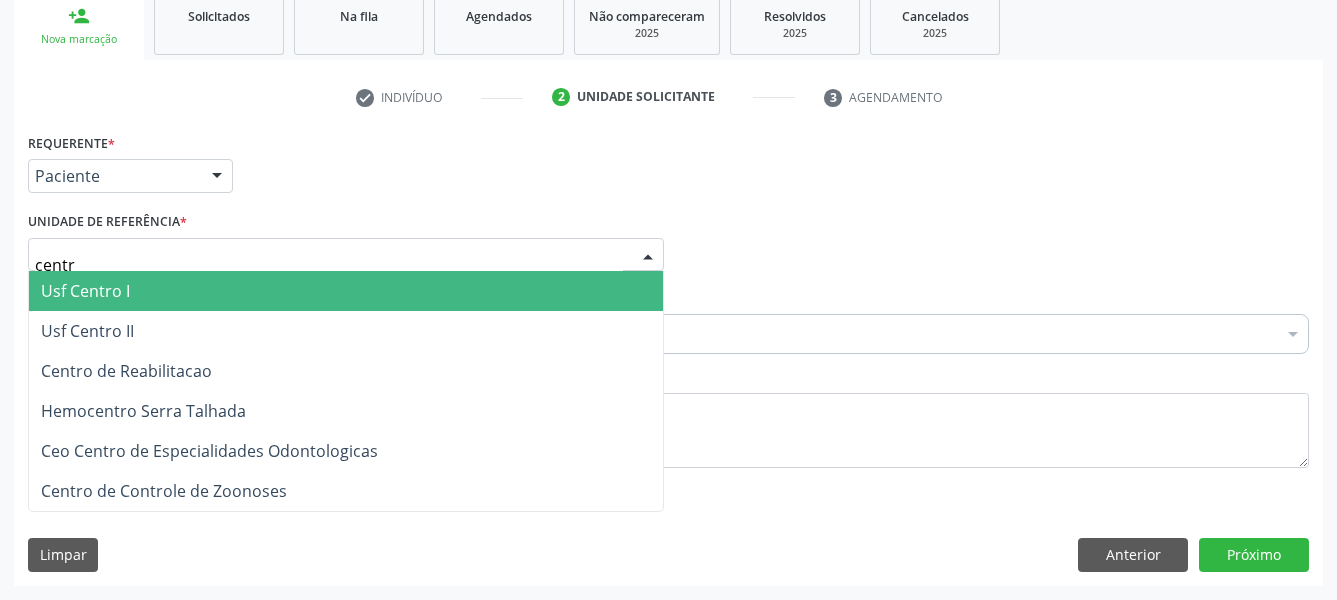 type on "centro" 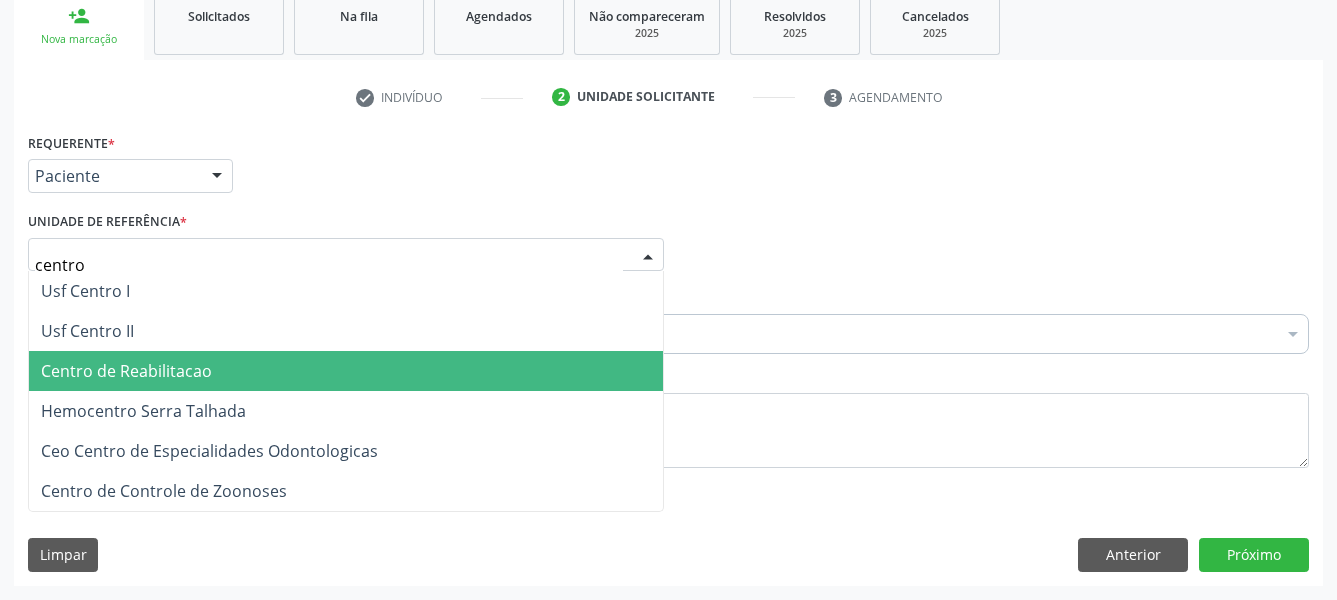 click on "Centro de Reabilitacao" at bounding box center (346, 371) 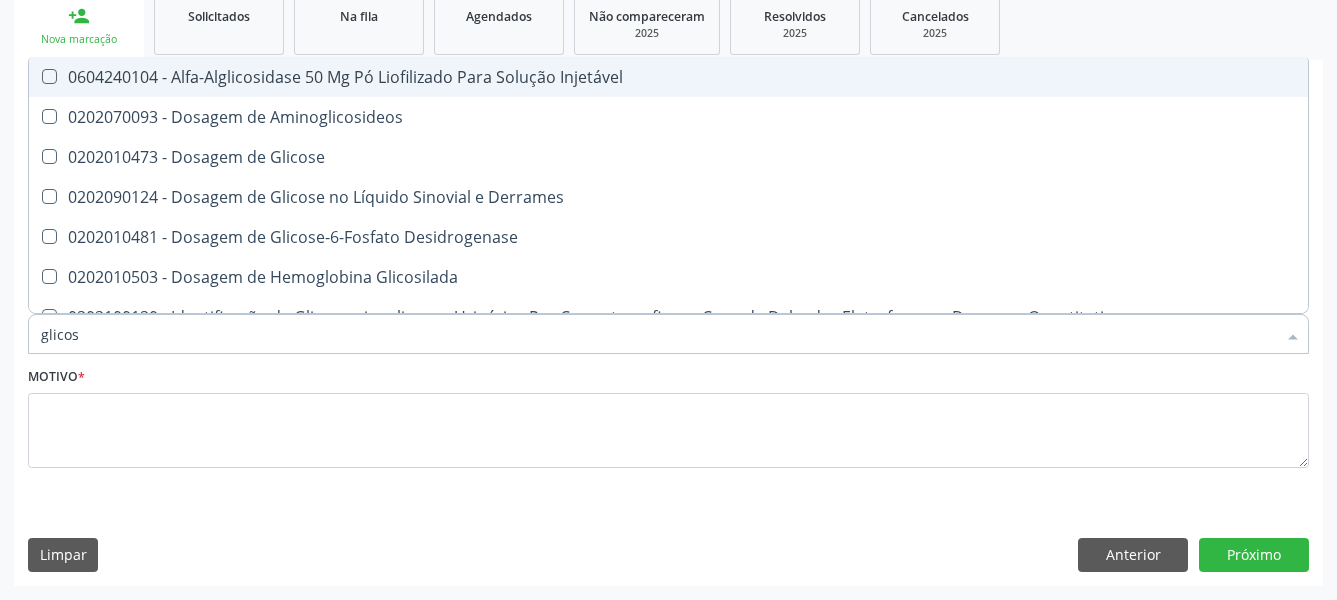 type on "glicose" 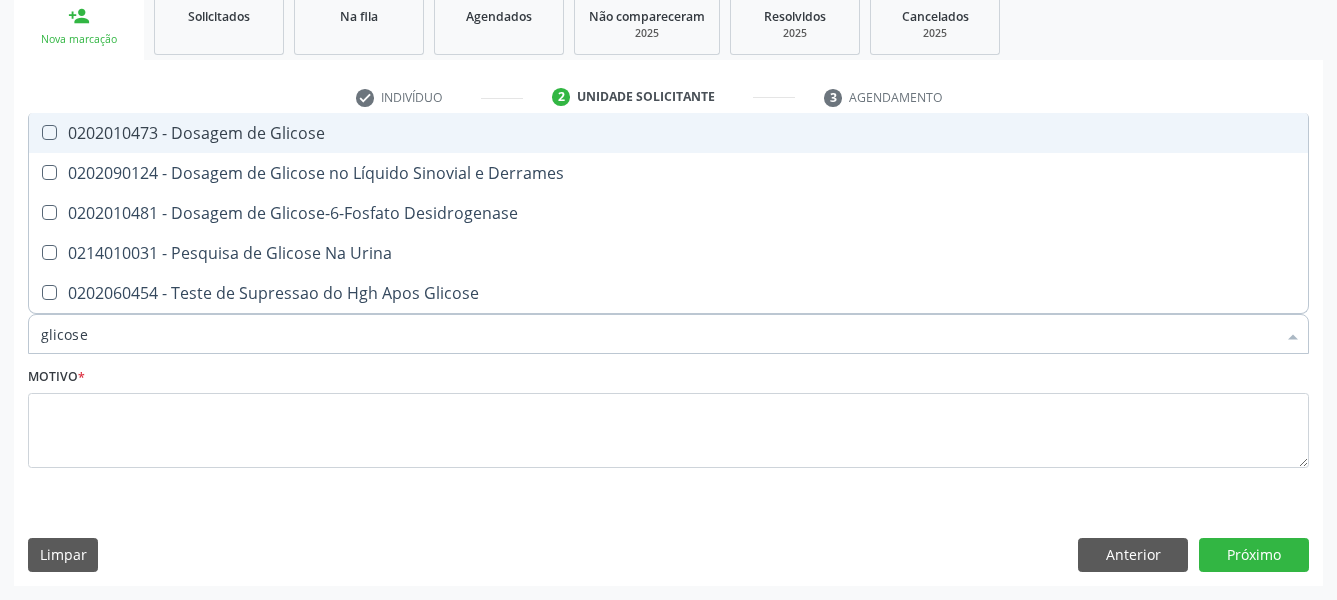 click on "0202010473 - Dosagem de Glicose" at bounding box center (668, 133) 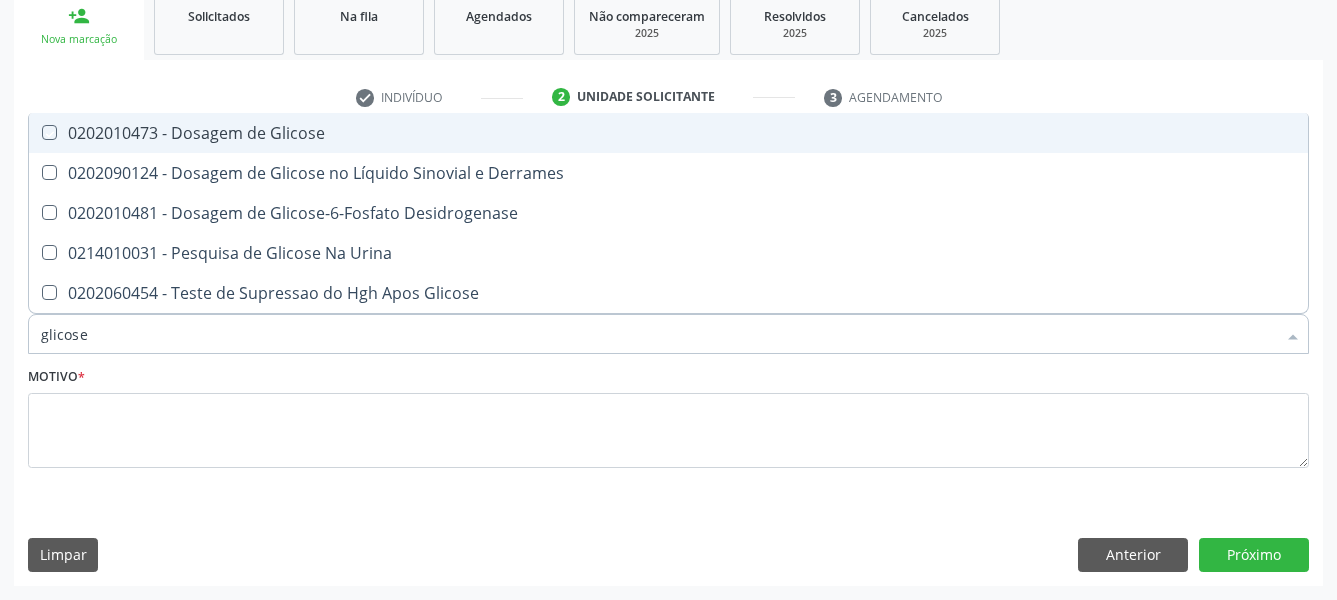 checkbox on "true" 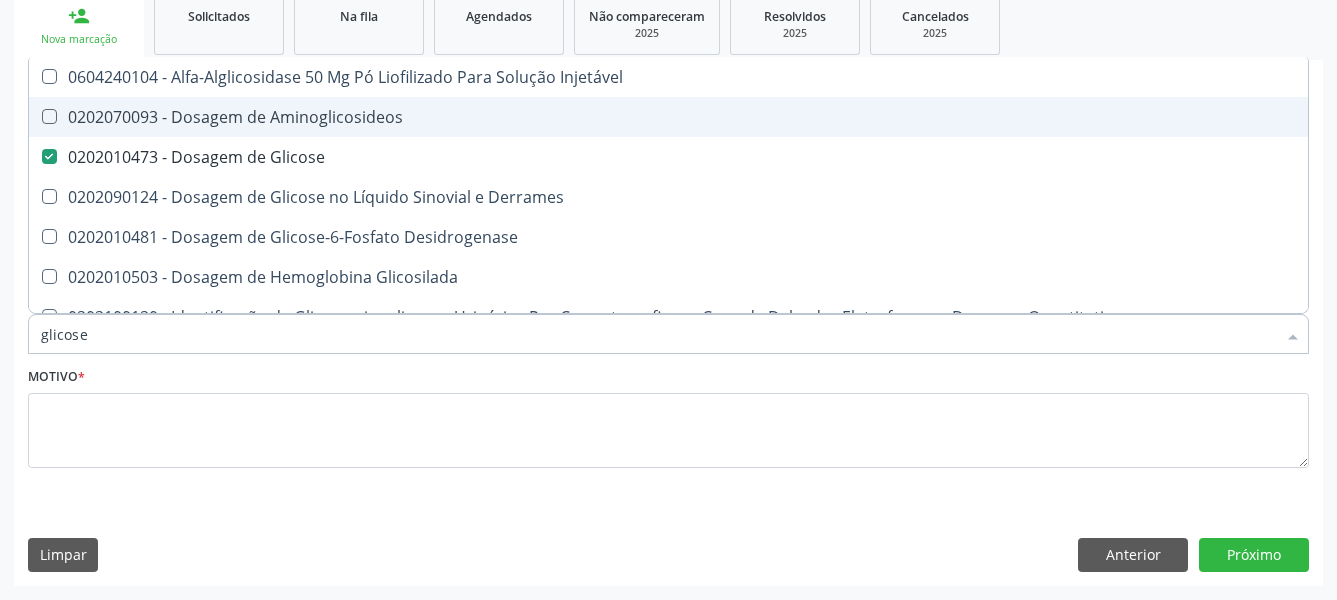 type on "glicos" 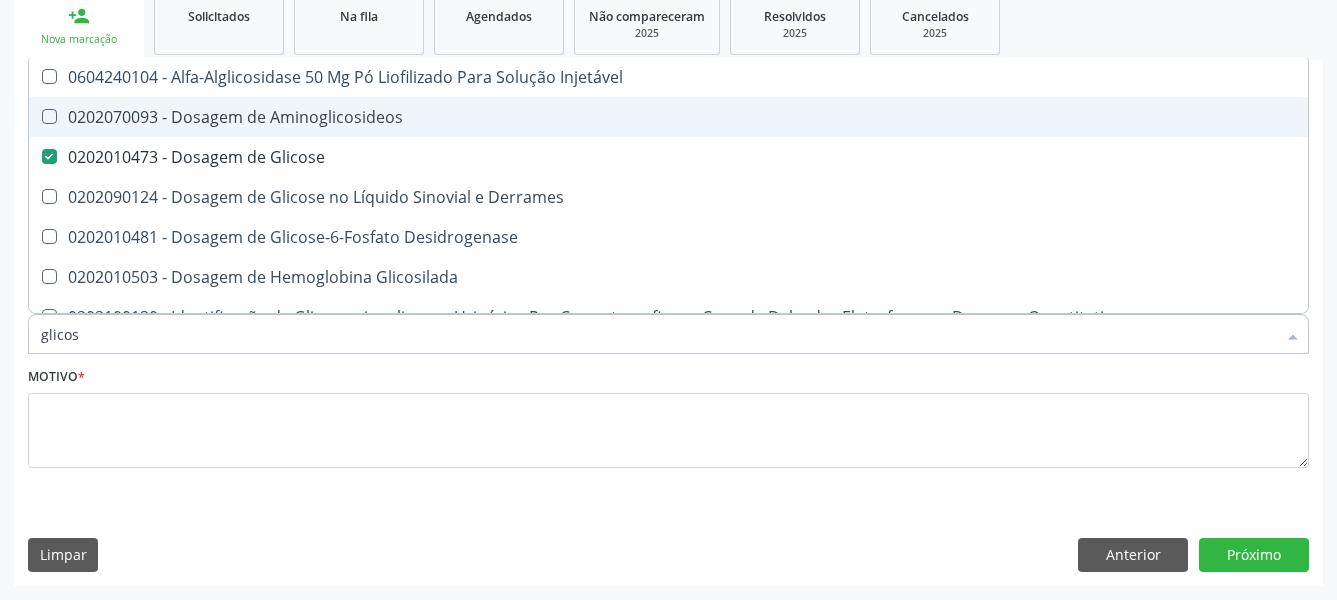 type on "glico" 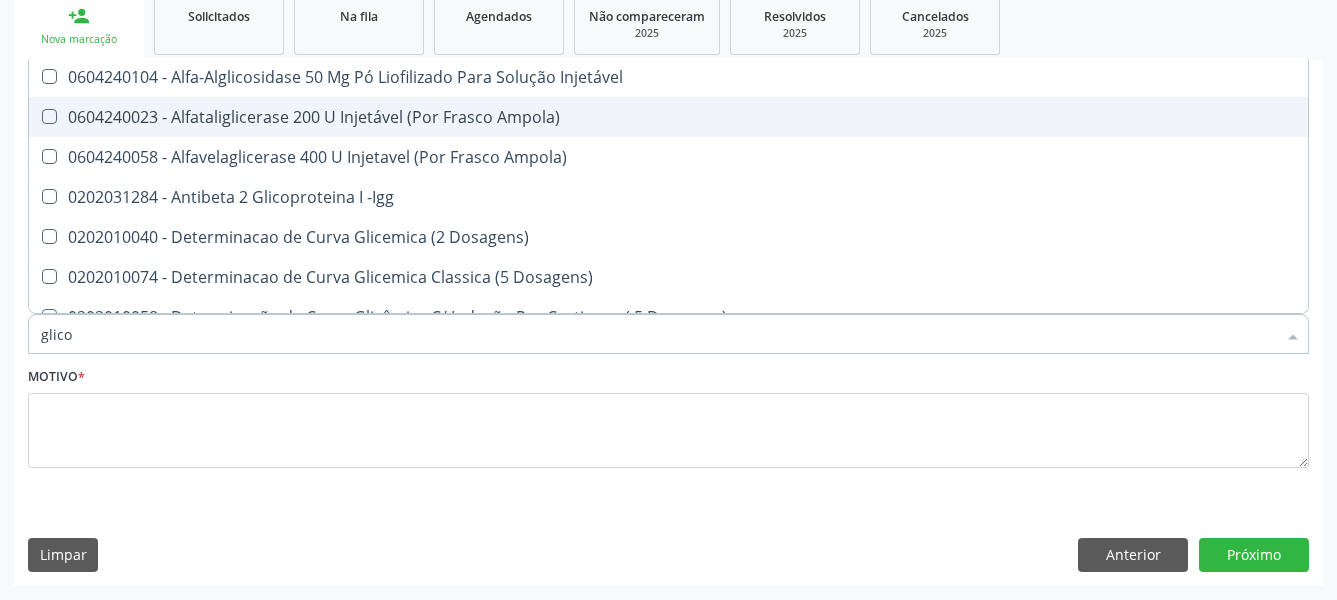 type on "glic" 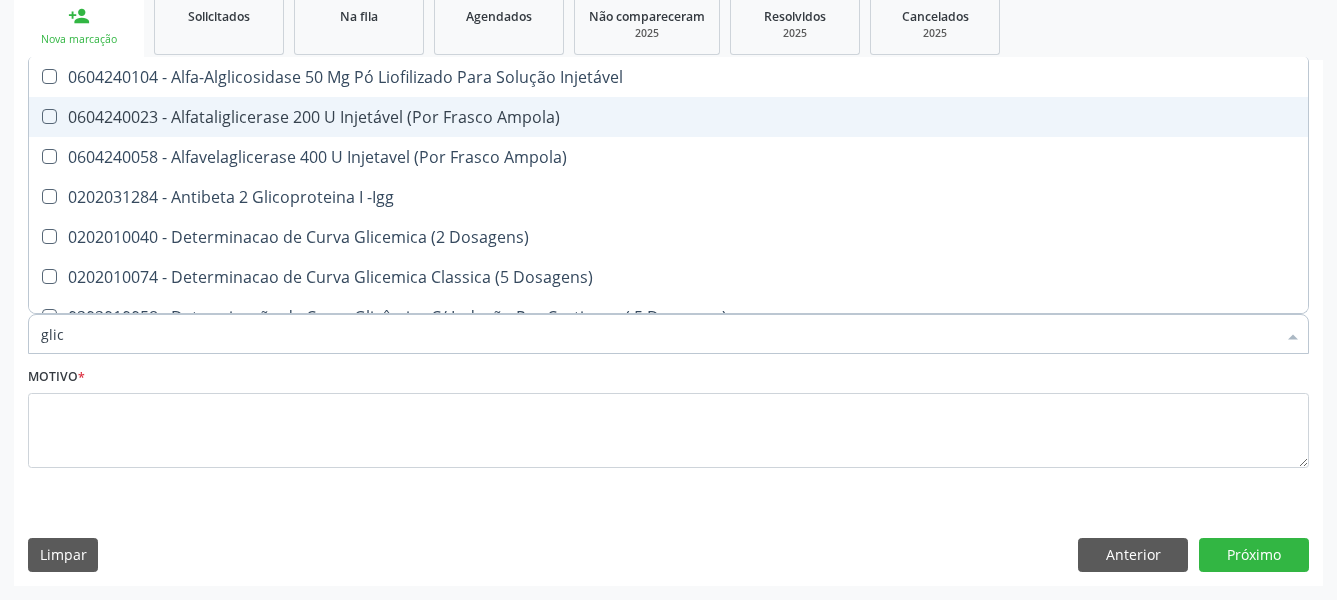 type on "gli" 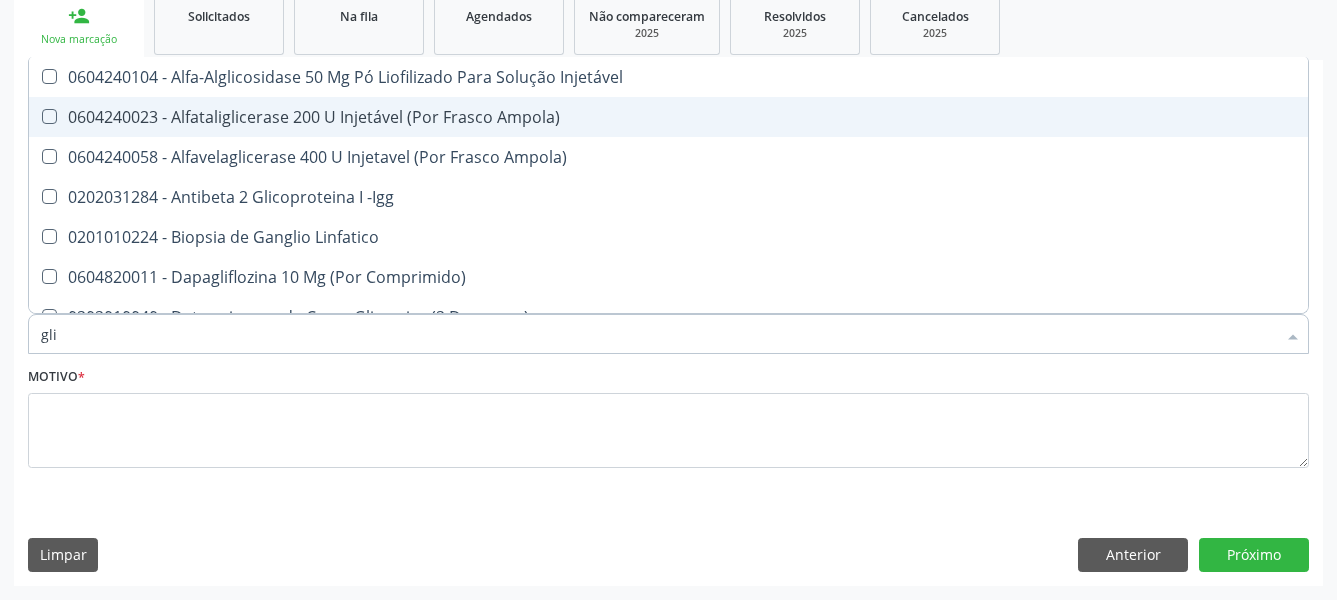 type on "gl" 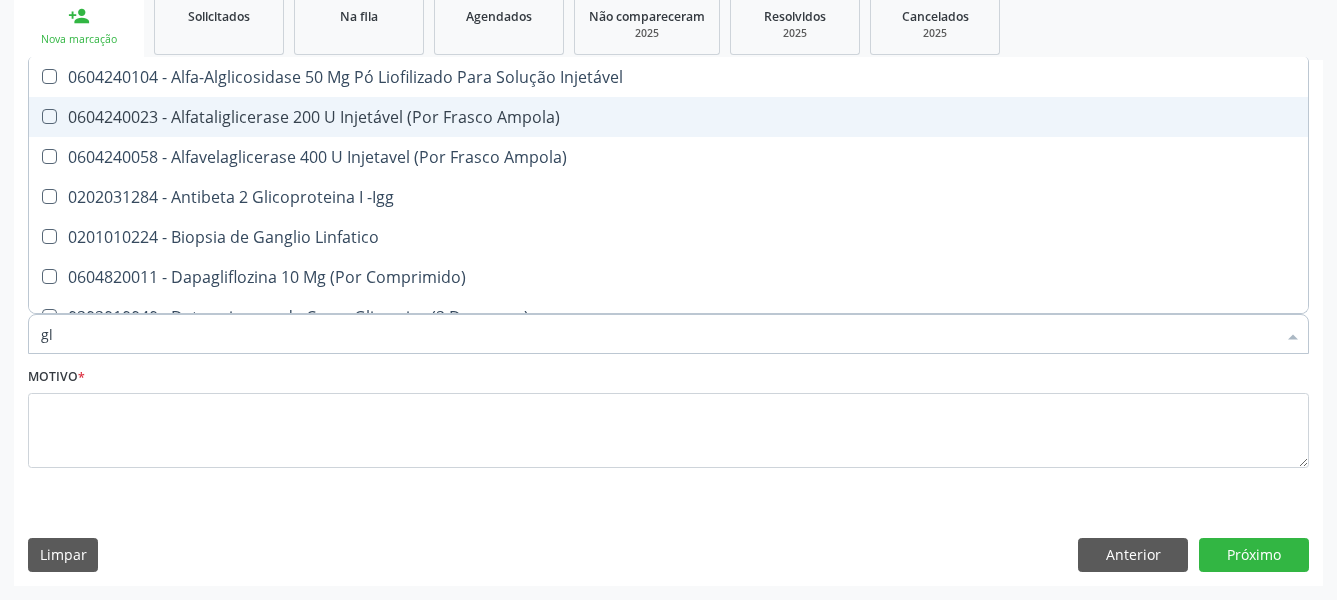 type on "g" 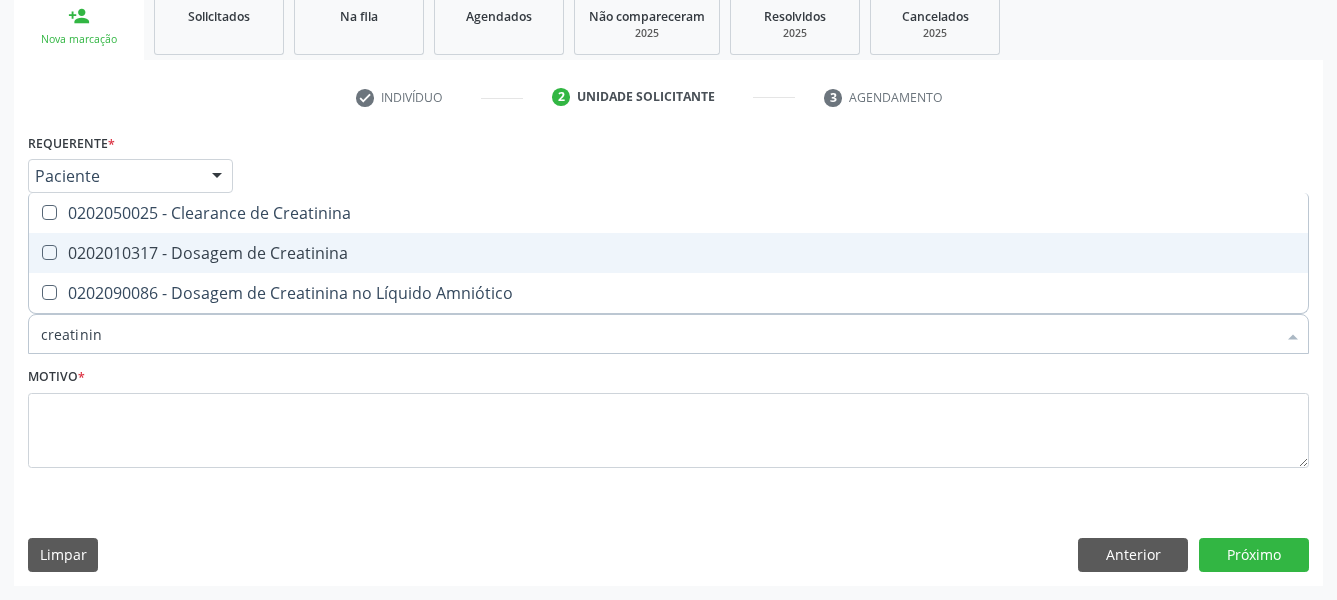 type on "creatinina" 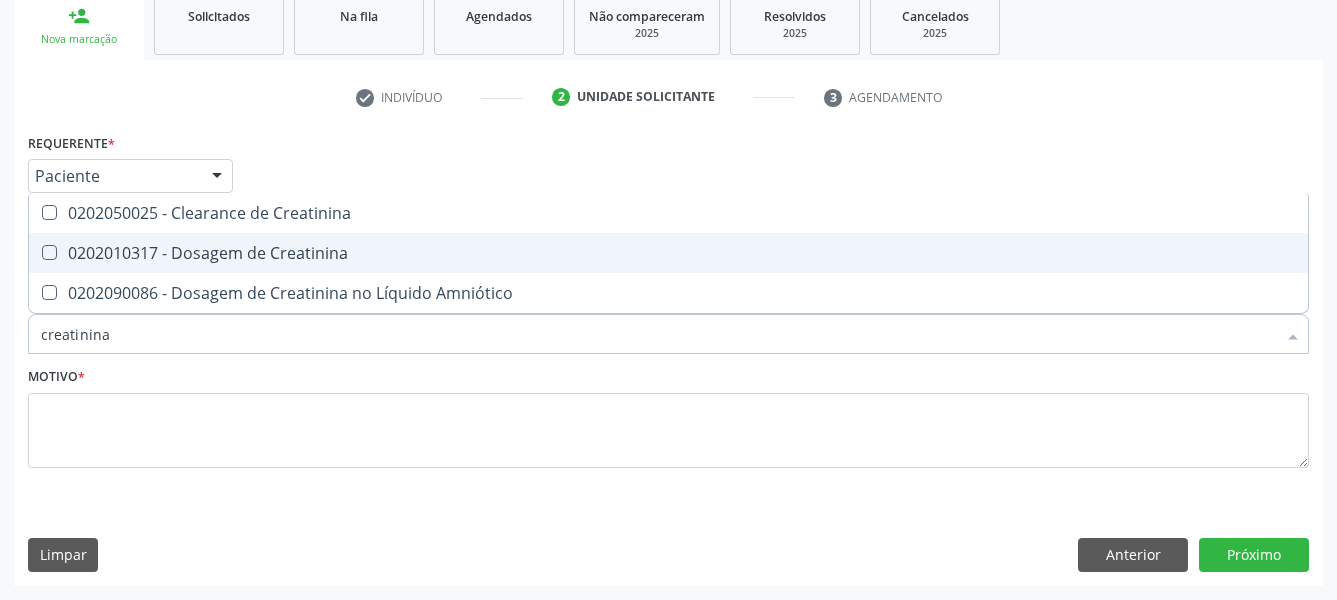 click on "0202010317 - Dosagem de Creatinina" at bounding box center [668, 253] 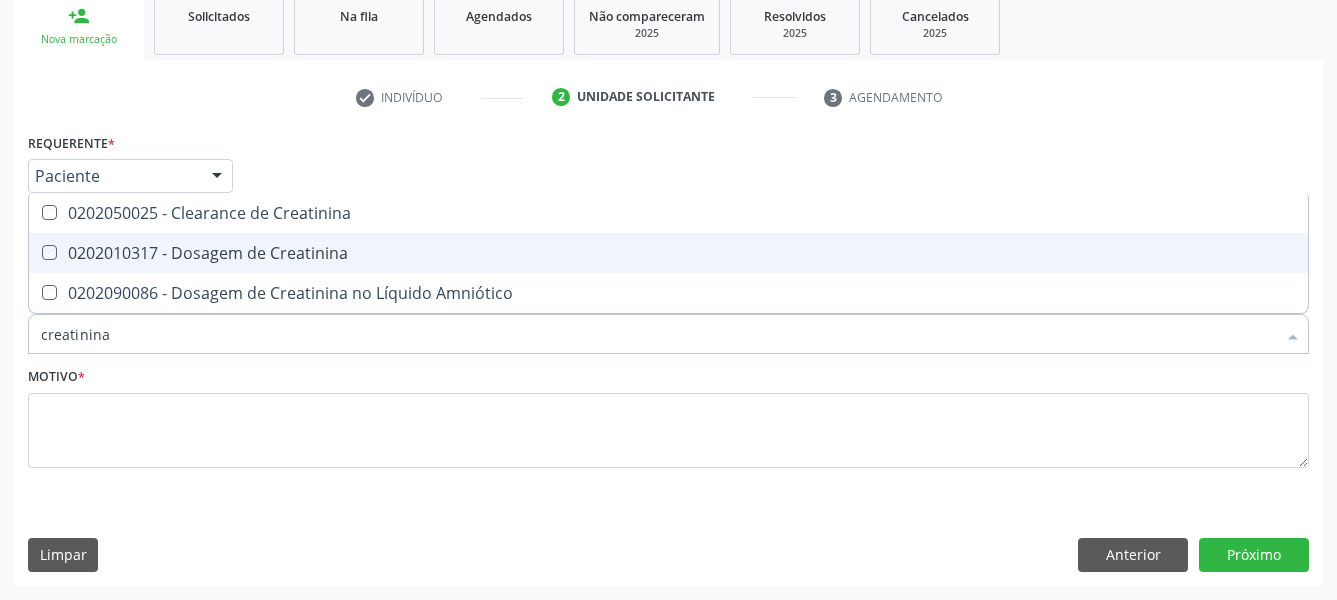 checkbox on "true" 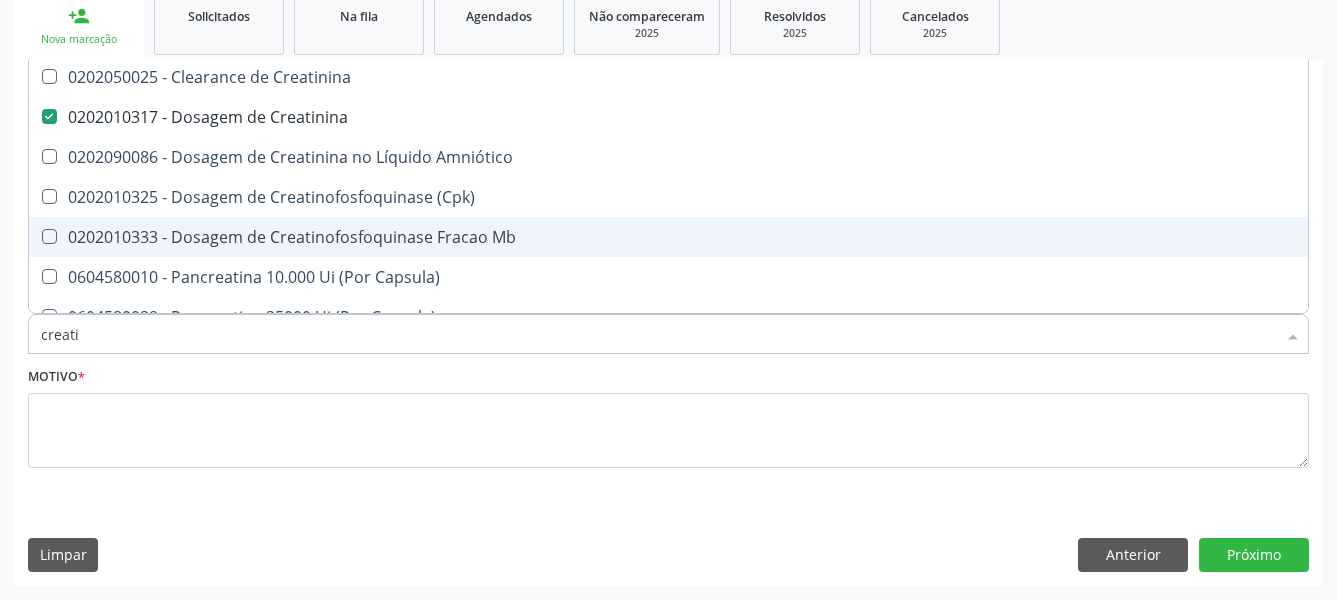 type on "creat" 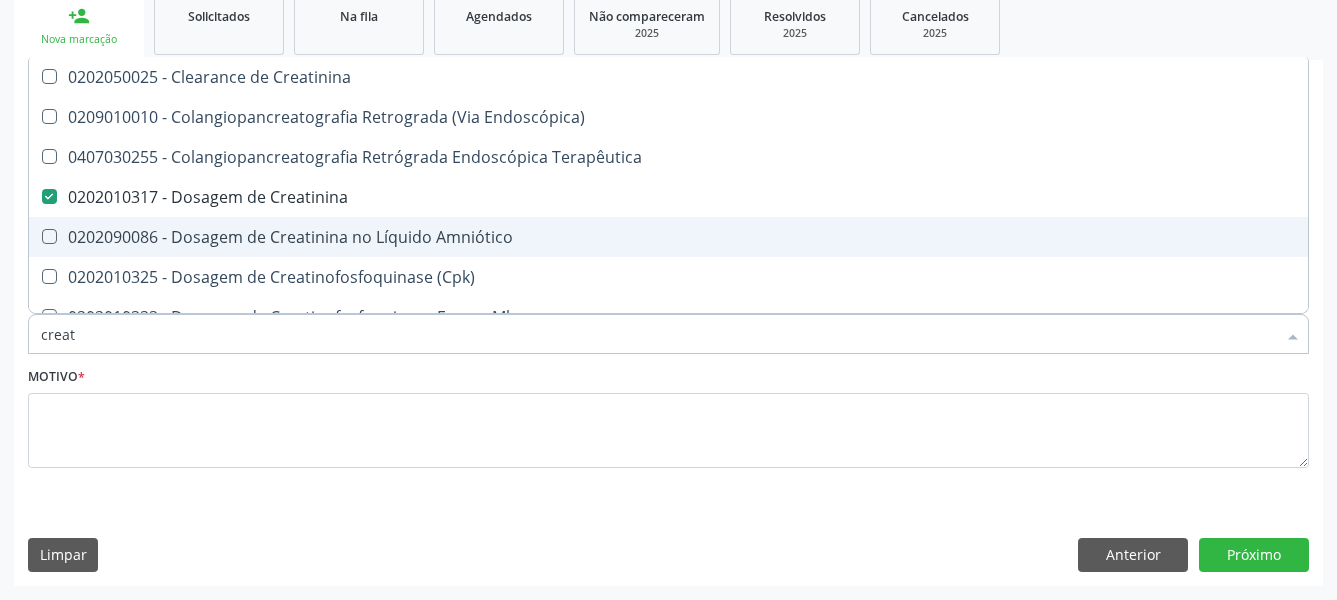 type on "crea" 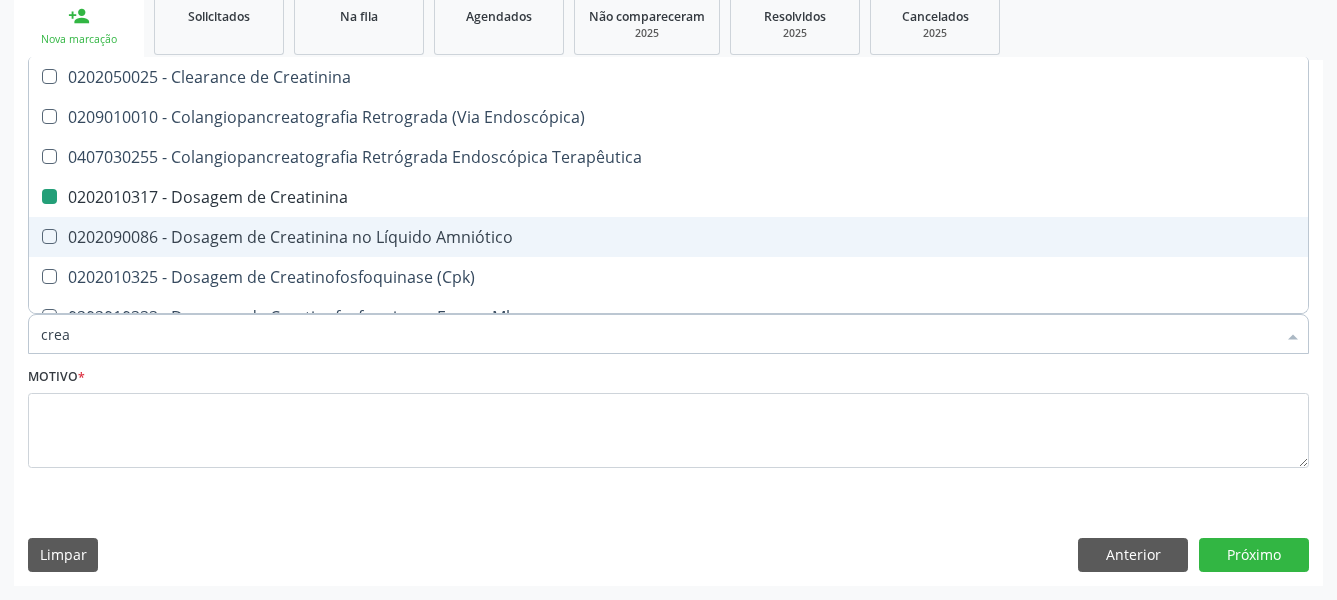 type on "cre" 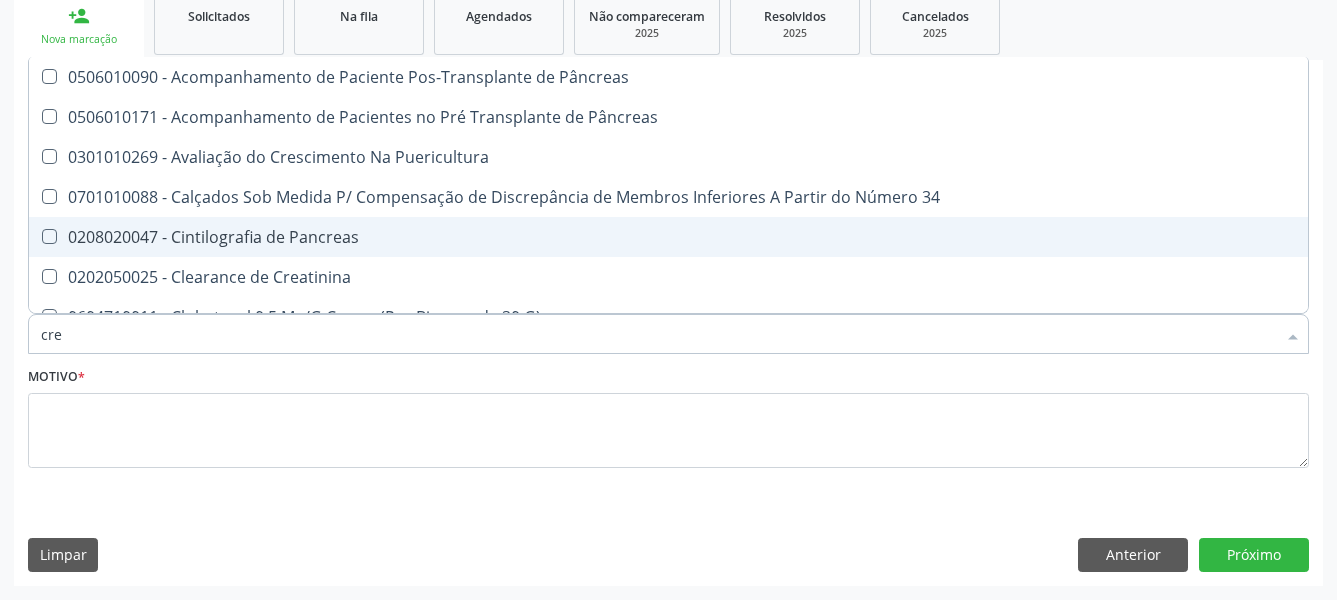 type on "cr" 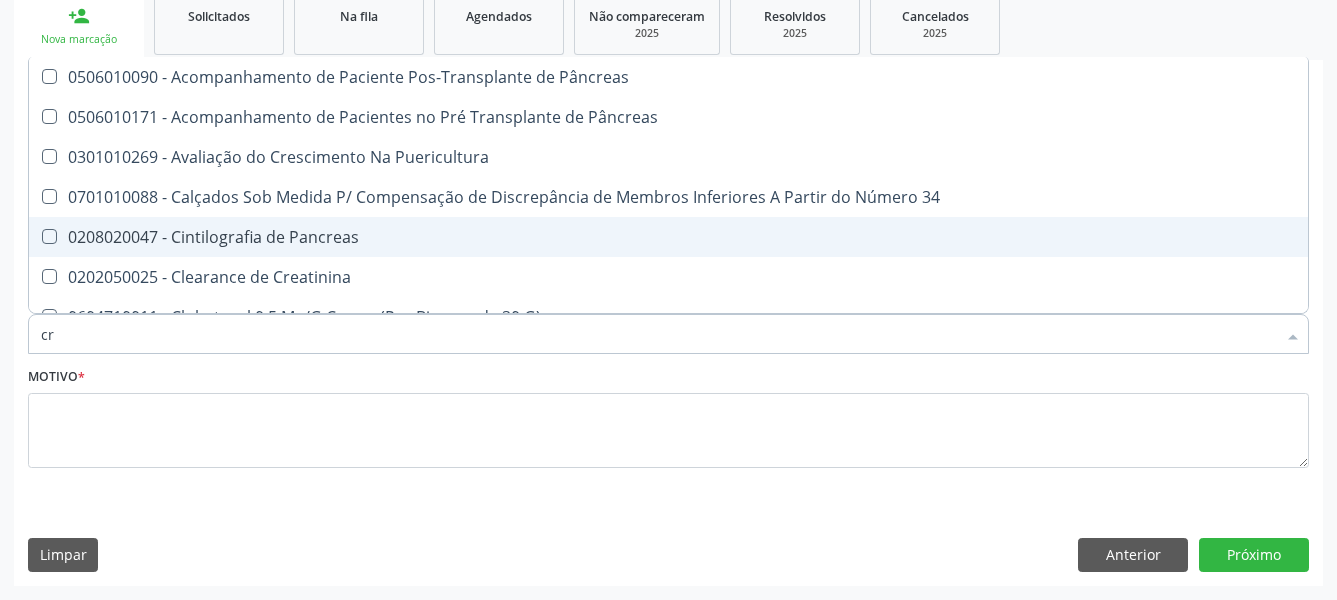 checkbox on "false" 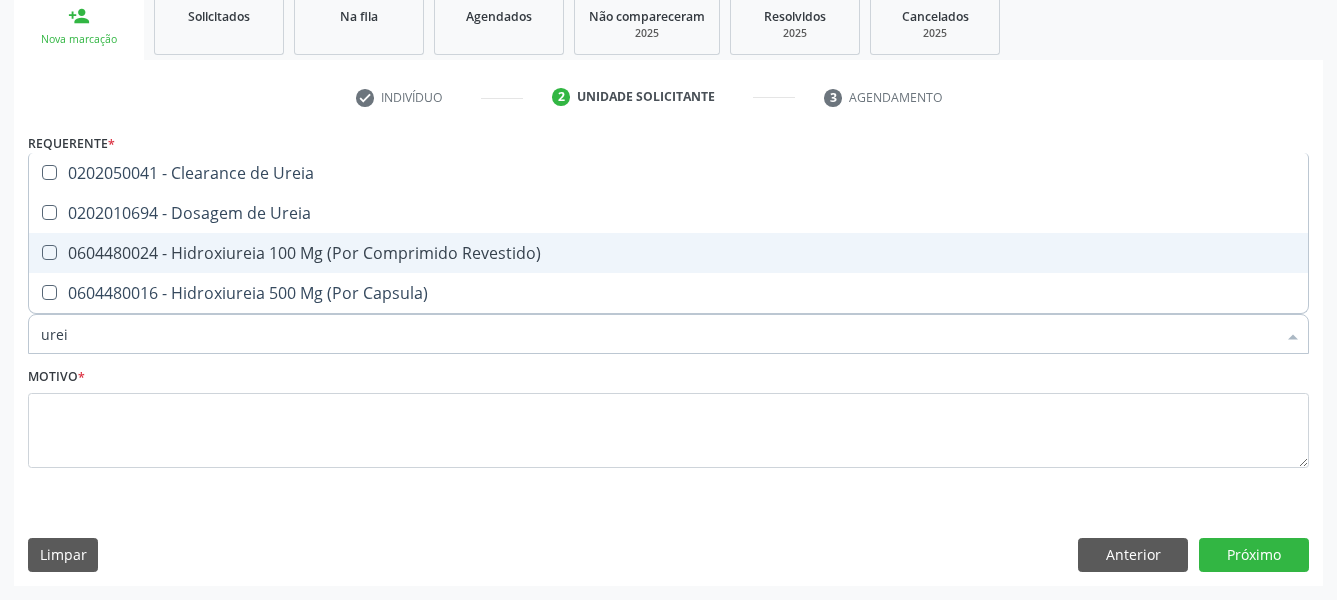 type on "ureia" 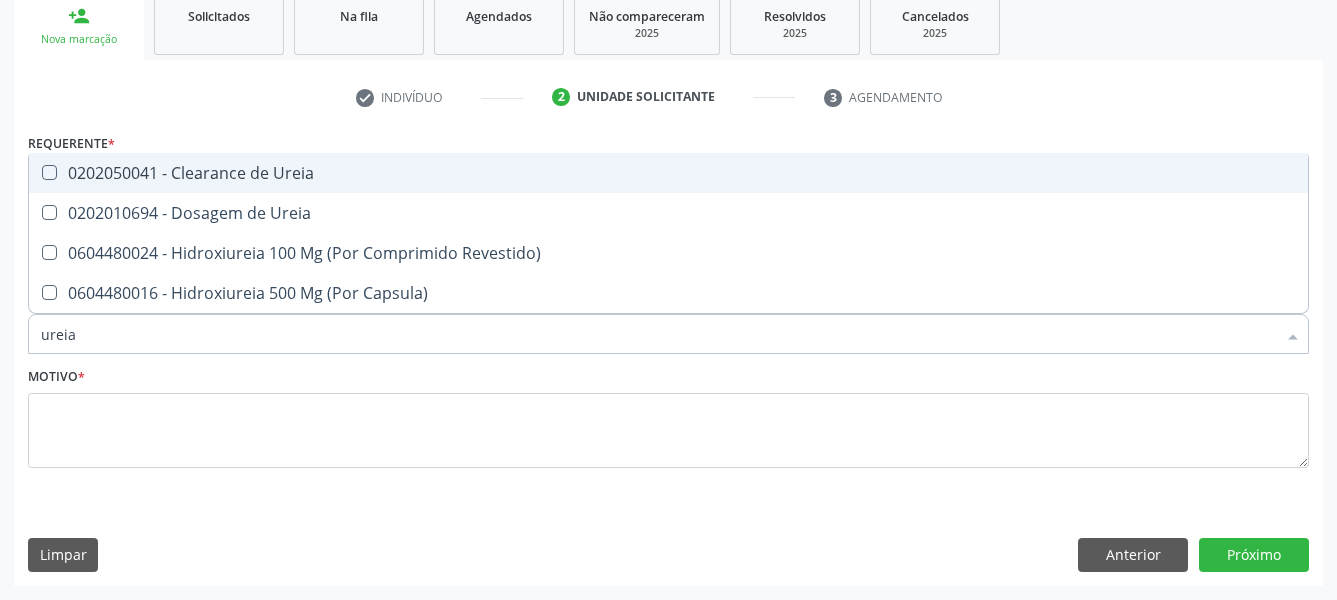 click on "0202050041 - Clearance de Ureia" at bounding box center (668, 173) 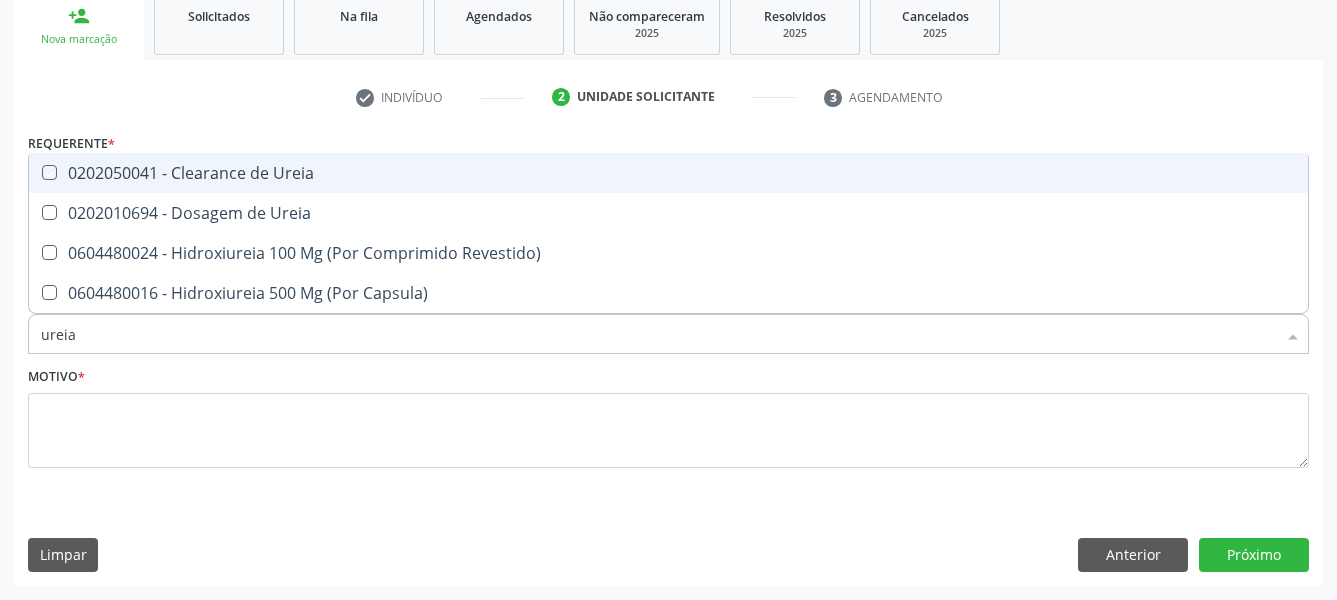 checkbox on "true" 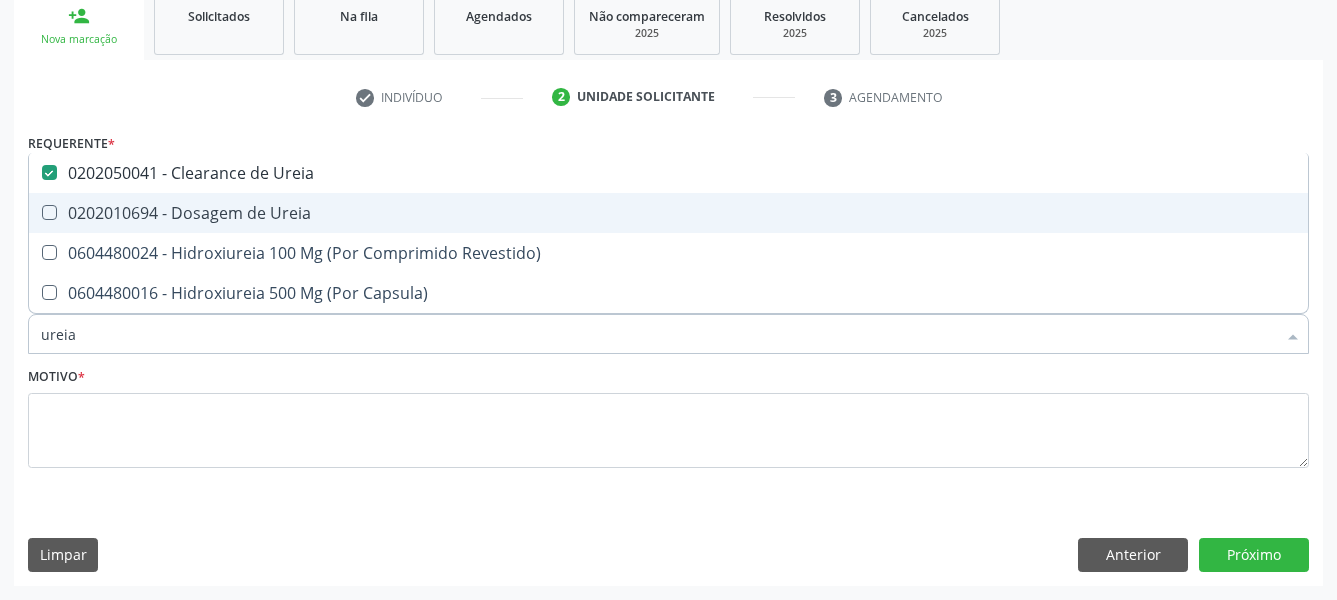 click on "0202010694 - Dosagem de Ureia" at bounding box center (668, 213) 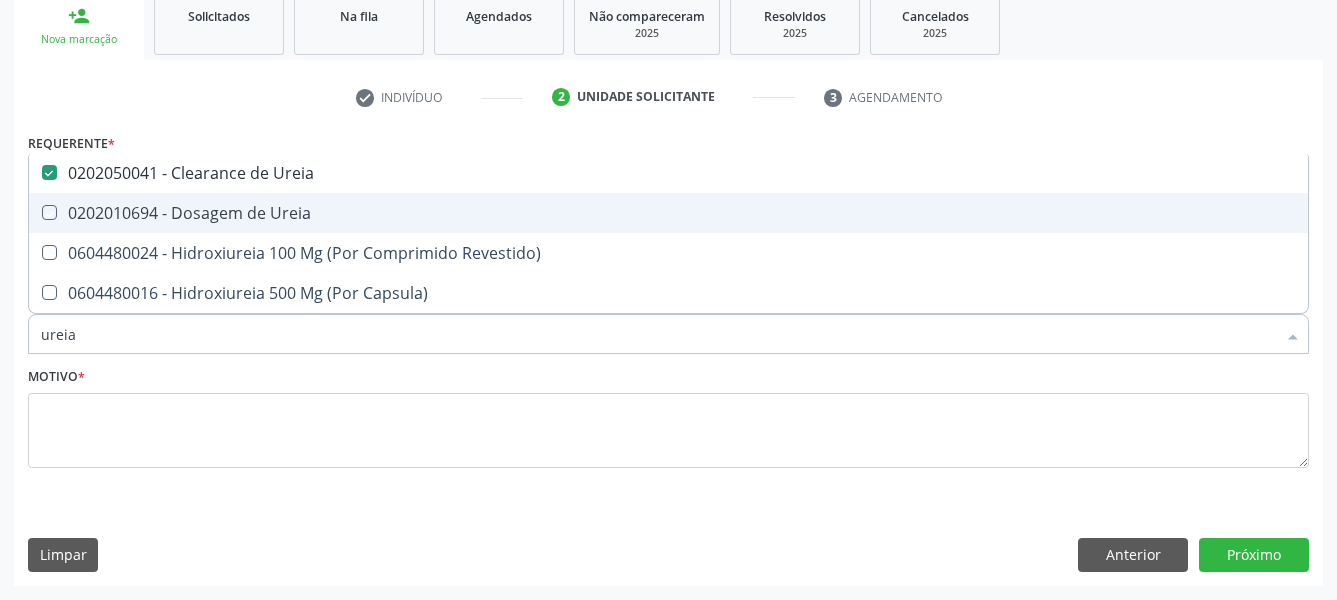 checkbox on "true" 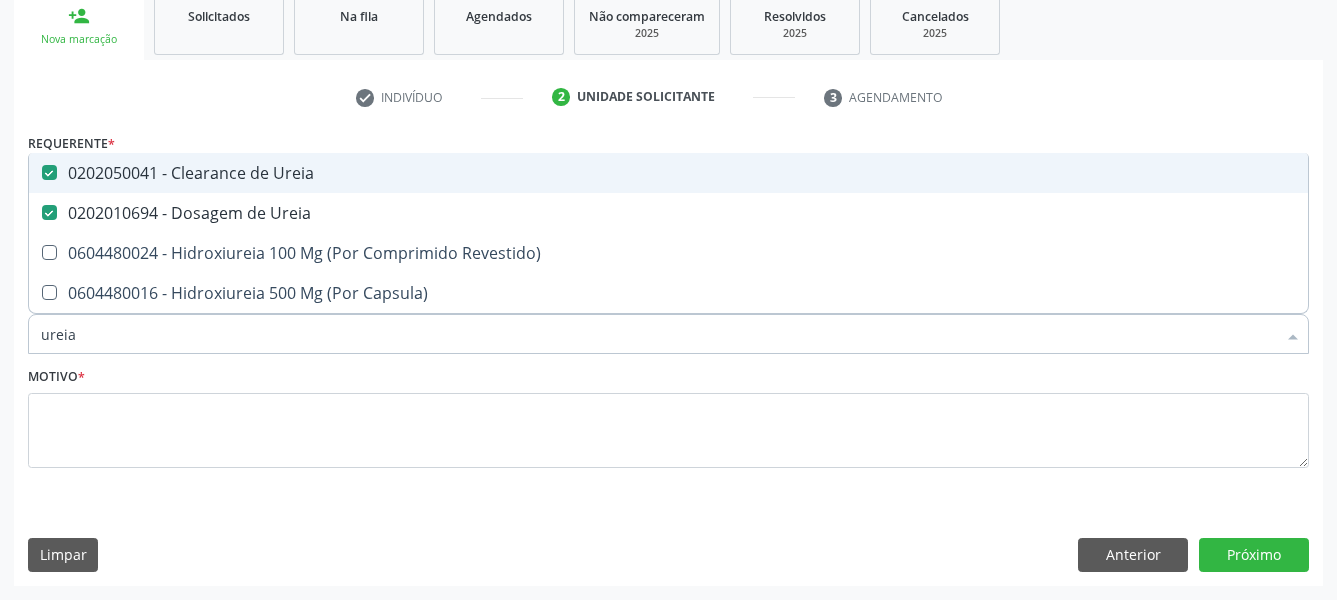 click on "0202050041 - Clearance de Ureia" at bounding box center (668, 173) 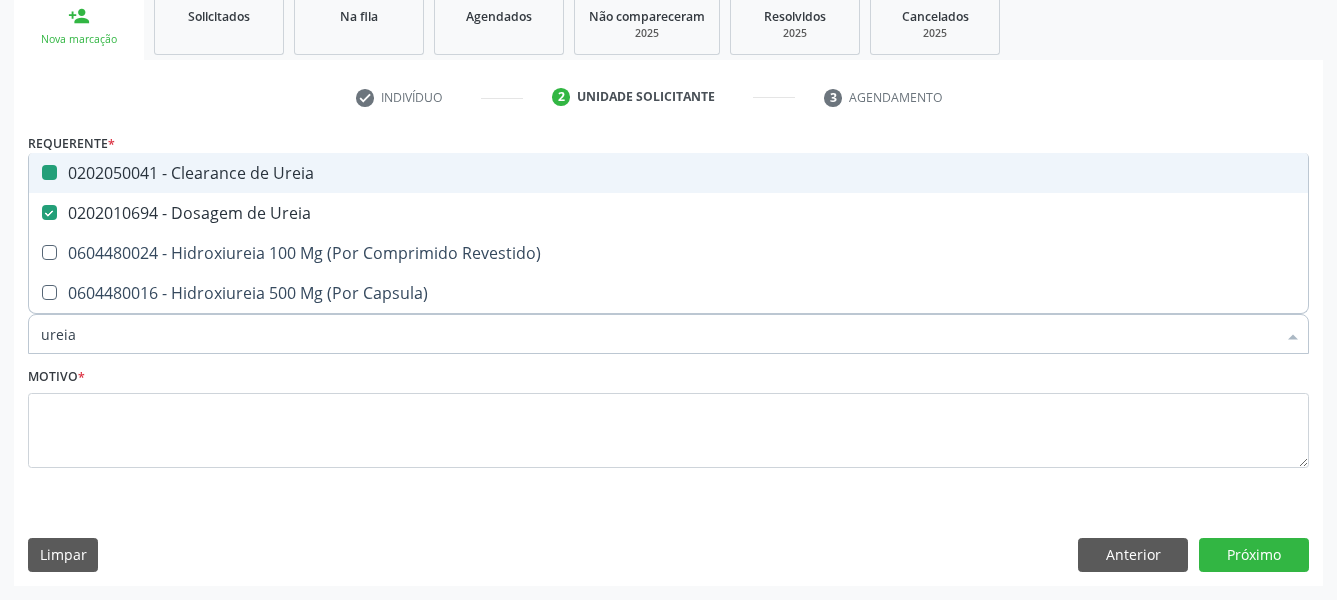 checkbox on "false" 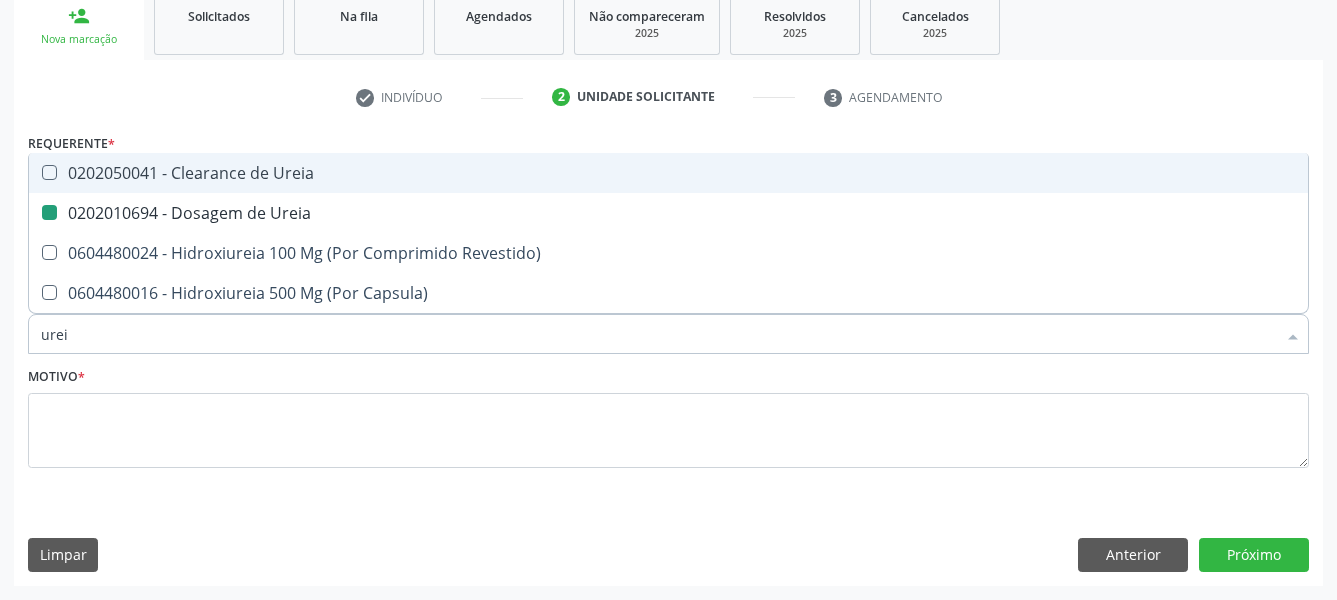 type on "ure" 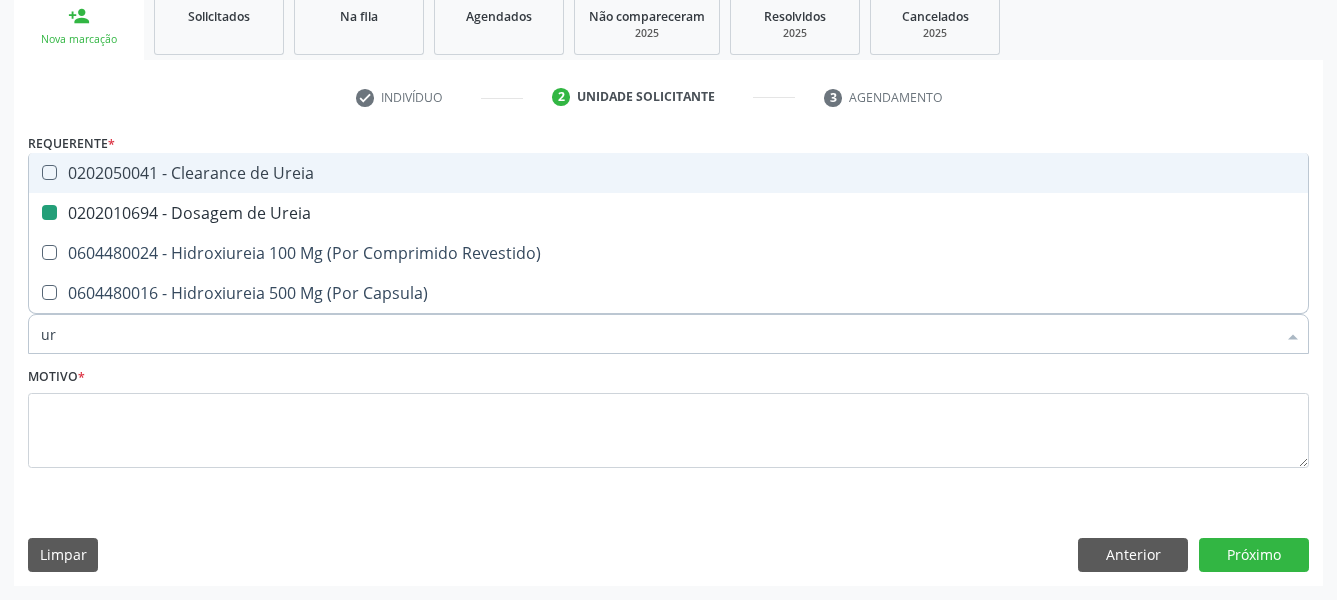 type on "u" 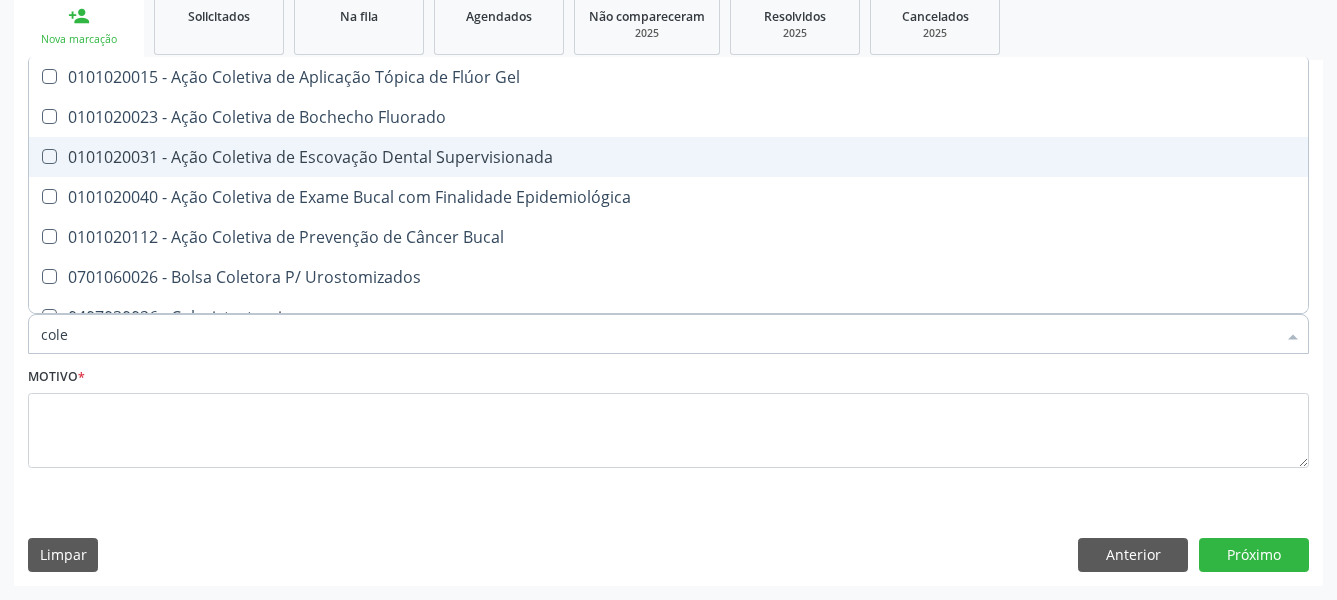 type on "coles" 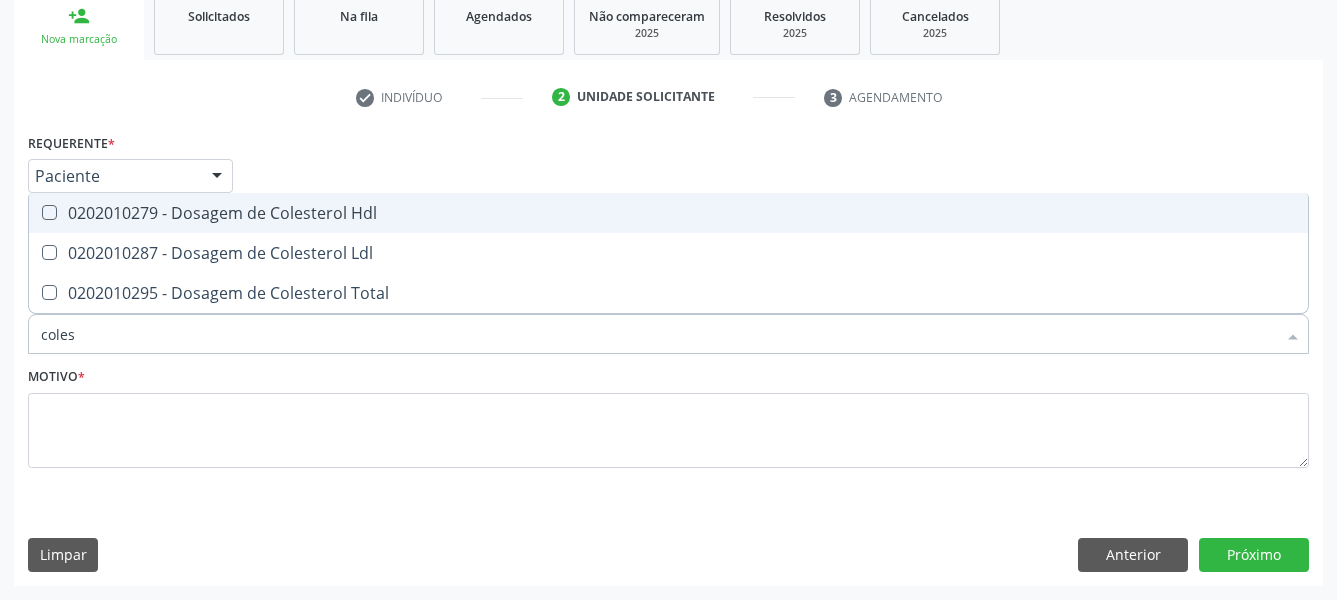 click on "0202010279 - Dosagem de Colesterol Hdl" at bounding box center (668, 213) 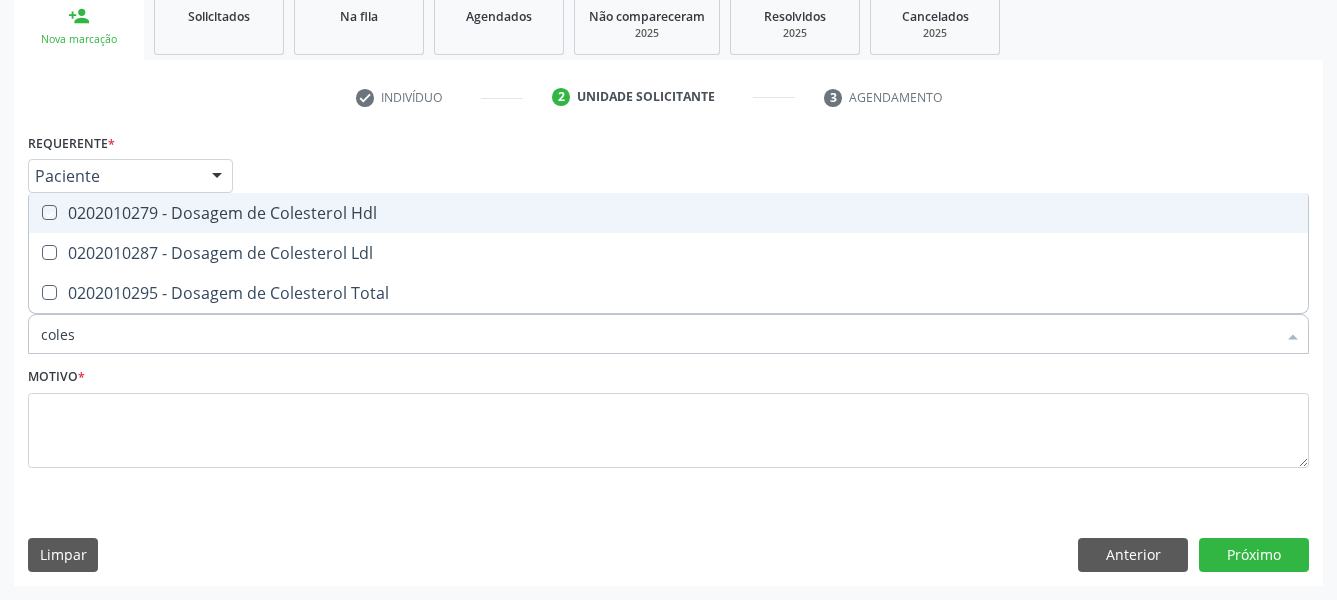checkbox on "true" 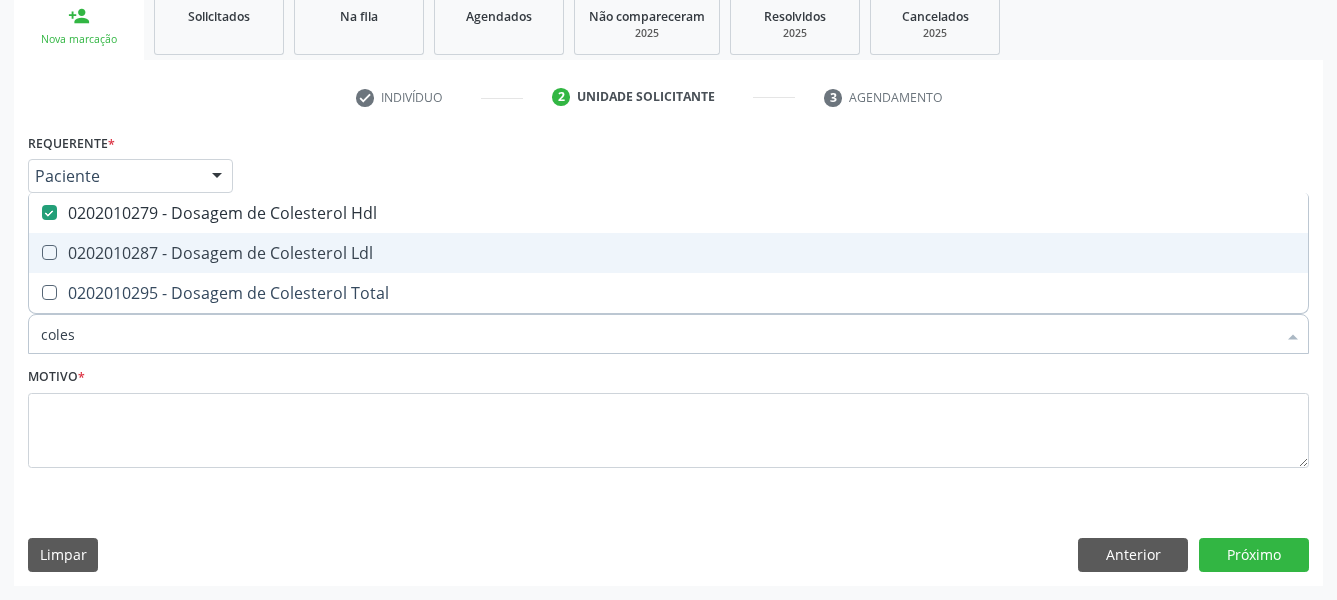 click on "0202010287 - Dosagem de Colesterol Ldl" at bounding box center (668, 253) 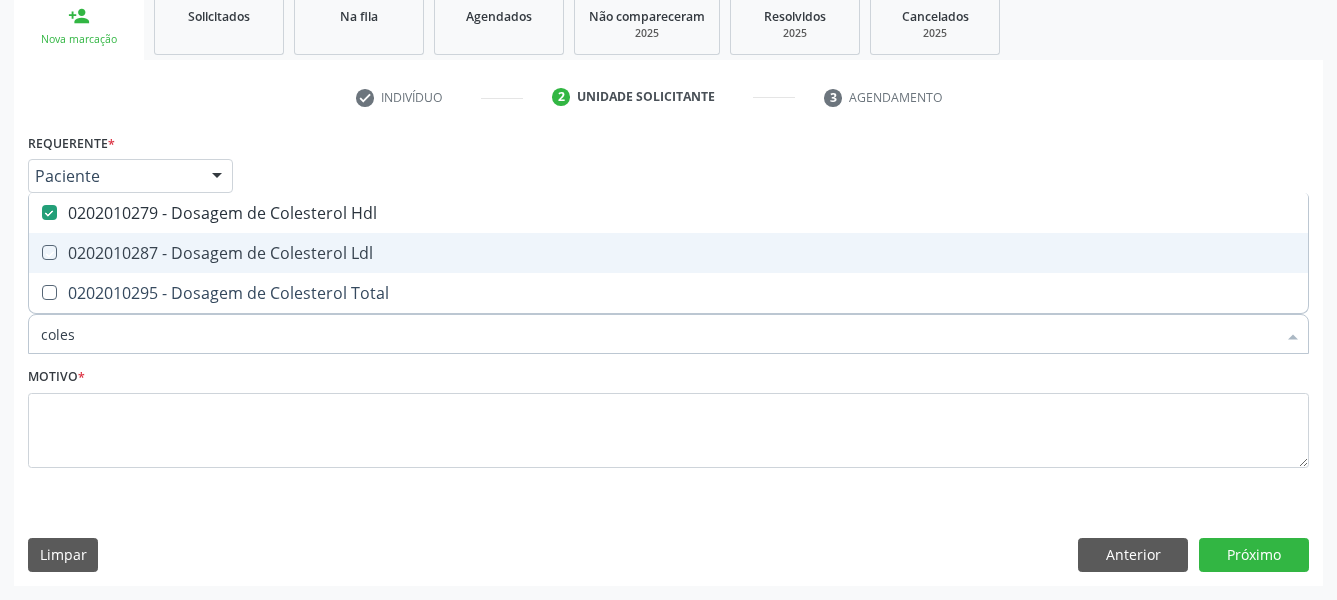 checkbox on "true" 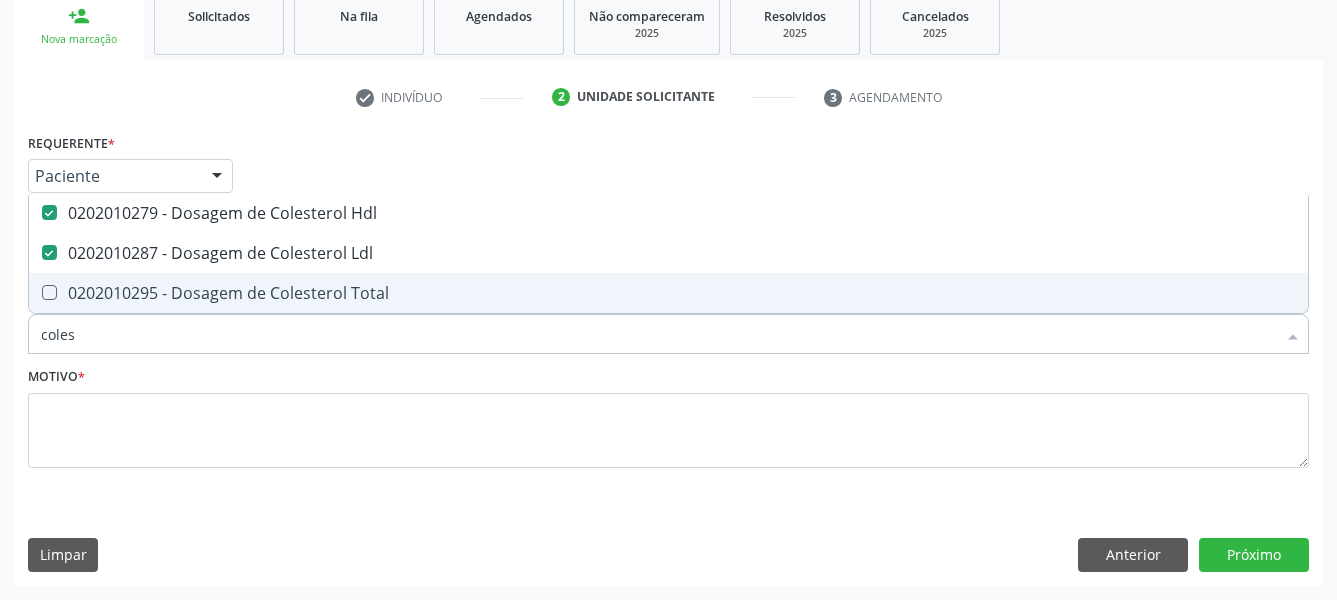 click on "0202010295 - Dosagem de Colesterol Total" at bounding box center (668, 293) 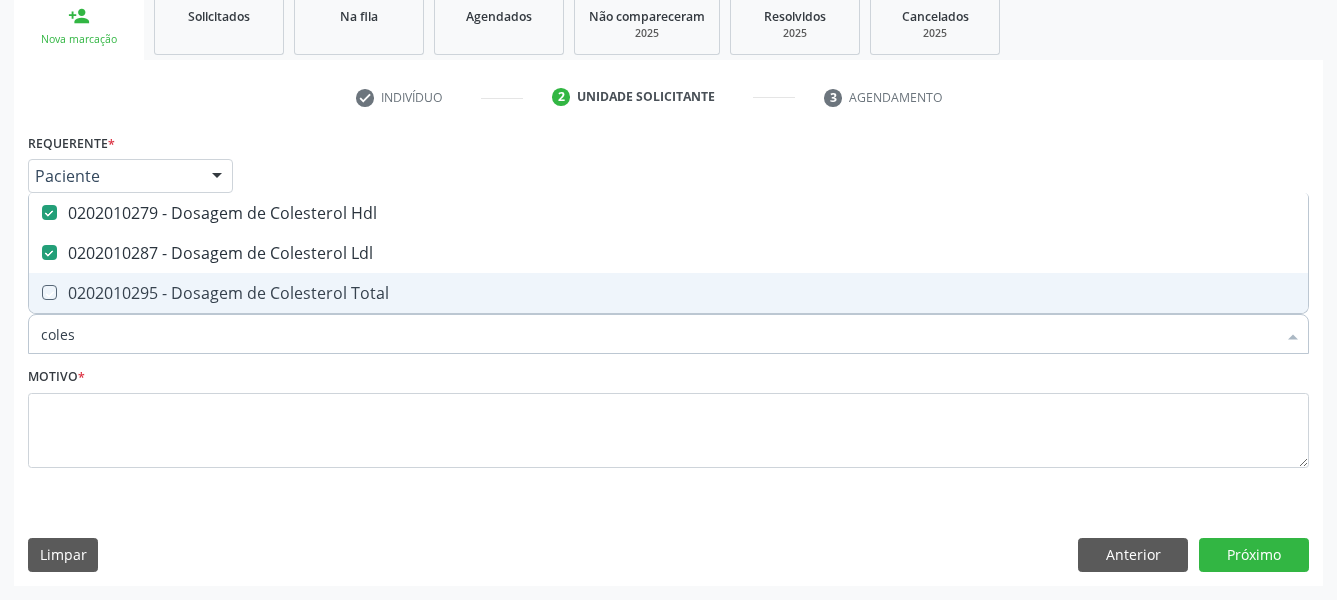 checkbox on "true" 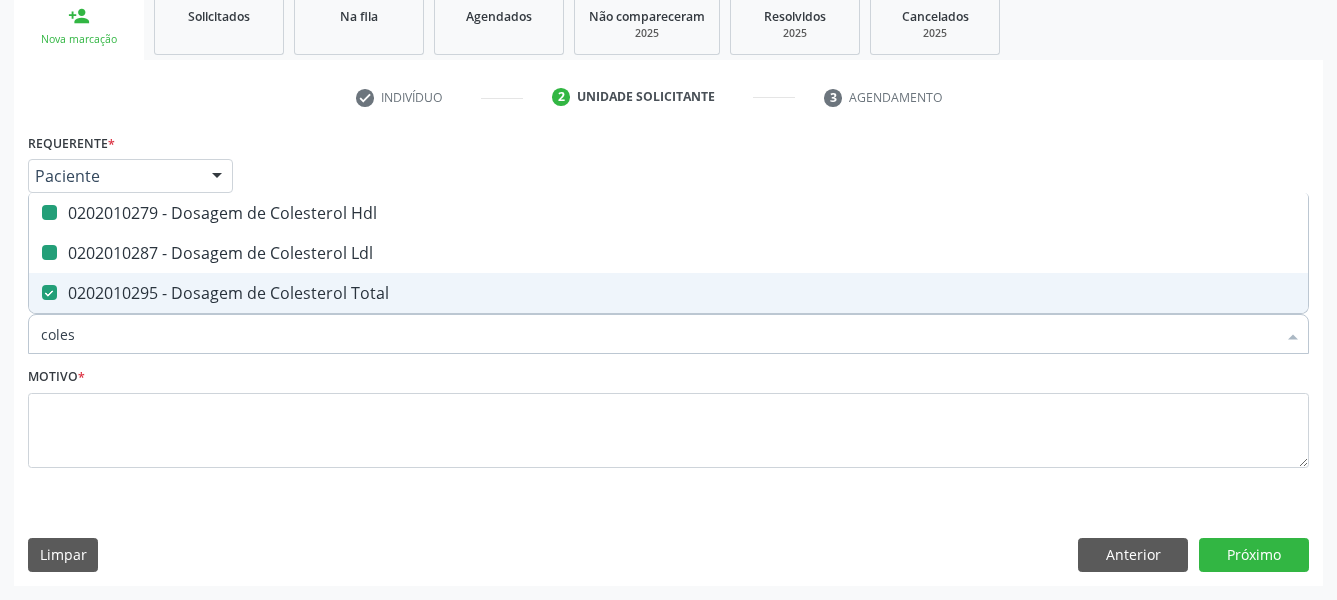type on "cole" 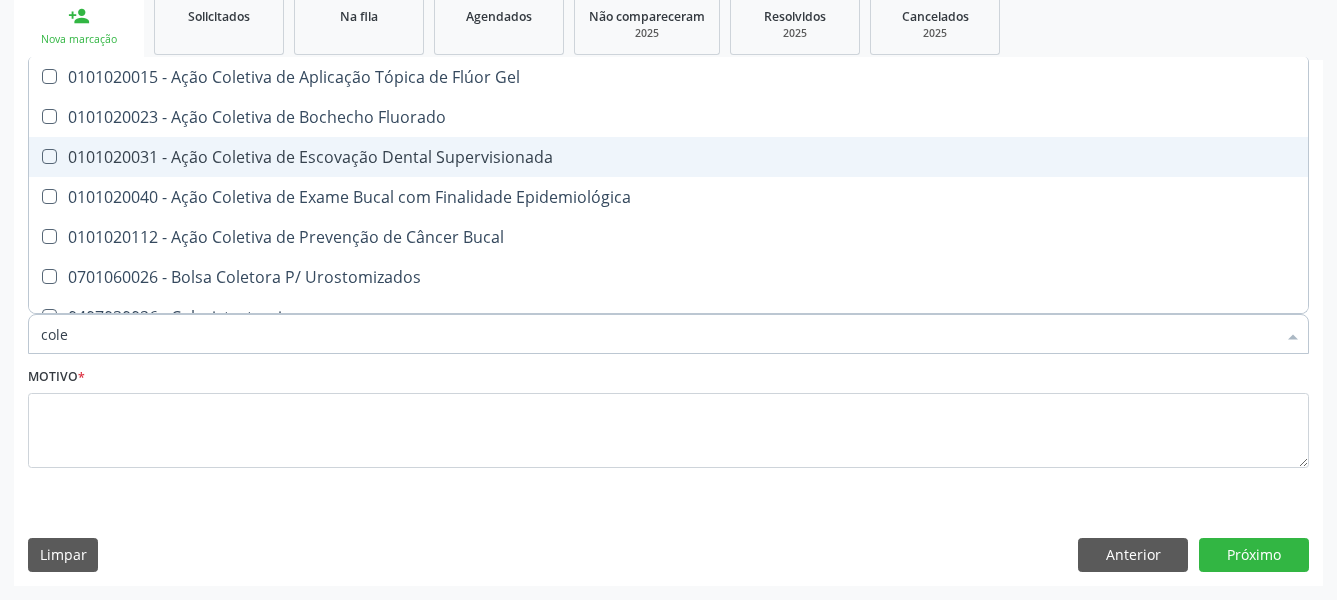type on "col" 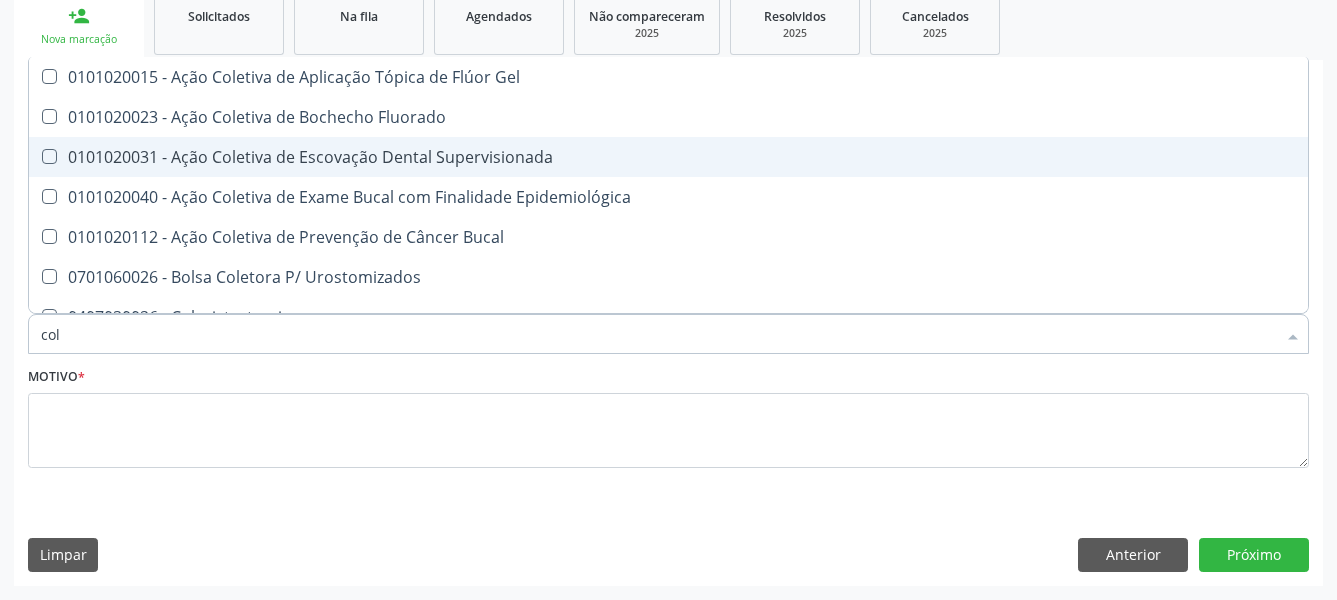 checkbox on "false" 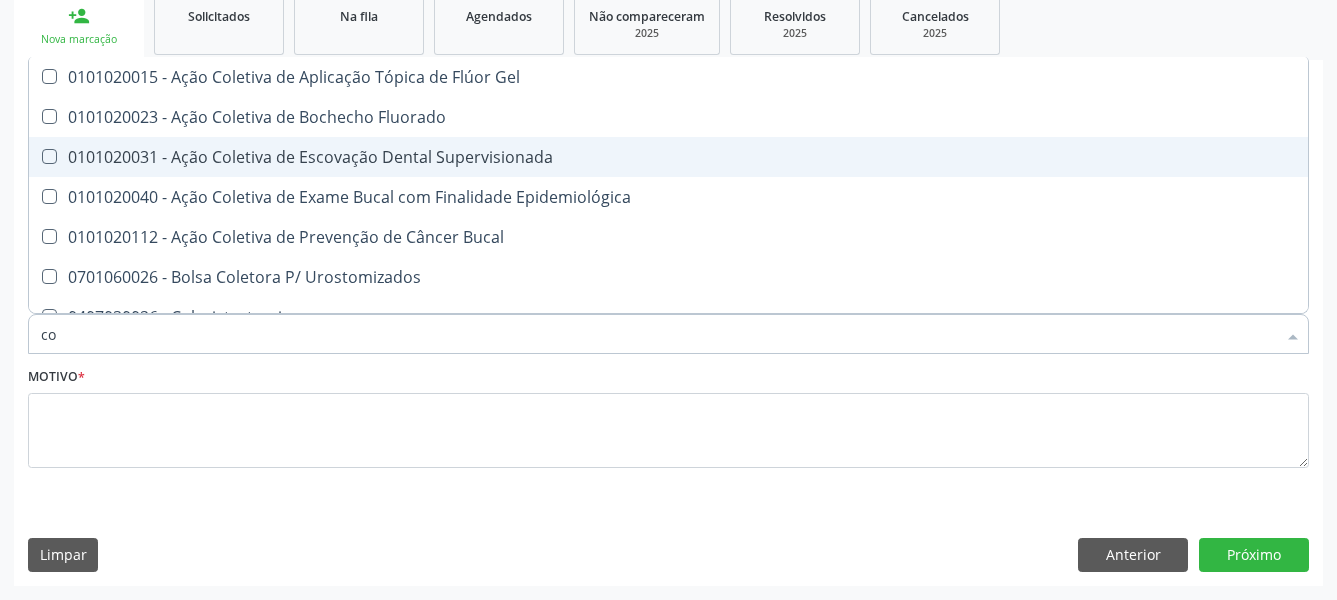type on "c" 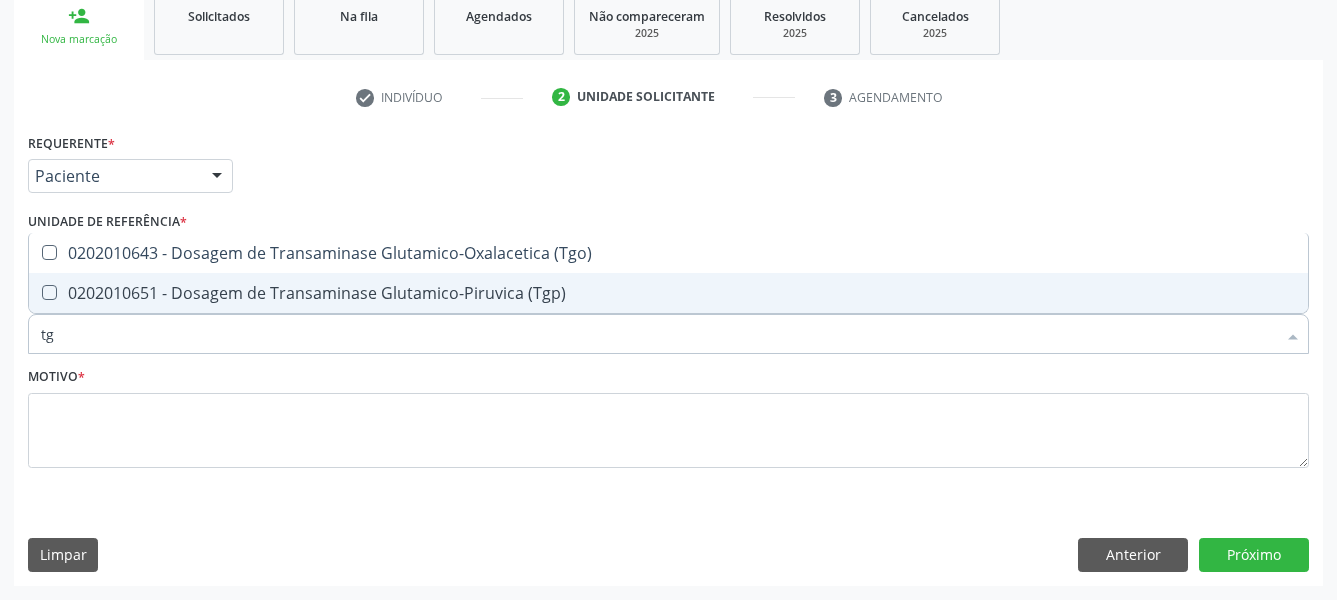 type on "tgo" 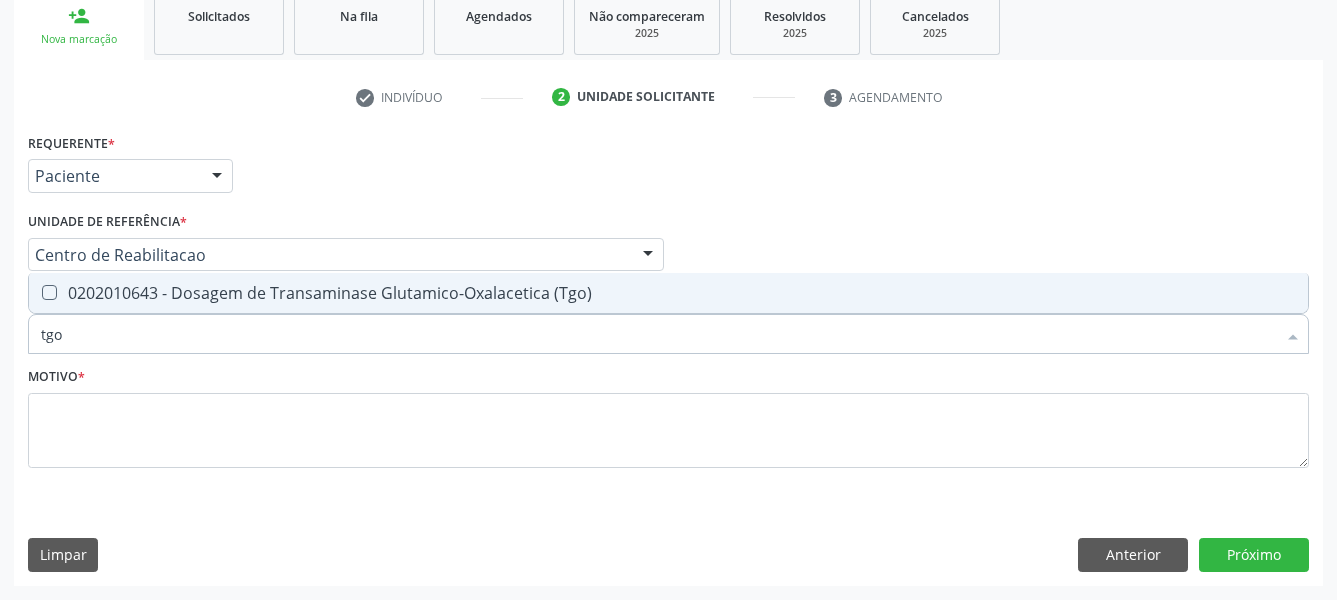 click on "0202010643 - Dosagem de Transaminase Glutamico-Oxalacetica (Tgo)" at bounding box center (668, 293) 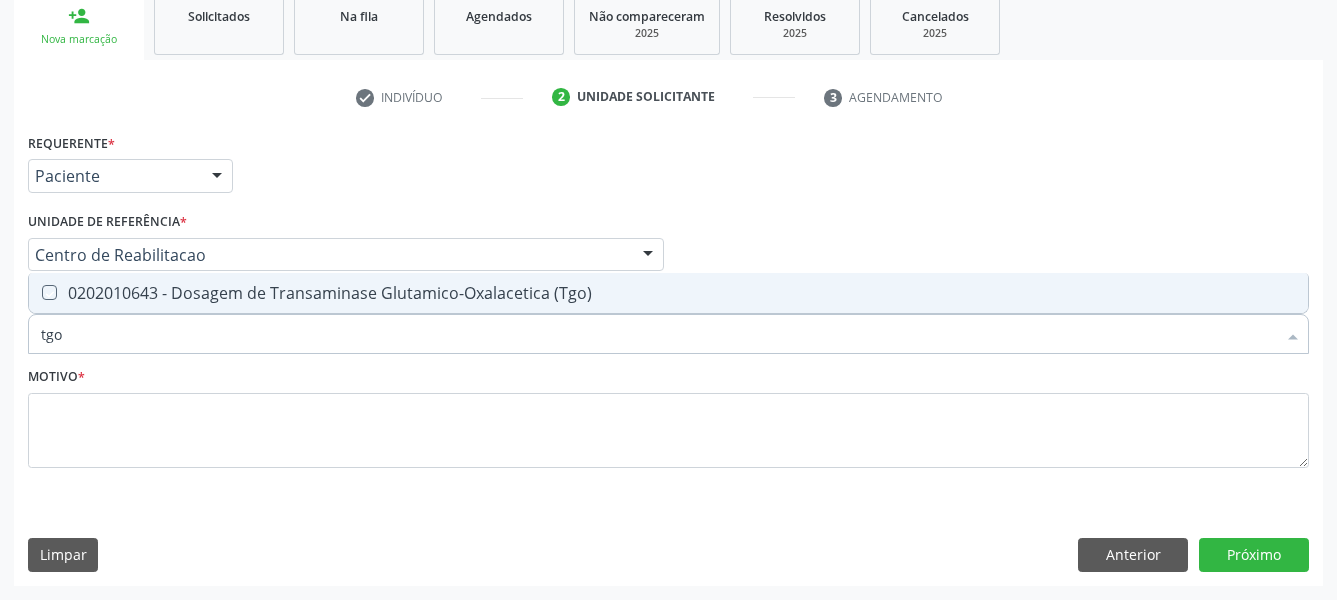 checkbox on "true" 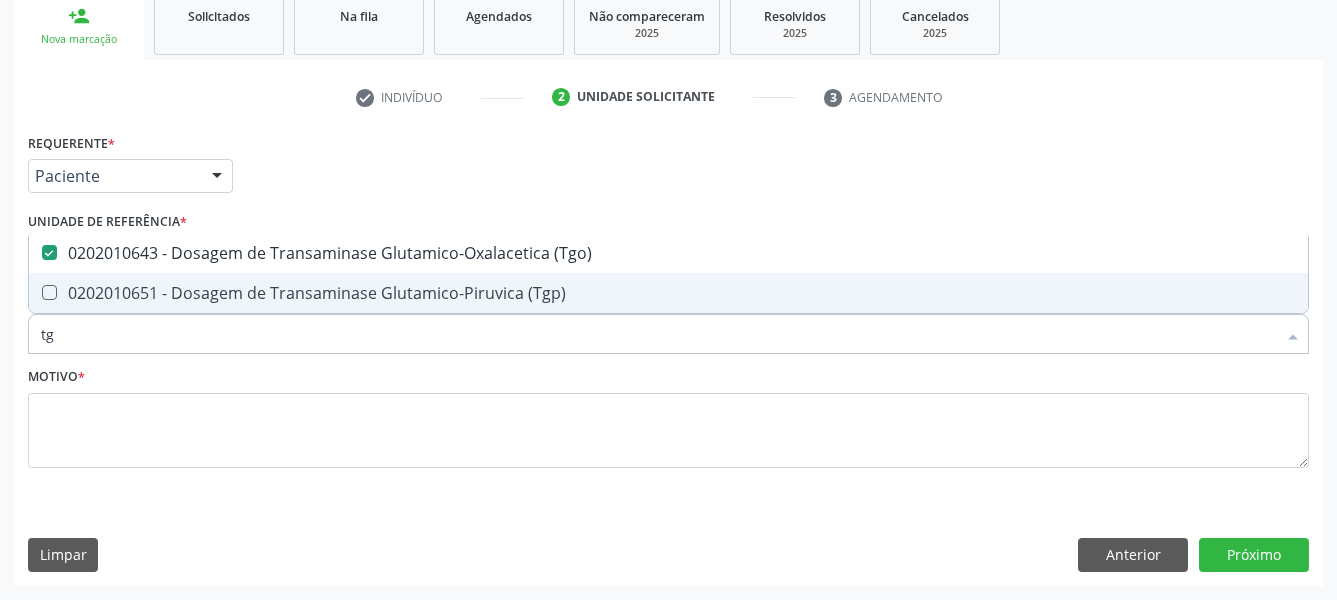 type on "tgp" 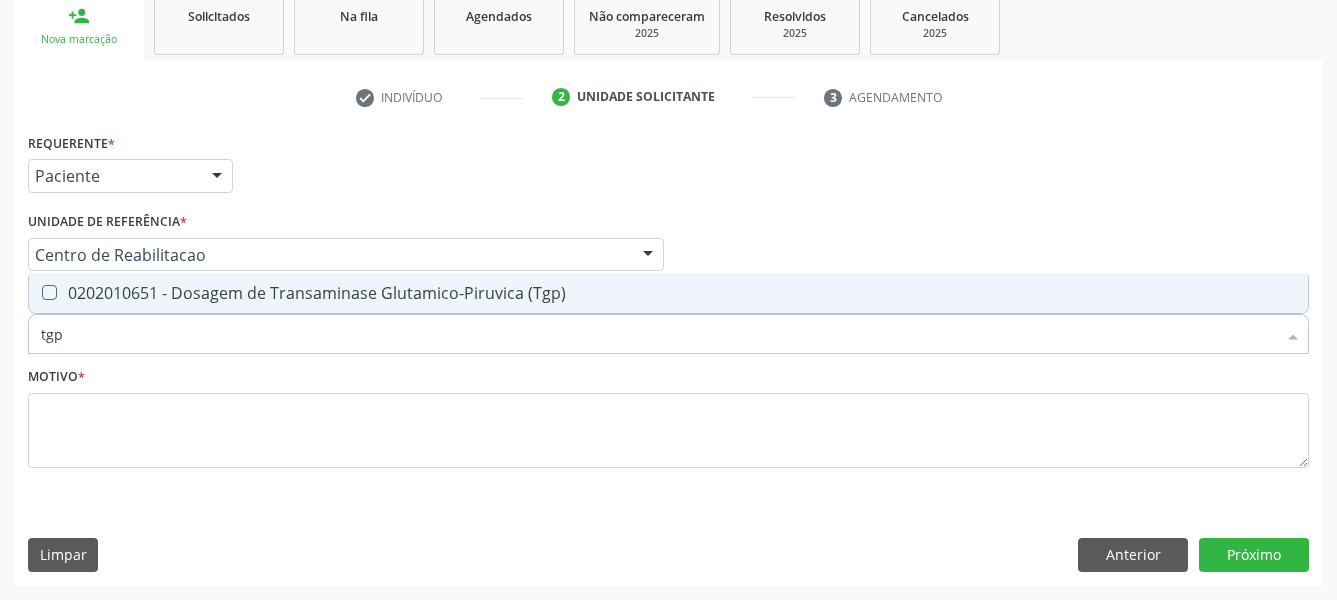 click on "0202010651 - Dosagem de Transaminase Glutamico-Piruvica (Tgp)" at bounding box center [668, 293] 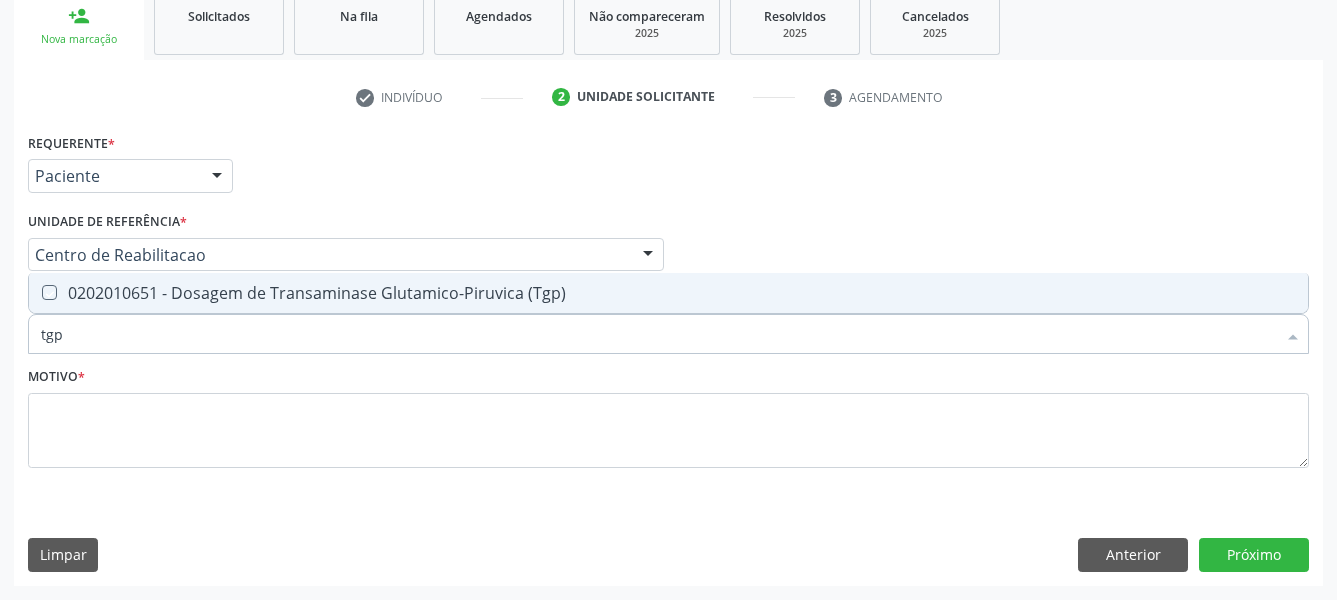 checkbox on "true" 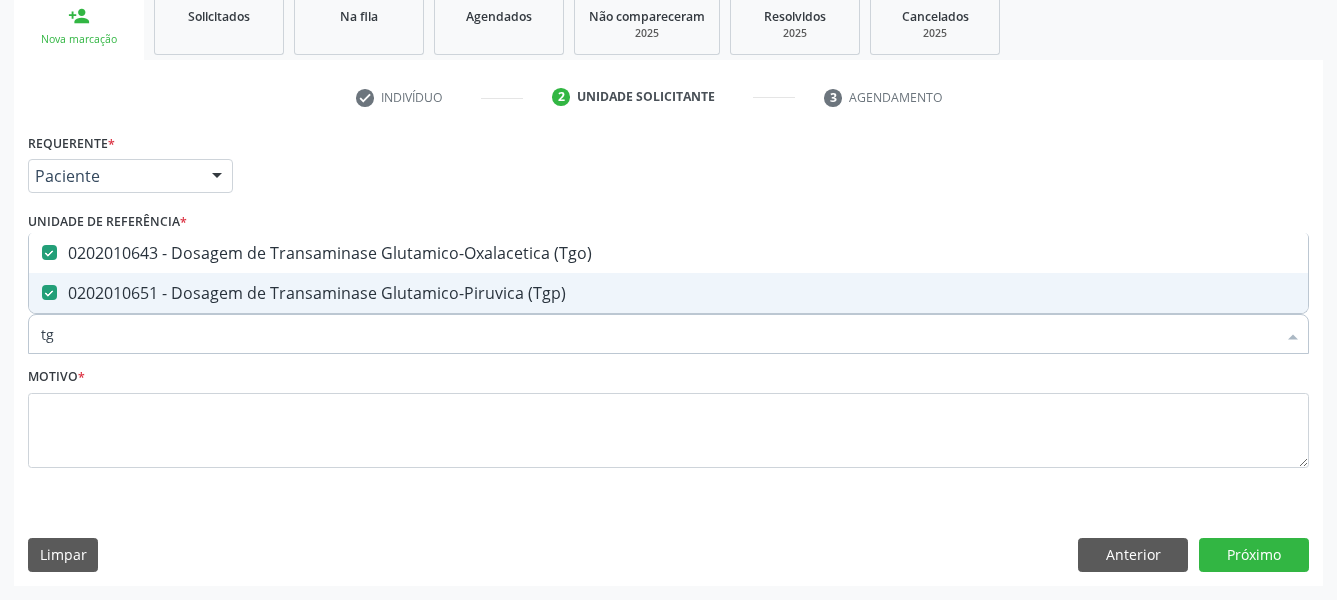 type on "t" 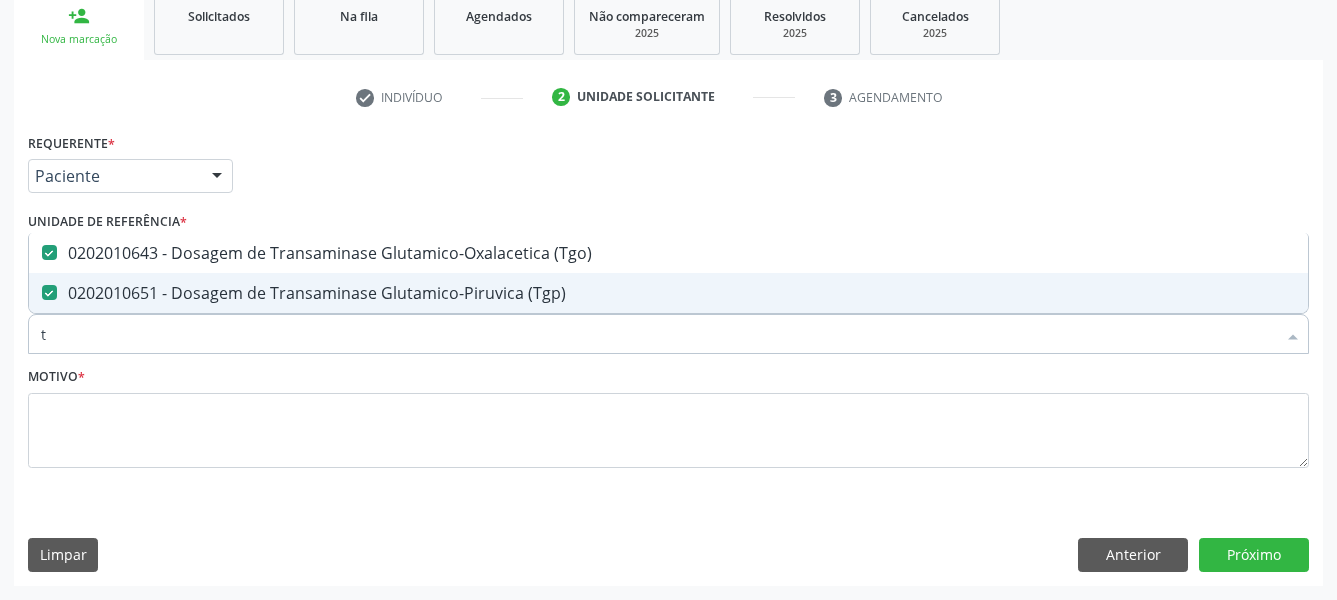 checkbox on "false" 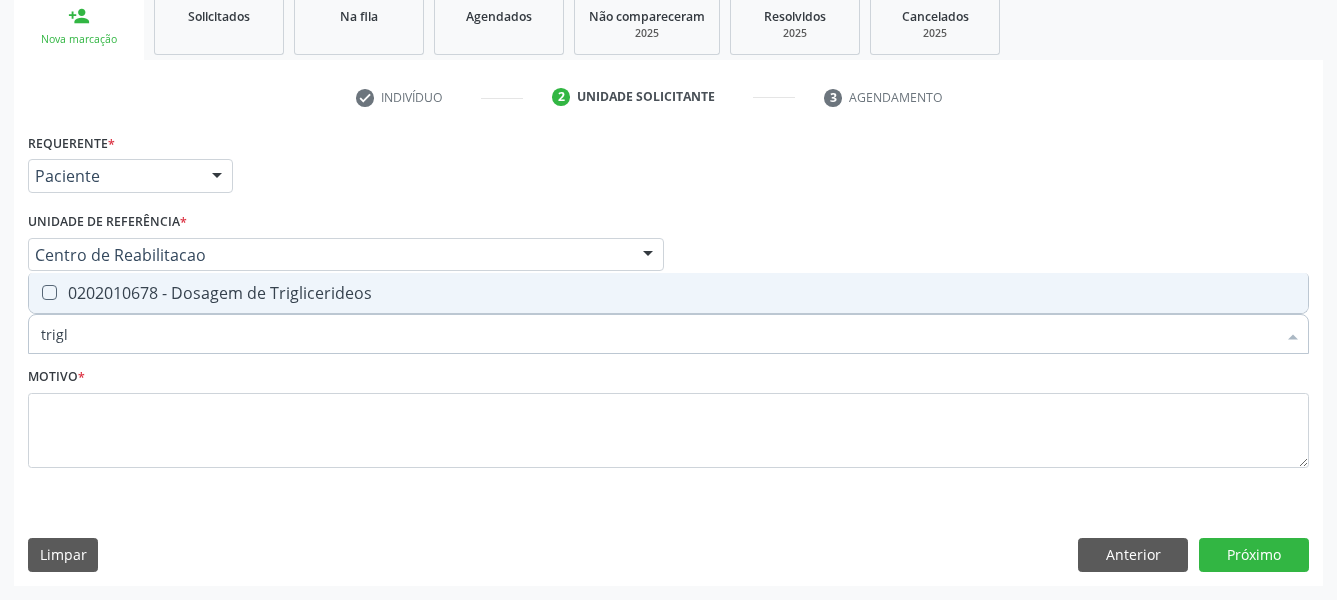 type on "trigli" 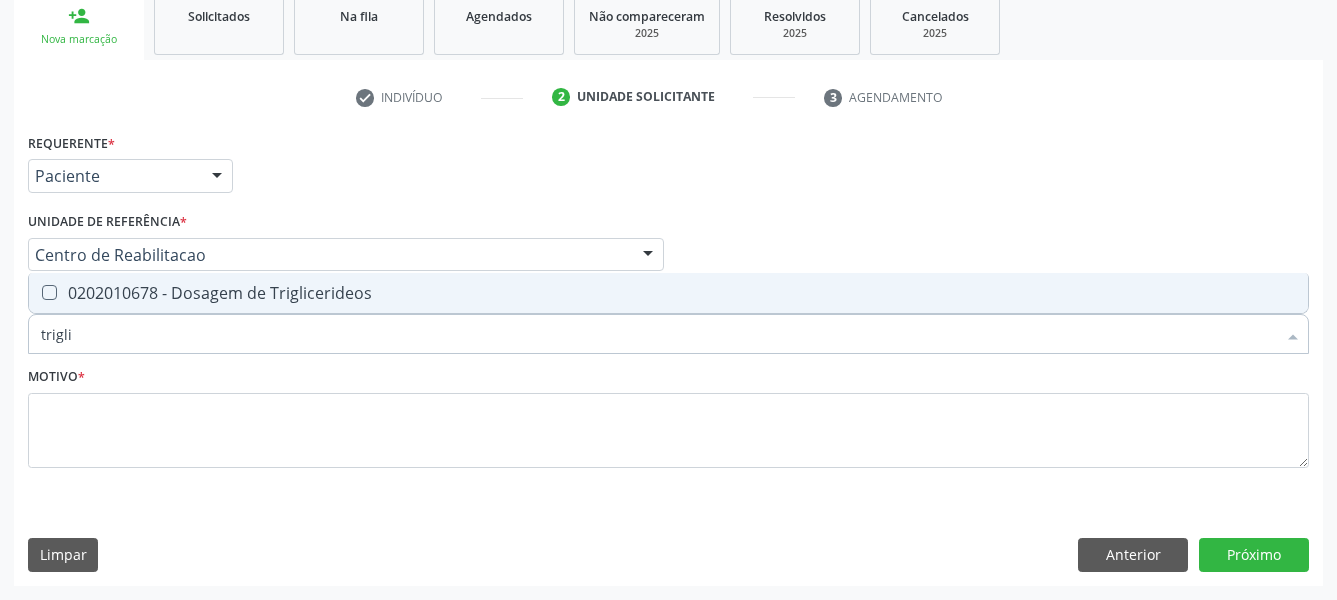 click on "0202010678 - Dosagem de Triglicerideos" at bounding box center [668, 293] 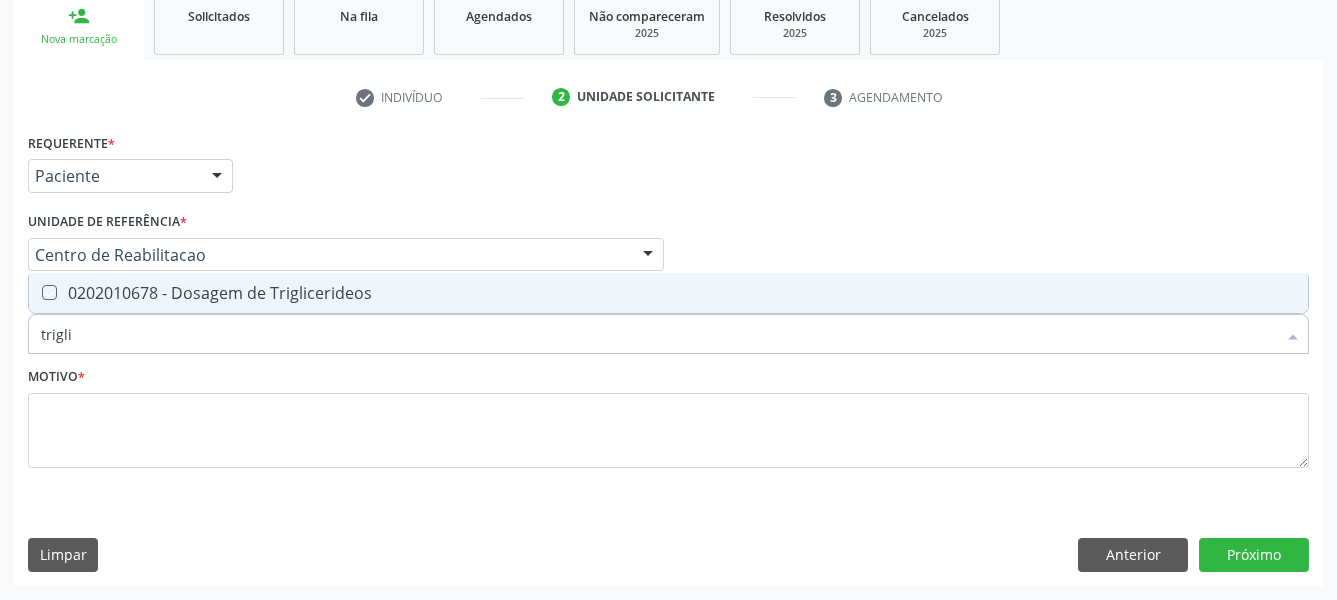 checkbox on "true" 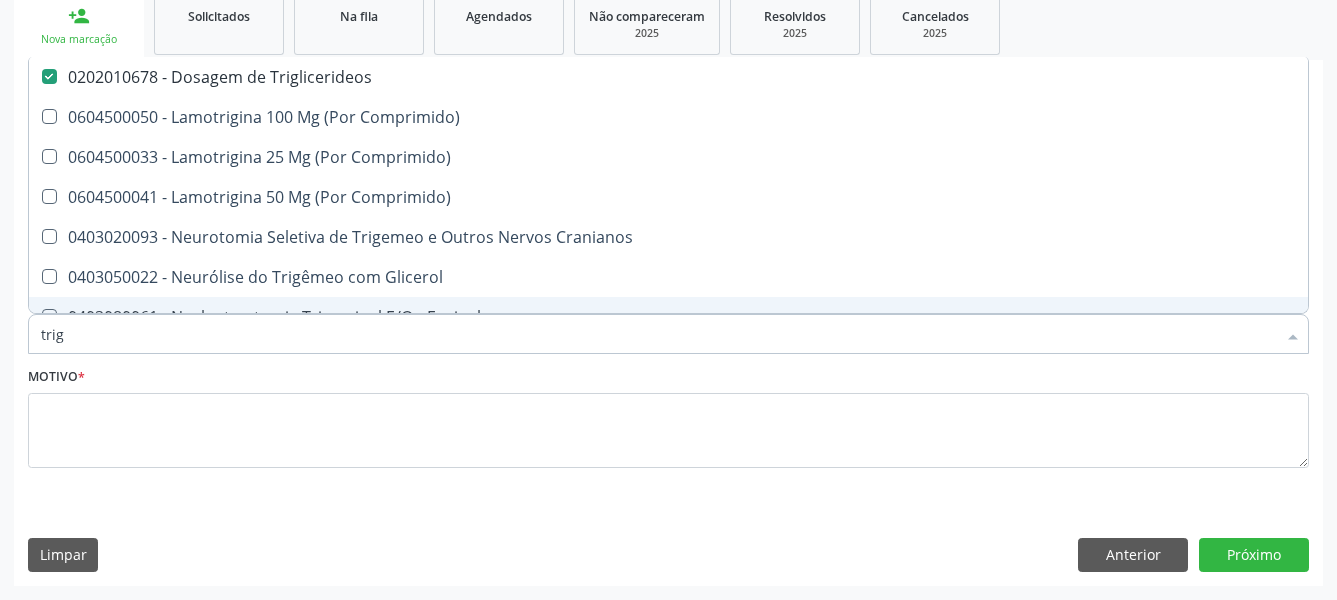 type on "tri" 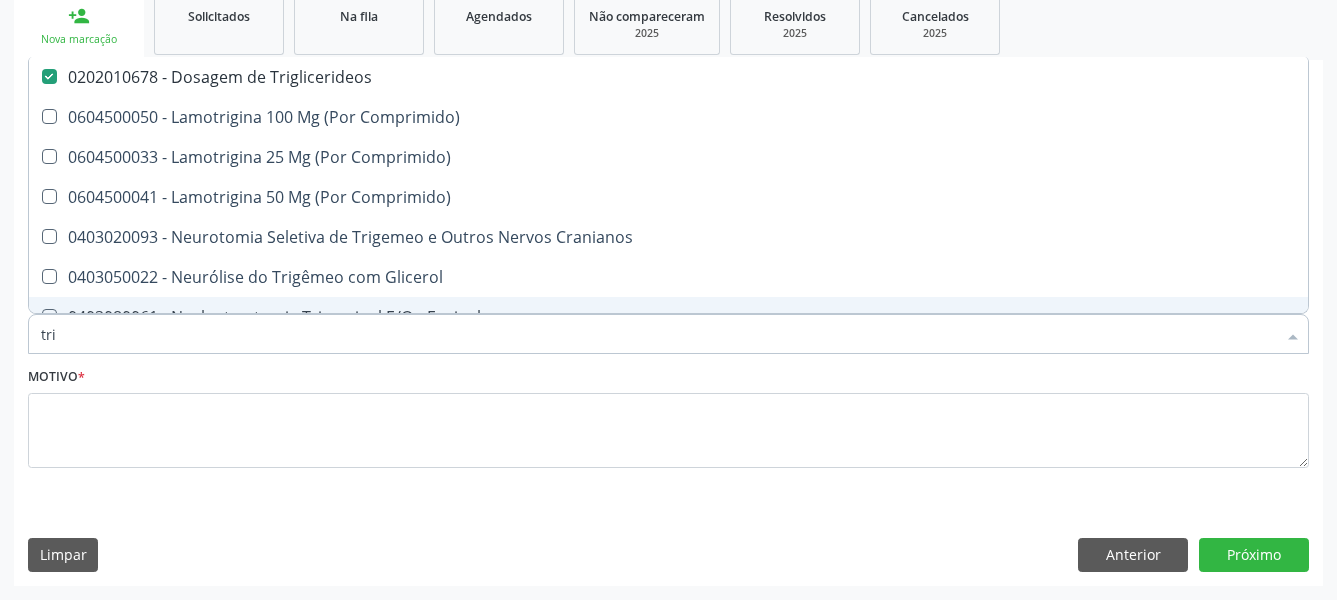checkbox on "false" 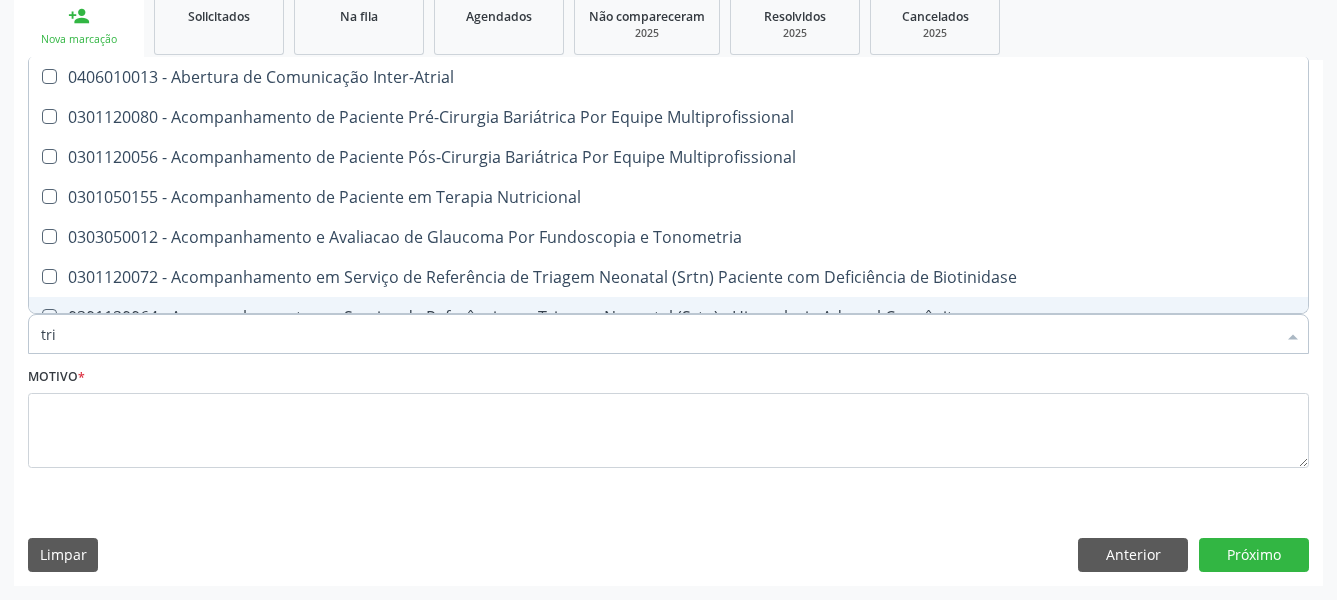 type on "tr" 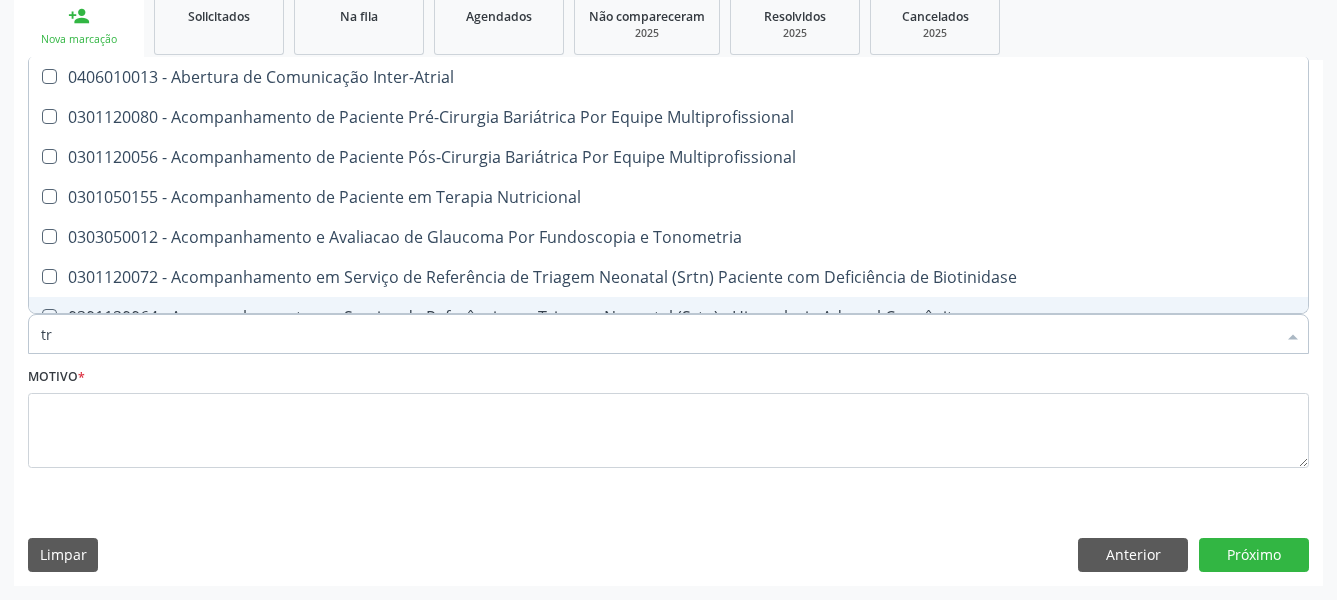 checkbox on "false" 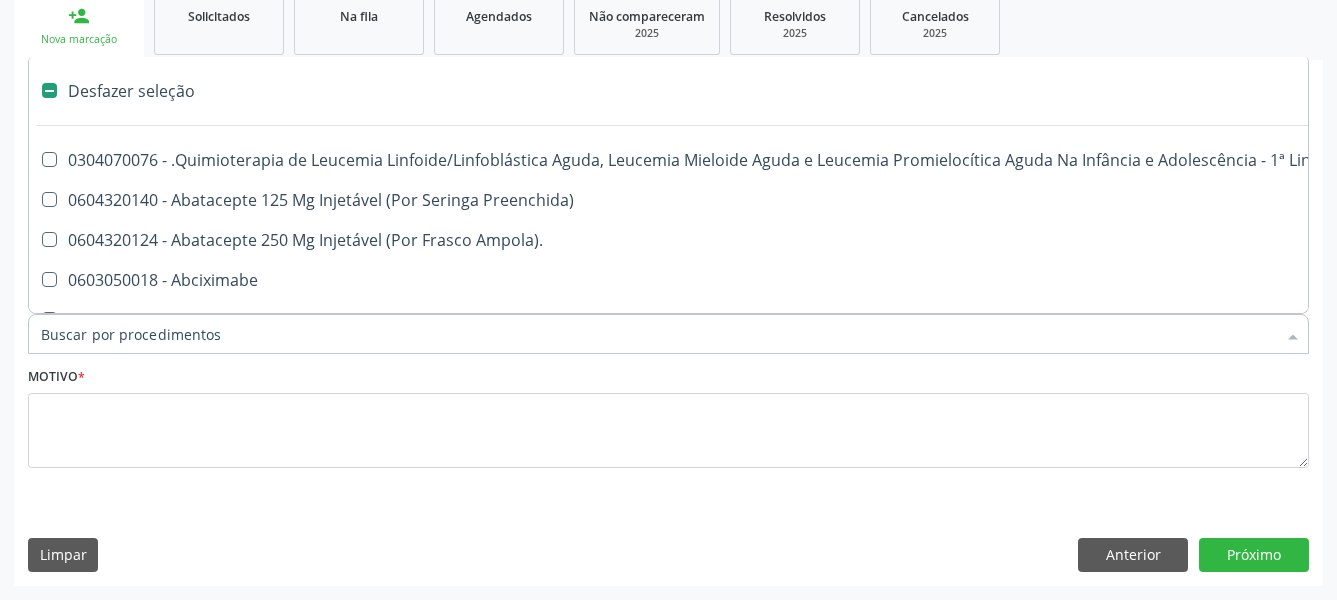 type on "g" 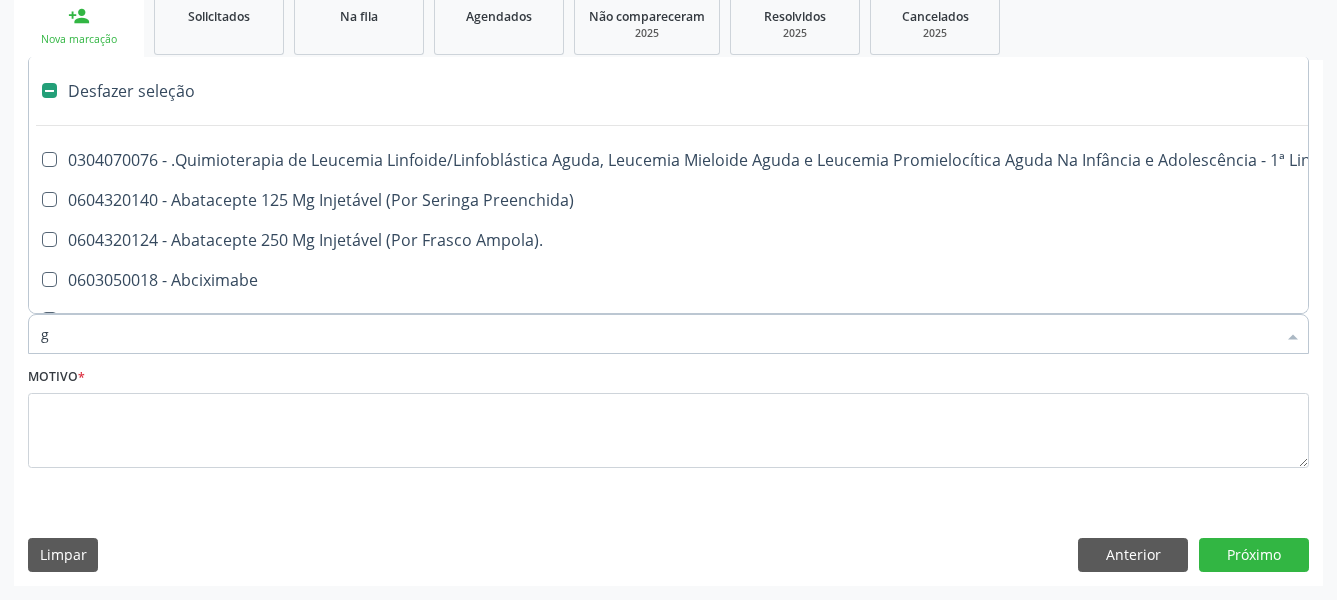 checkbox on "true" 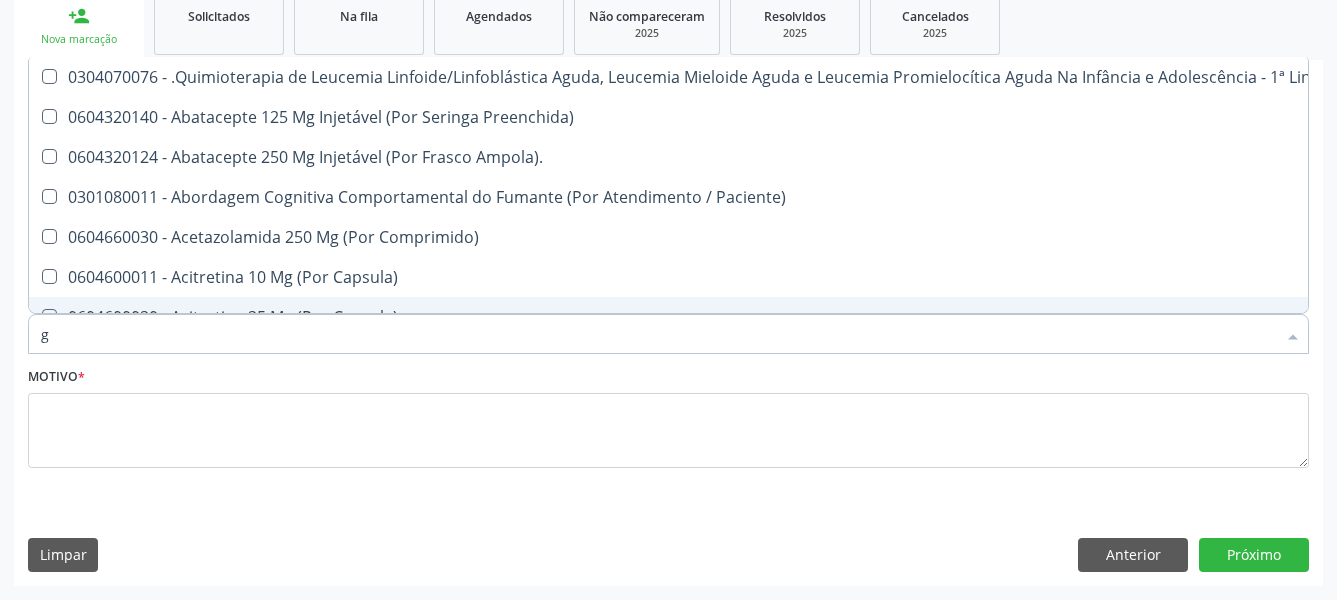 type on "gl" 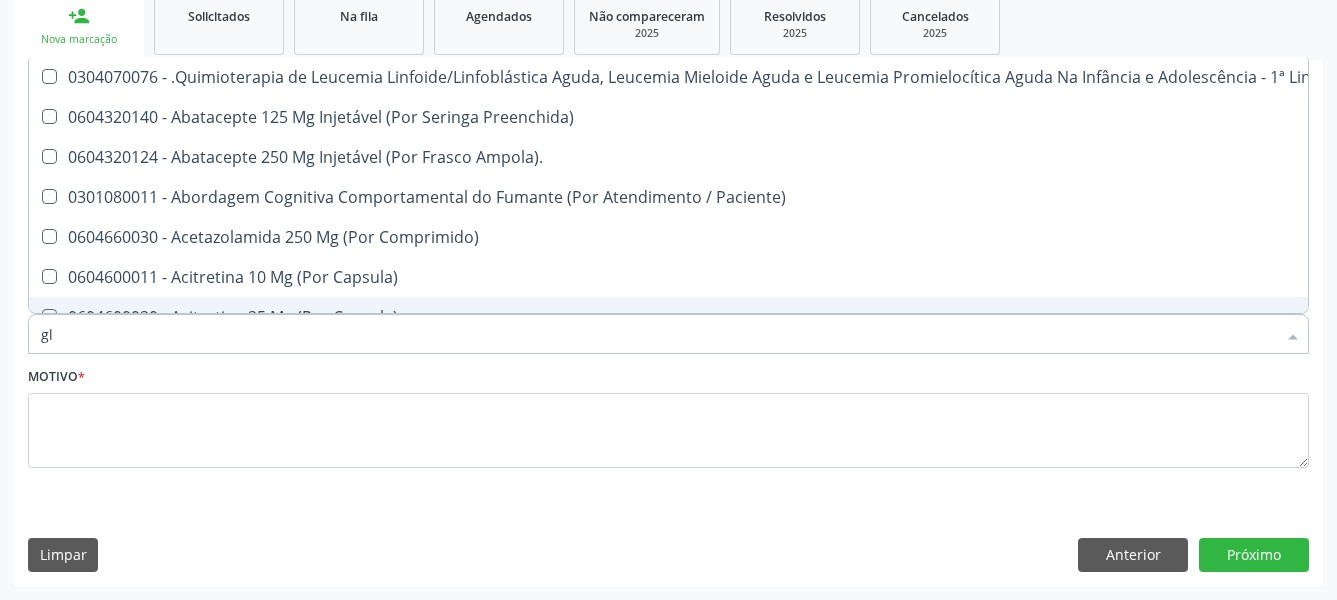type on "gli" 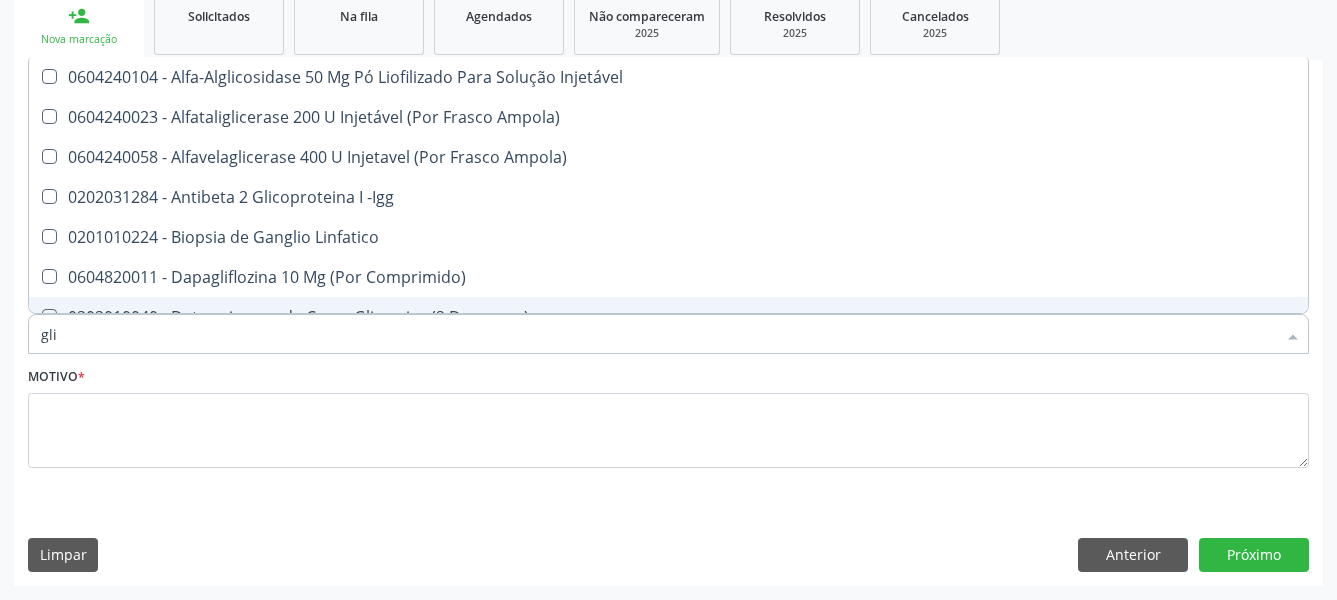 type on "glic" 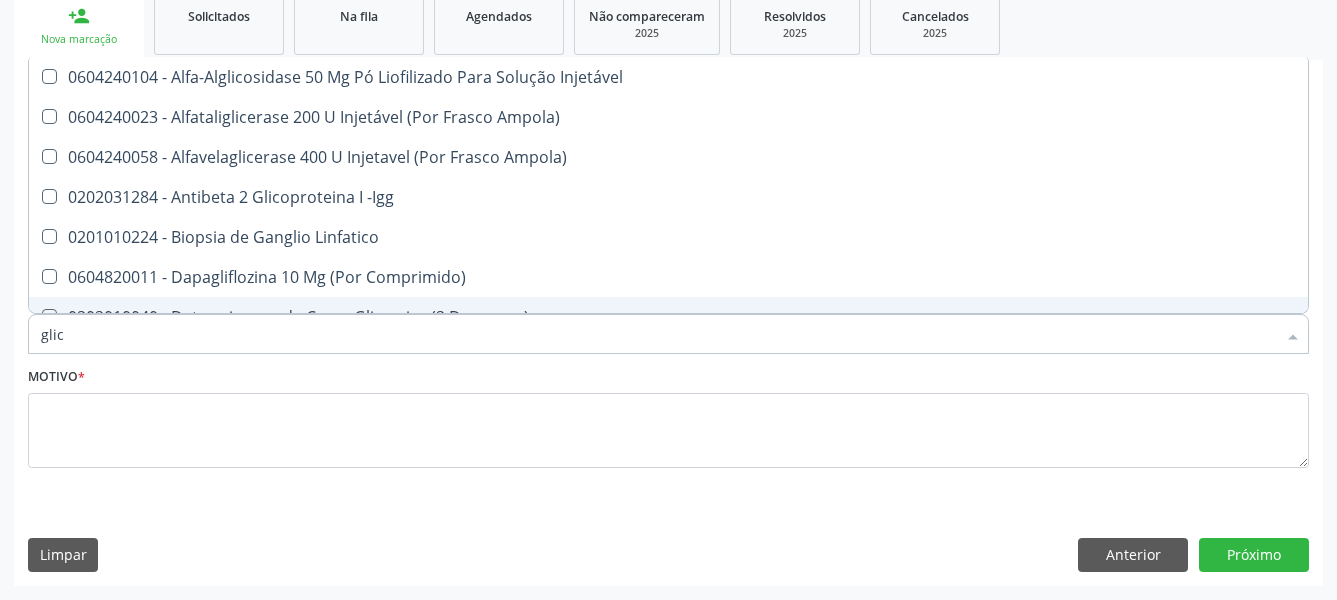 type on "glico" 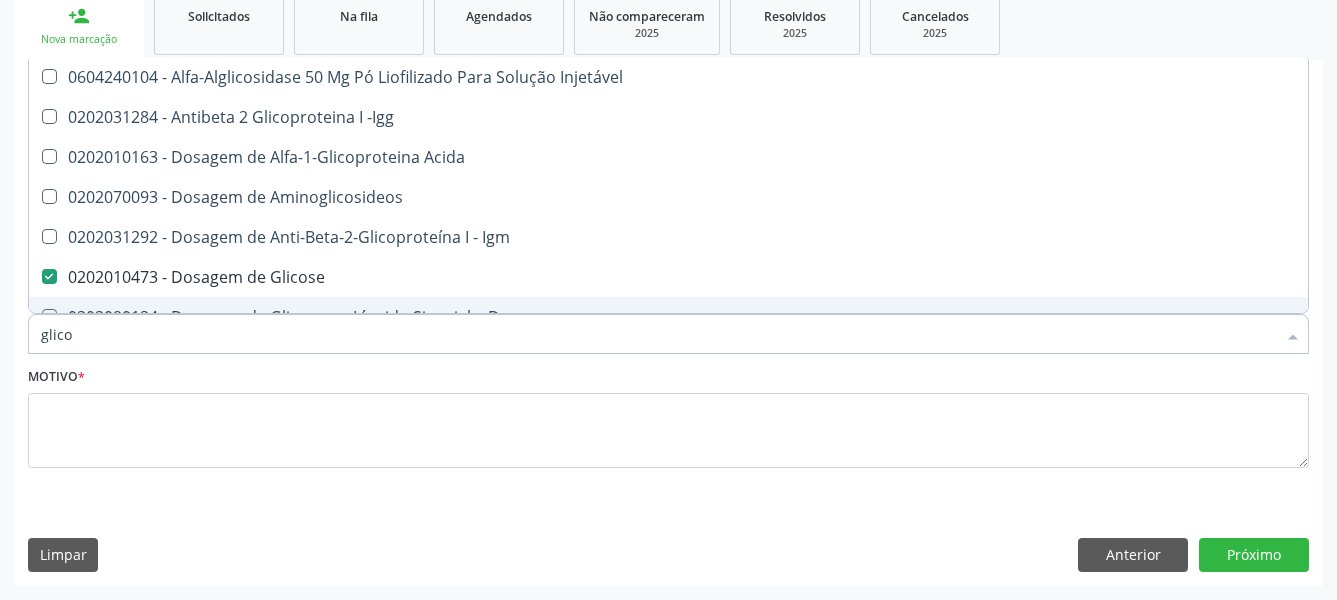 type on "glicos" 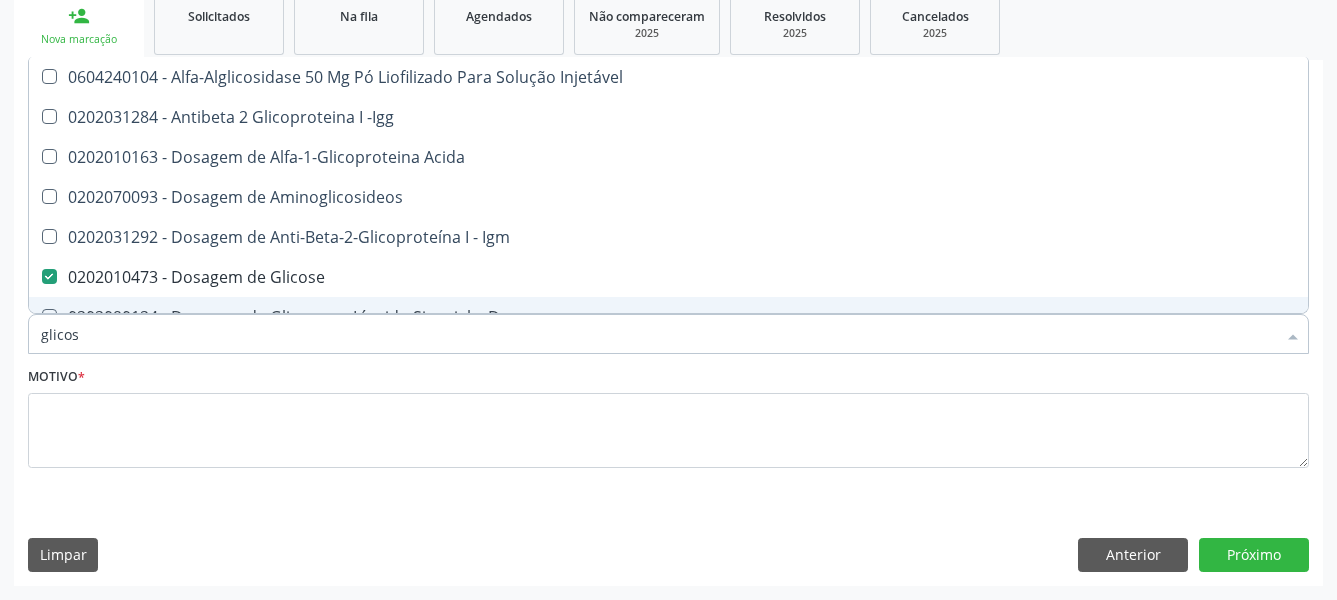 checkbox on "true" 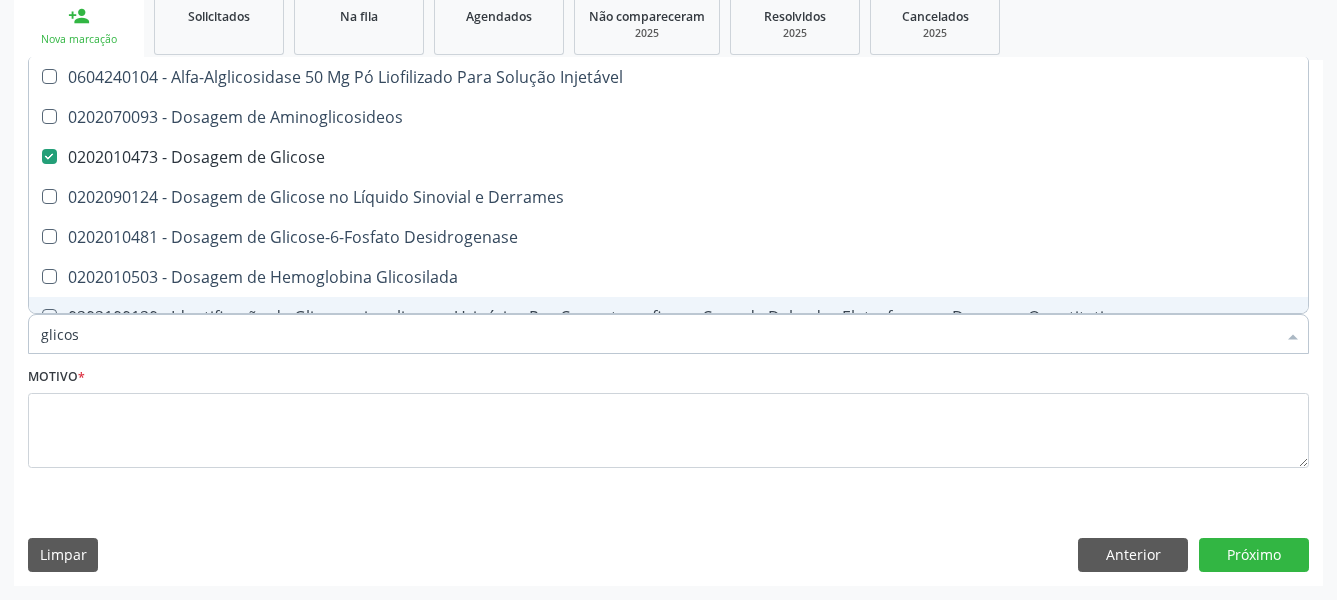 type on "glicosi" 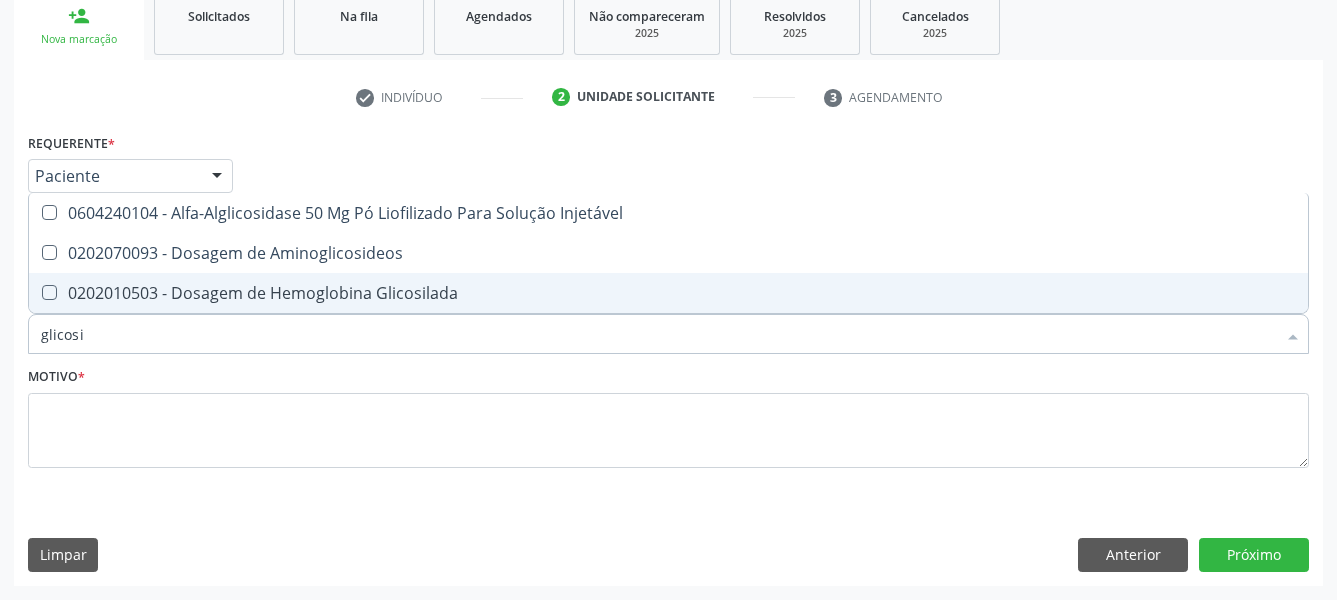 click on "0202010503 - Dosagem de Hemoglobina Glicosilada" at bounding box center [668, 293] 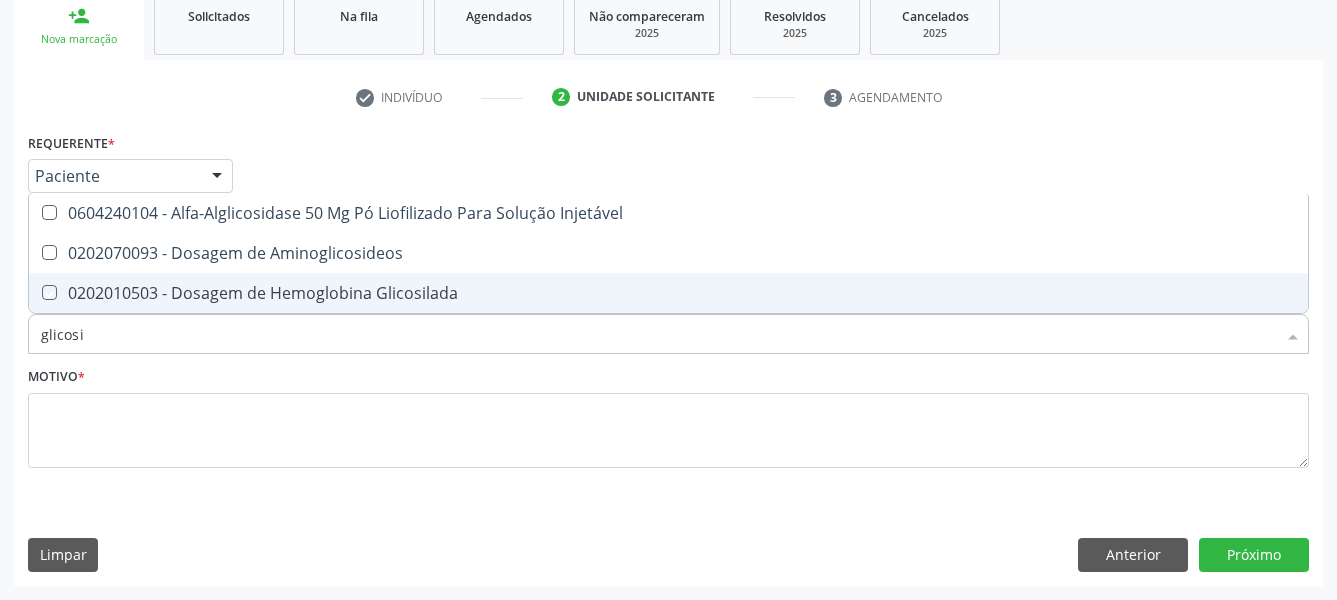 checkbox on "true" 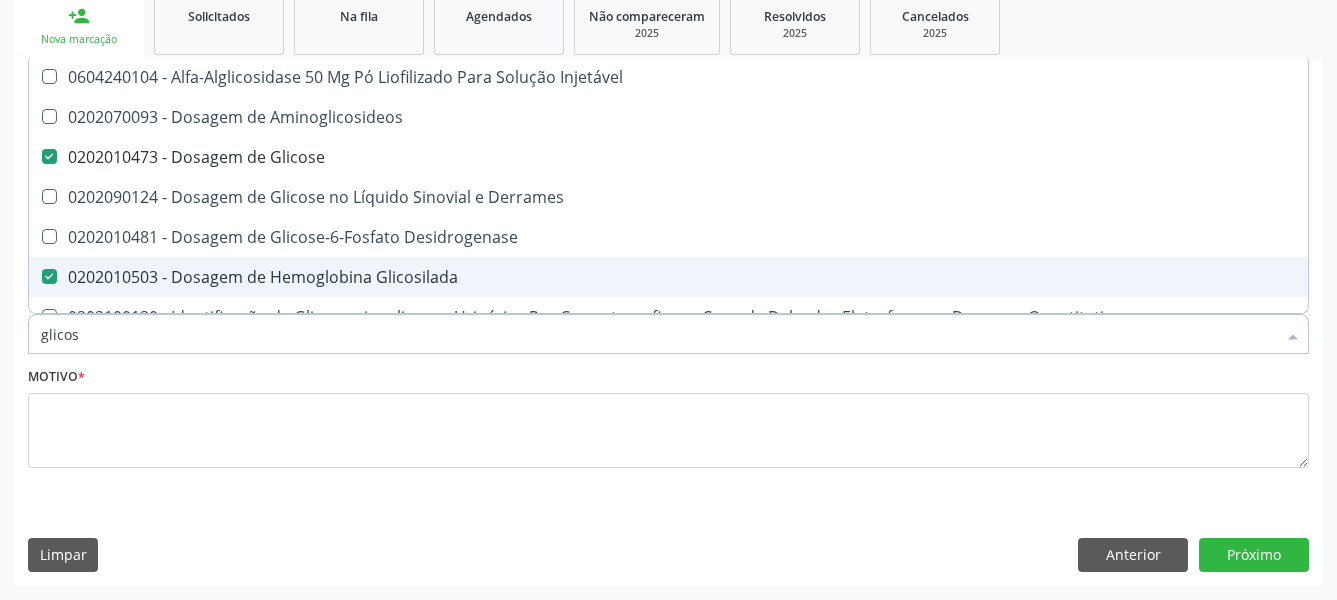 type on "glico" 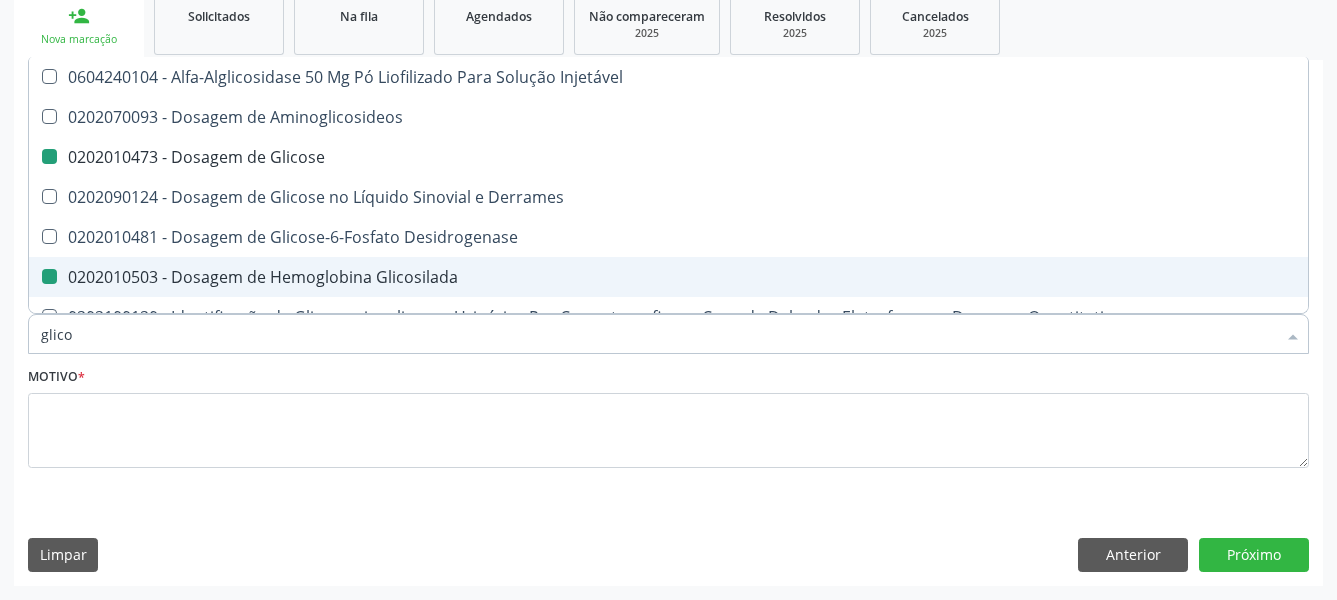 type on "glic" 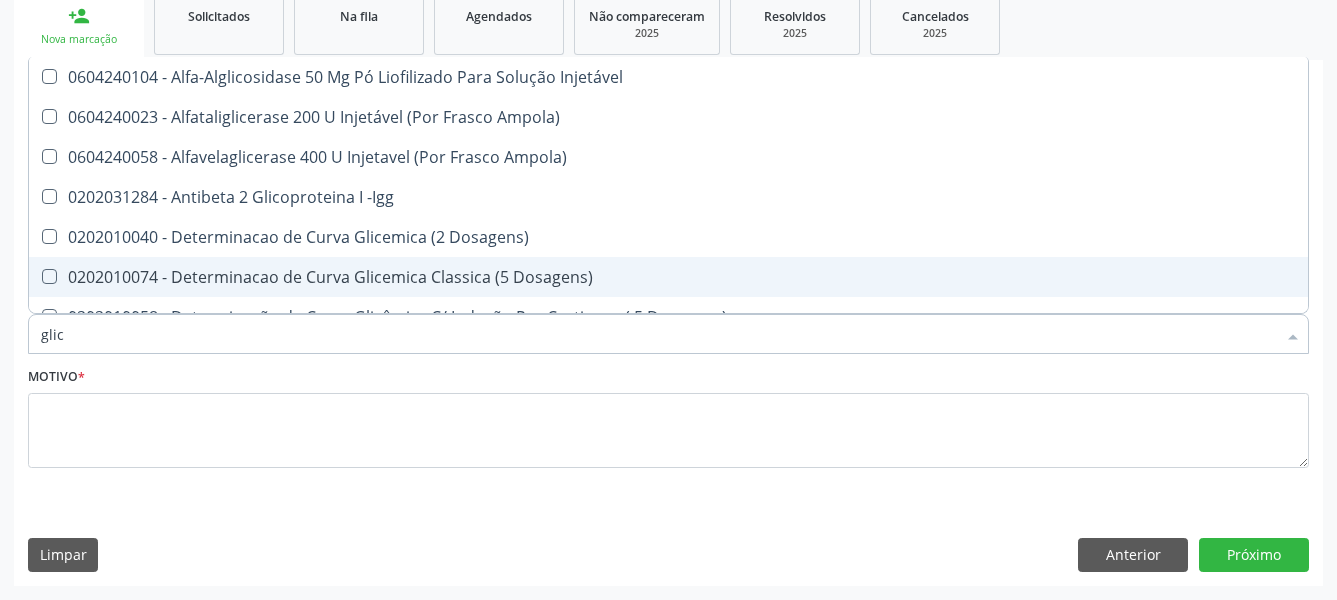 type on "gli" 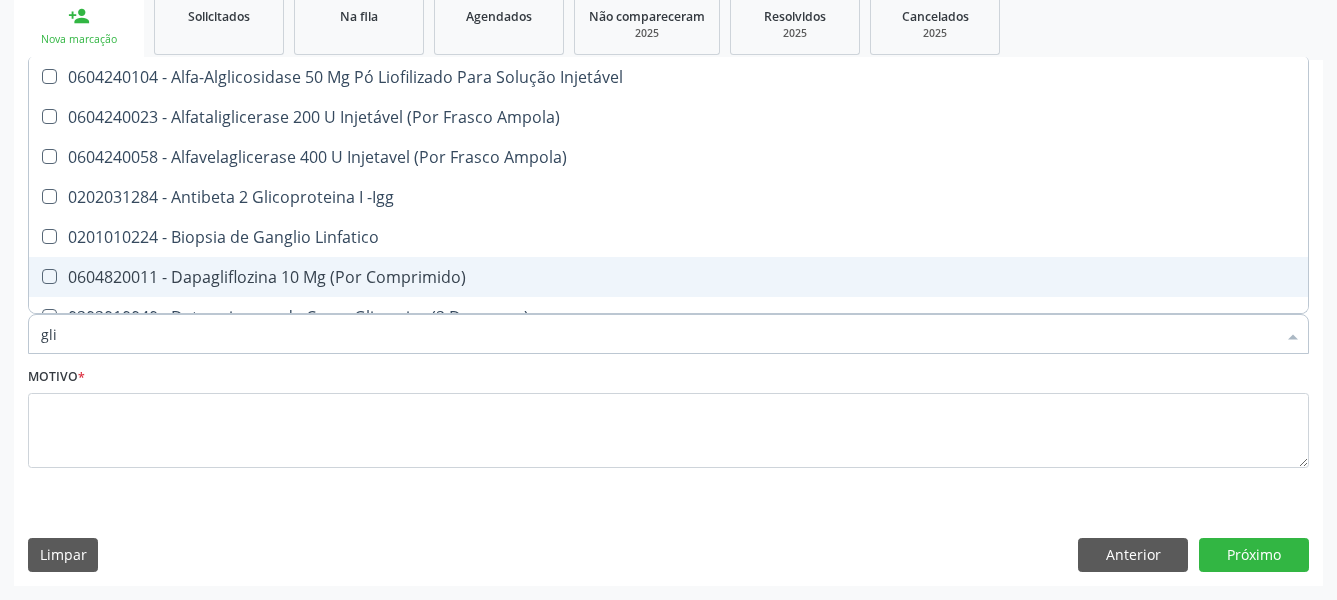 type on "gl" 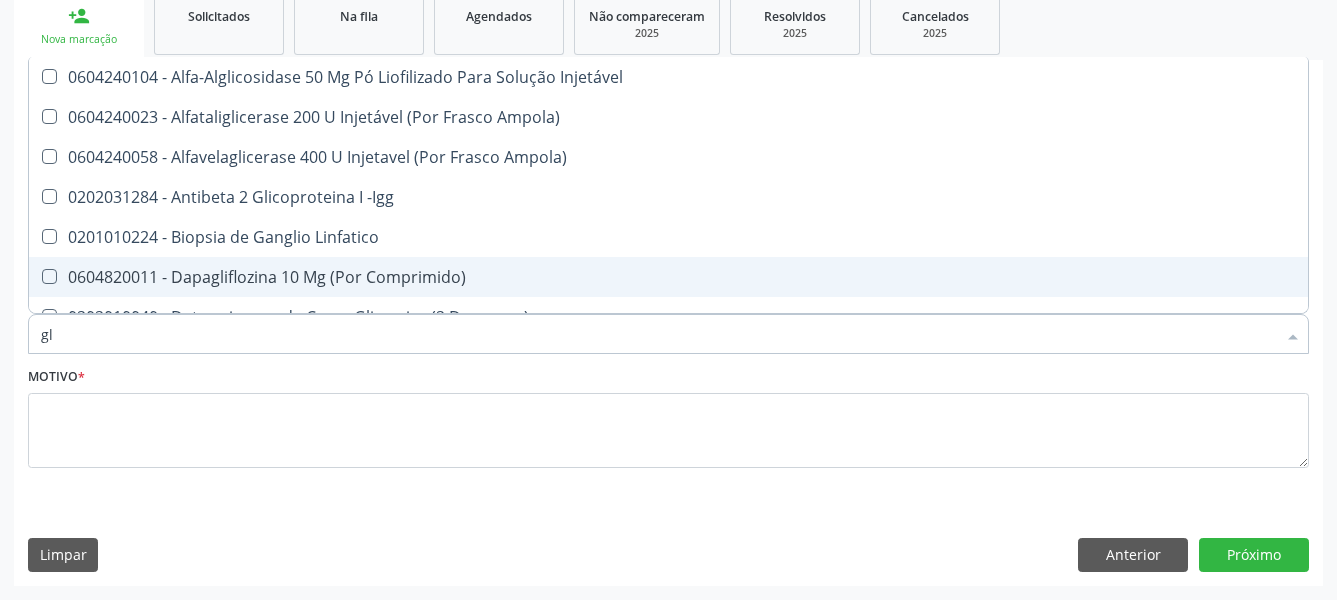 type on "g" 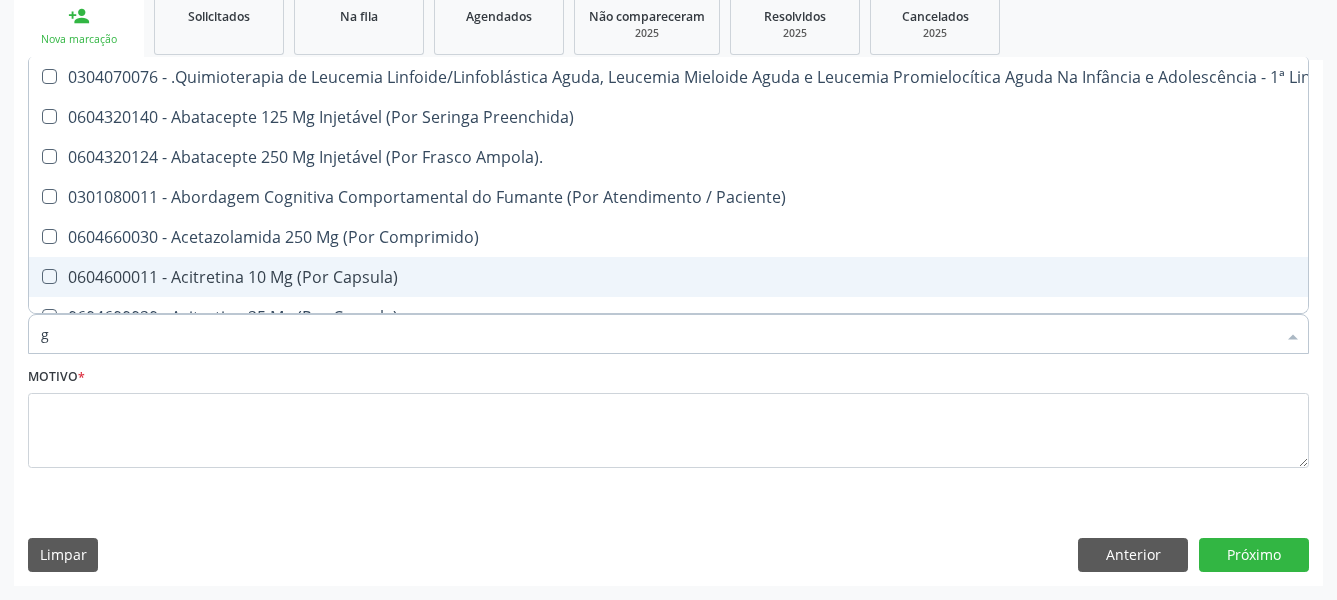 type 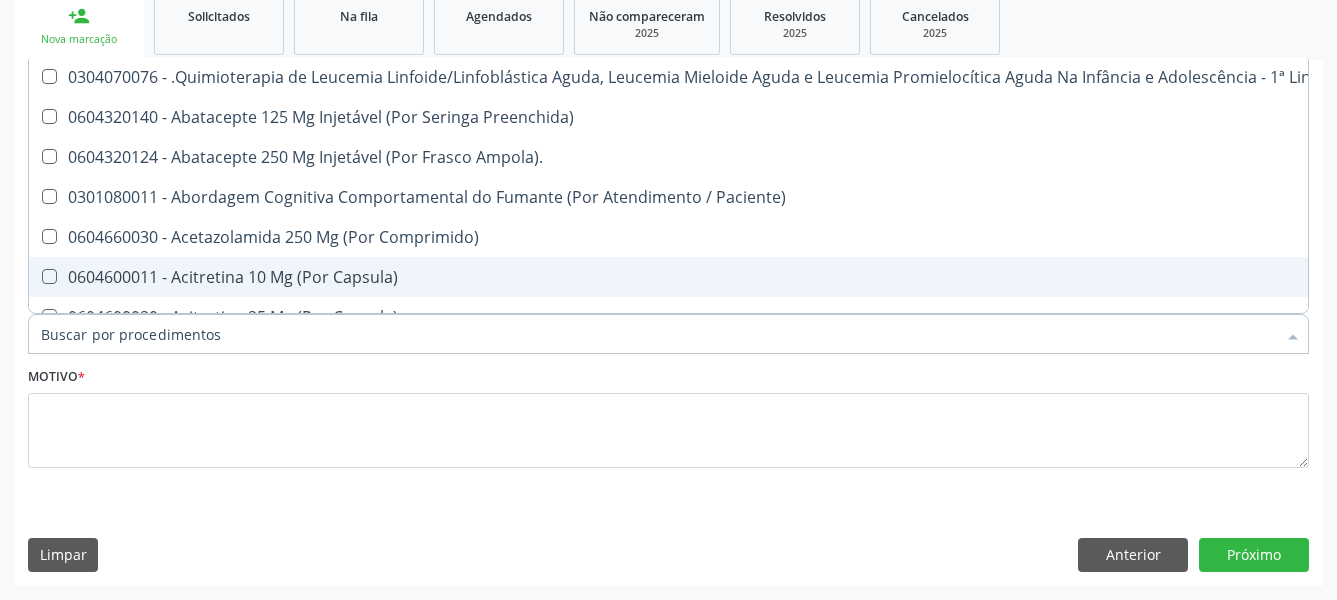 checkbox on "false" 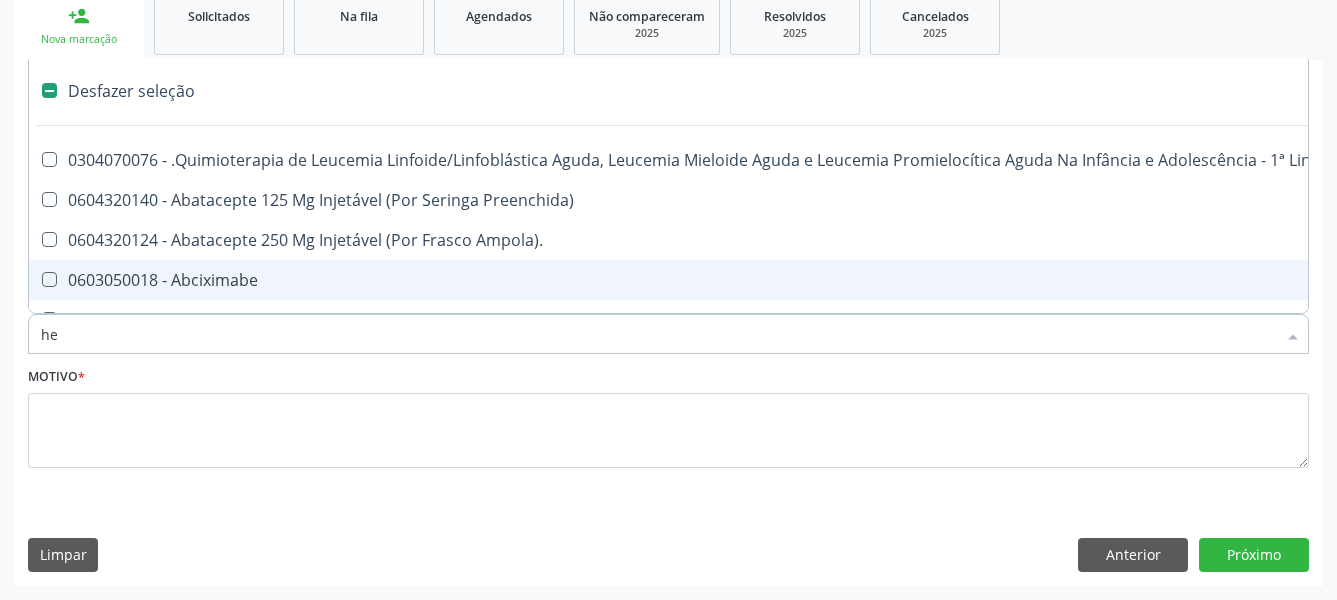type on "hem" 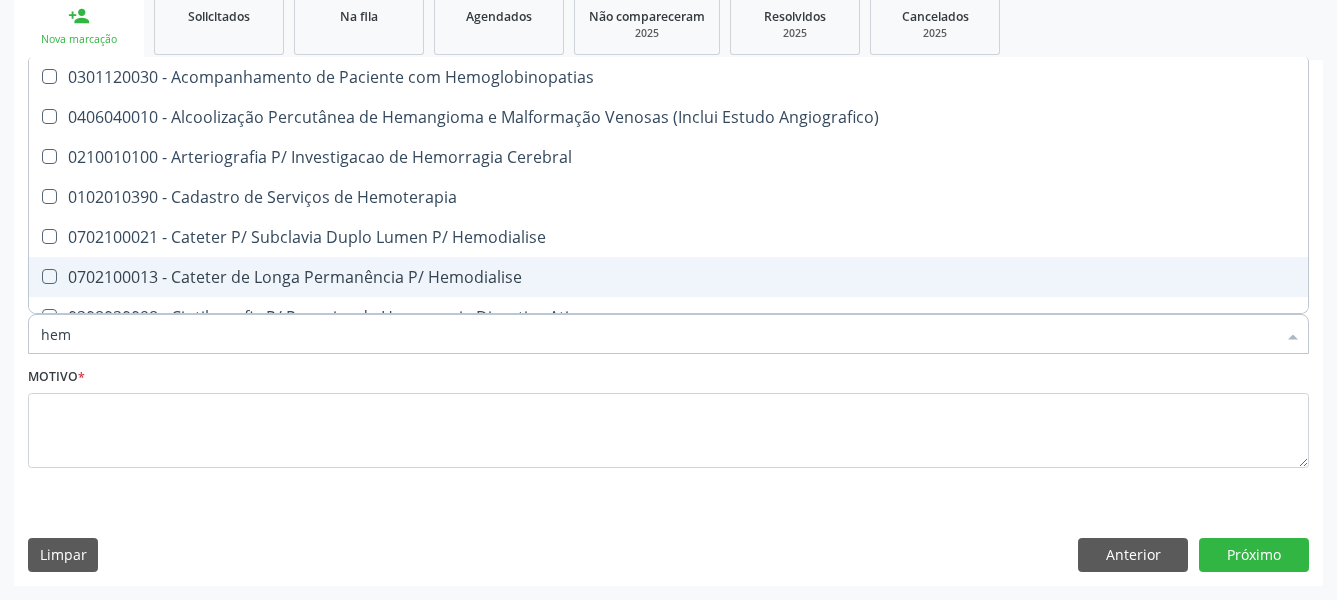 type on "hemo" 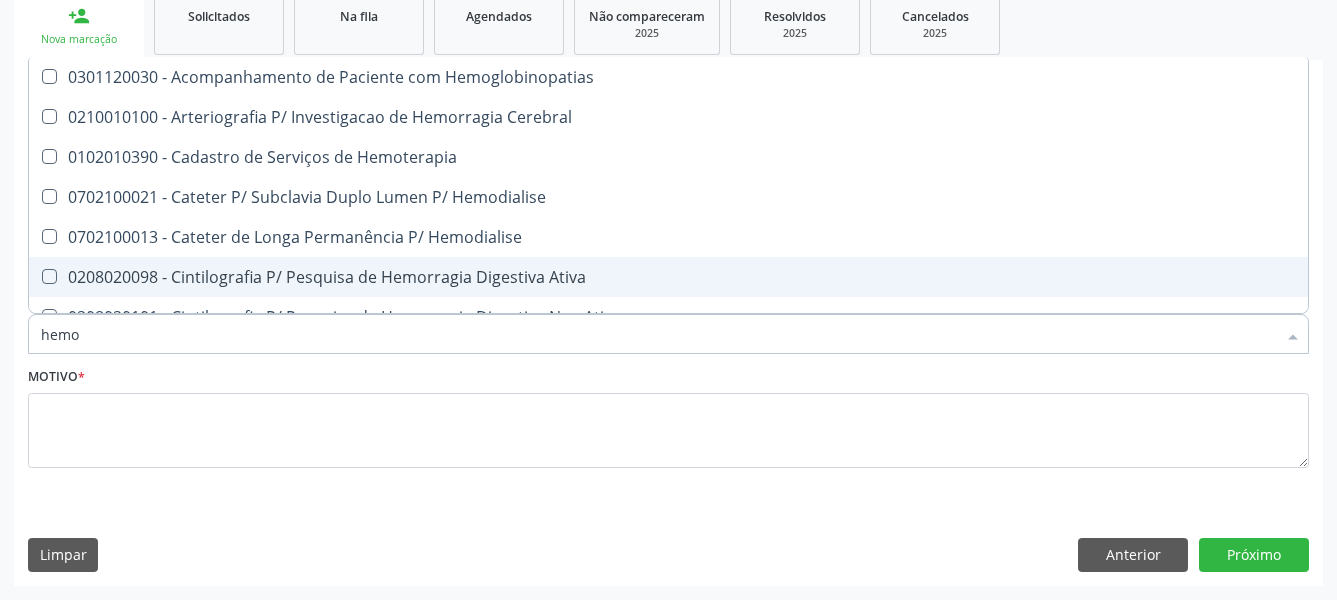 type on "hemog" 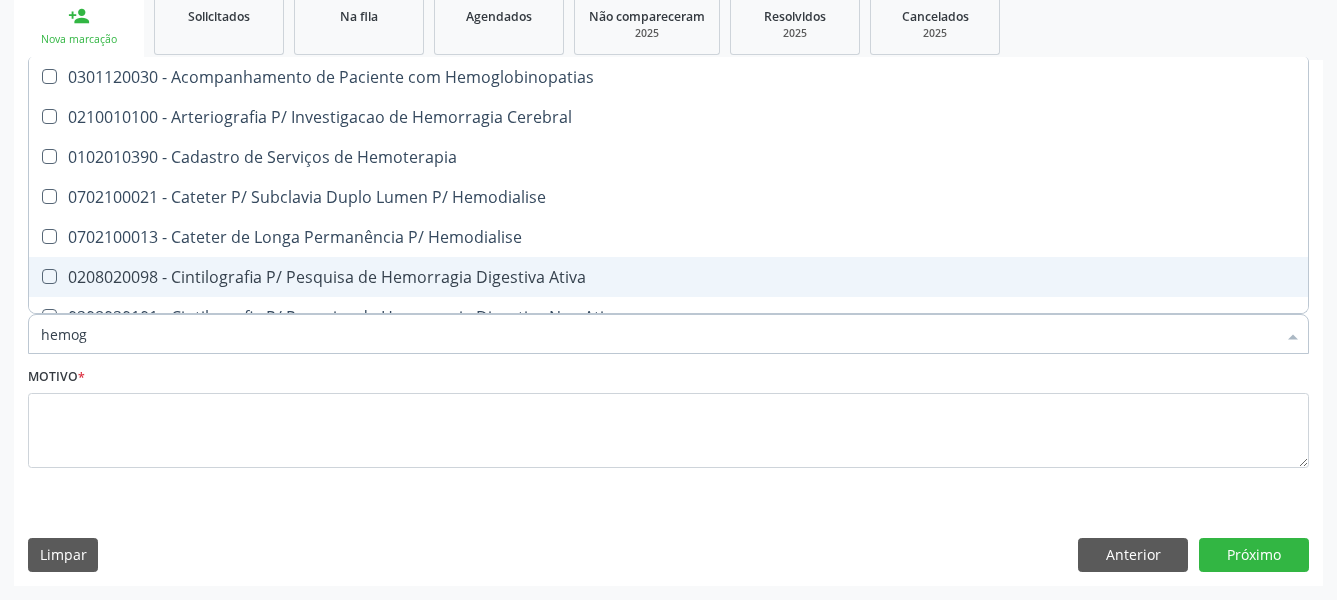 checkbox on "true" 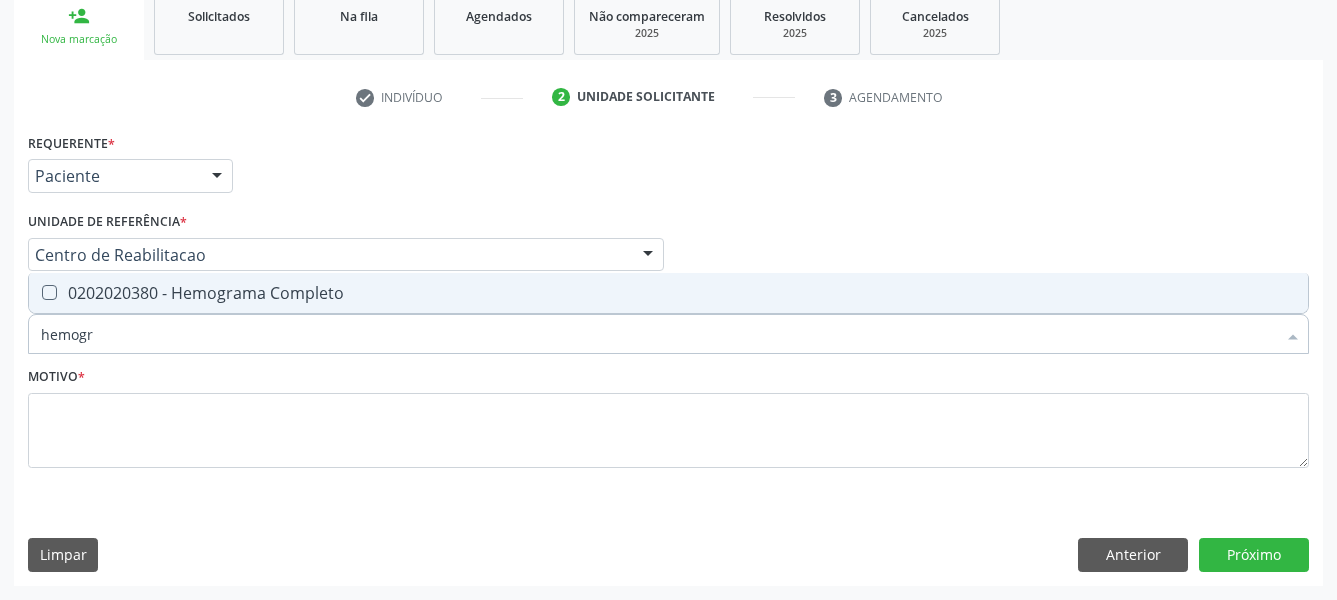 type on "hemogra" 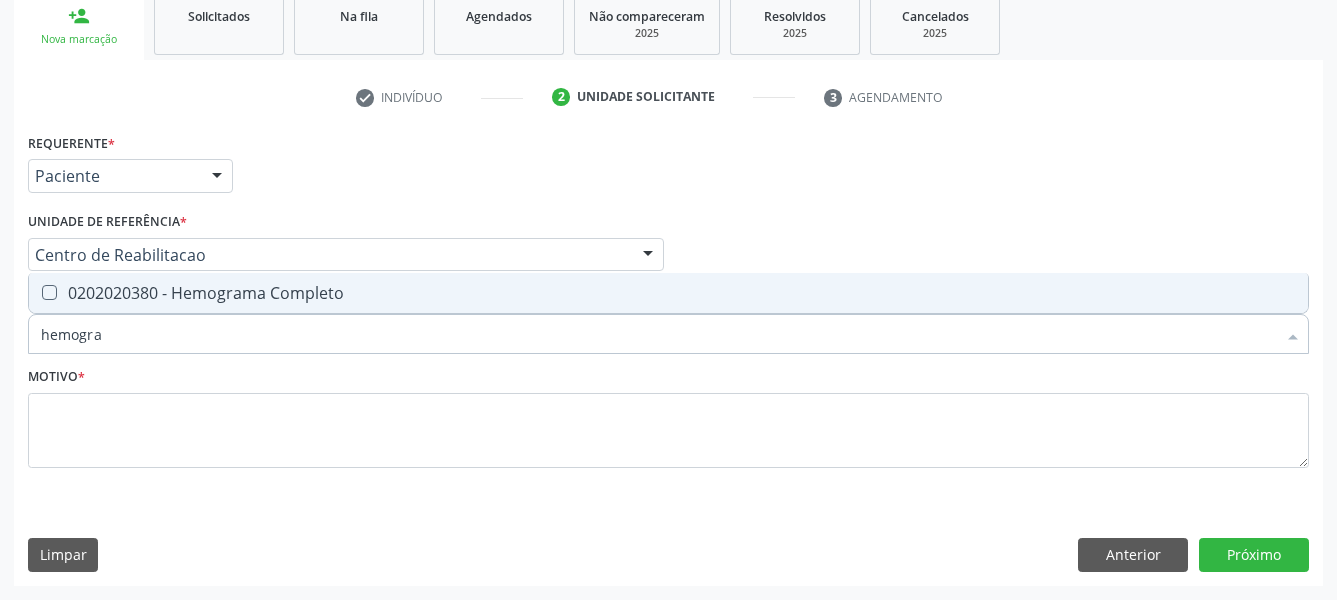 click on "0202020380 - Hemograma Completo" at bounding box center [668, 293] 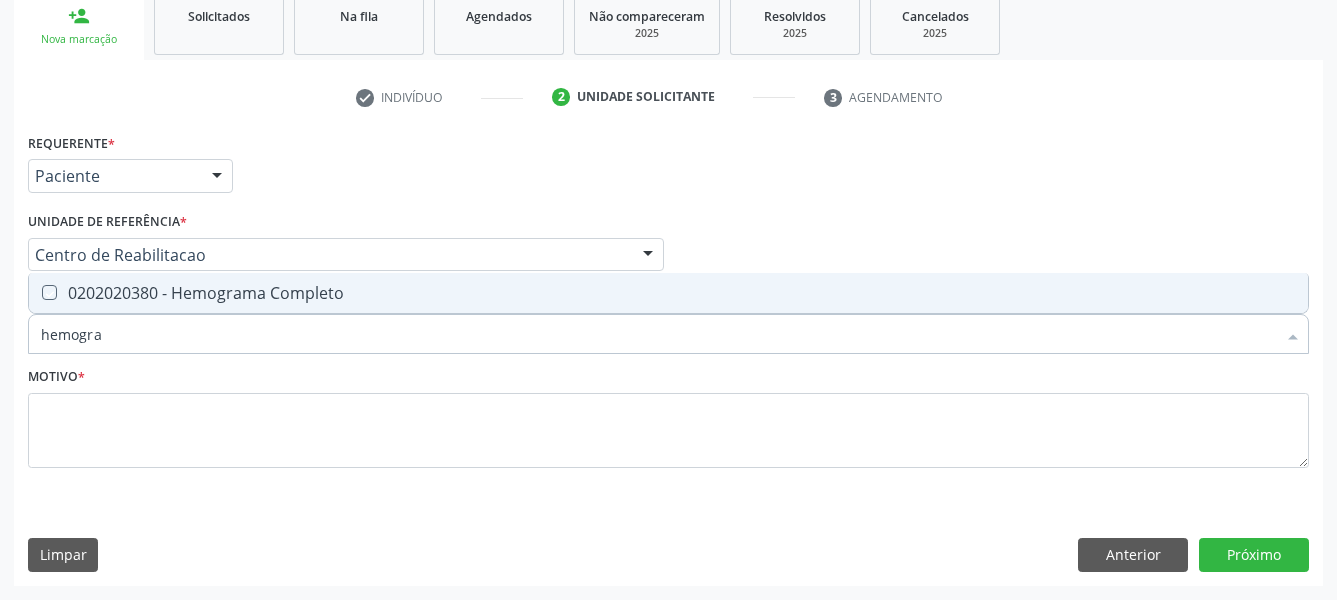 checkbox on "true" 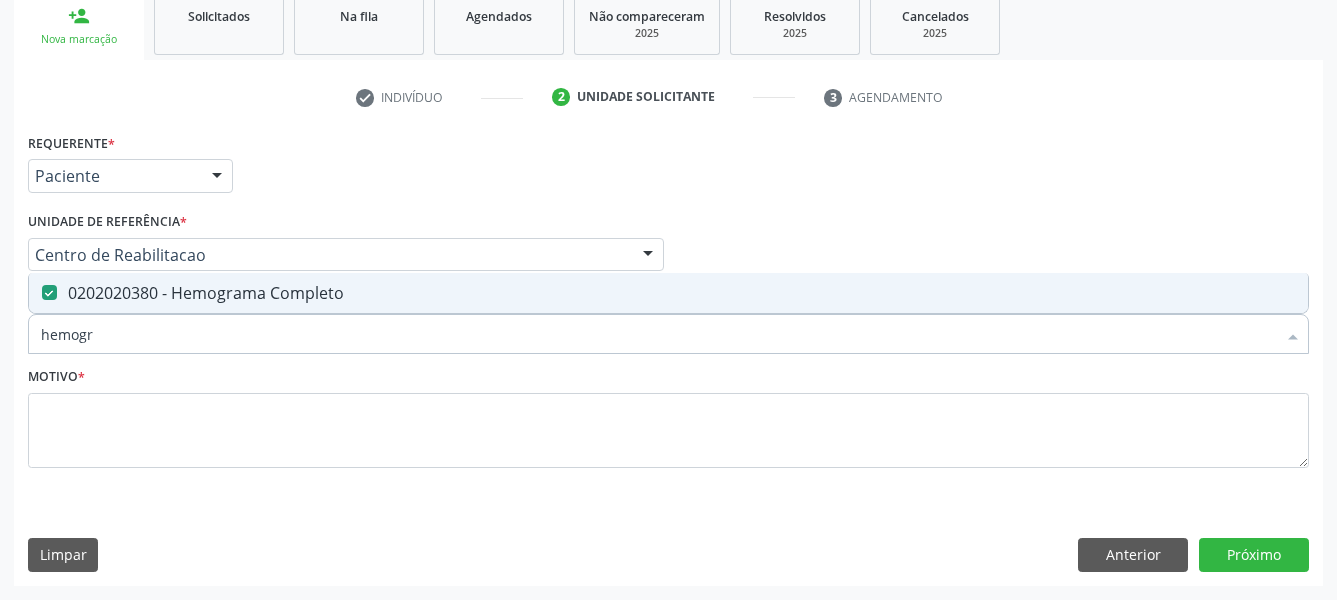 type on "hemog" 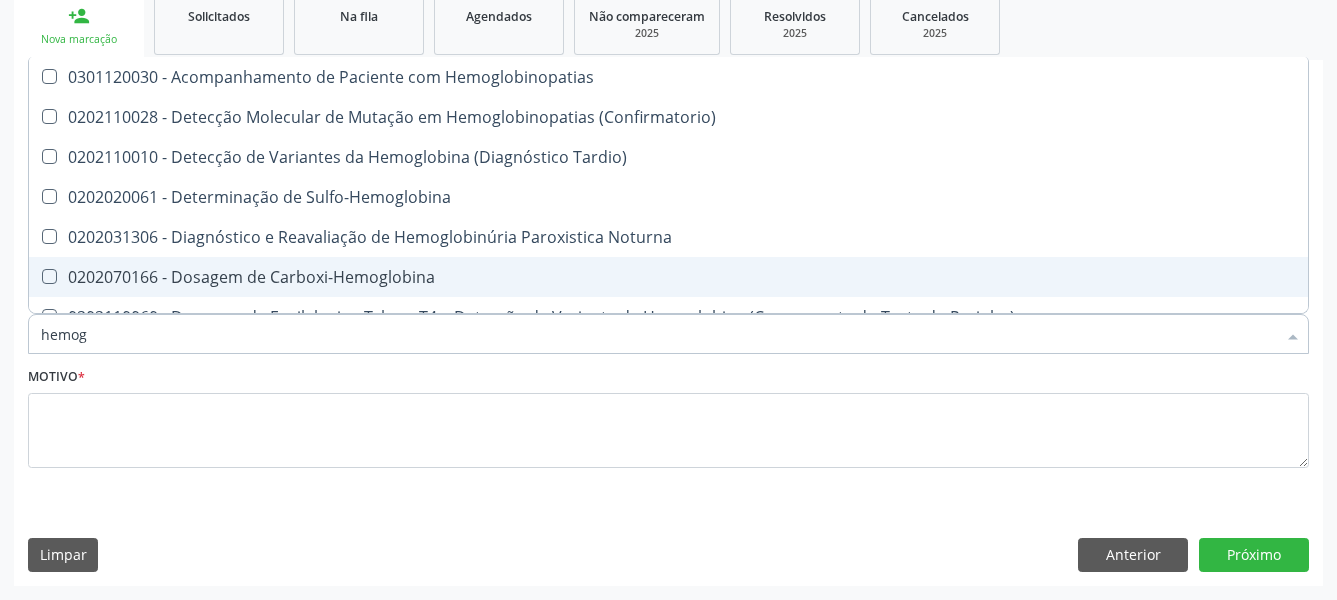 type on "hemo" 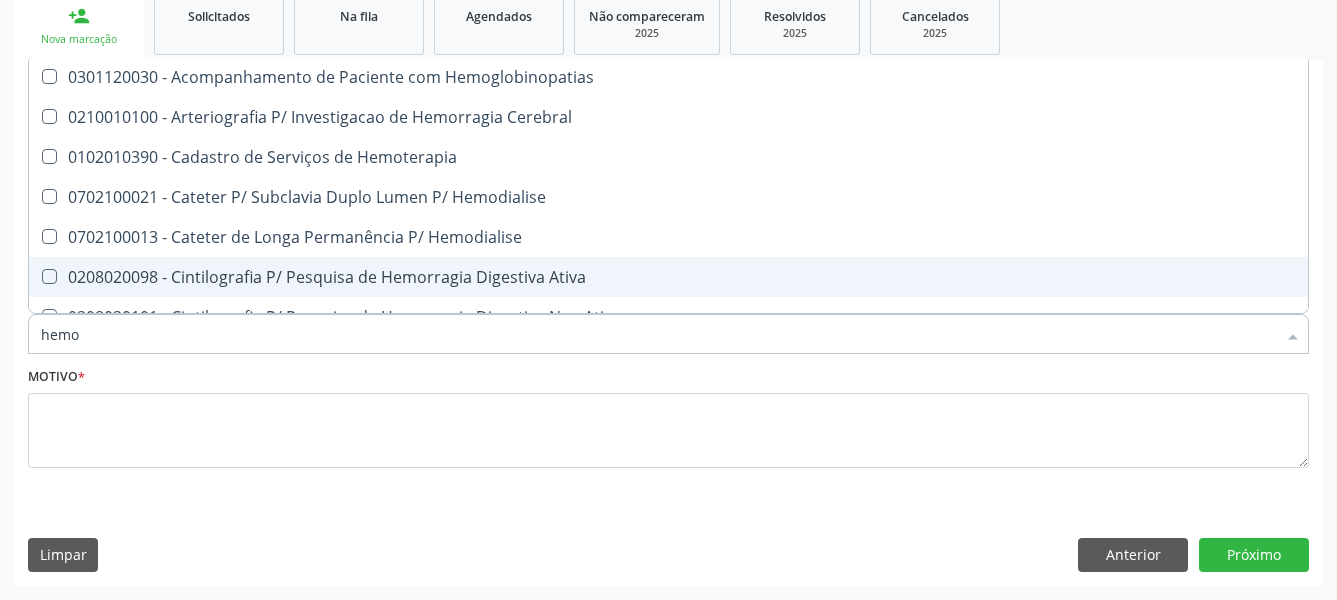 type on "hem" 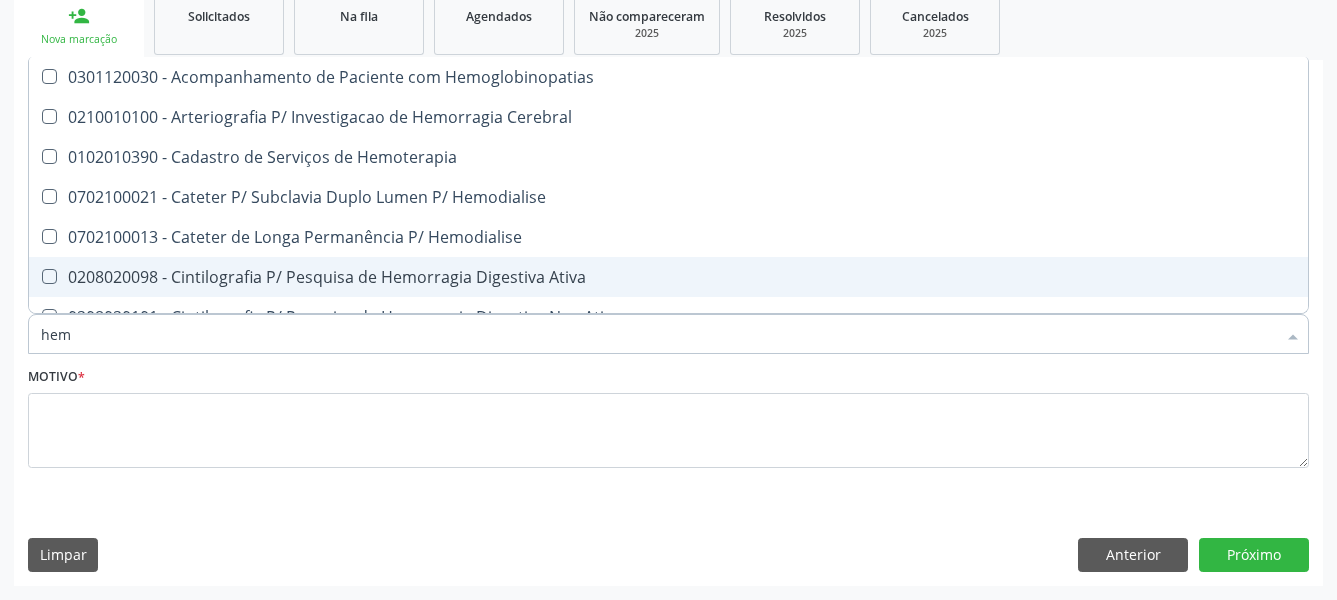 type on "he" 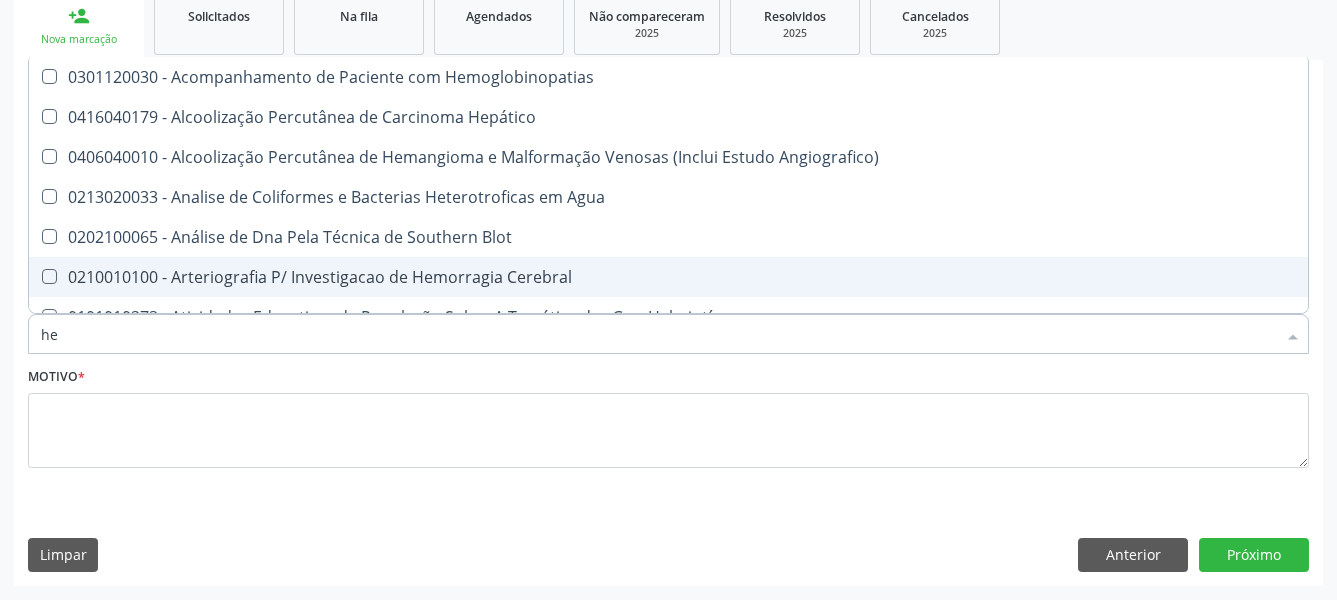 type on "h" 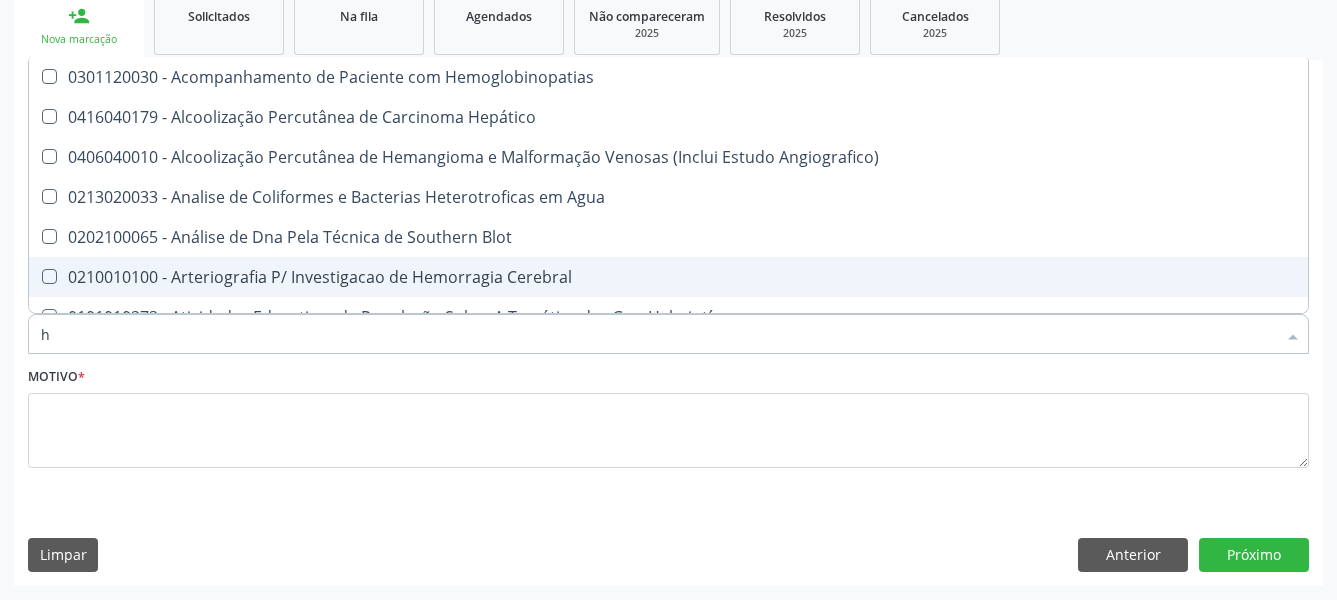 checkbox on "false" 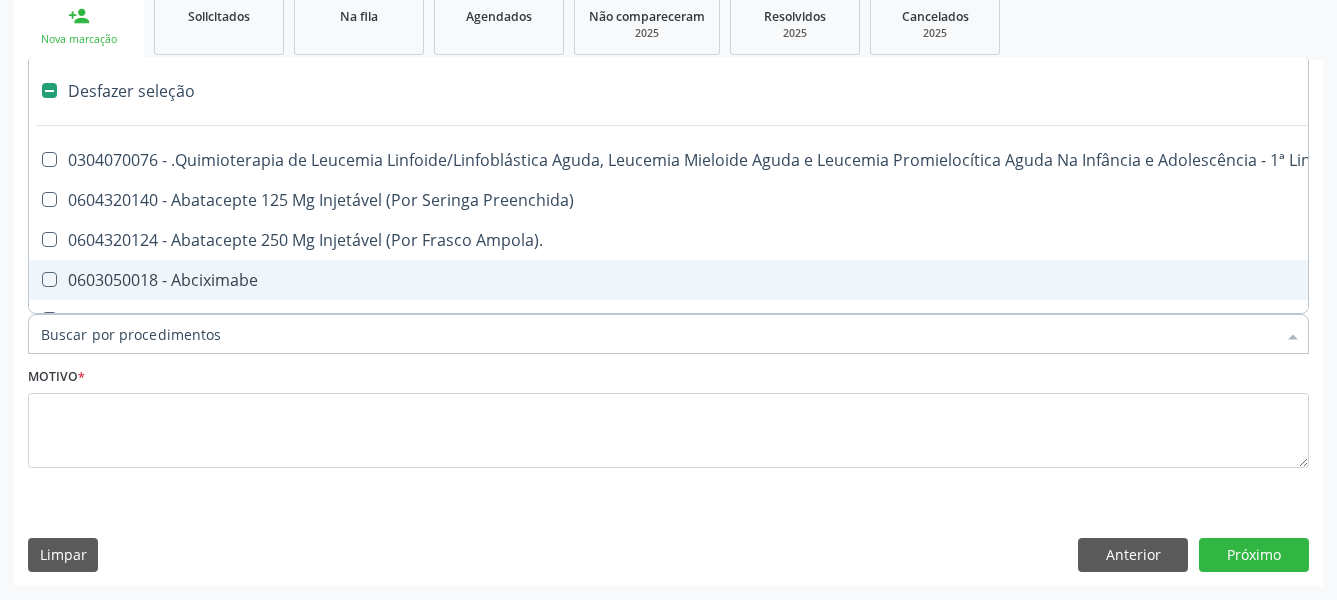 type on "u" 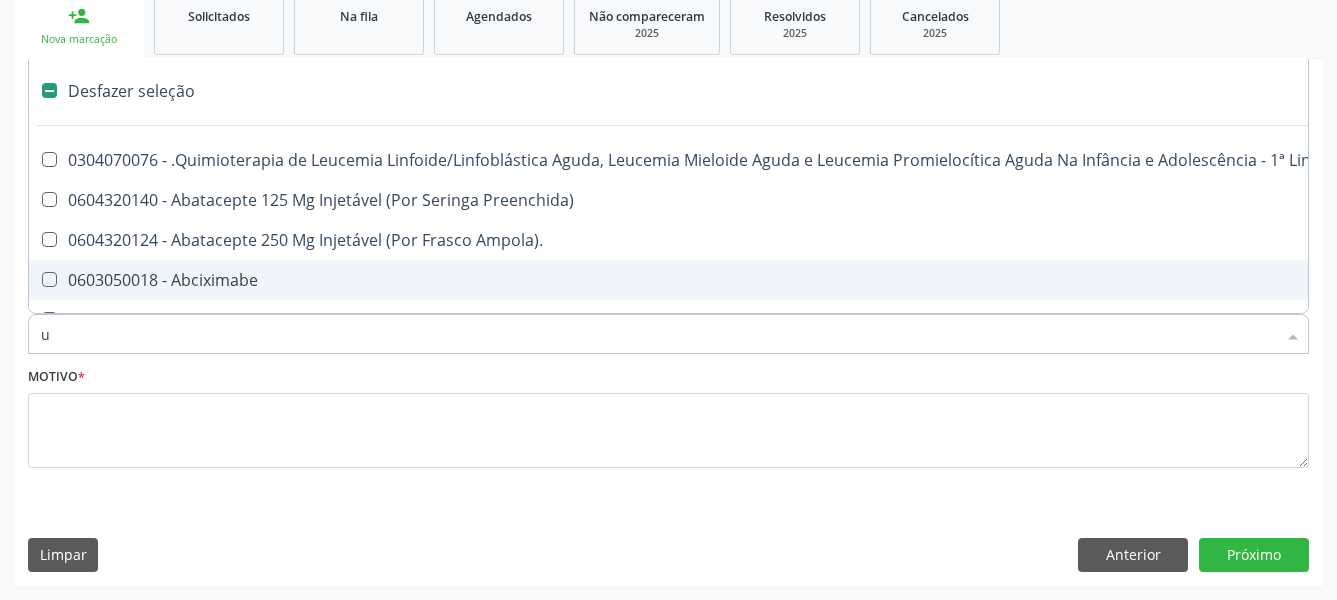 checkbox on "true" 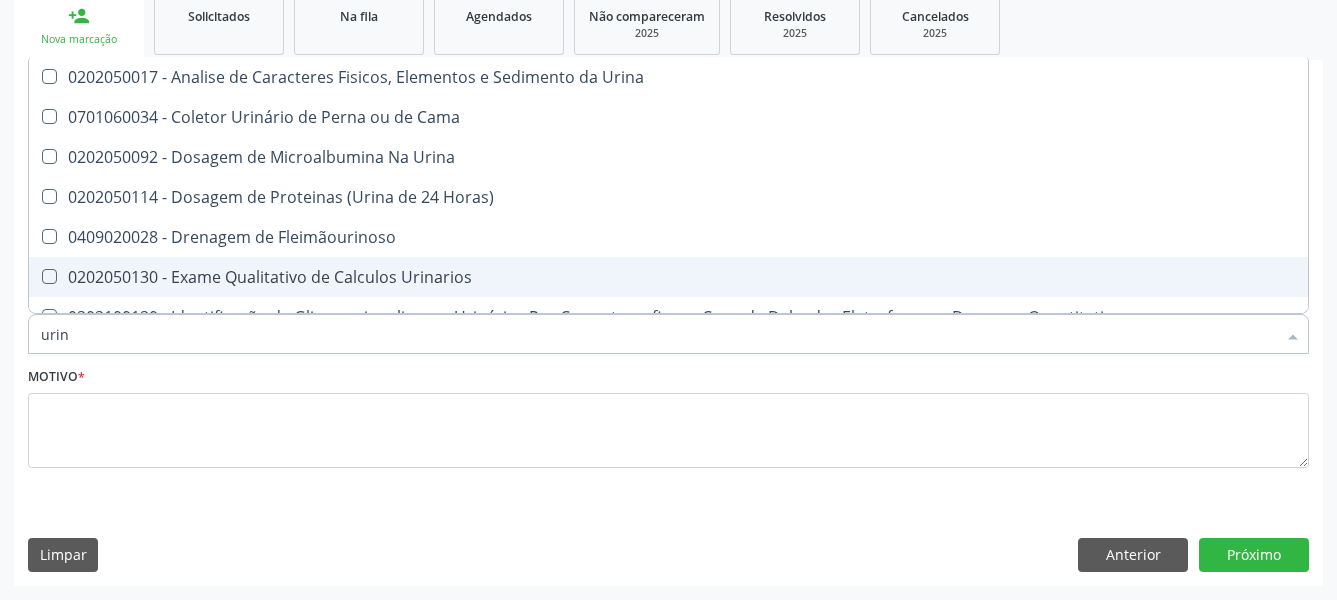 type on "urina" 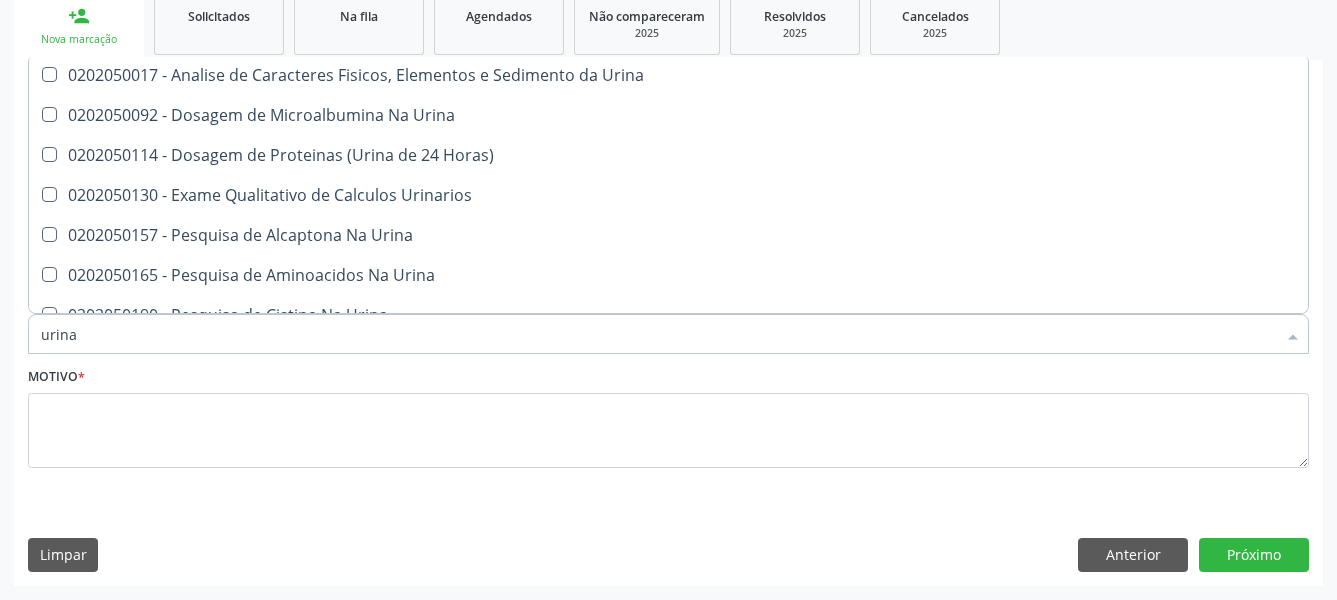 scroll, scrollTop: 0, scrollLeft: 0, axis: both 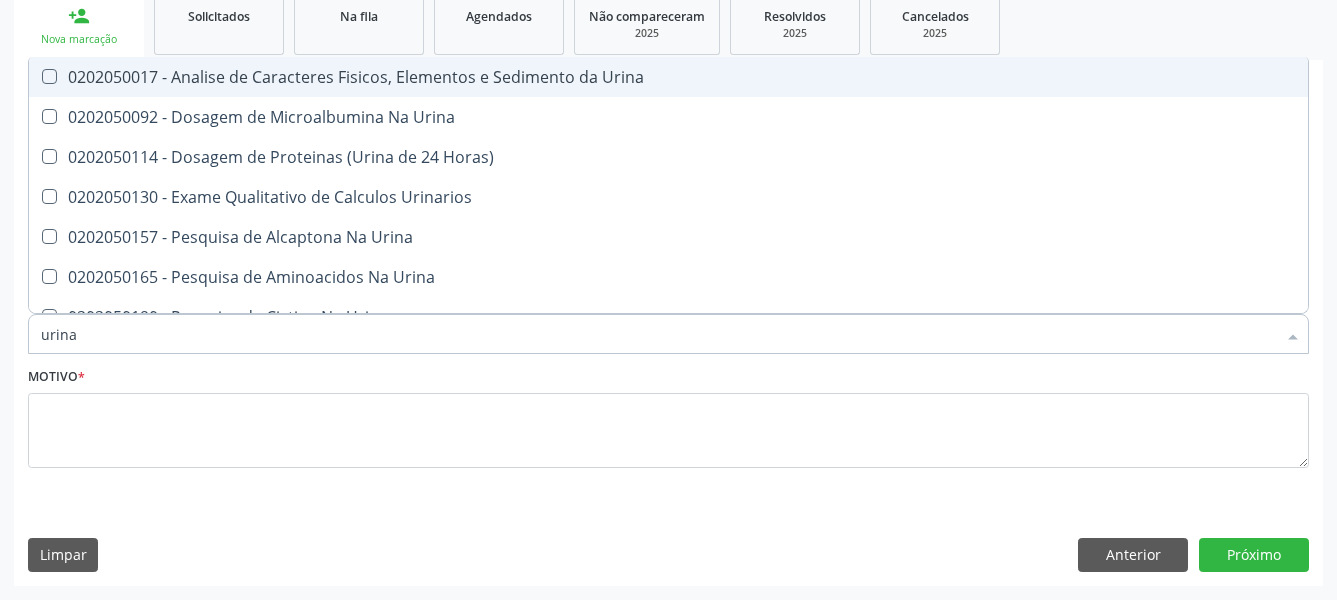 click on "0202050017 - Analise de Caracteres Fisicos, Elementos e Sedimento da Urina" at bounding box center [668, 77] 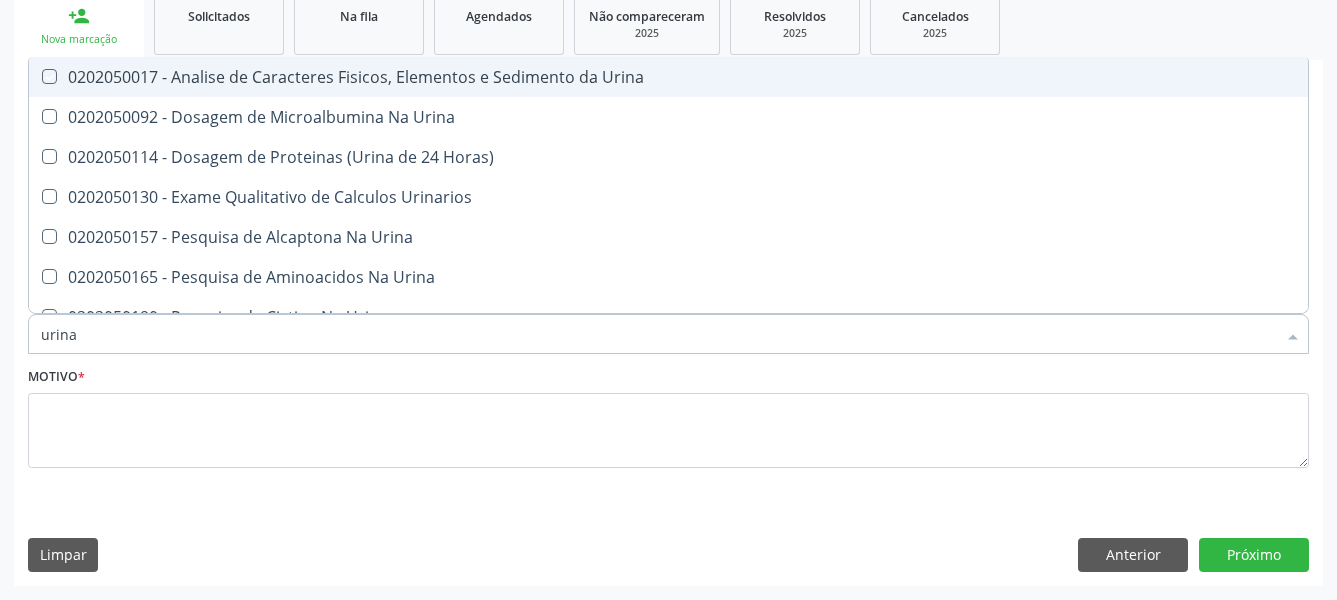 checkbox on "true" 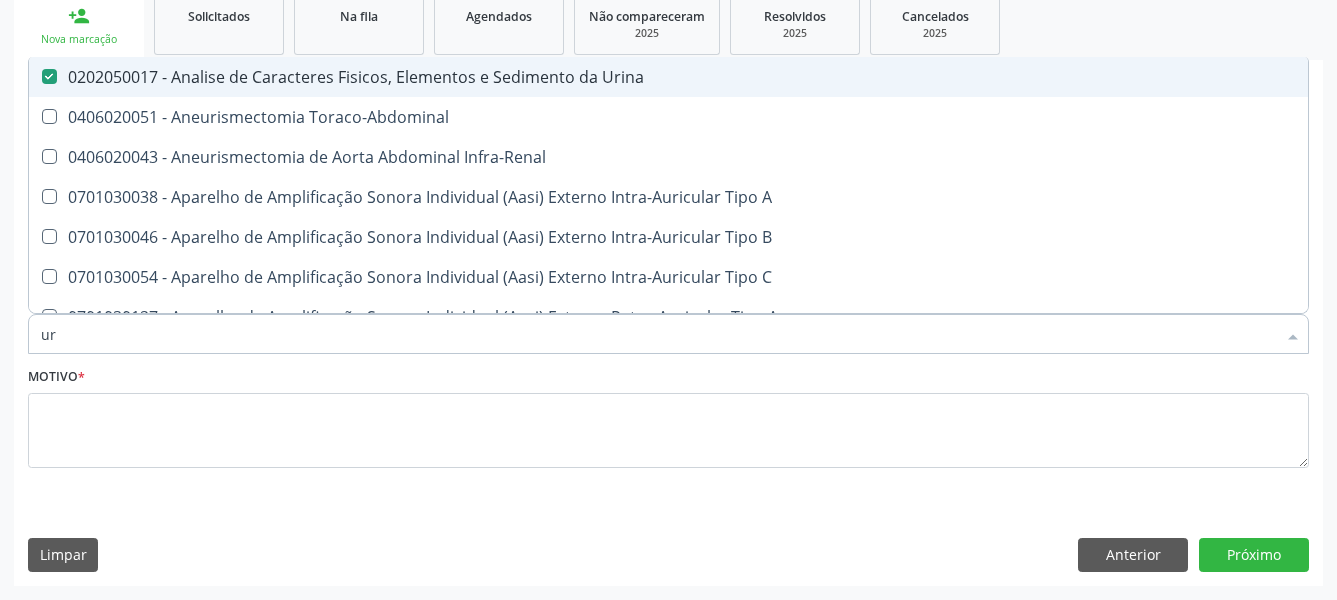 type on "u" 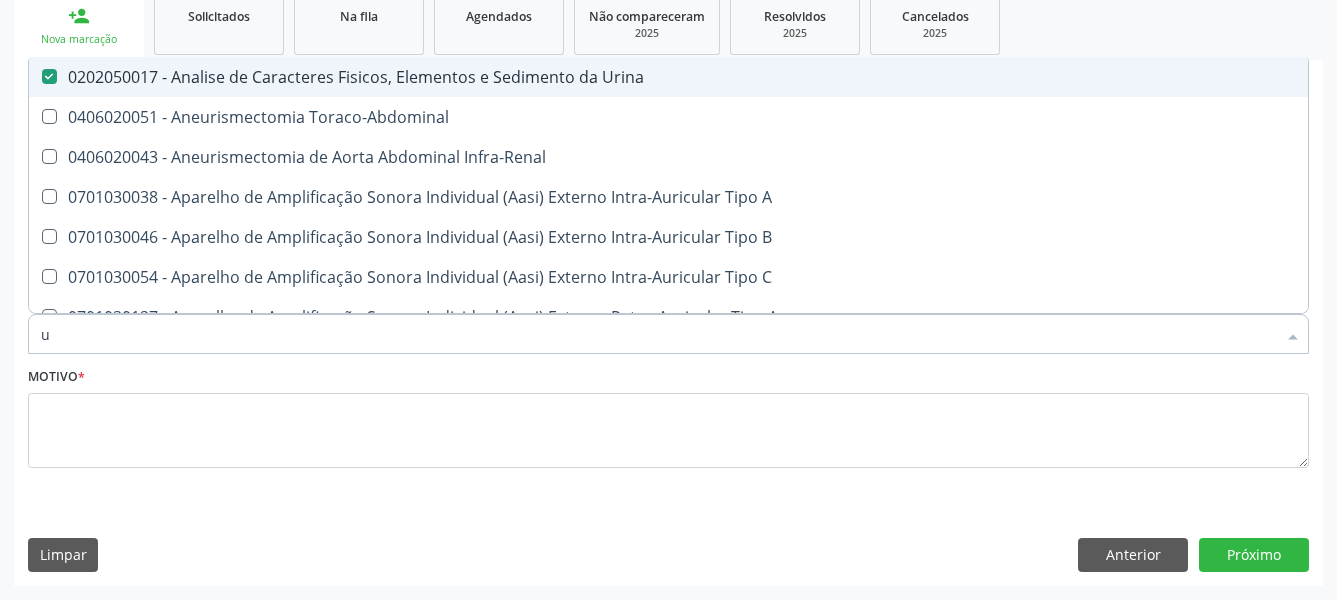 type 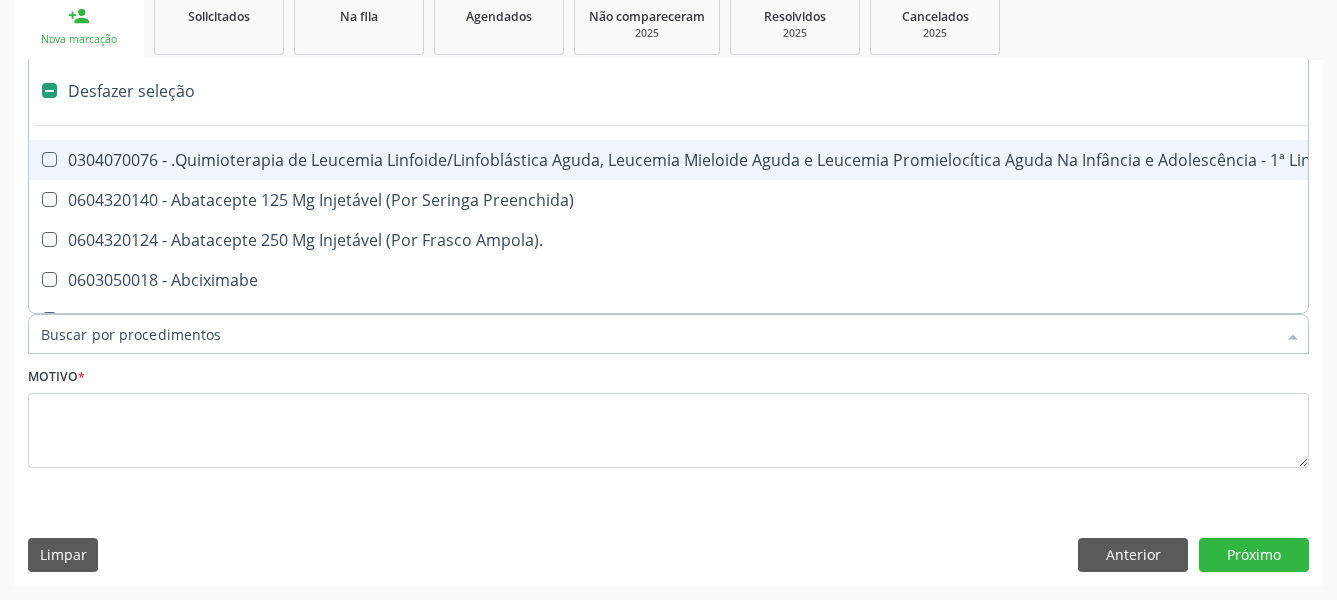 type on "p" 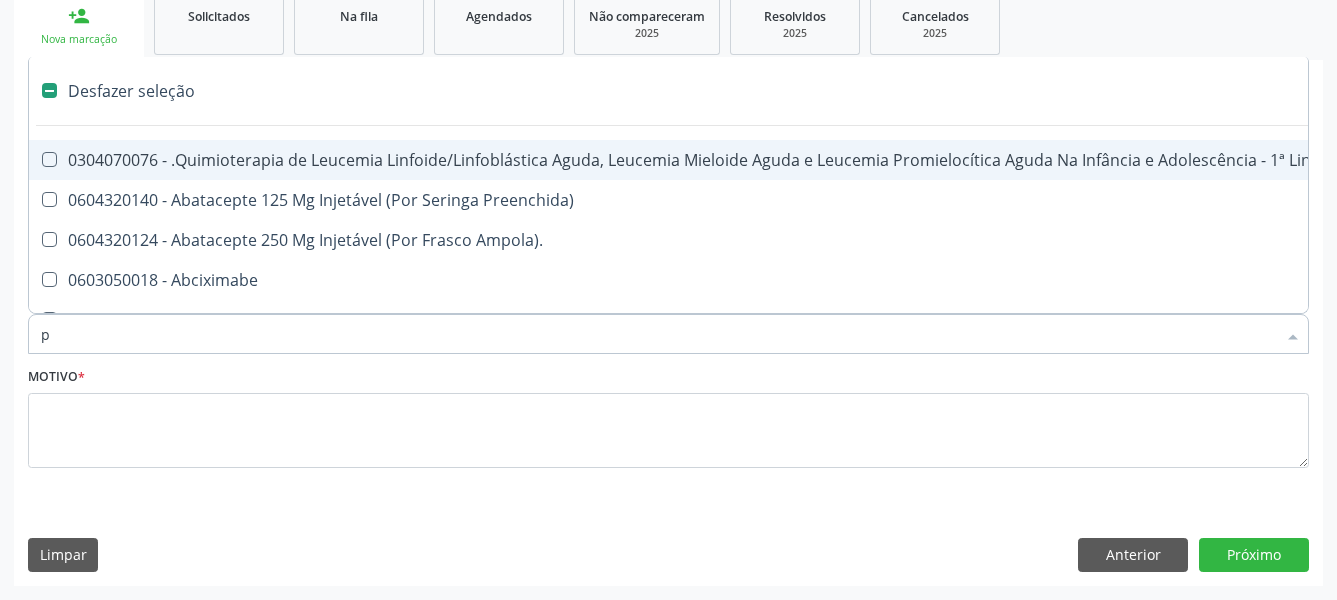 checkbox on "false" 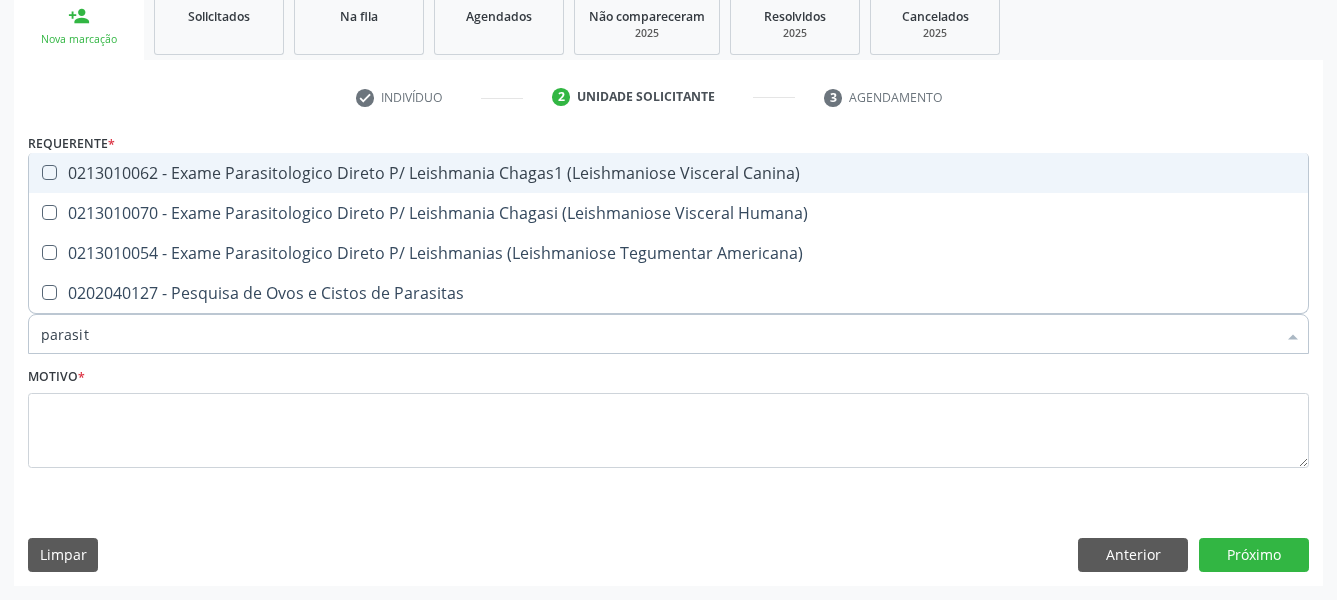type on "parasita" 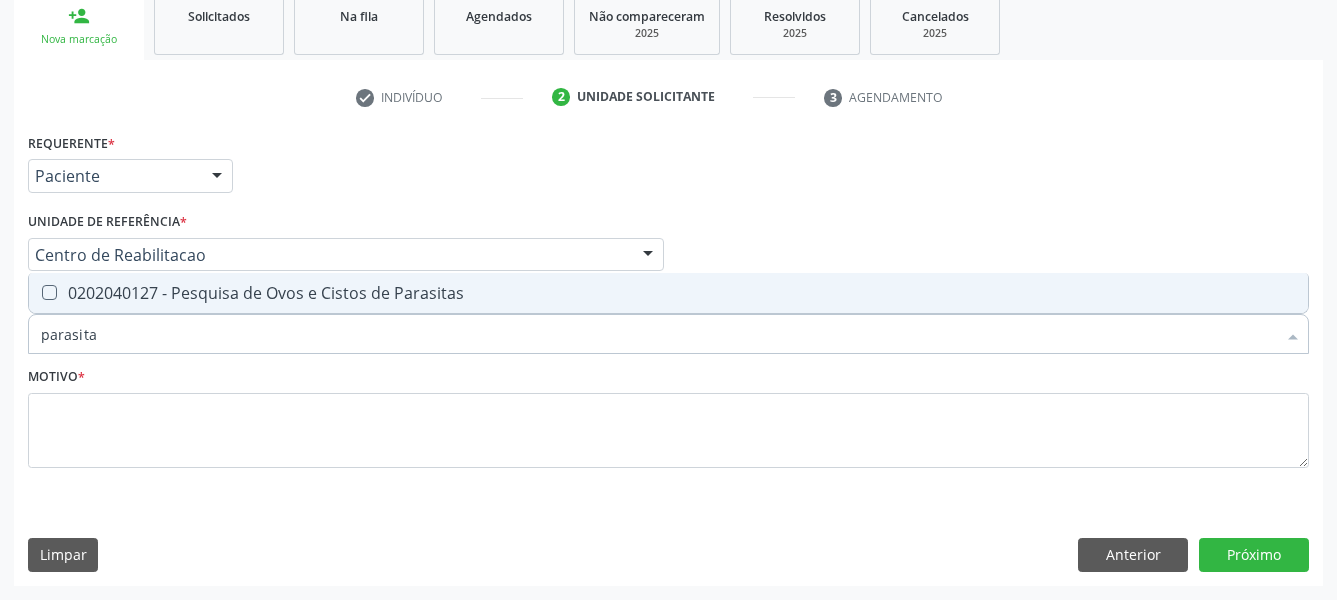 click on "0202040127 - Pesquisa de Ovos e Cistos de Parasitas" at bounding box center [668, 293] 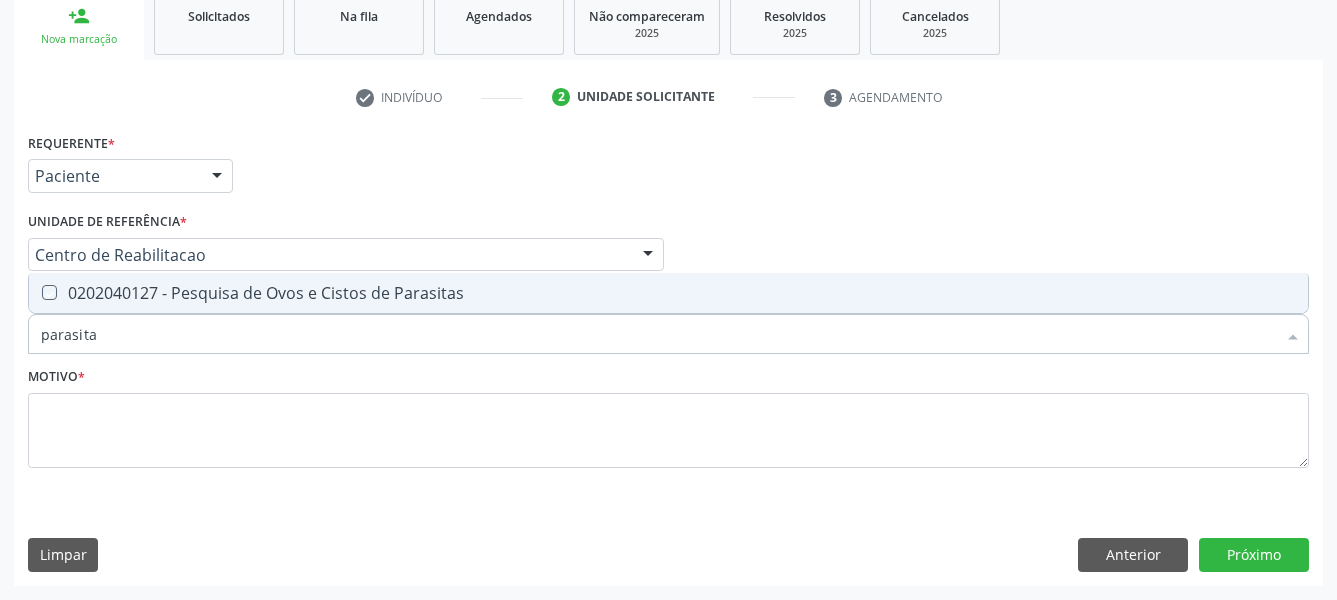 checkbox on "true" 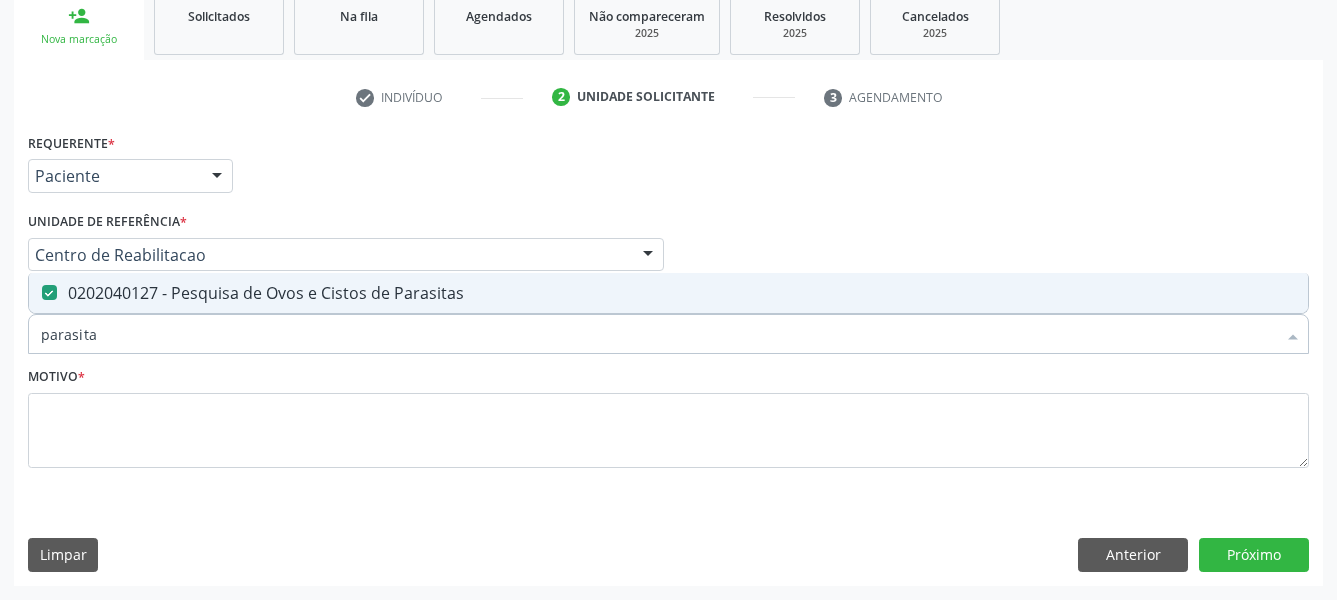 drag, startPoint x: 109, startPoint y: 321, endPoint x: 48, endPoint y: 323, distance: 61.03278 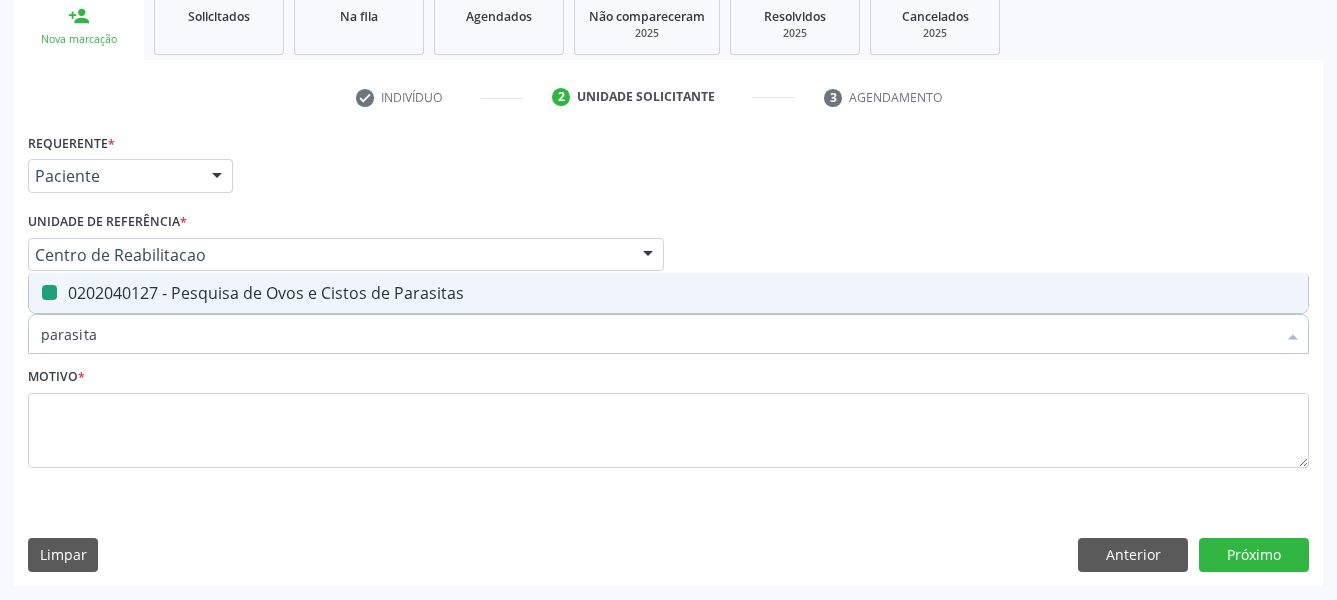 type on "p" 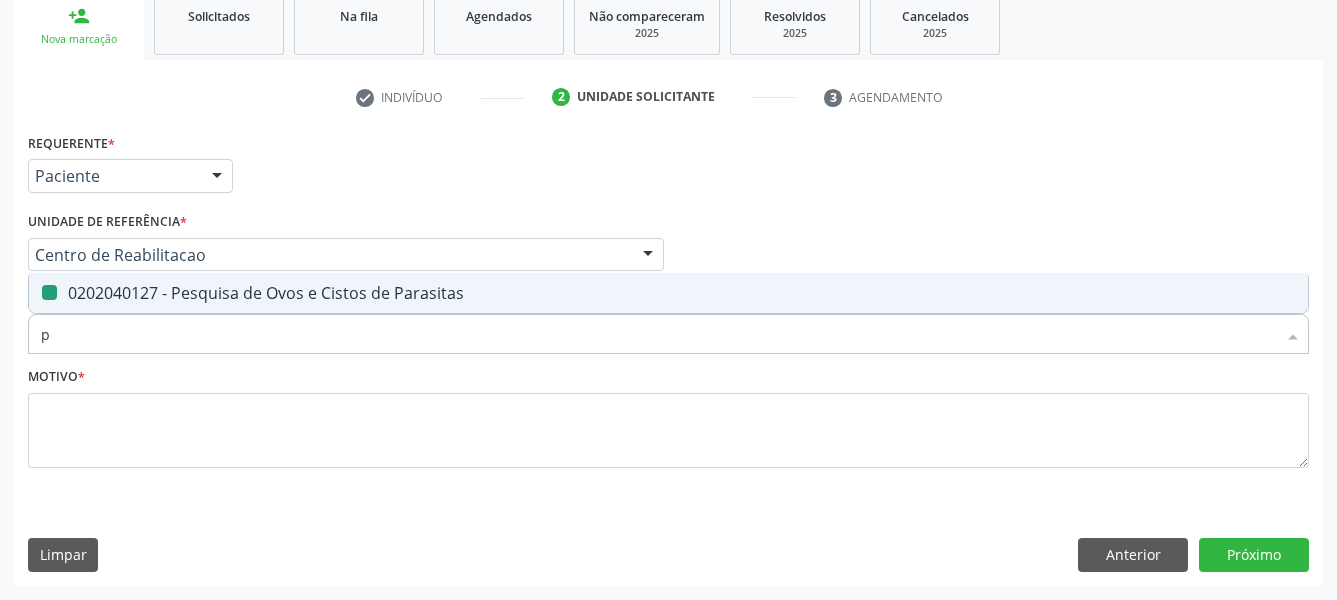 checkbox on "false" 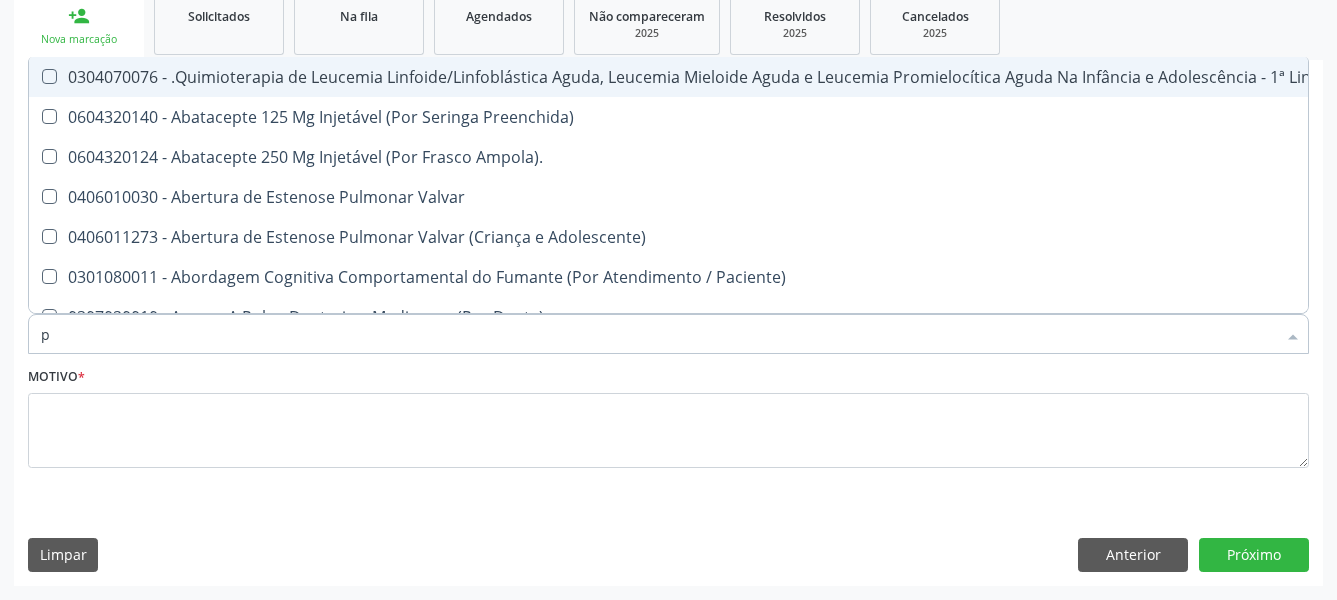 type 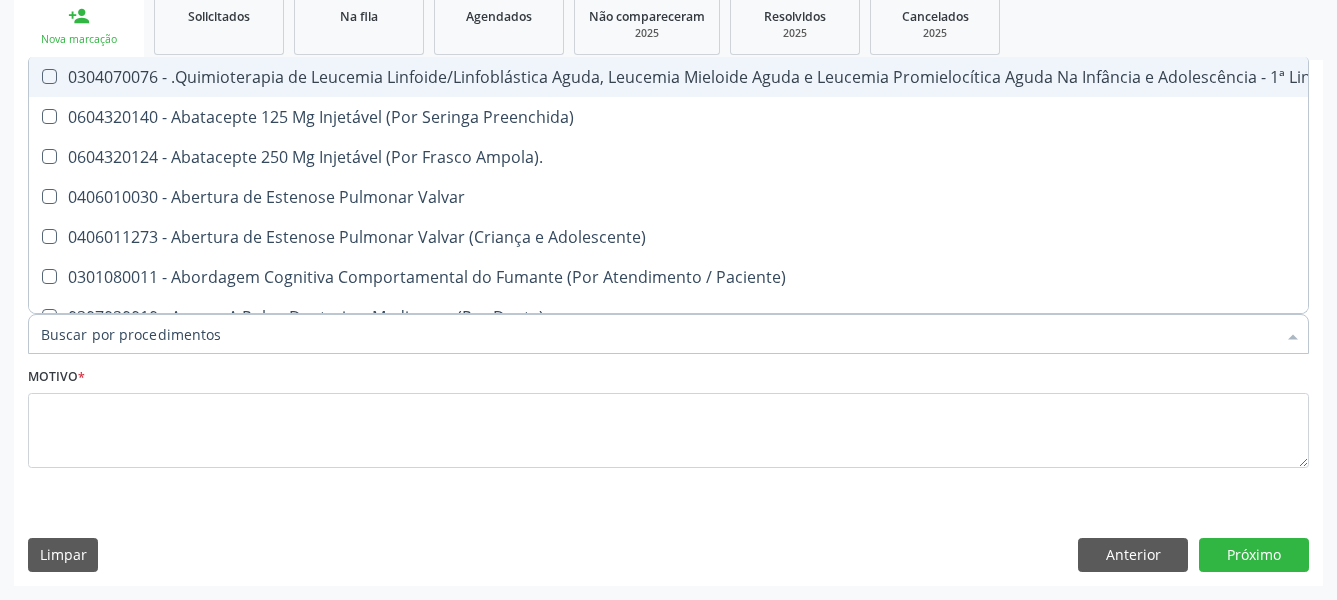 checkbox on "true" 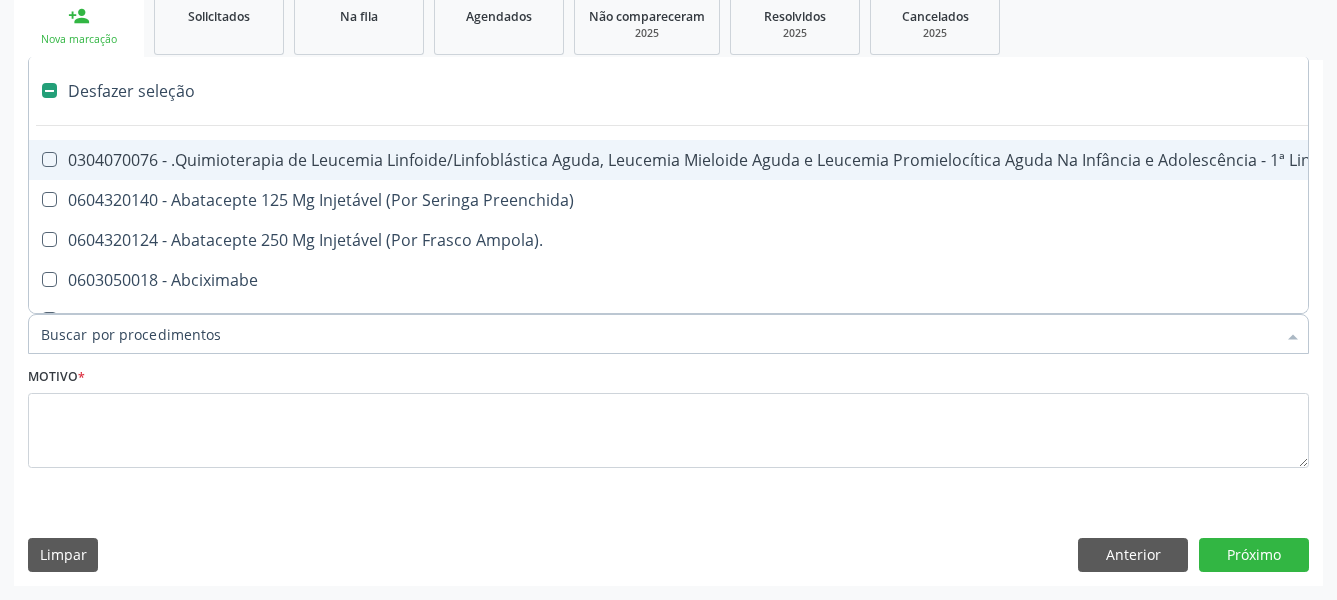 type on "t" 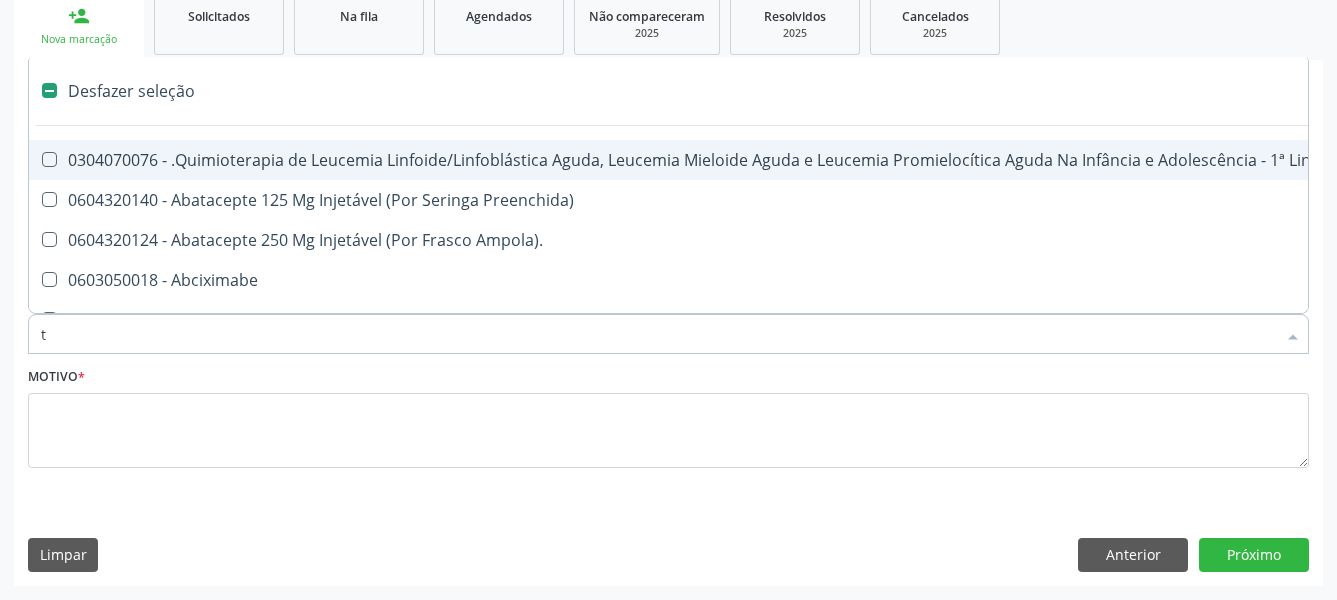 checkbox on "true" 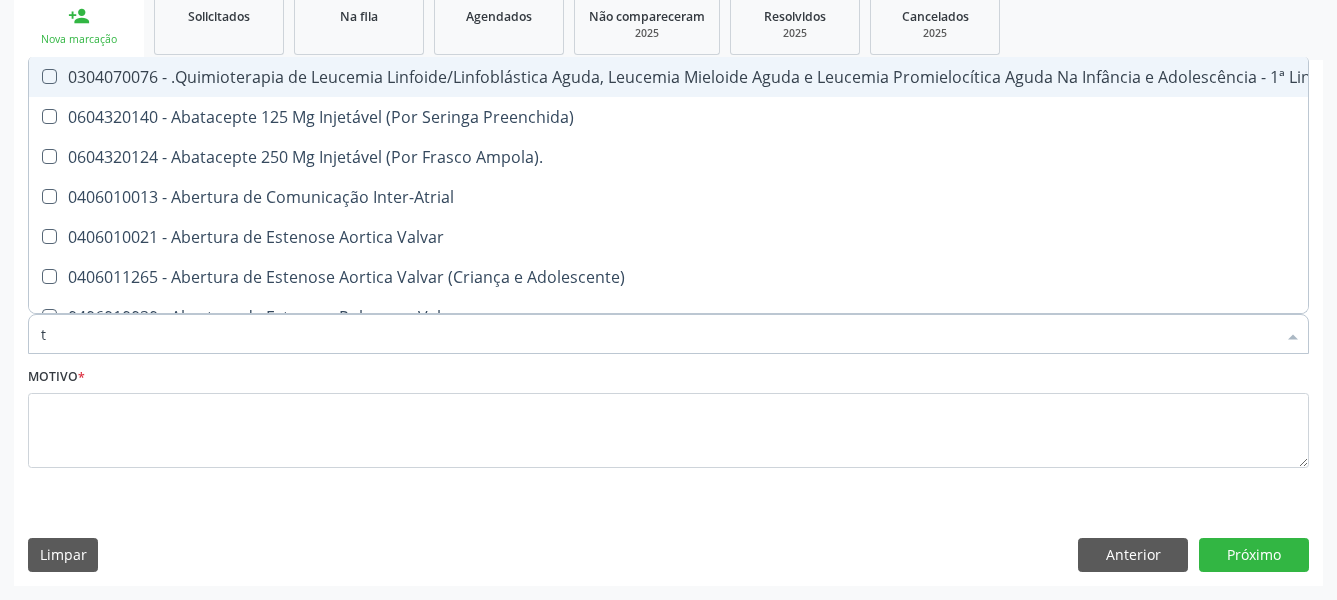 type on "t4" 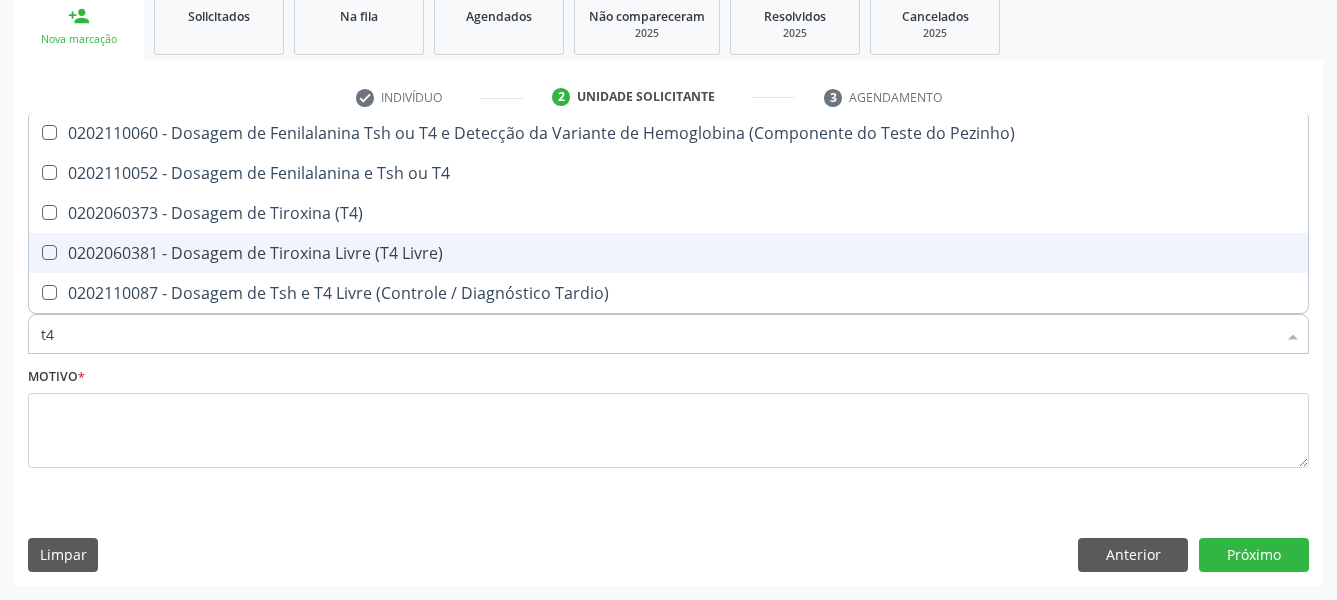 click on "0202060381 - Dosagem de Tiroxina Livre (T4 Livre)" at bounding box center (668, 253) 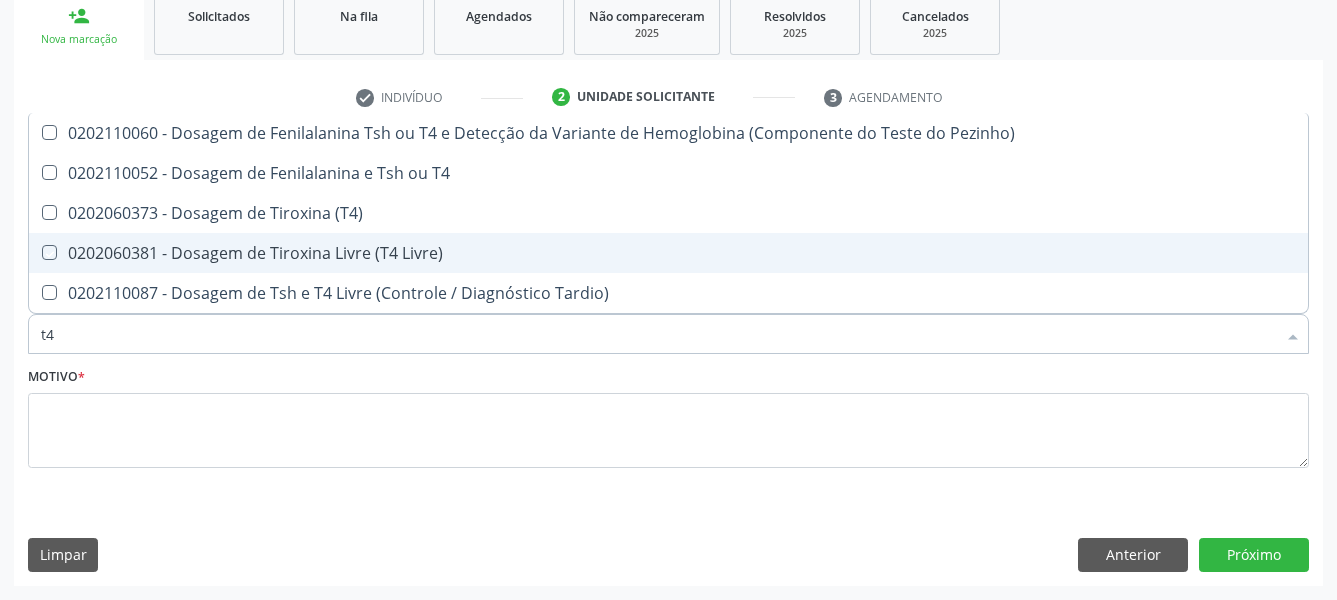 checkbox on "true" 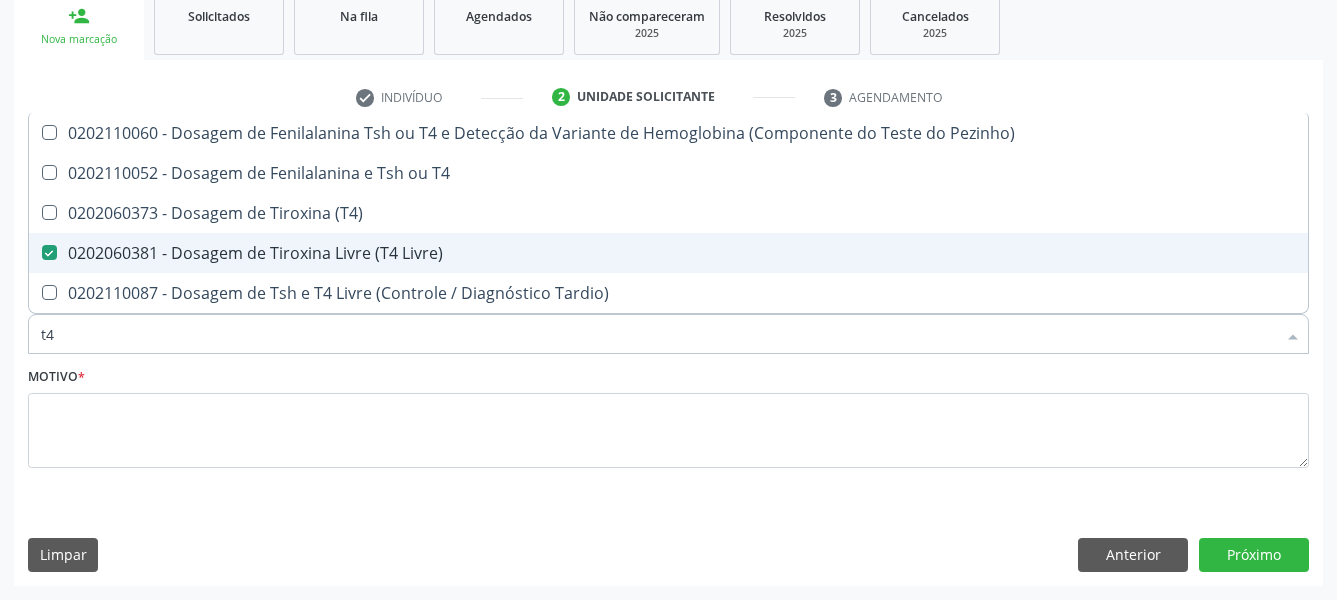 type on "t" 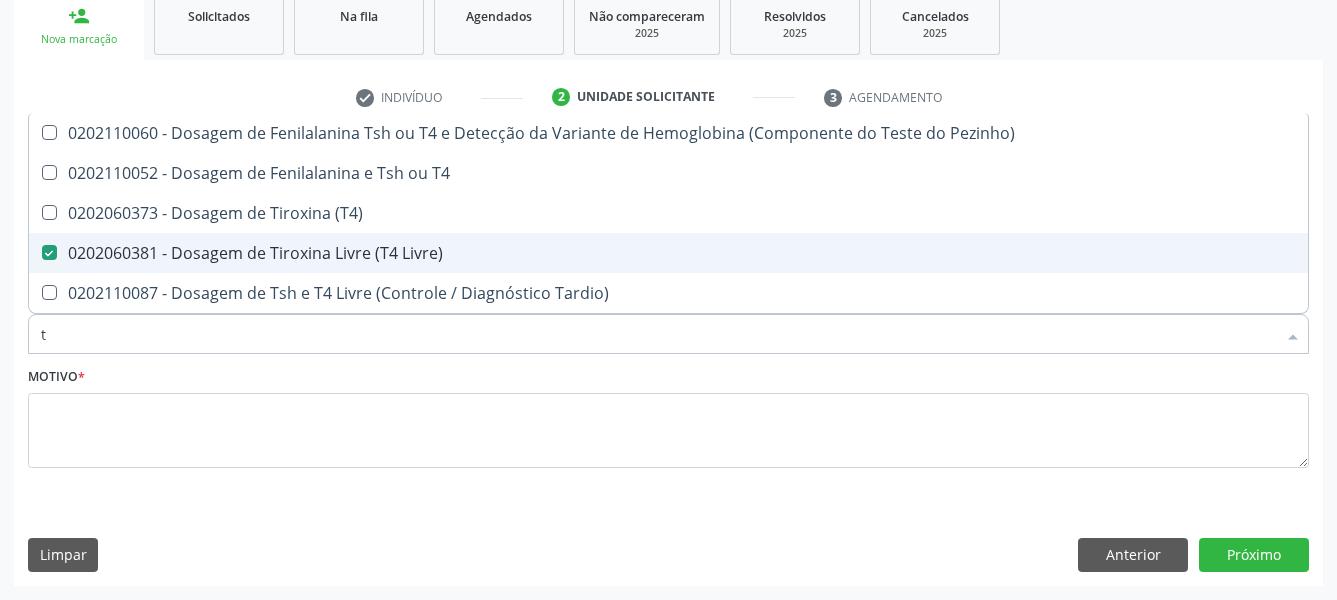 checkbox on "false" 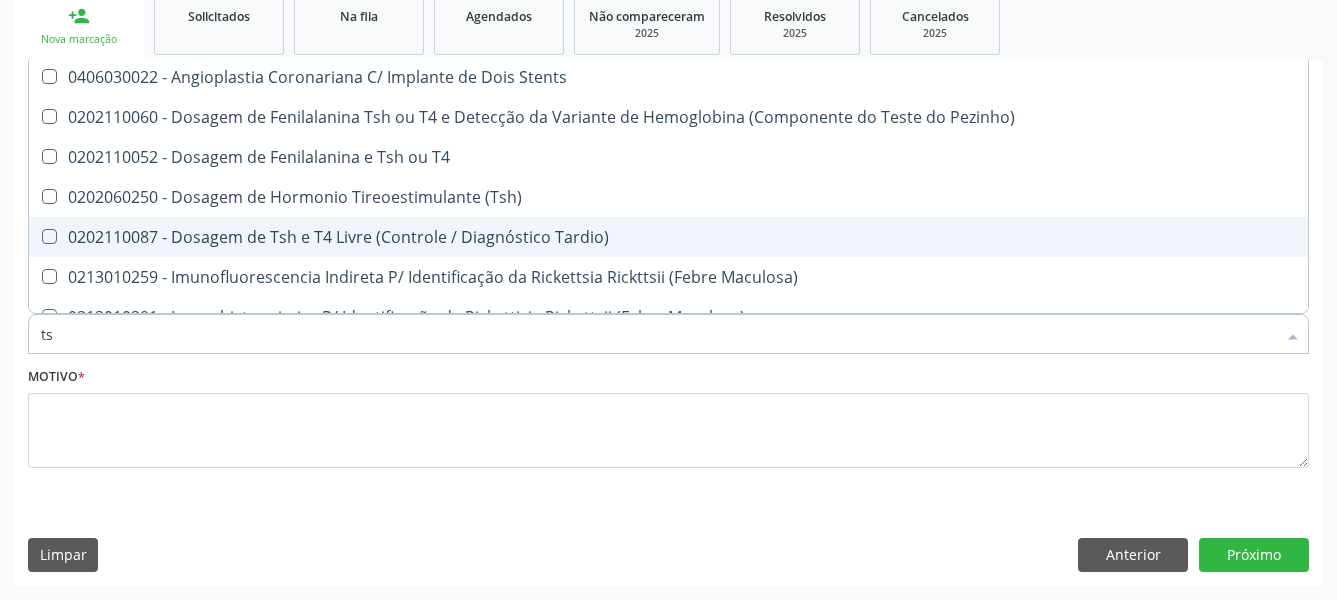 type on "tsh" 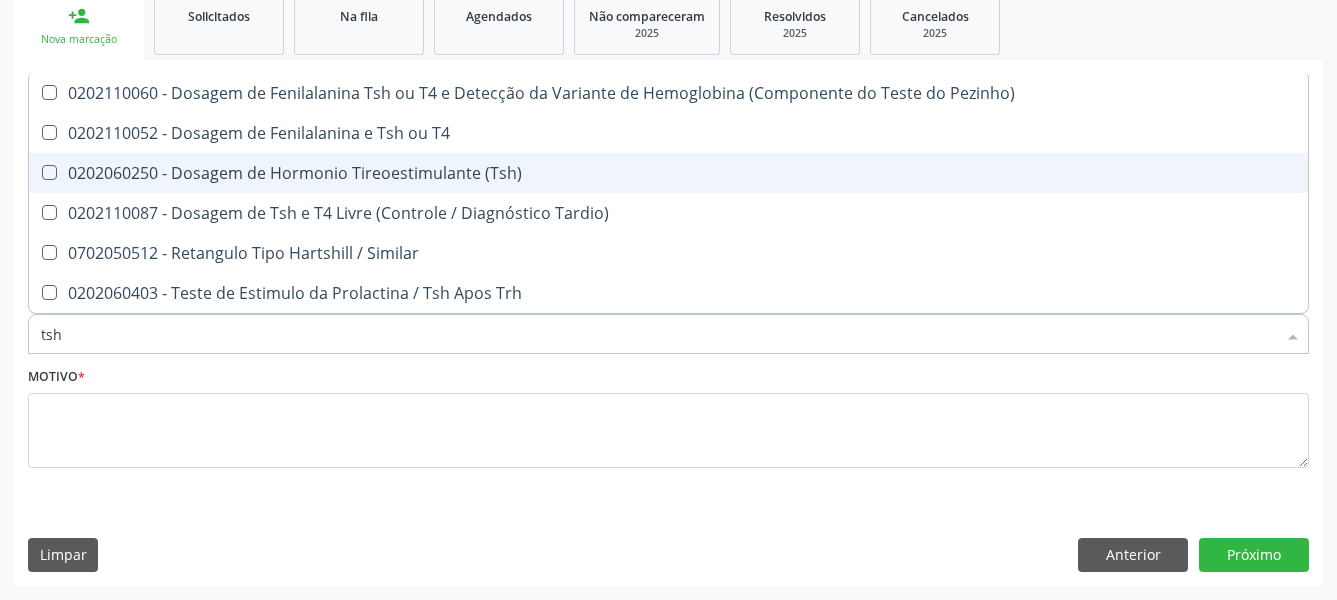 click on "0202060250 - Dosagem de Hormonio Tireoestimulante (Tsh)" at bounding box center (668, 173) 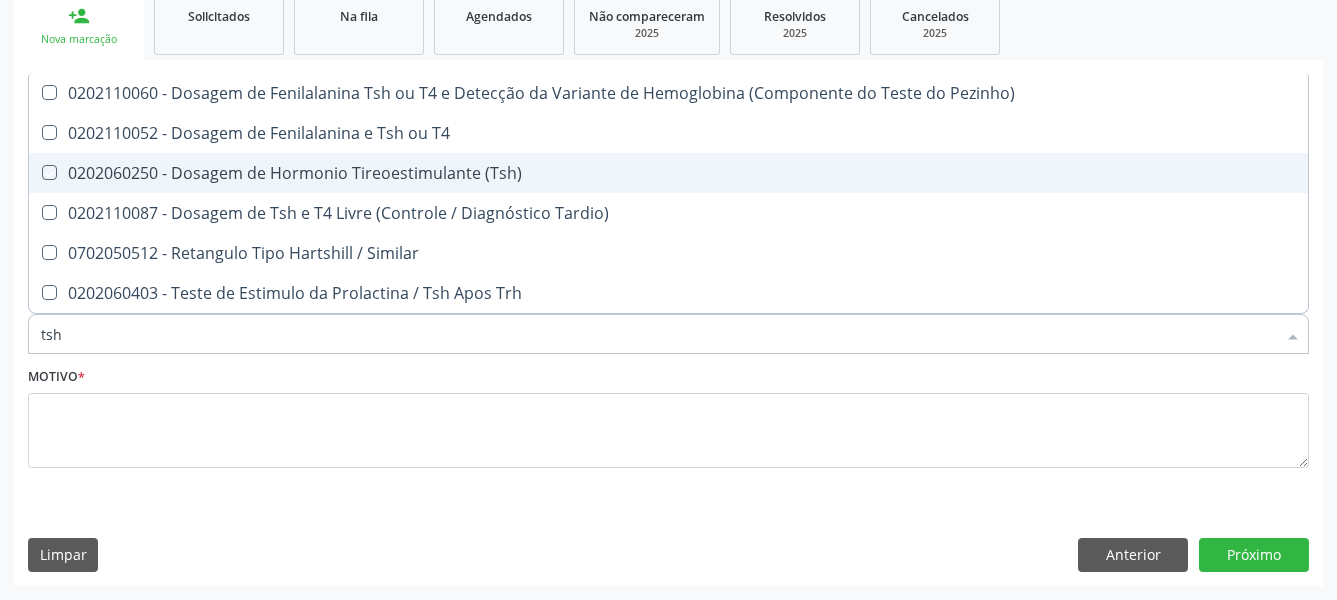 checkbox on "true" 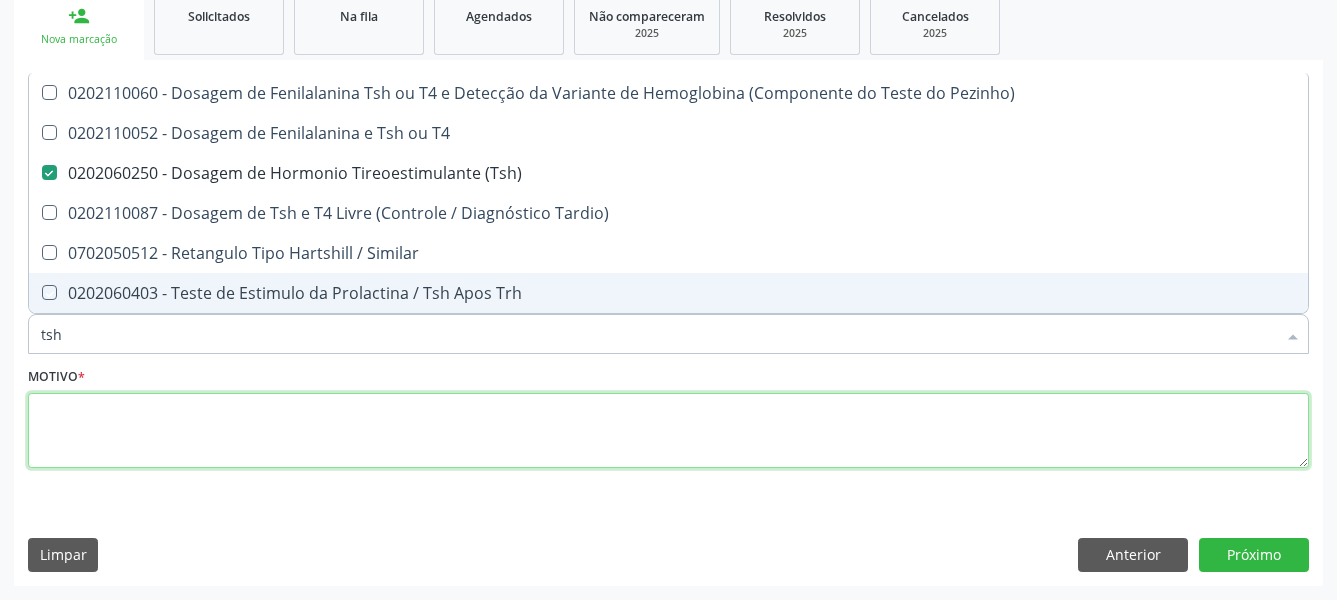 click at bounding box center (668, 431) 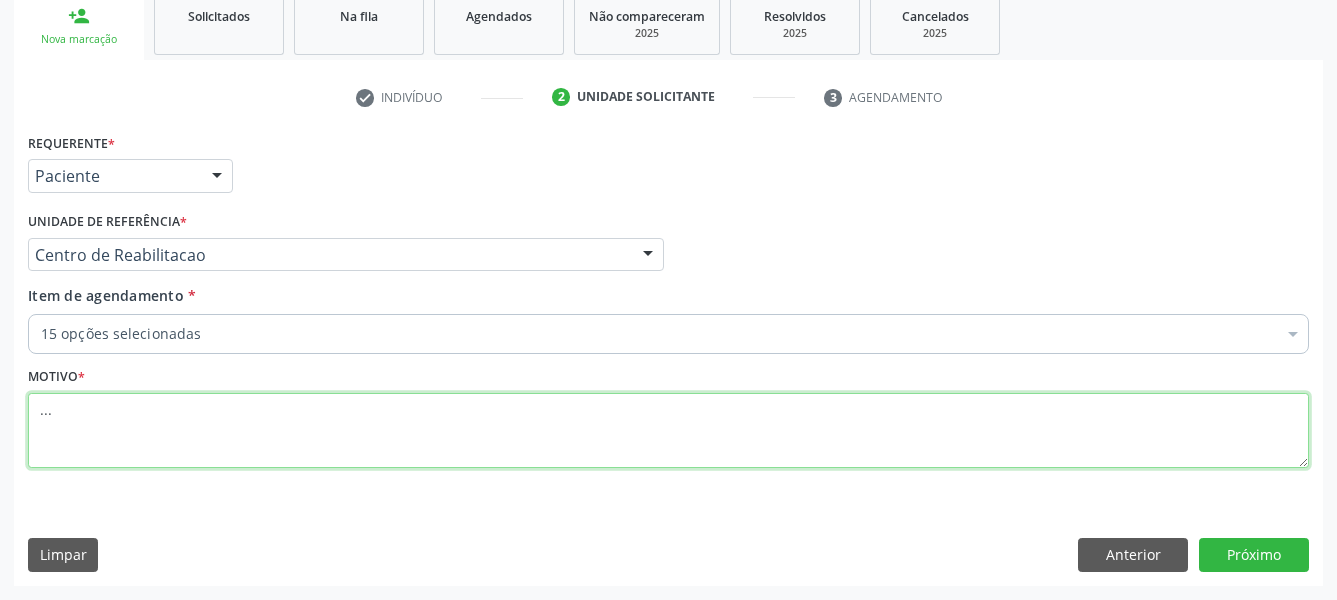 type on "..." 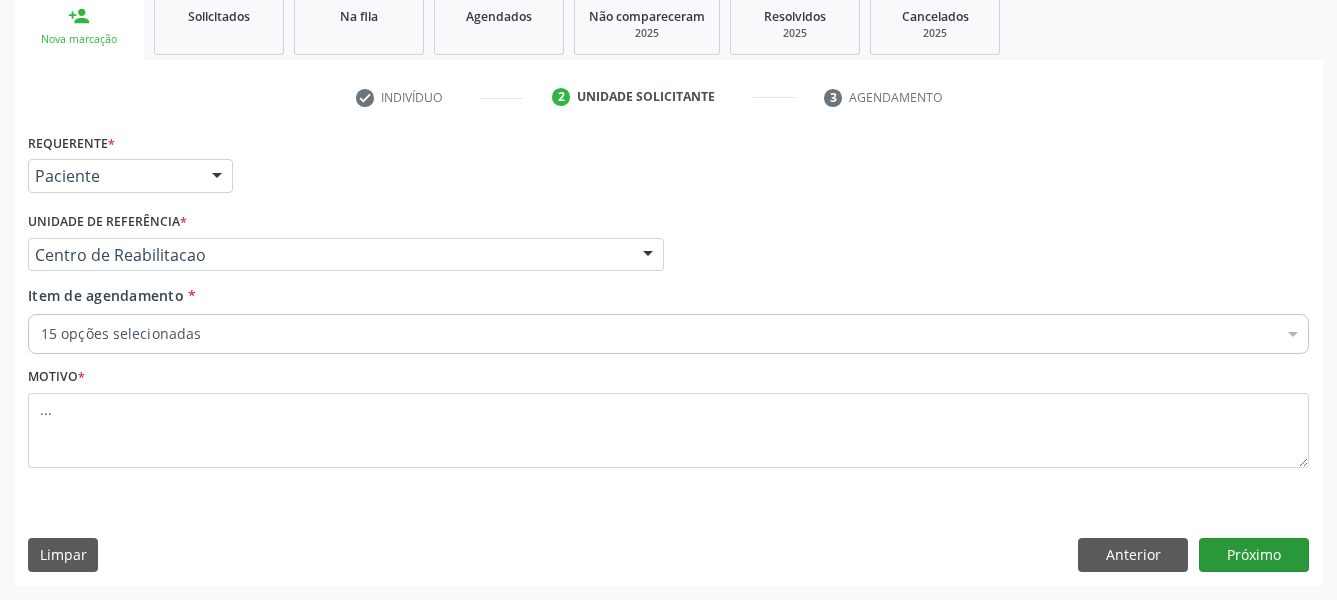 drag, startPoint x: 1271, startPoint y: 530, endPoint x: 1266, endPoint y: 545, distance: 15.811388 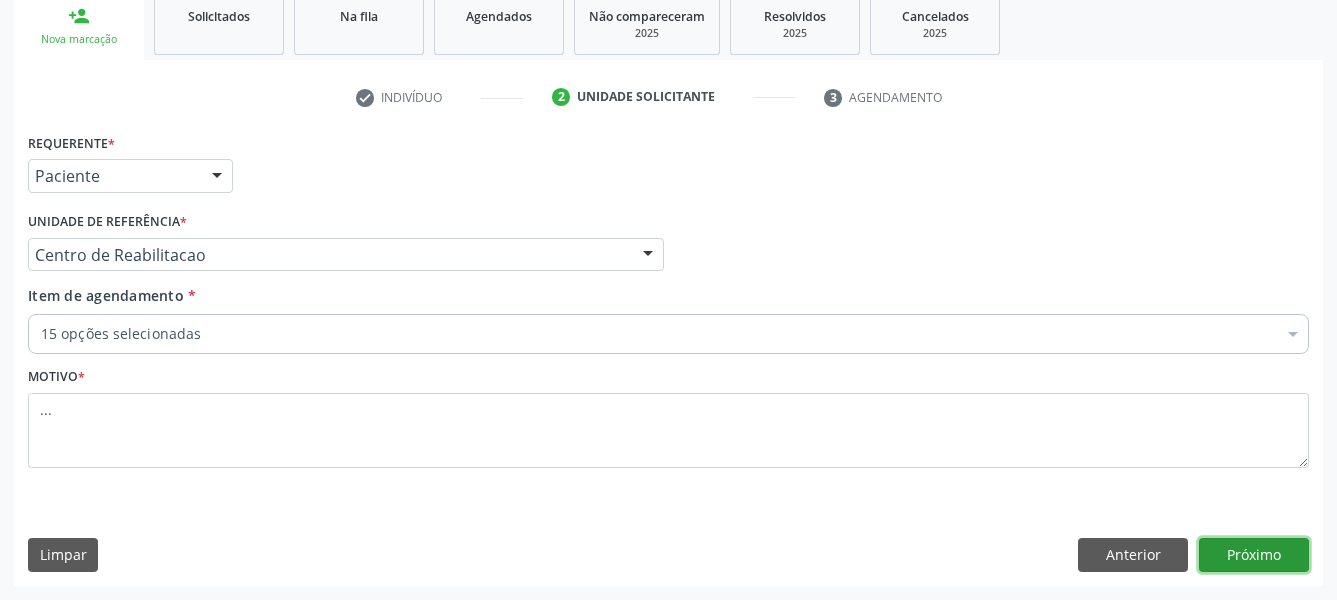 click on "Próximo" at bounding box center (1254, 555) 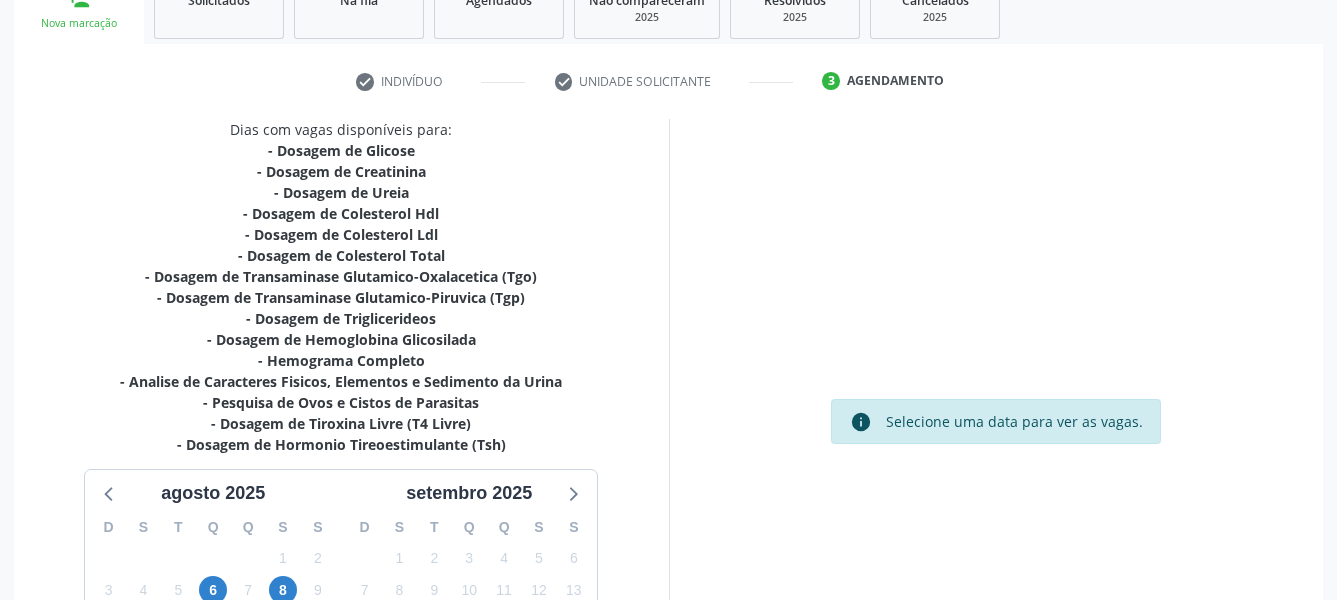 scroll, scrollTop: 564, scrollLeft: 0, axis: vertical 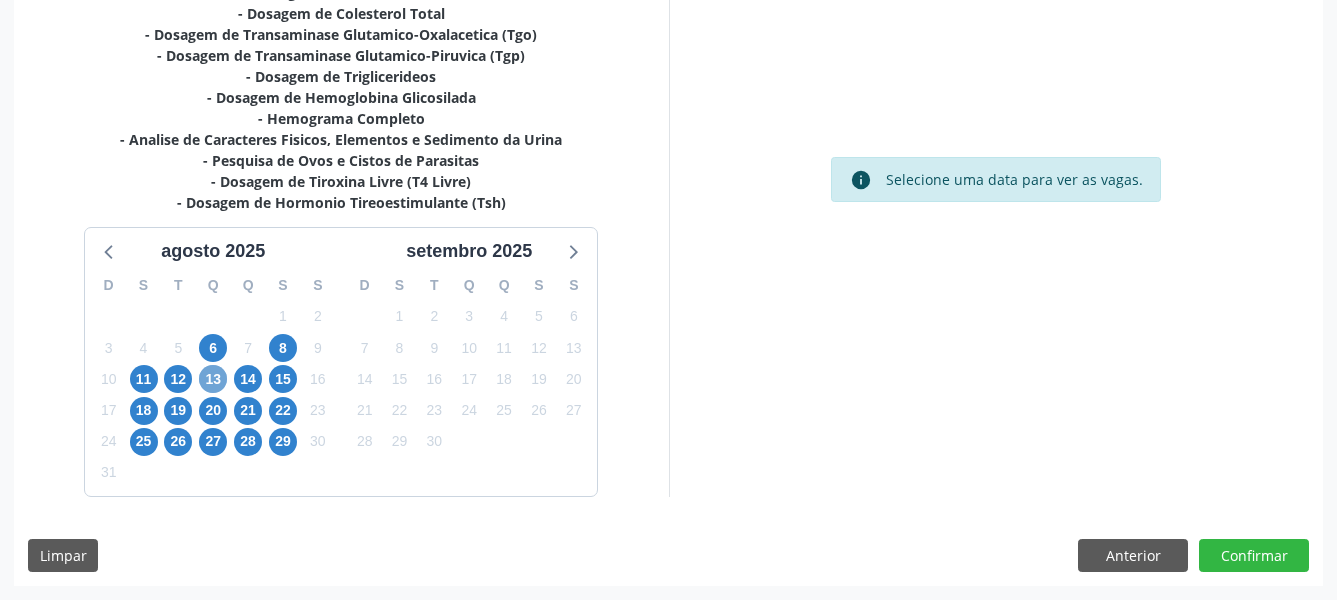click on "13" at bounding box center (213, 379) 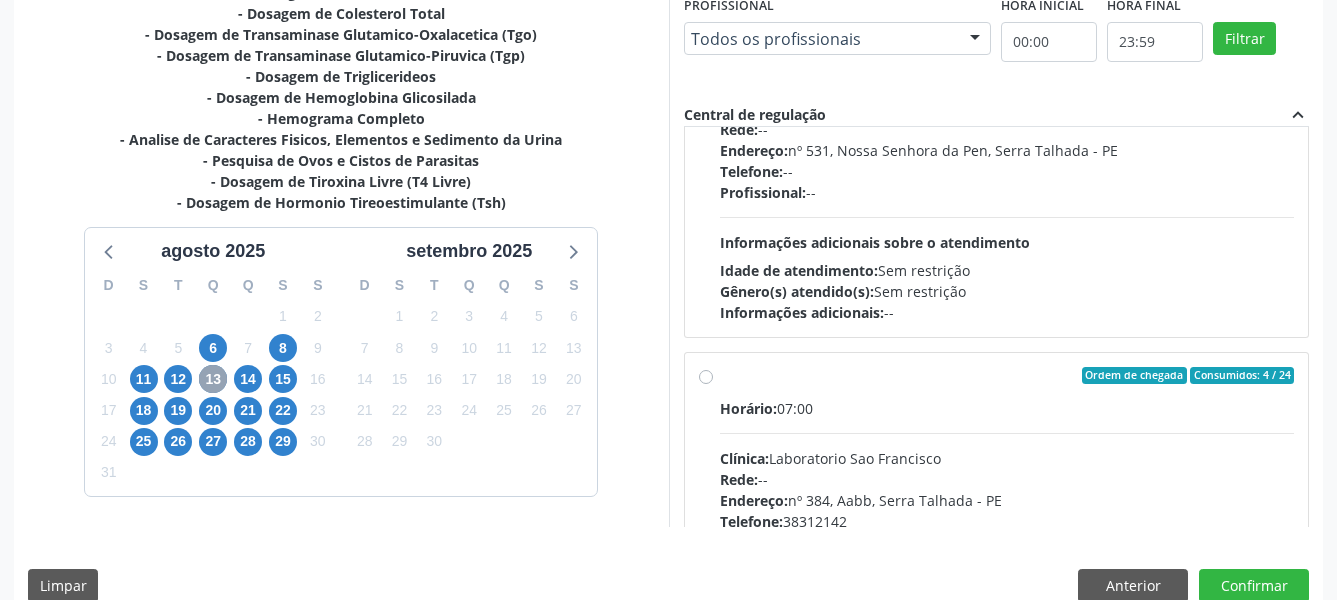 scroll, scrollTop: 342, scrollLeft: 0, axis: vertical 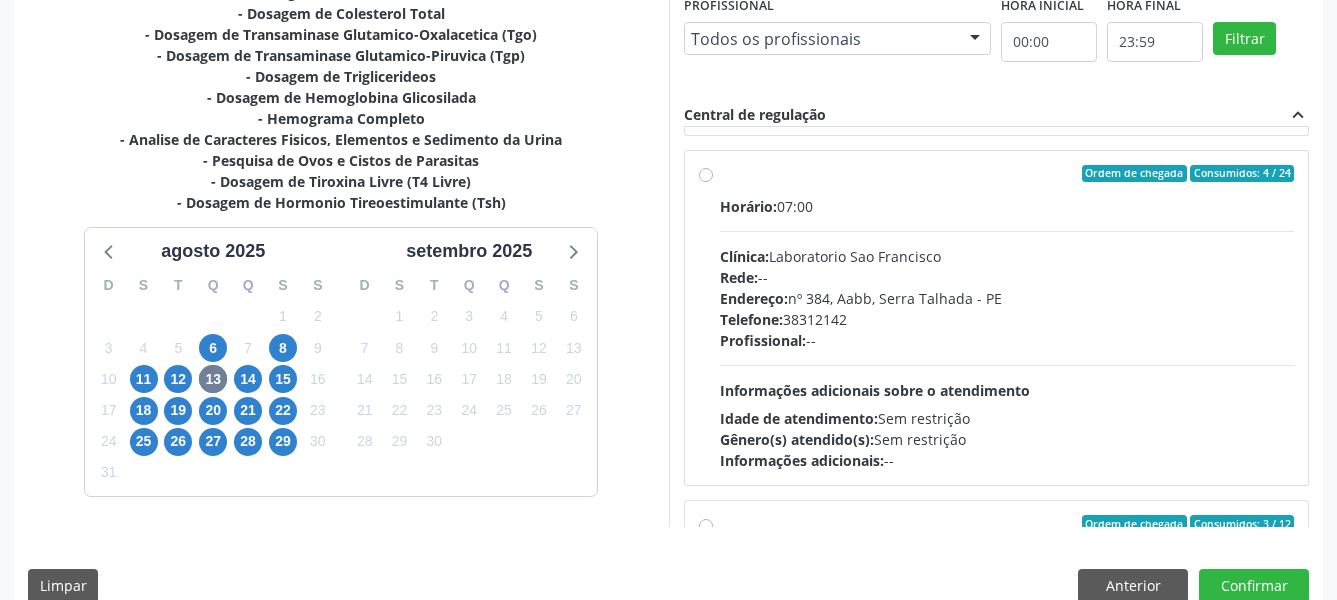 click on "Ordem de chegada
Consumidos: 4 / 24
Horário:   07:00
Clínica:  Laboratorio Sao Francisco
Rede:
--
Endereço:   nº 384, Aabb, Serra Talhada - PE
Telefone:   38312142
Profissional:
--
Informações adicionais sobre o atendimento
Idade de atendimento:
Sem restrição
Gênero(s) atendido(s):
Sem restrição
Informações adicionais:
--" at bounding box center (997, 318) 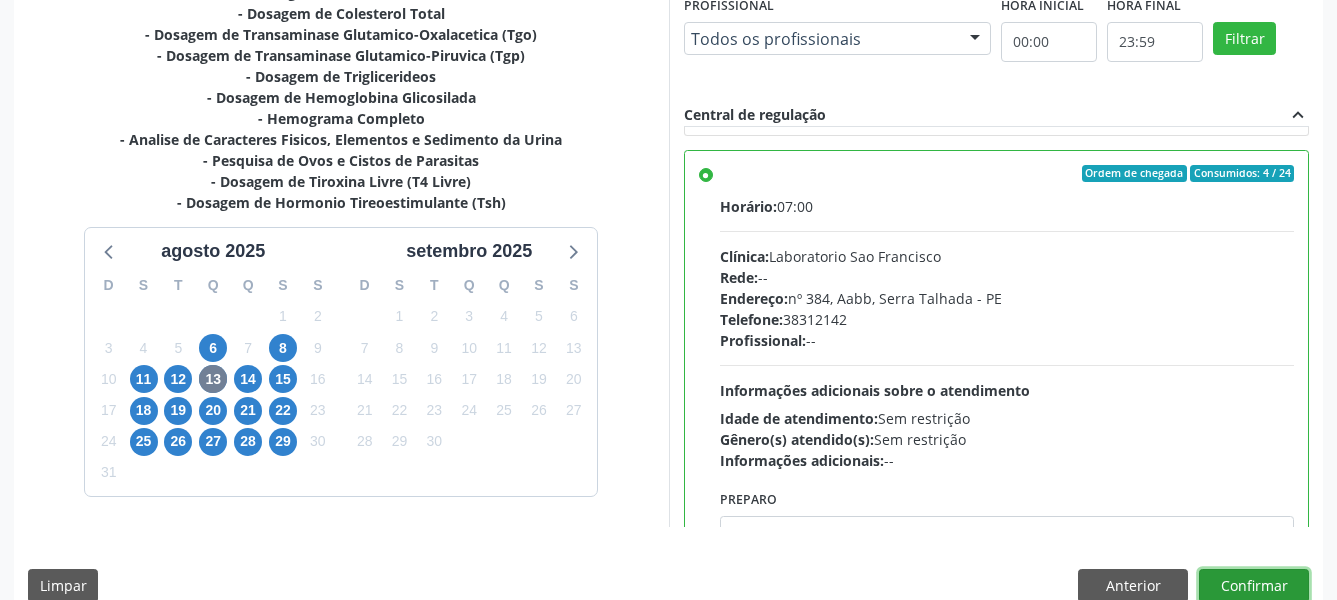 click on "Confirmar" at bounding box center (1254, 586) 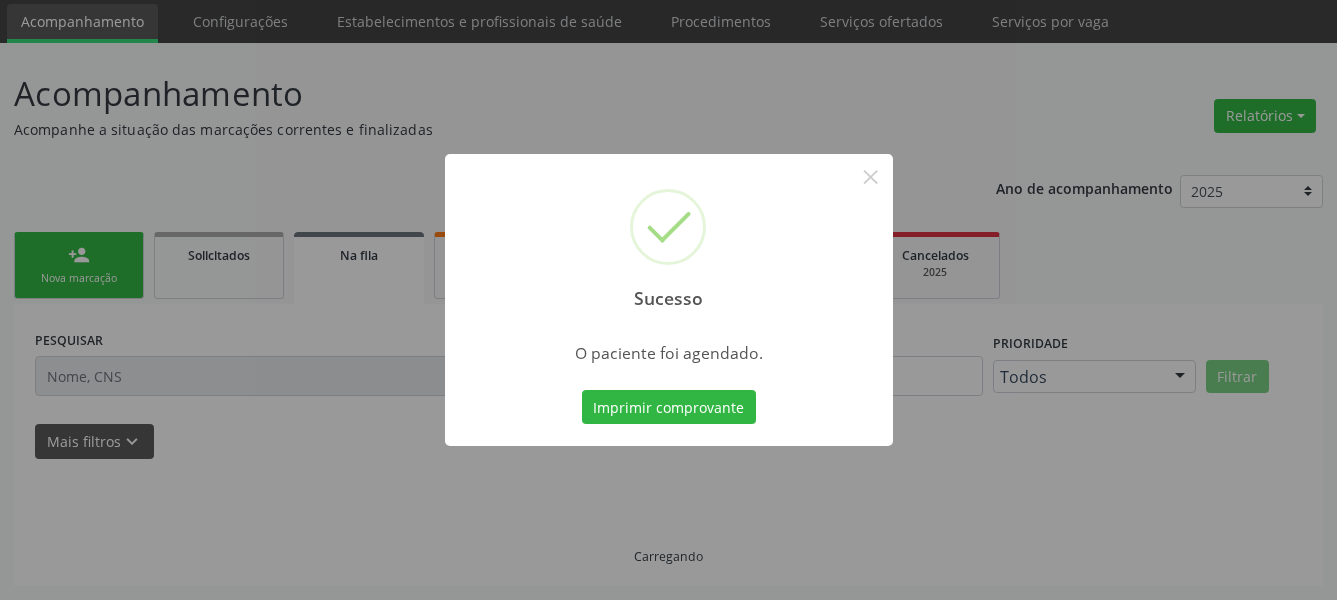 scroll, scrollTop: 66, scrollLeft: 0, axis: vertical 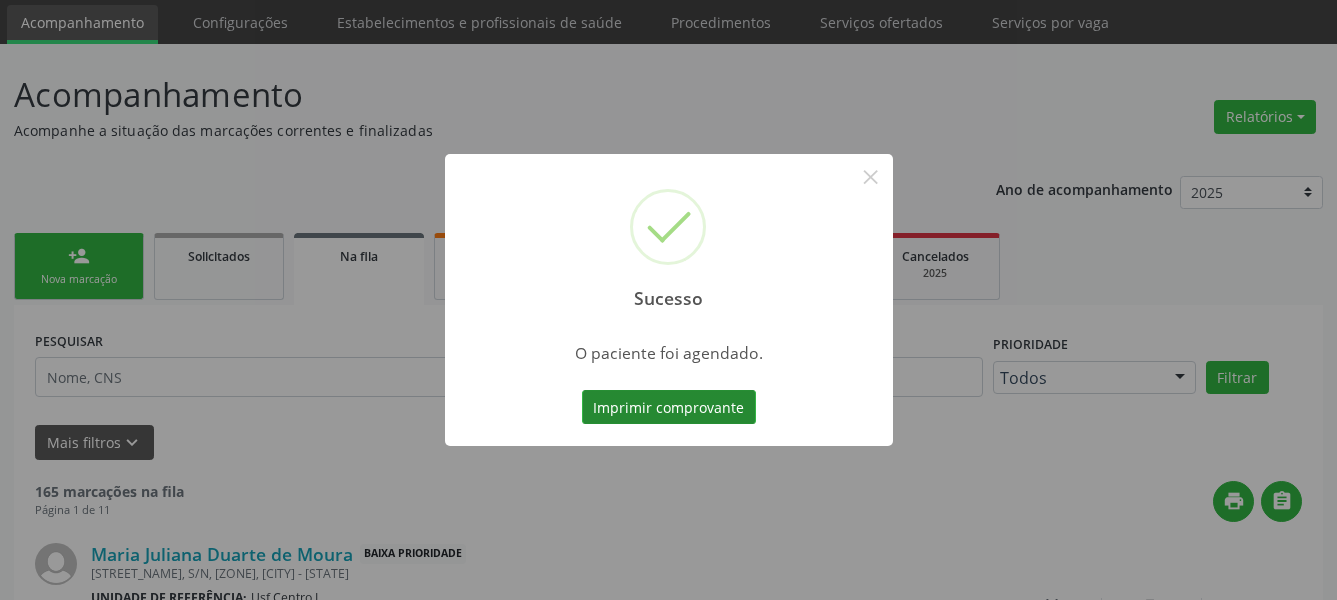 click on "Imprimir comprovante" at bounding box center (669, 407) 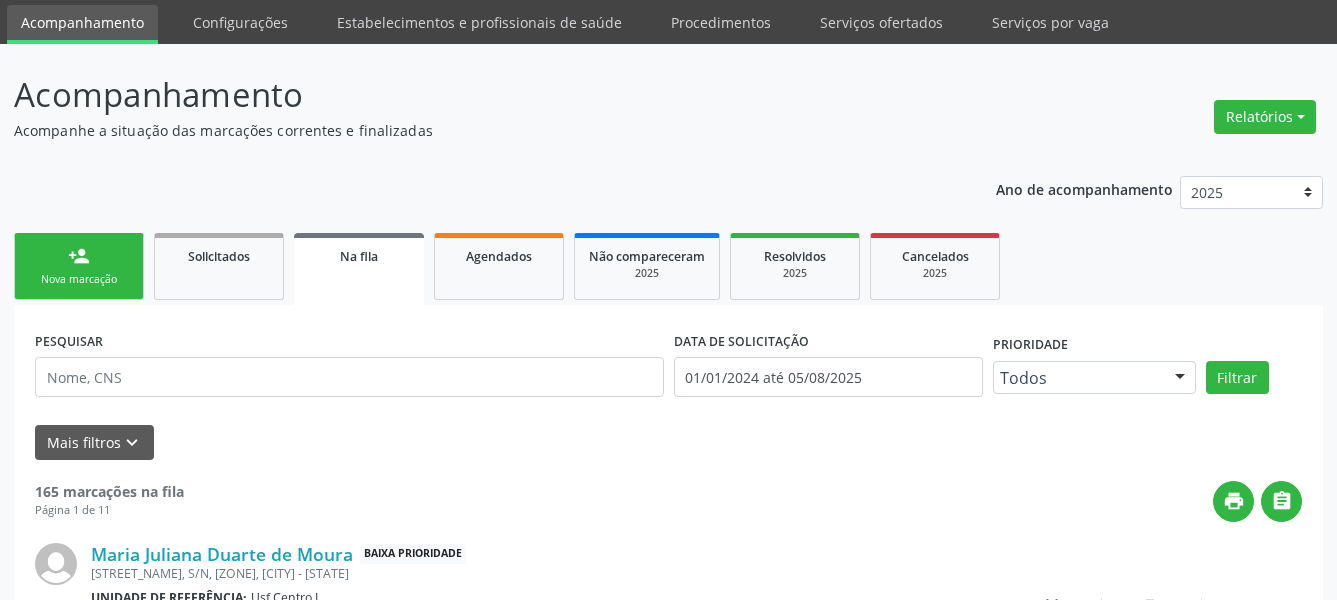 scroll, scrollTop: 65, scrollLeft: 0, axis: vertical 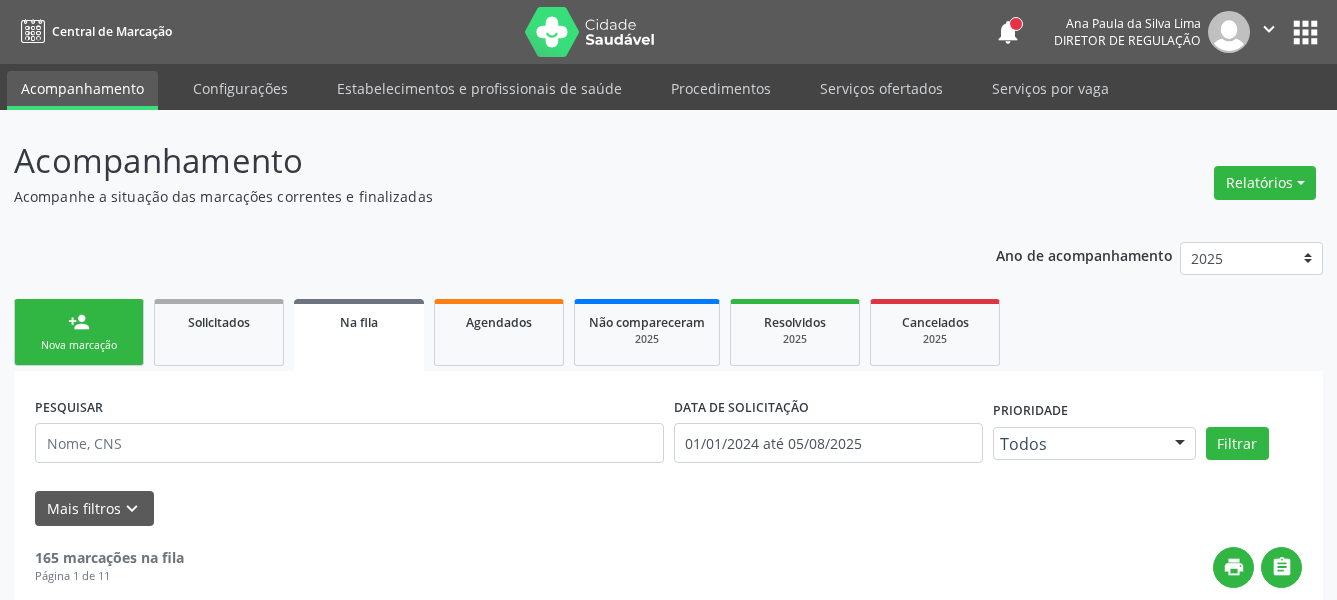 click on "apps" at bounding box center (1305, 32) 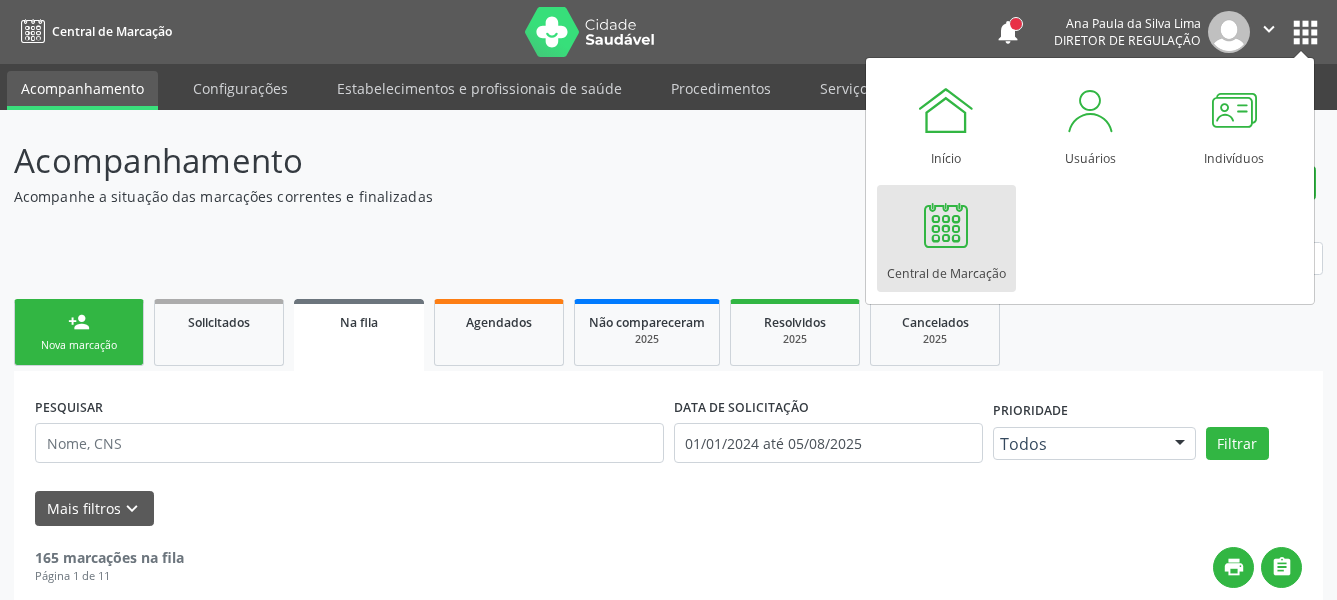click on "Central de Marcação" at bounding box center (946, 268) 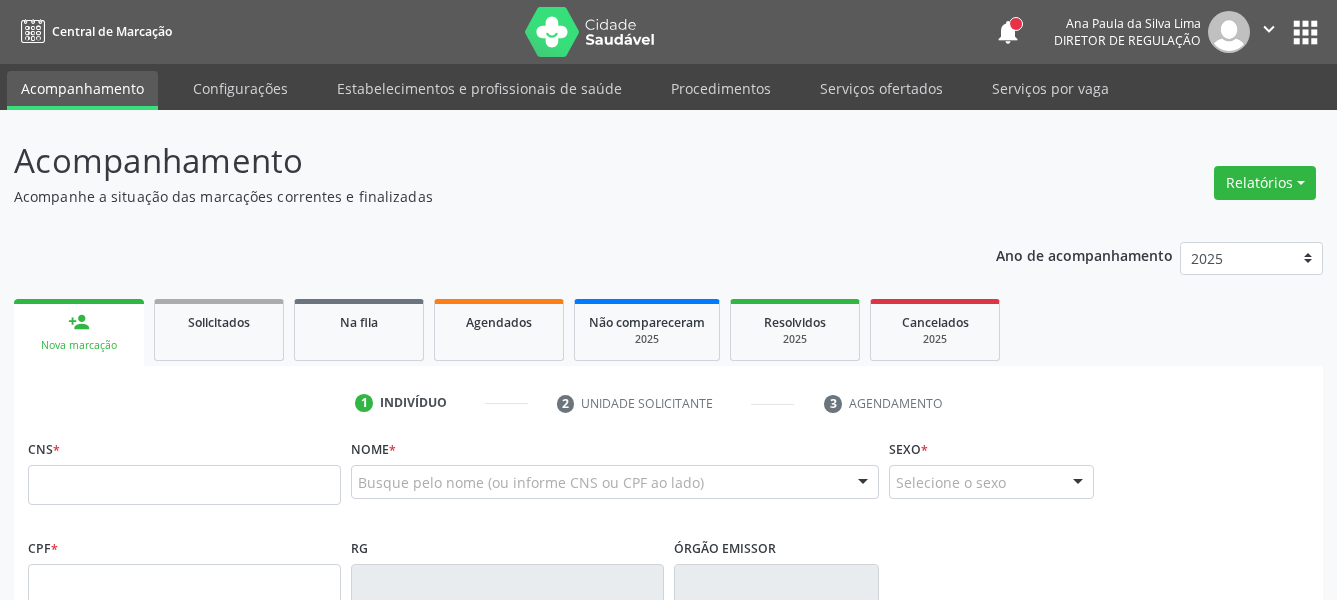 scroll, scrollTop: 0, scrollLeft: 0, axis: both 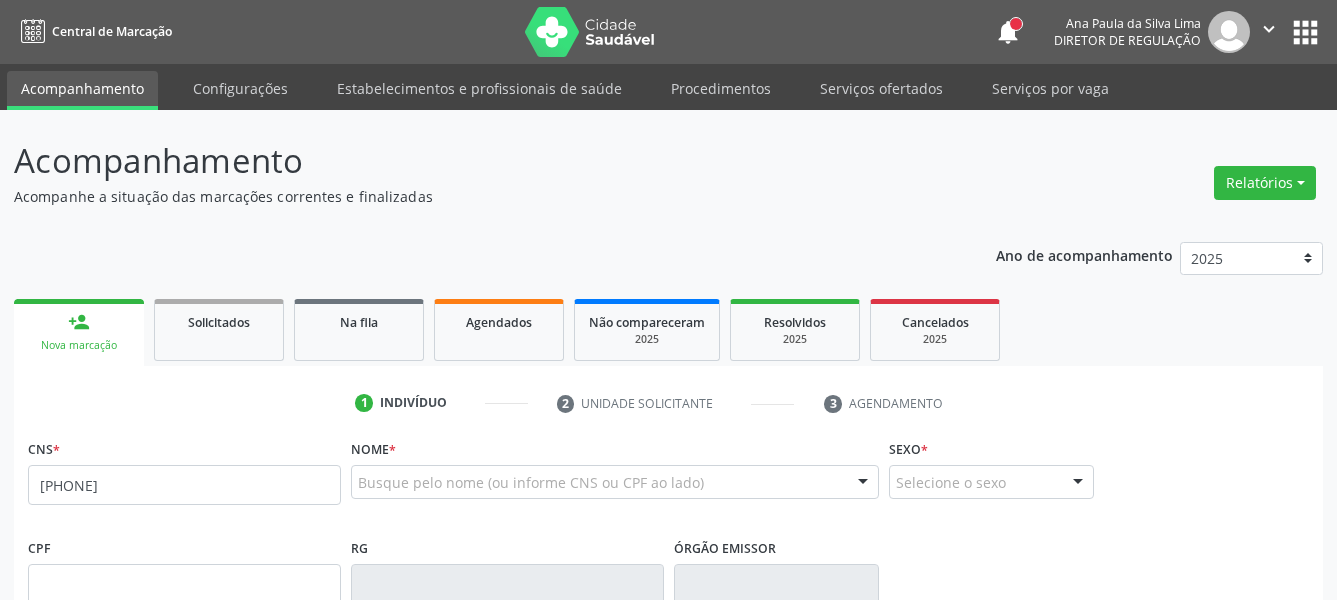 type on "[PHONE]" 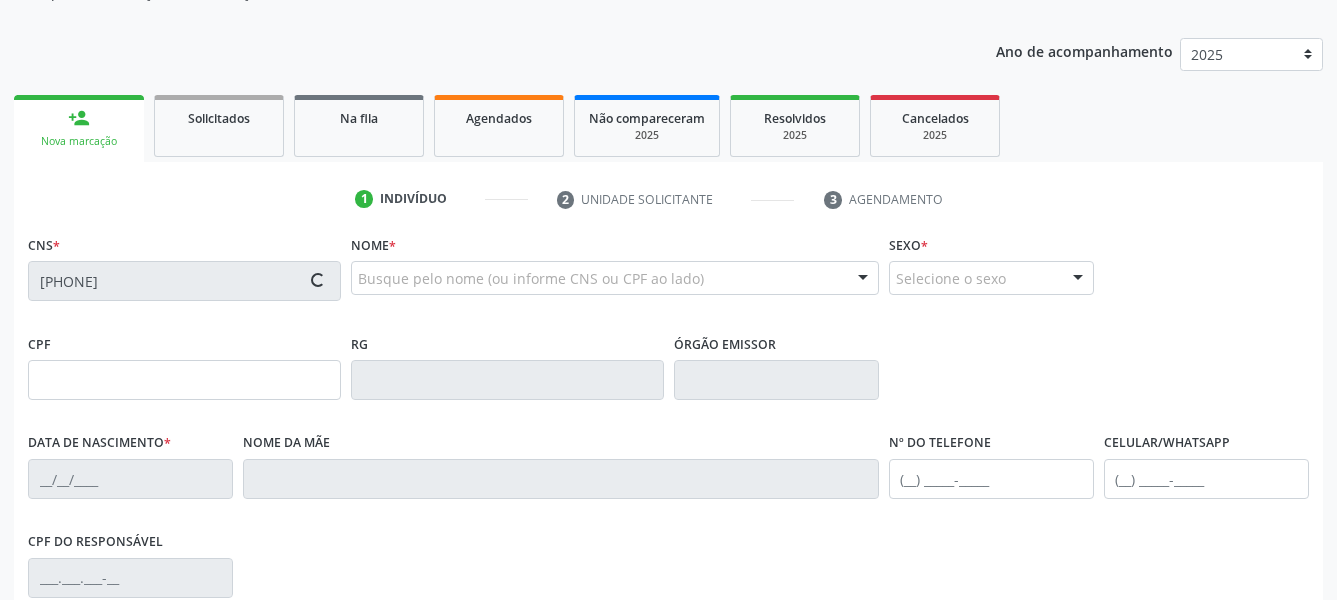type on "[DATE]" 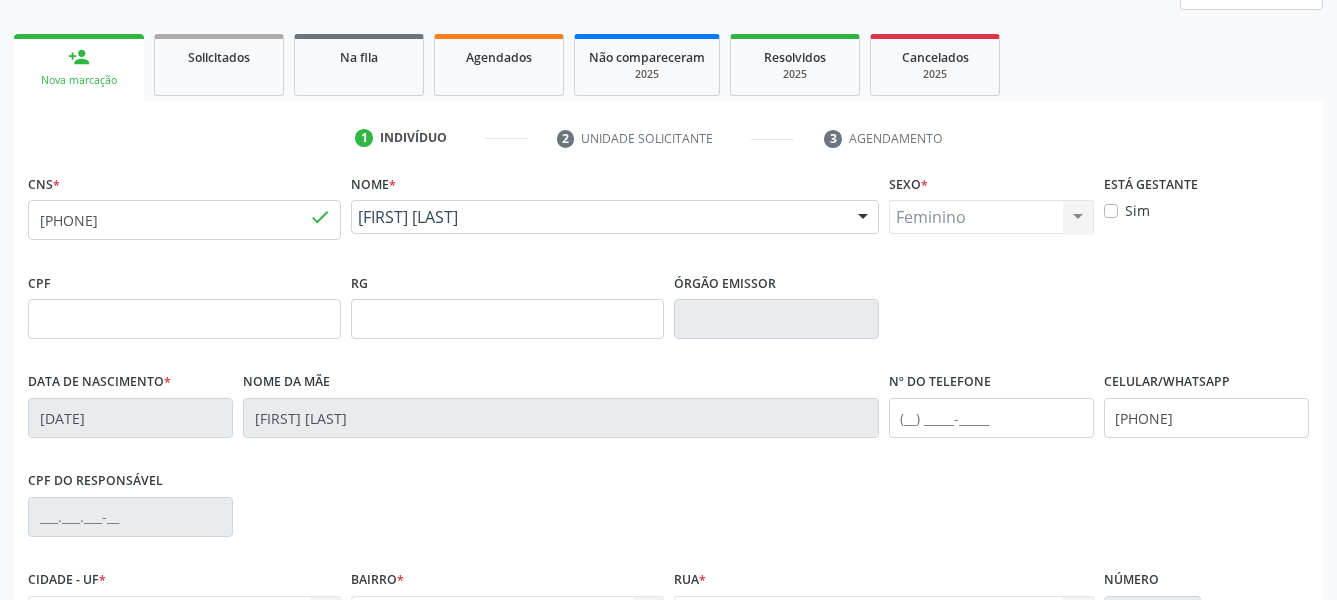 scroll, scrollTop: 408, scrollLeft: 0, axis: vertical 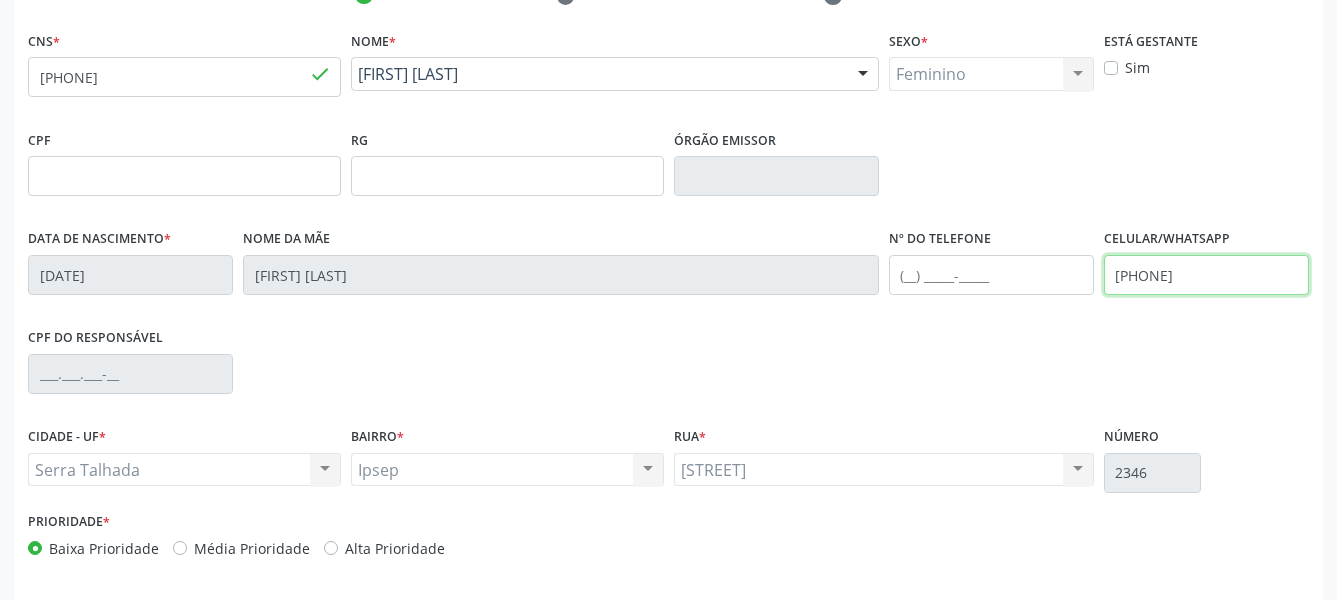 drag, startPoint x: 1232, startPoint y: 276, endPoint x: 1125, endPoint y: 314, distance: 113.54735 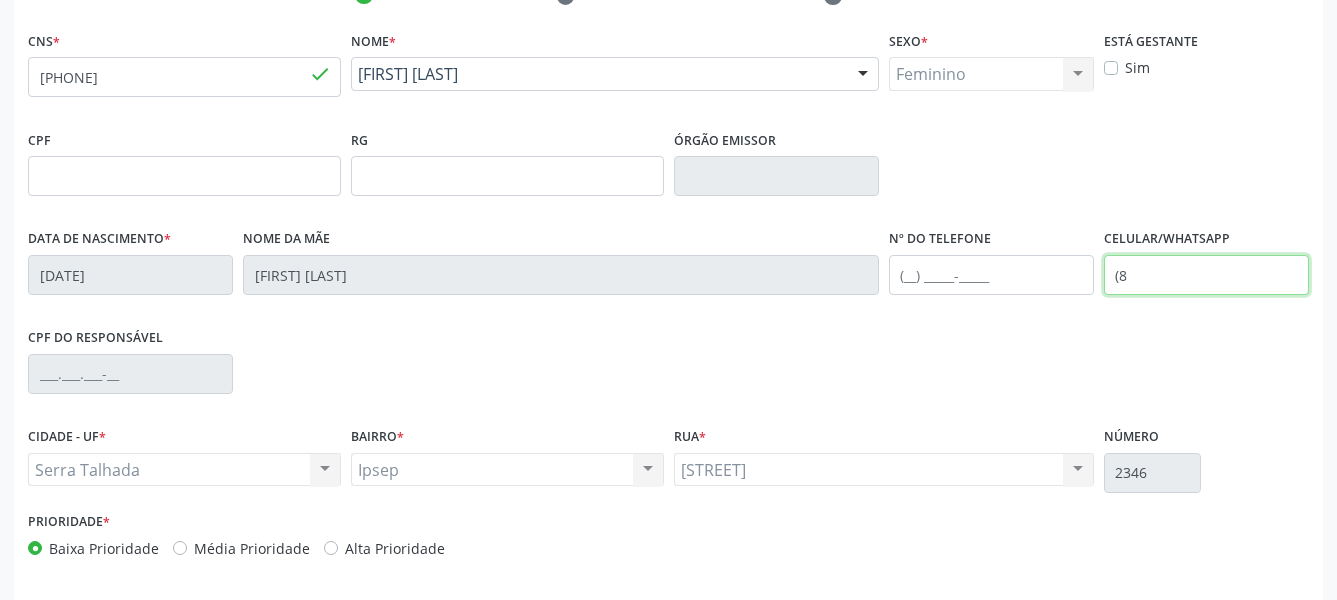 type on "(" 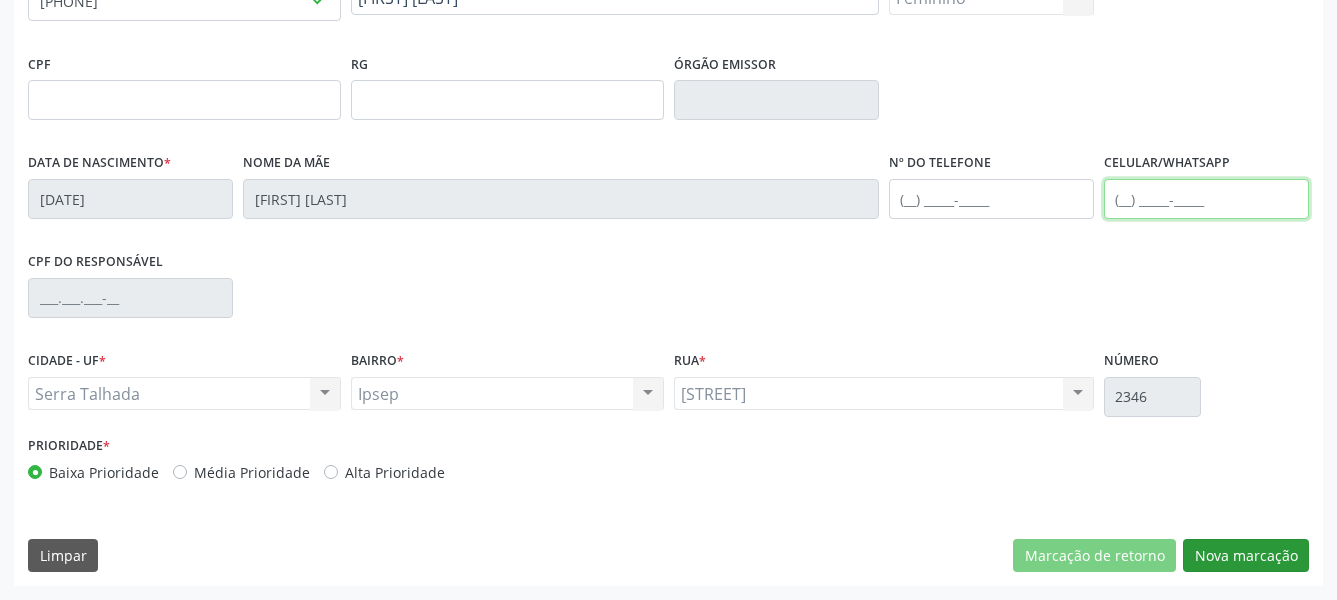 type 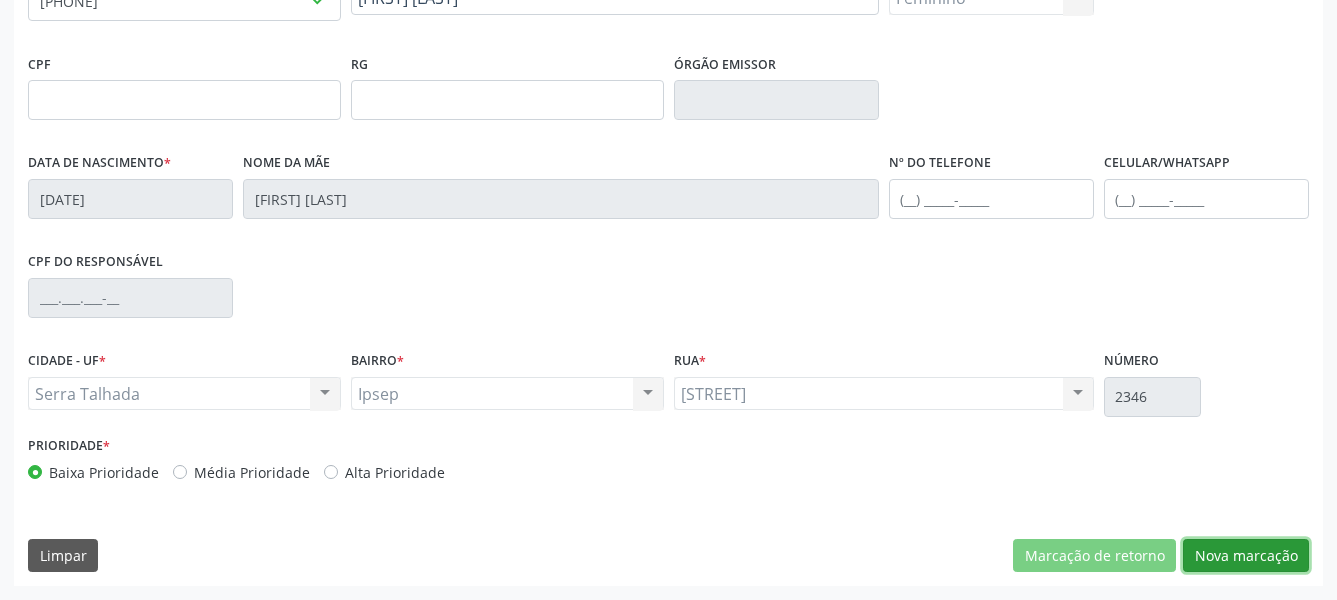 click on "Nova marcação" at bounding box center [1246, 556] 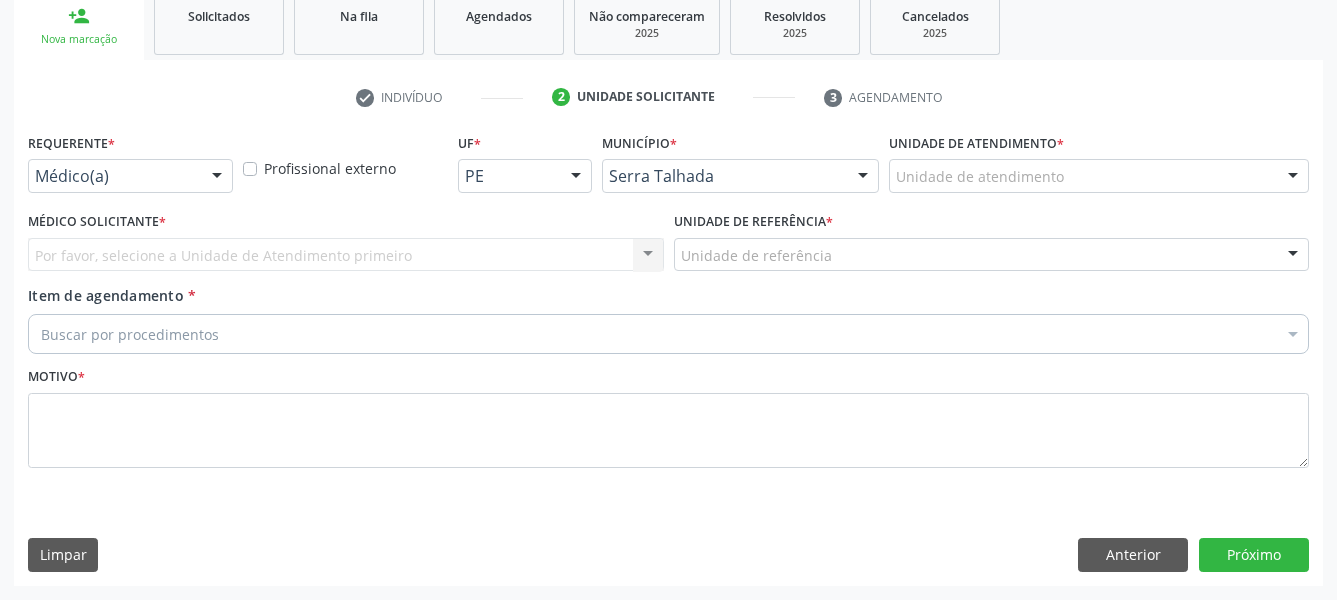 scroll, scrollTop: 322, scrollLeft: 0, axis: vertical 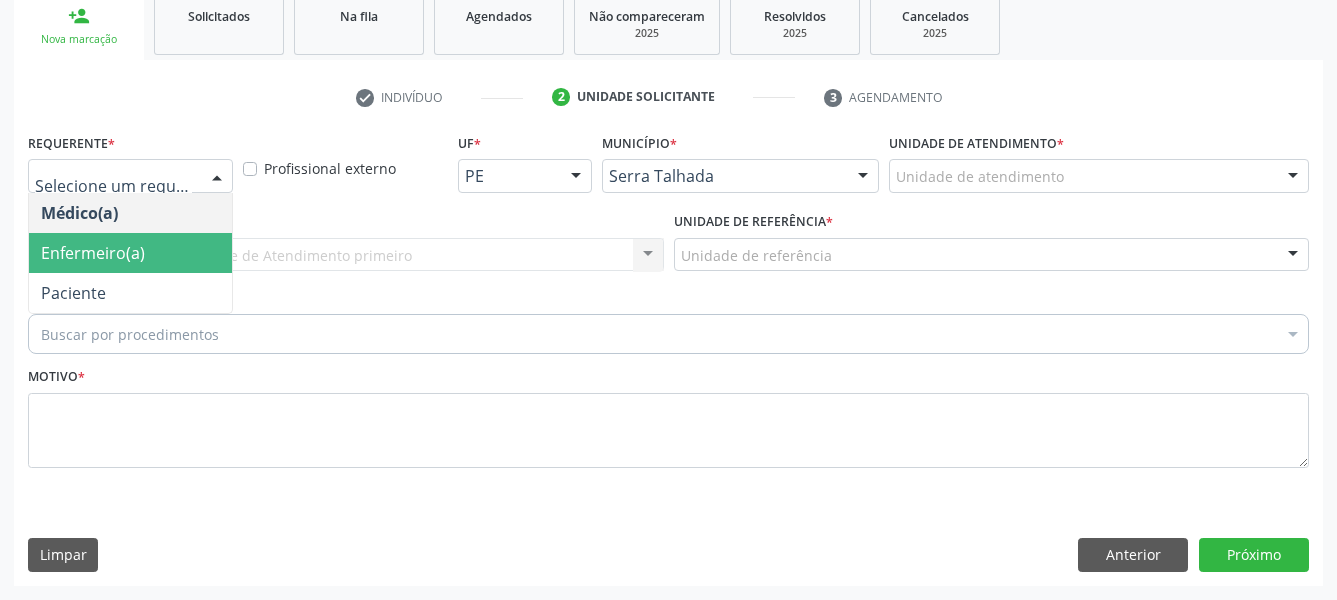 click on "Paciente" at bounding box center [73, 293] 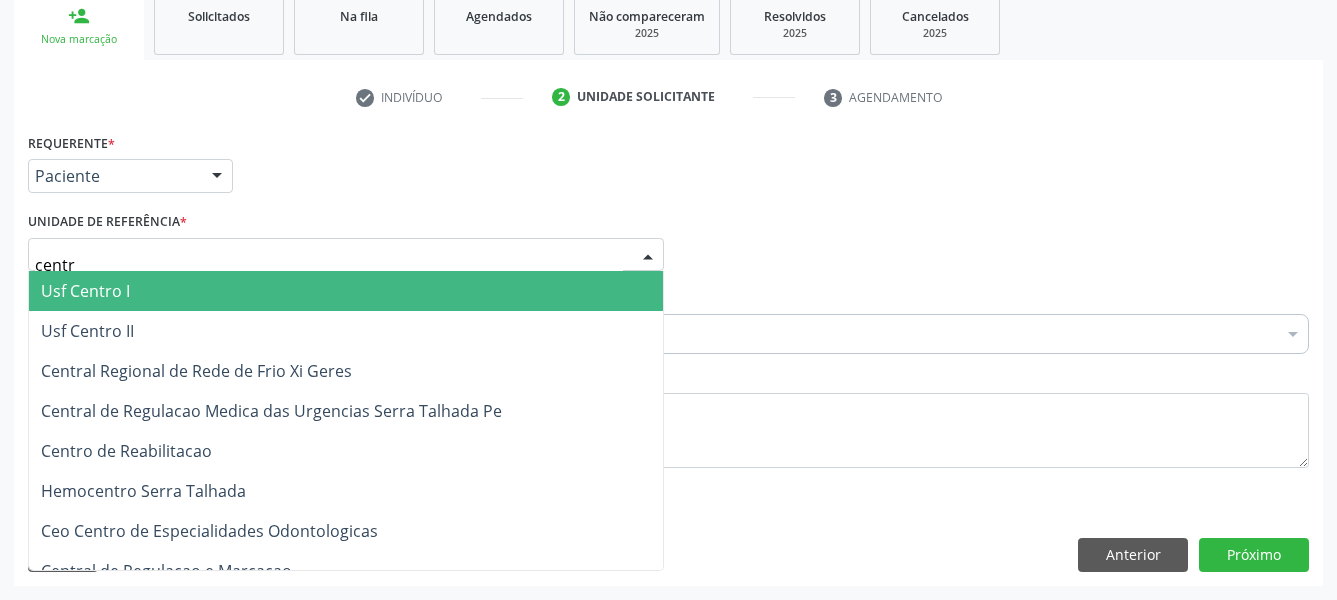 type on "centro" 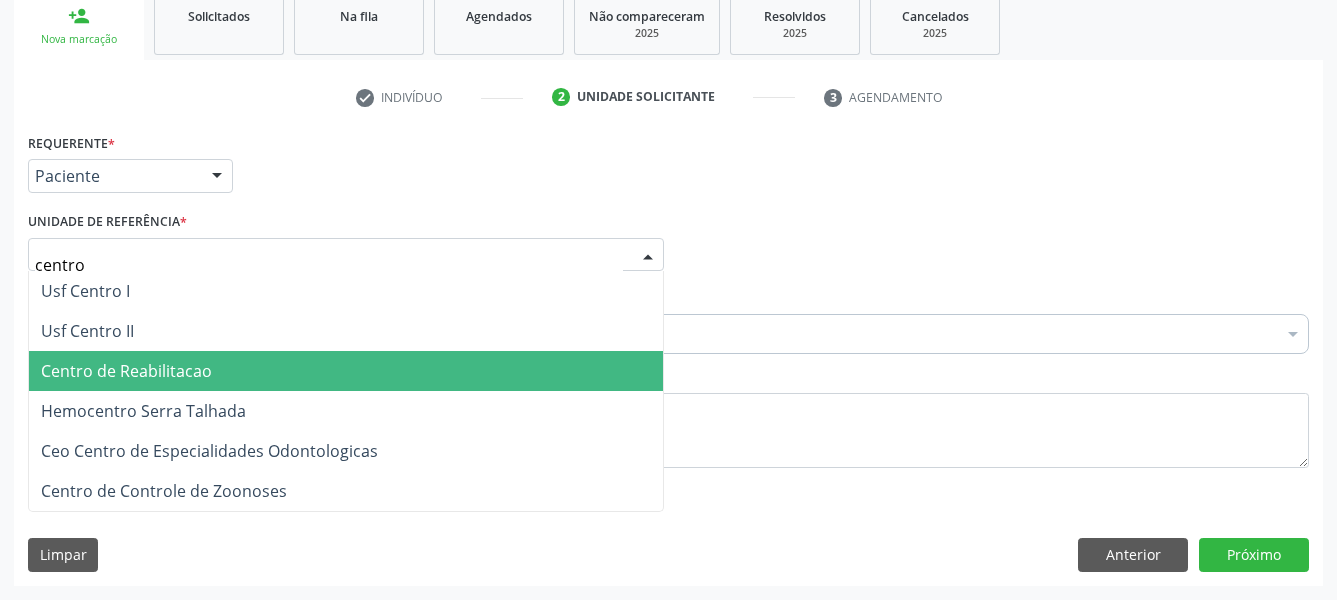 click on "Centro de Reabilitacao" at bounding box center (126, 371) 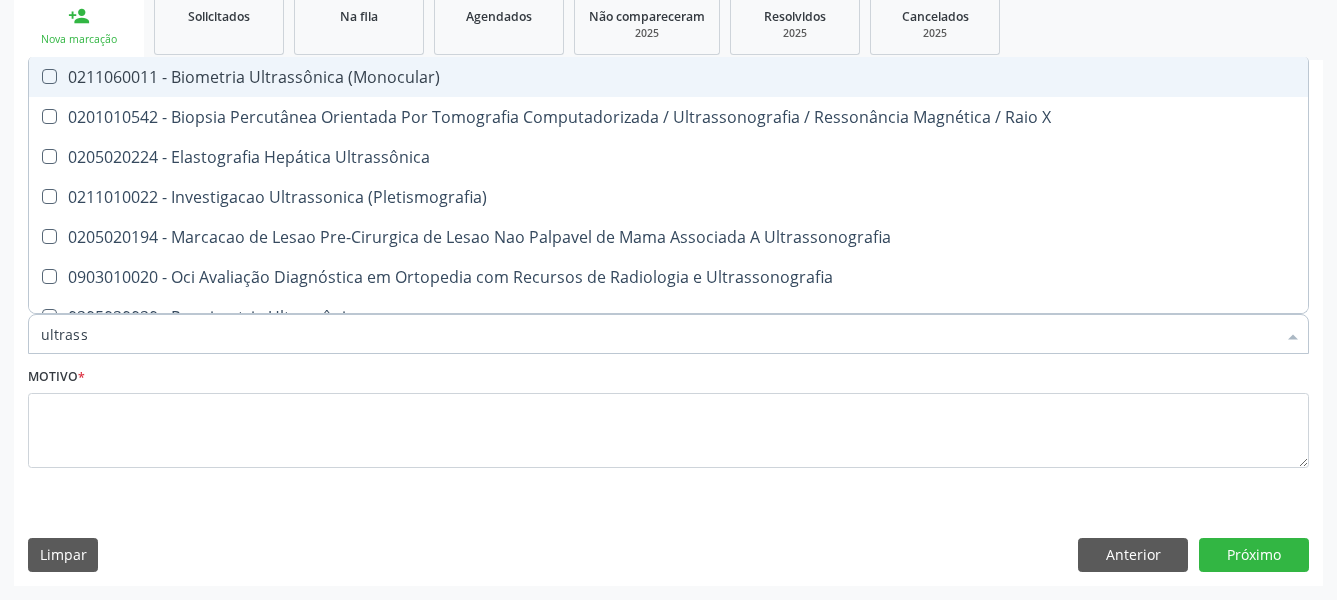 type on "ultrasso" 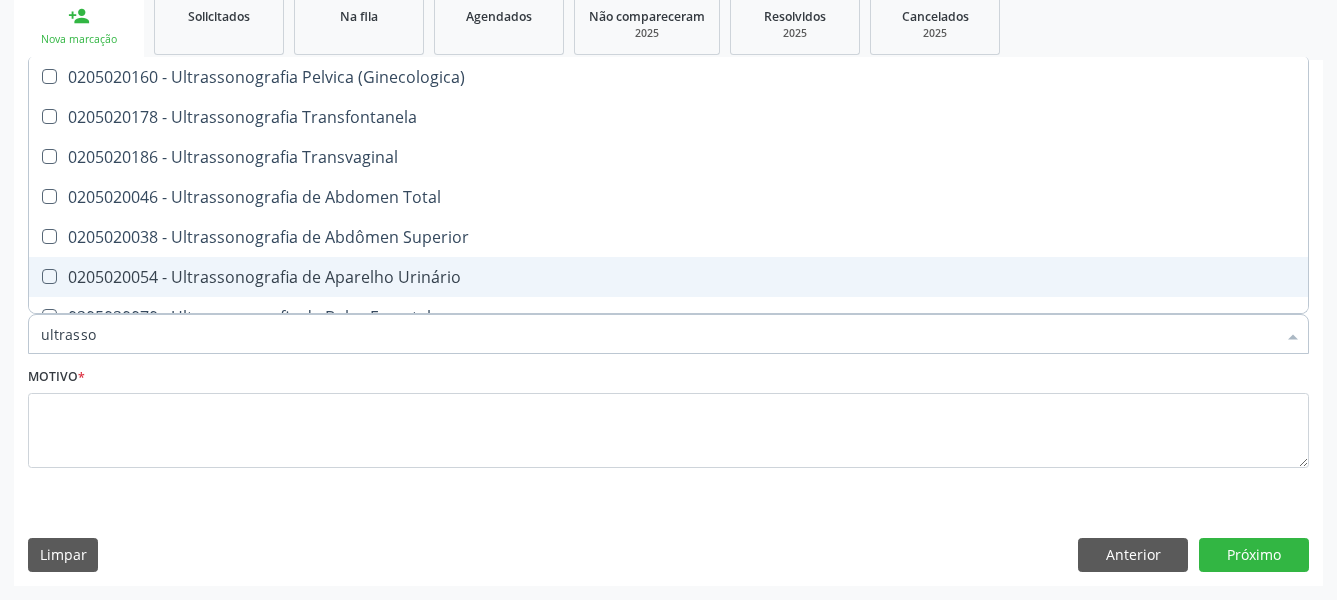 scroll, scrollTop: 396, scrollLeft: 0, axis: vertical 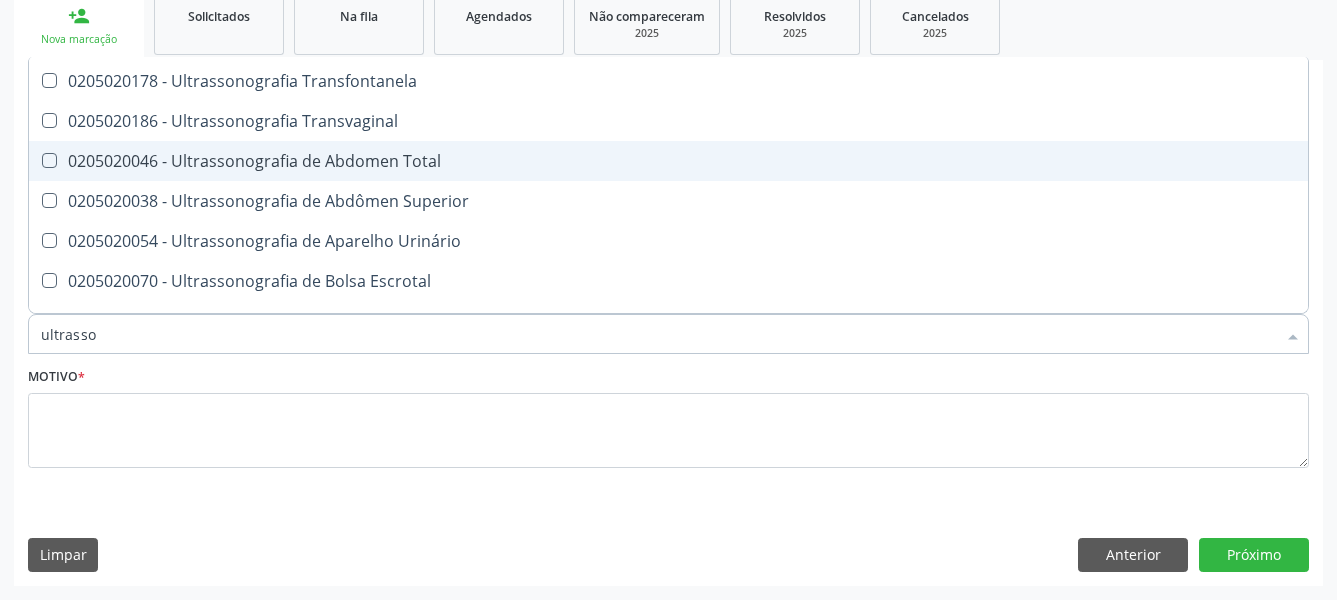 click on "0205020046 - Ultrassonografia de Abdomen Total" at bounding box center [668, 161] 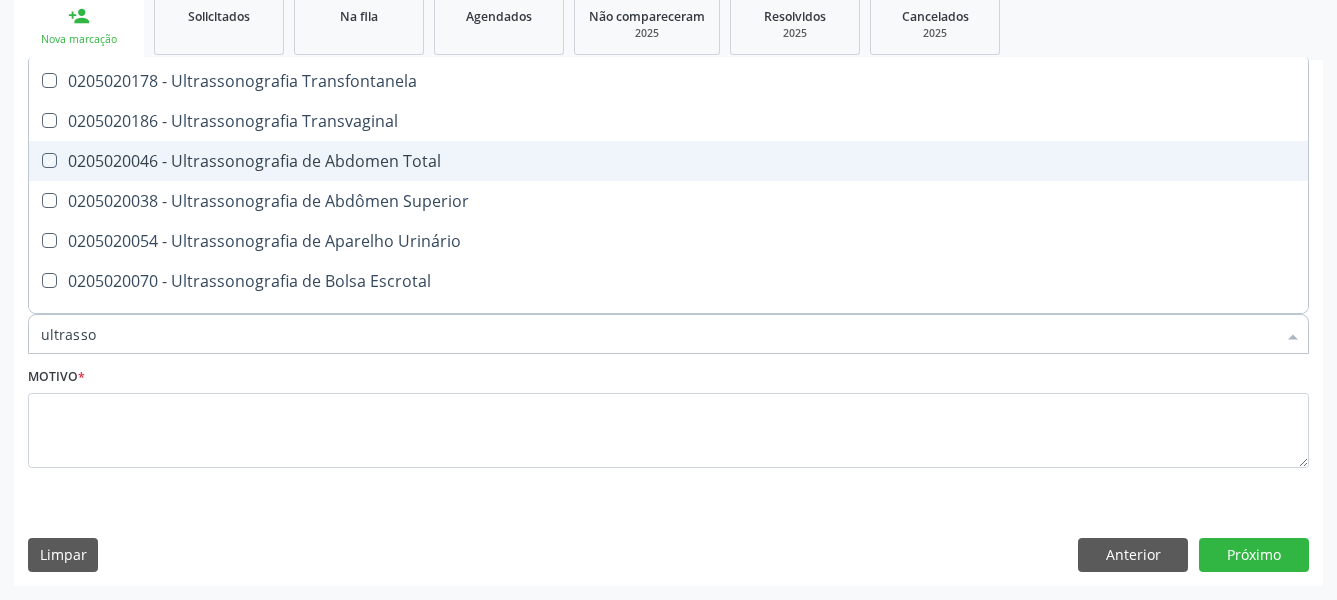checkbox on "true" 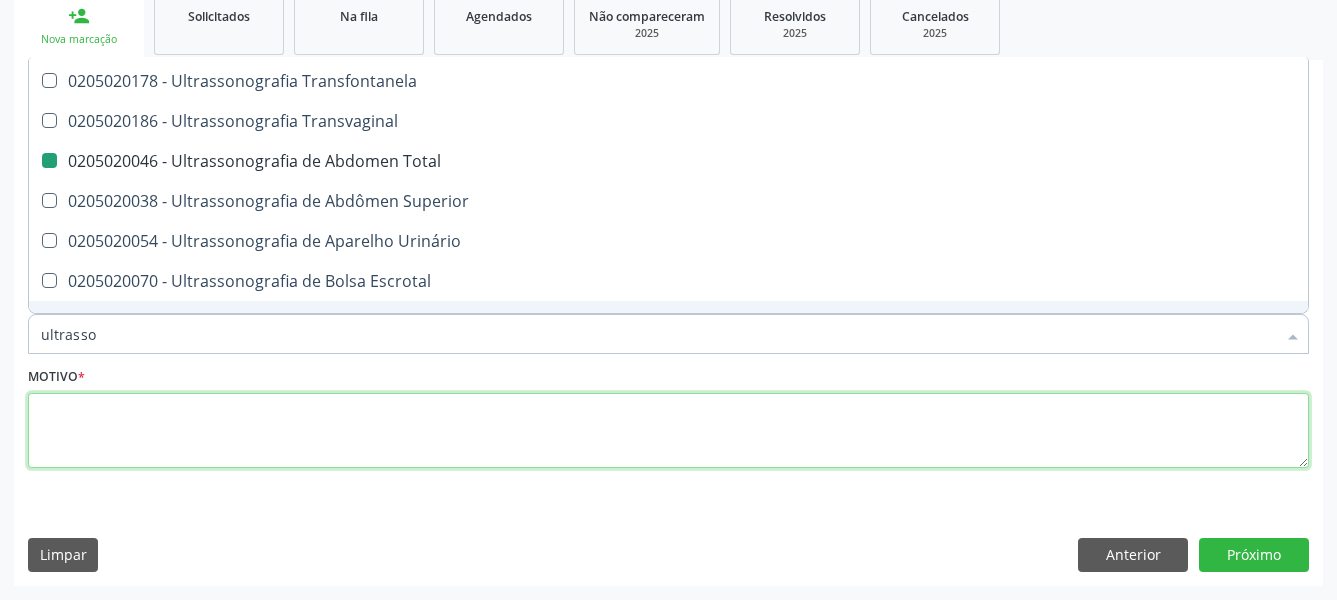 click at bounding box center (668, 431) 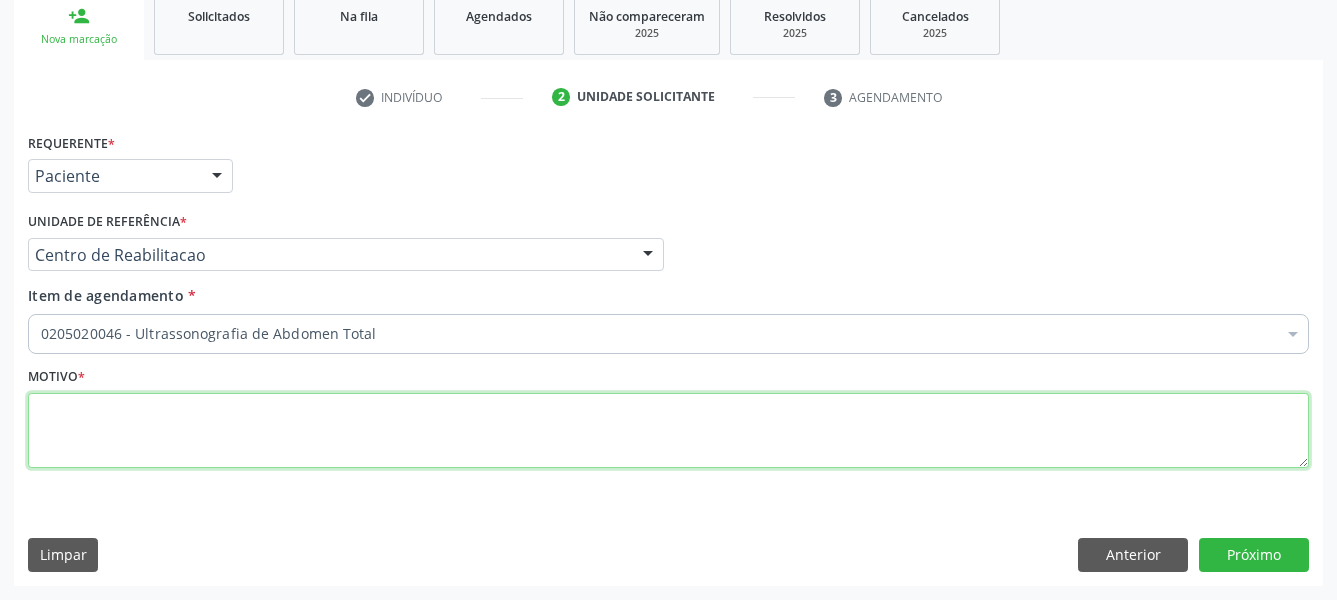 scroll, scrollTop: 0, scrollLeft: 0, axis: both 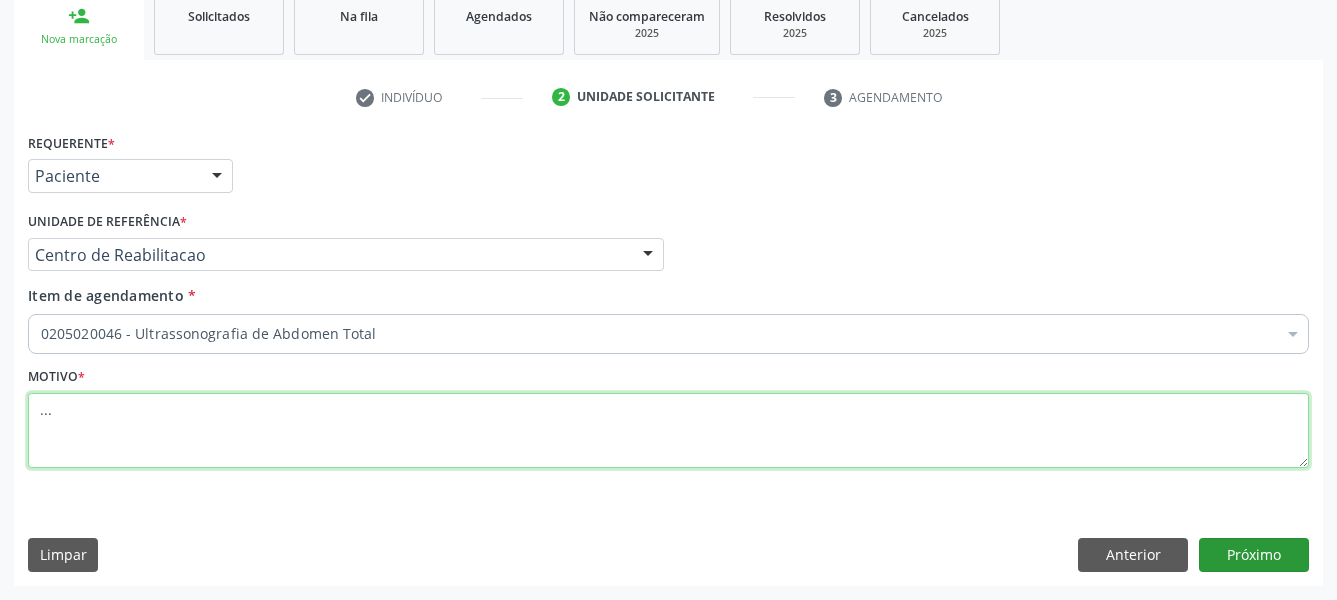 type on "..." 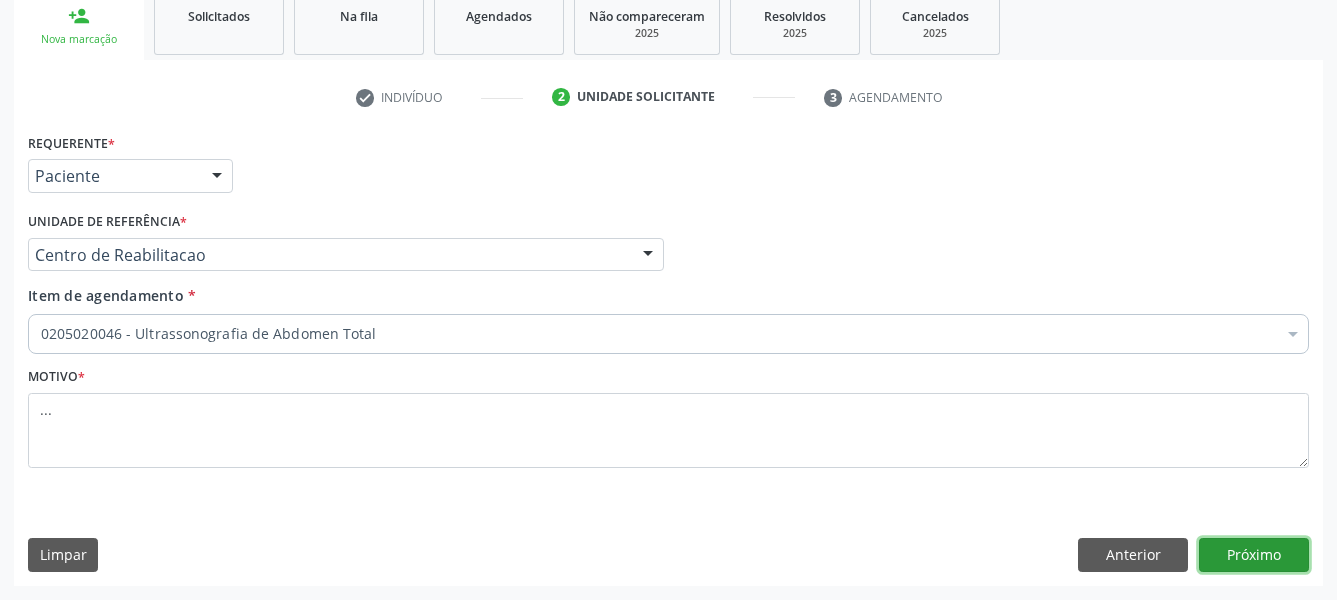 click on "Próximo" at bounding box center [1254, 555] 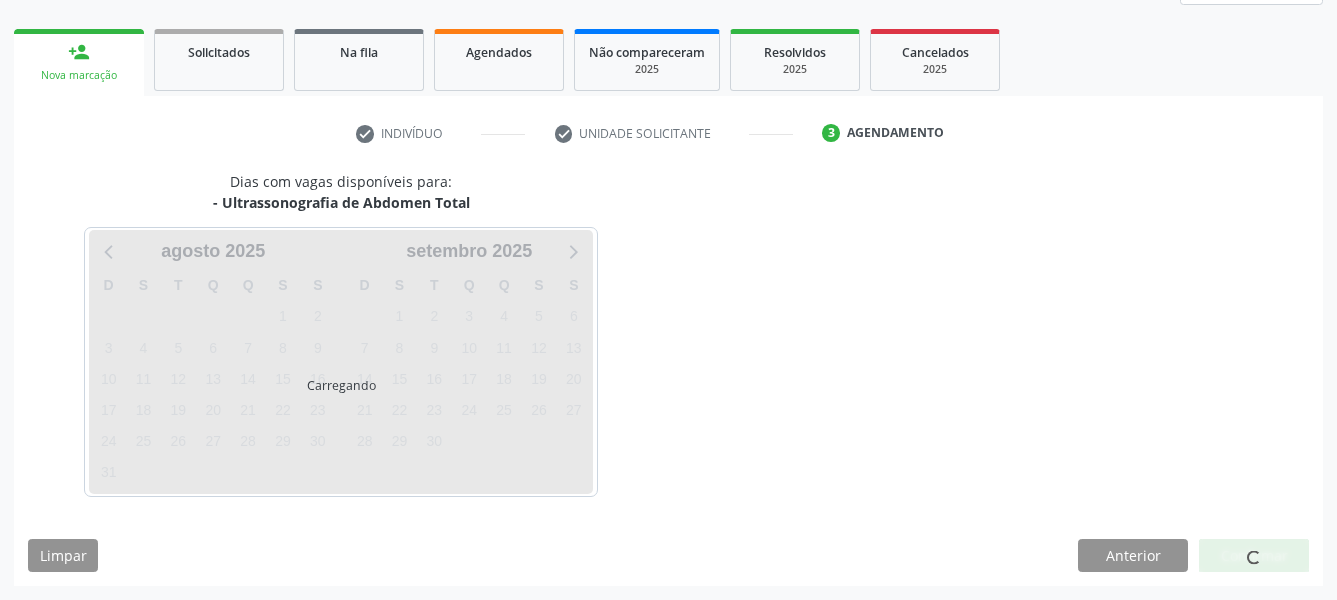 scroll, scrollTop: 270, scrollLeft: 0, axis: vertical 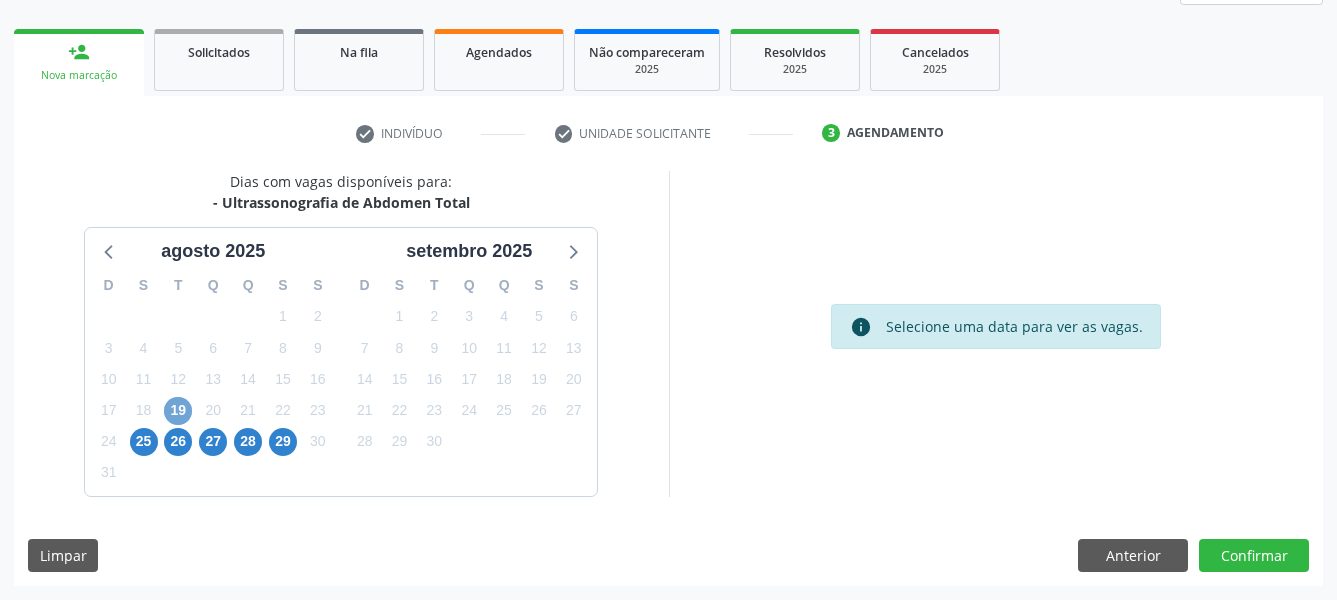 click on "19" at bounding box center (178, 411) 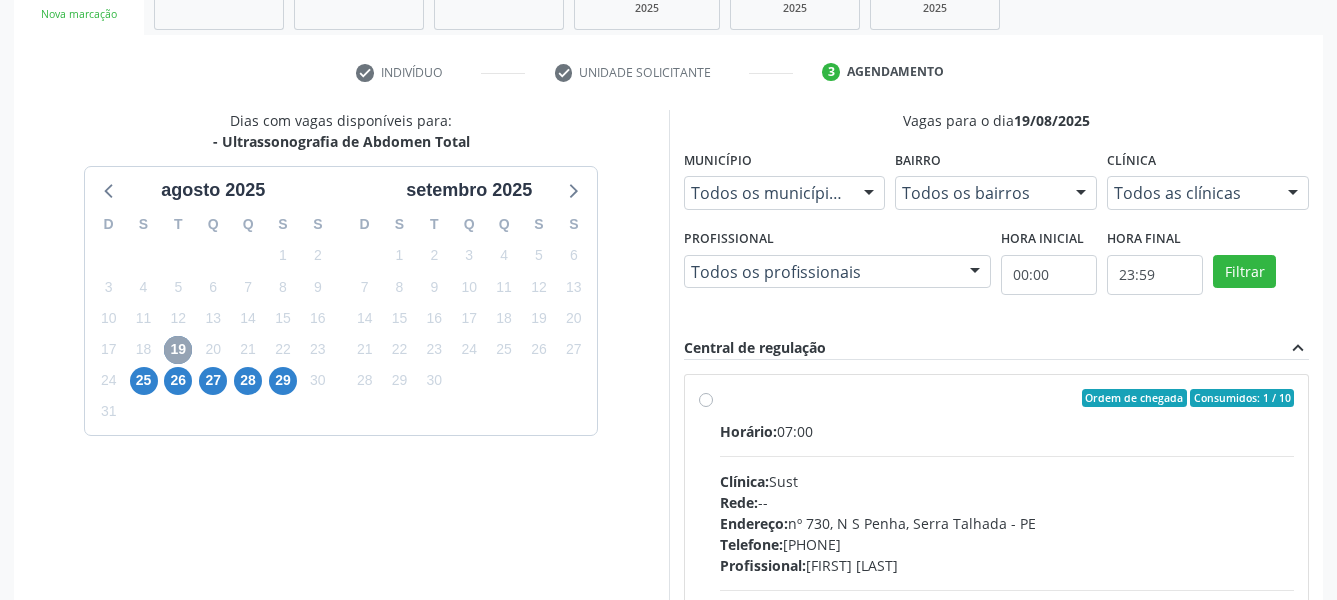 scroll, scrollTop: 372, scrollLeft: 0, axis: vertical 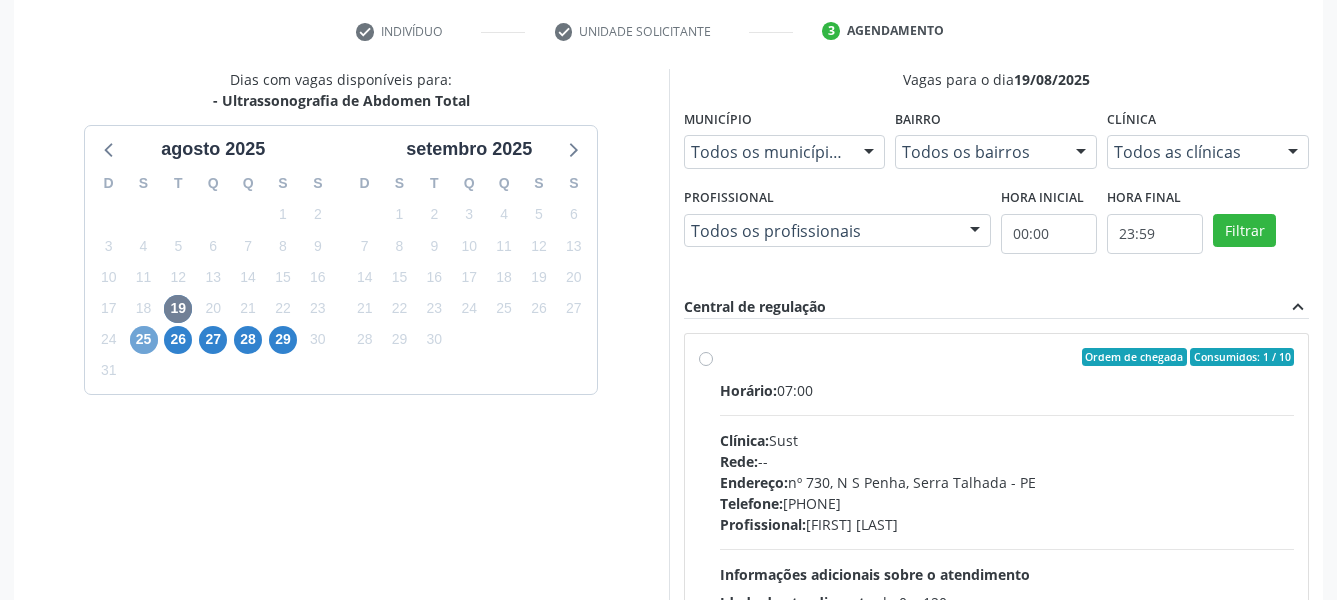 click on "25" at bounding box center (144, 340) 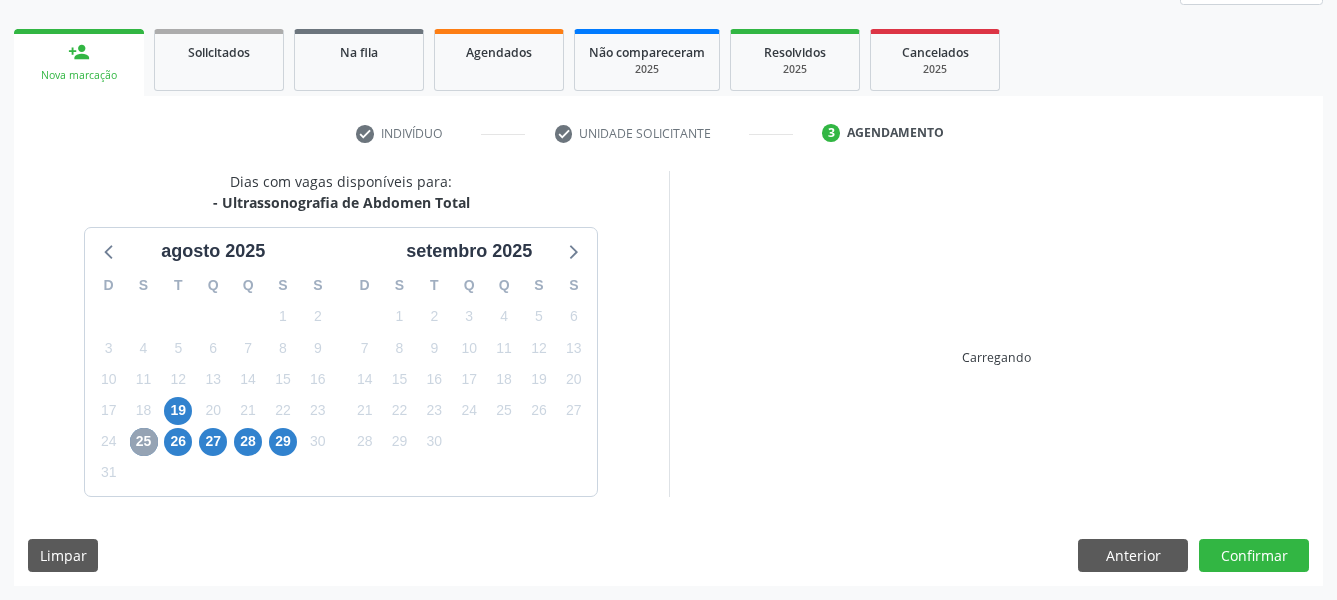 scroll, scrollTop: 270, scrollLeft: 0, axis: vertical 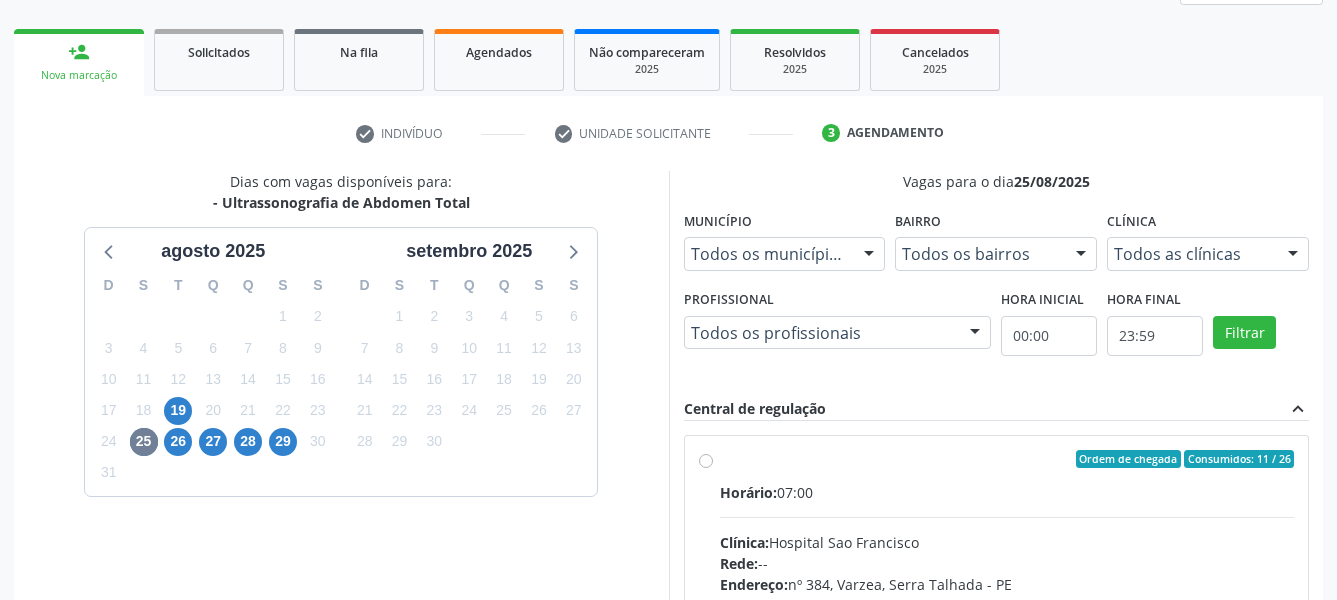 click on "Ordem de chegada
Consumidos: 11 / 26
Horário:   07:00
Clínica:  Hospital Sao Francisco
Rede:
--
Endereço:   nº 384, Varzea, Serra Talhada - PE
Telefone:   (81) 38312142
Profissional:
Yuri Araujo Magalhaes
Informações adicionais sobre o atendimento
Idade de atendimento:
de 0 a 120 anos
Gênero(s) atendido(s):
Masculino e Feminino
Informações adicionais:
--" at bounding box center [1007, 603] 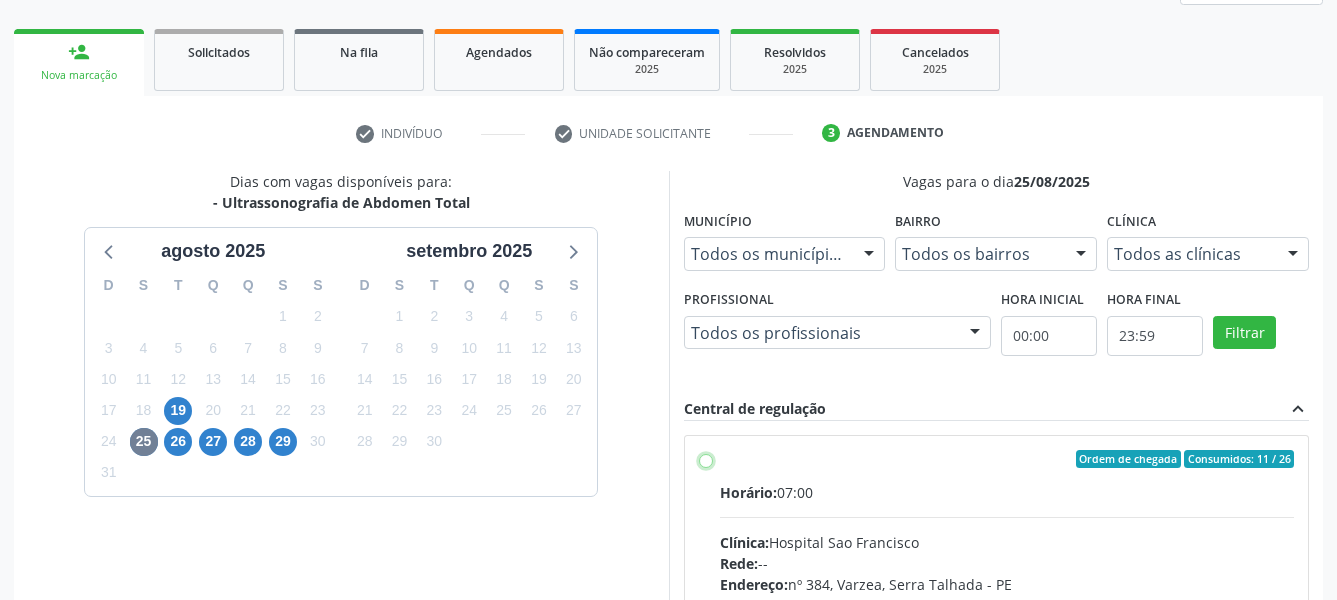 radio on "true" 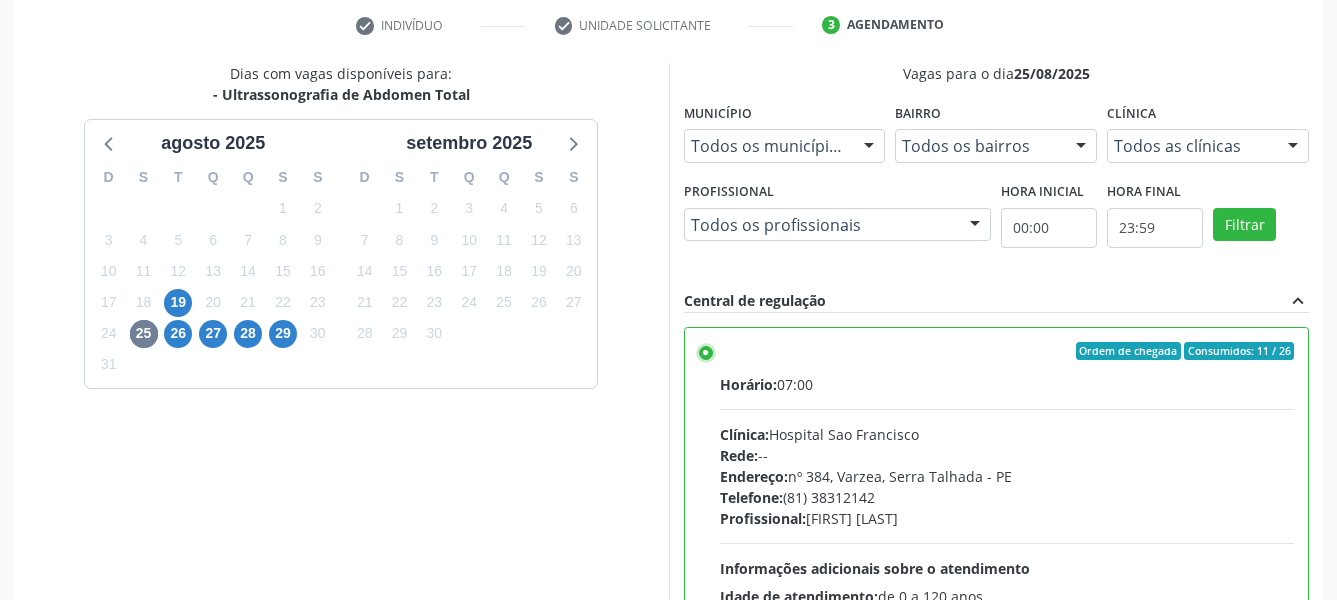 scroll, scrollTop: 594, scrollLeft: 0, axis: vertical 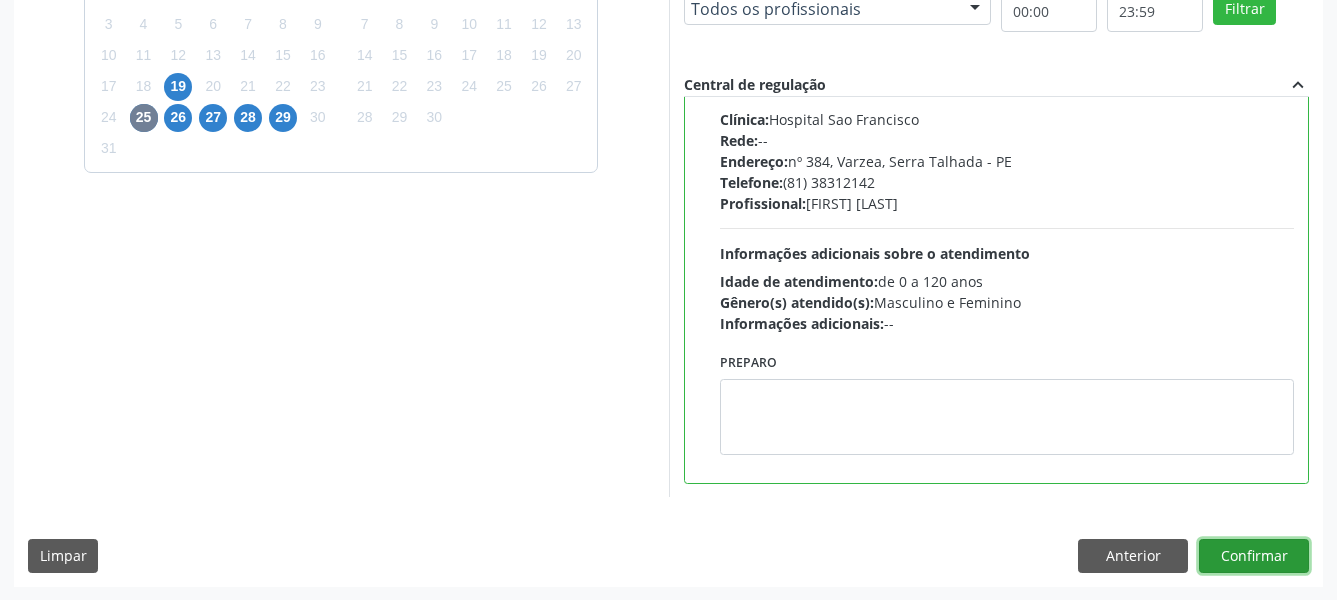 click on "Confirmar" at bounding box center (1254, 556) 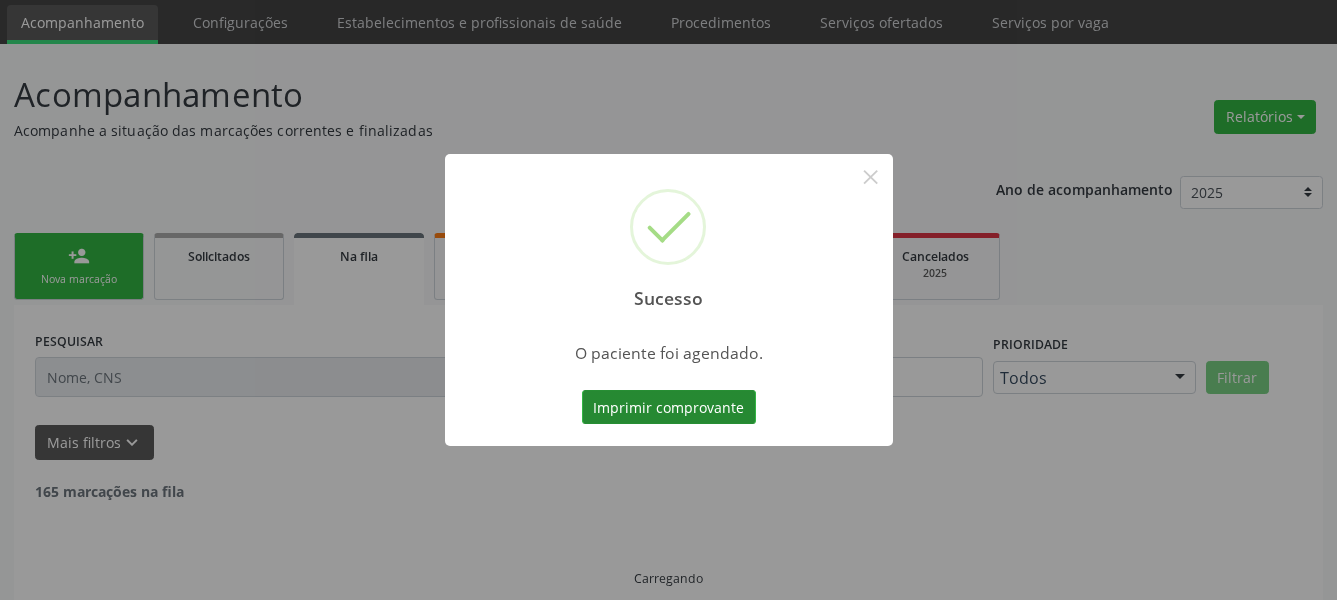 click on "Imprimir comprovante" at bounding box center [669, 407] 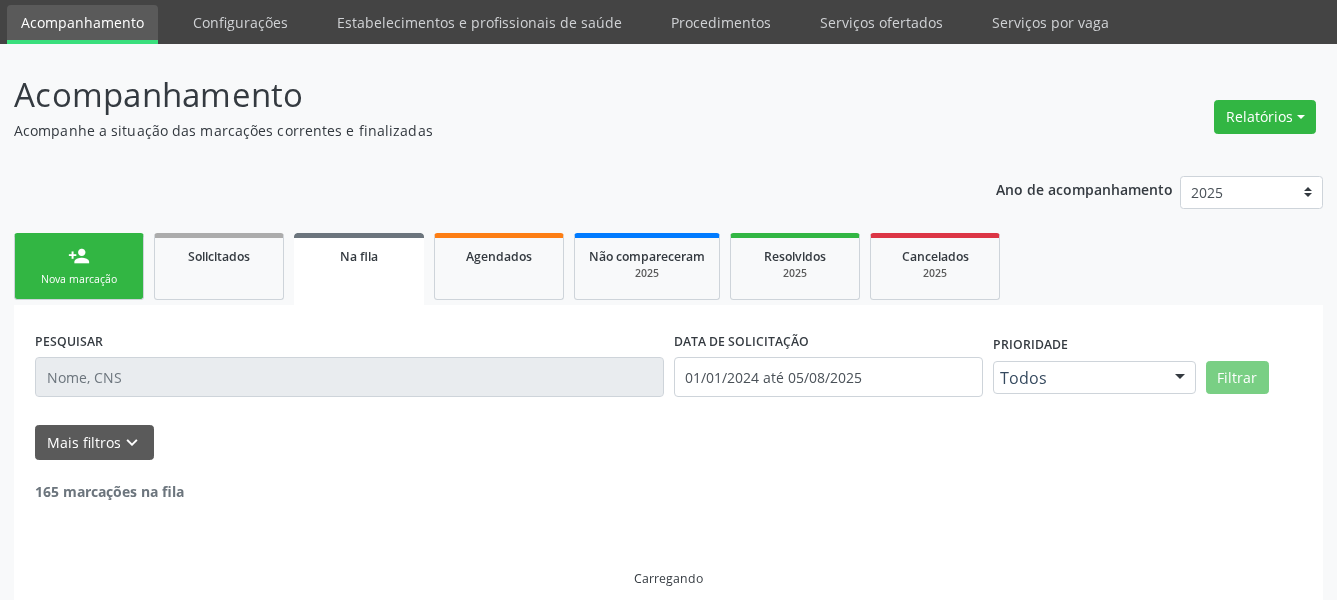 scroll, scrollTop: 65, scrollLeft: 0, axis: vertical 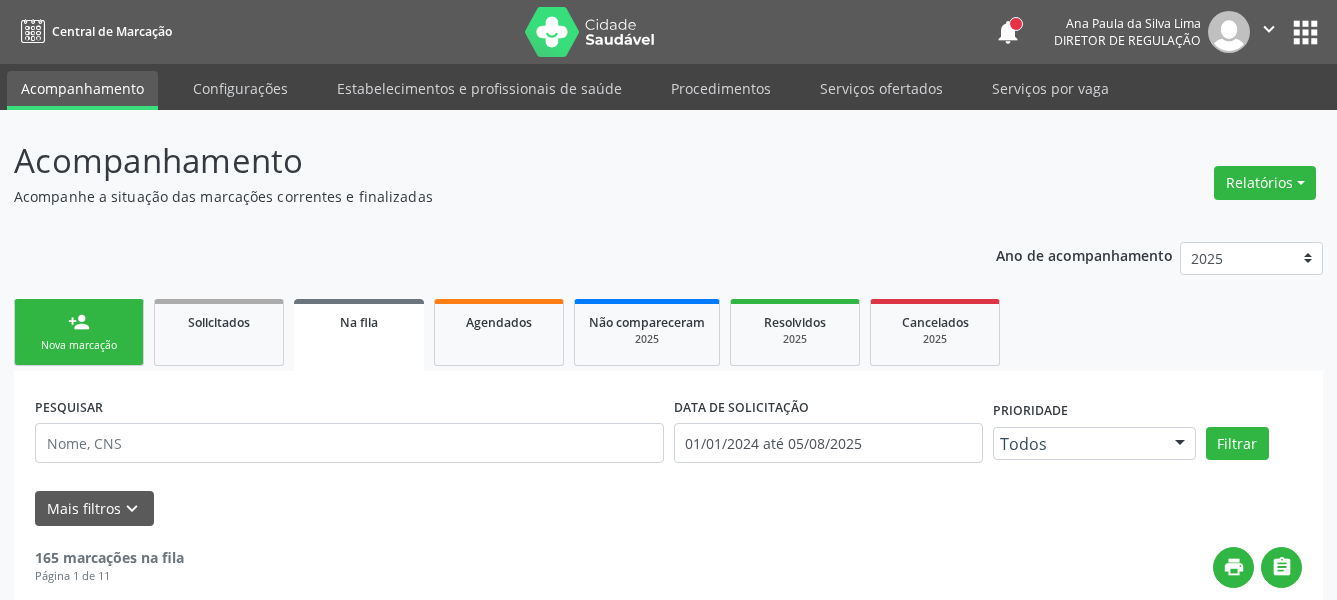 click on "apps" at bounding box center (1305, 32) 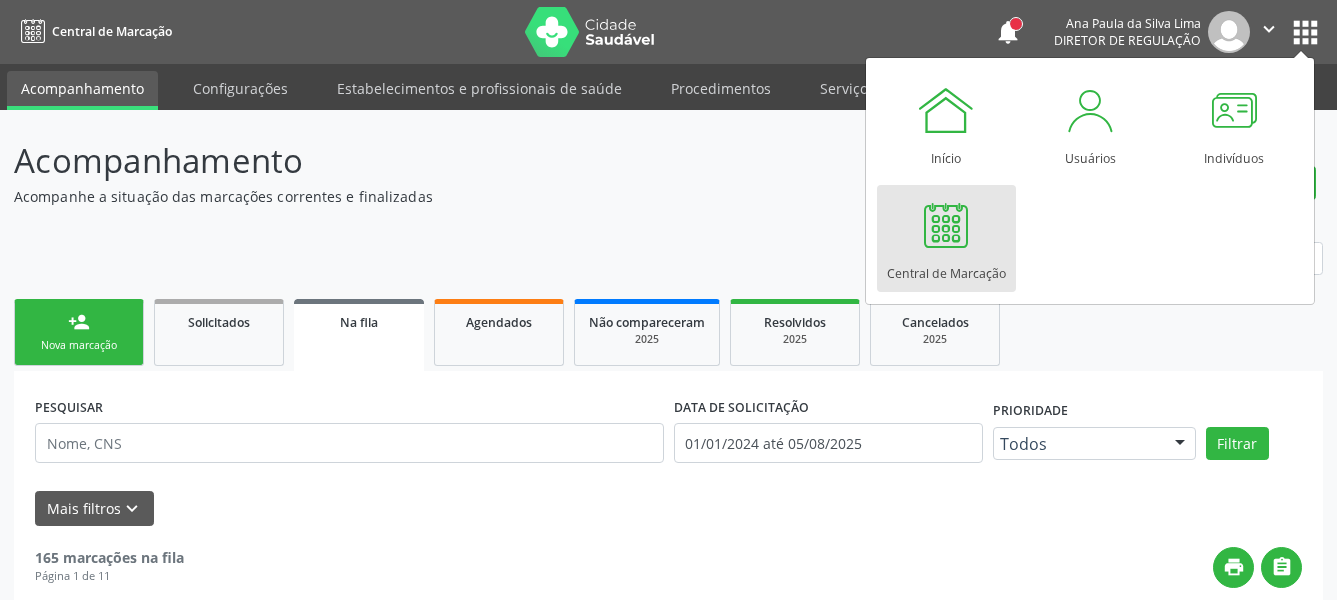 click on "Central de Marcação" at bounding box center (946, 238) 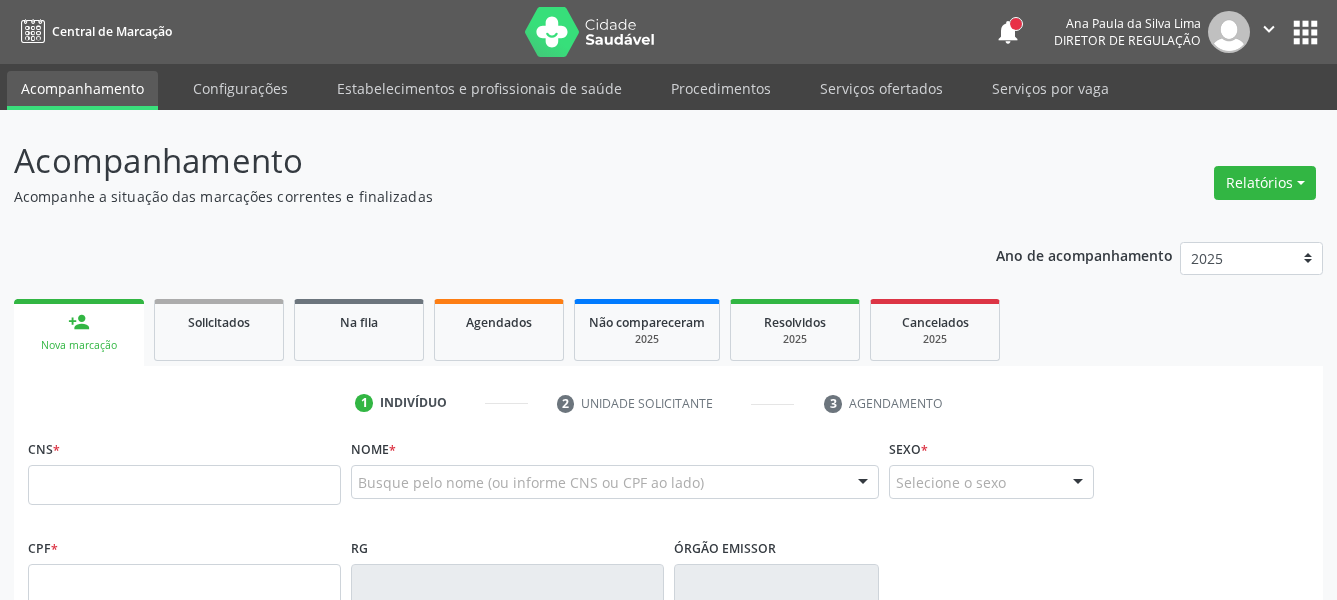 scroll, scrollTop: 0, scrollLeft: 0, axis: both 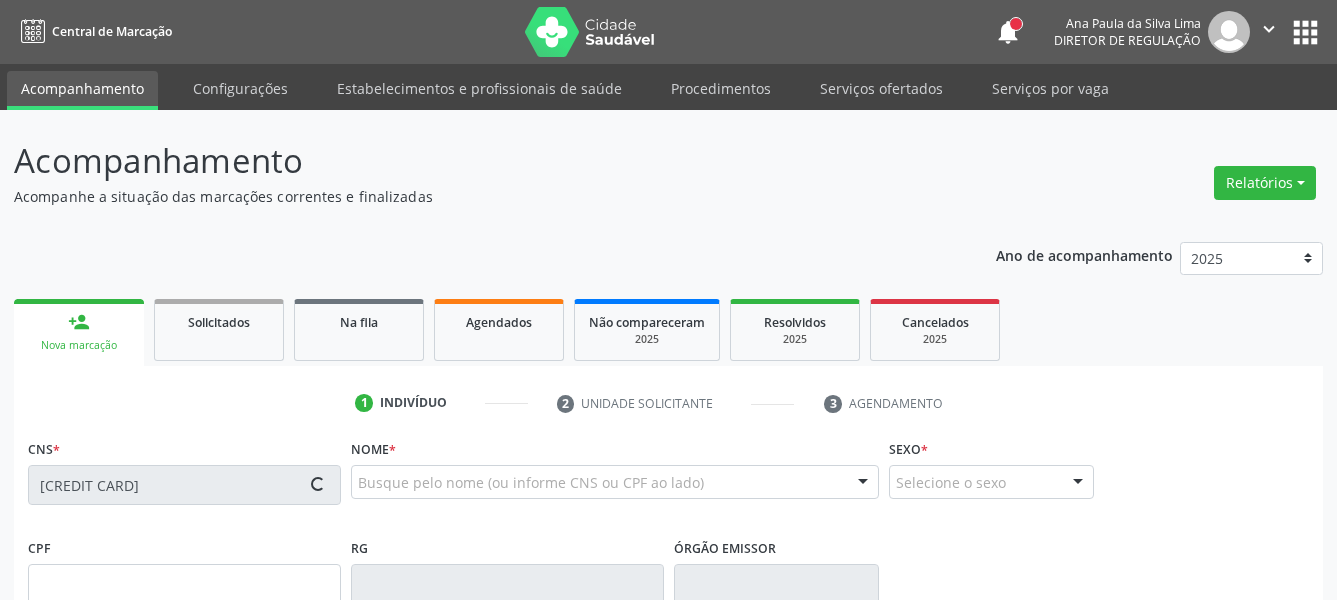 type on "[DATE]" 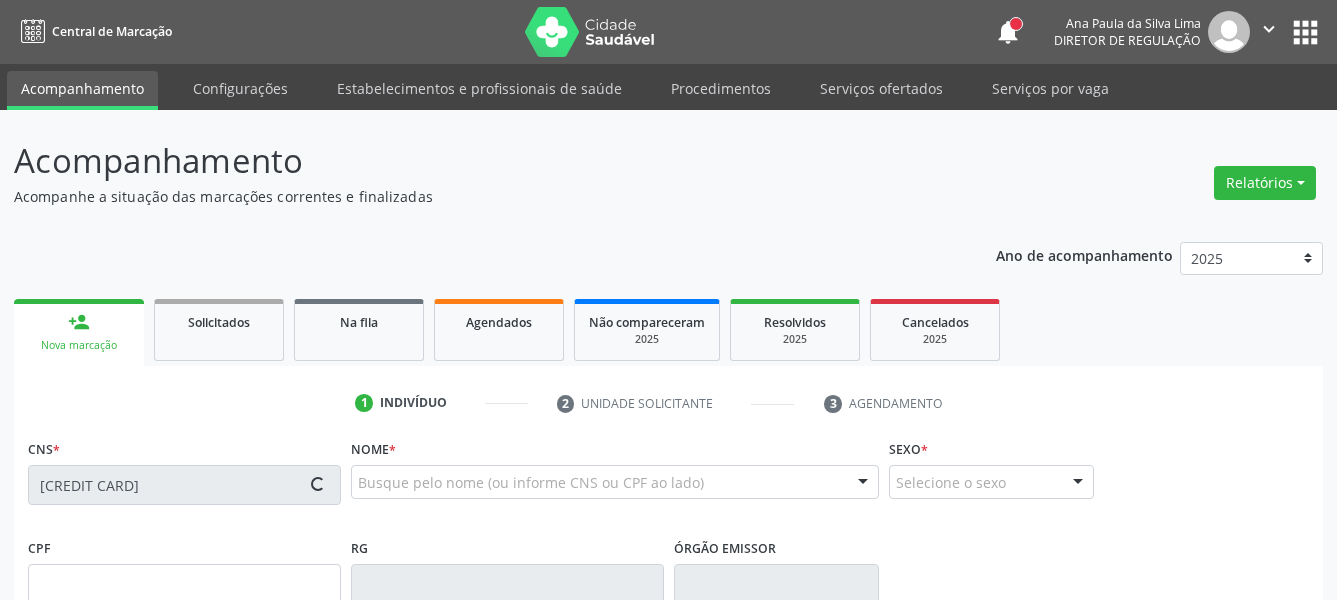type on "[FIRST] [LAST] [LAST]" 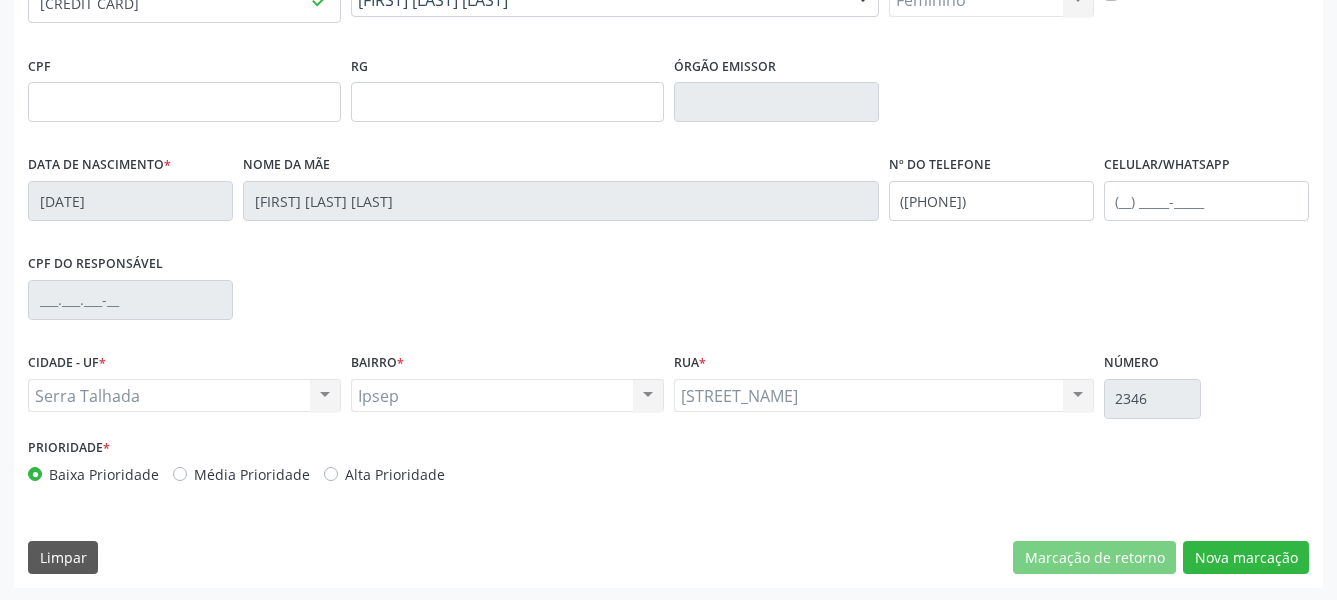 scroll, scrollTop: 484, scrollLeft: 0, axis: vertical 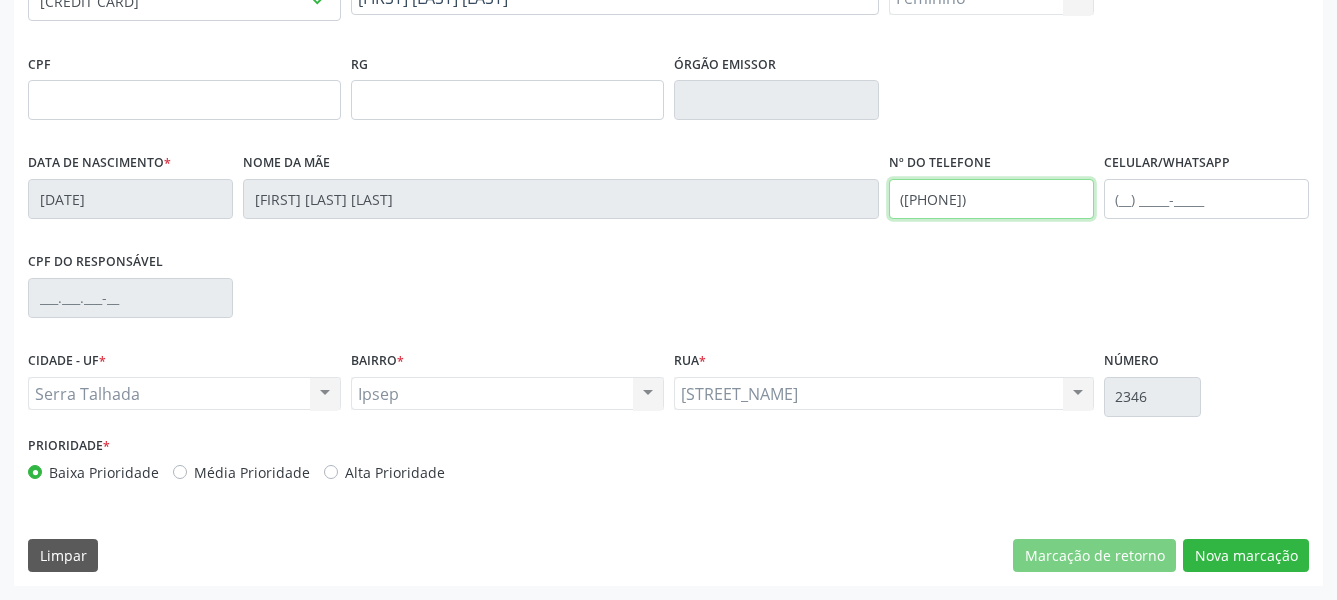 drag, startPoint x: 1048, startPoint y: 202, endPoint x: 727, endPoint y: 261, distance: 326.37708 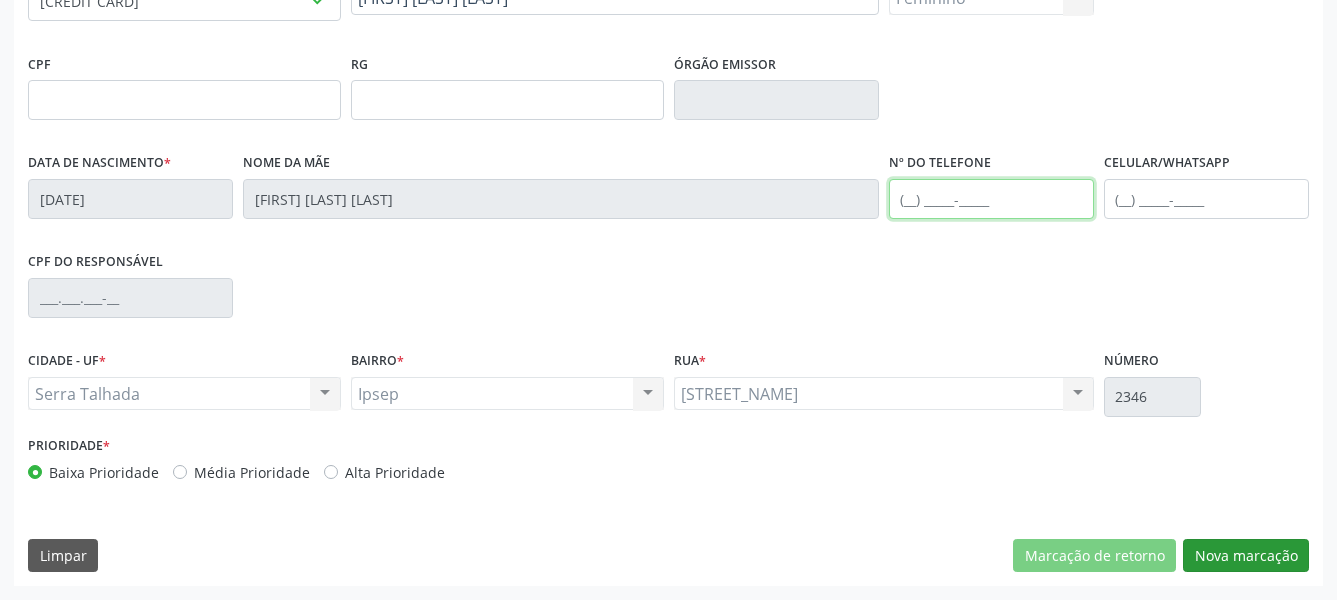 type 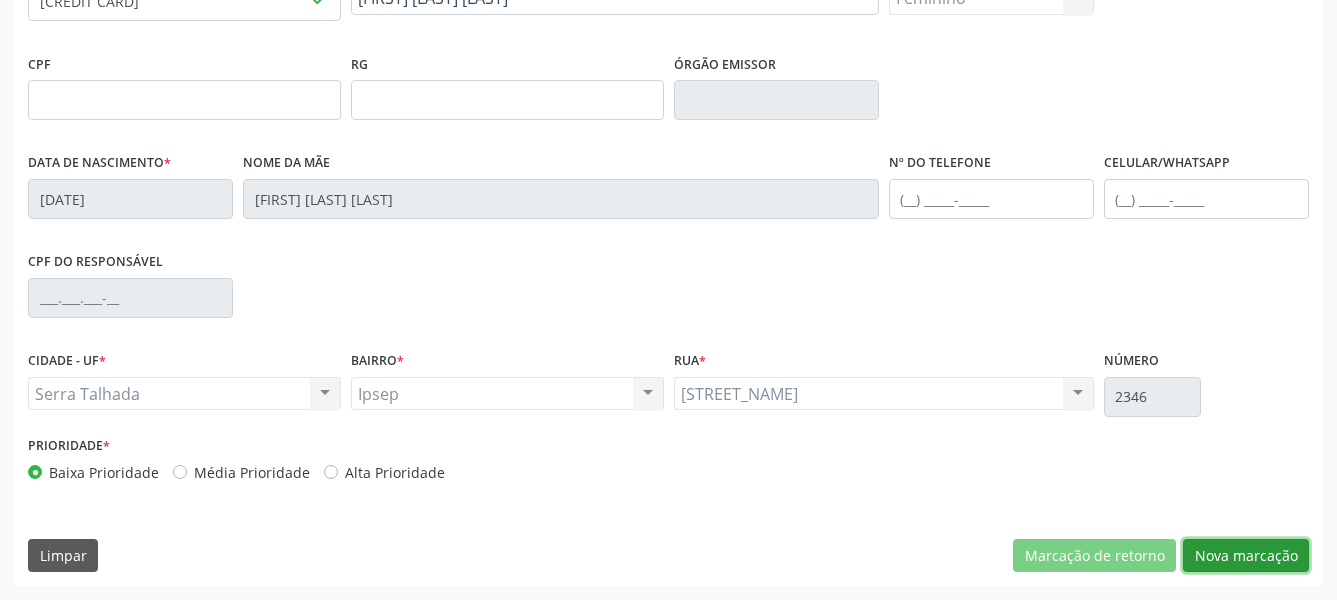 click on "Nova marcação" at bounding box center (1246, 556) 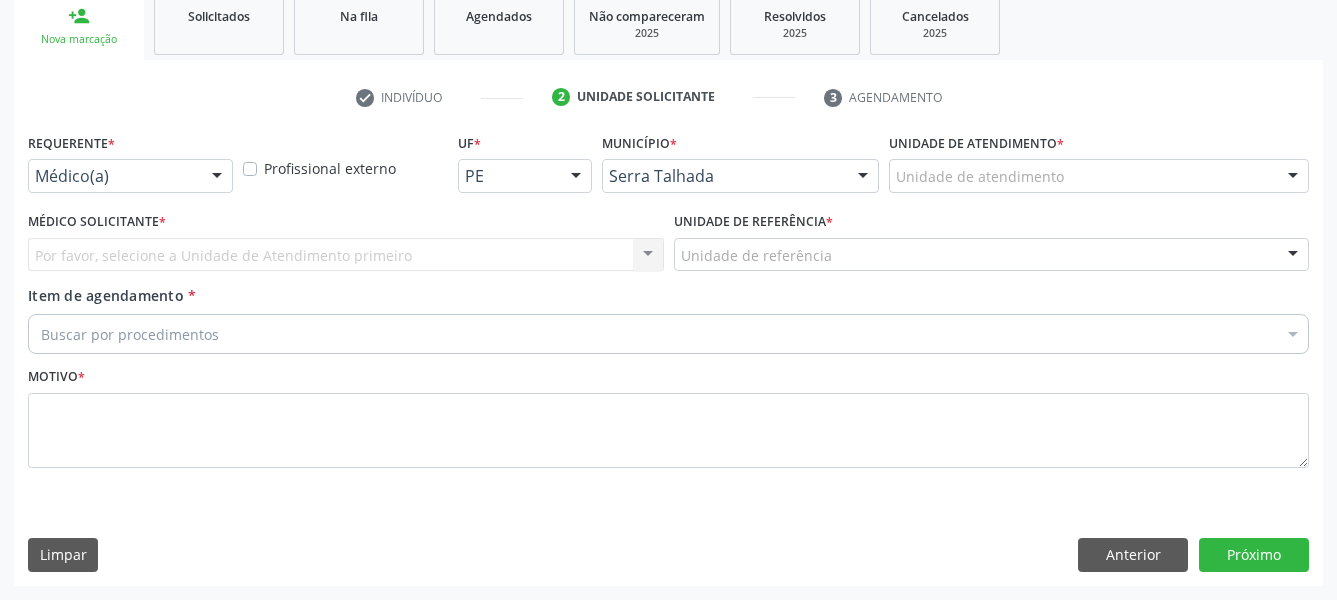 scroll, scrollTop: 322, scrollLeft: 0, axis: vertical 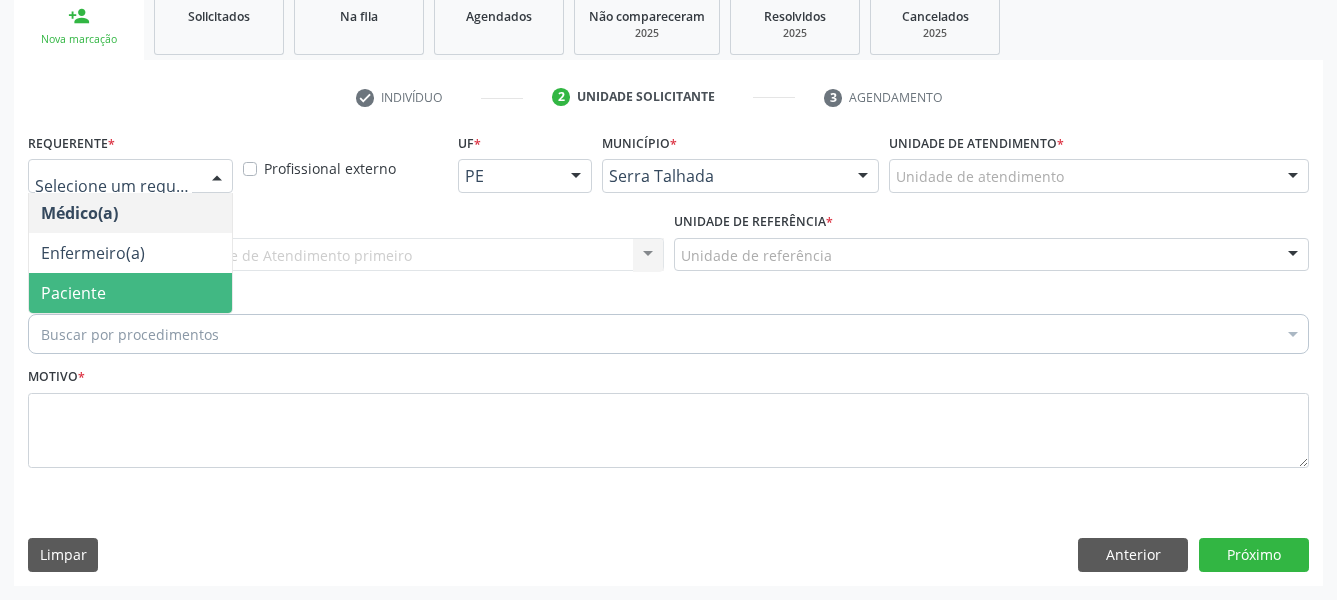 click on "Paciente" at bounding box center [130, 293] 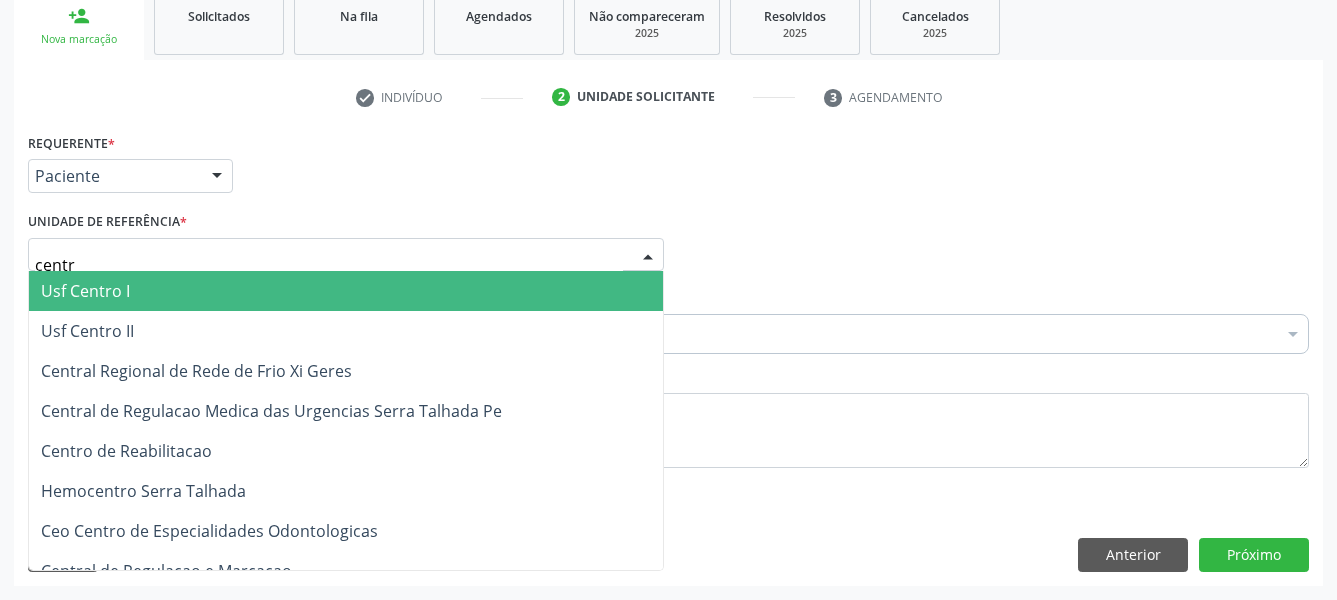 type on "centro" 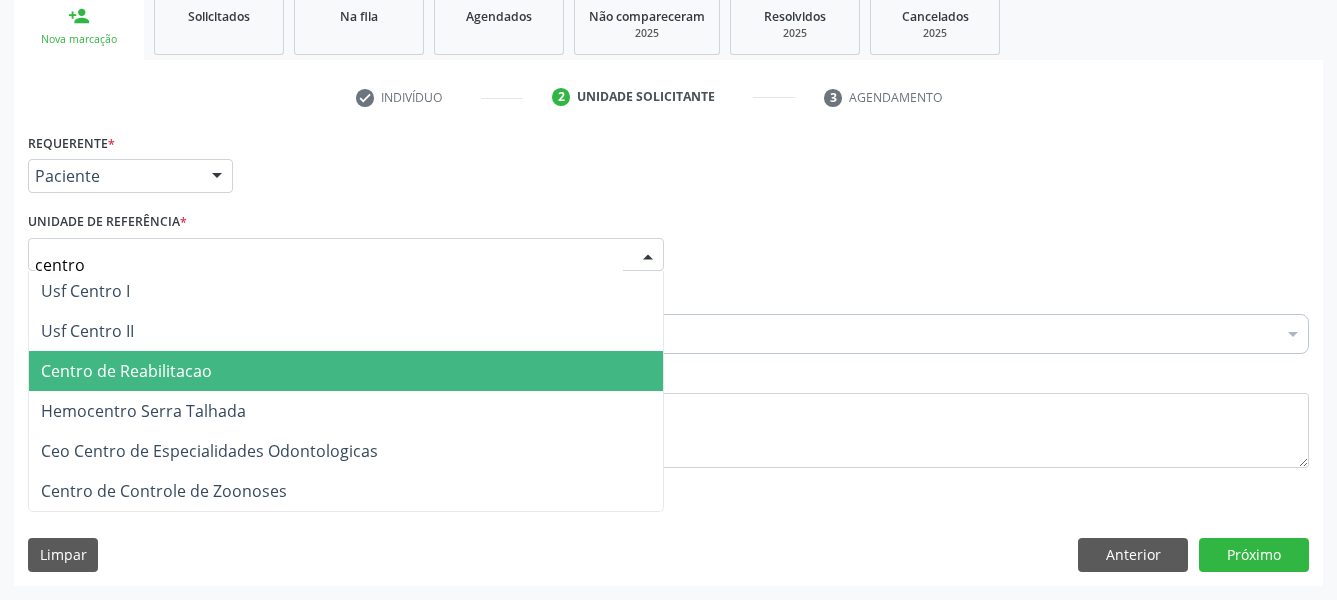 drag, startPoint x: 144, startPoint y: 350, endPoint x: 140, endPoint y: 308, distance: 42.190044 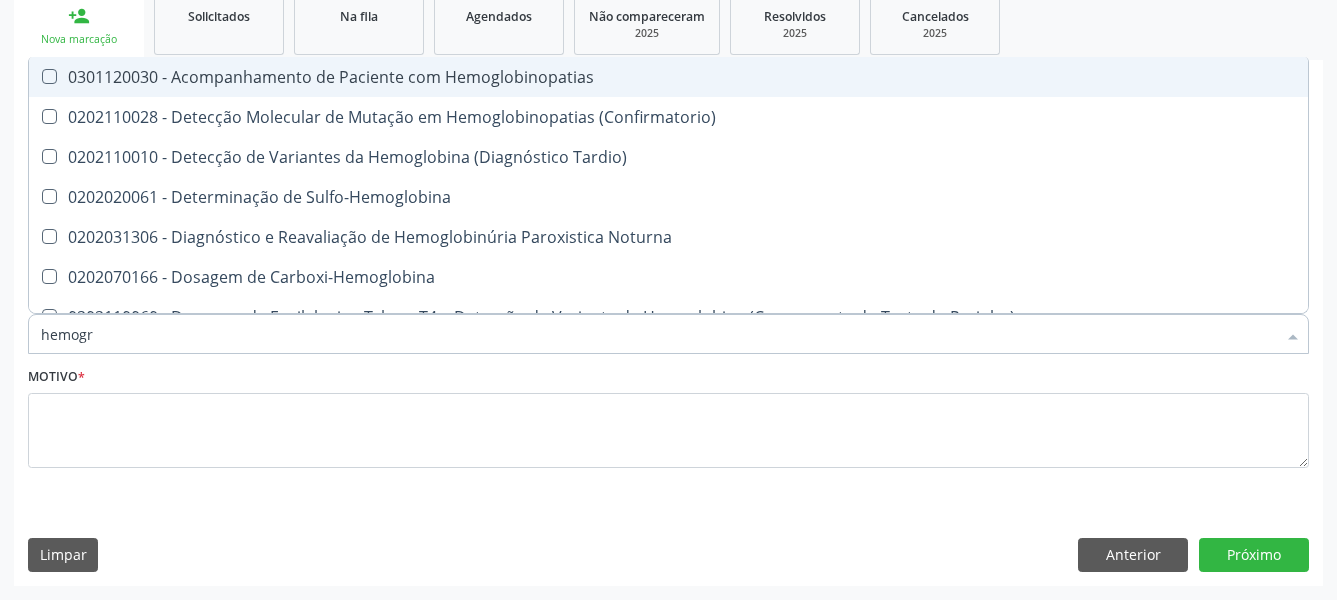 type on "hemogra" 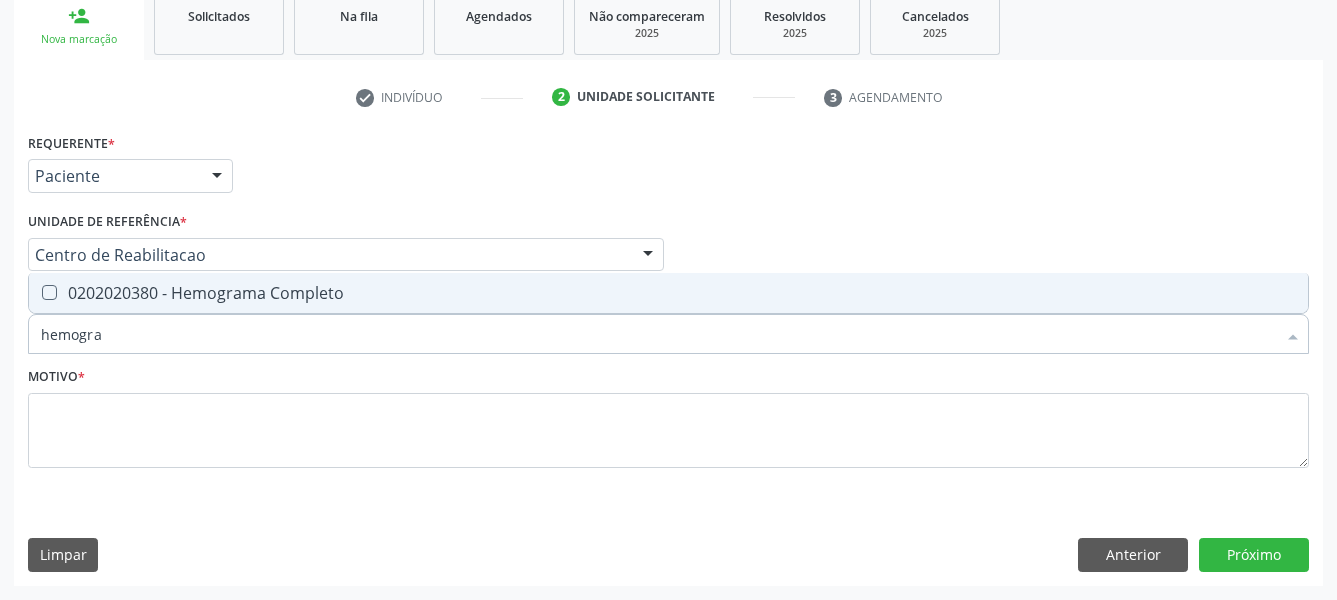 click on "0202020380 - Hemograma Completo" at bounding box center [668, 293] 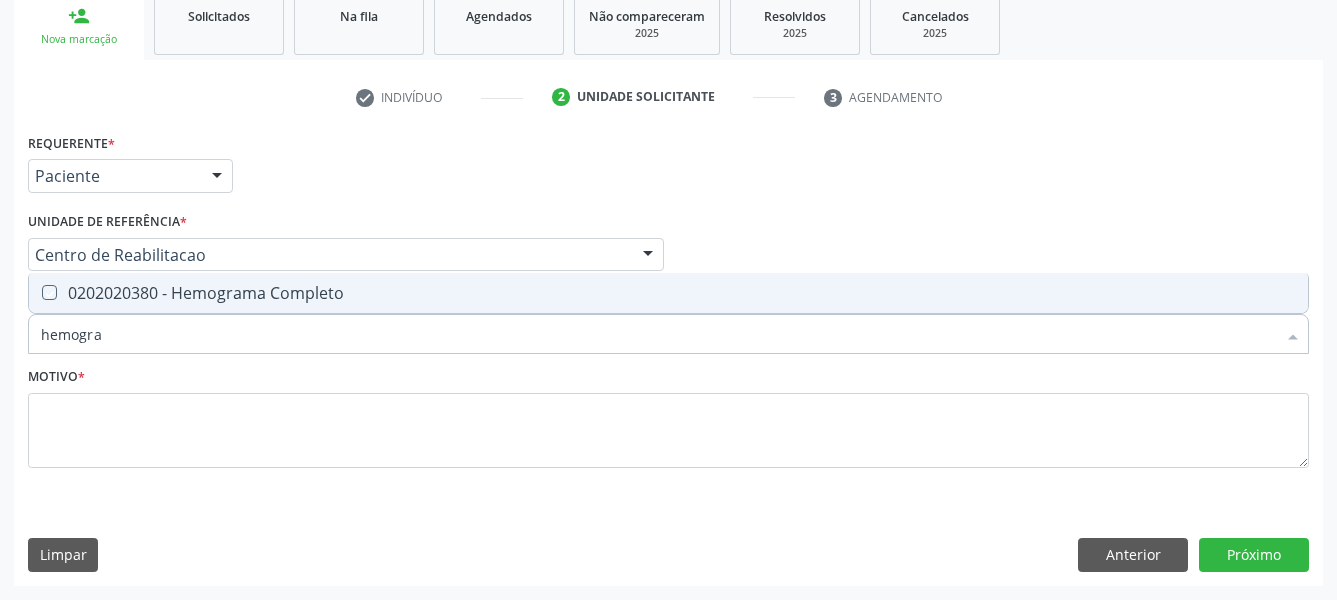 checkbox on "true" 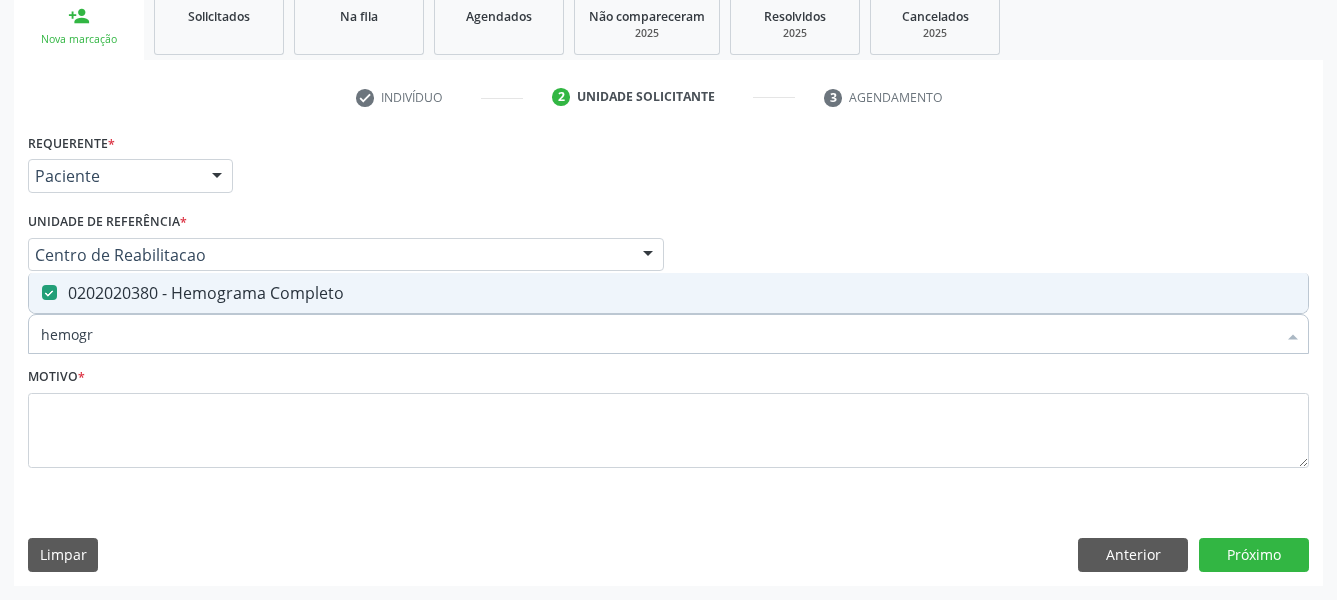 type on "hemog" 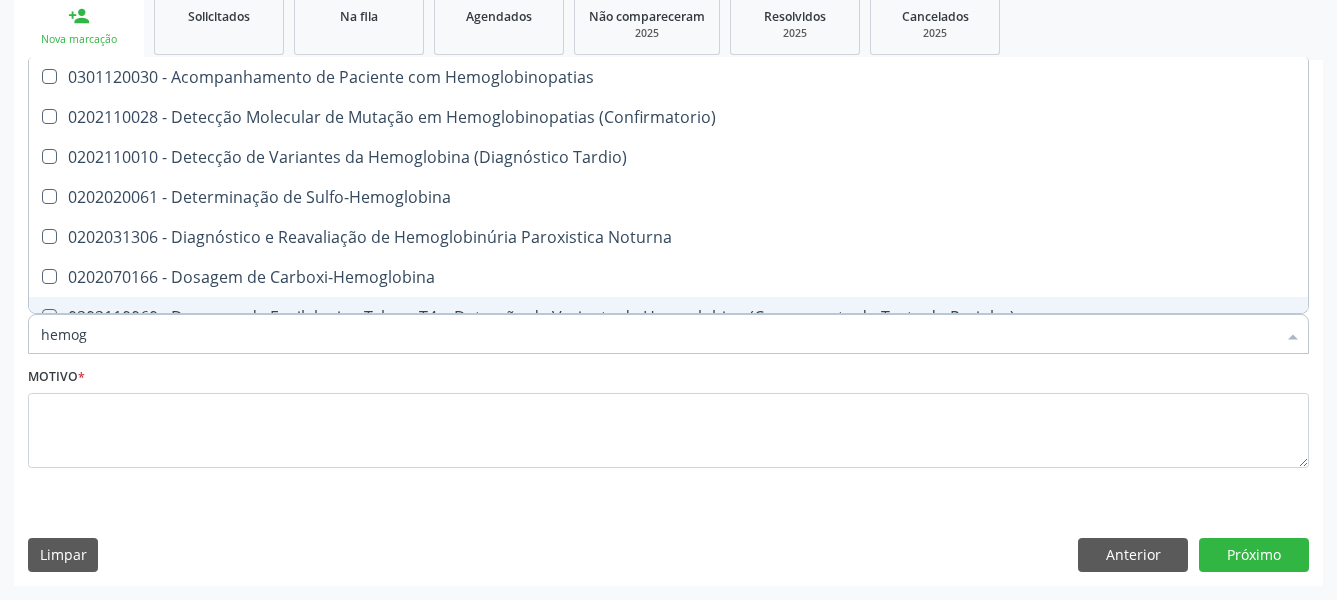 type on "hemo" 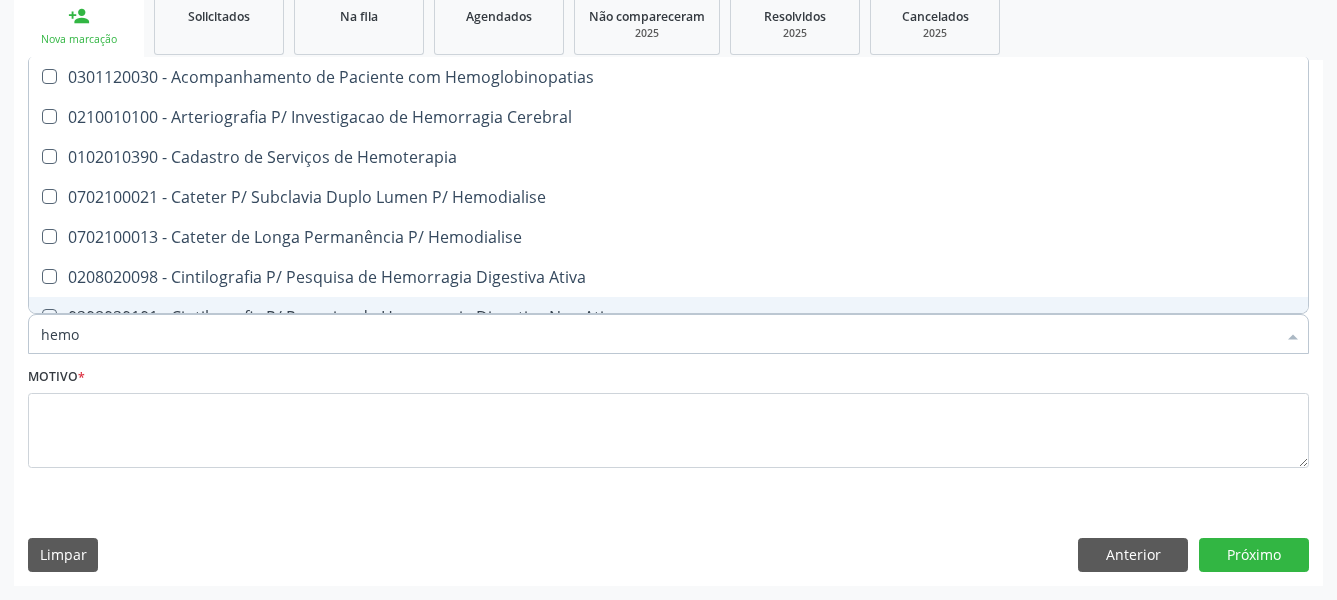 type on "hem" 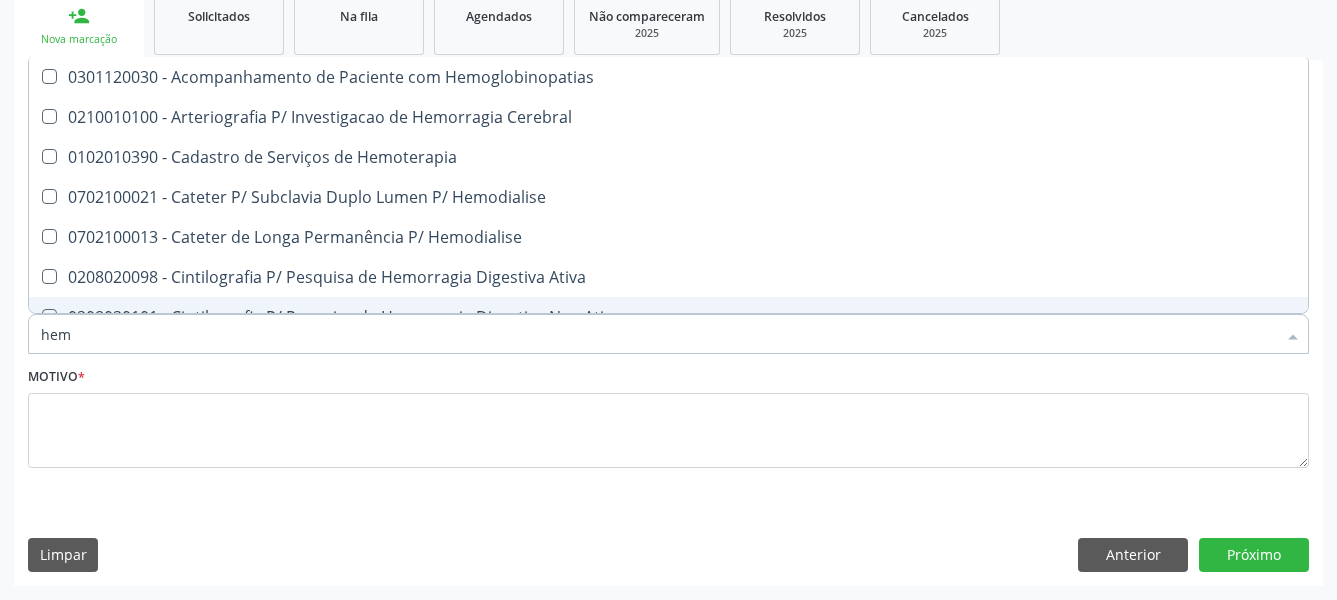 checkbox on "false" 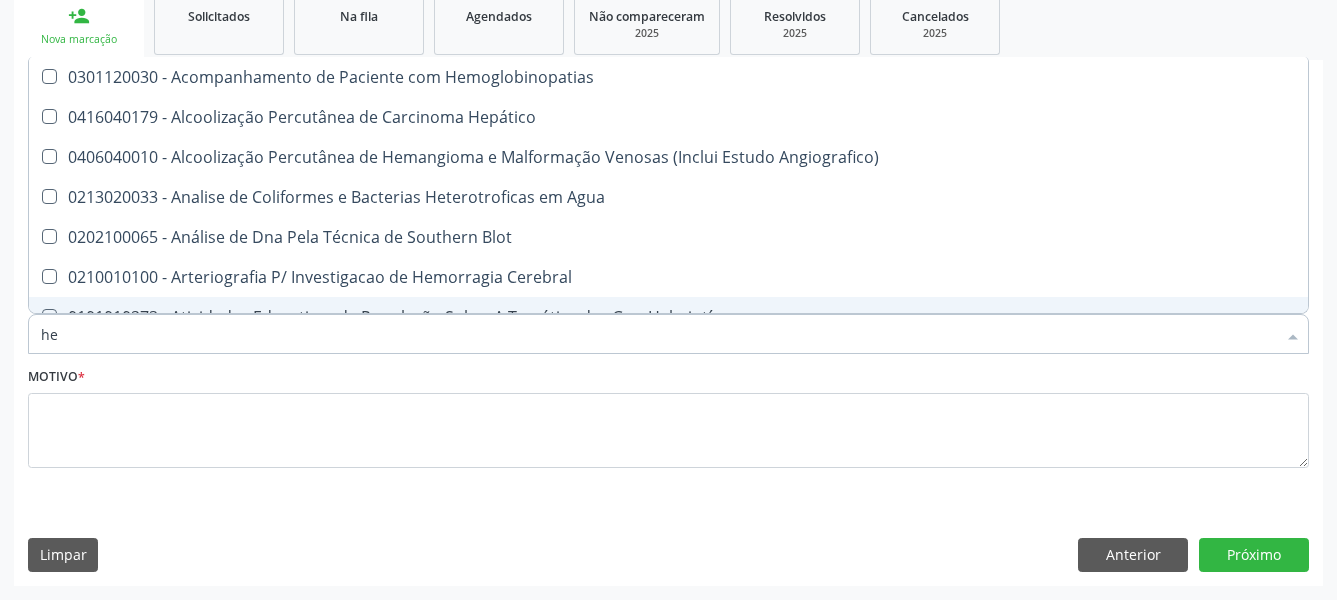 type on "h" 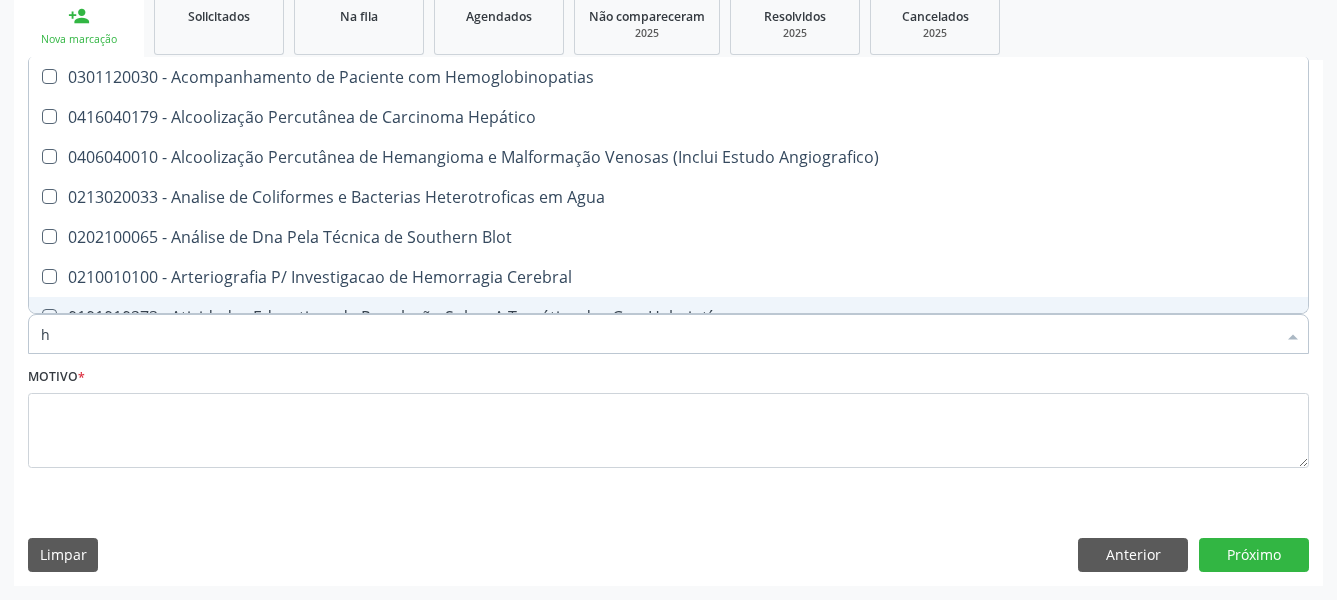 type 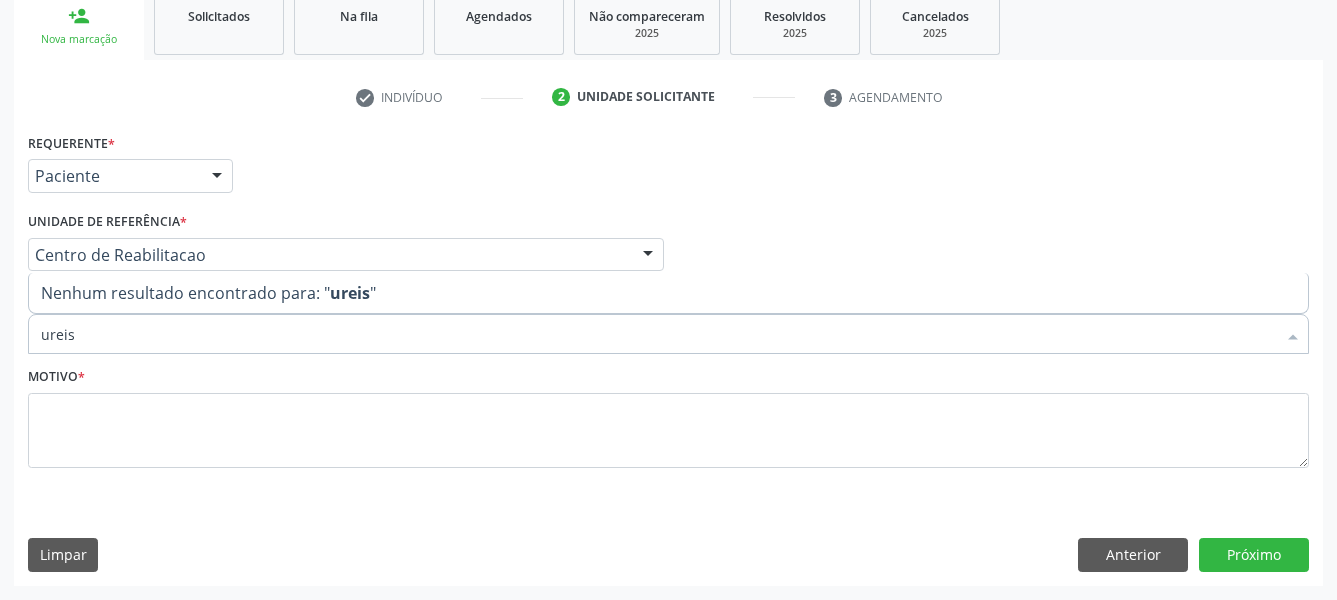 type on "urei" 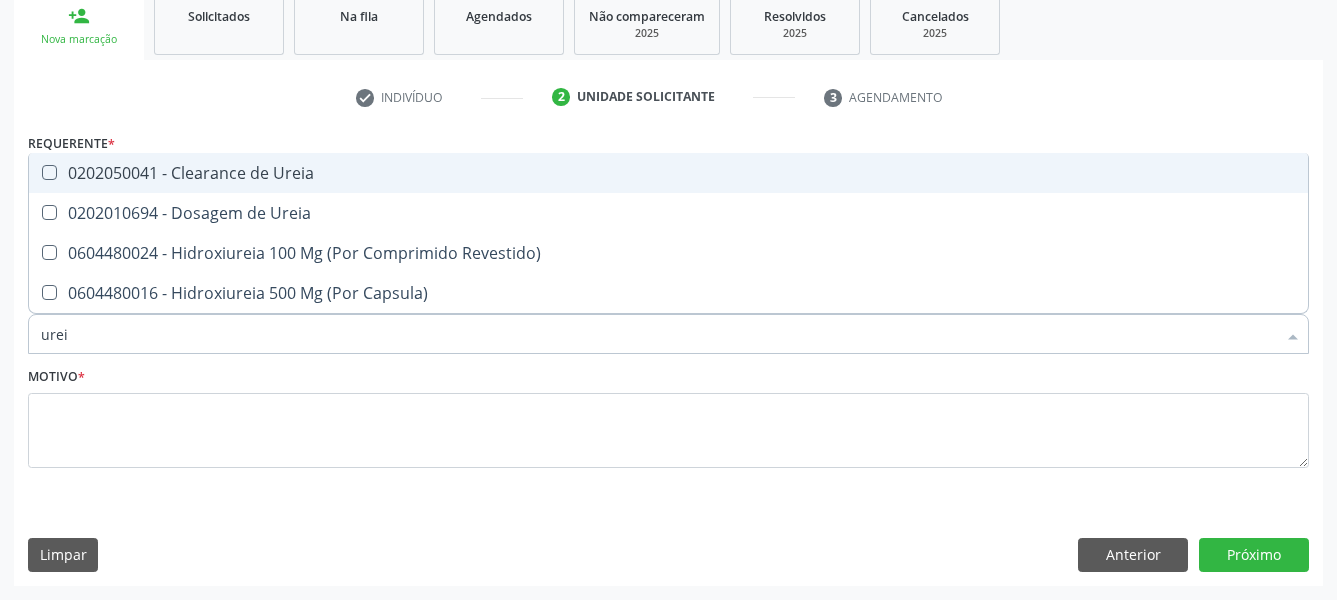click on "0202050041 - Clearance de Ureia" at bounding box center (668, 173) 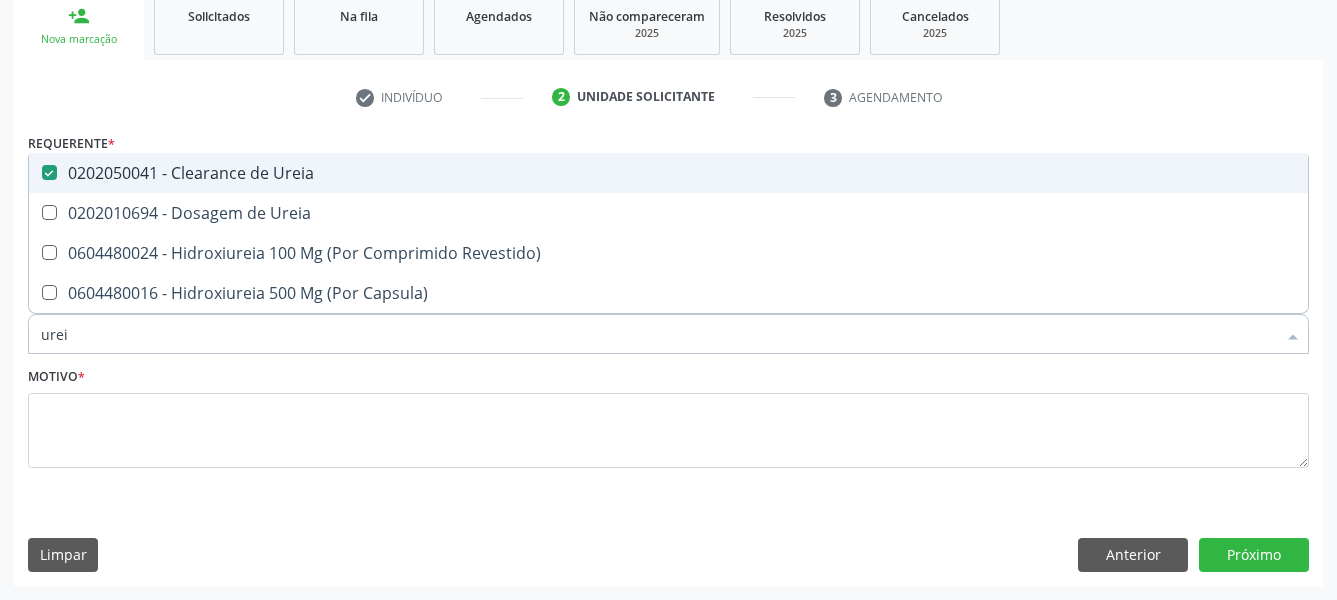 click on "0202050041 - Clearance de Ureia" at bounding box center (668, 173) 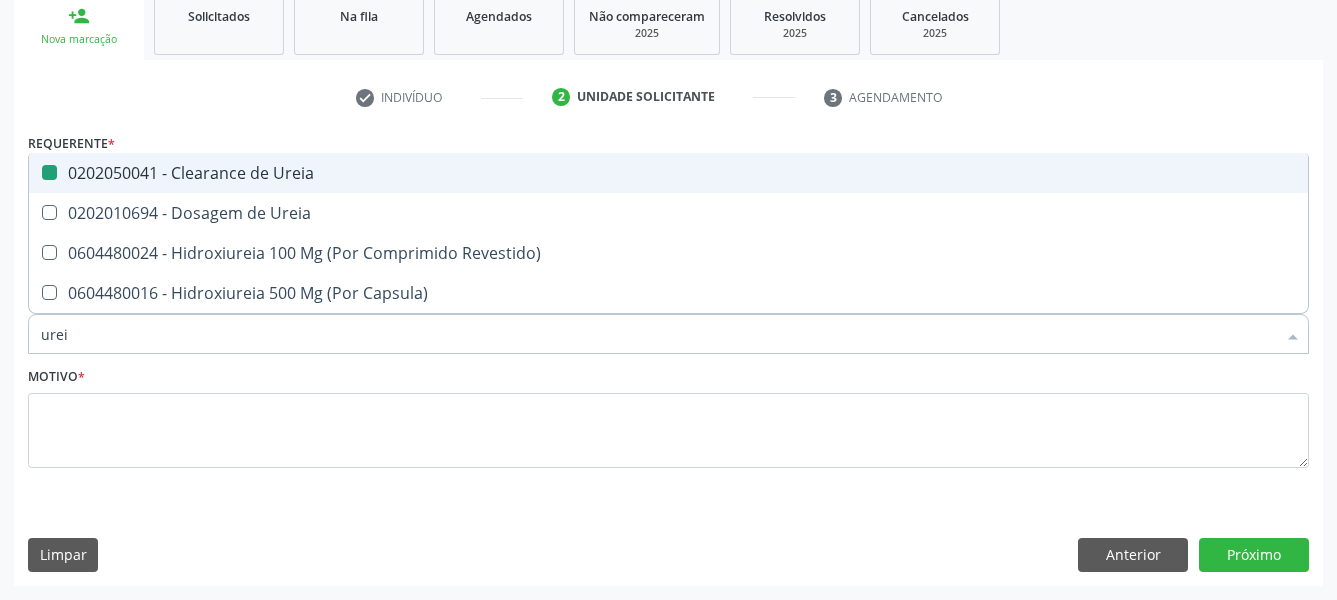 checkbox on "false" 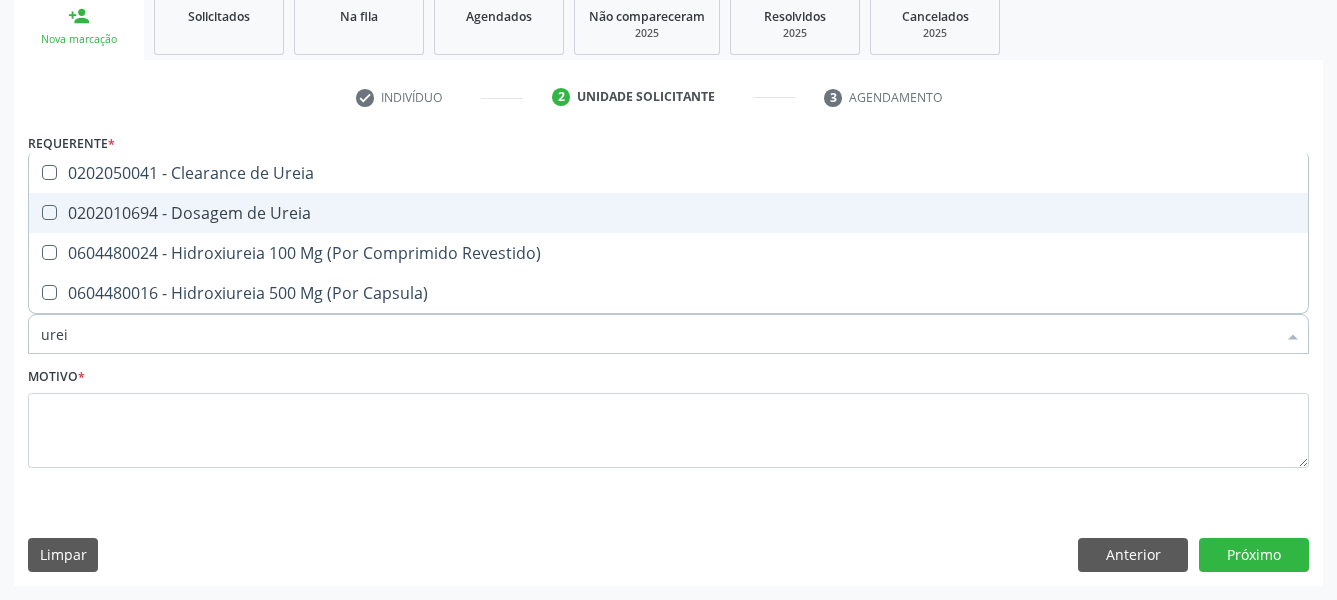 click on "0202010694 - Dosagem de Ureia" at bounding box center (668, 213) 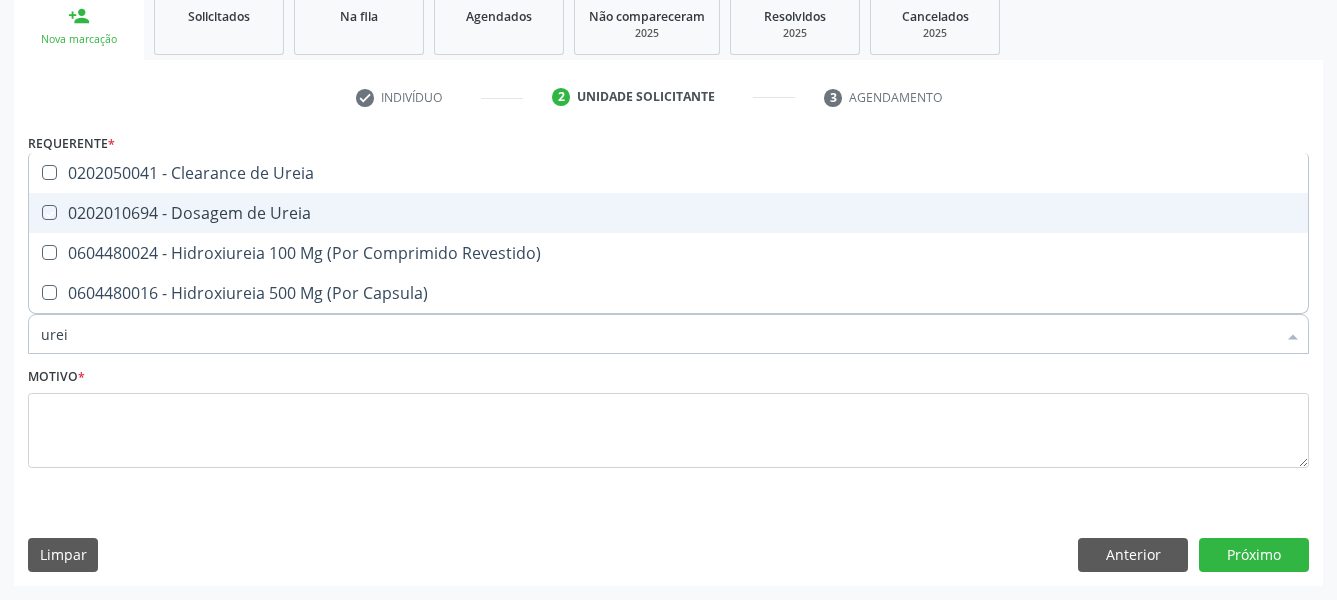 checkbox on "true" 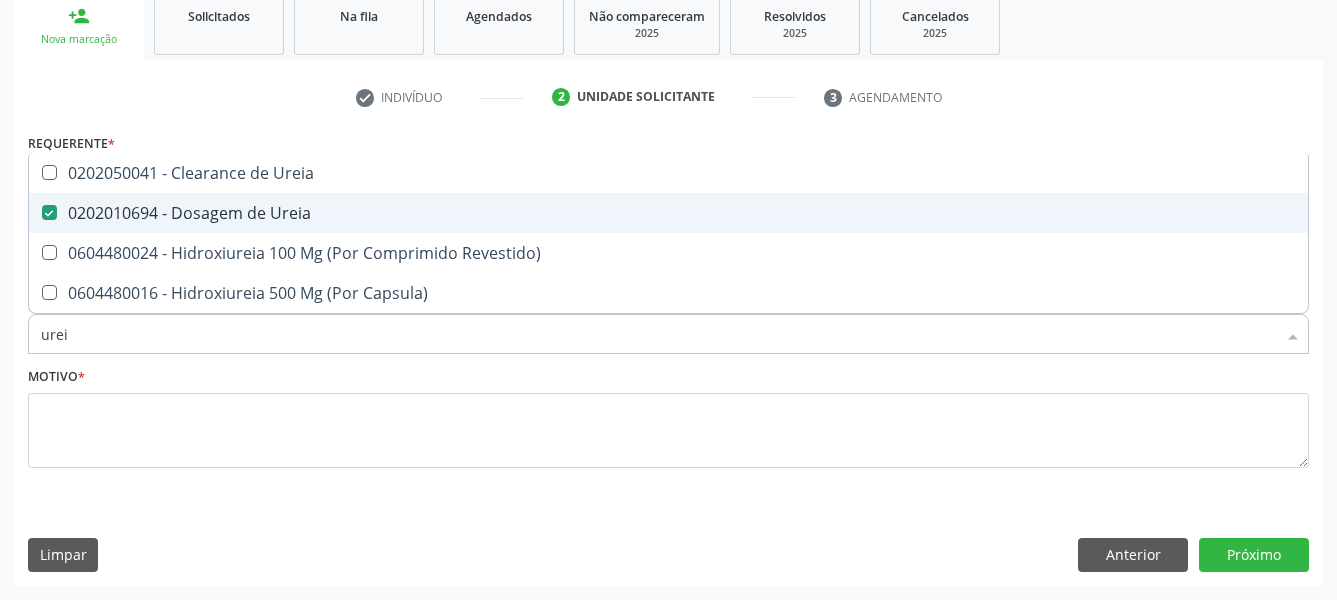 type on "ure" 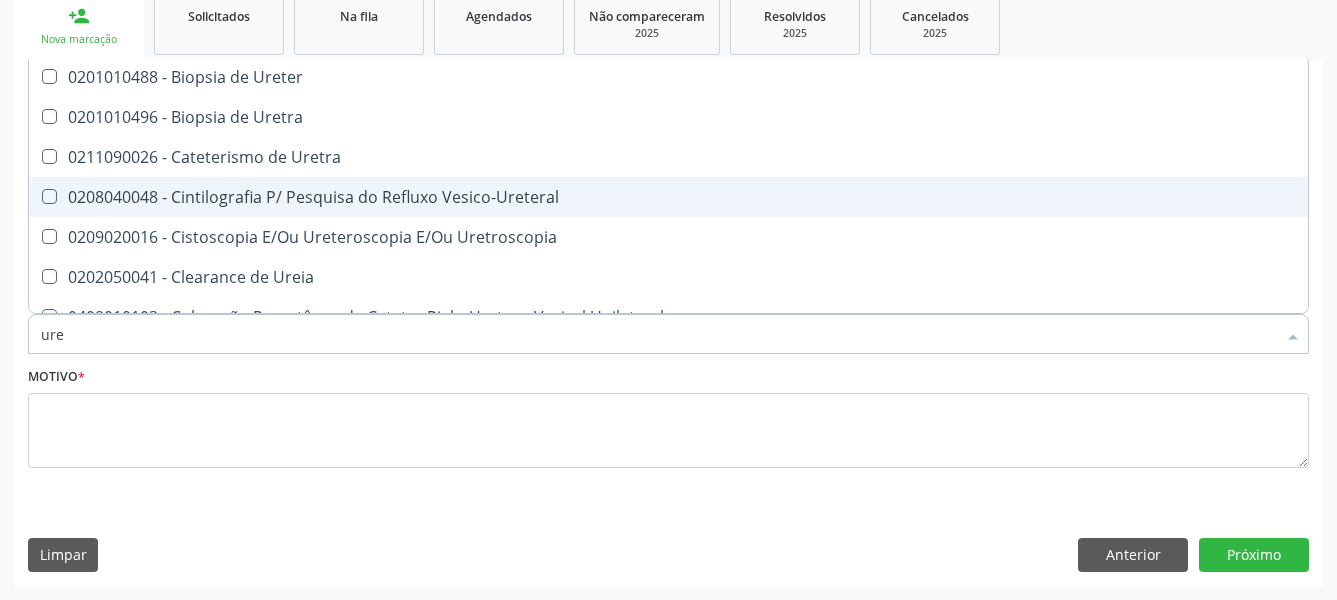 type on "ur" 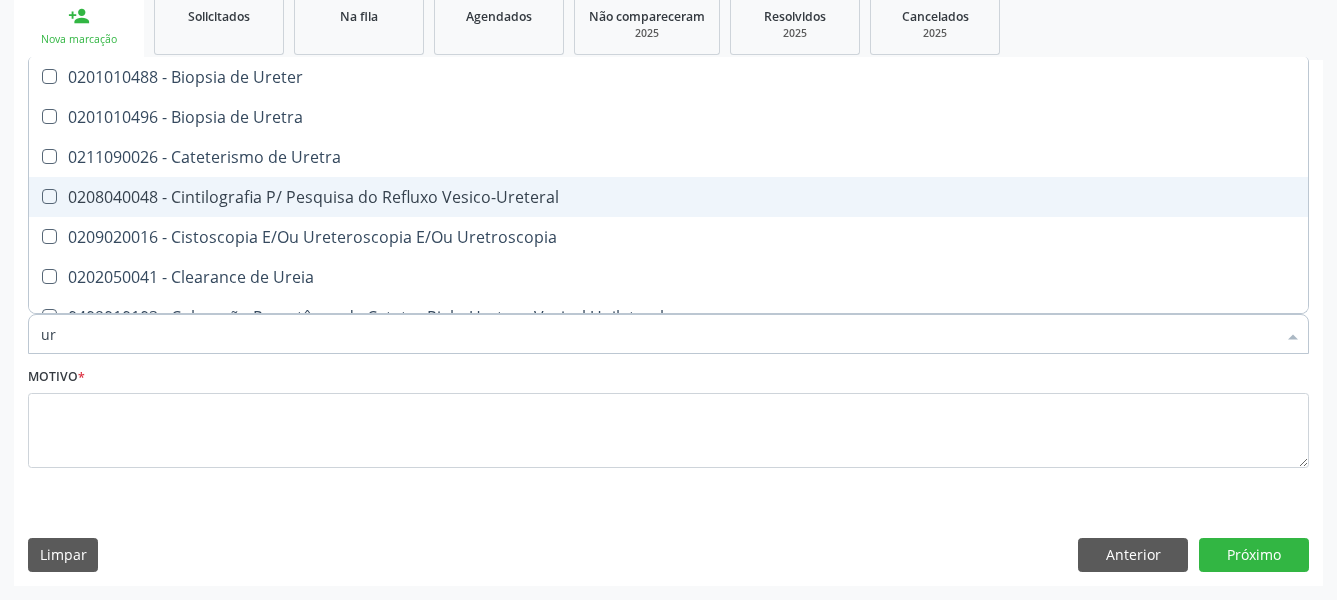 checkbox on "false" 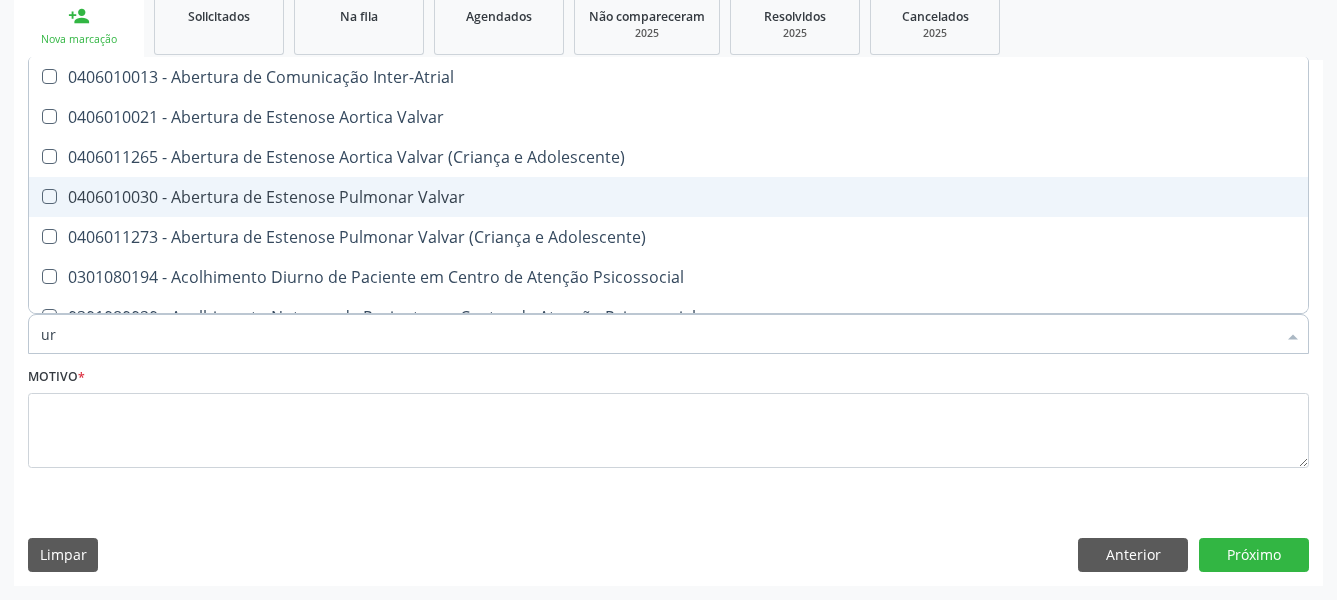 type on "u" 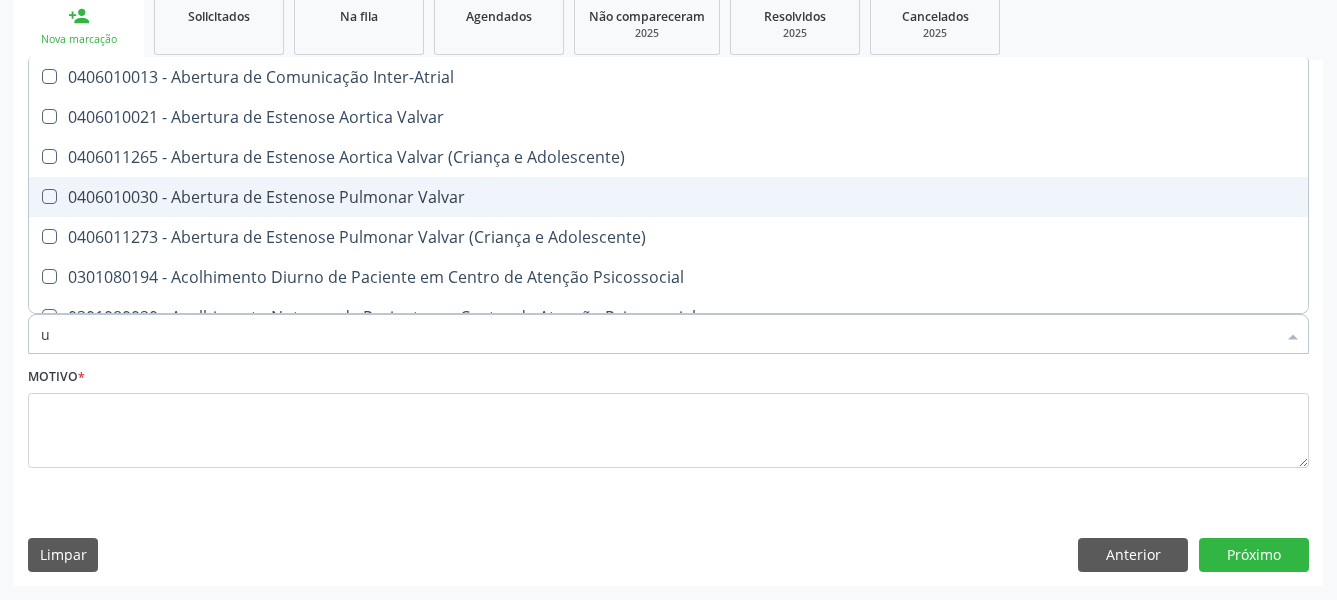 type 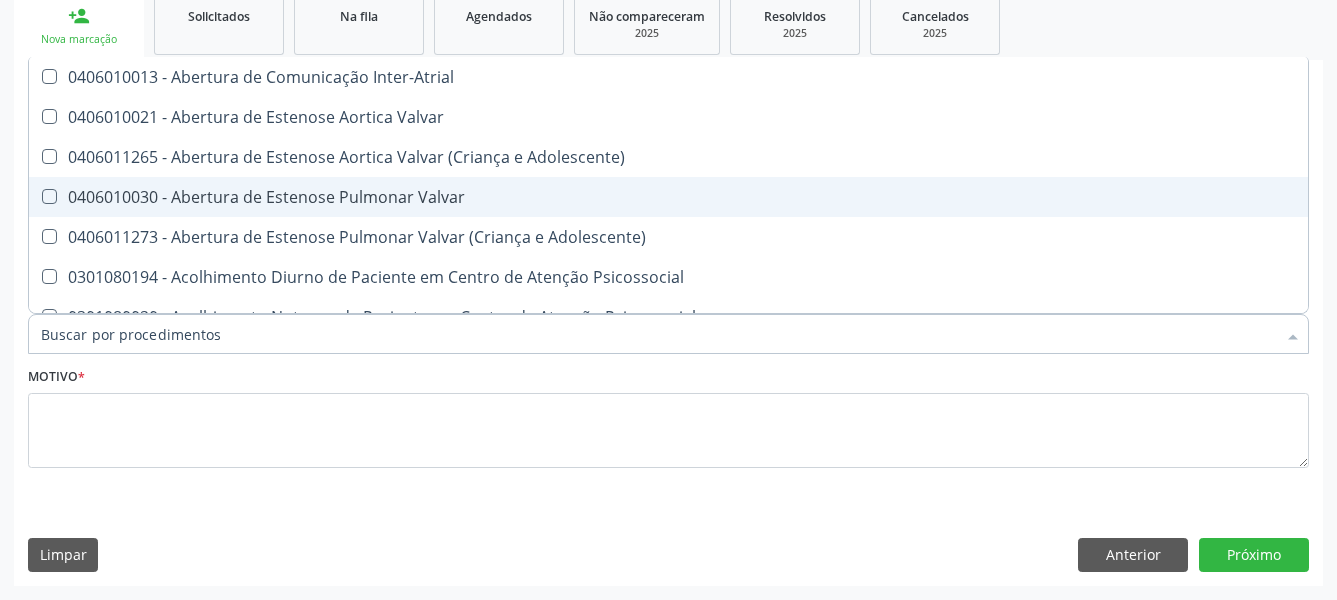 checkbox on "false" 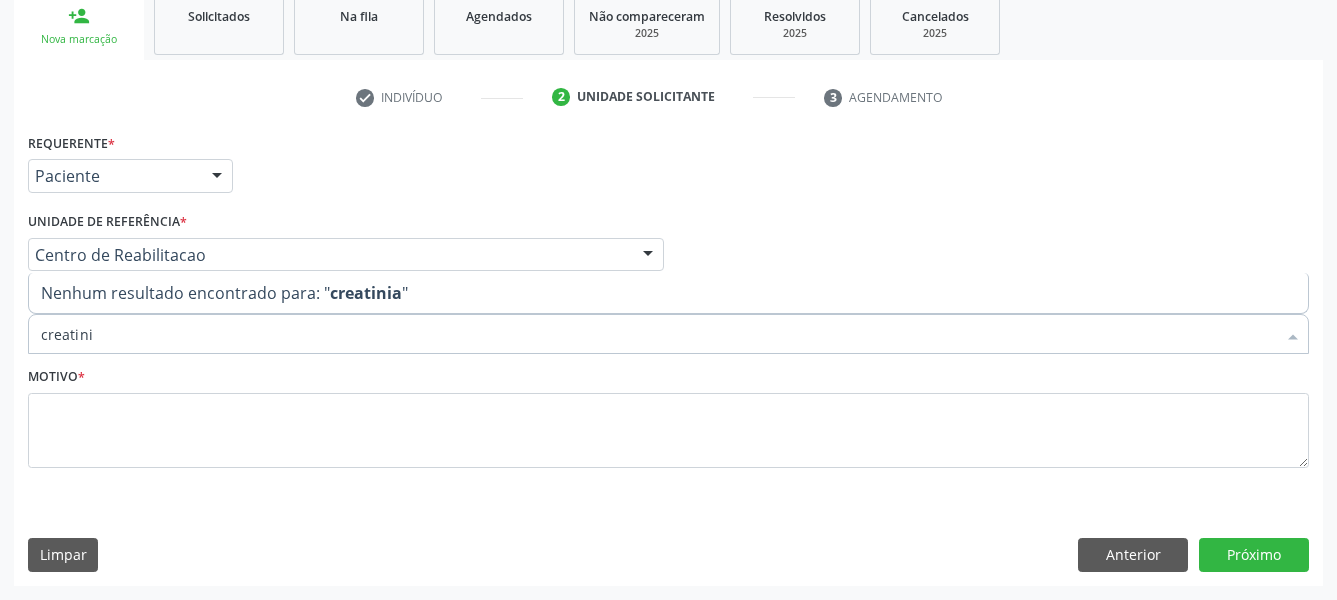 type on "creatin" 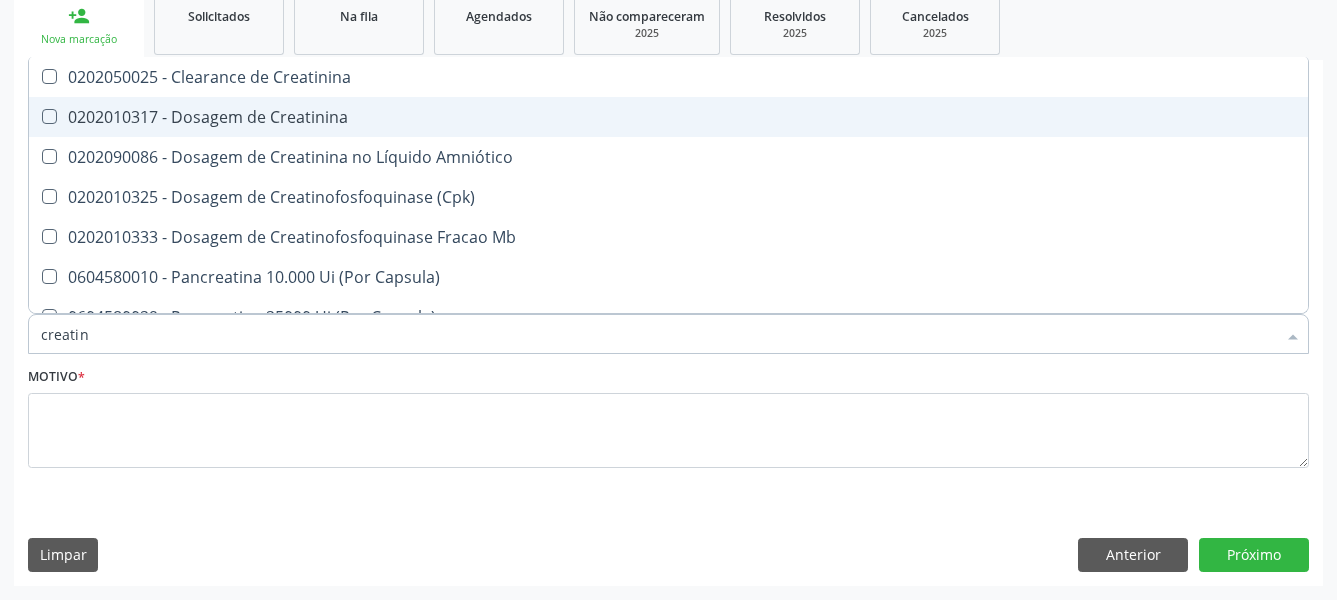 click on "0202010317 - Dosagem de Creatinina" at bounding box center (668, 117) 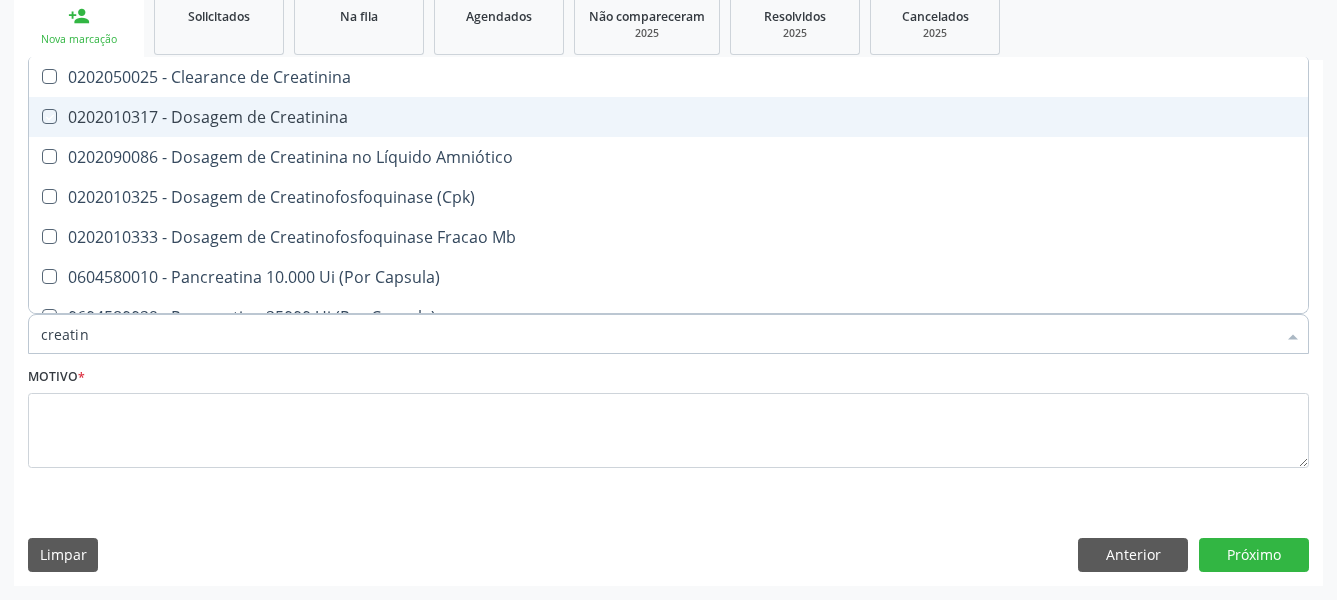 checkbox on "true" 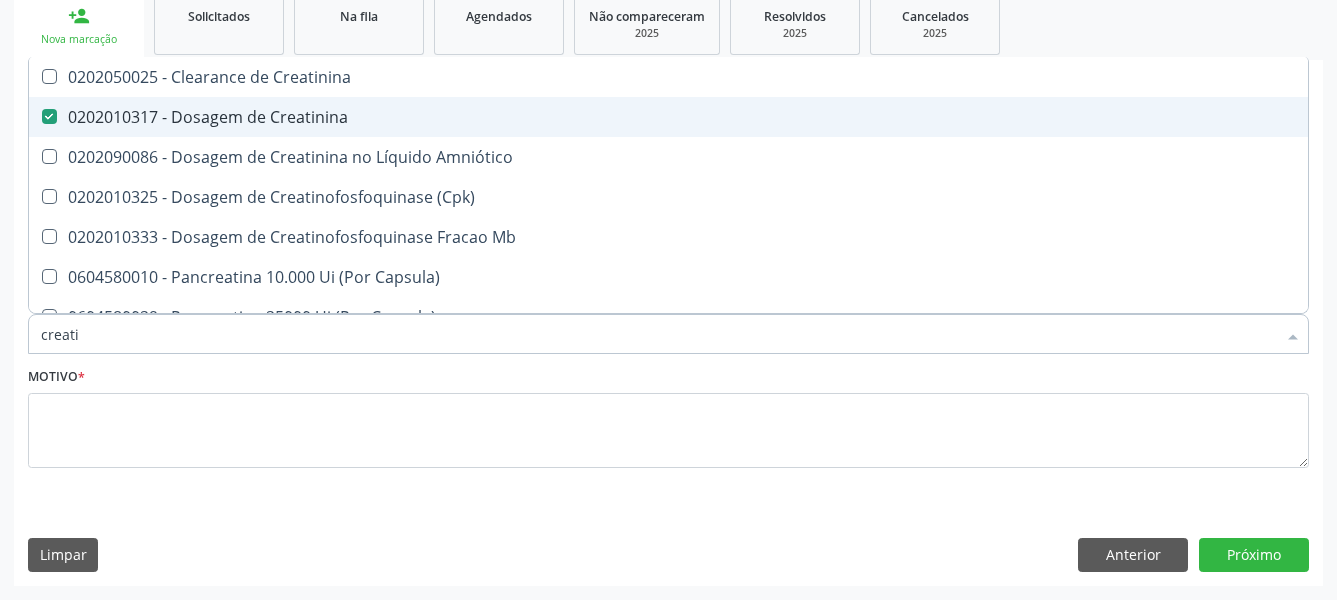 type on "creat" 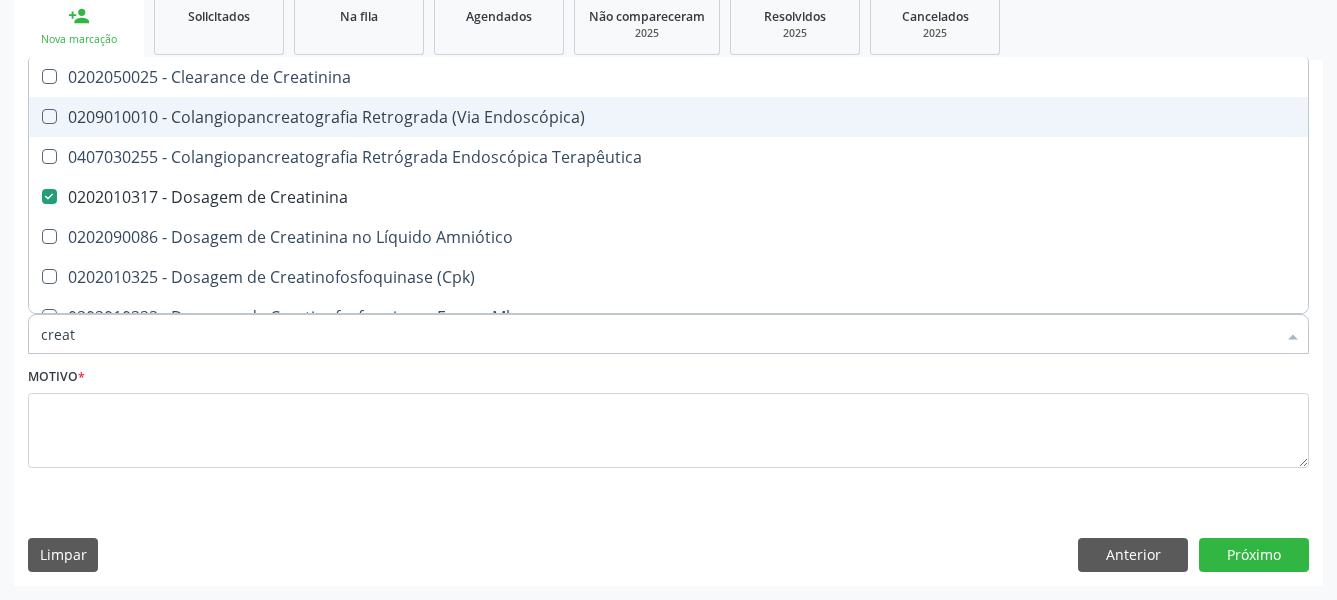 type on "crea" 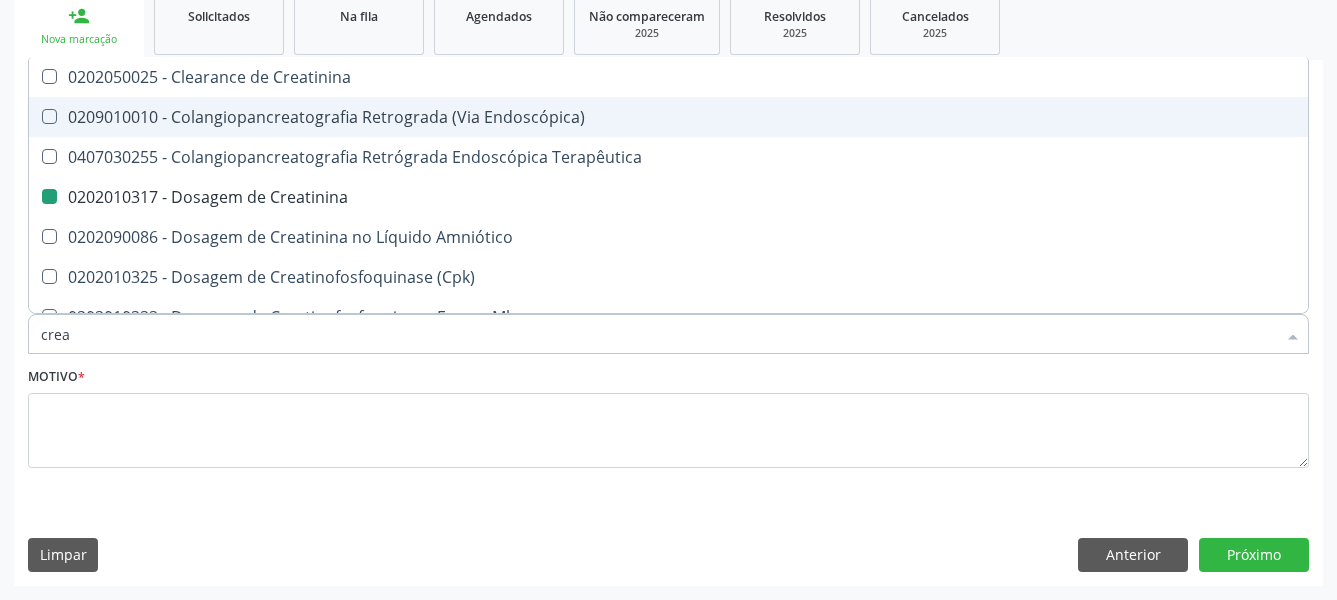 type on "cre" 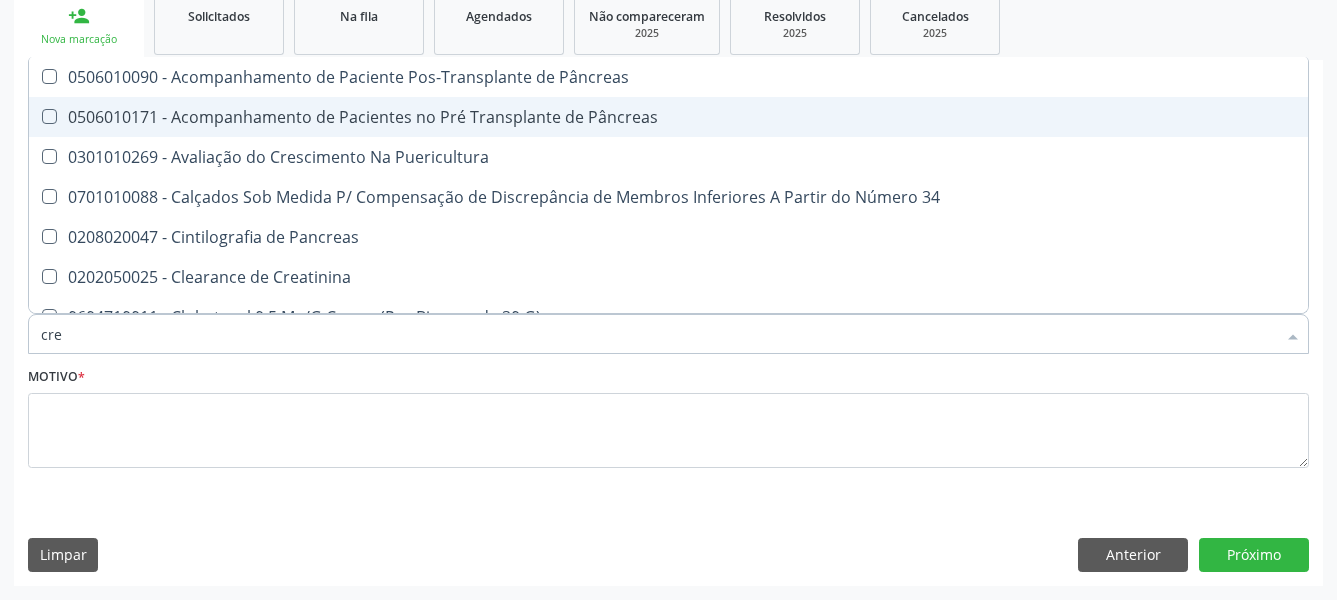 type on "cr" 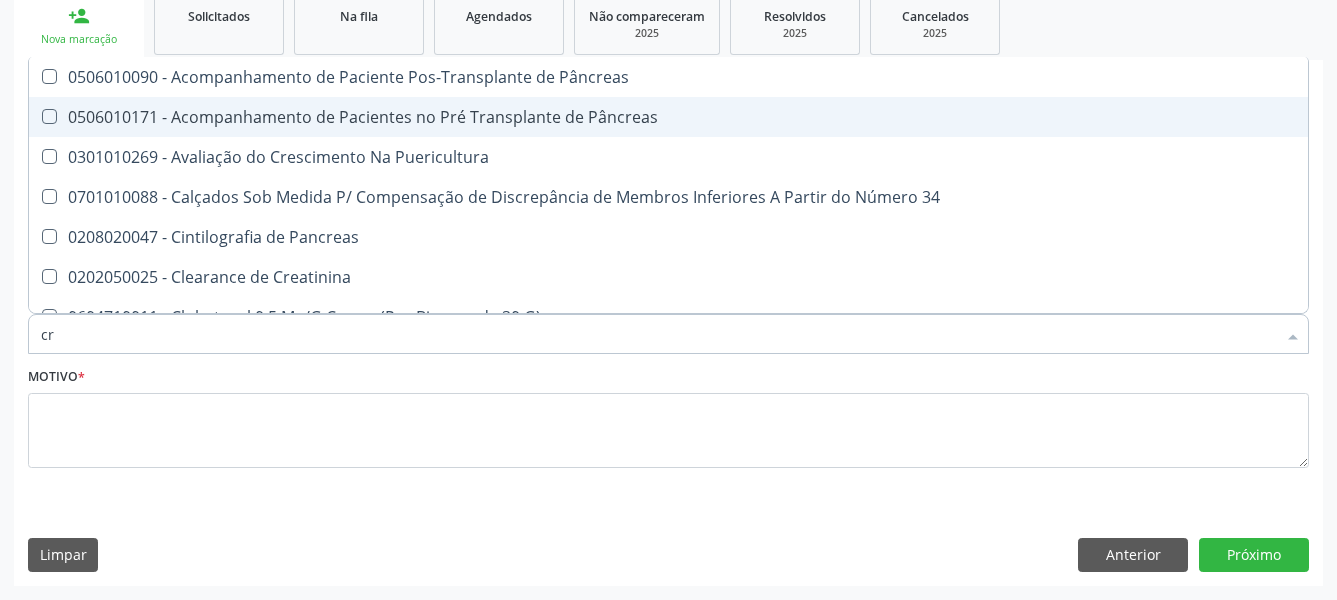 checkbox on "false" 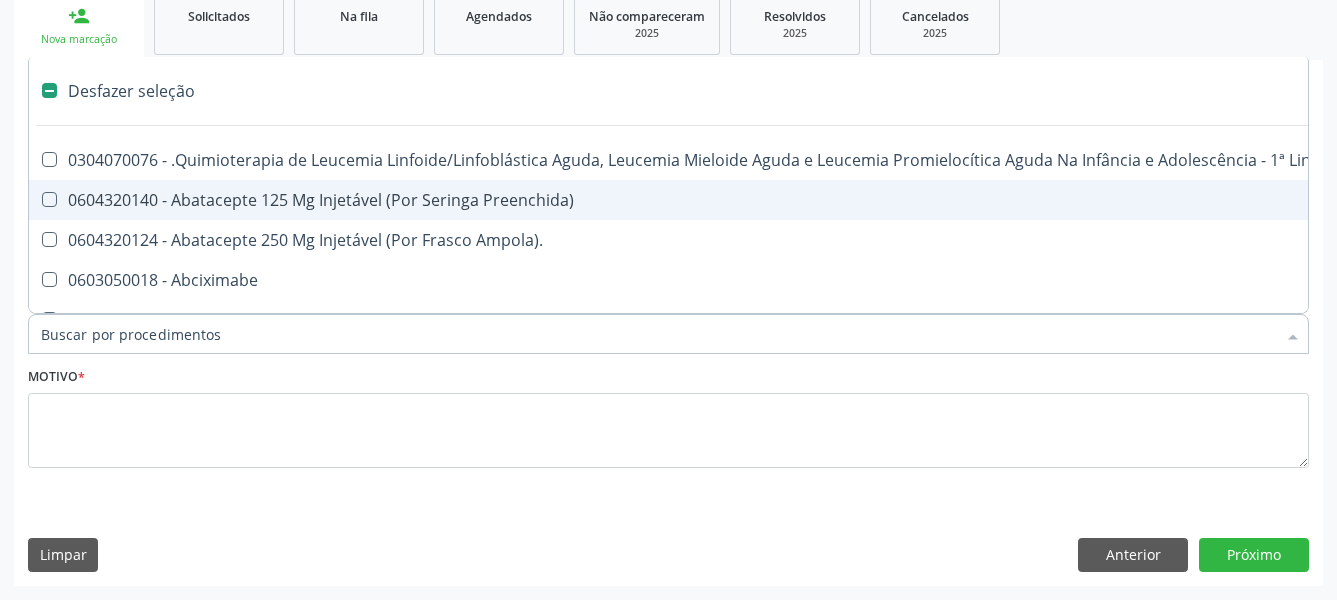type on "u" 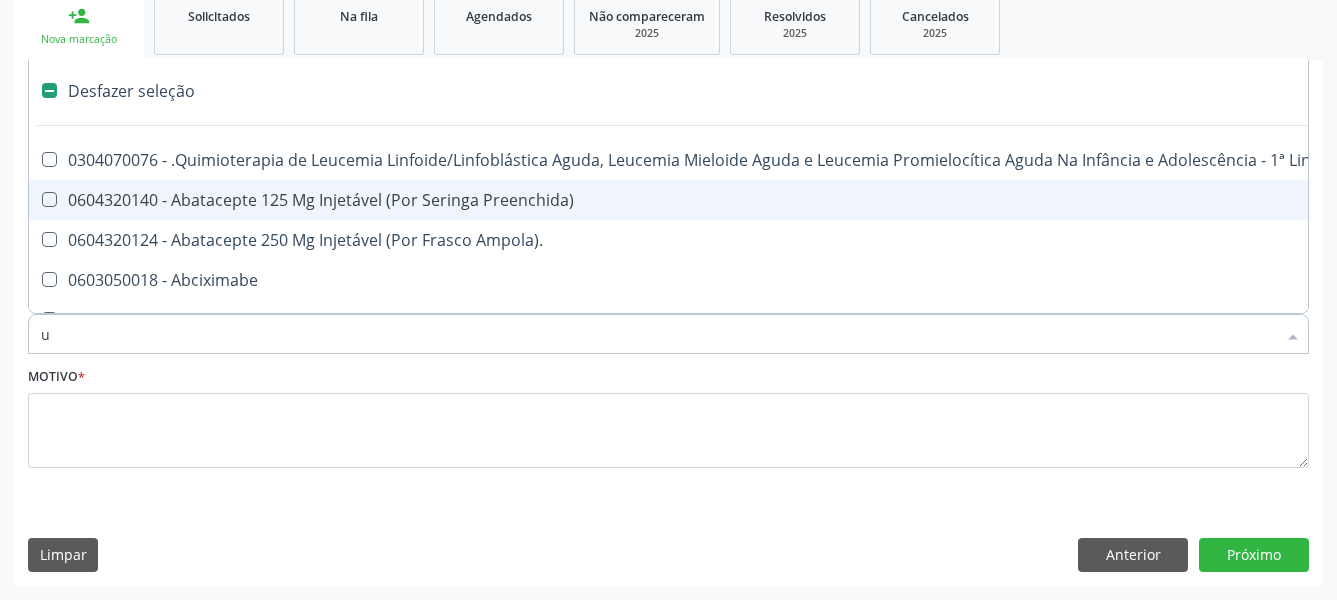 checkbox on "true" 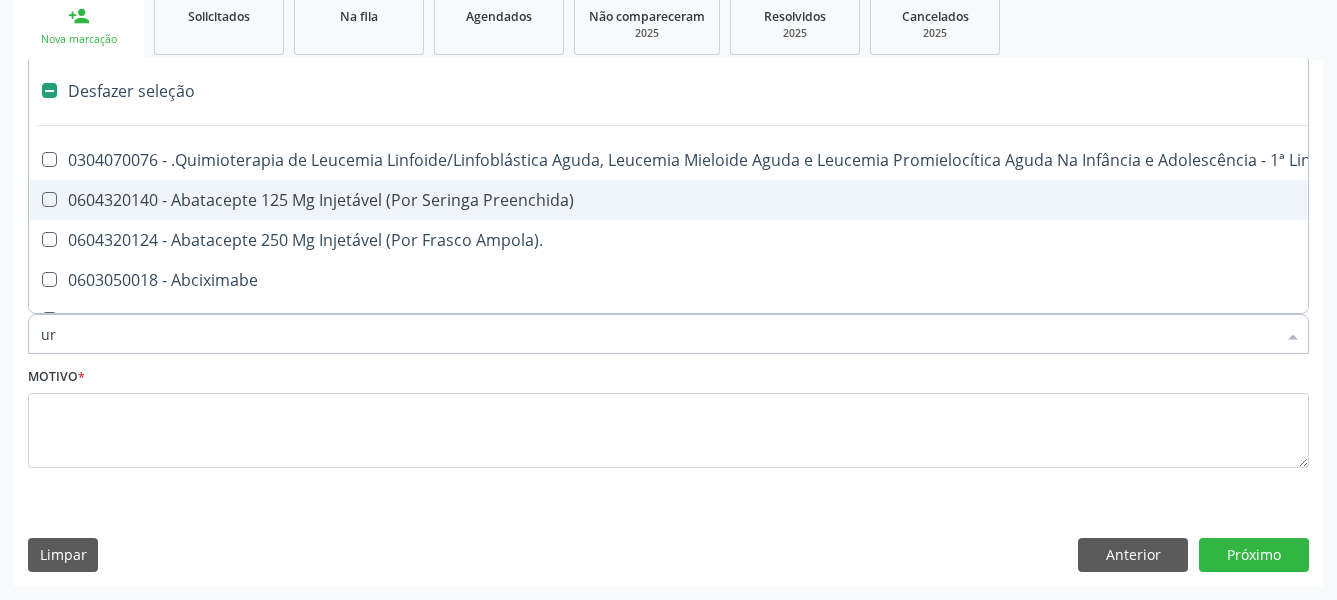 checkbox on "true" 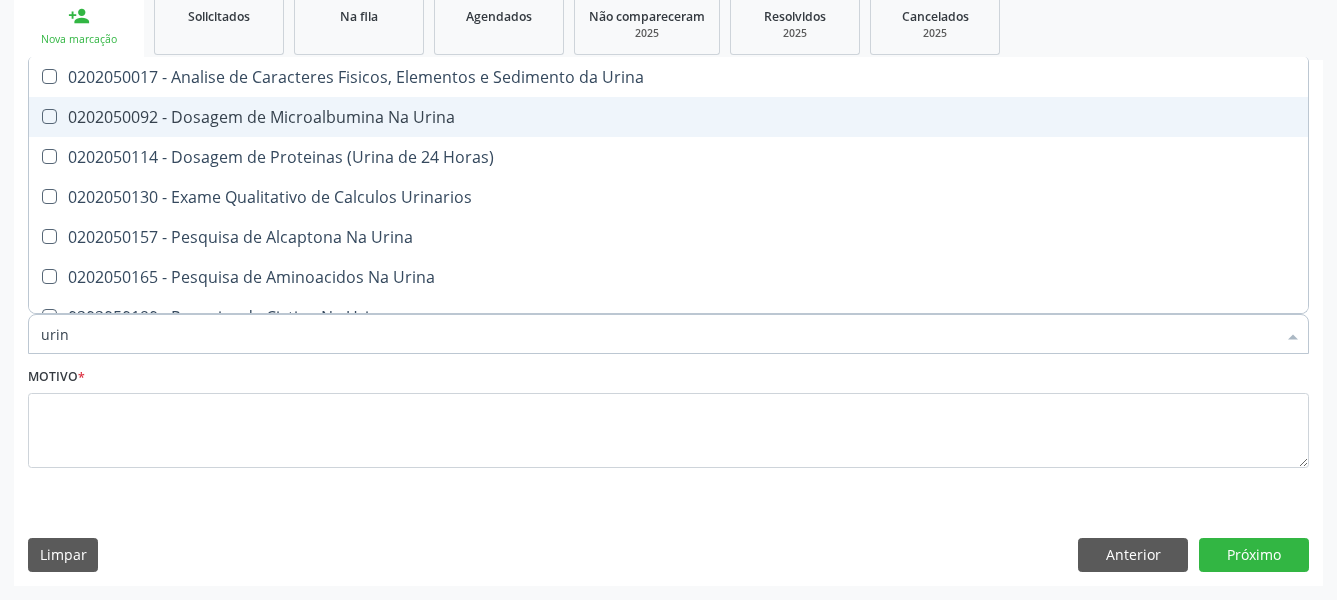type on "urina" 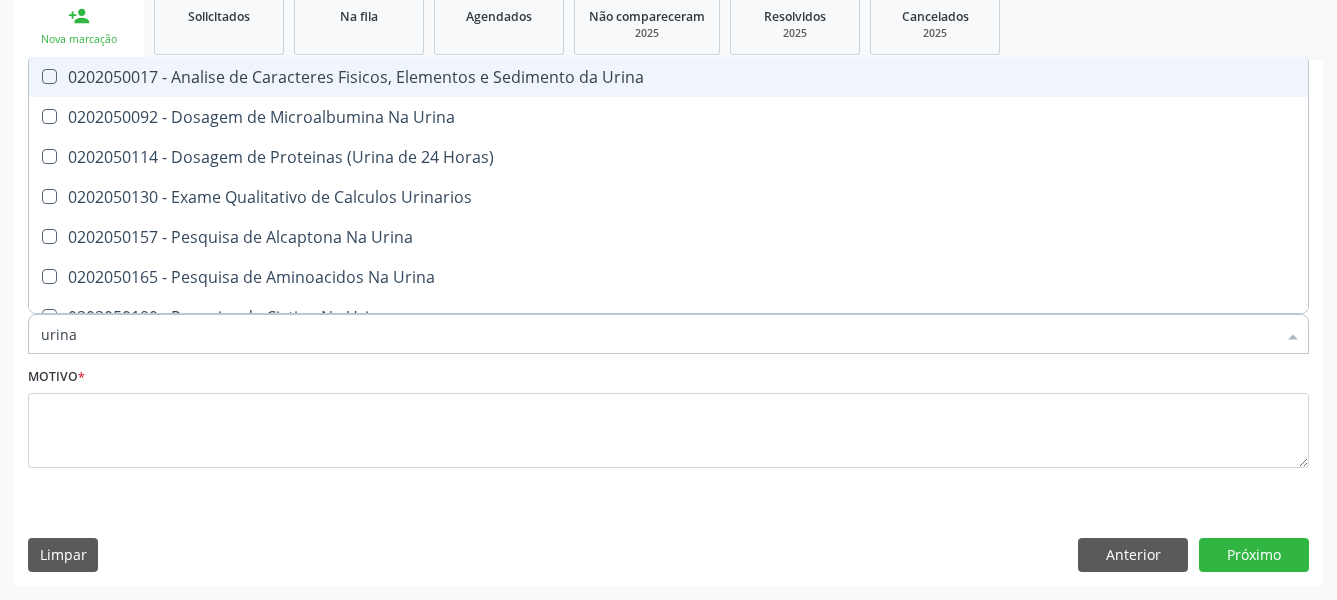 click on "0202050017 - Analise de Caracteres Fisicos, Elementos e Sedimento da Urina" at bounding box center [668, 77] 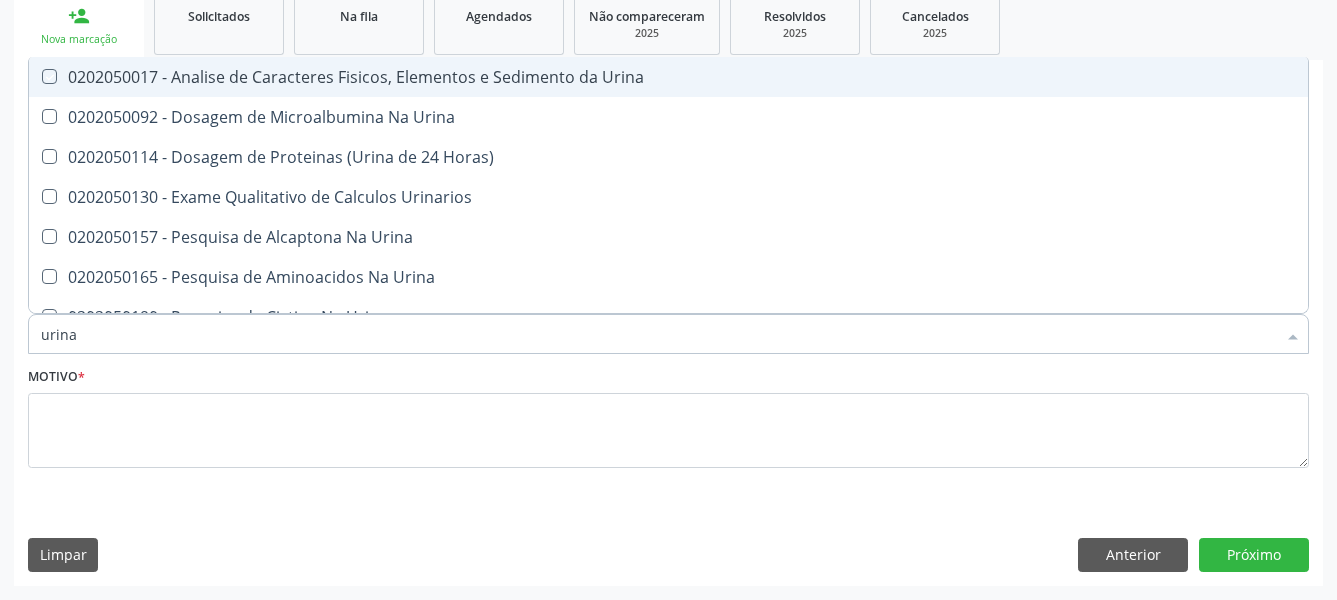 checkbox on "true" 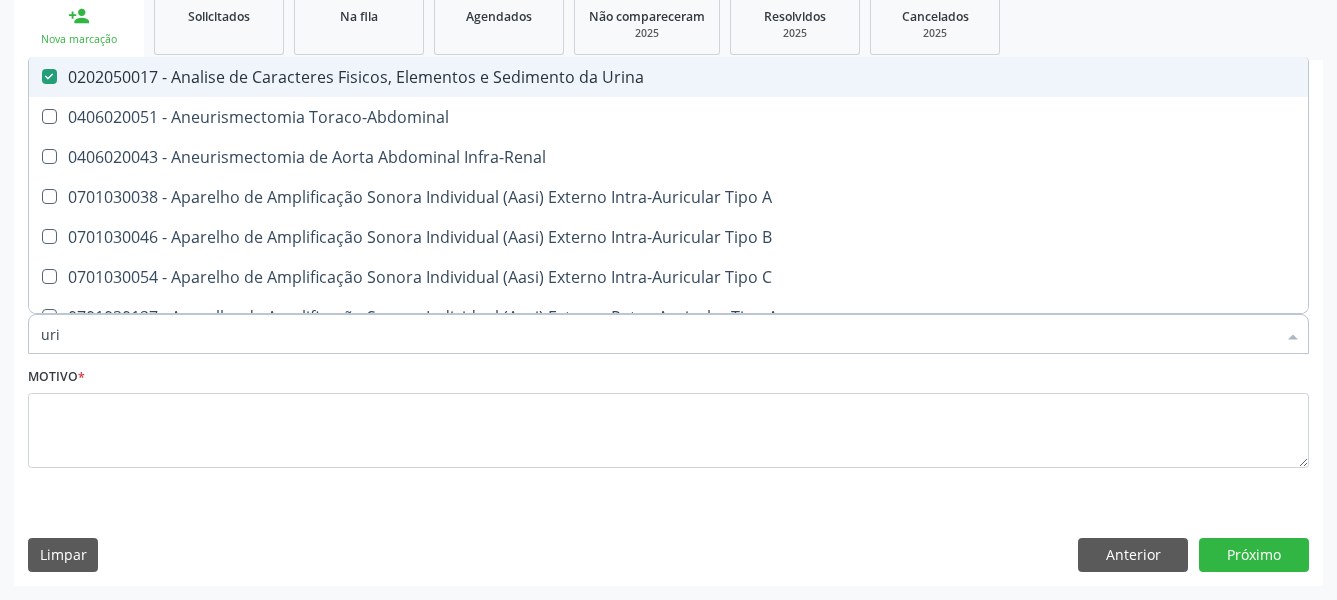 type on "ur" 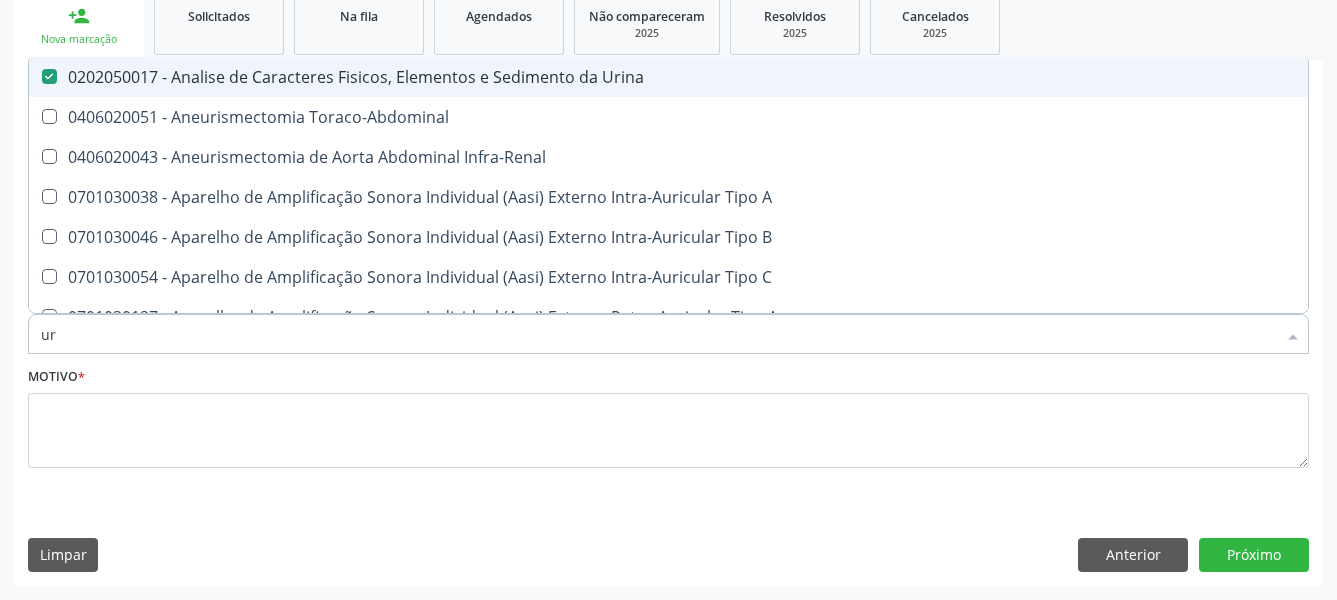 checkbox on "false" 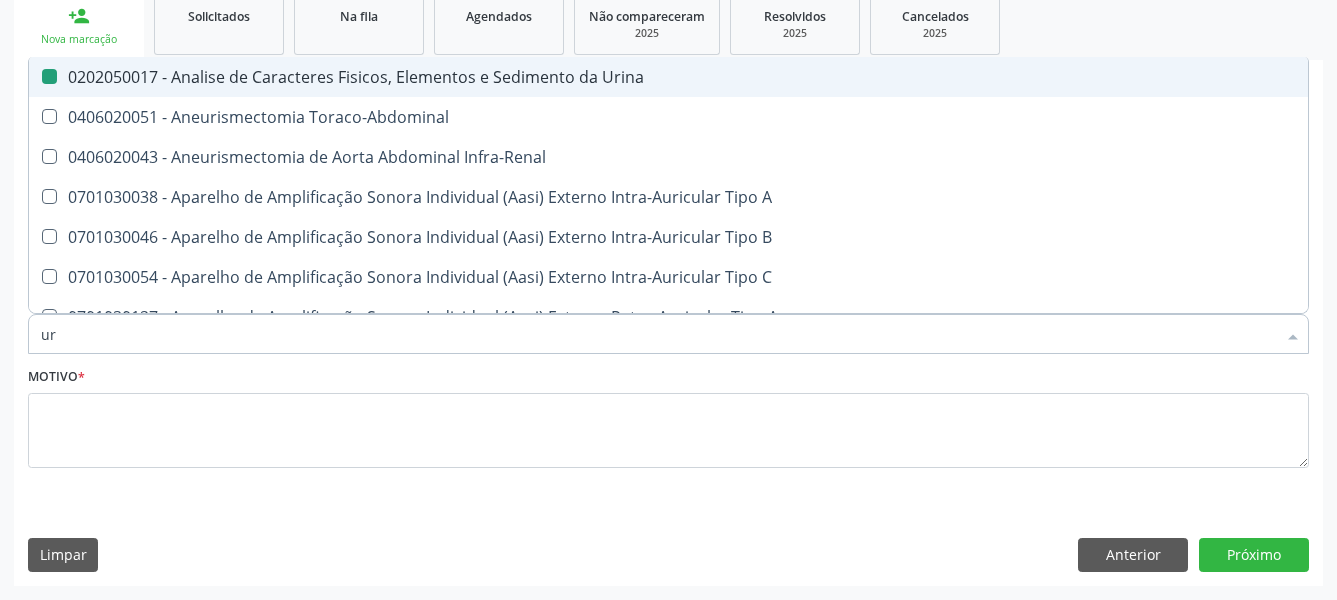 type on "u" 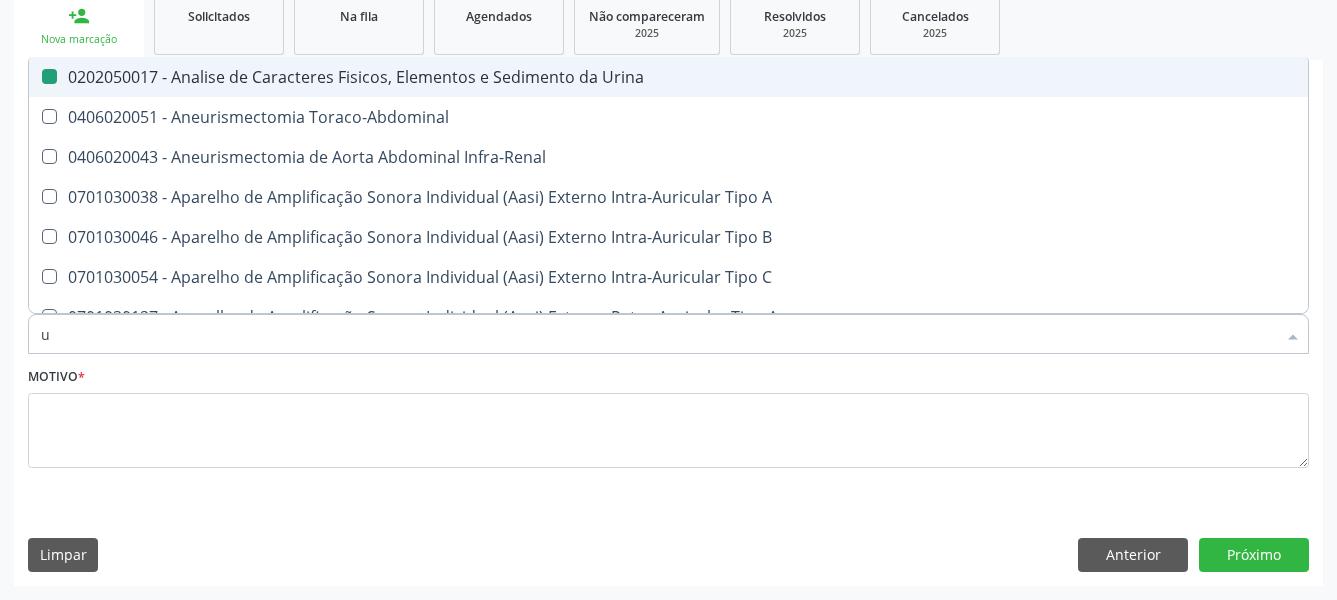 checkbox on "false" 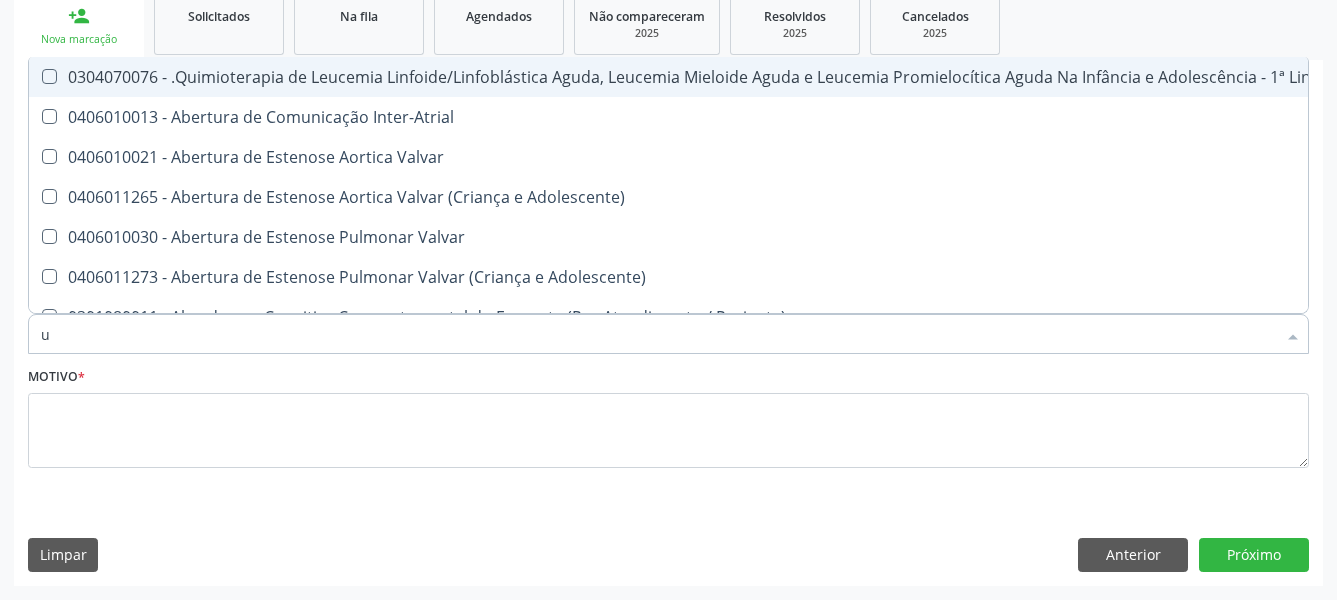 type 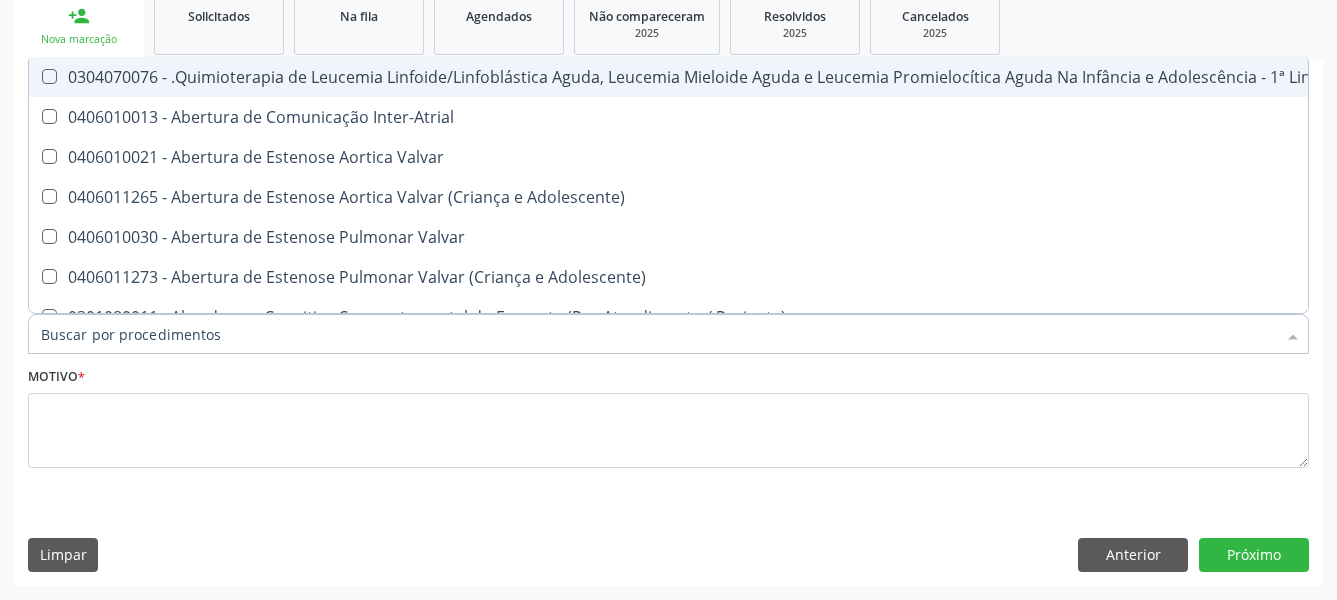 checkbox on "false" 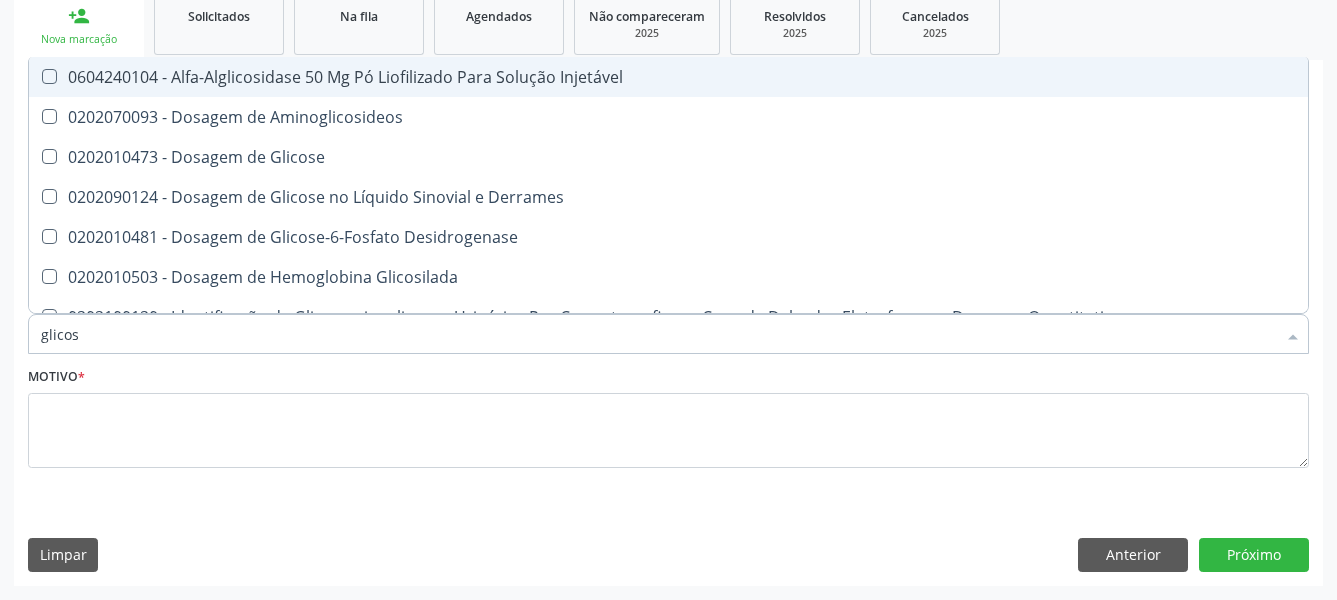 type on "glicose" 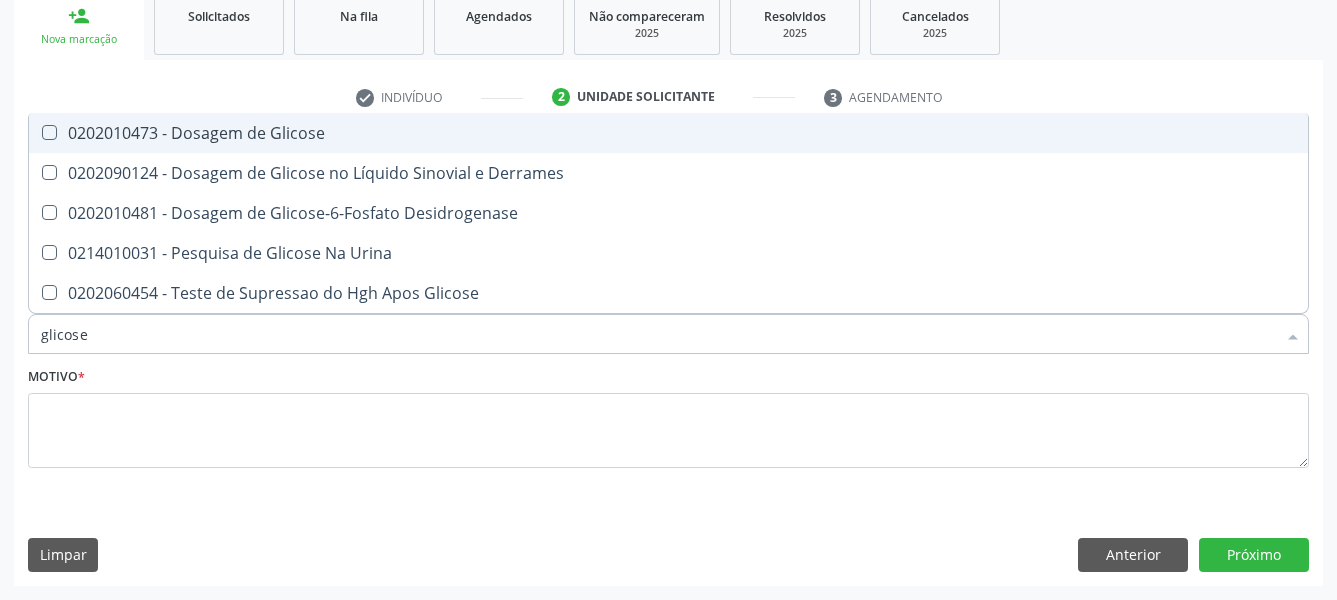 click on "0202010473 - Dosagem de Glicose" at bounding box center (668, 133) 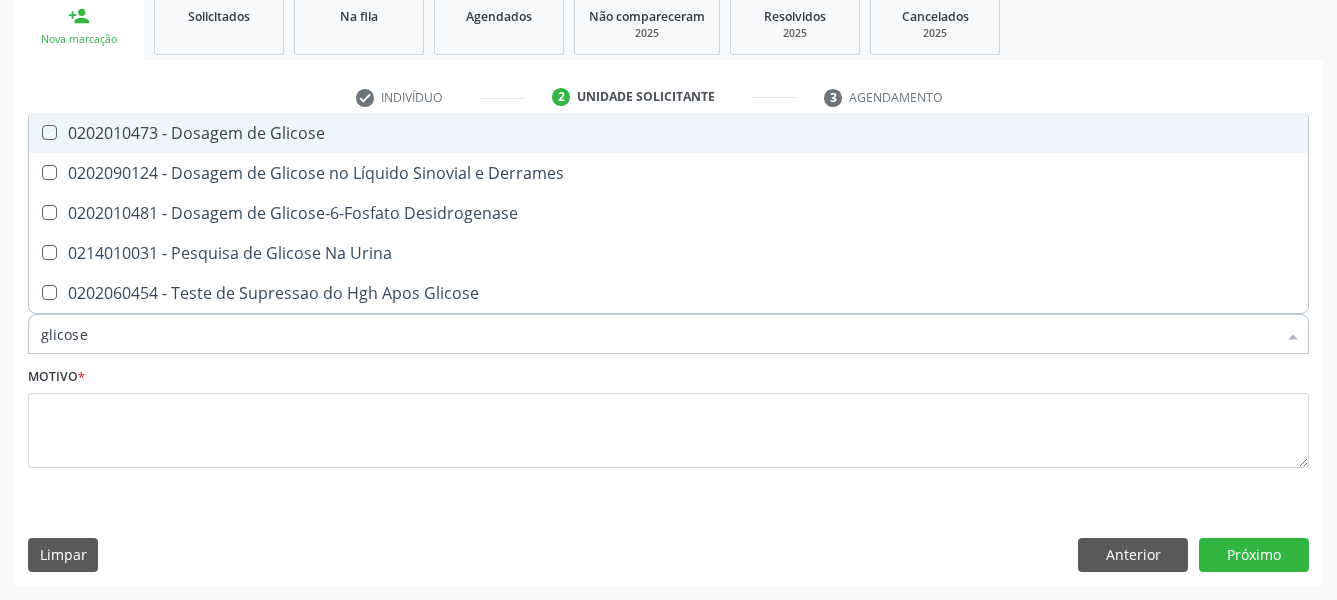 checkbox on "true" 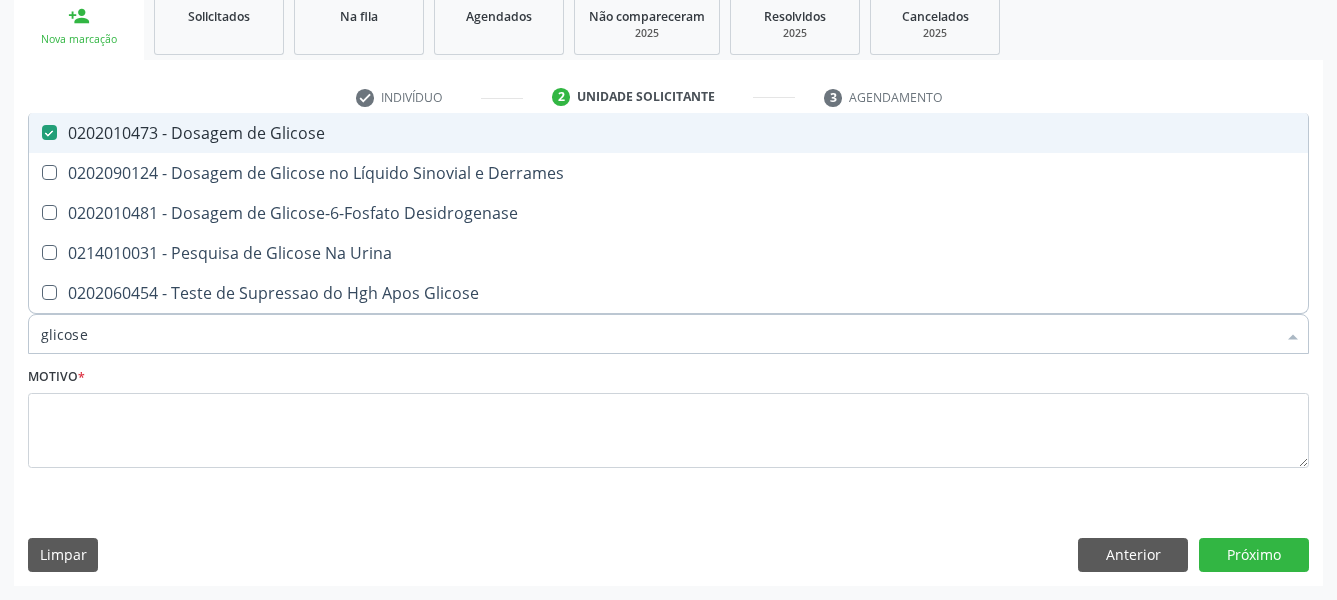 type on "glicos" 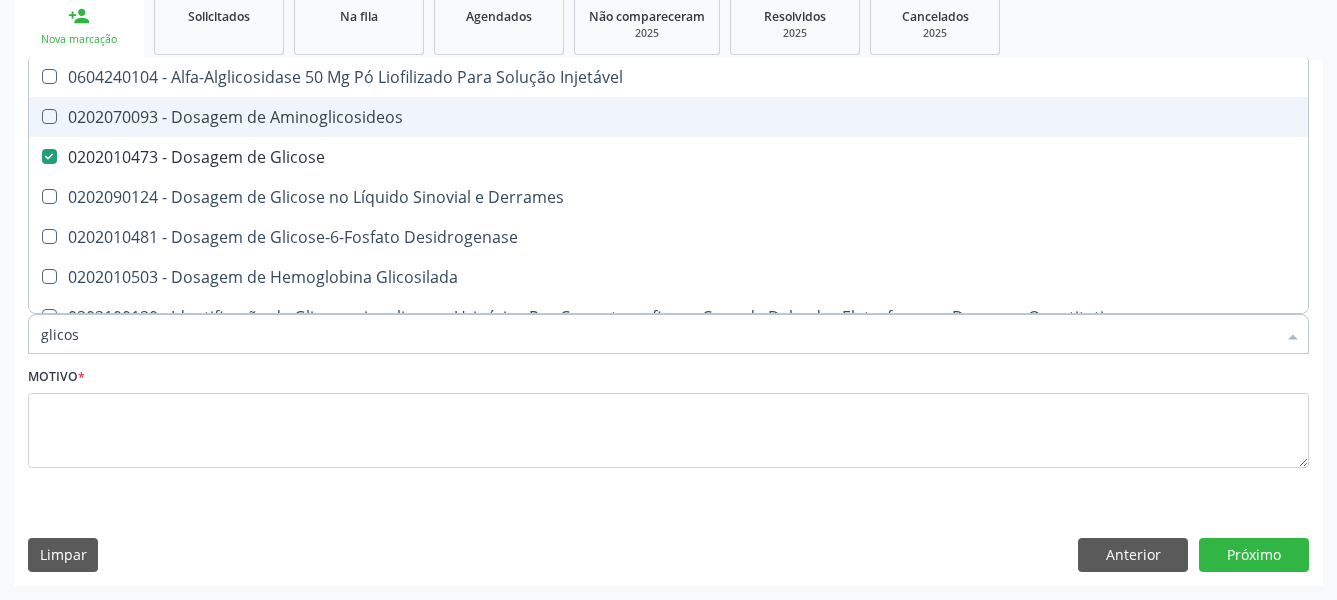 type on "glico" 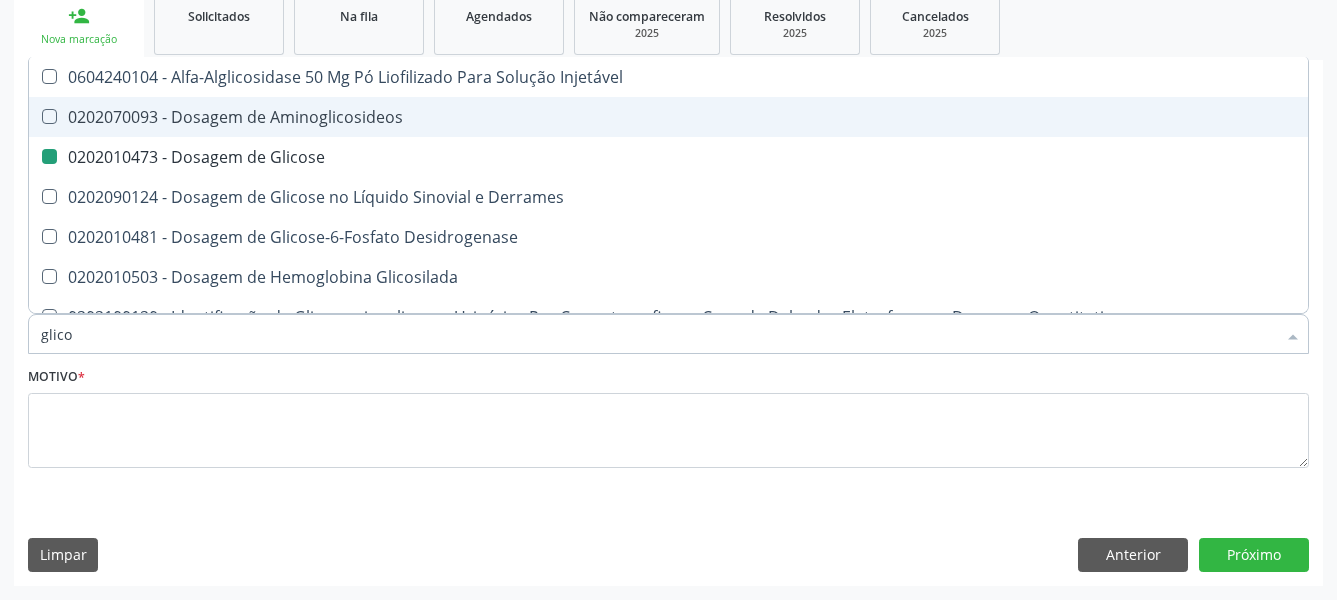 type on "glic" 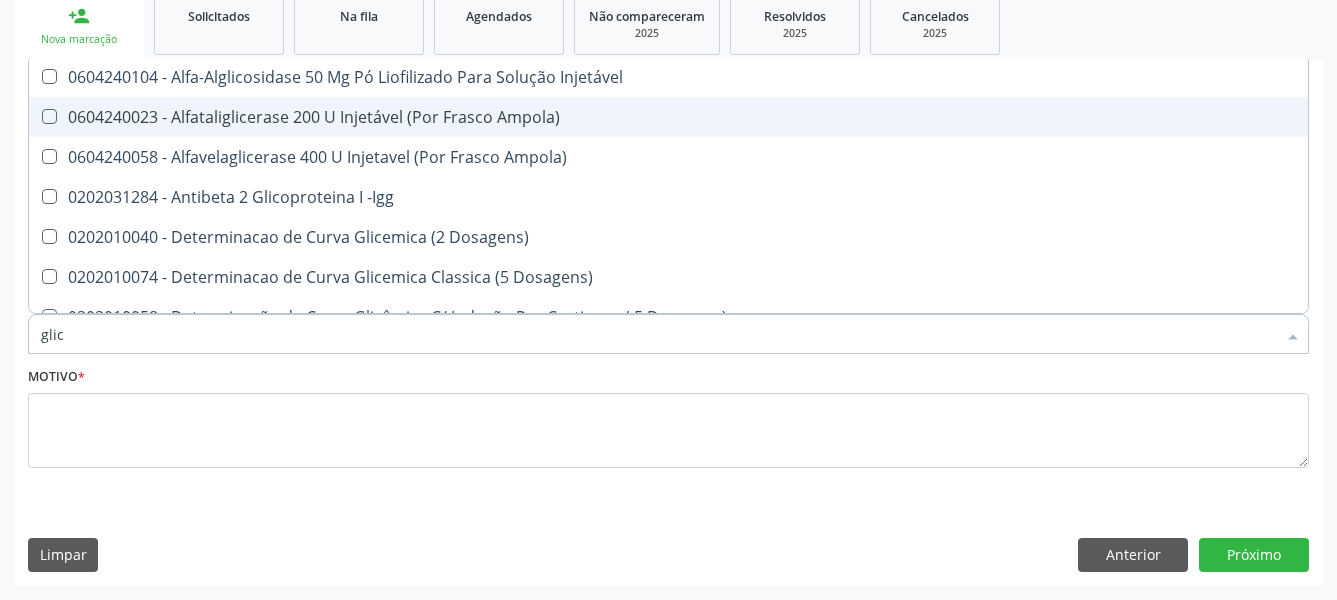 type on "gli" 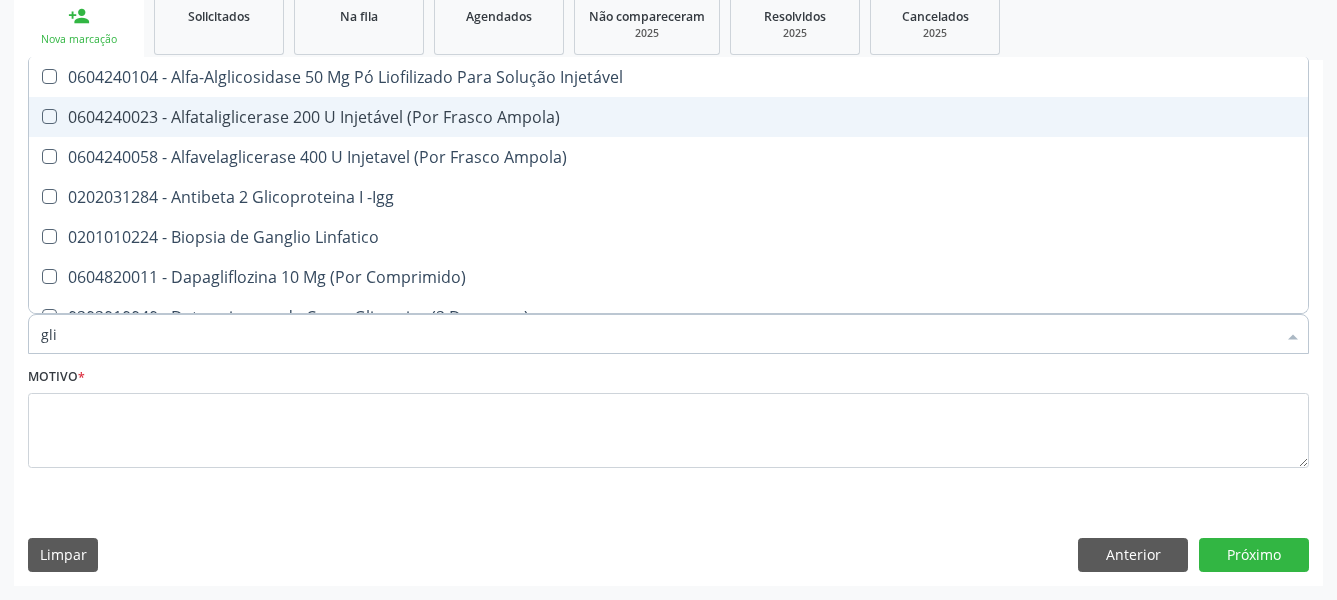 type on "gl" 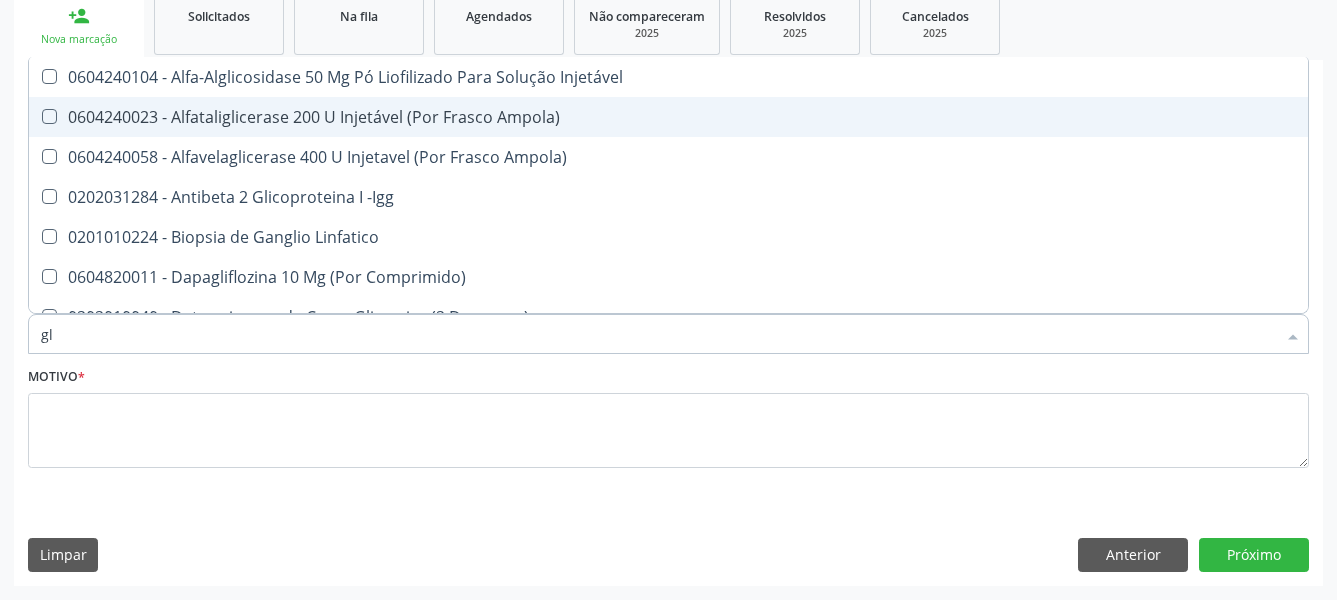 checkbox on "false" 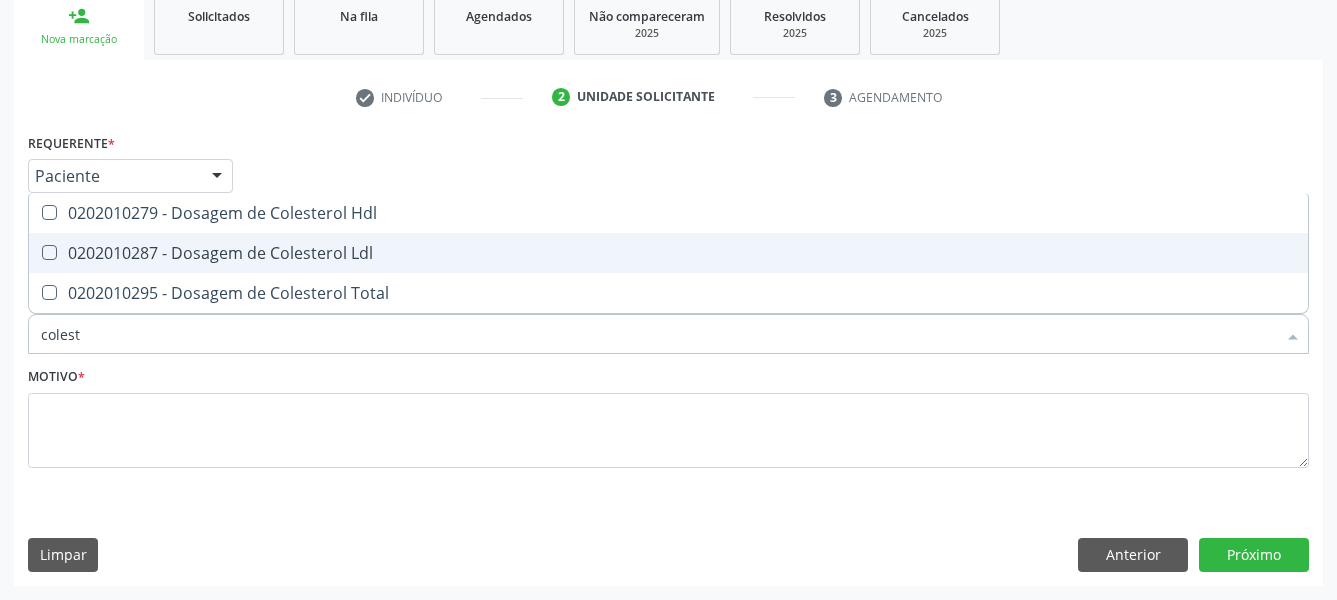 type on "coleste" 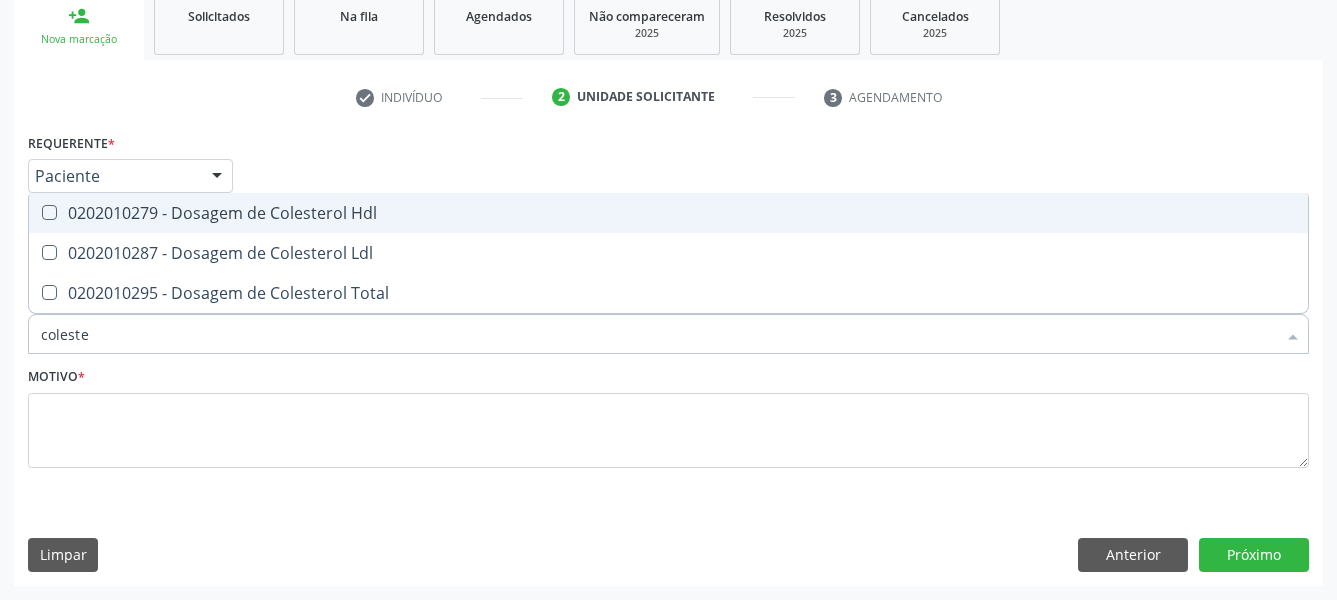 click on "0202010279 - Dosagem de Colesterol Hdl" at bounding box center (668, 213) 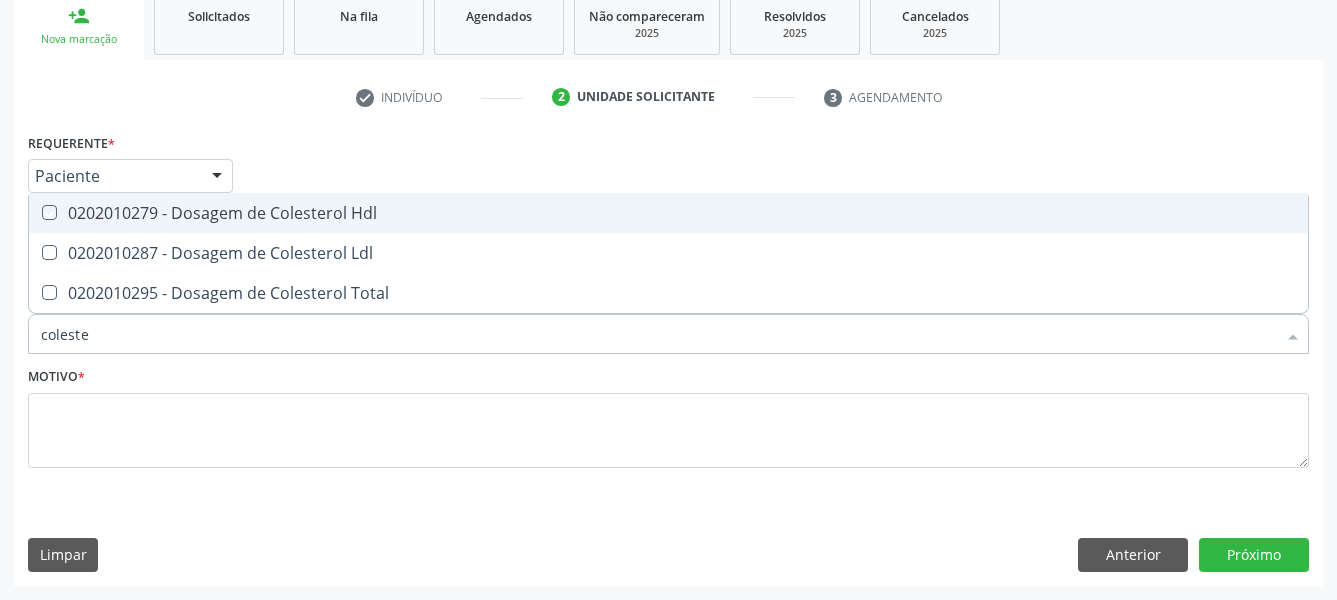 checkbox on "true" 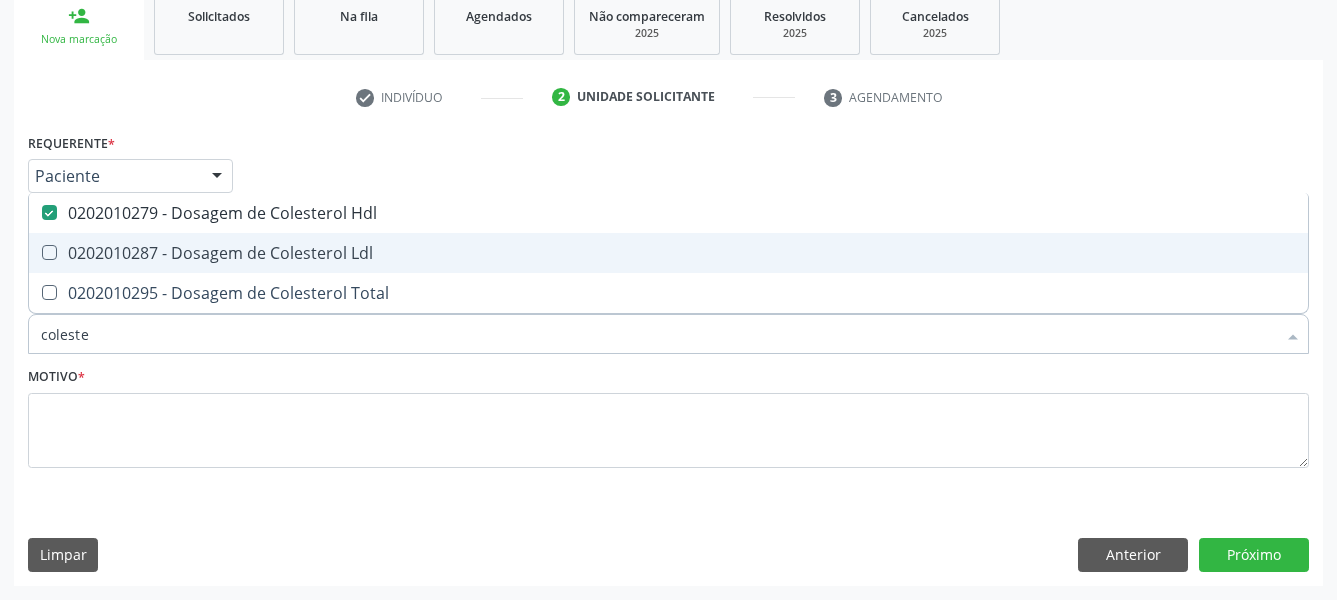 click on "0202010287 - Dosagem de Colesterol Ldl" at bounding box center (668, 253) 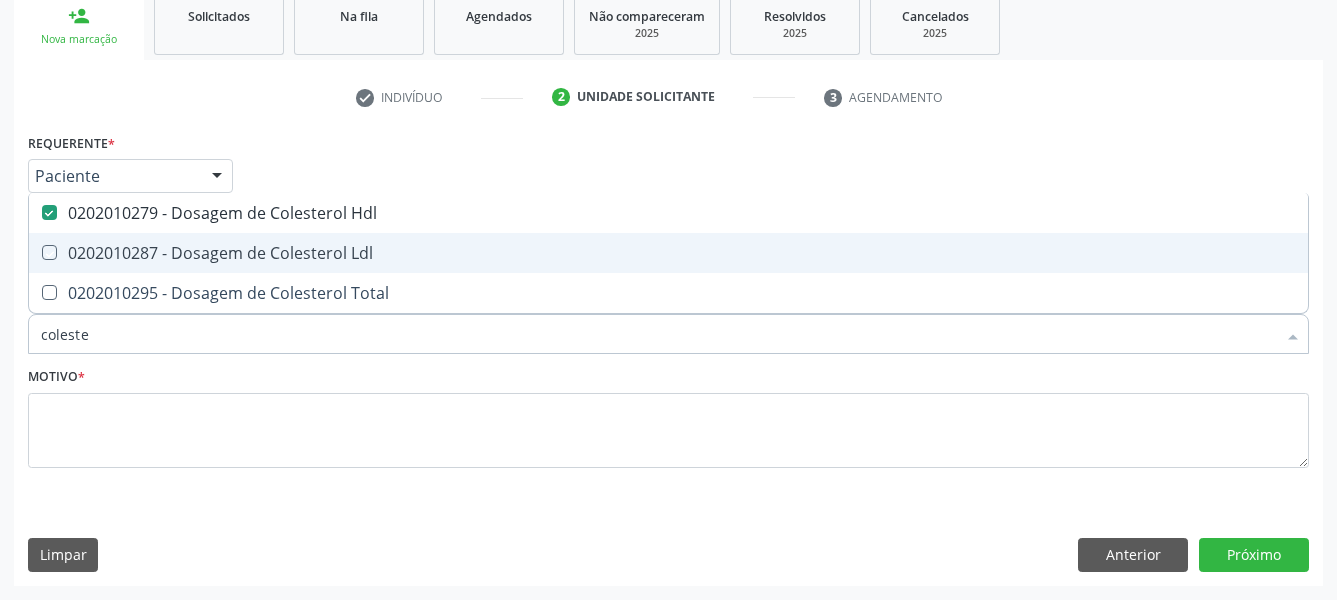 checkbox on "true" 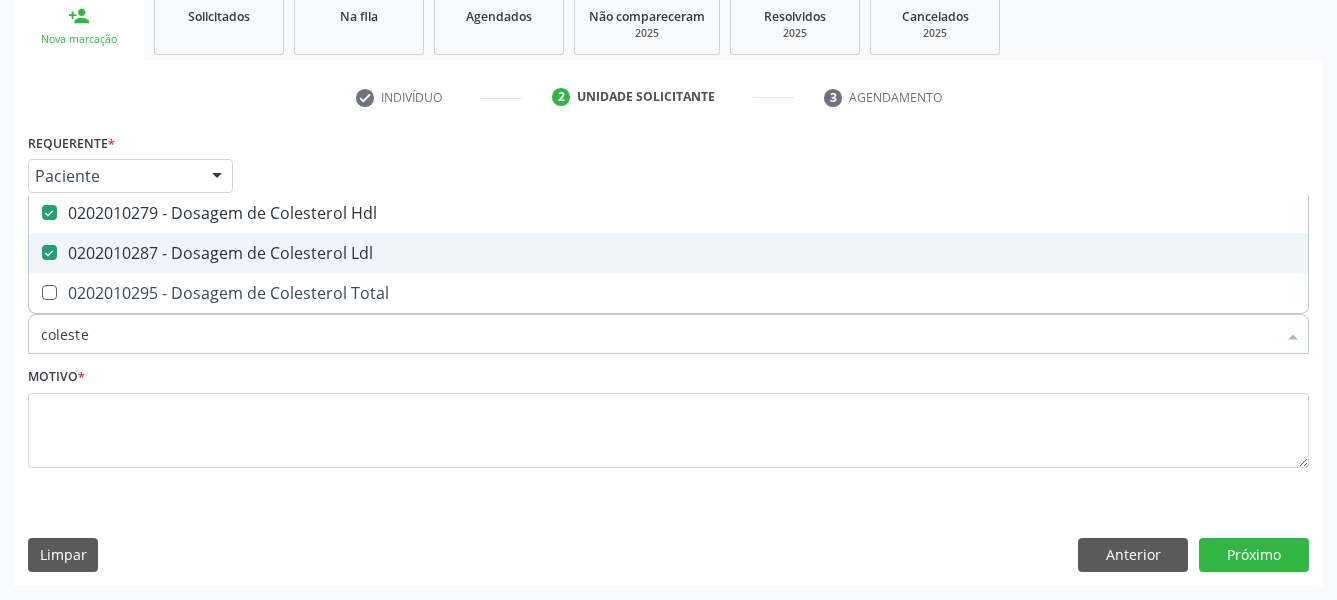 click on "0202010295 - Dosagem de Colesterol Total" at bounding box center (668, 293) 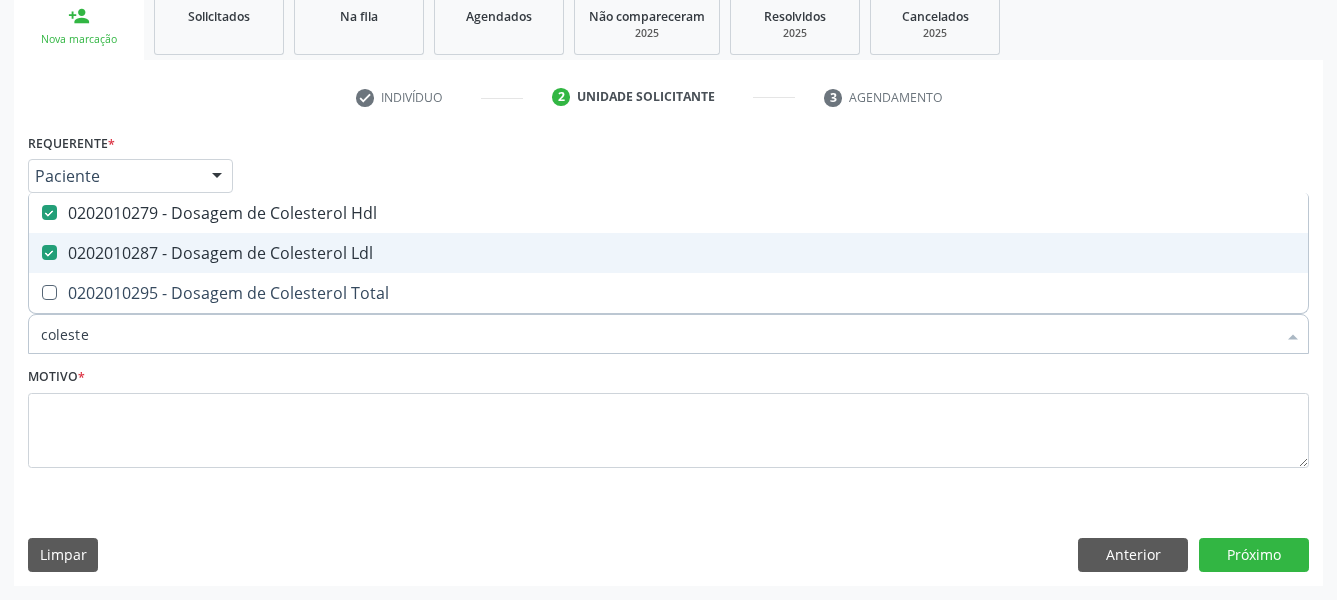 checkbox on "true" 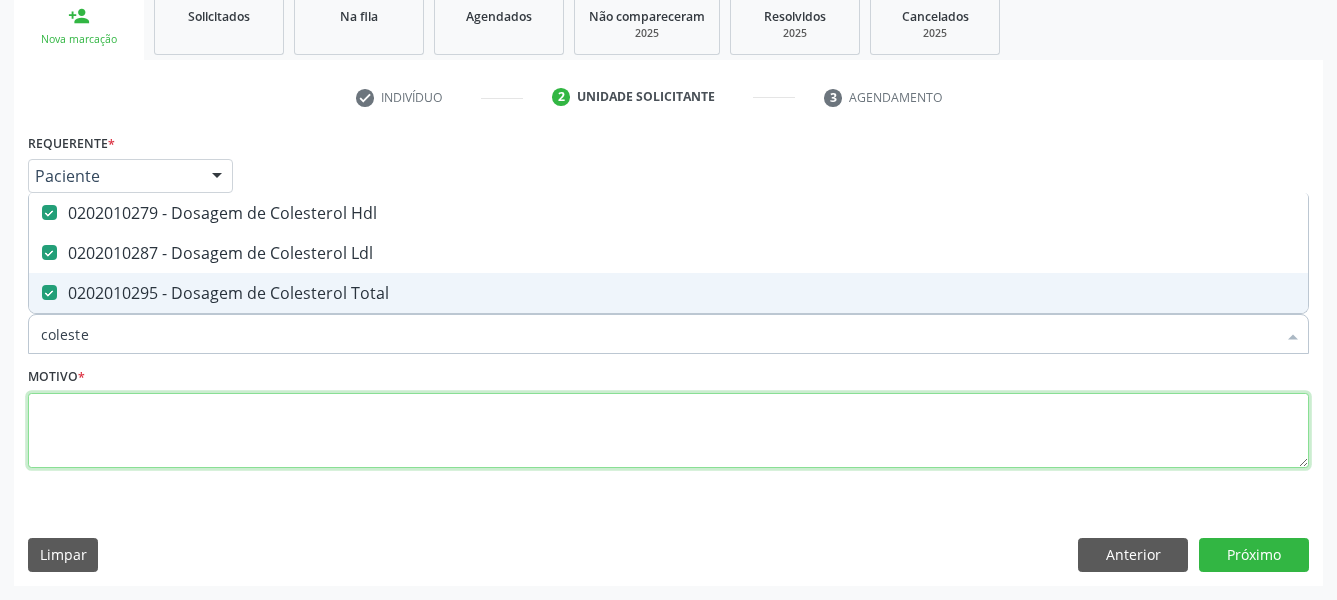 click at bounding box center (668, 431) 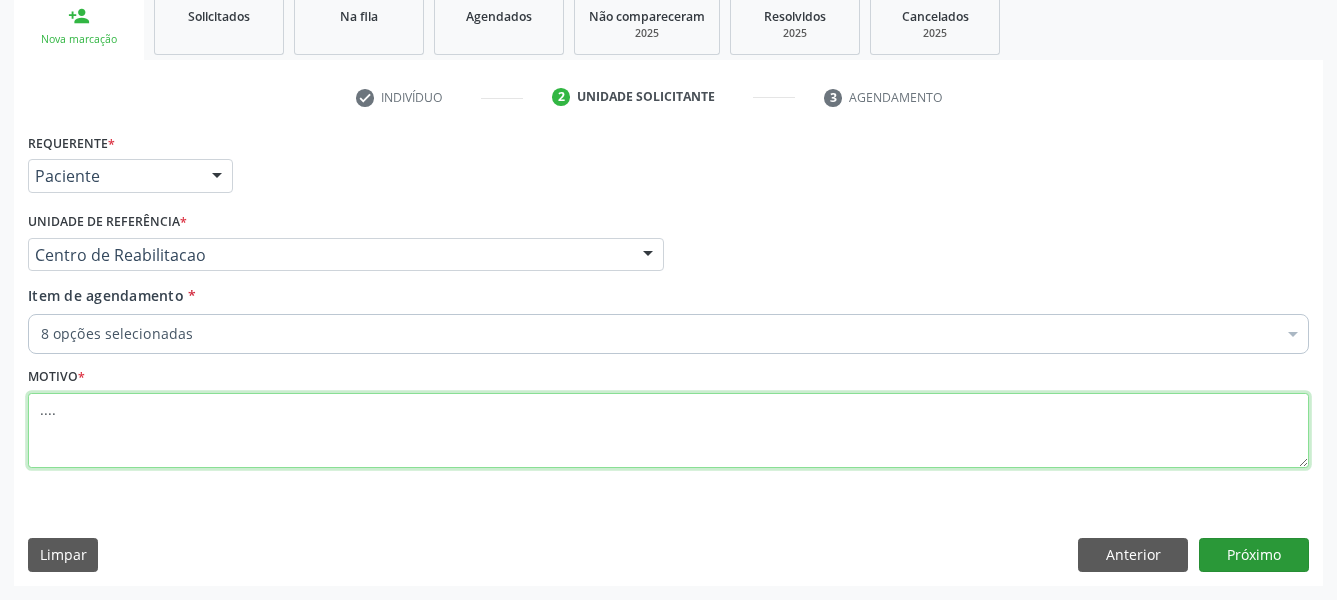type on "...." 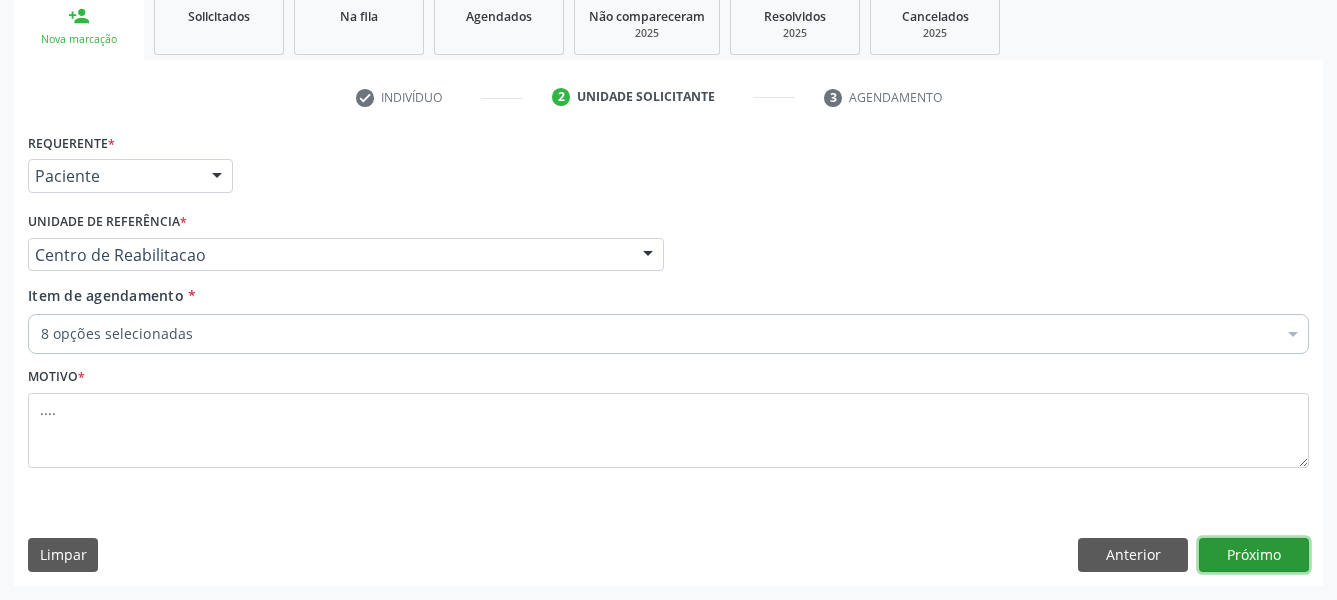 click on "Próximo" at bounding box center [1254, 555] 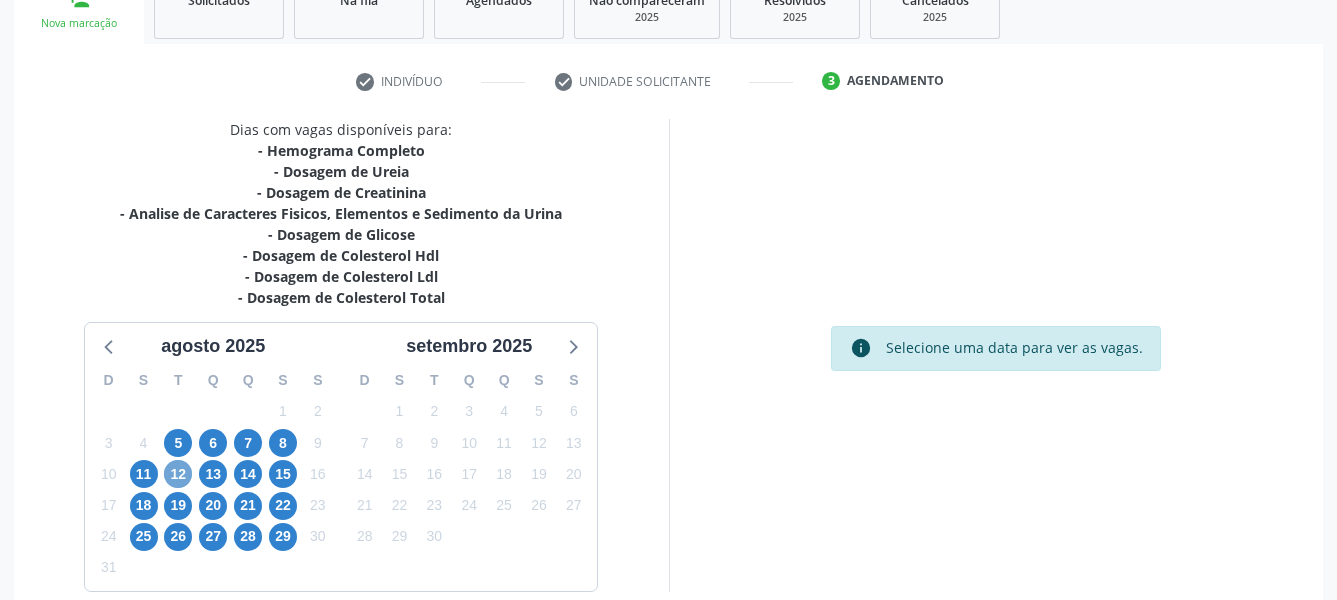 click on "12" at bounding box center (178, 474) 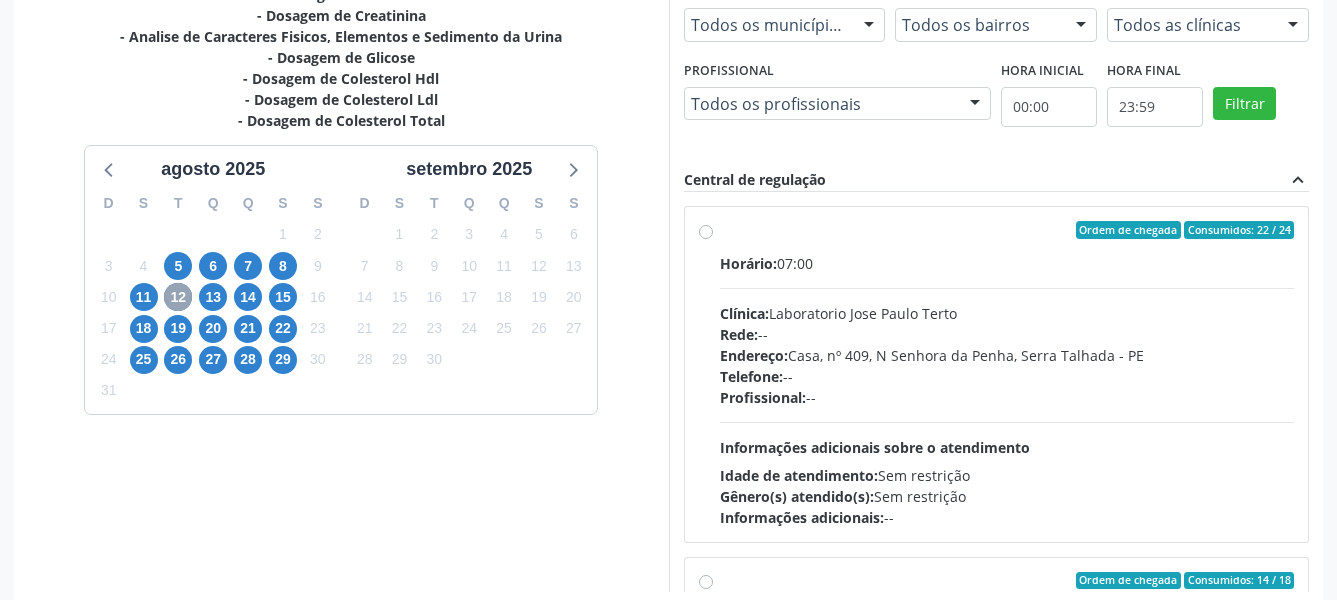 scroll, scrollTop: 526, scrollLeft: 0, axis: vertical 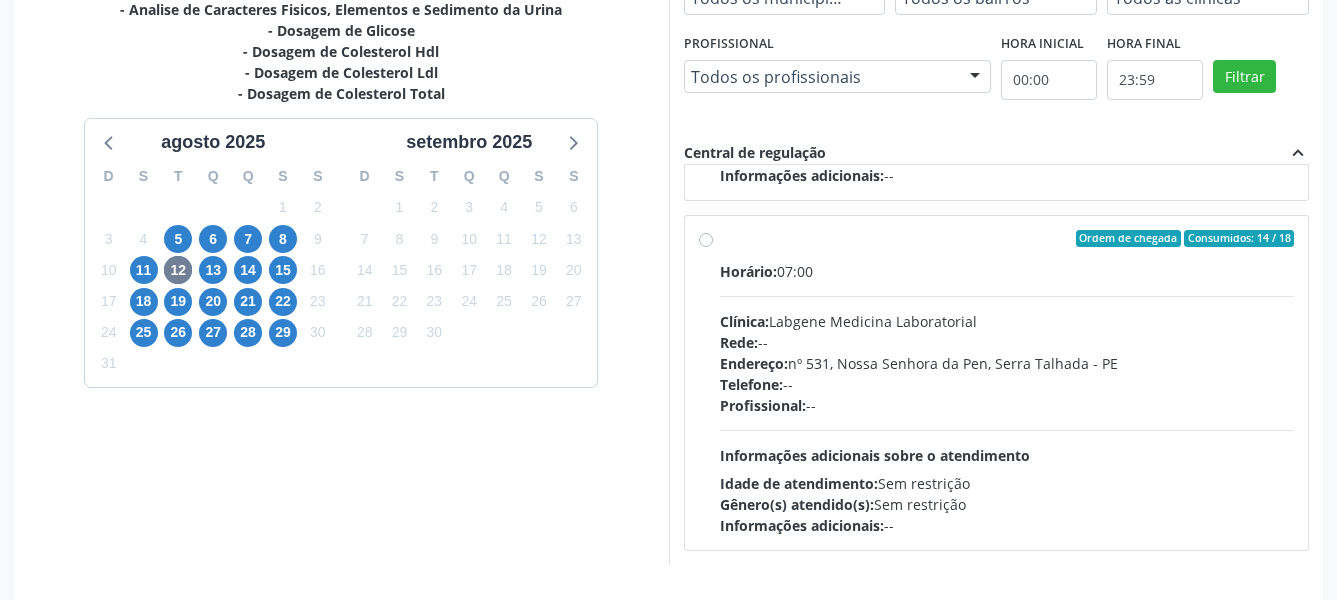 click on "Ordem de chegada
Consumidos: 14 / 18
Horário:   07:00
Clínica:  Labgene Medicina Laboratorial
Rede:
--
Endereço:   nº 531, [DISTRICT], [CITY] - [STATE]
Telefone:   --
Profissional:
--
Informações adicionais sobre o atendimento
Idade de atendimento:
Sem restrição
Gênero(s) atendido(s):
Sem restrição
Informações adicionais:
--" at bounding box center (1007, 383) 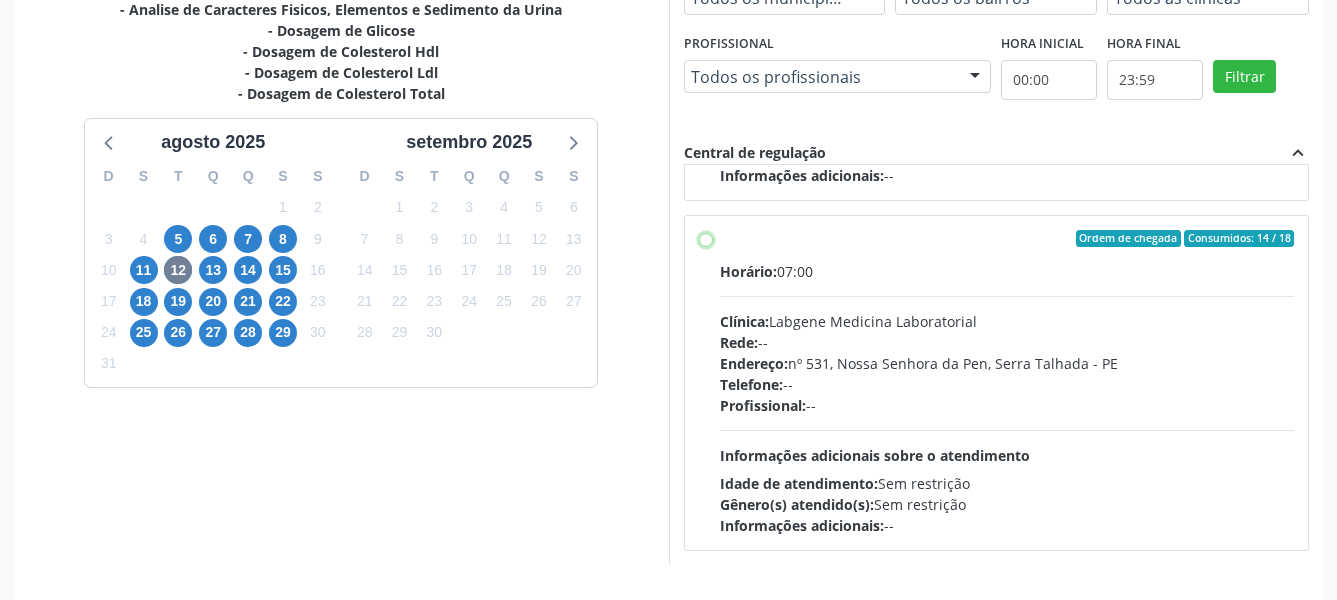 radio on "true" 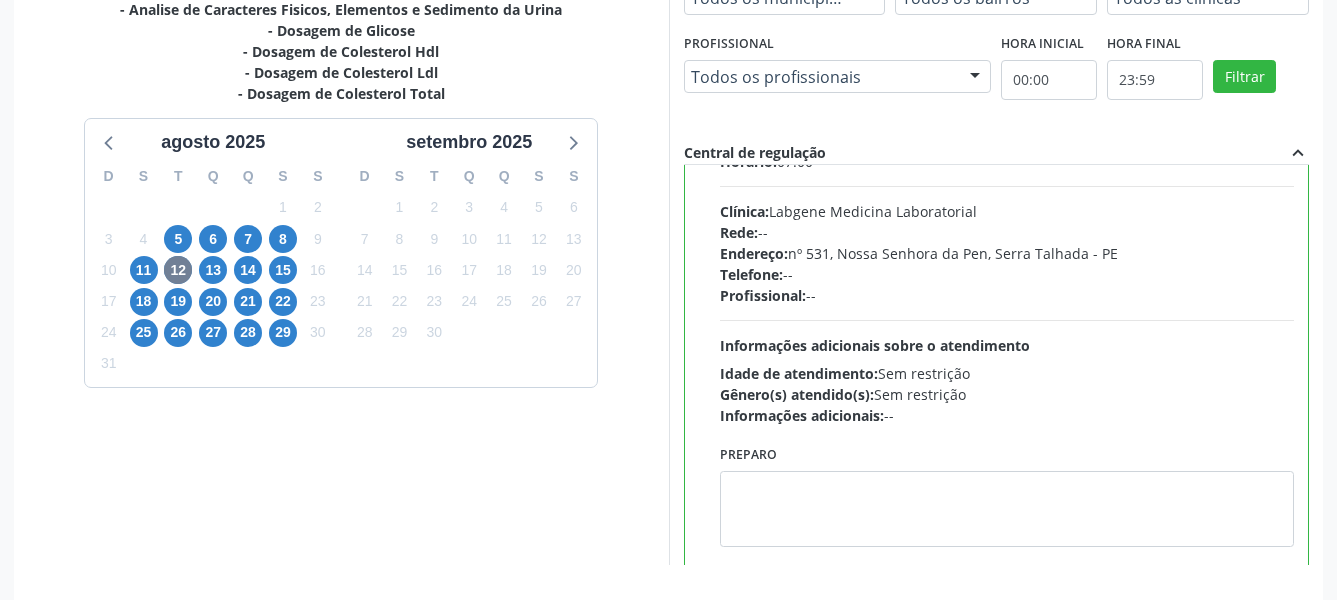 scroll, scrollTop: 450, scrollLeft: 0, axis: vertical 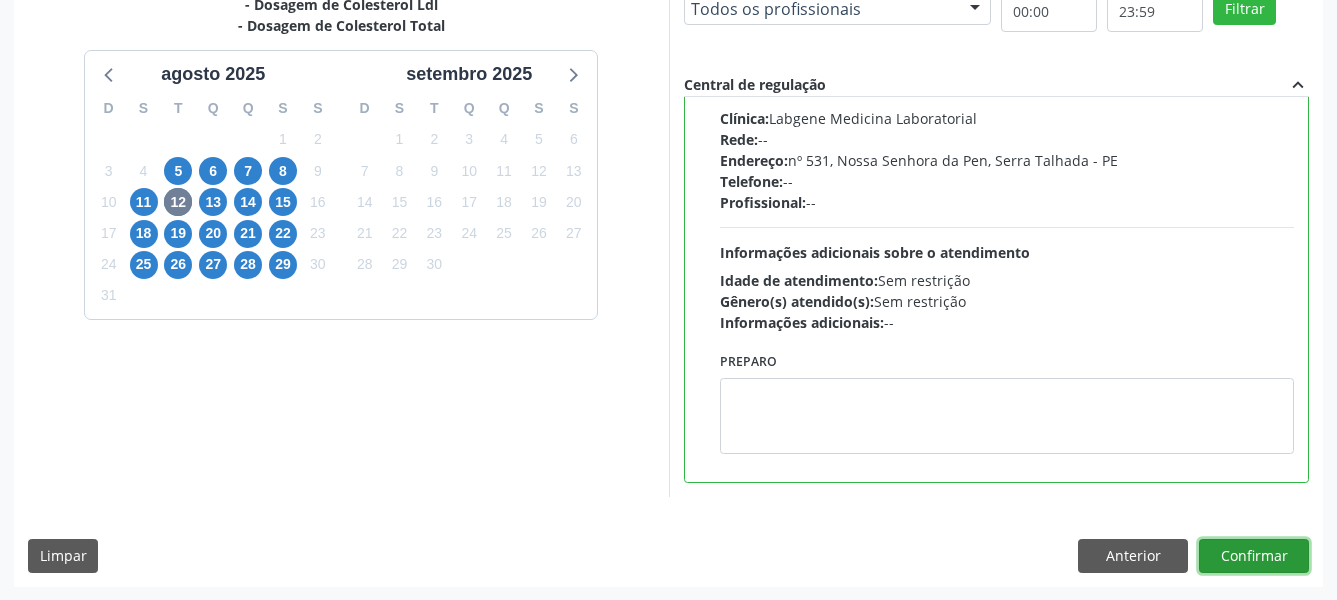 click on "Confirmar" at bounding box center [1254, 556] 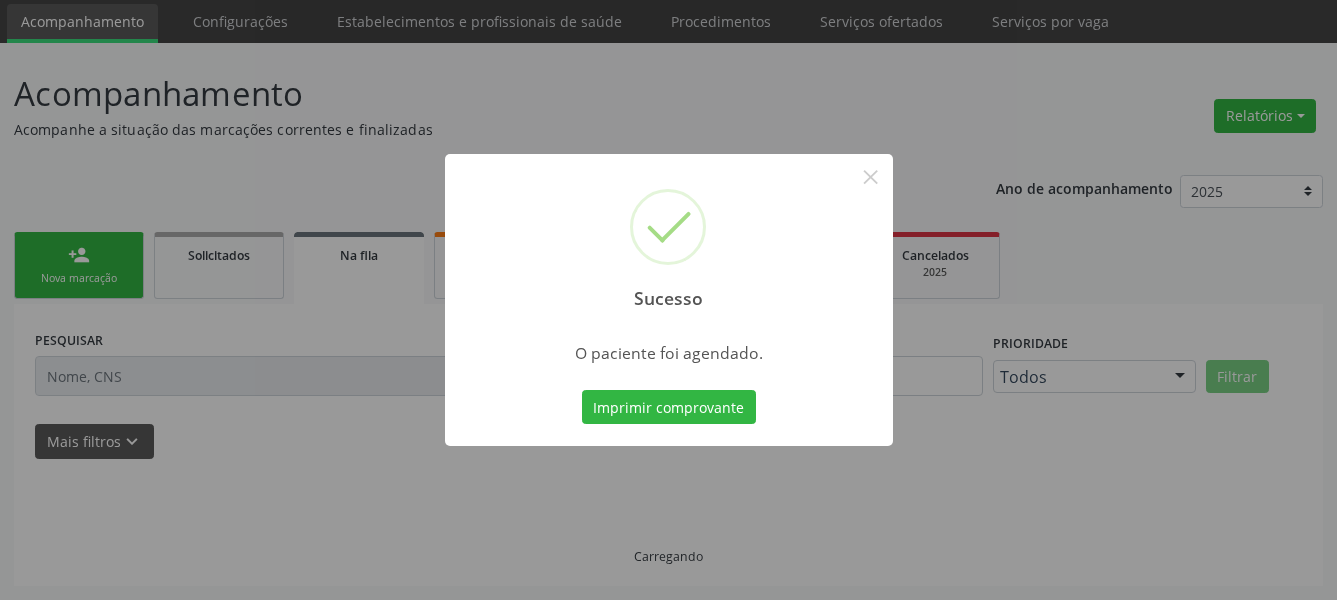 scroll, scrollTop: 66, scrollLeft: 0, axis: vertical 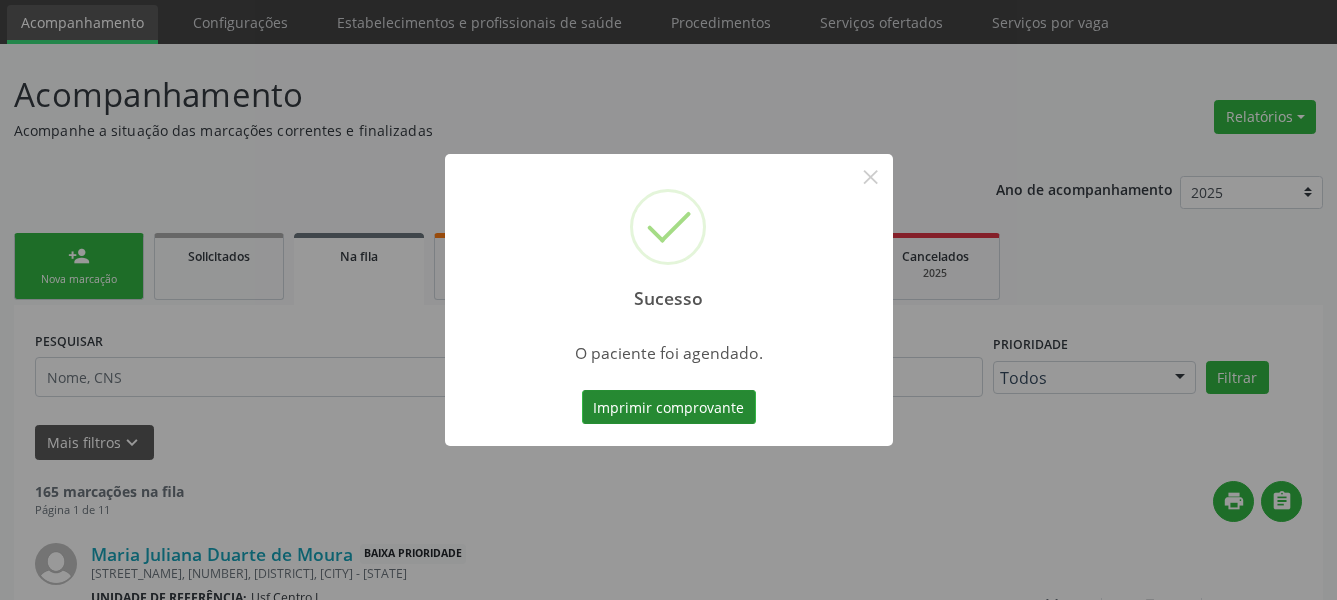 click on "Imprimir comprovante" at bounding box center (669, 407) 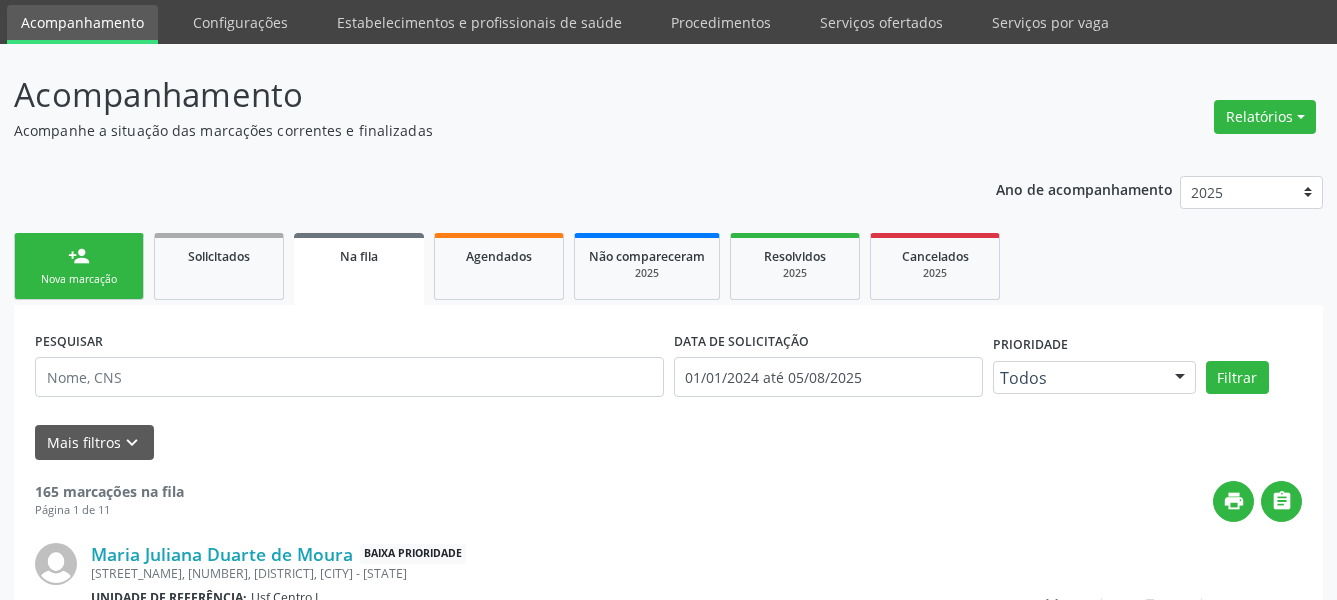 scroll, scrollTop: 65, scrollLeft: 0, axis: vertical 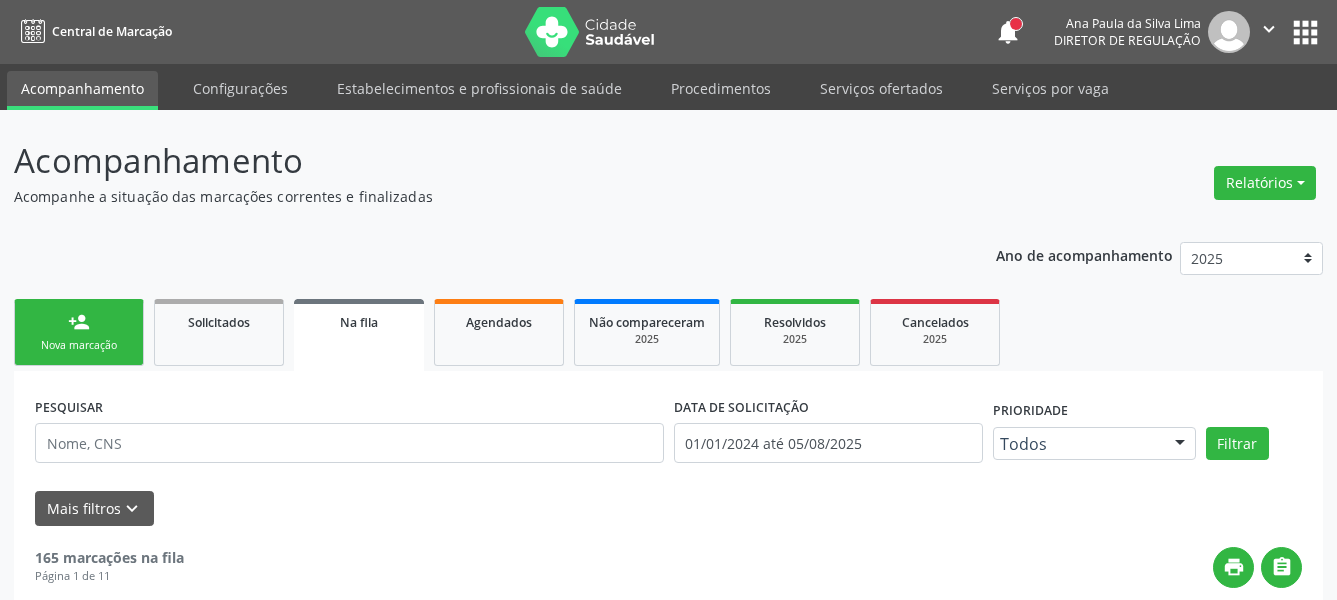 click on "apps" at bounding box center (1305, 32) 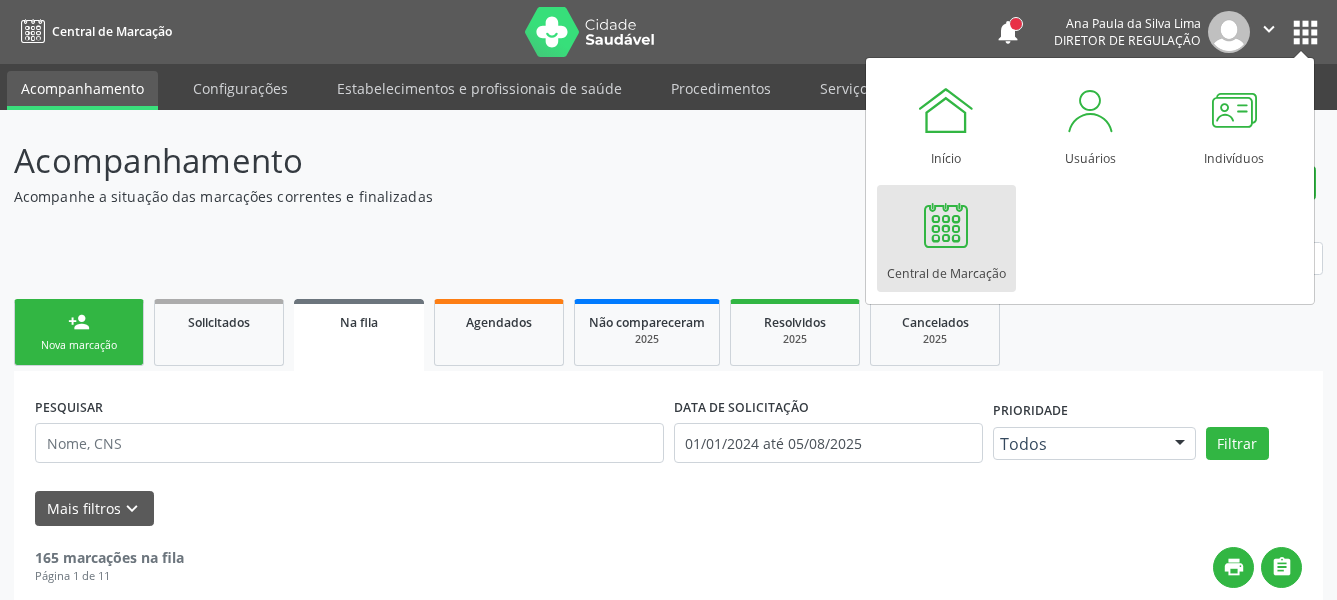click on "Central de Marcação" at bounding box center [946, 268] 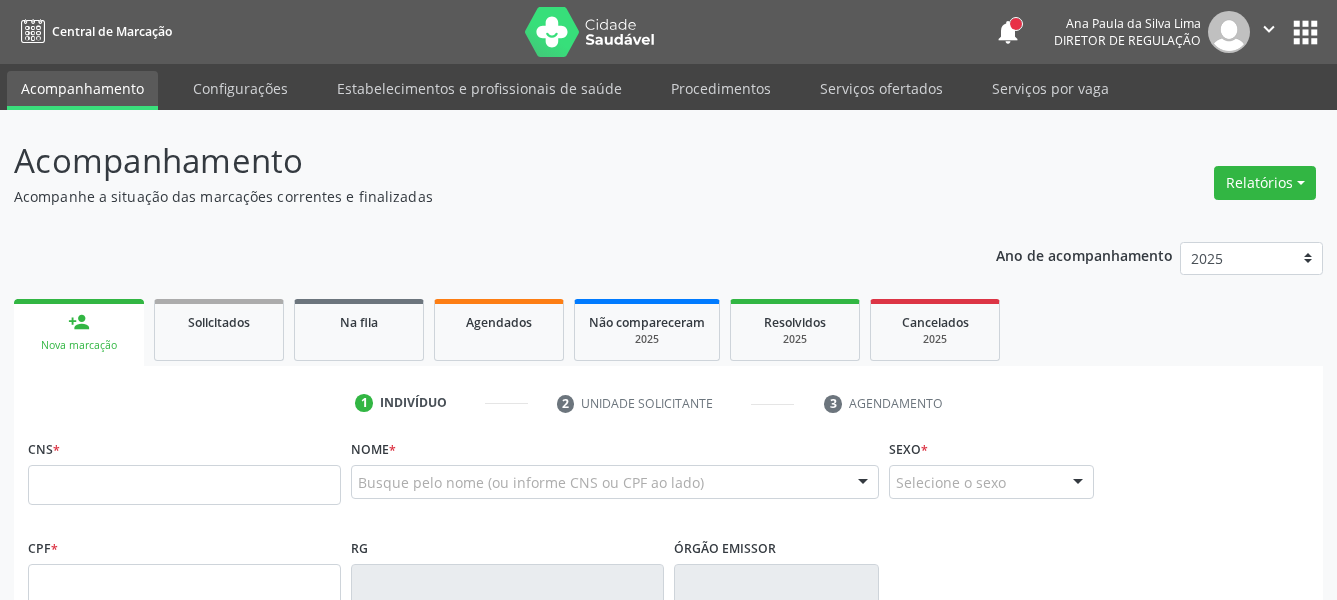 scroll, scrollTop: 0, scrollLeft: 0, axis: both 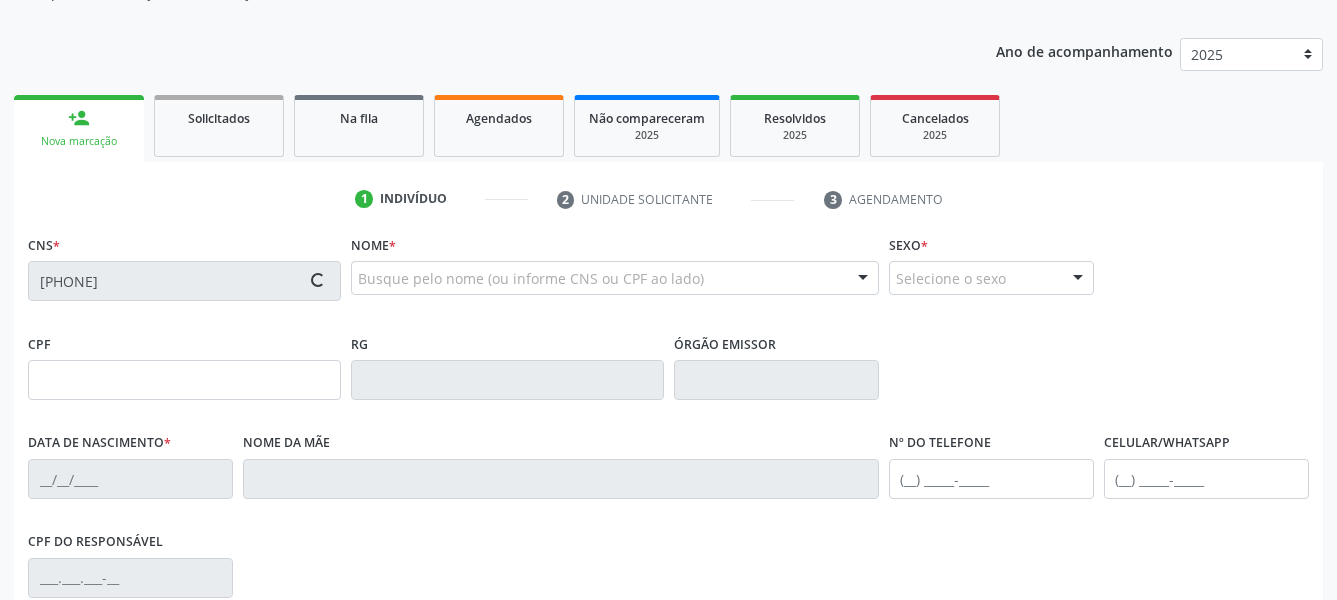 type on "[DATE]" 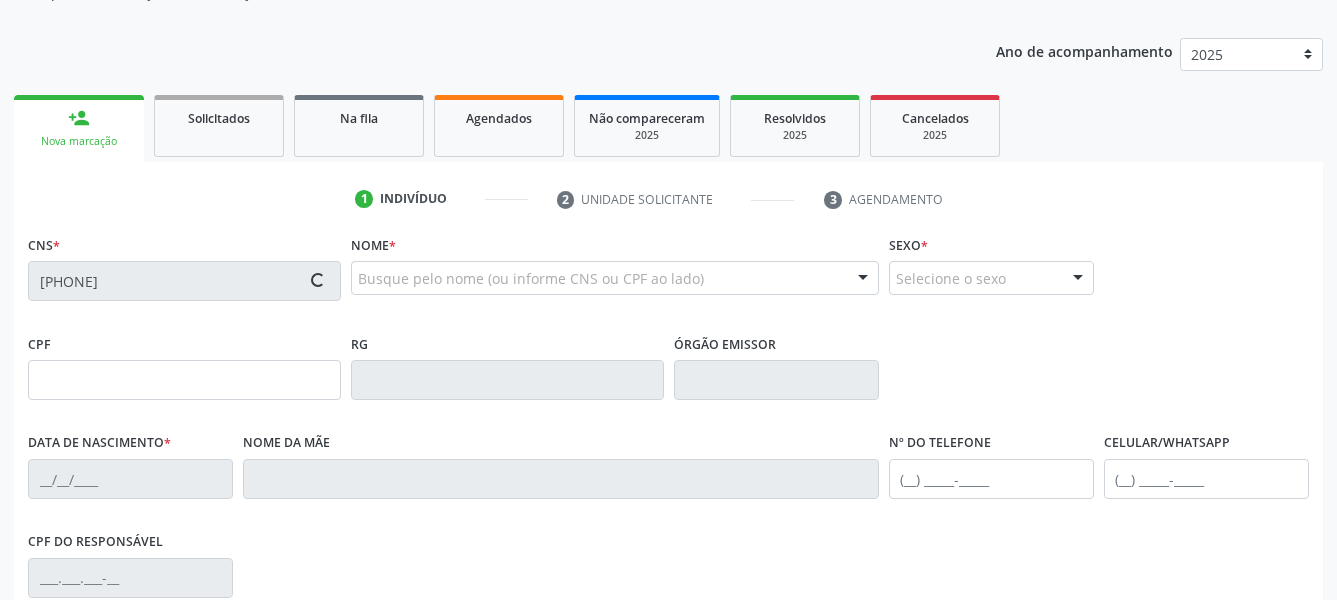 type on "[NAME] [LAST]" 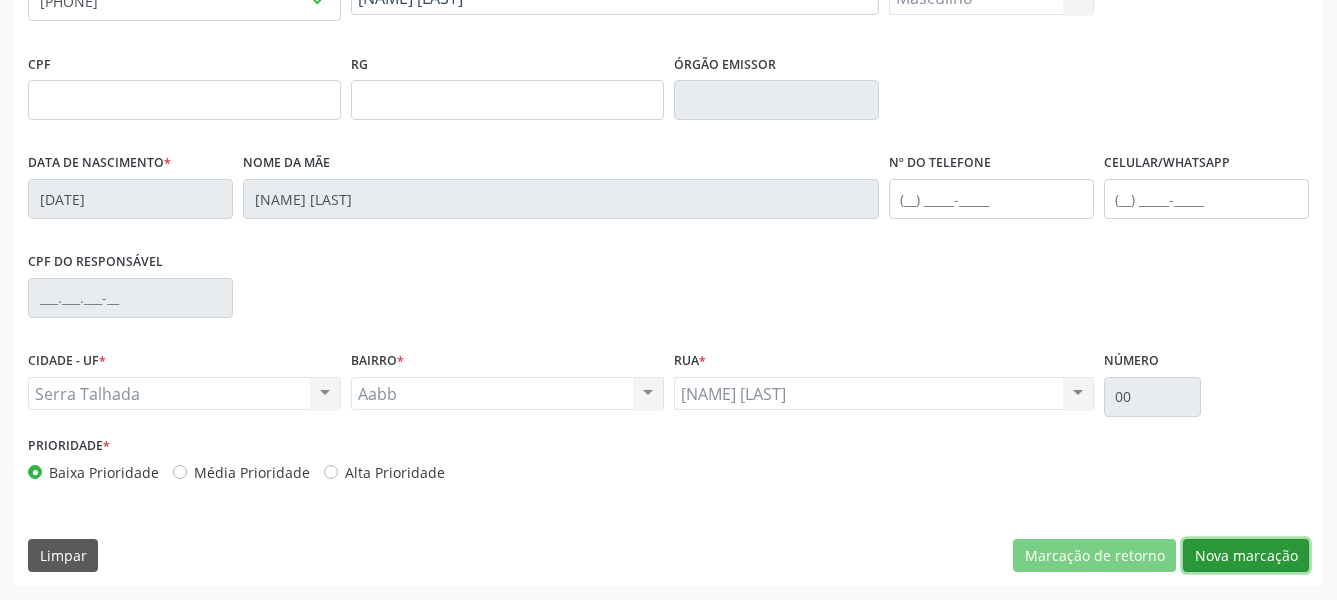 click on "Nova marcação" at bounding box center [1246, 556] 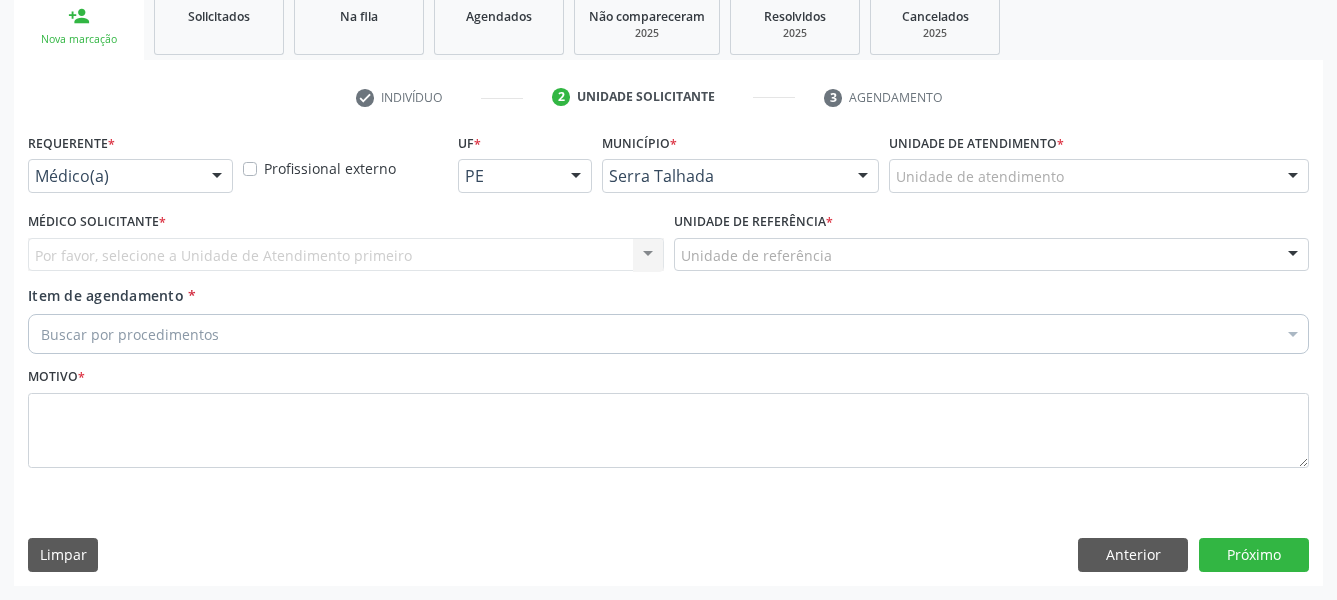 scroll, scrollTop: 322, scrollLeft: 0, axis: vertical 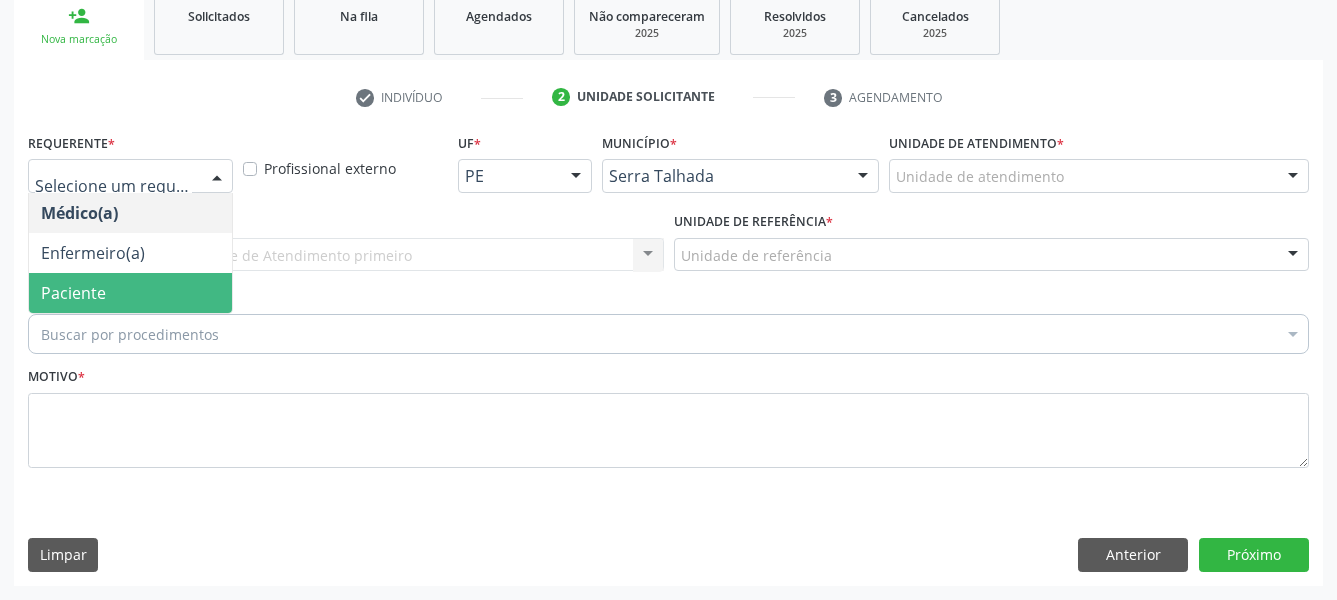 click on "Paciente" at bounding box center (73, 293) 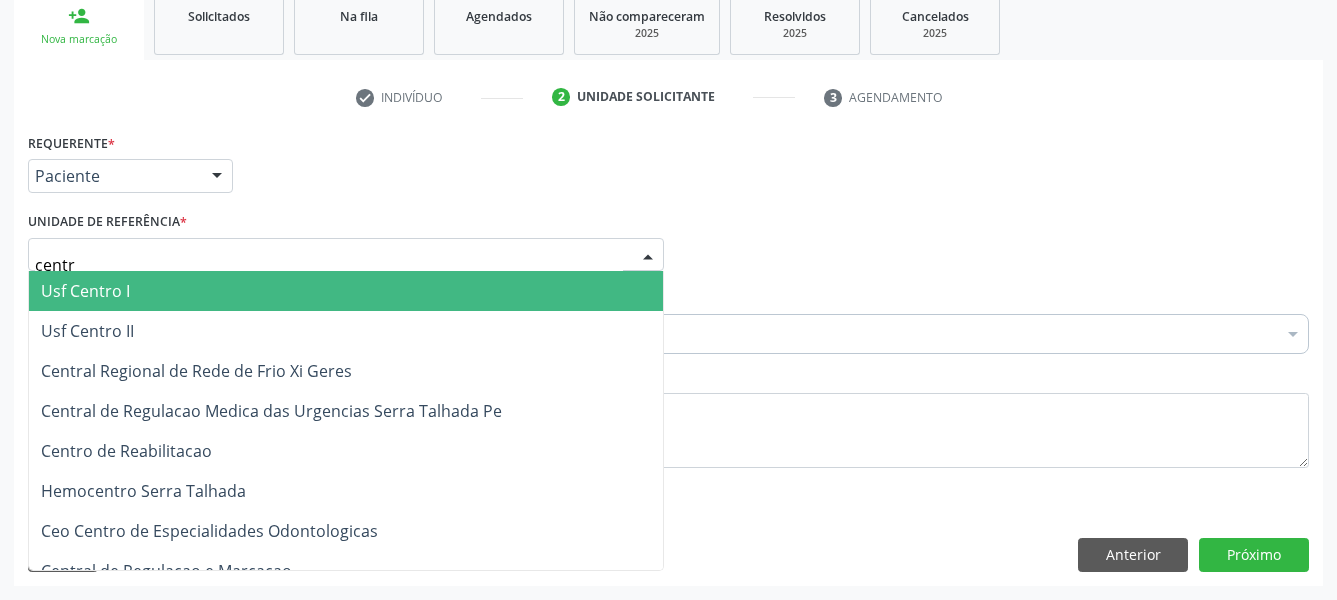 type on "centro" 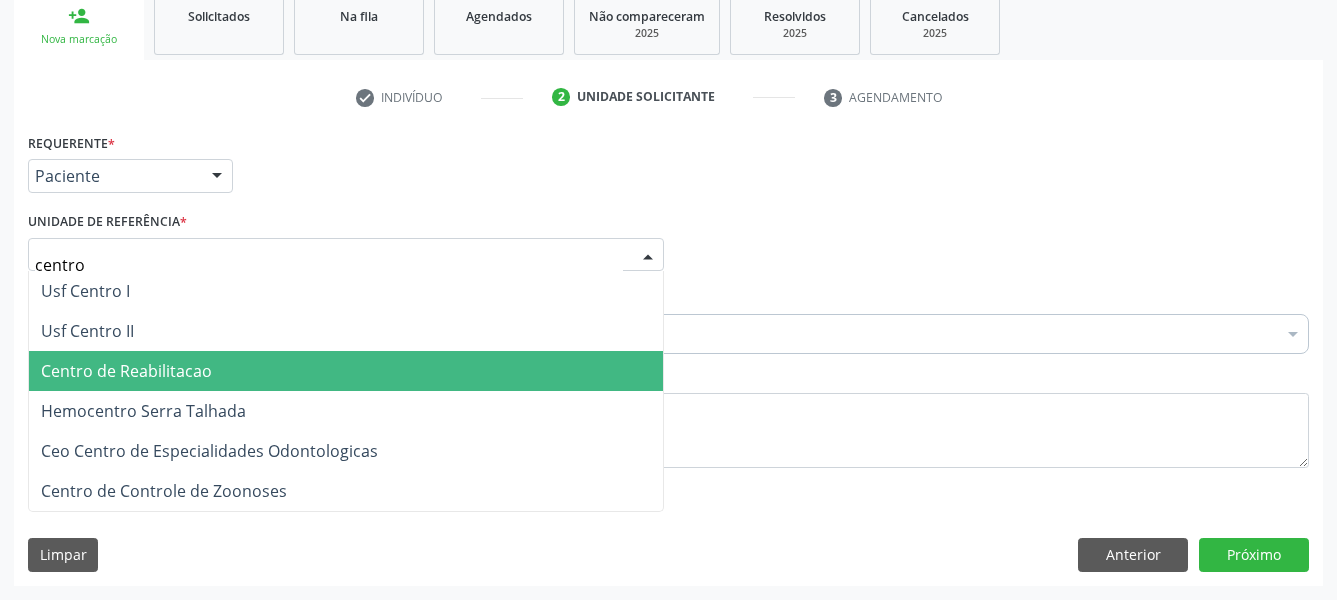 click on "Centro de Reabilitacao" at bounding box center (346, 371) 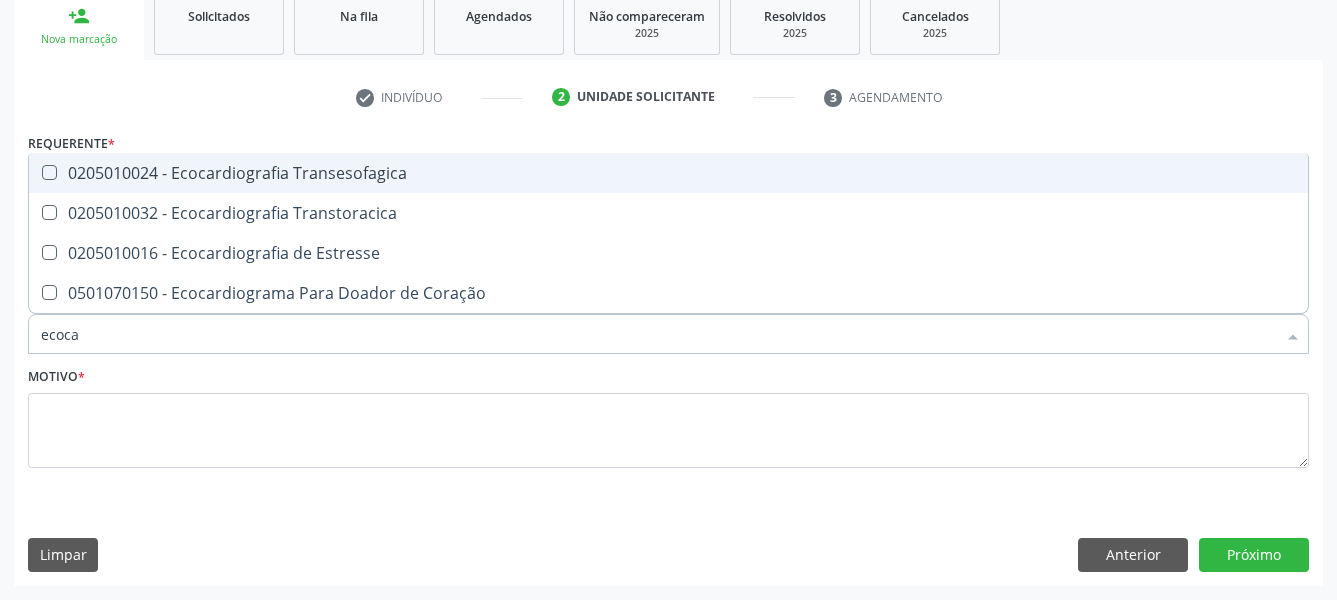 type on "ecocar" 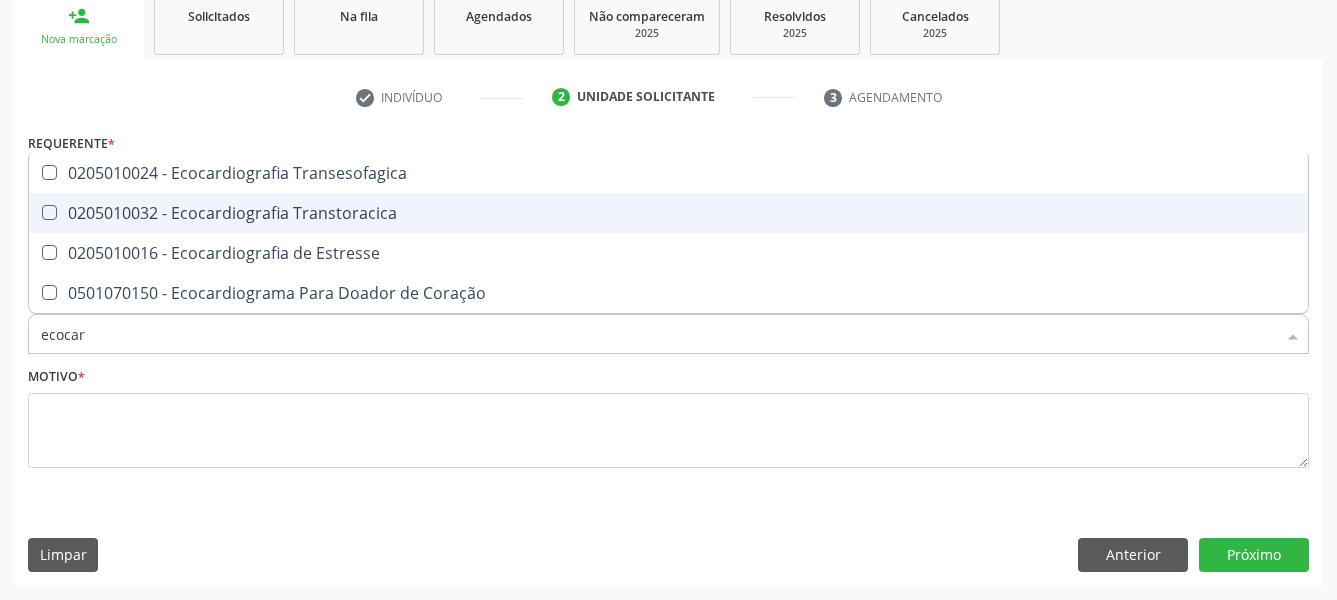 click on "0205010032 - Ecocardiografia Transtoracica" at bounding box center (668, 213) 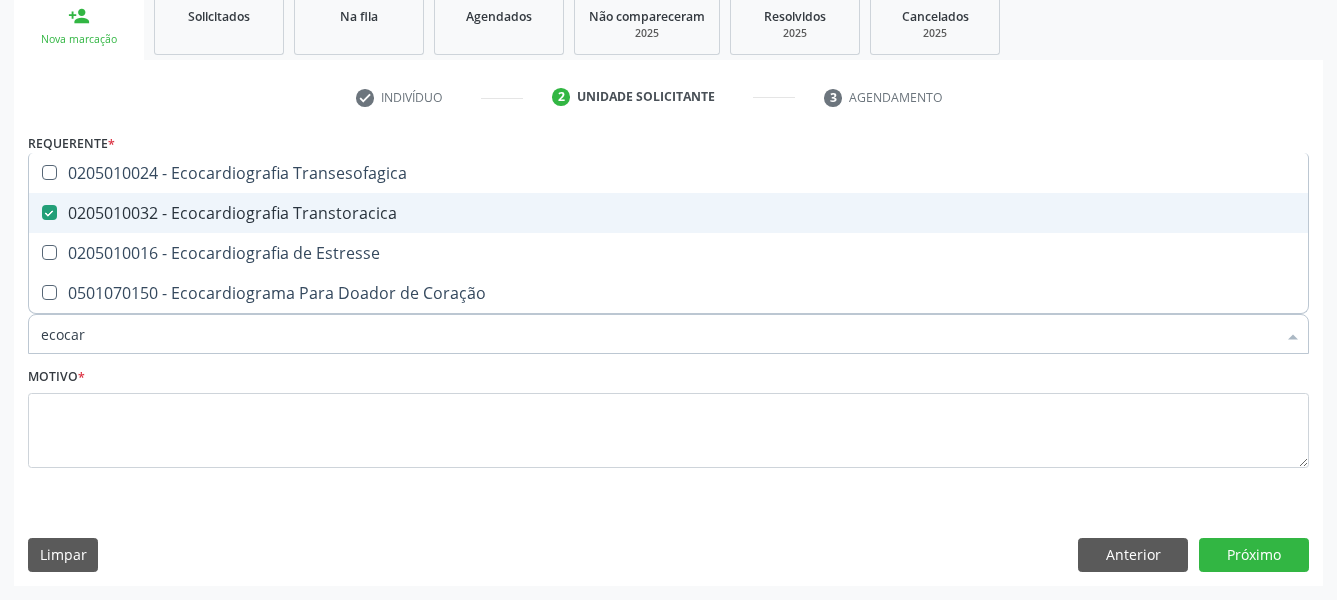 checkbox on "true" 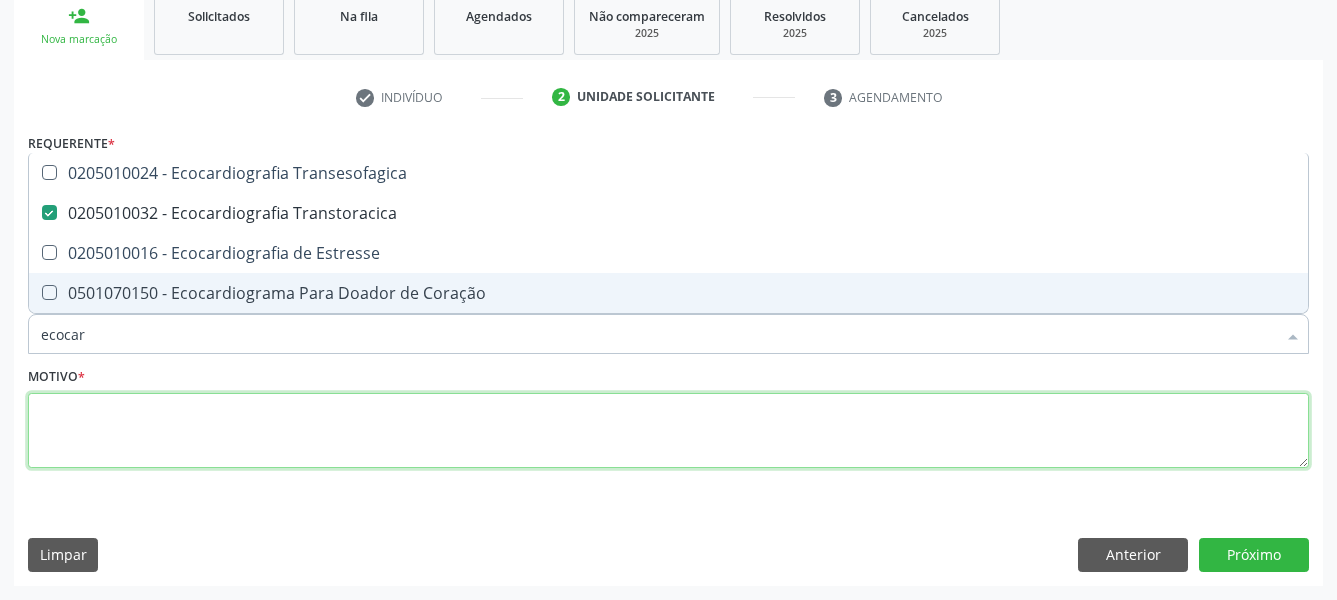 click at bounding box center (668, 431) 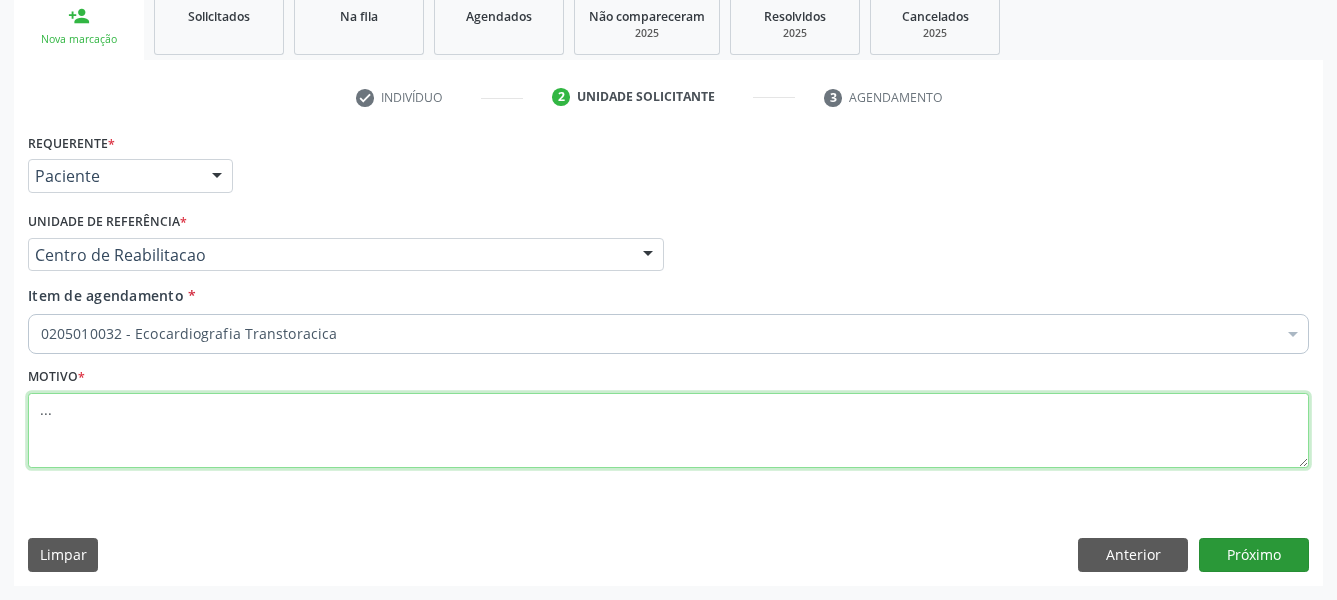 type on "..." 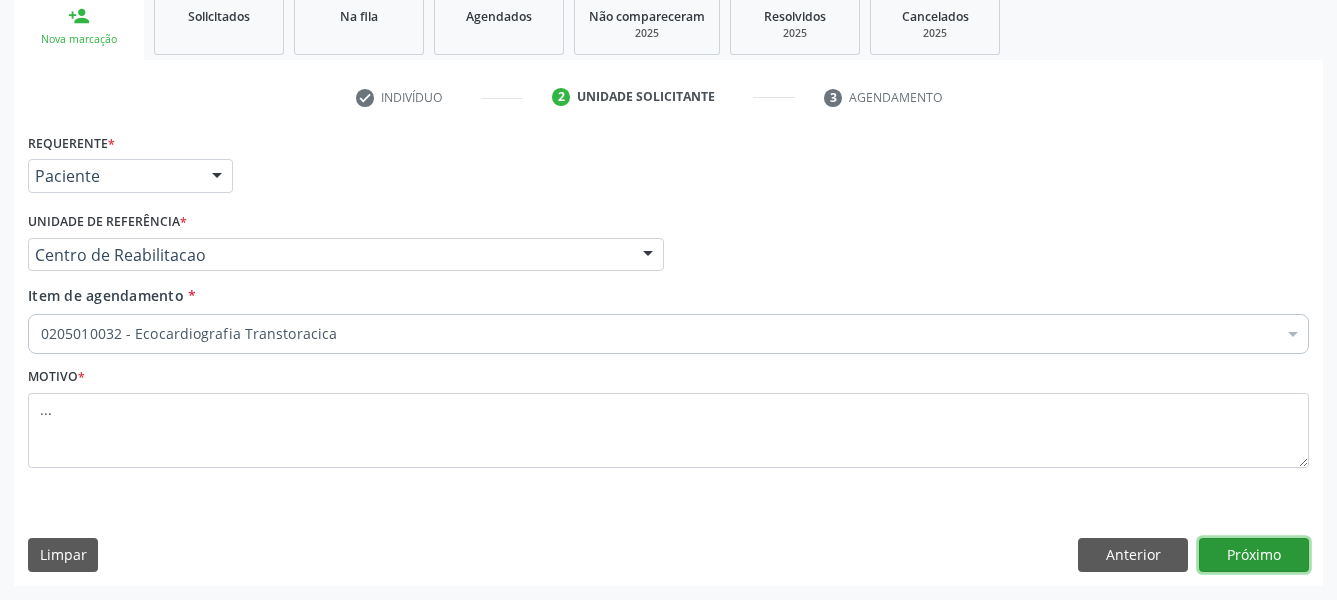 click on "Próximo" at bounding box center (1254, 555) 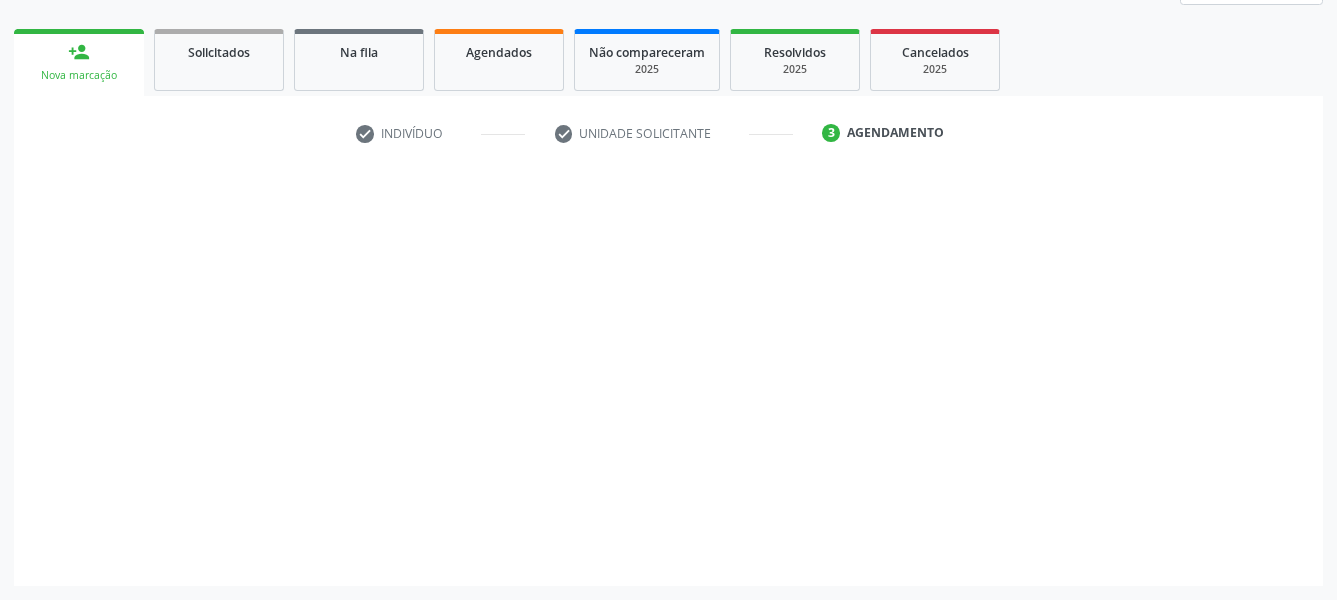 scroll, scrollTop: 270, scrollLeft: 0, axis: vertical 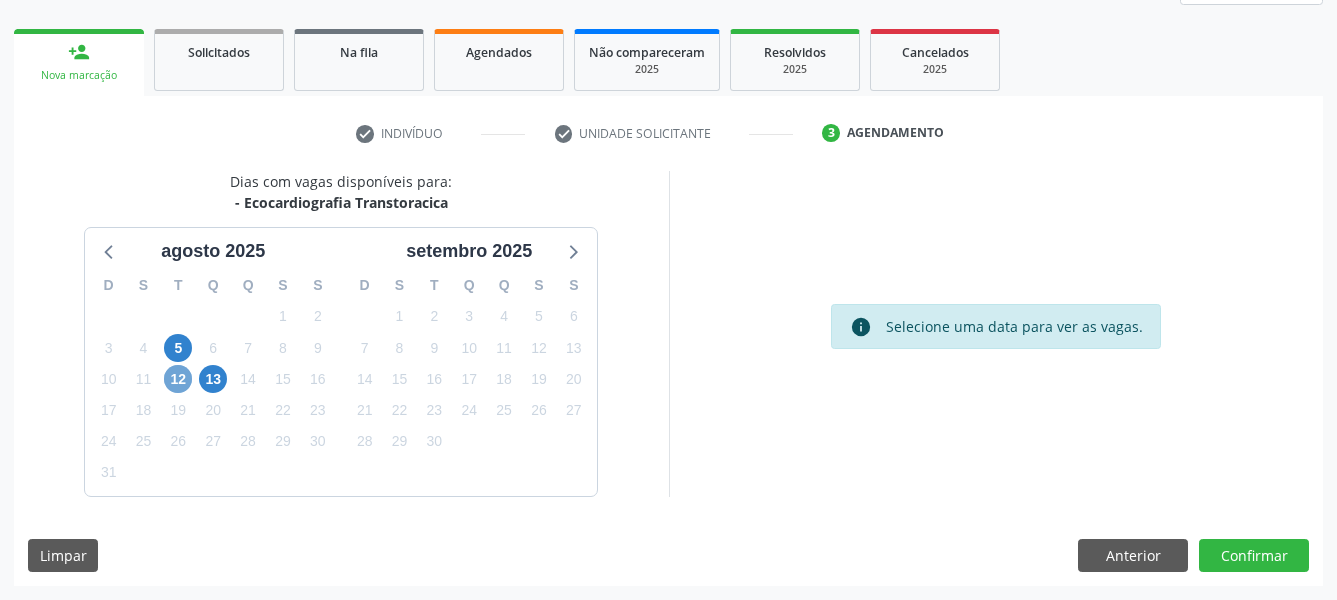 click on "12" at bounding box center (178, 379) 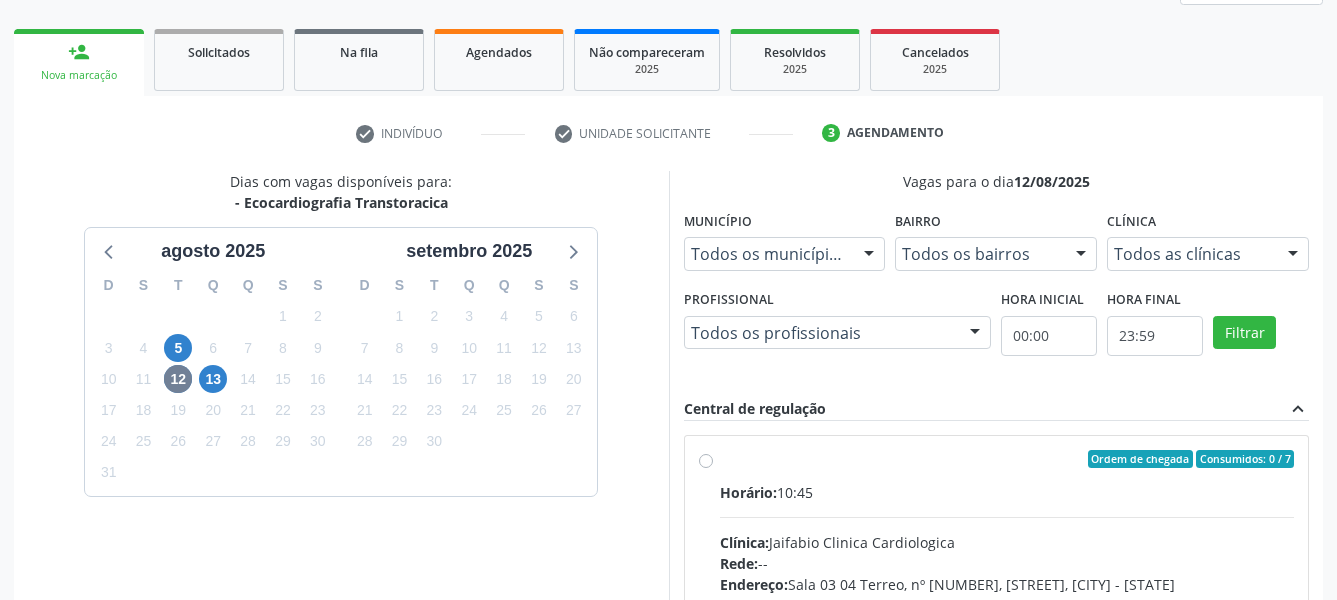 click on "Ordem de chegada
Consumidos: 0 / 7
Horário:   10:45
Clínica:  Jaifabio Clinica Cardiologica
Rede:
--
Endereço:   Sala 03 04 Terreo, nº [NUMBER], [STREET], [CITY] - [STATE]
Telefone:   --
Profissional:
--
Informações adicionais sobre o atendimento
Idade de atendimento:
Sem restrição
Gênero(s) atendido(s):
Sem restrição
Informações adicionais:
--" at bounding box center (997, 603) 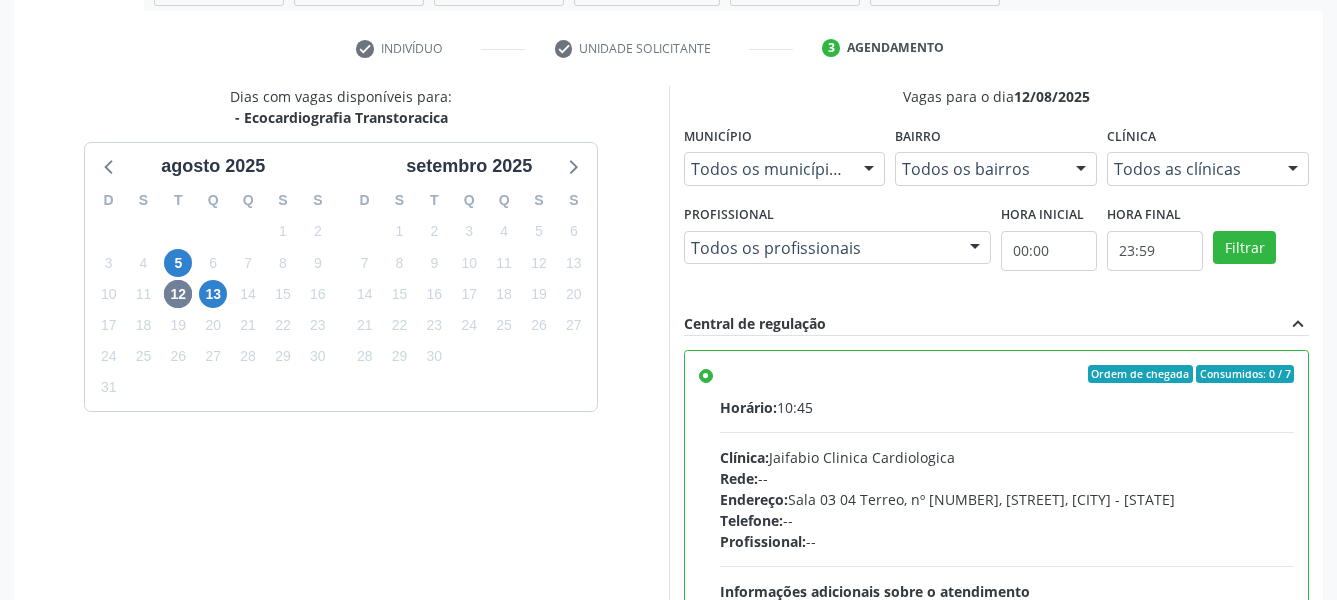 scroll, scrollTop: 594, scrollLeft: 0, axis: vertical 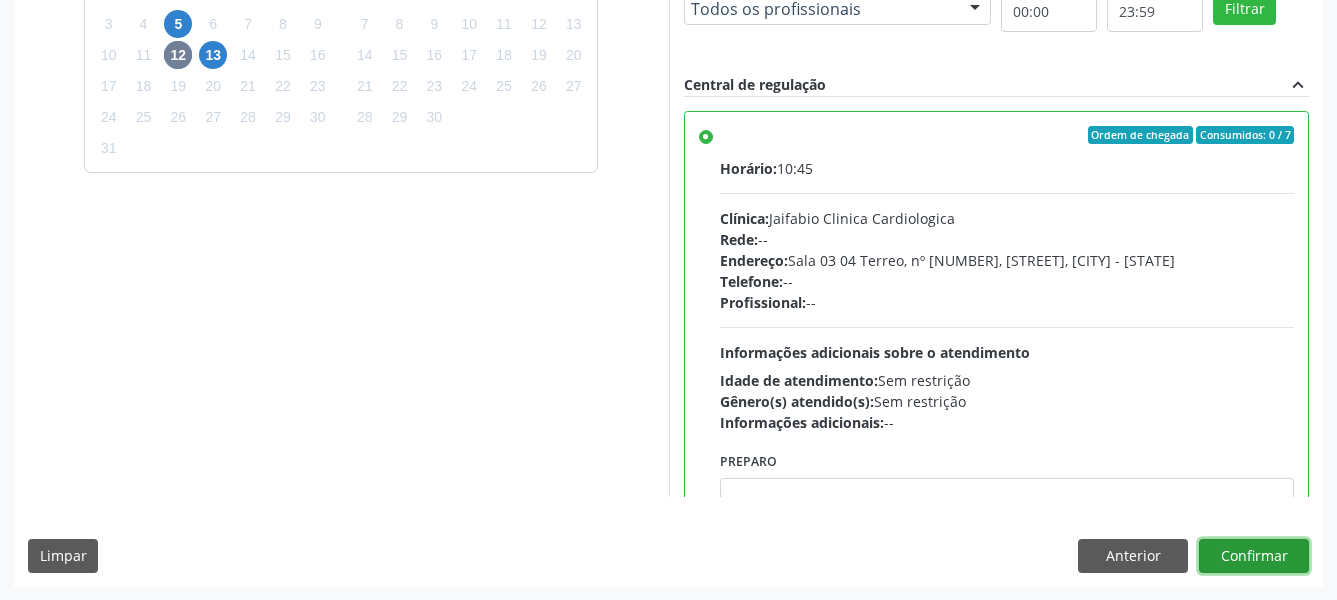 click on "Confirmar" at bounding box center [1254, 556] 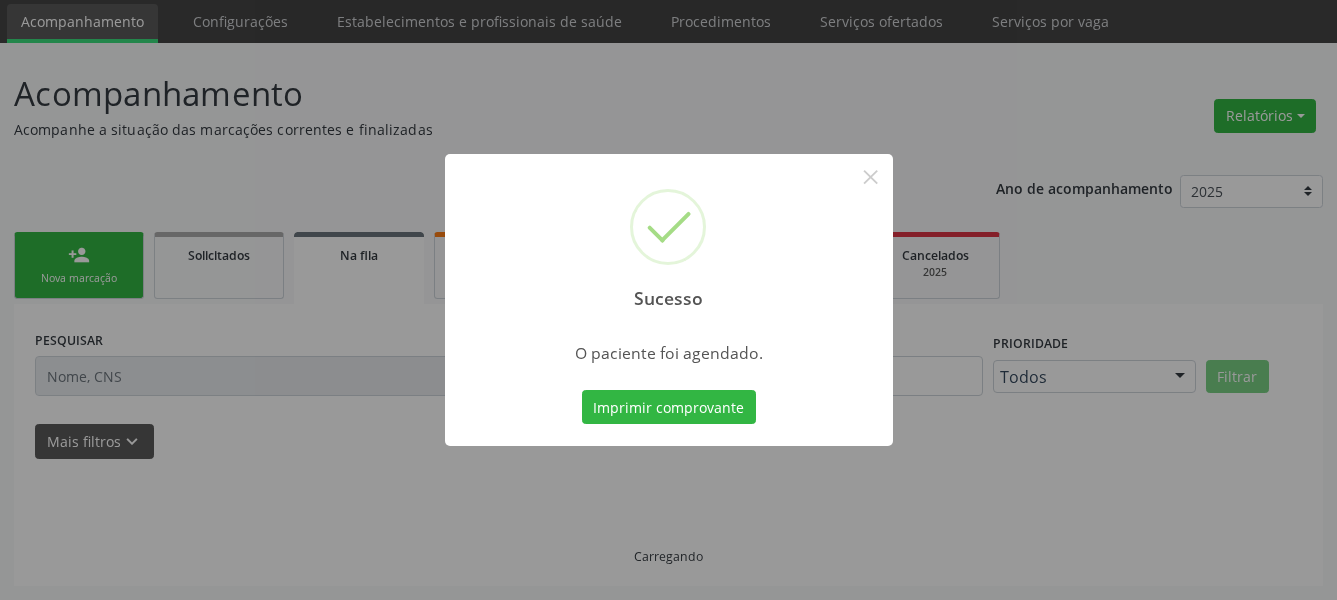 scroll, scrollTop: 66, scrollLeft: 0, axis: vertical 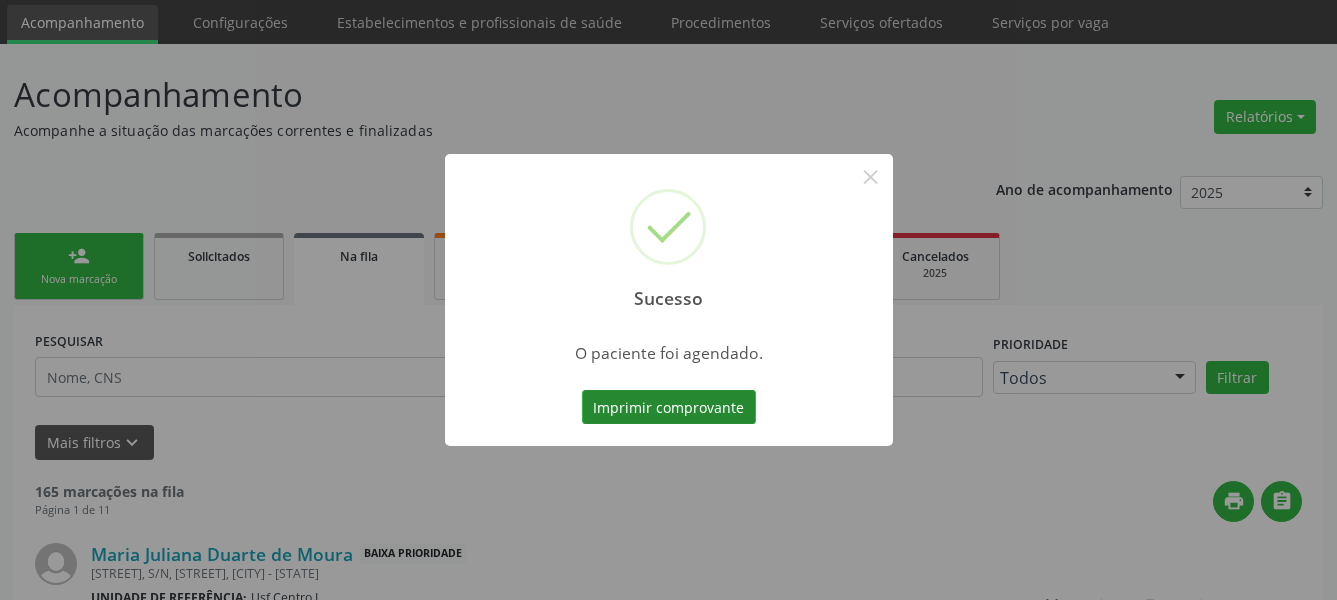 click on "Imprimir comprovante" at bounding box center [669, 407] 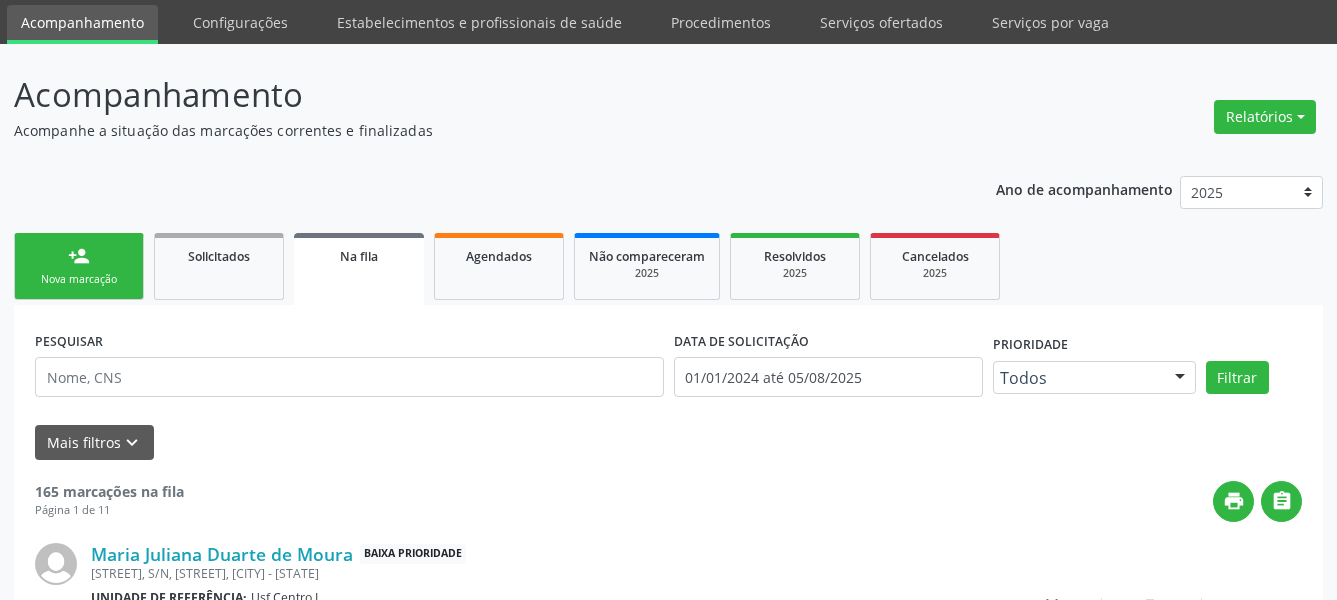 scroll, scrollTop: 65, scrollLeft: 0, axis: vertical 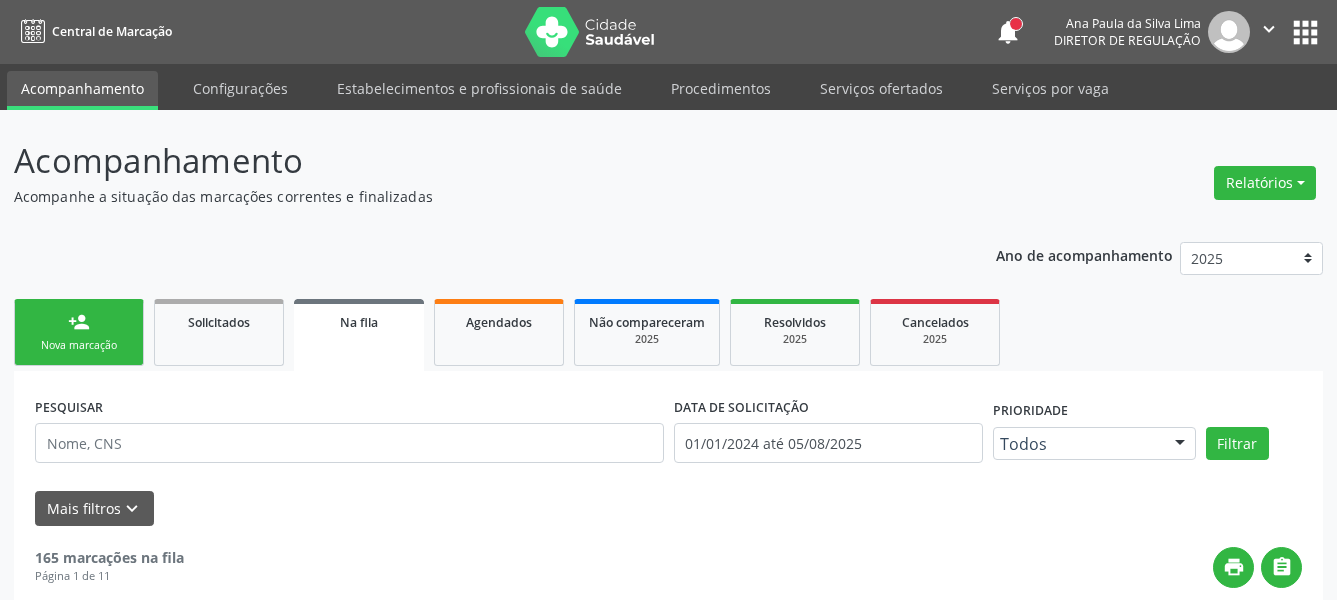 click on "apps" at bounding box center [1305, 32] 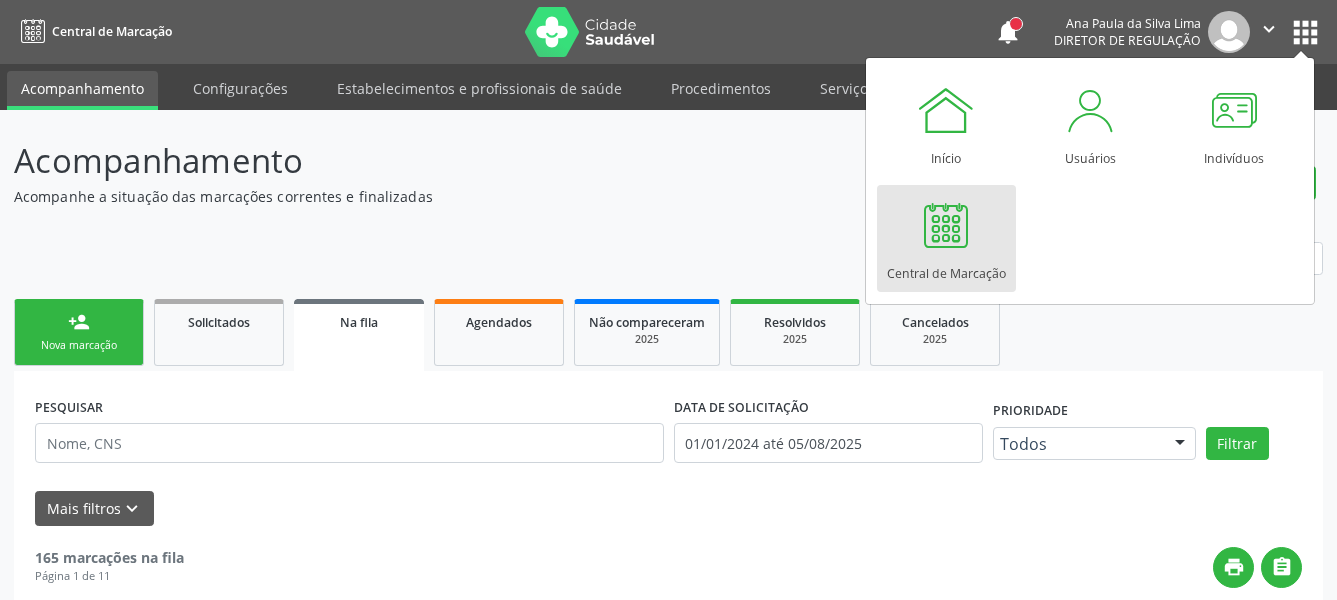 click on "Central de Marcação" at bounding box center (946, 238) 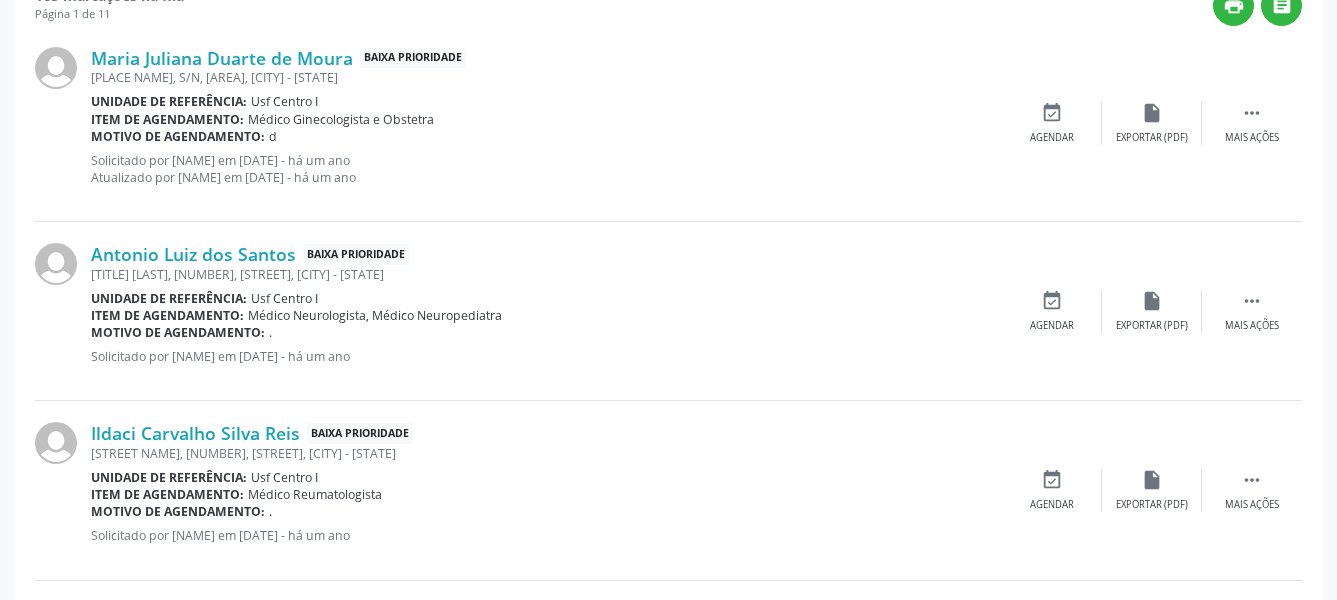 scroll, scrollTop: 473, scrollLeft: 0, axis: vertical 